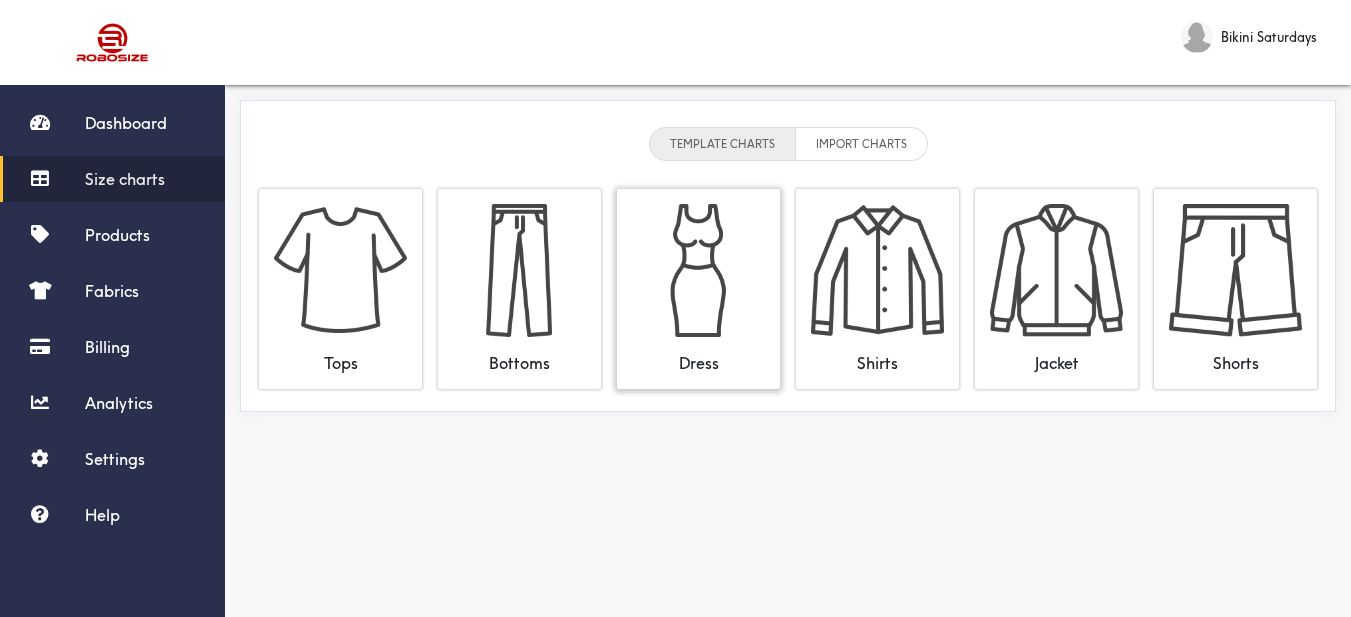 scroll, scrollTop: 0, scrollLeft: 0, axis: both 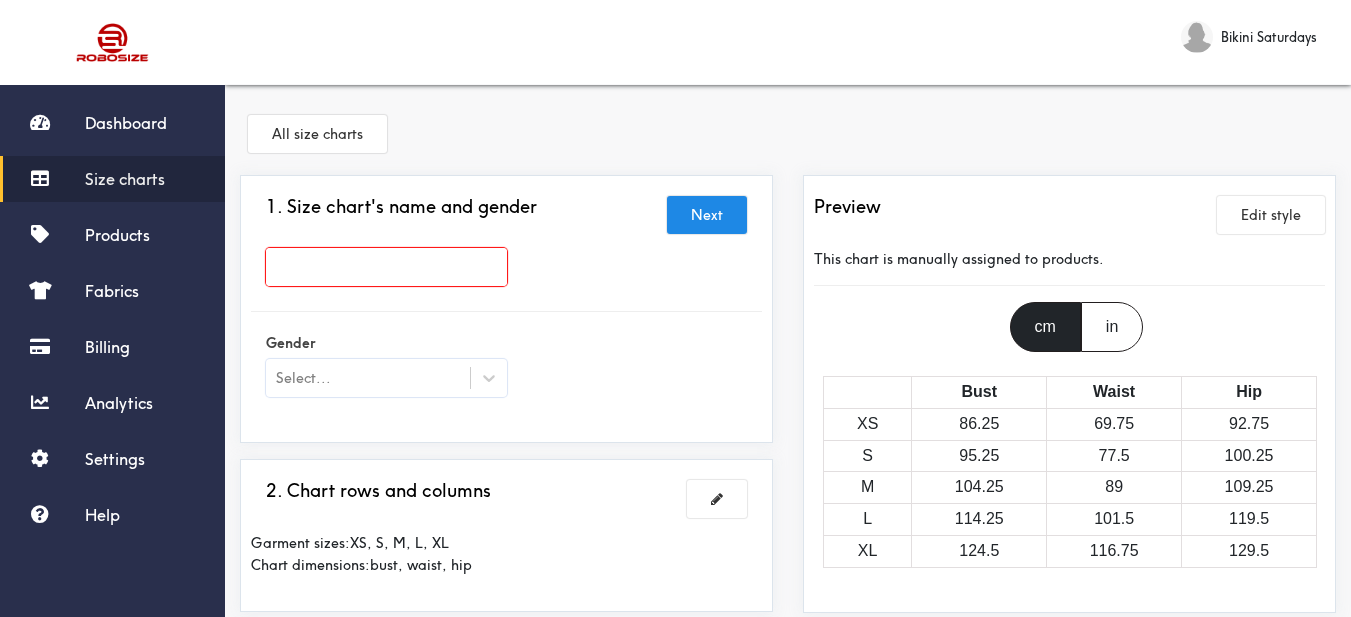 click on "Size charts" at bounding box center (125, 179) 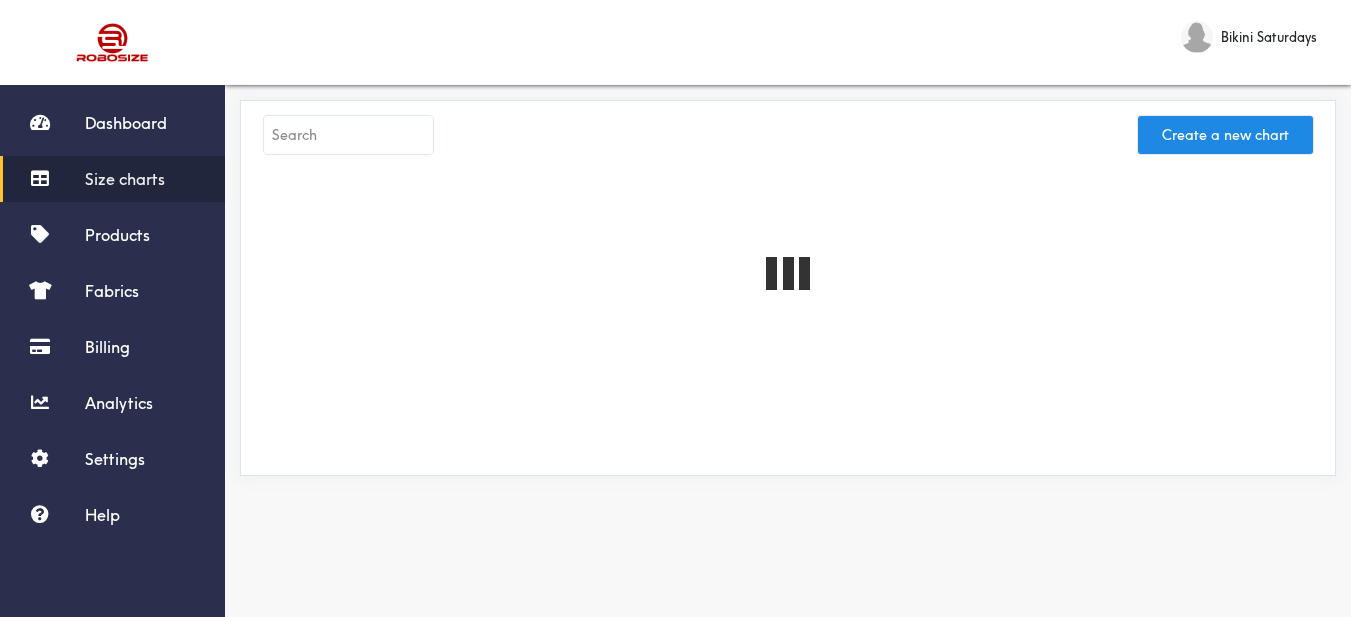 click at bounding box center (348, 135) 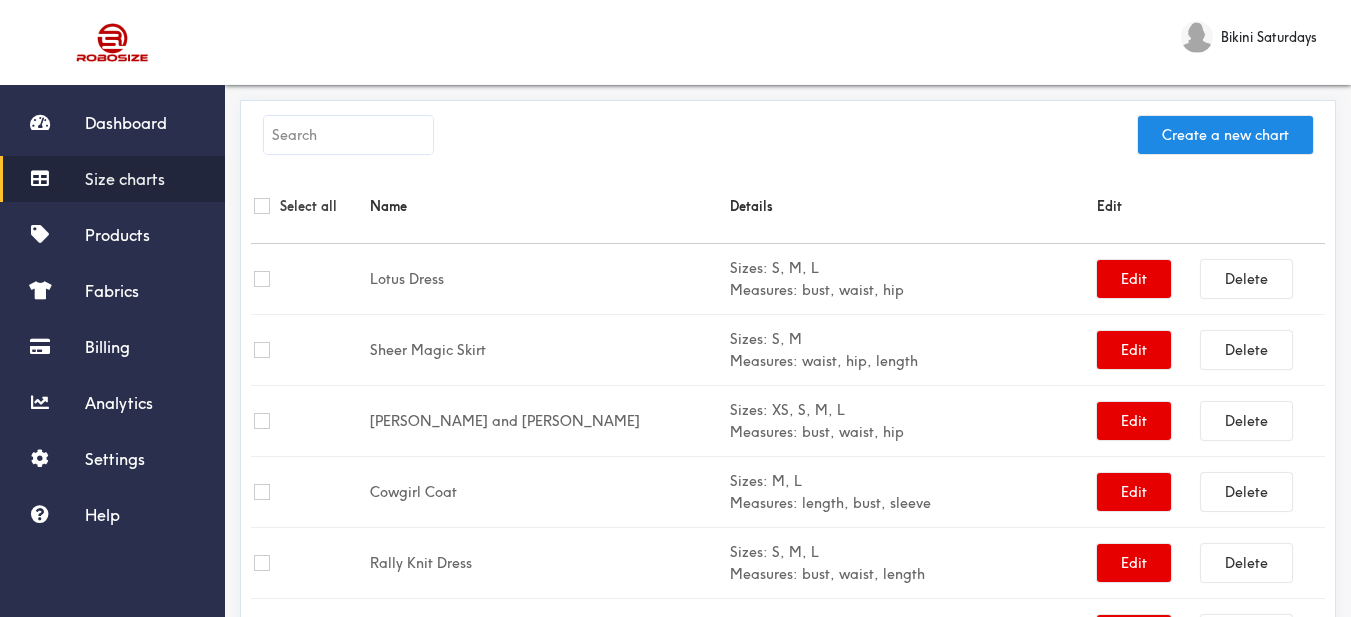 paste on "[PERSON_NAME] Dress" 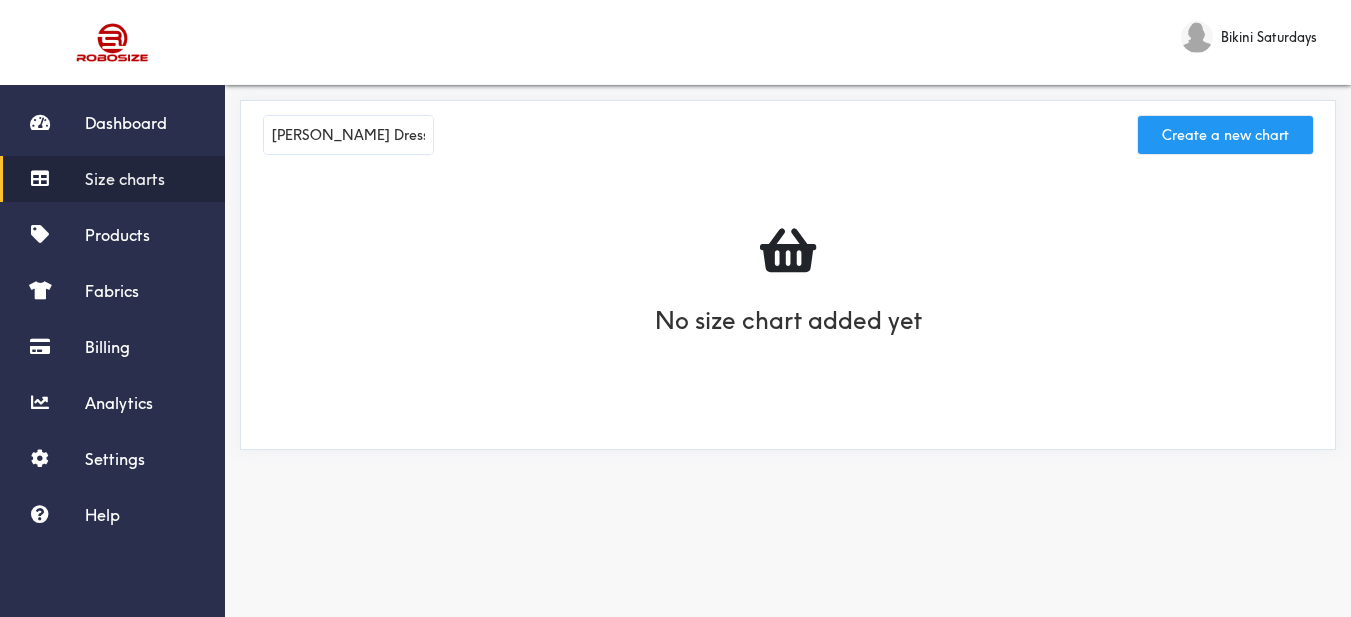 type on "[PERSON_NAME] Dress" 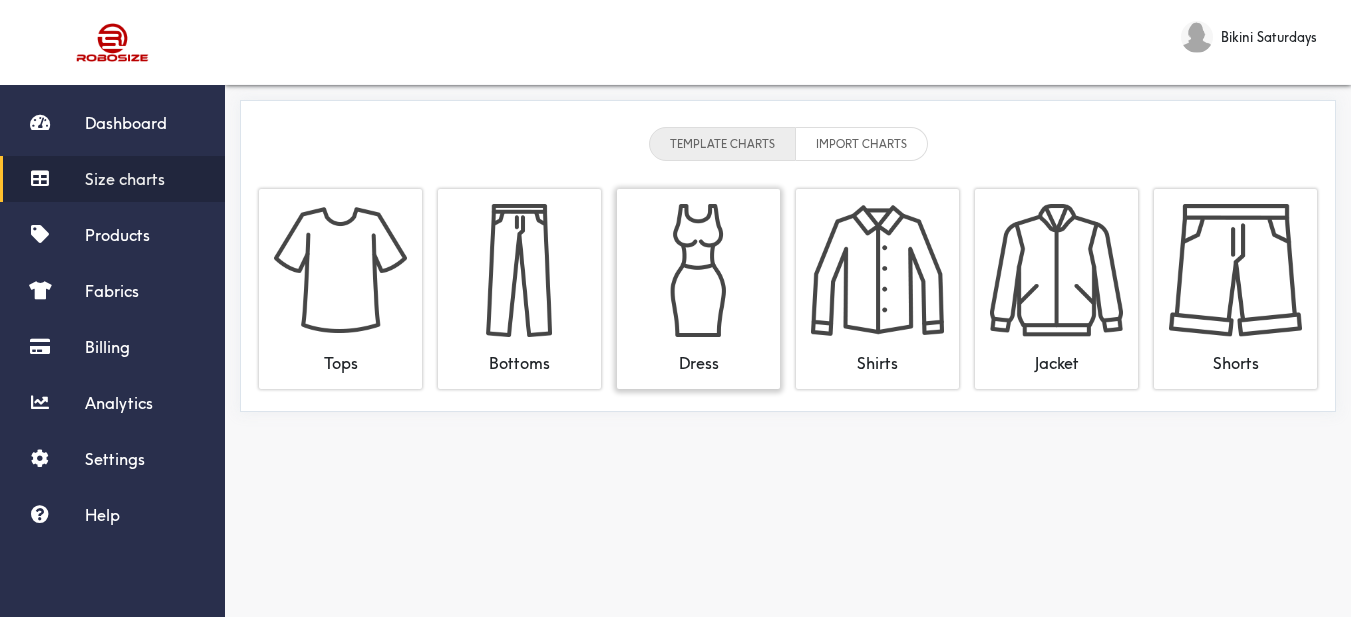 click at bounding box center [698, 270] 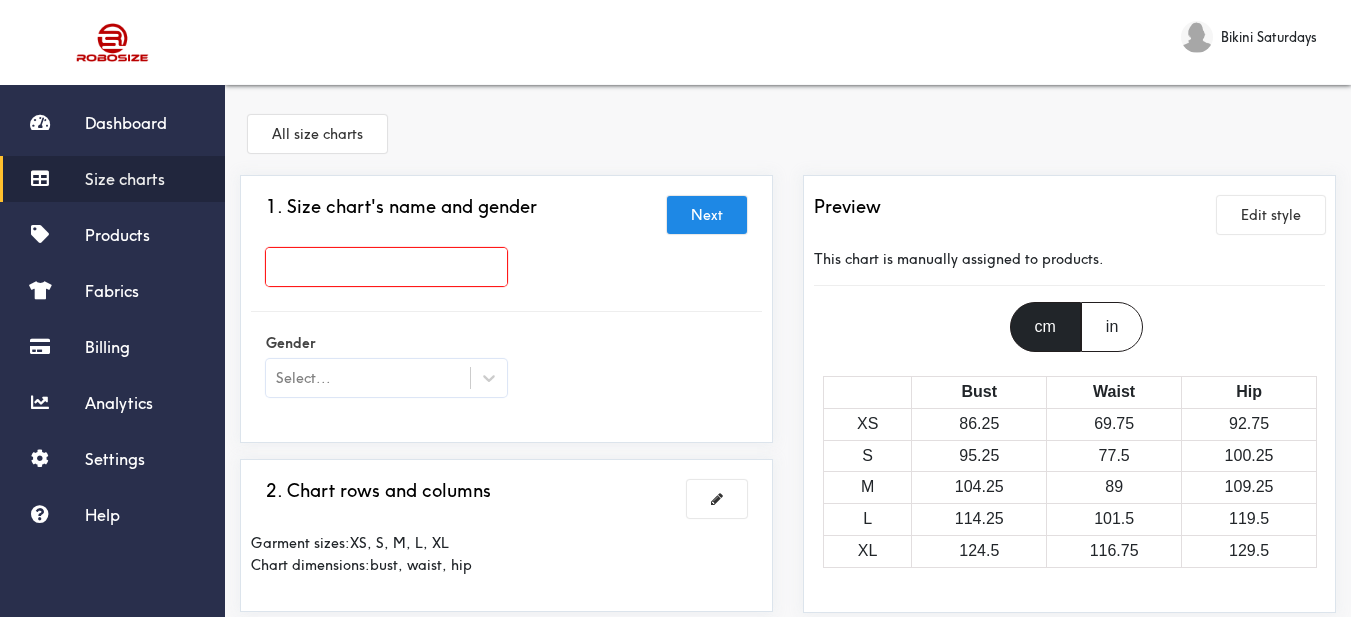 click at bounding box center [386, 267] 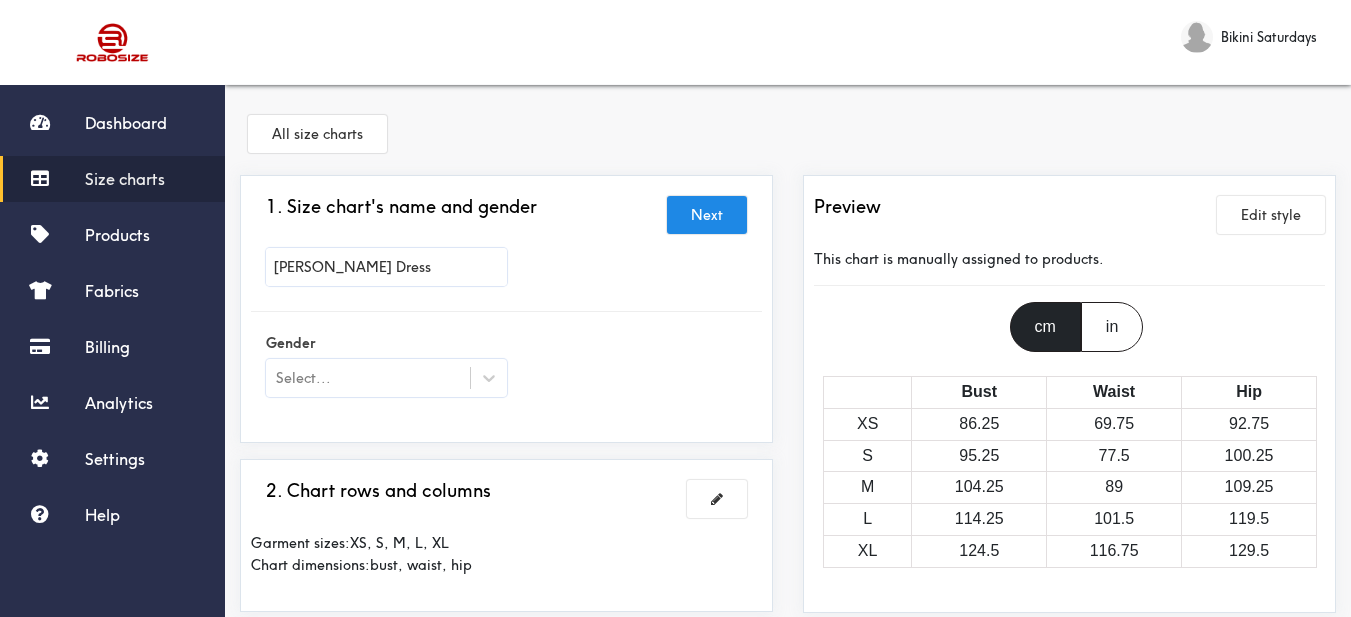 type on "[PERSON_NAME] Dress" 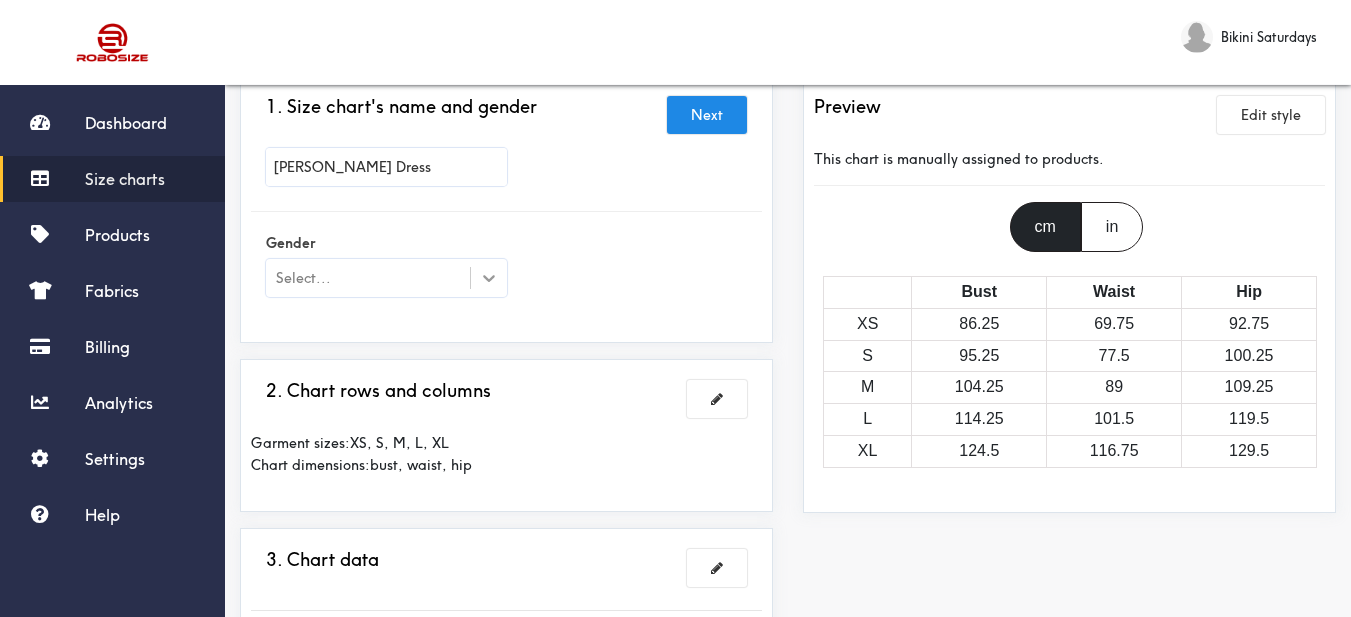 click on "Gender Select..." at bounding box center (386, 267) 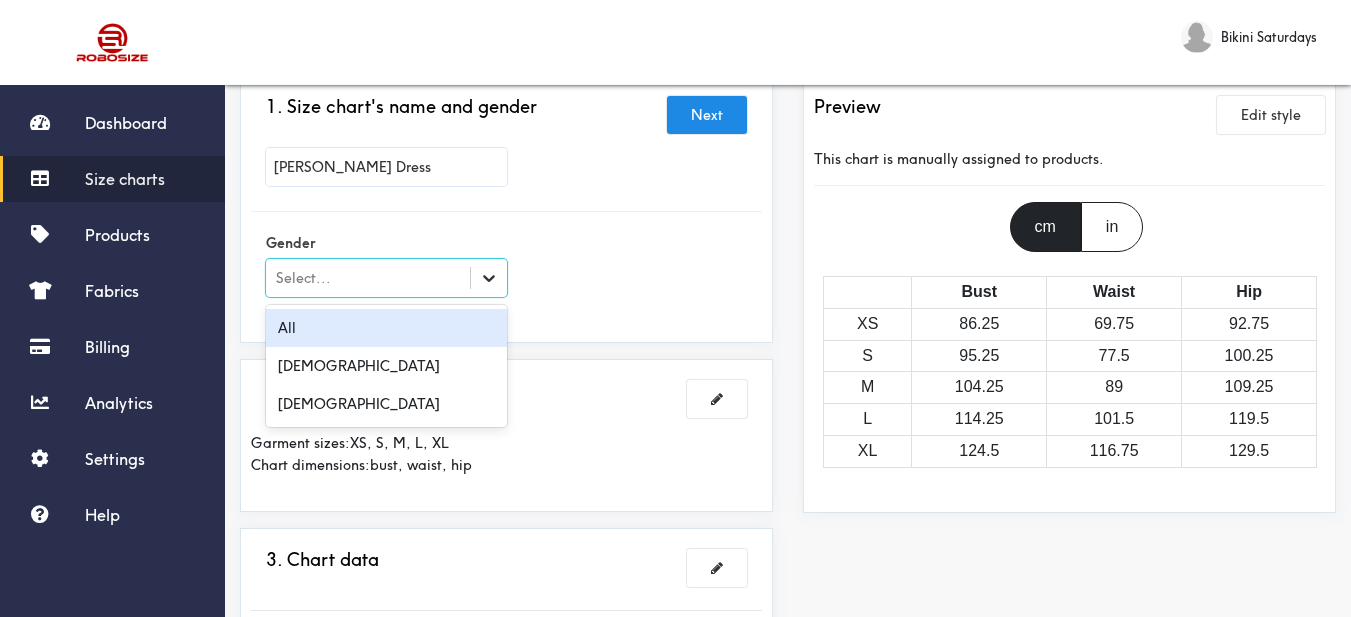 click 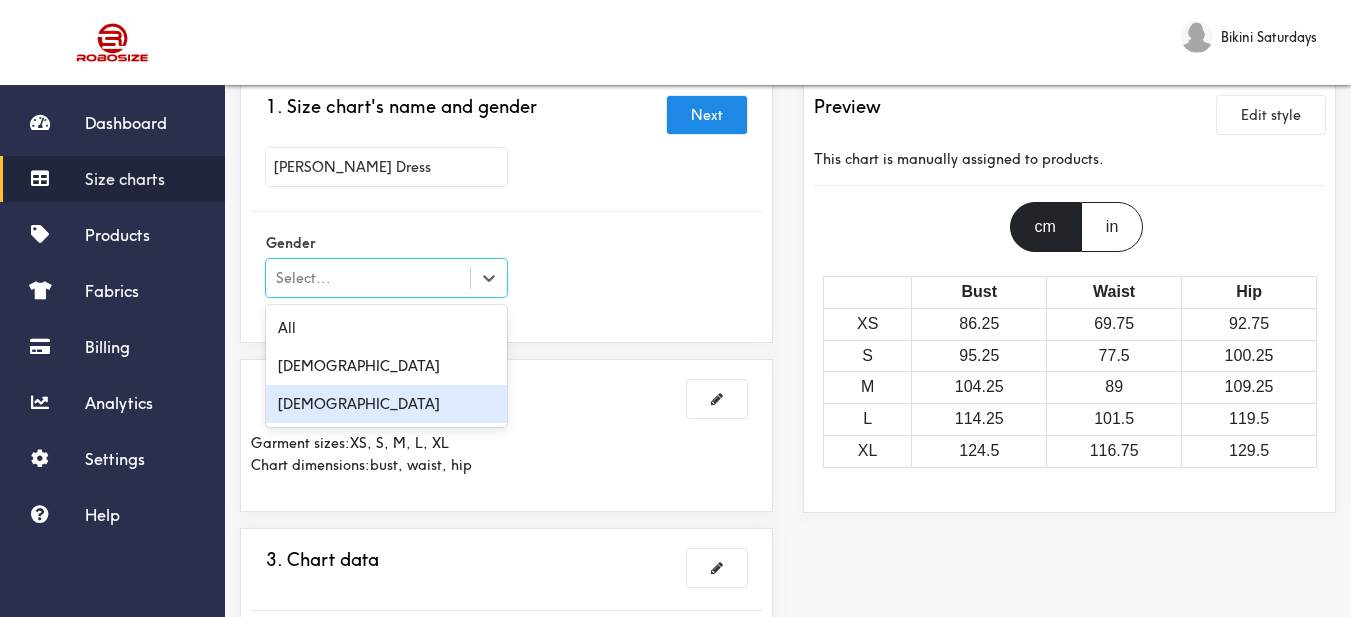 click on "[DEMOGRAPHIC_DATA]" at bounding box center (386, 404) 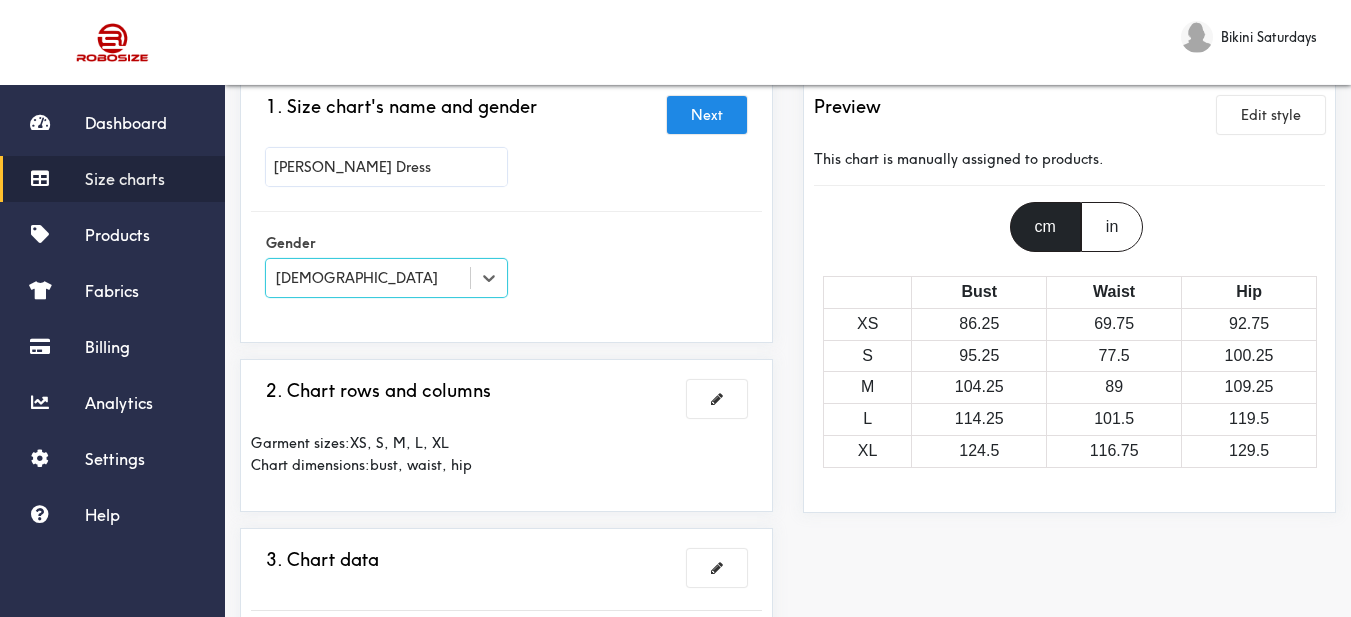 scroll, scrollTop: 300, scrollLeft: 0, axis: vertical 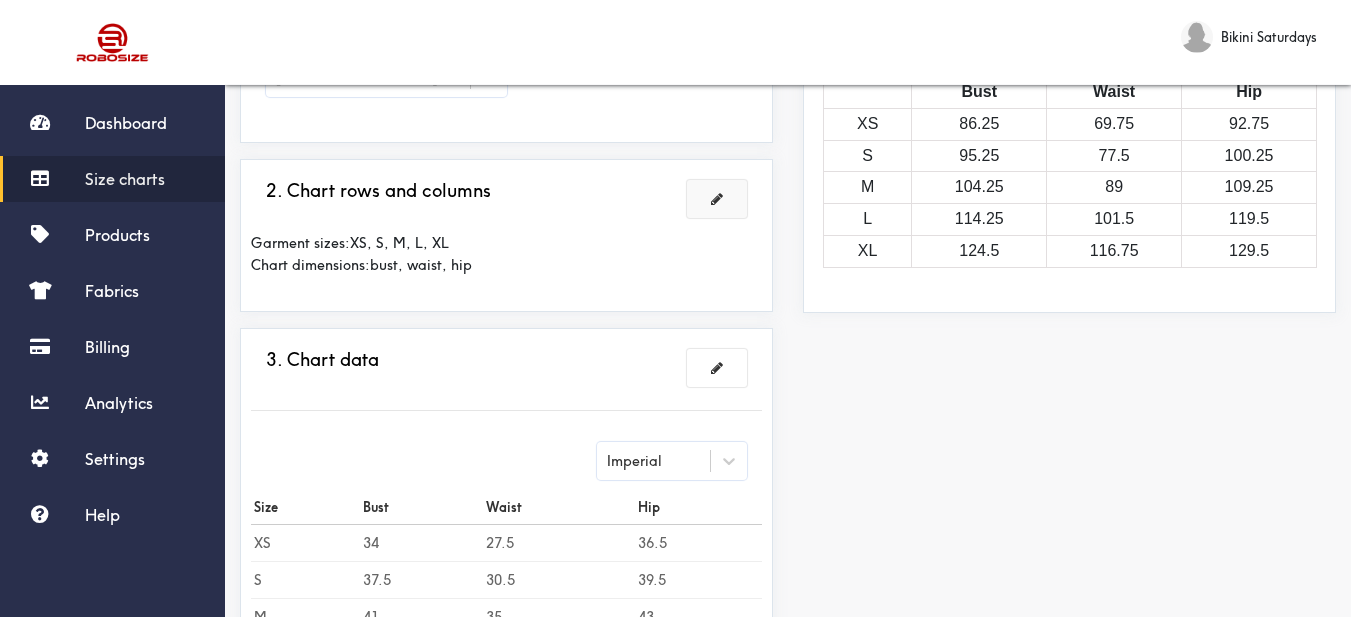 click at bounding box center [717, 199] 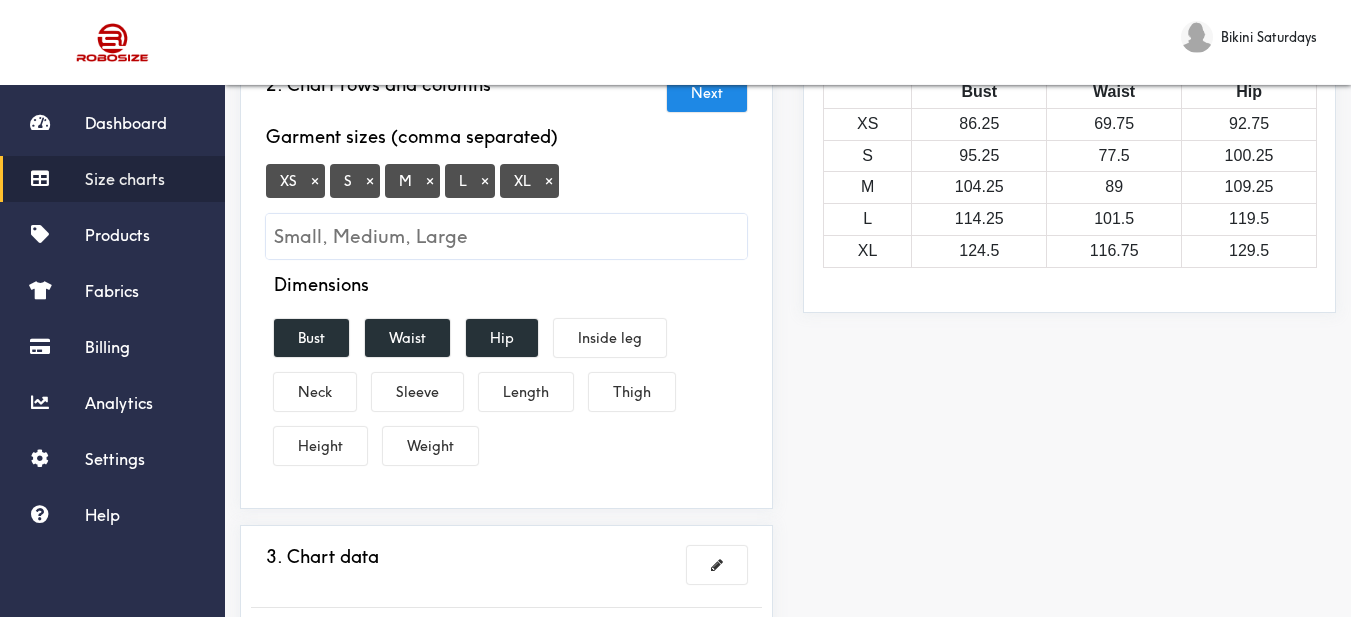 click on "×" at bounding box center [315, 181] 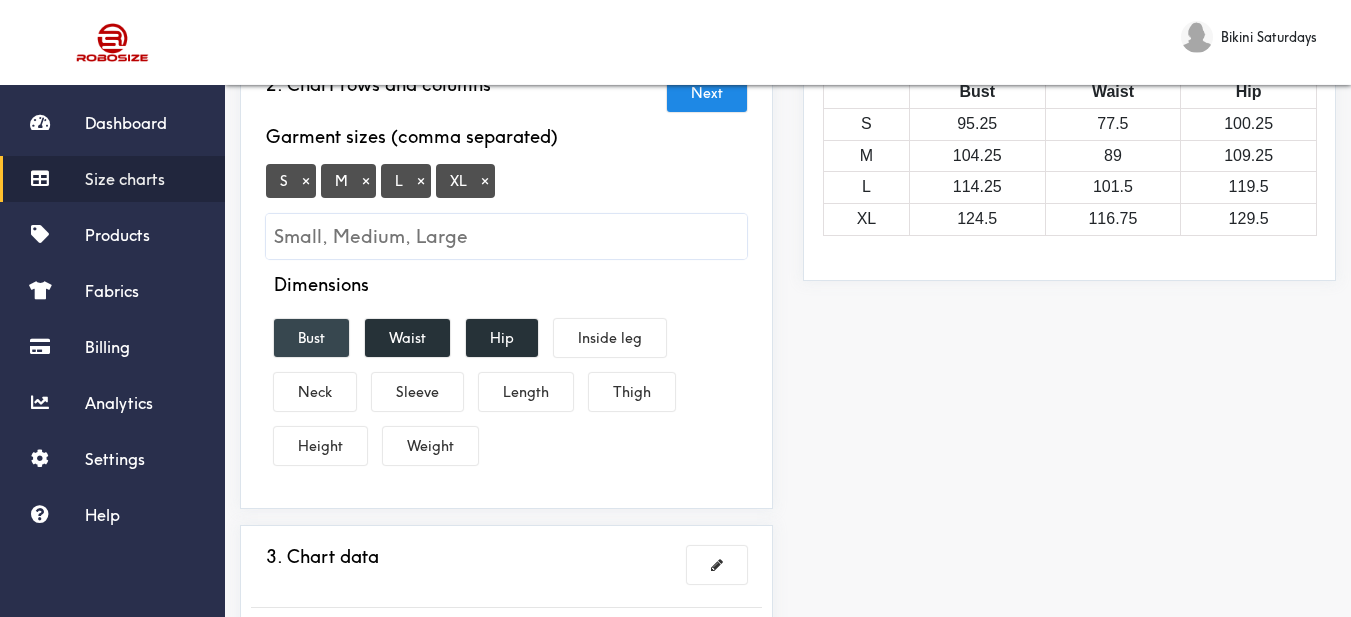 click on "Bust" at bounding box center (311, 338) 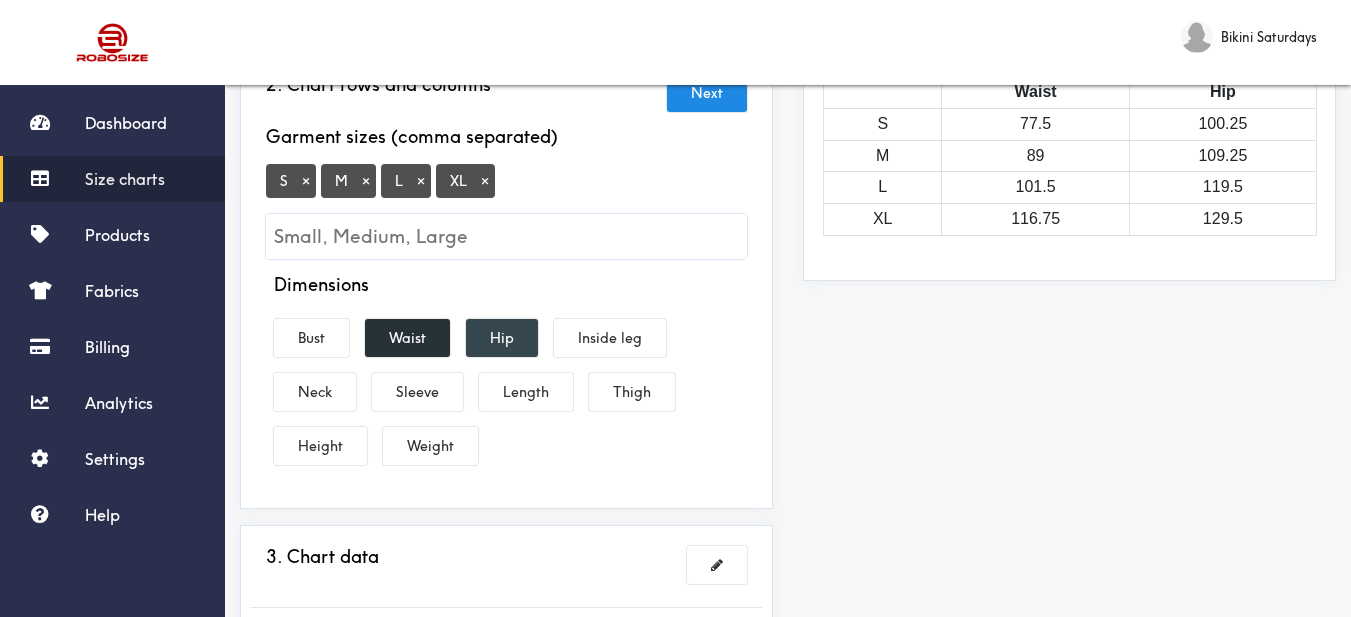 drag, startPoint x: 399, startPoint y: 339, endPoint x: 483, endPoint y: 337, distance: 84.0238 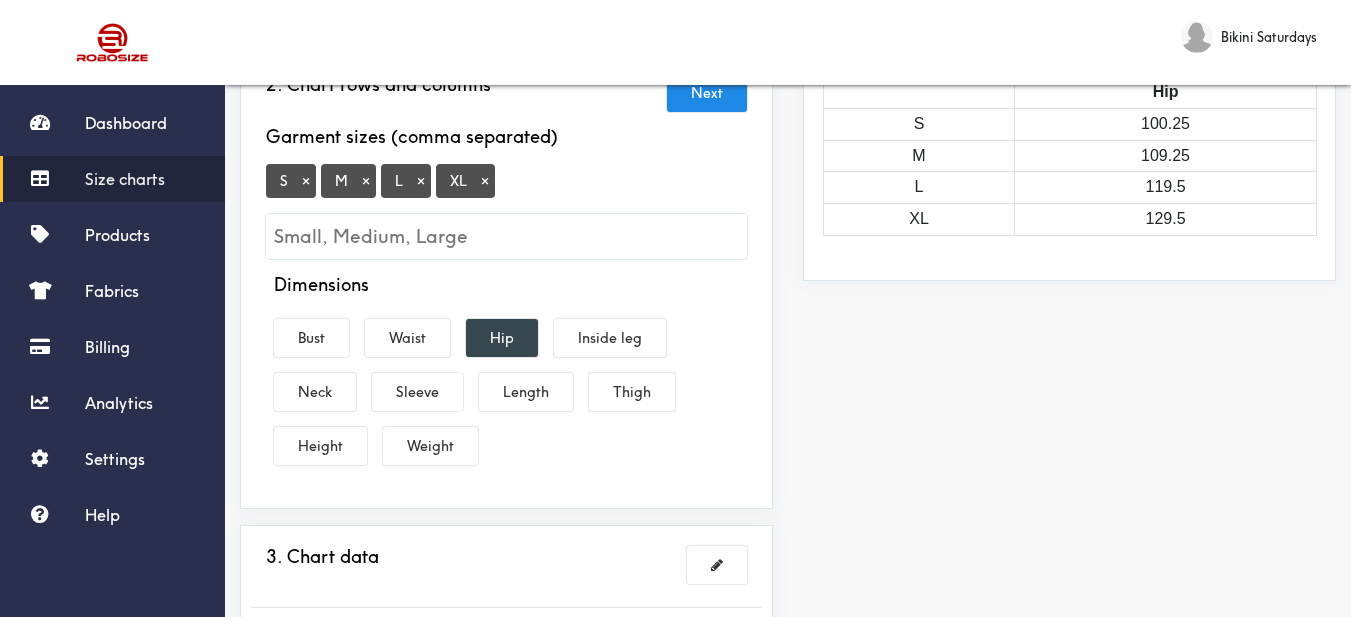 click on "Hip" at bounding box center (502, 338) 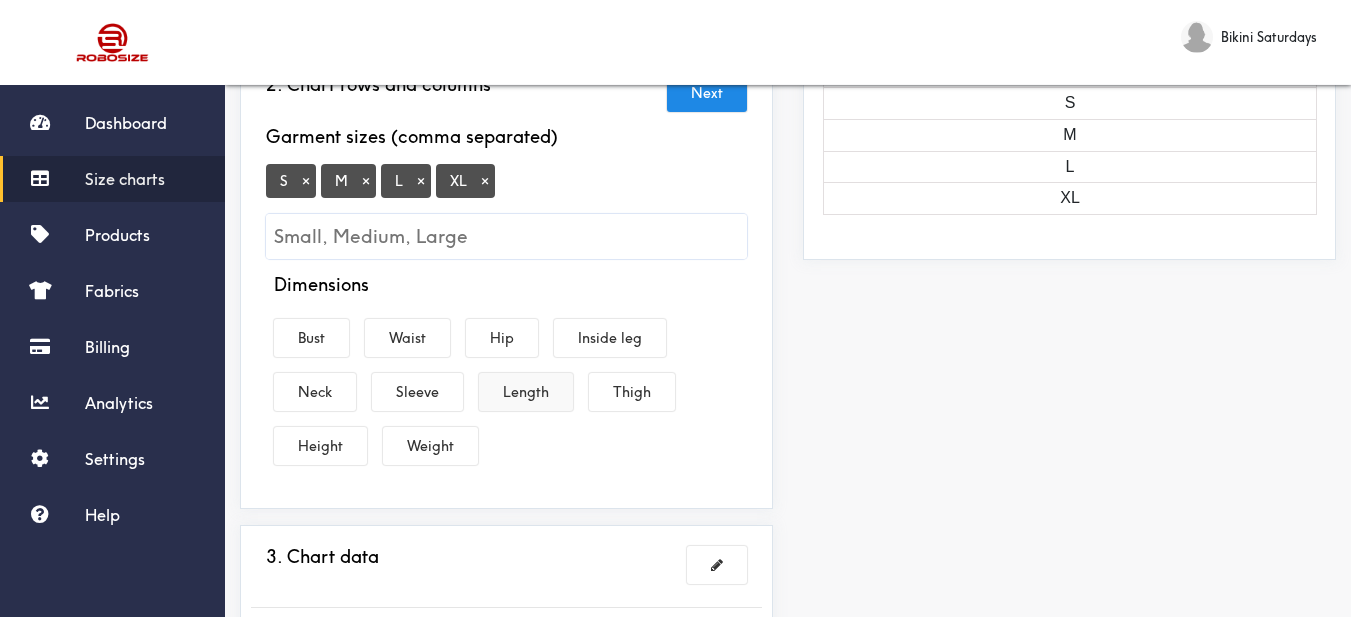 click on "Length" at bounding box center (526, 392) 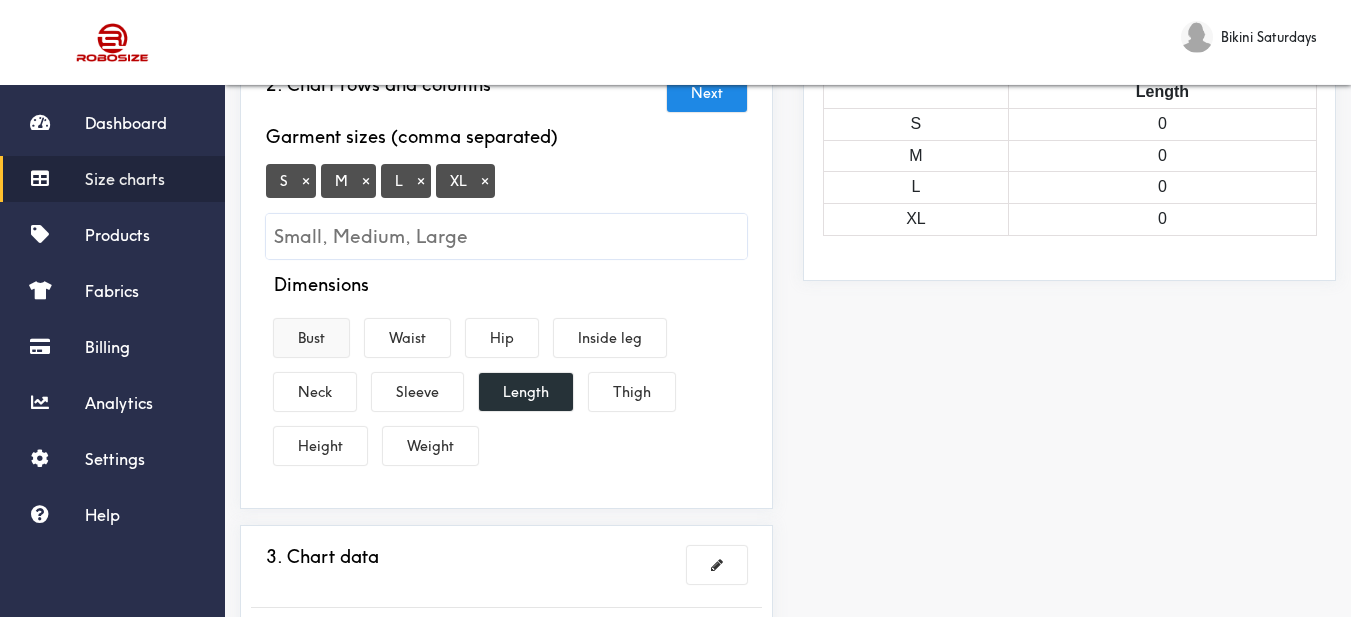 click on "Bust" at bounding box center [311, 338] 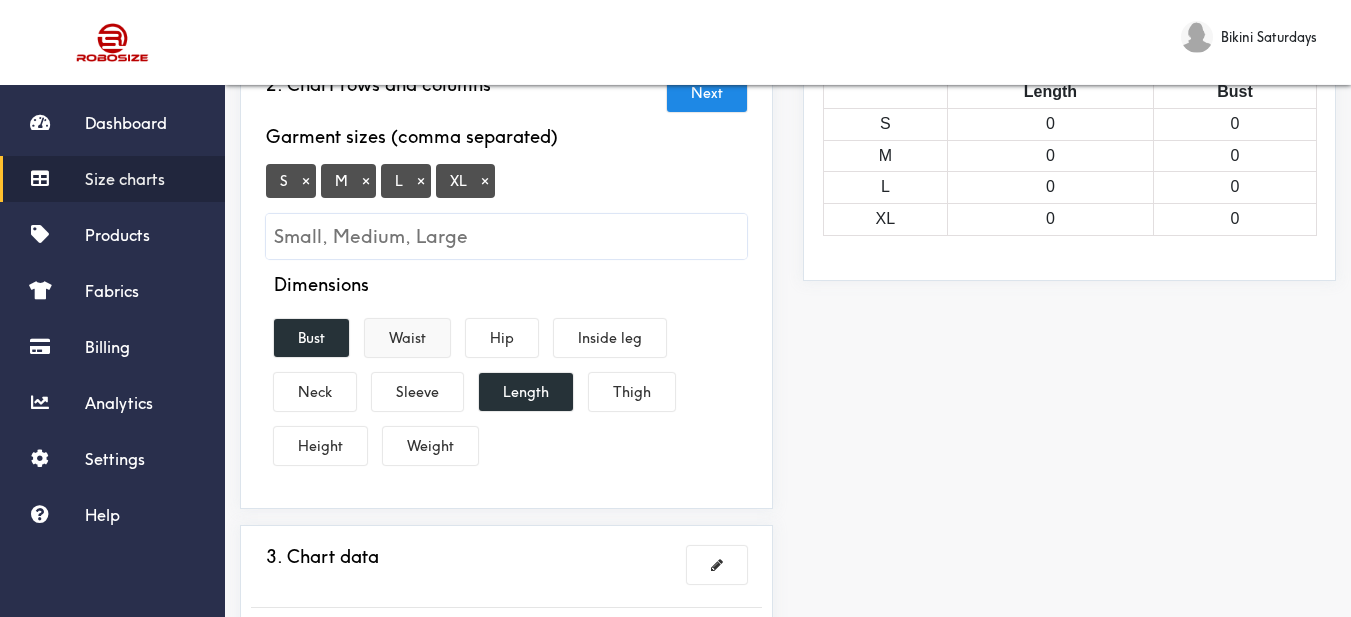 drag, startPoint x: 397, startPoint y: 349, endPoint x: 435, endPoint y: 344, distance: 38.327538 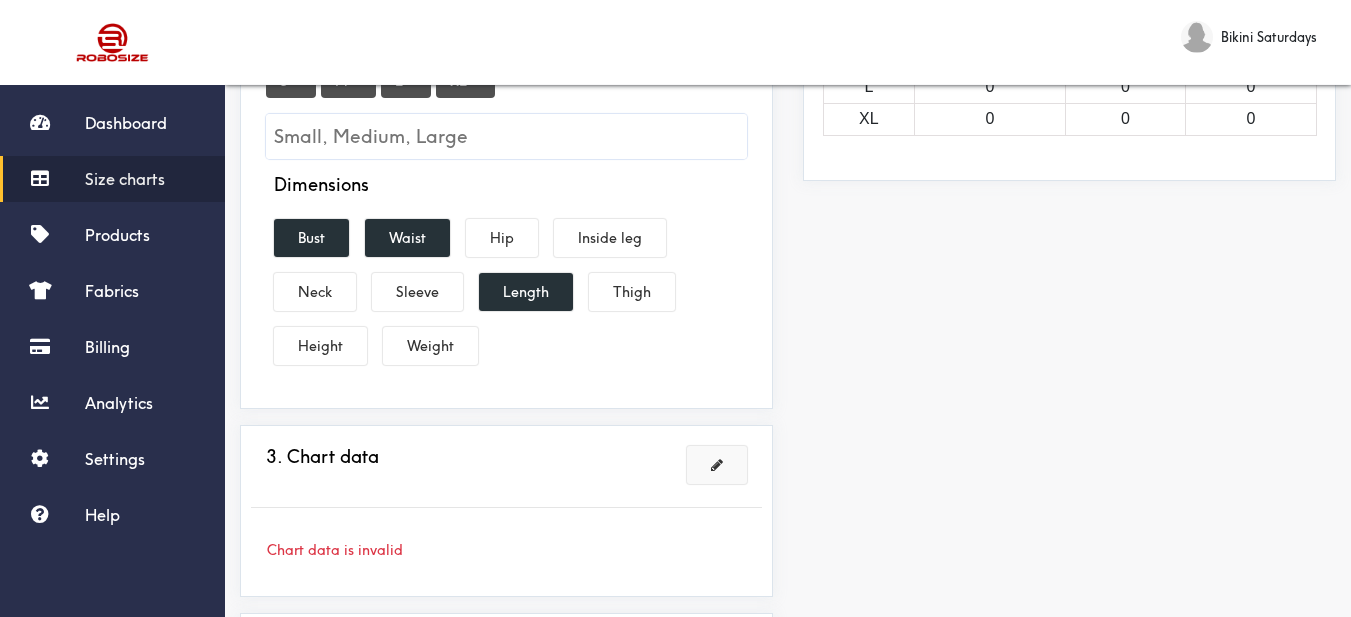 click at bounding box center [717, 465] 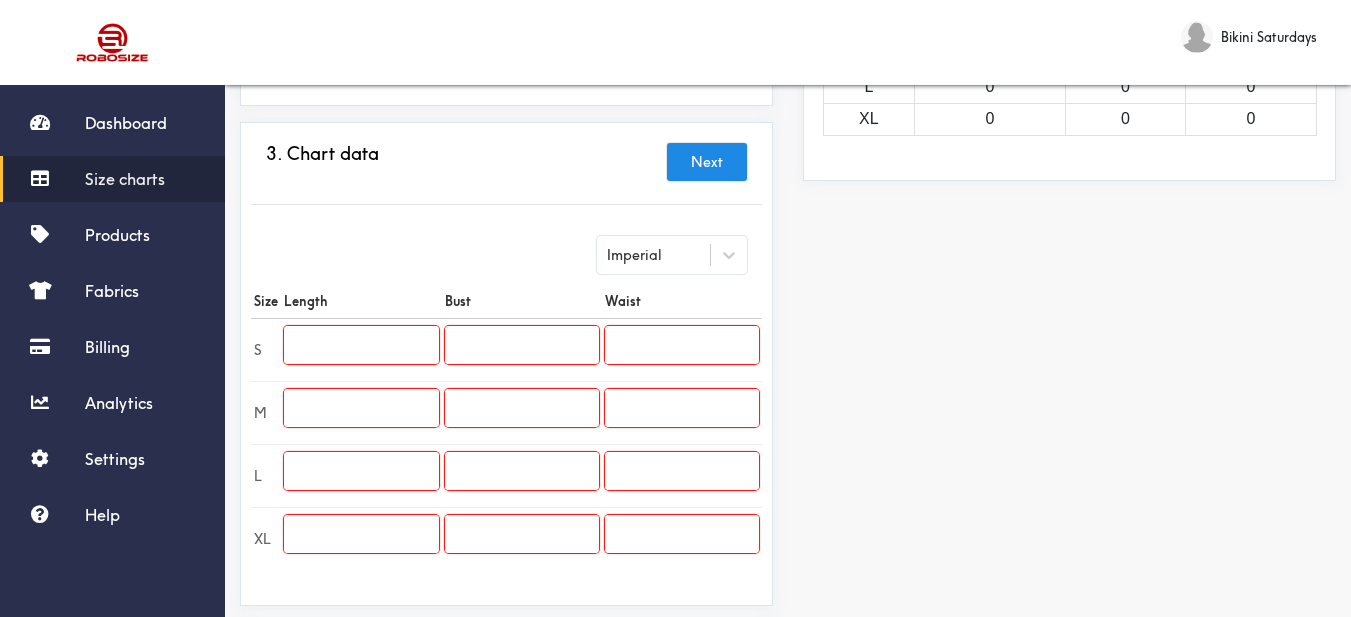 scroll, scrollTop: 600, scrollLeft: 0, axis: vertical 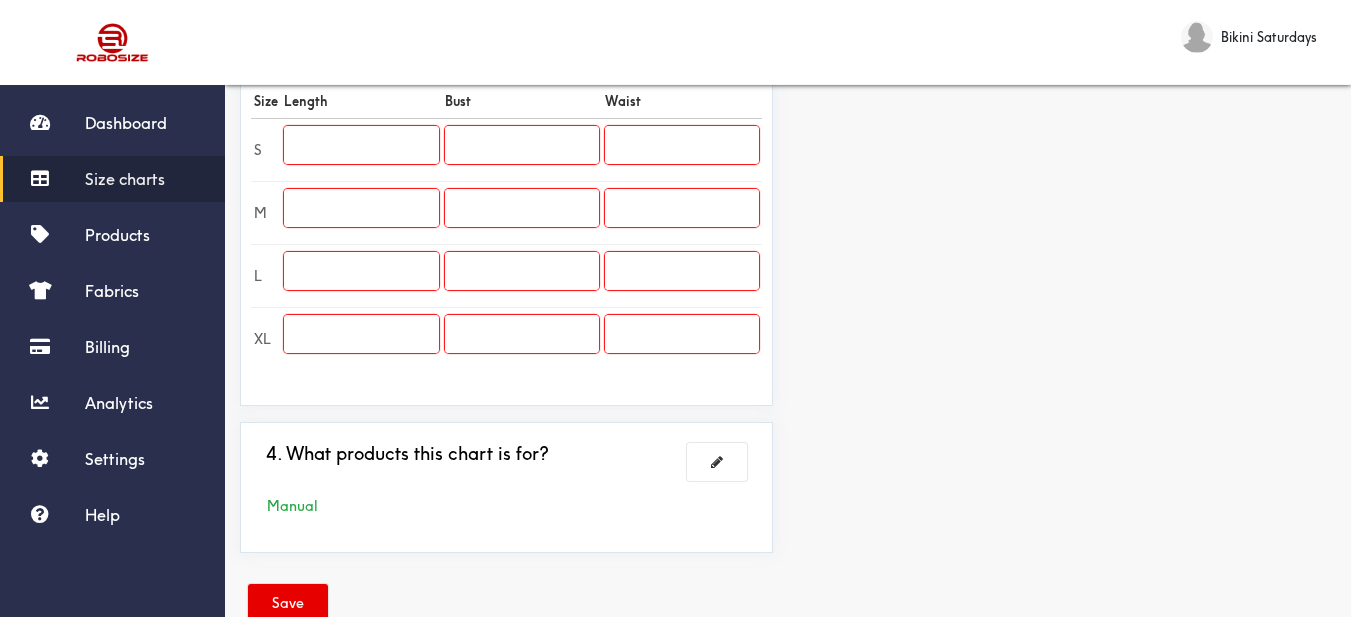 click at bounding box center (361, 145) 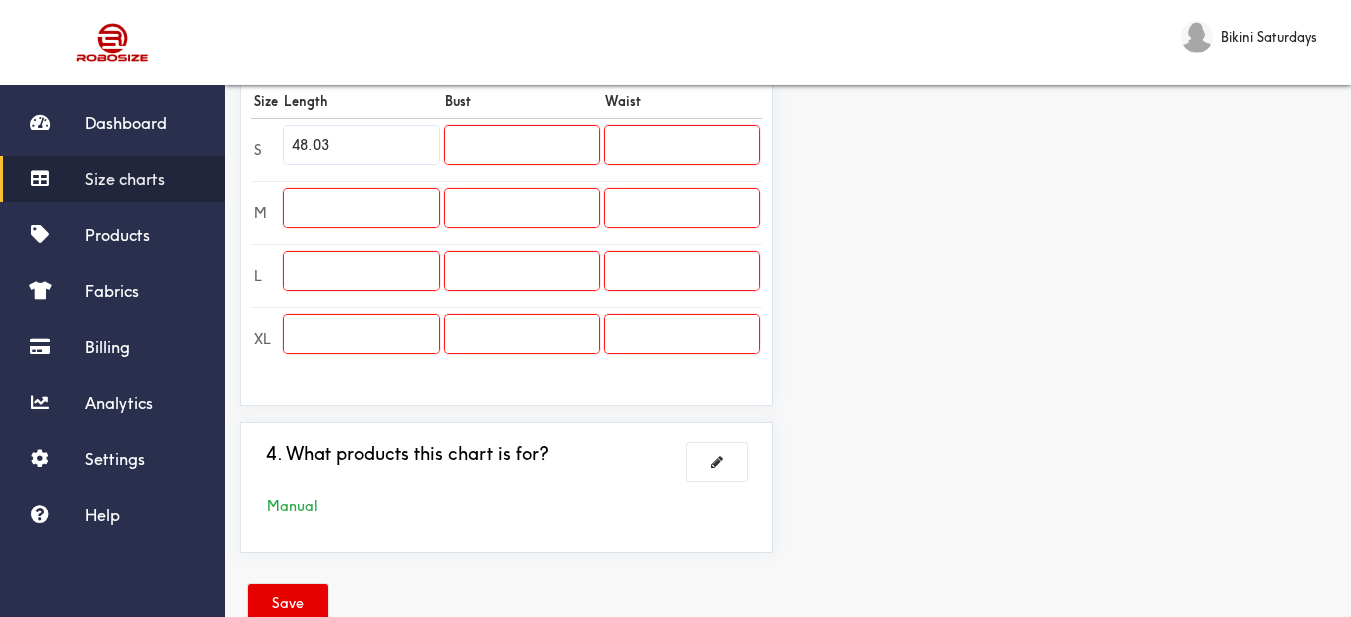 type on "48.03" 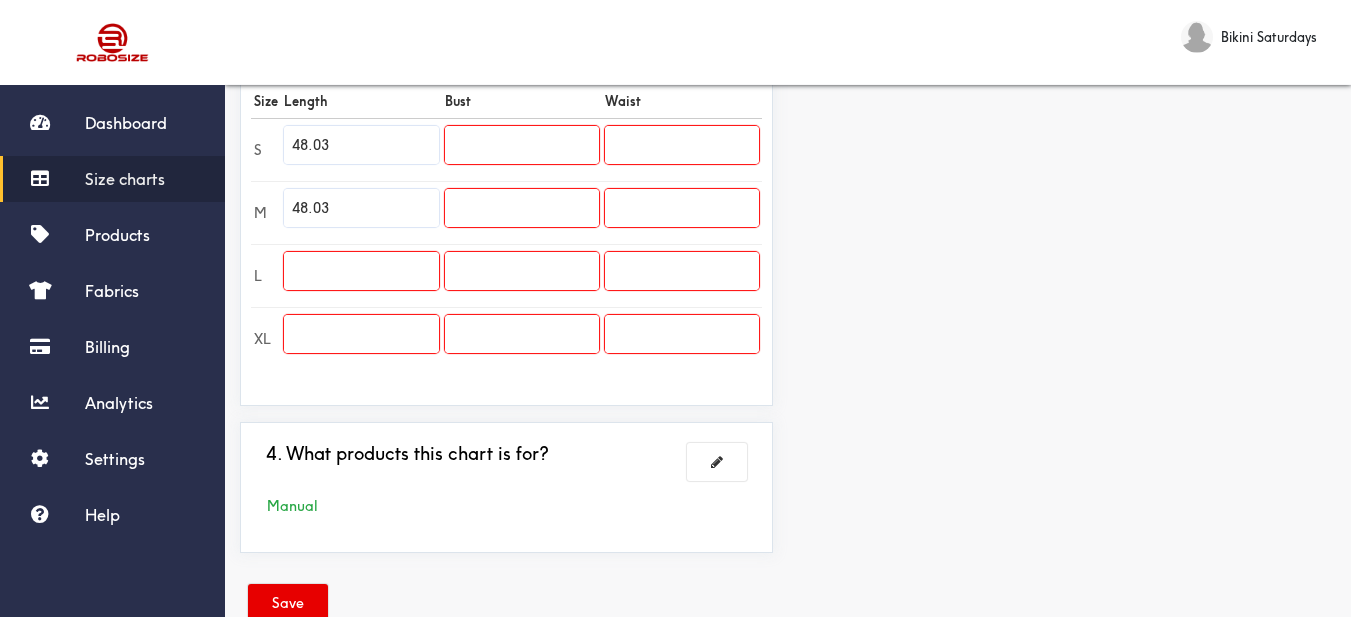 type on "48.03" 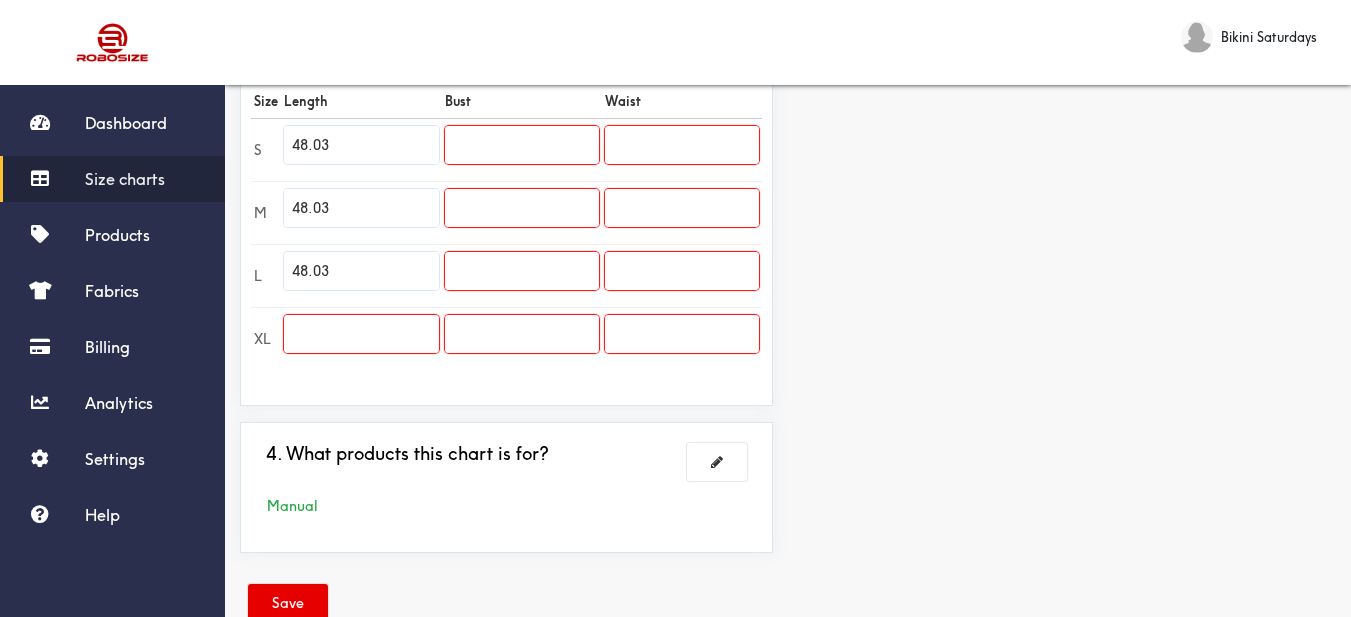 type on "48.03" 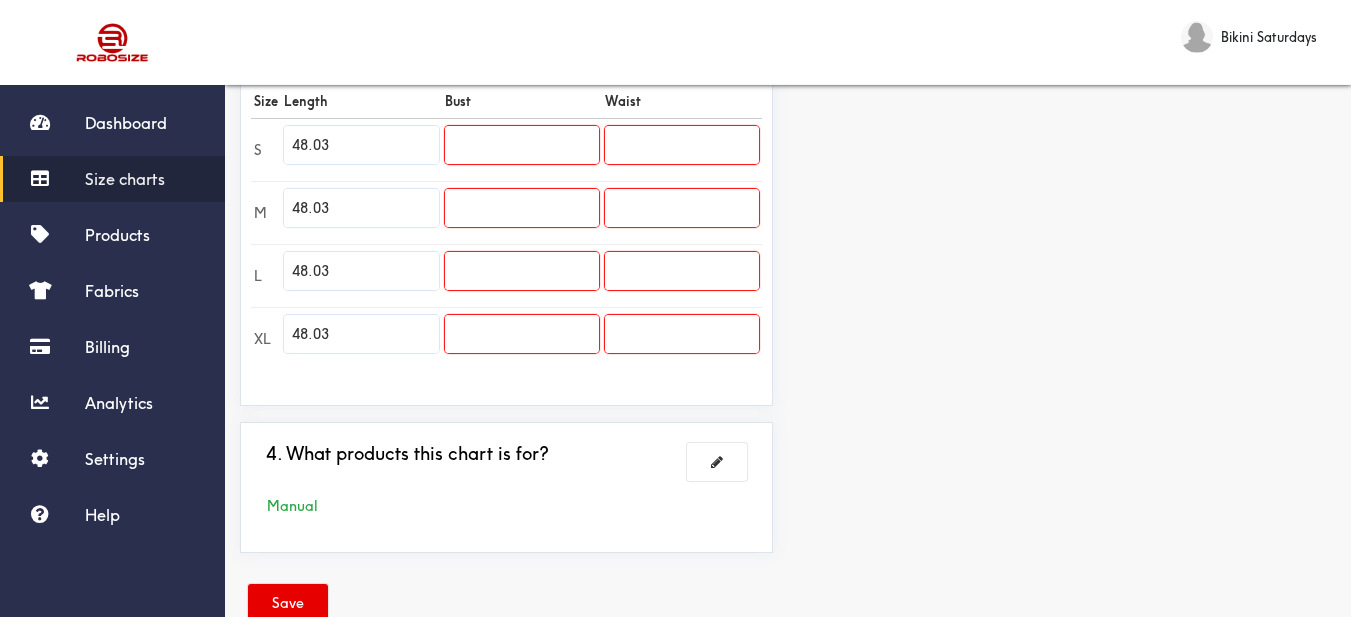 type on "48.03" 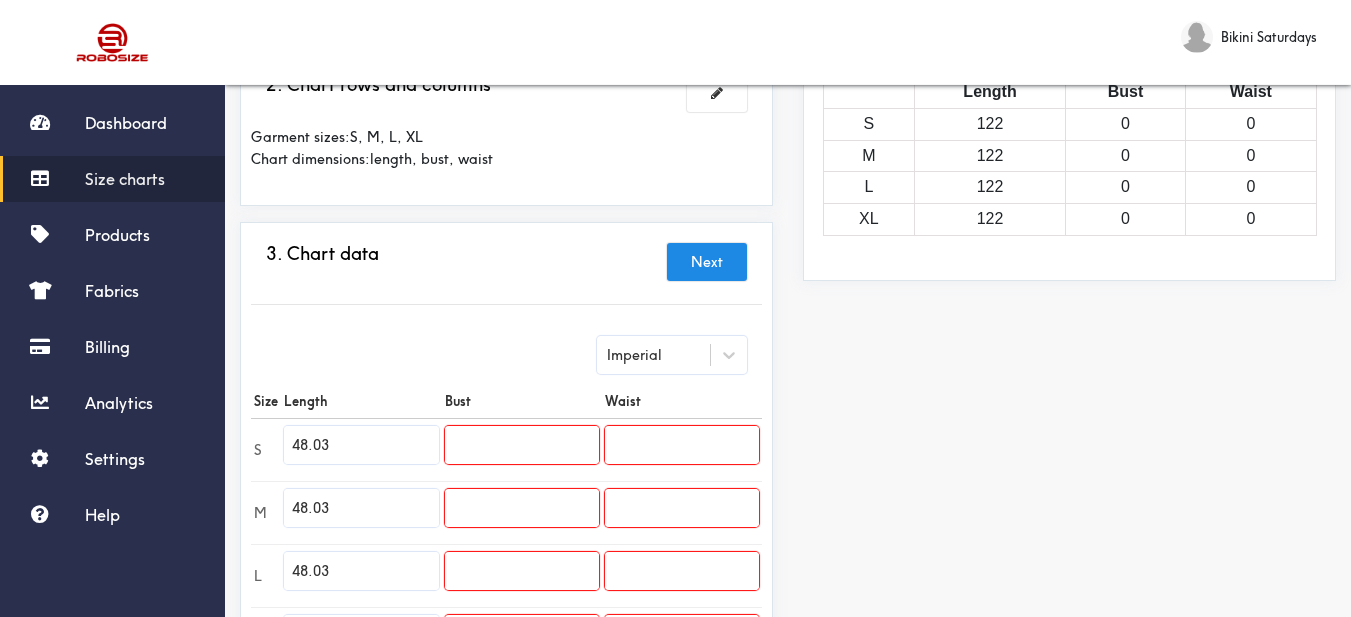 scroll, scrollTop: 100, scrollLeft: 0, axis: vertical 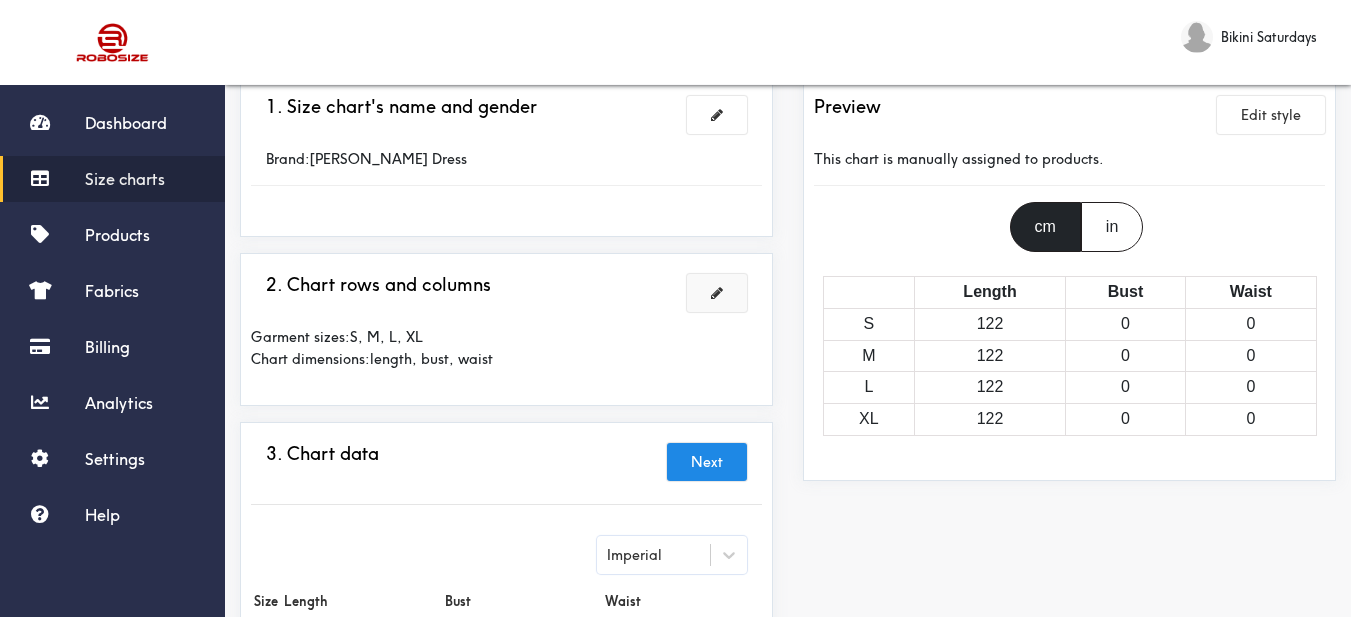 click at bounding box center [717, 293] 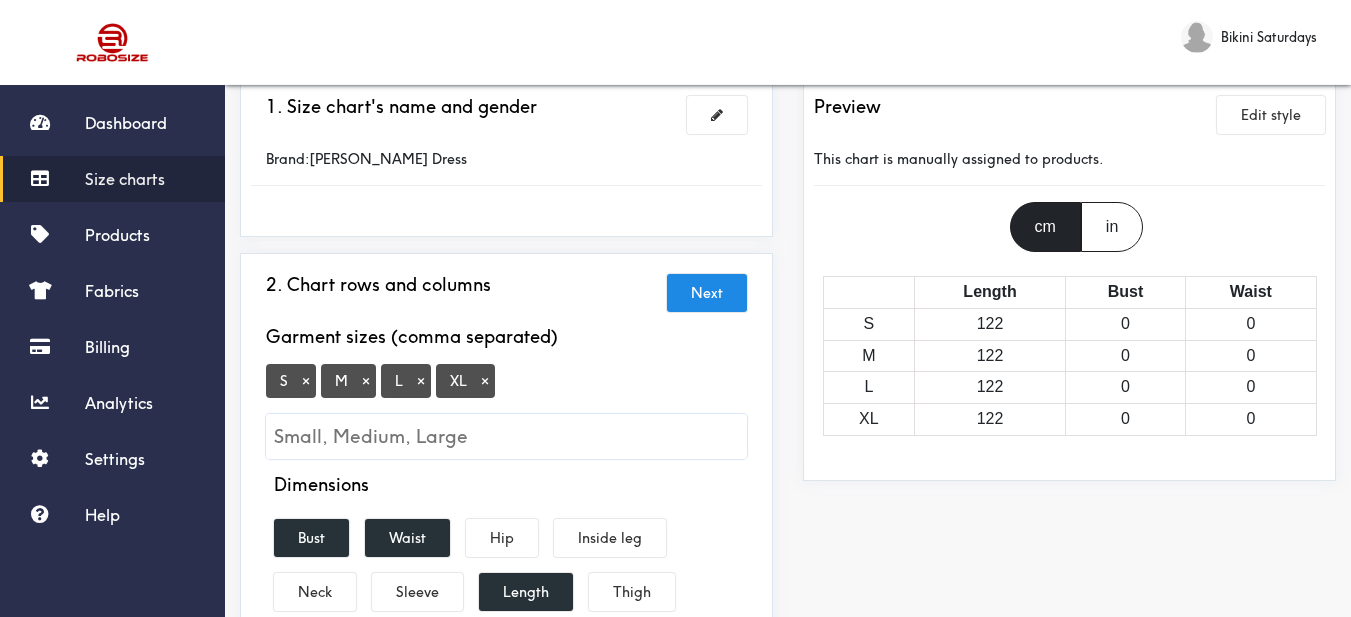 click on "×" at bounding box center (485, 381) 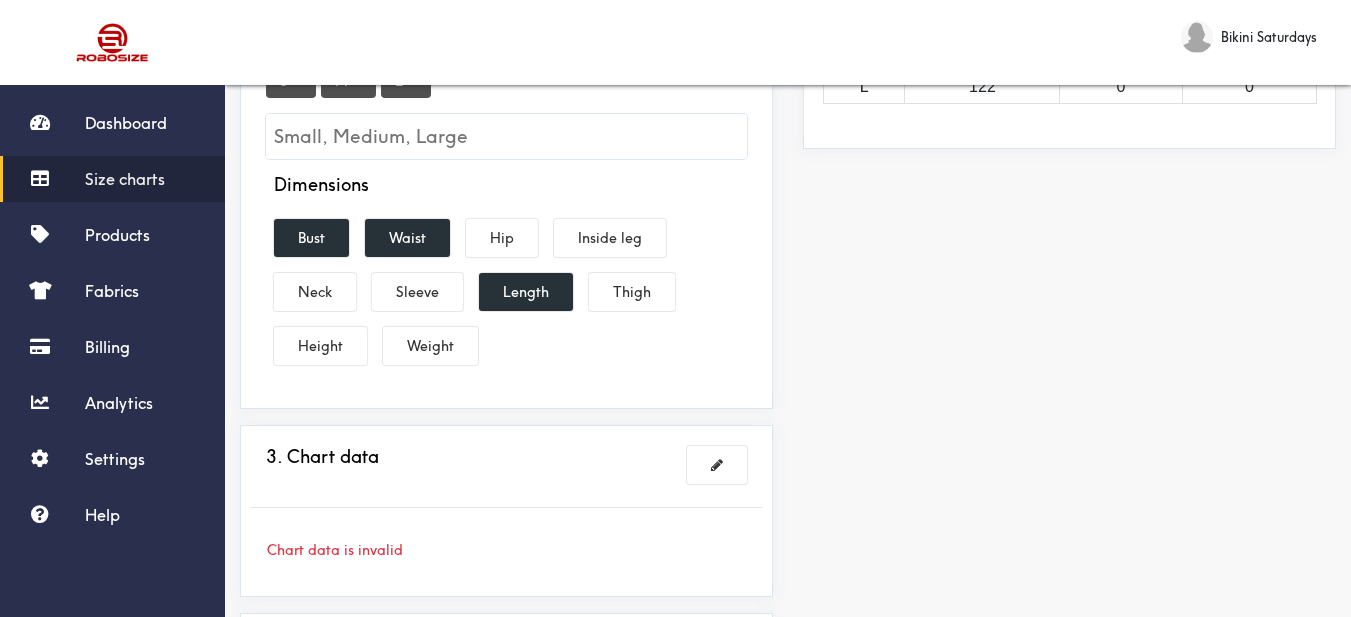 scroll, scrollTop: 643, scrollLeft: 0, axis: vertical 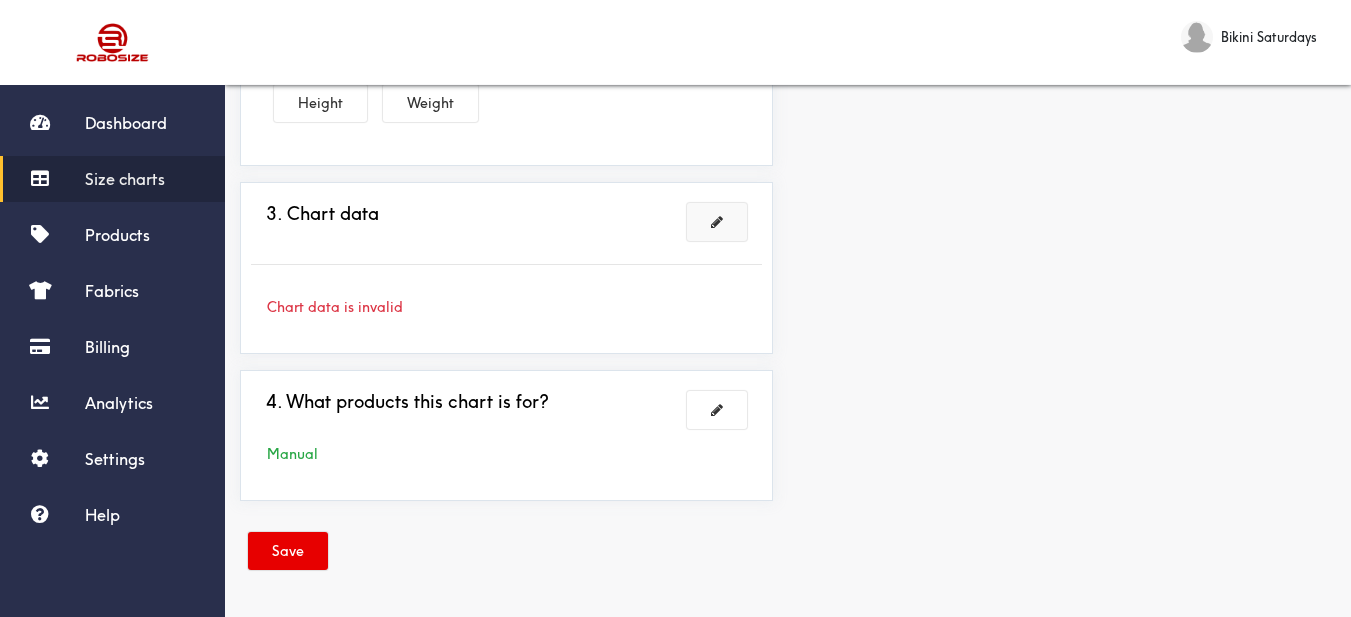 click at bounding box center (717, 222) 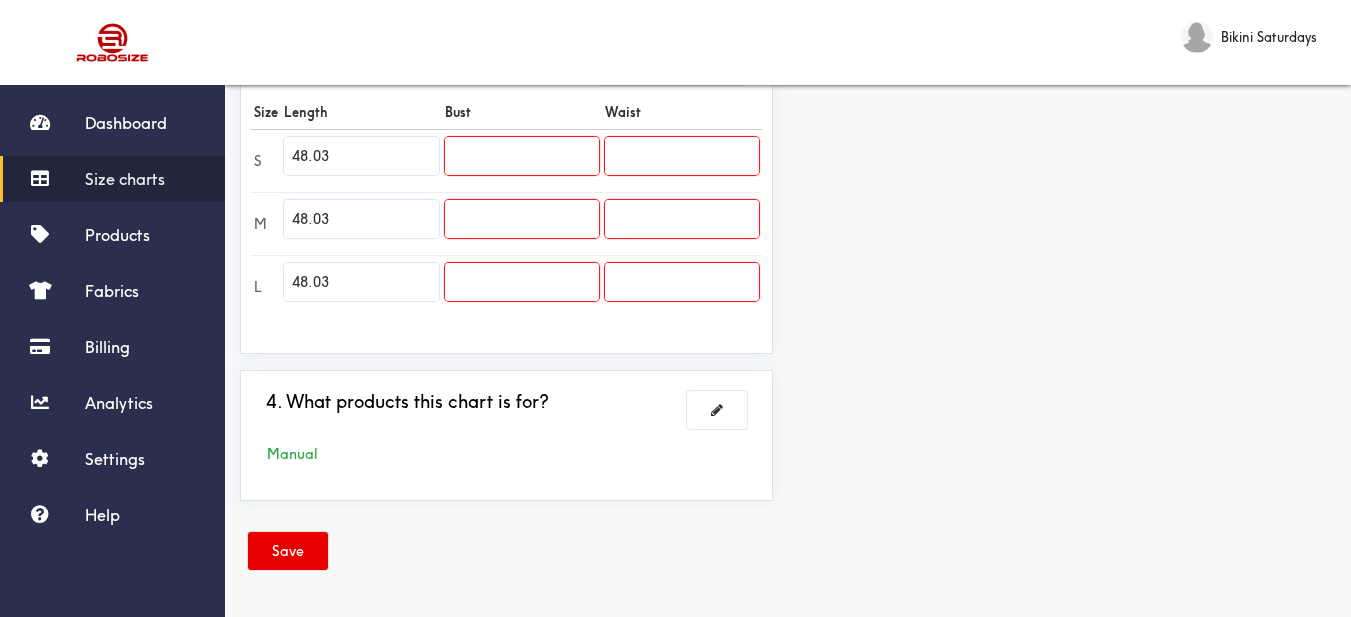 click on "Preview Edit style This chart is manually assigned to products. cm in Length Bust Waist S 122 0 0 M 122 0 0 L 122 0 0" at bounding box center [1069, 51] 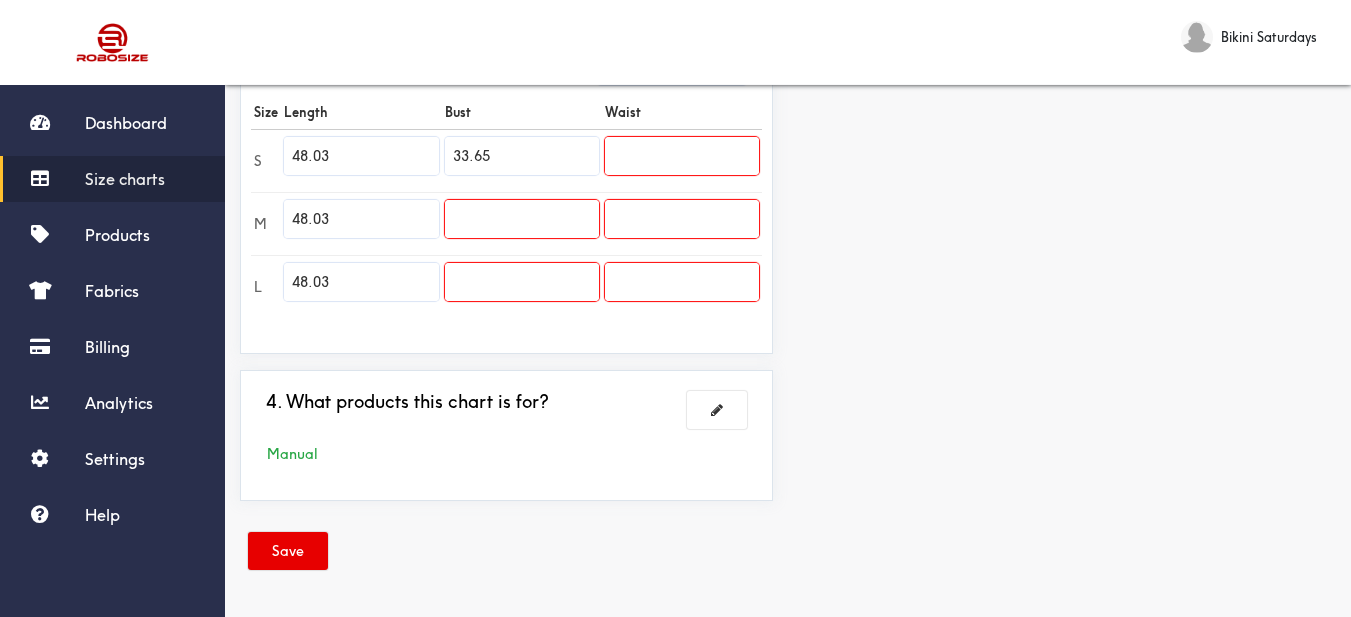 drag, startPoint x: 435, startPoint y: 156, endPoint x: 383, endPoint y: 158, distance: 52.03845 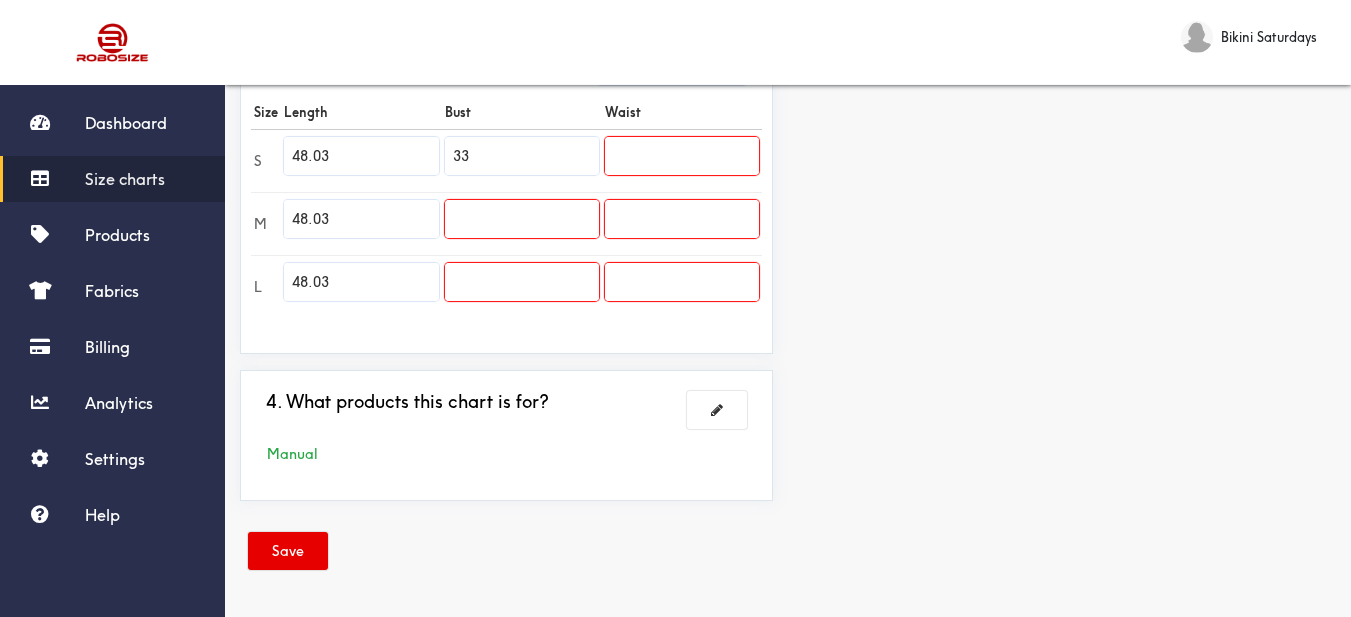 type on "33" 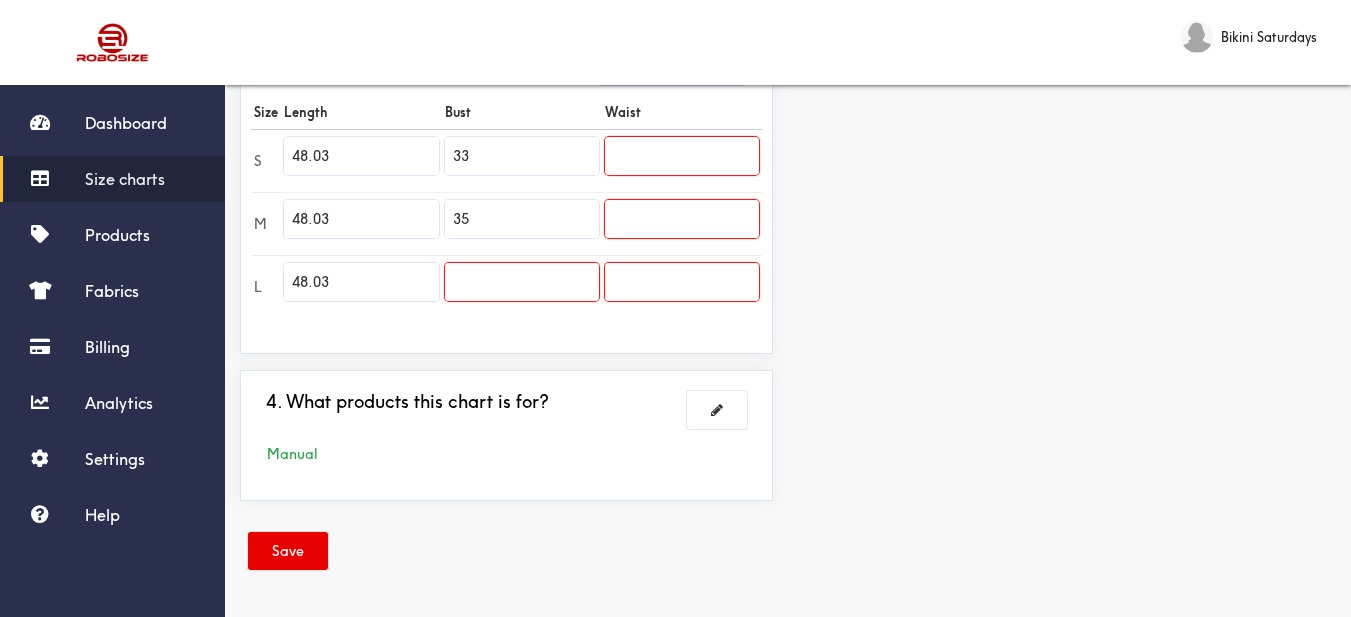 type on "35" 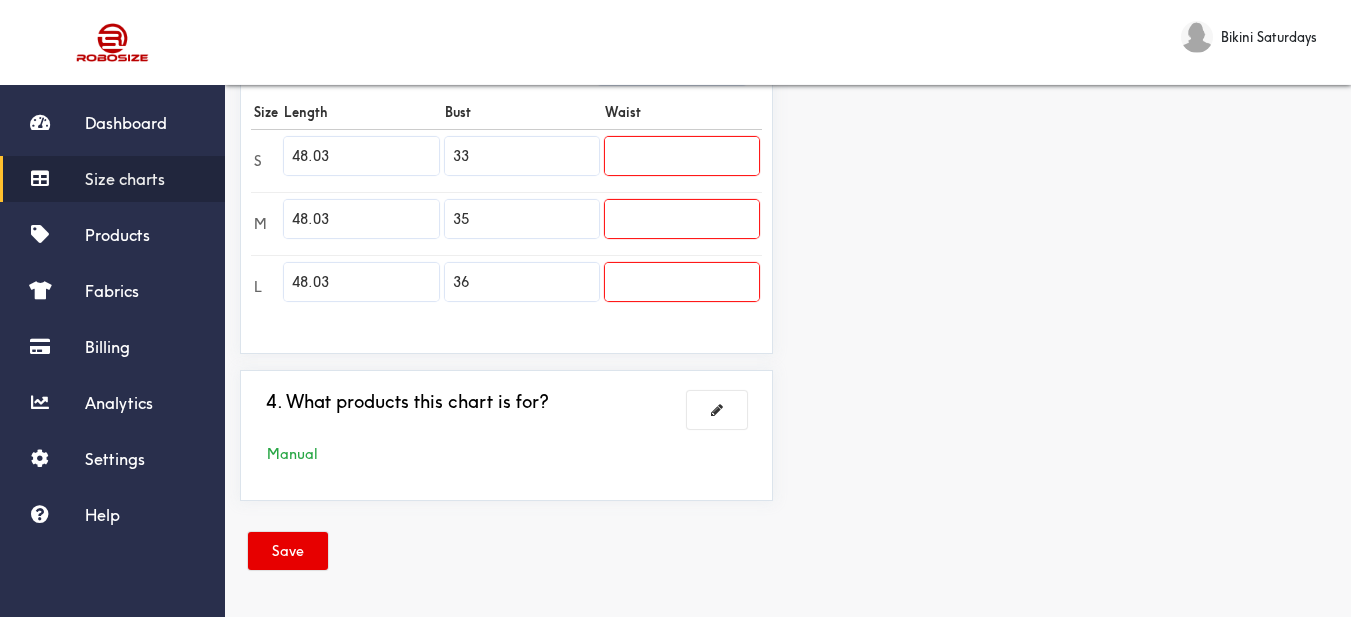 type on "36" 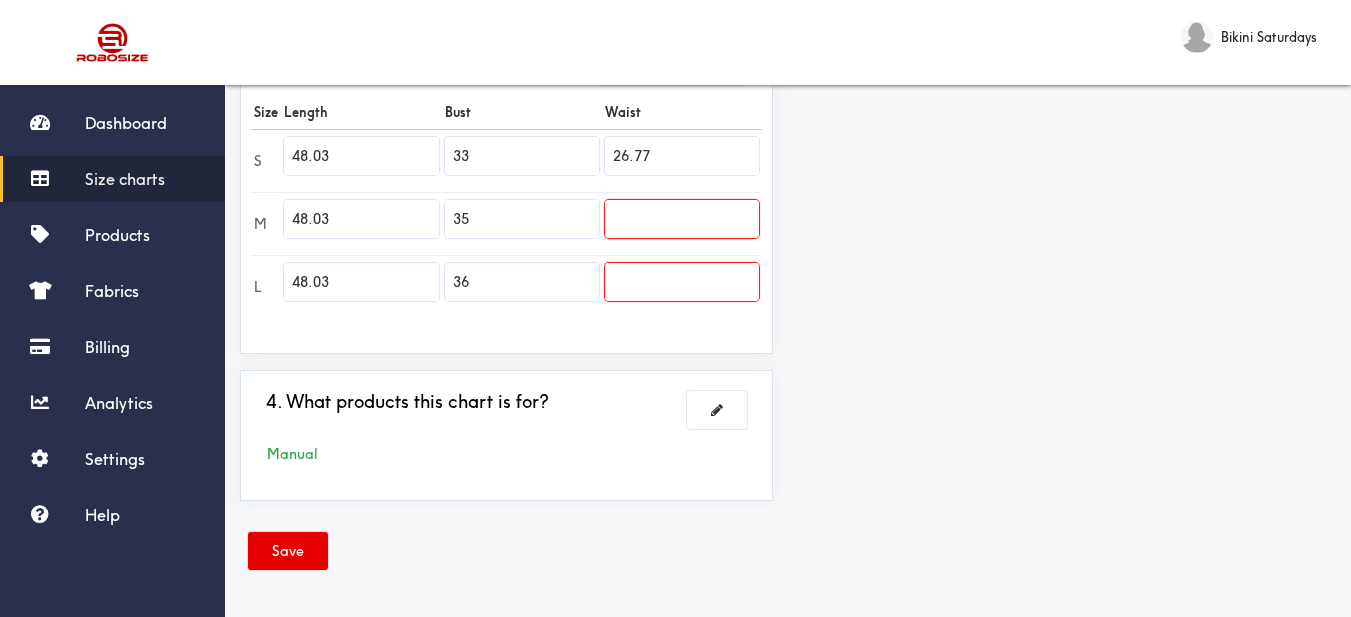 type on "26.77" 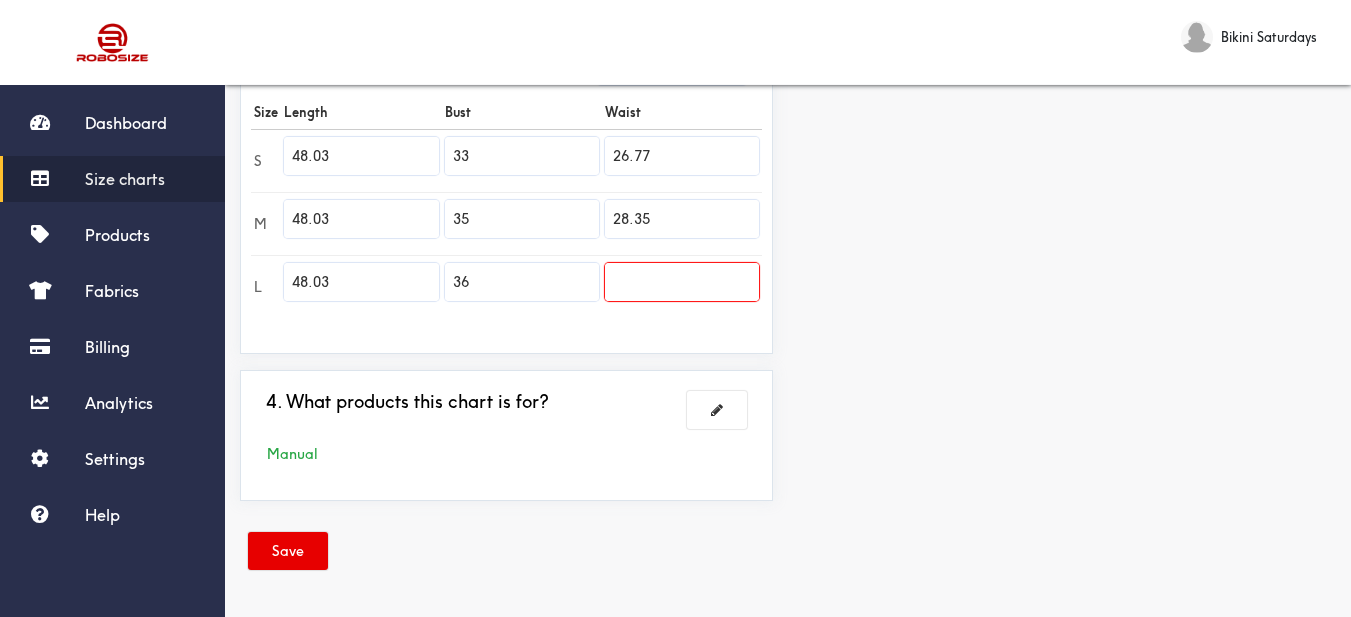 type on "28.35" 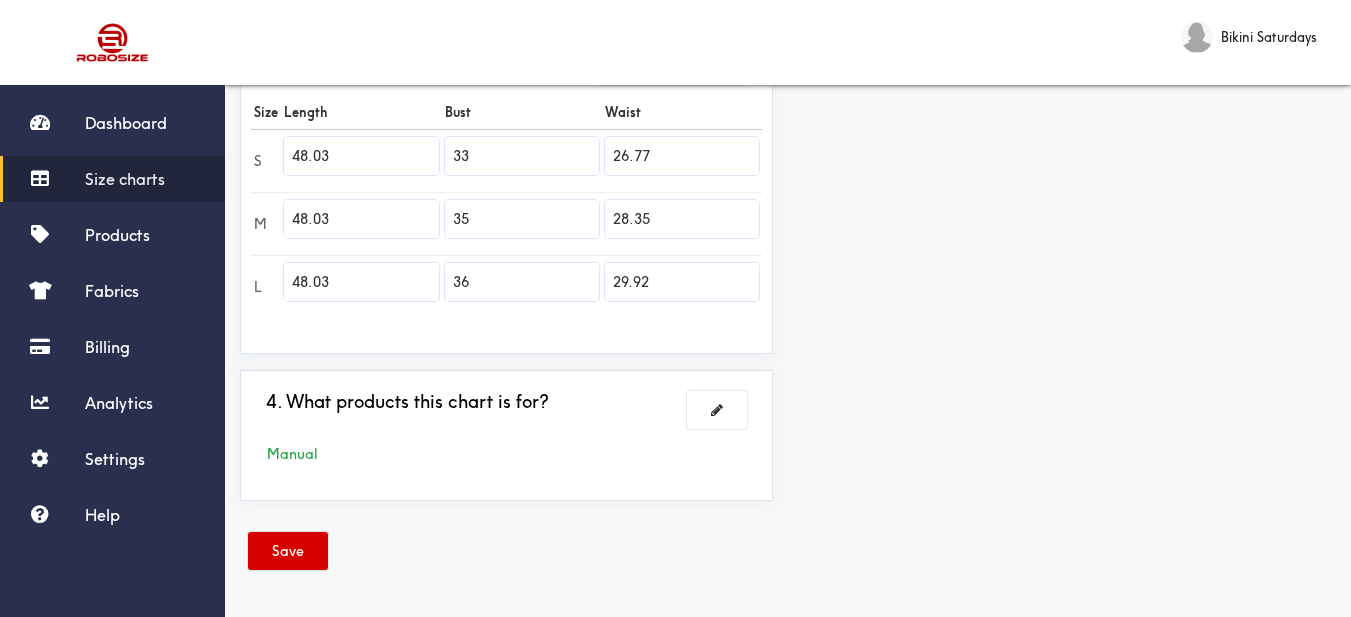 type on "29.92" 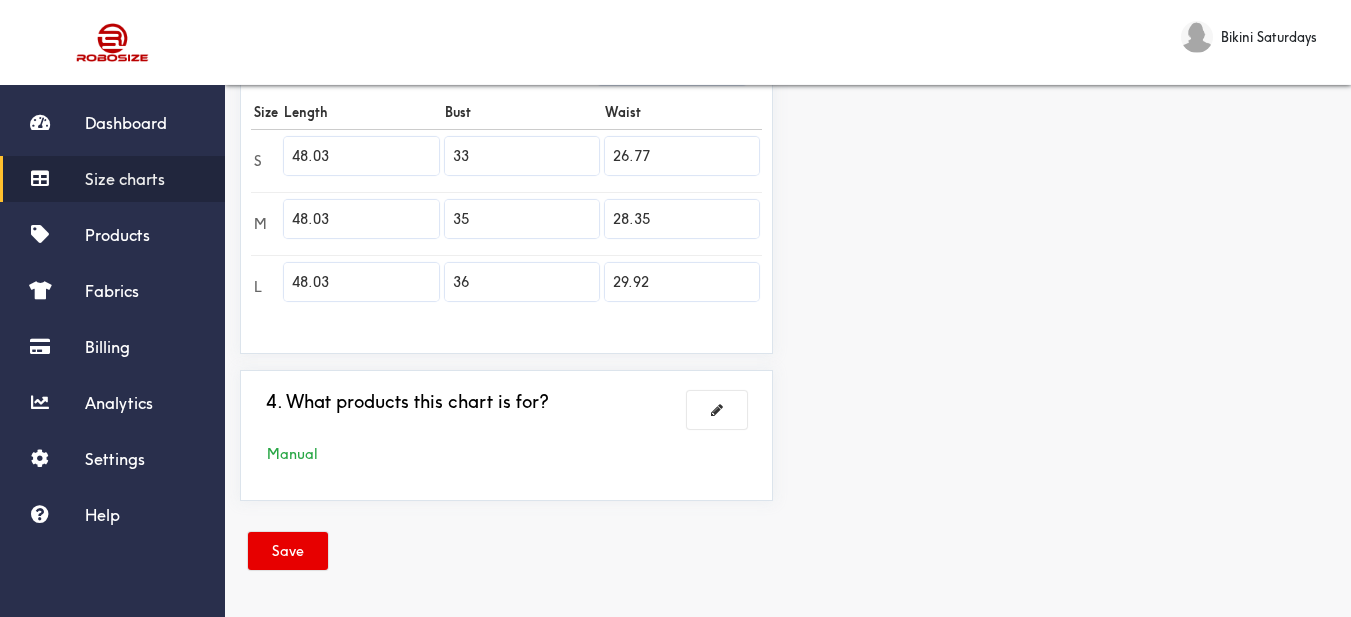 drag, startPoint x: 306, startPoint y: 540, endPoint x: 511, endPoint y: 176, distance: 417.7571 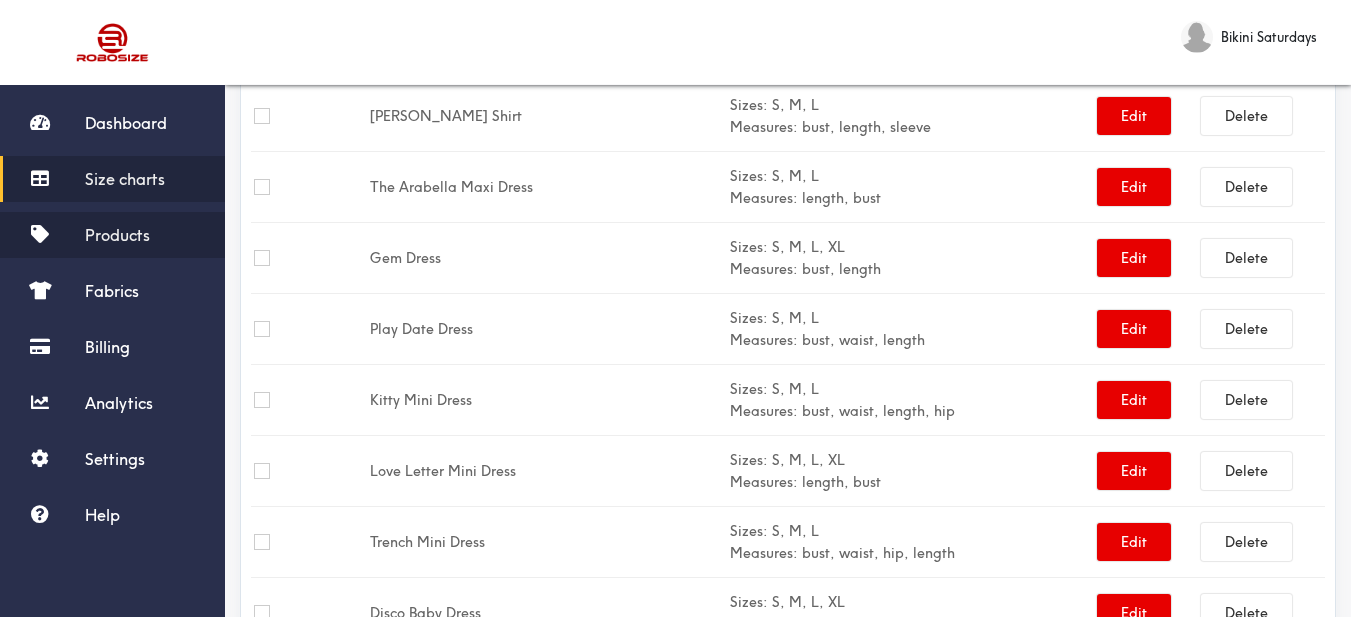 click on "Products" at bounding box center [112, 235] 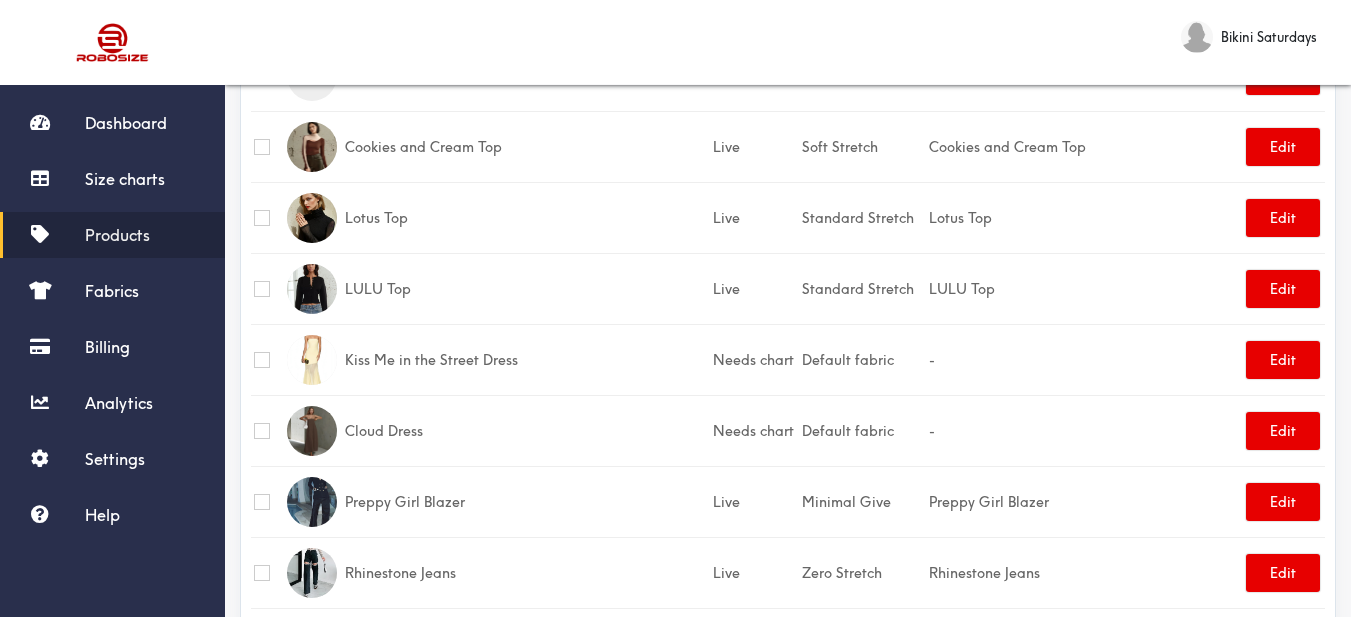 scroll, scrollTop: 0, scrollLeft: 0, axis: both 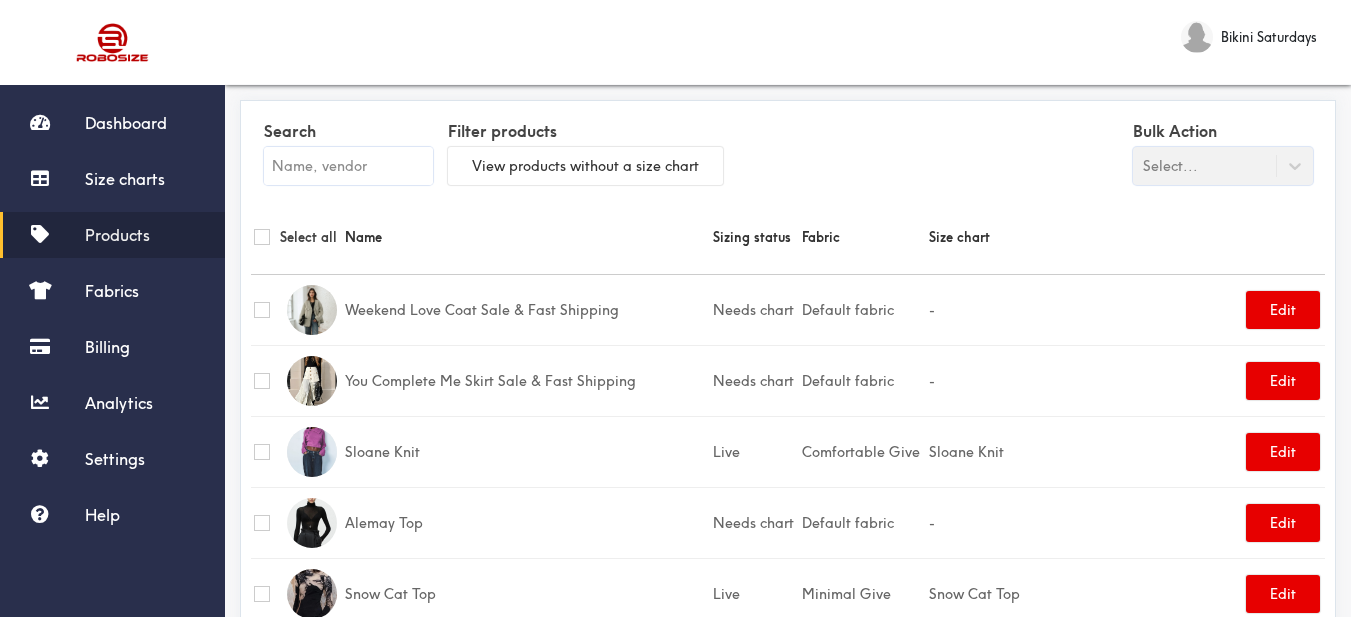 click at bounding box center (348, 166) 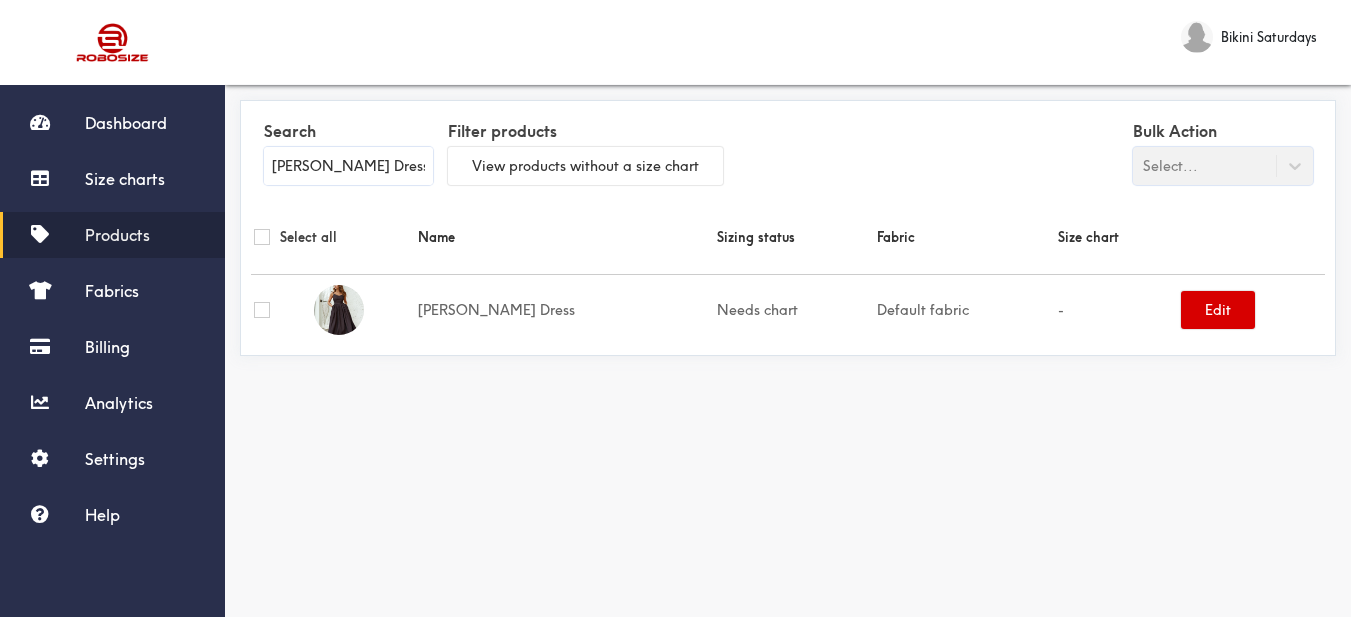 type on "[PERSON_NAME] Dress" 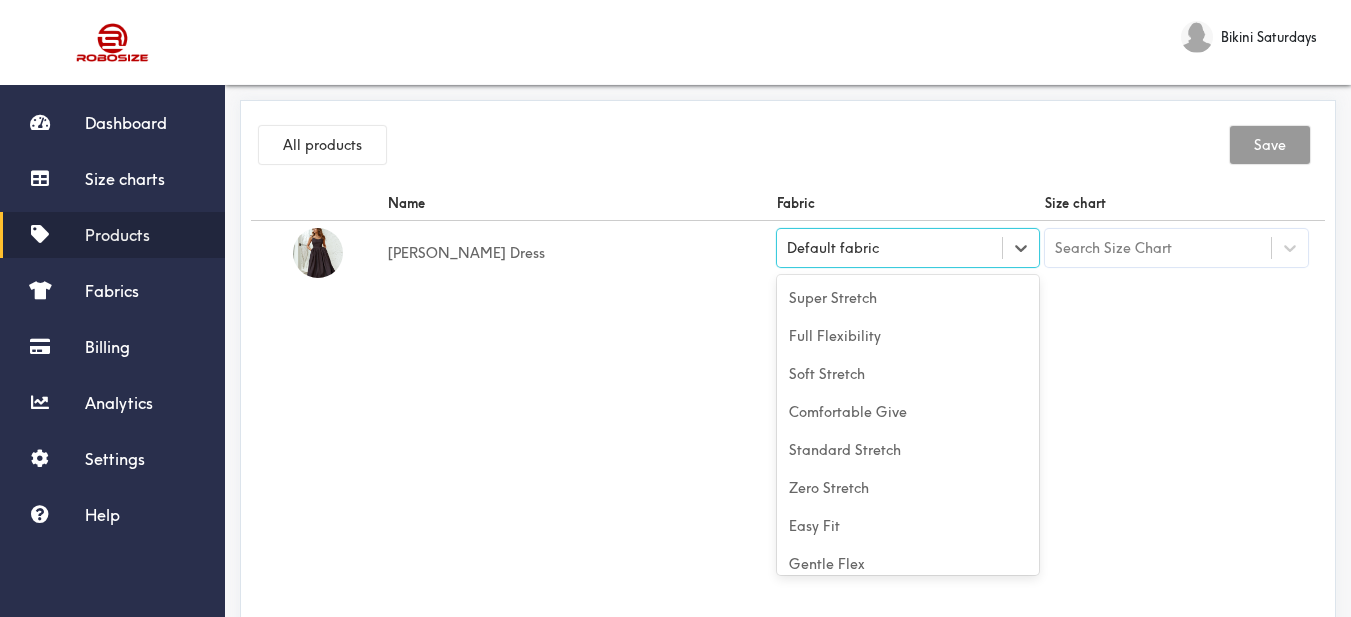 click on "Default fabric" at bounding box center (890, 248) 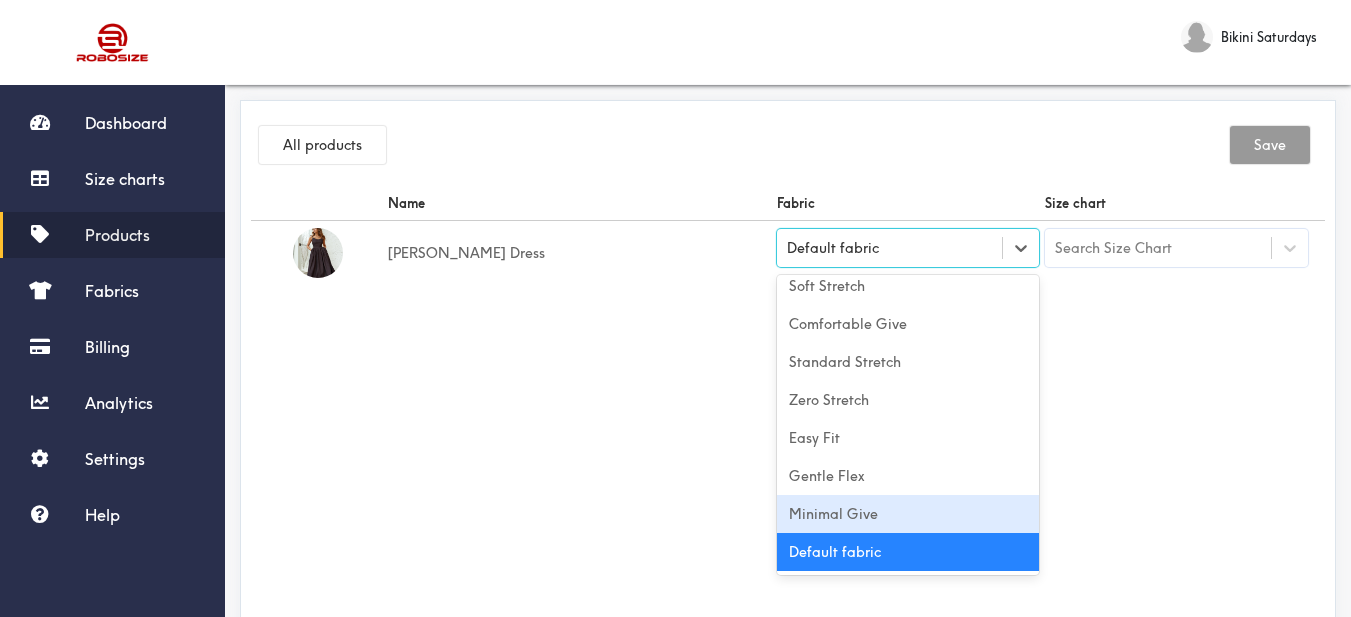 drag, startPoint x: 918, startPoint y: 509, endPoint x: 1126, endPoint y: 364, distance: 253.55275 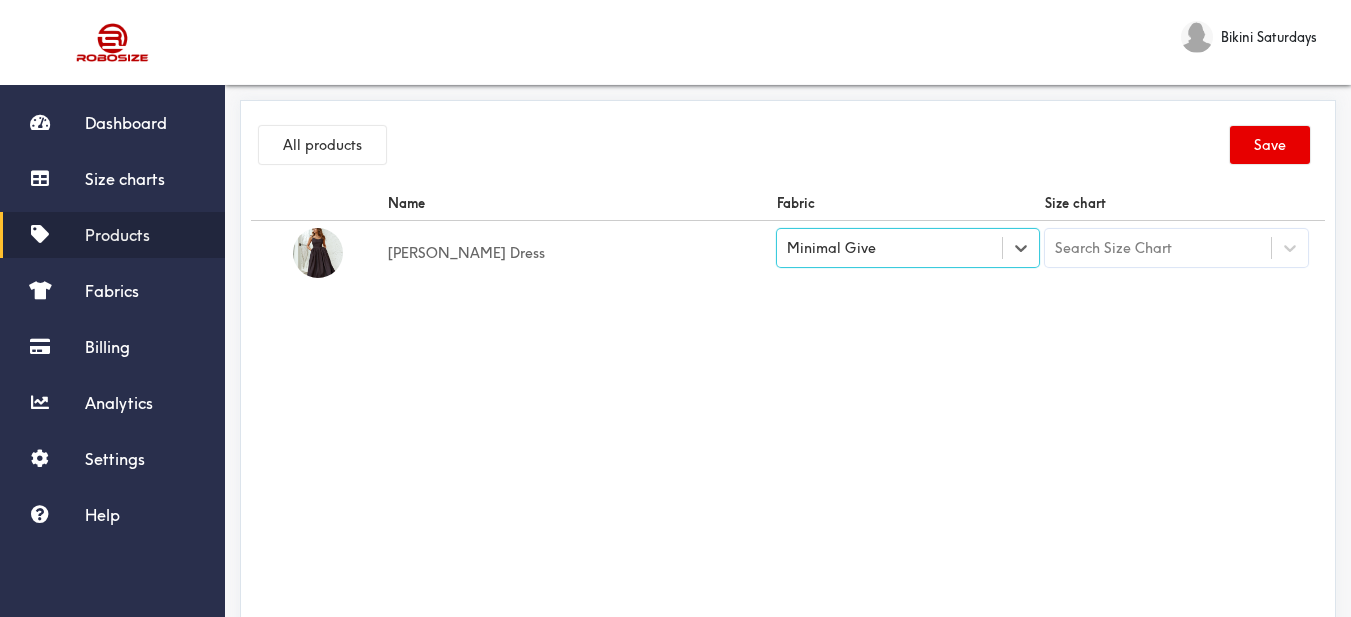 click on "Search Size Chart" at bounding box center [1158, 248] 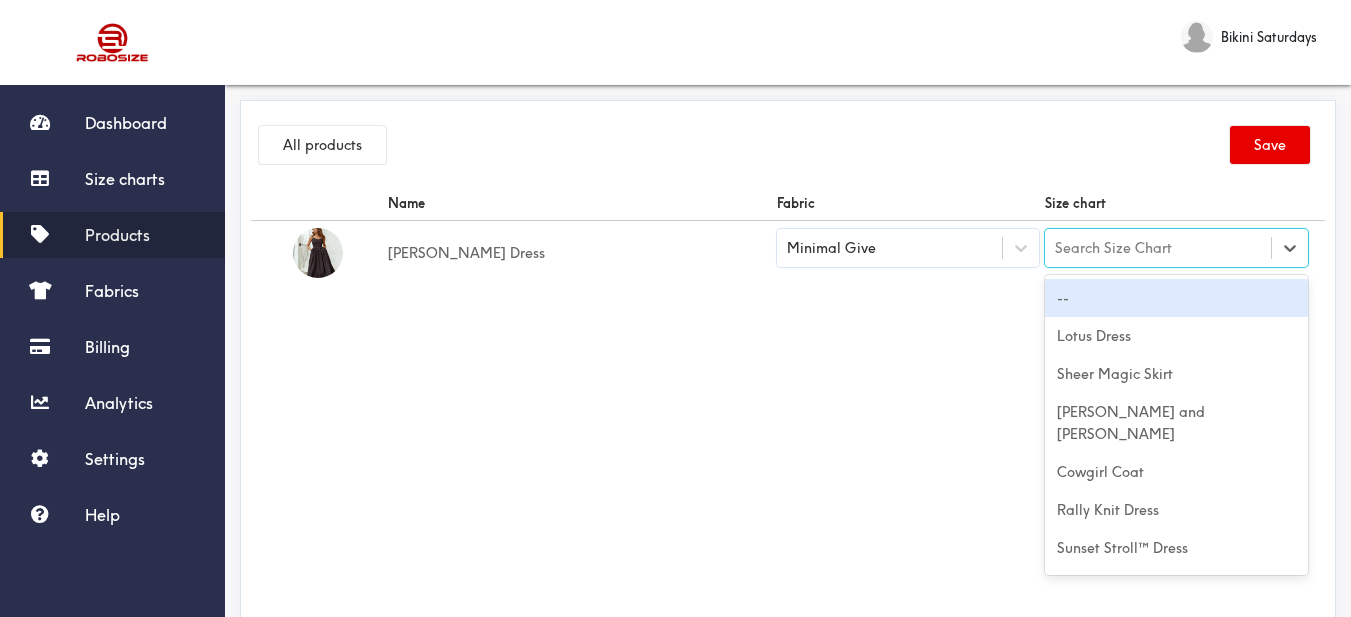 paste on "[PERSON_NAME] Dress" 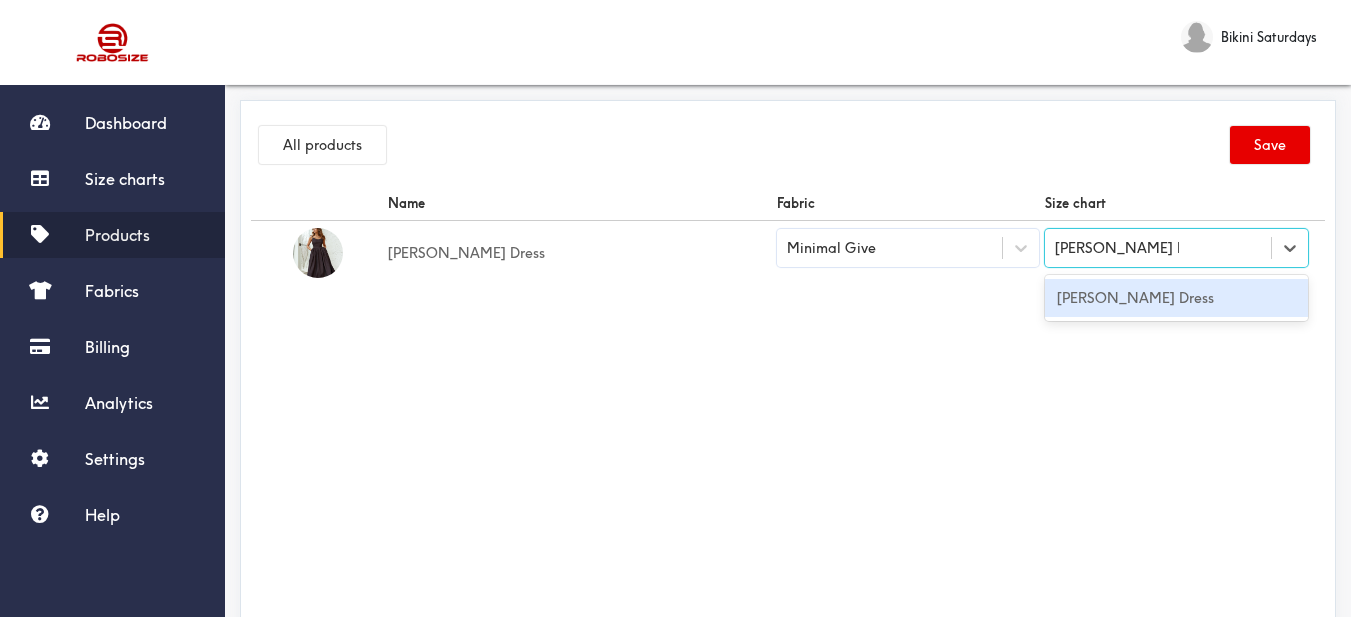 click on "[PERSON_NAME] Dress" at bounding box center (1176, 298) 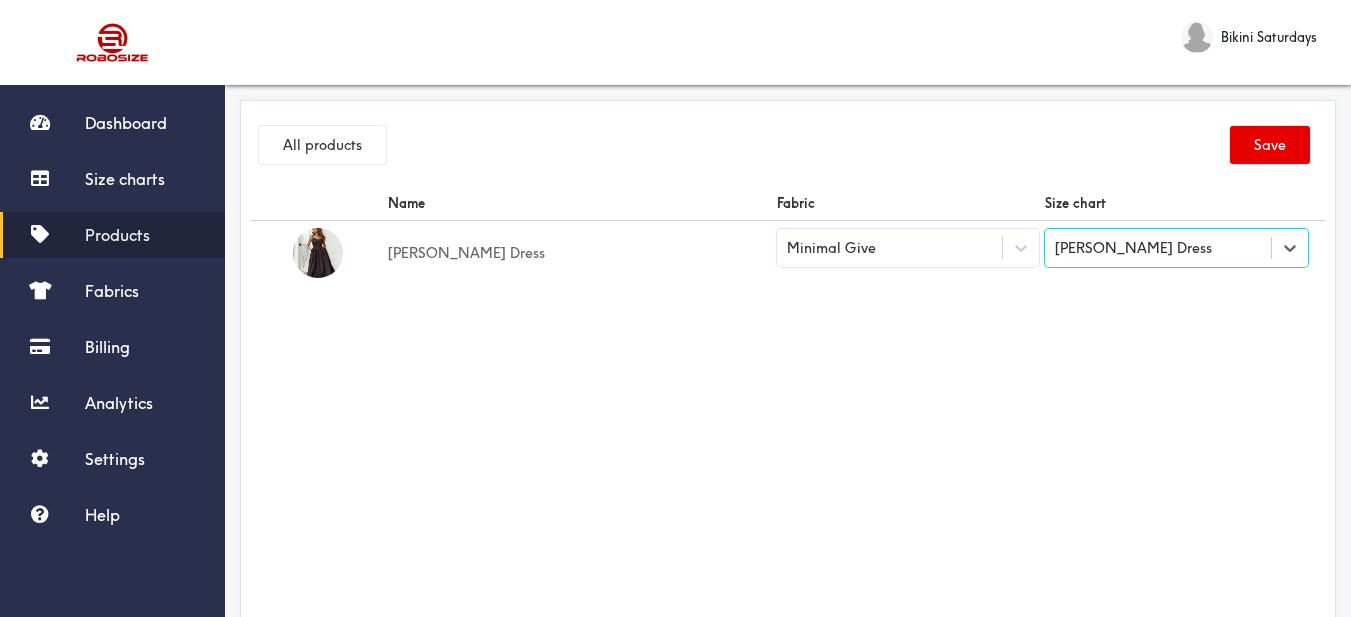 click on "Name Fabric Size chart [PERSON_NAME] Dress Minimal Give	 option [PERSON_NAME], selected.   Select is focused ,type to refine list, press Down to open the menu,  [PERSON_NAME] Dress" at bounding box center (788, 411) 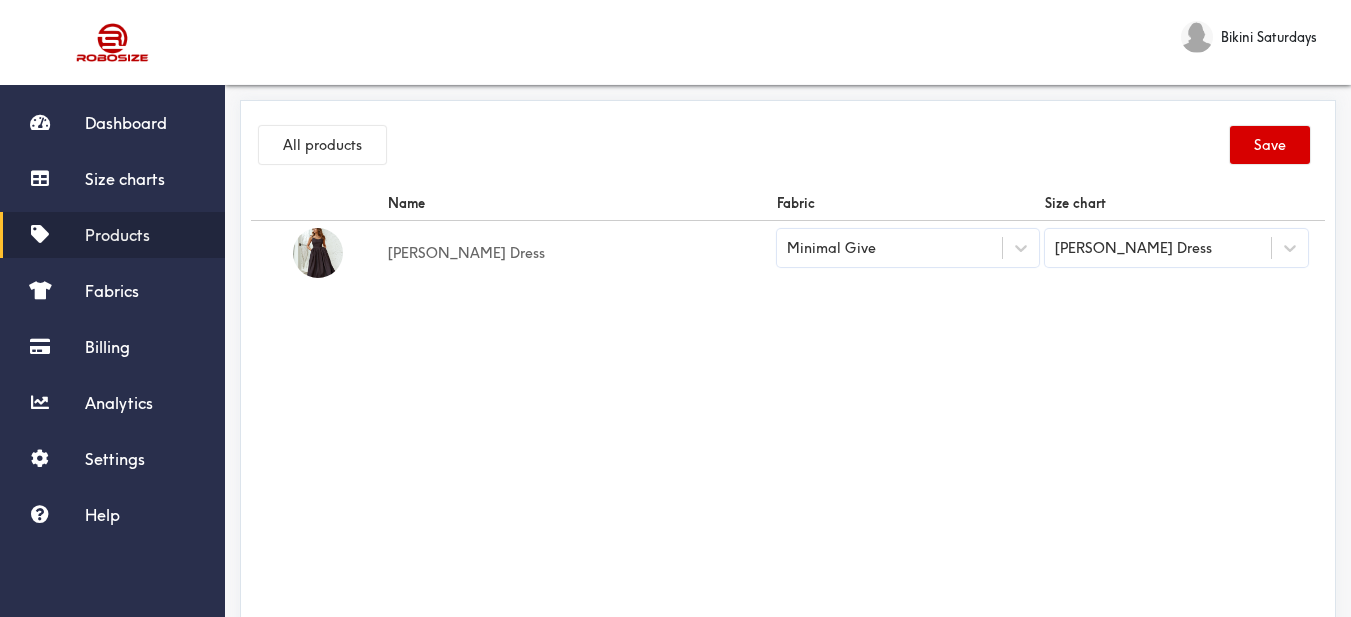 click on "Save" at bounding box center (1270, 145) 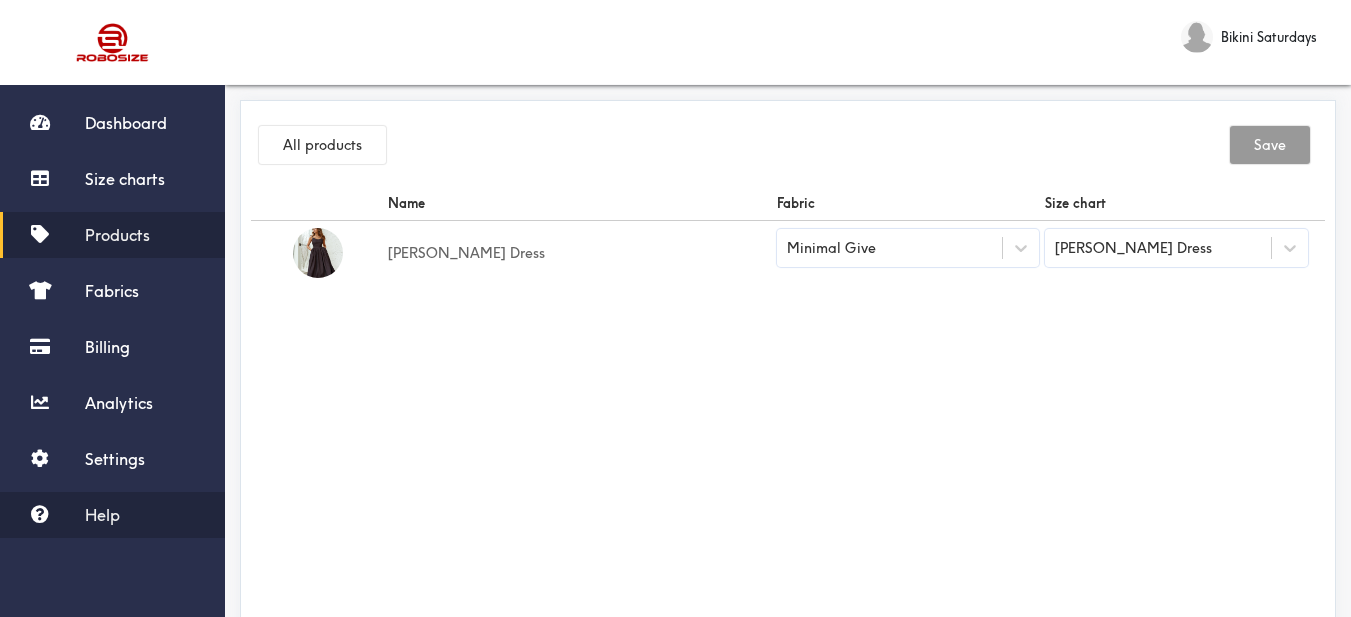 click on "Help" at bounding box center (102, 515) 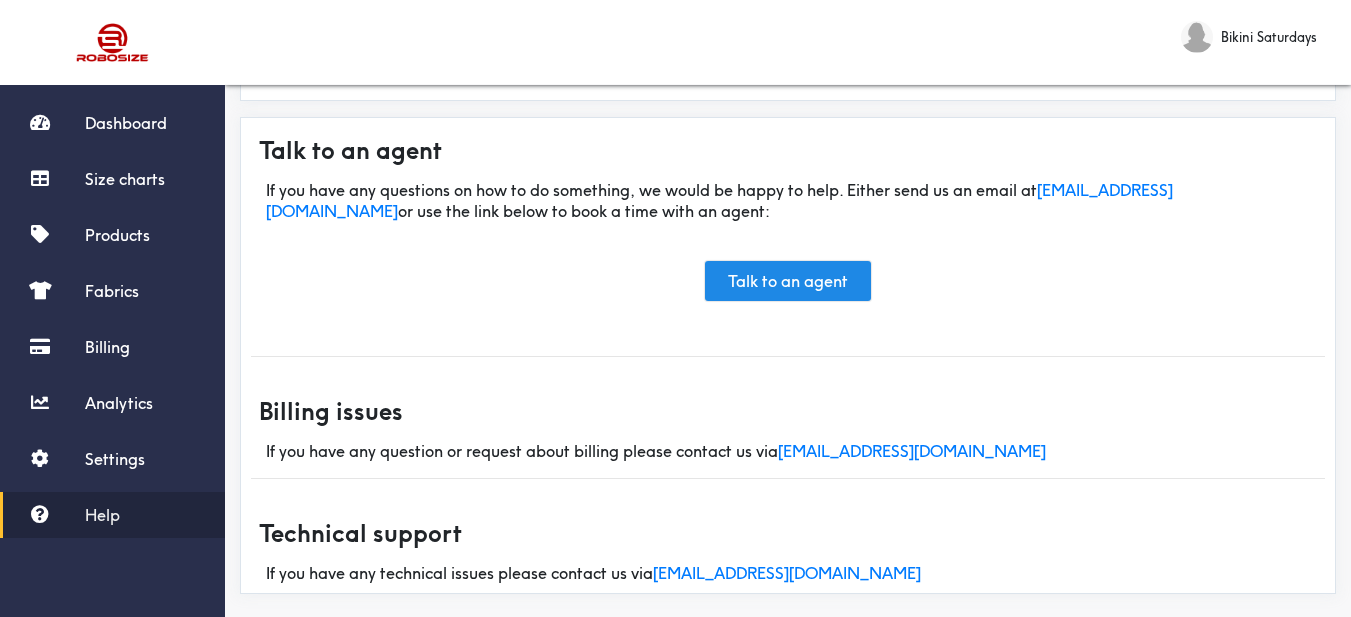 scroll, scrollTop: 518, scrollLeft: 0, axis: vertical 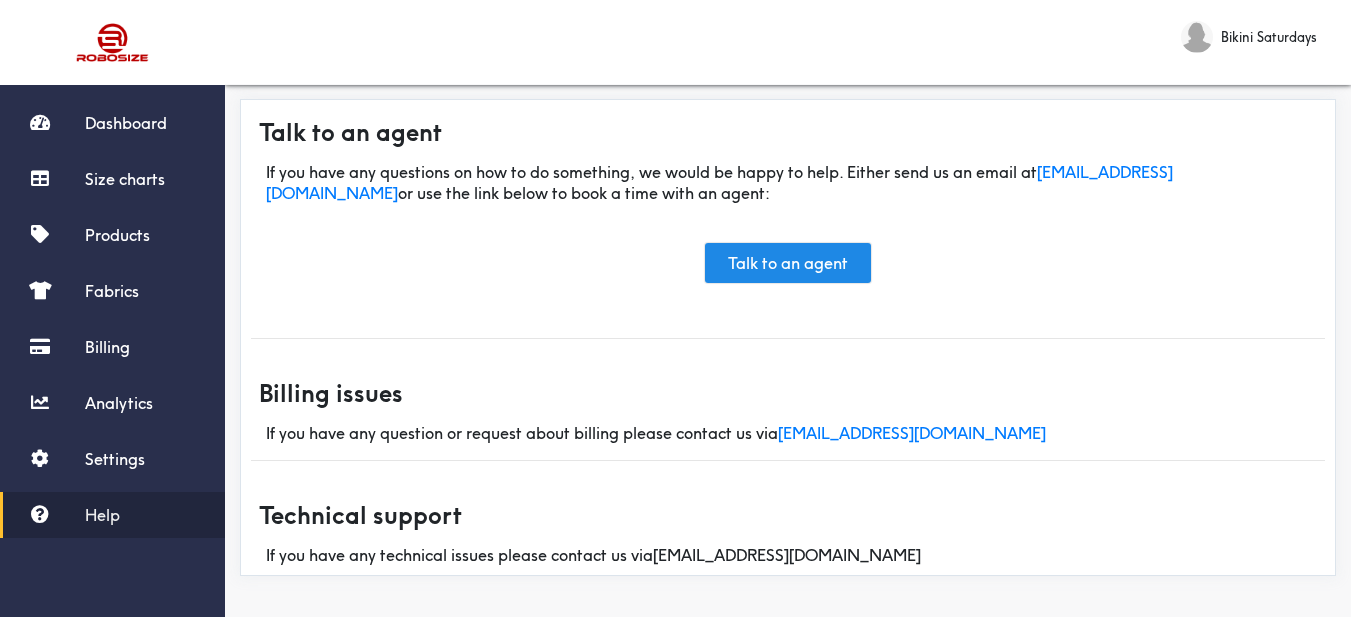 click on "[EMAIL_ADDRESS][DOMAIN_NAME]" at bounding box center [787, 555] 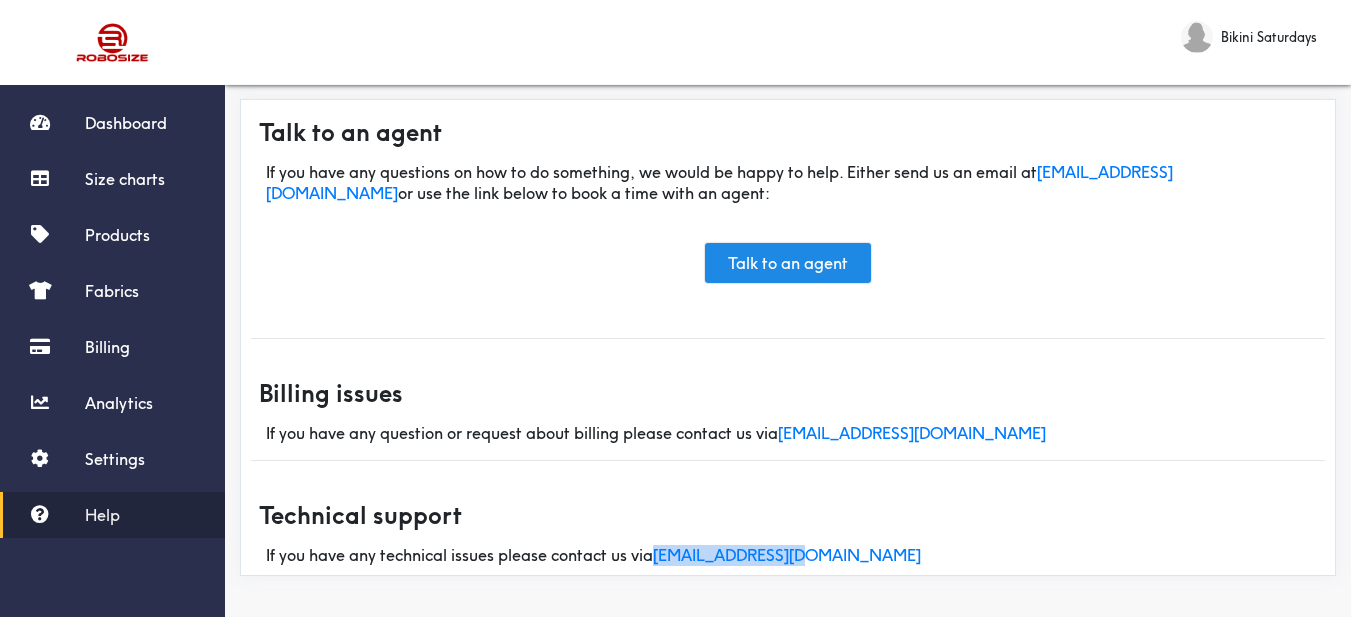 drag, startPoint x: 819, startPoint y: 564, endPoint x: 660, endPoint y: 566, distance: 159.01257 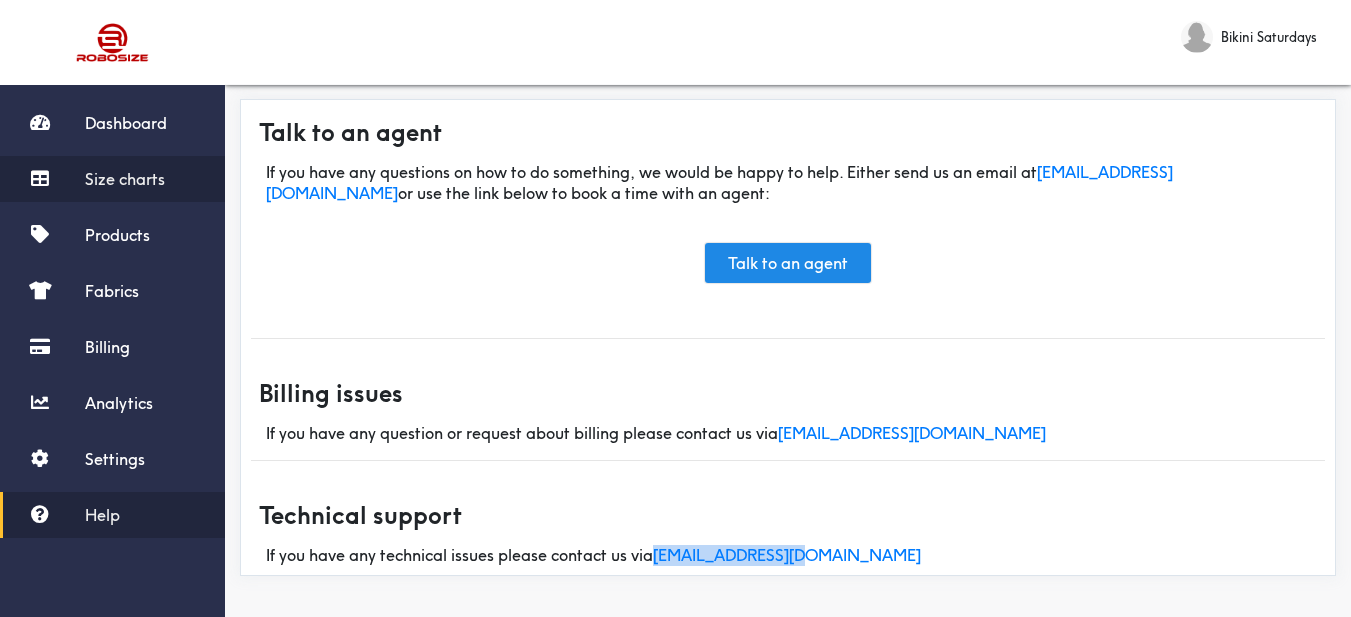 click on "Size charts" at bounding box center (112, 179) 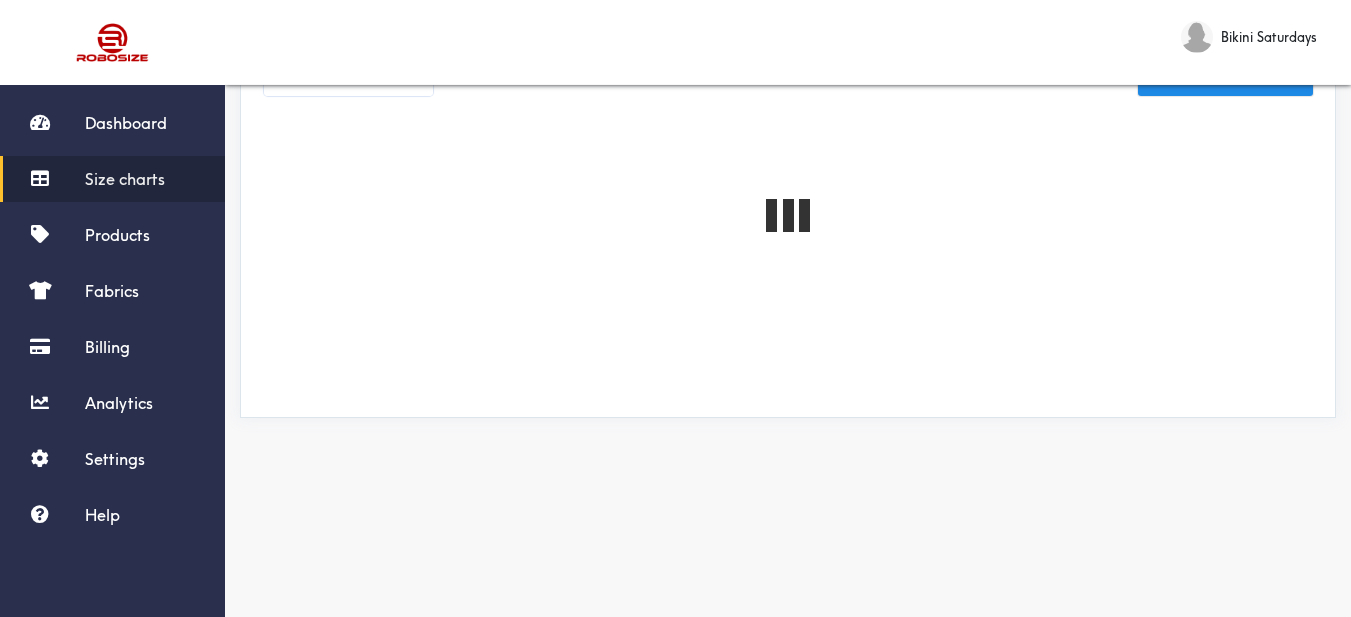 scroll, scrollTop: 0, scrollLeft: 0, axis: both 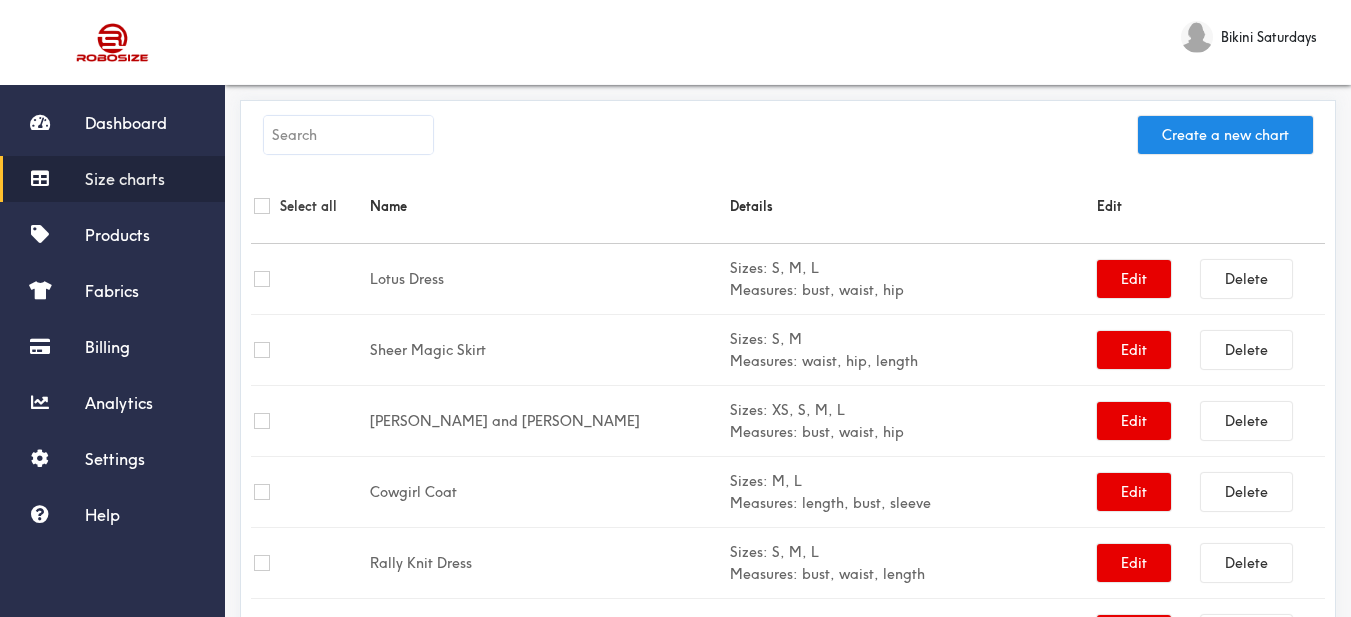 click at bounding box center [348, 135] 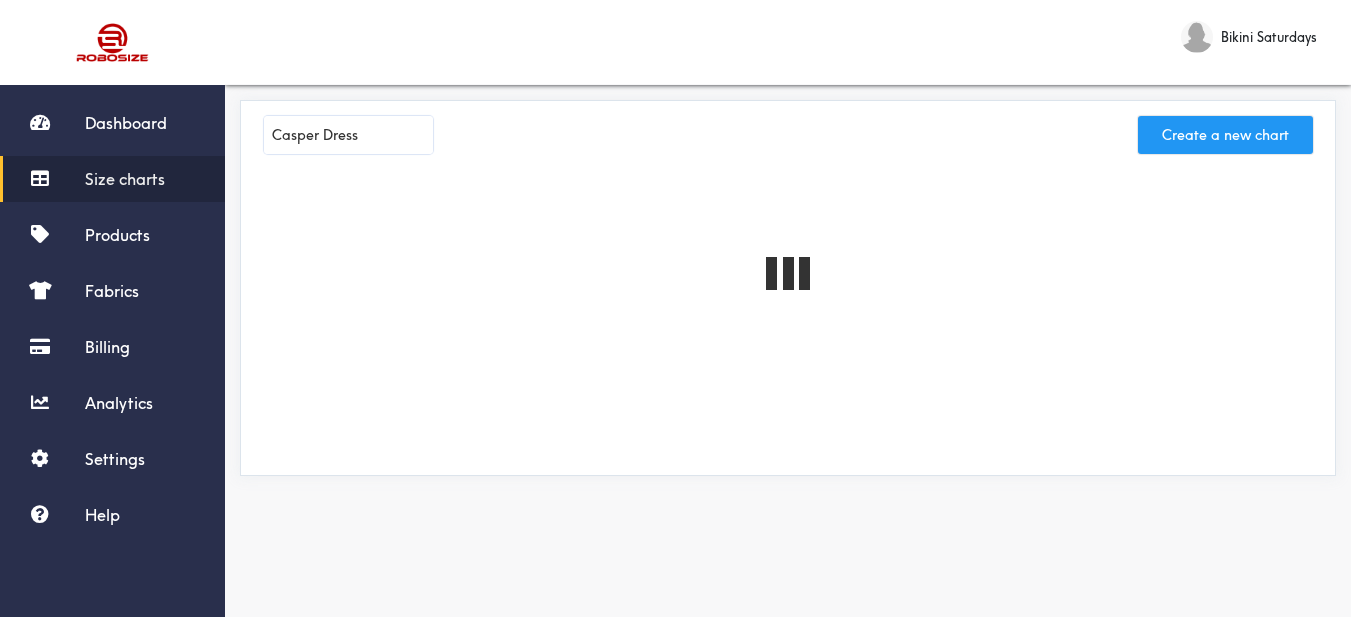 type on "Casper Dress" 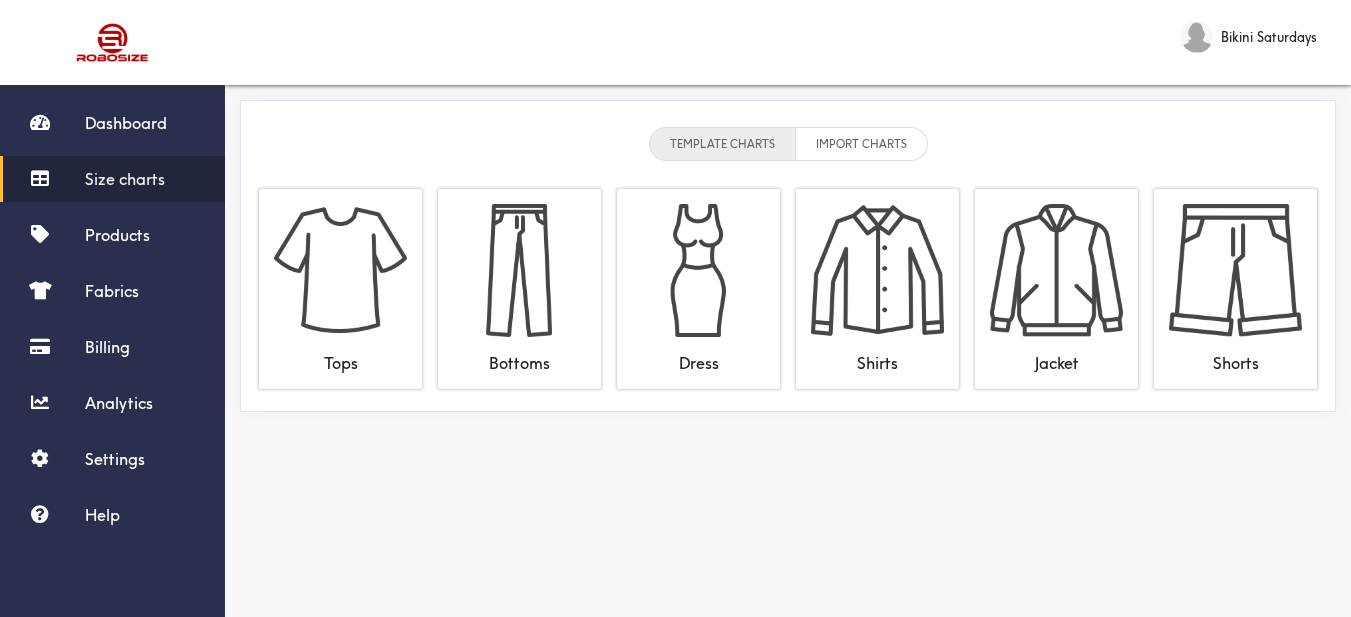 click on "Size charts" at bounding box center [125, 179] 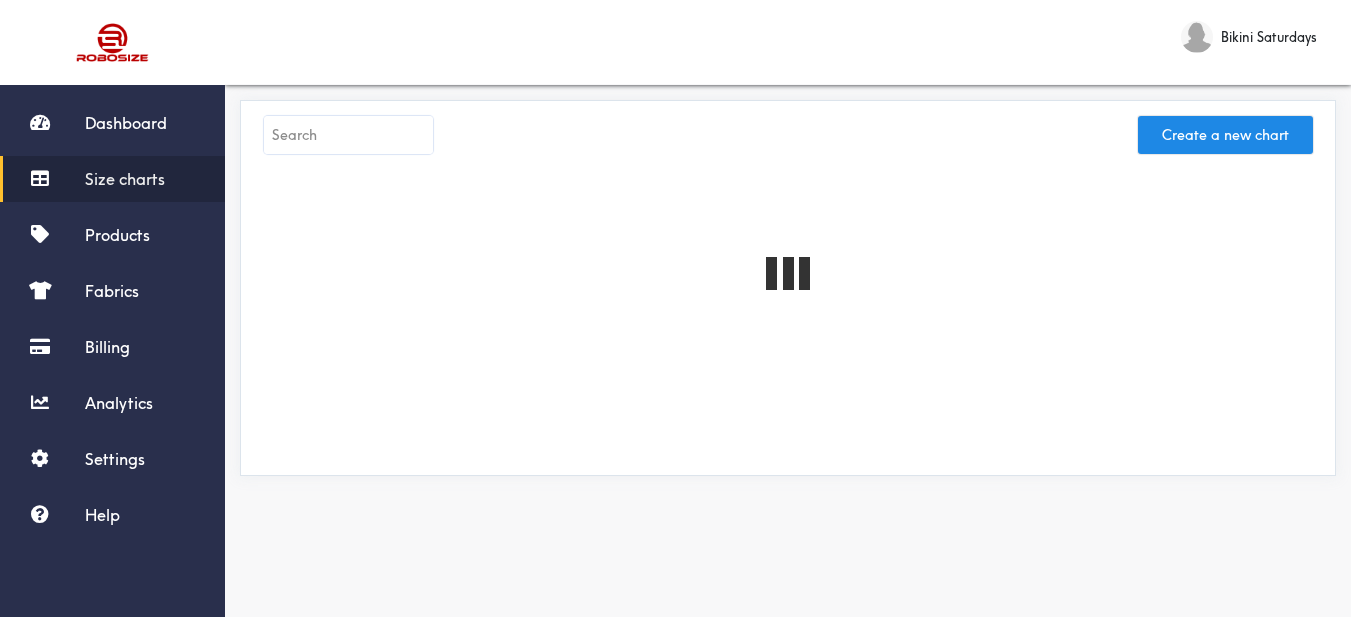 click at bounding box center (348, 135) 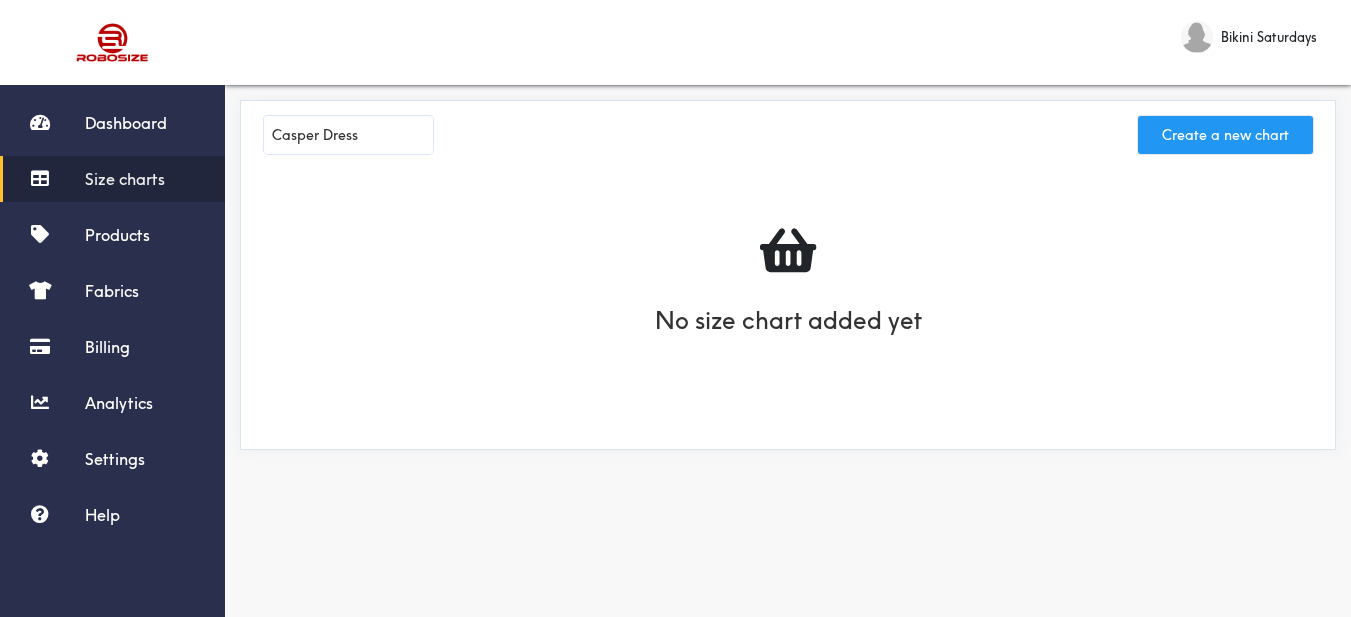 type on "Casper Dress" 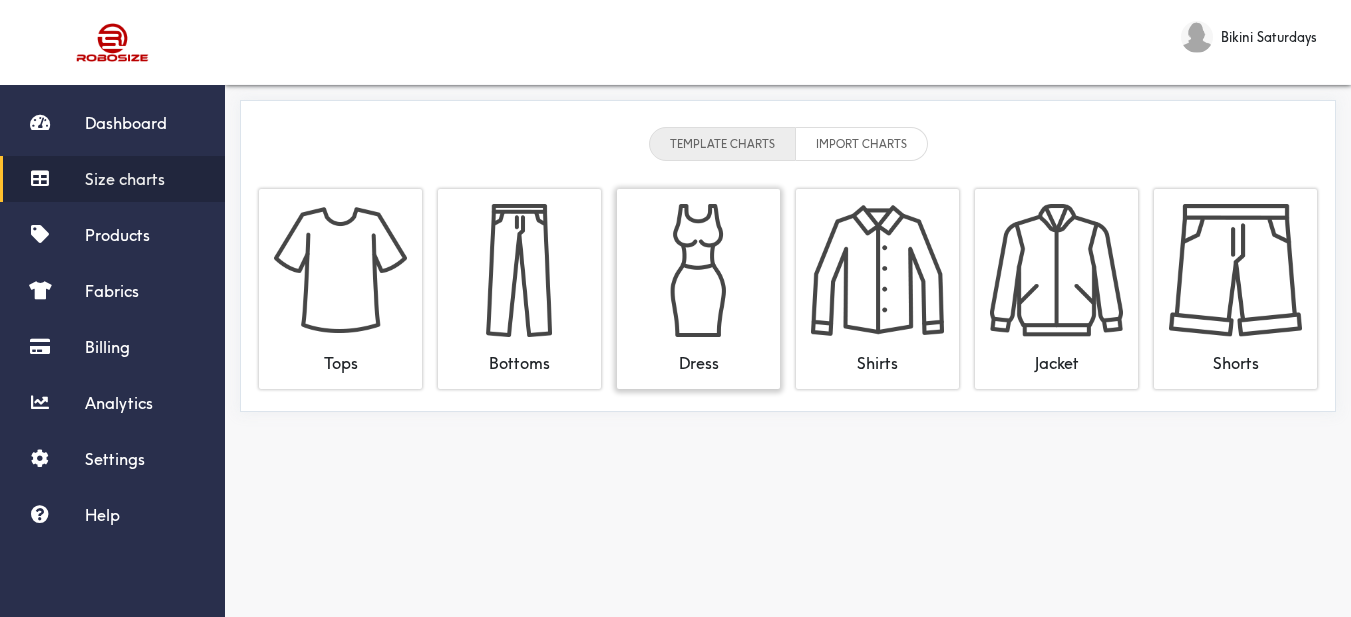 click at bounding box center (698, 270) 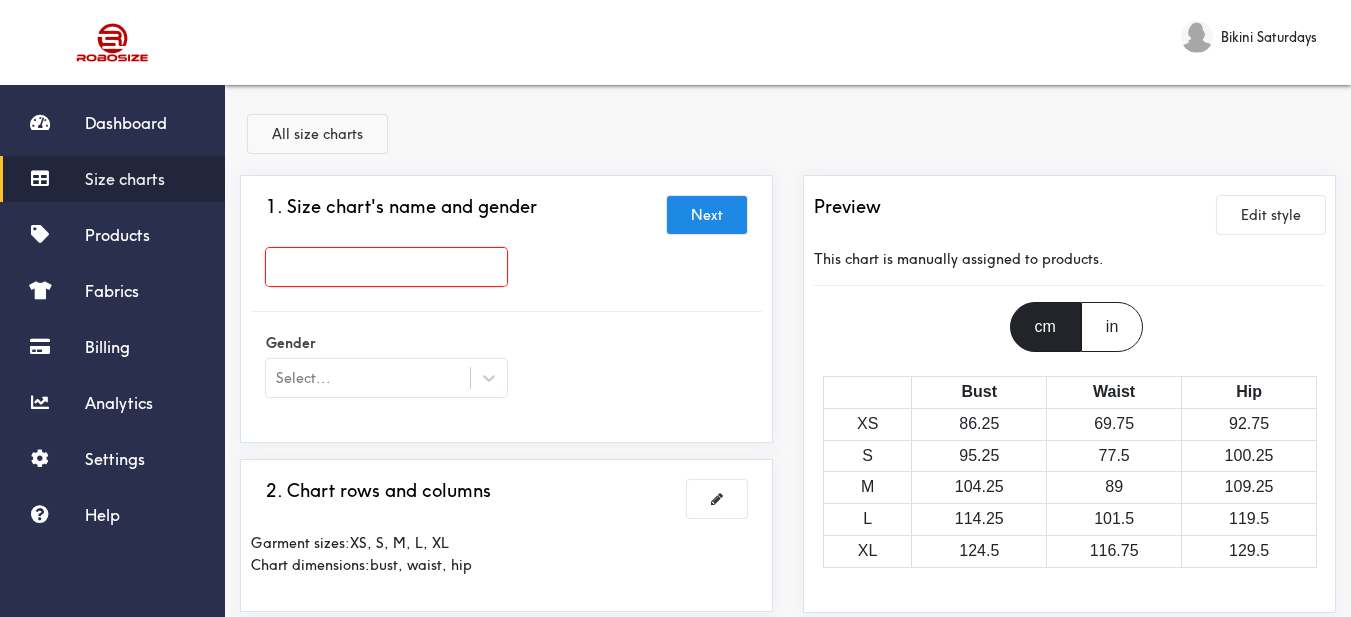 click on "All size charts" at bounding box center [317, 134] 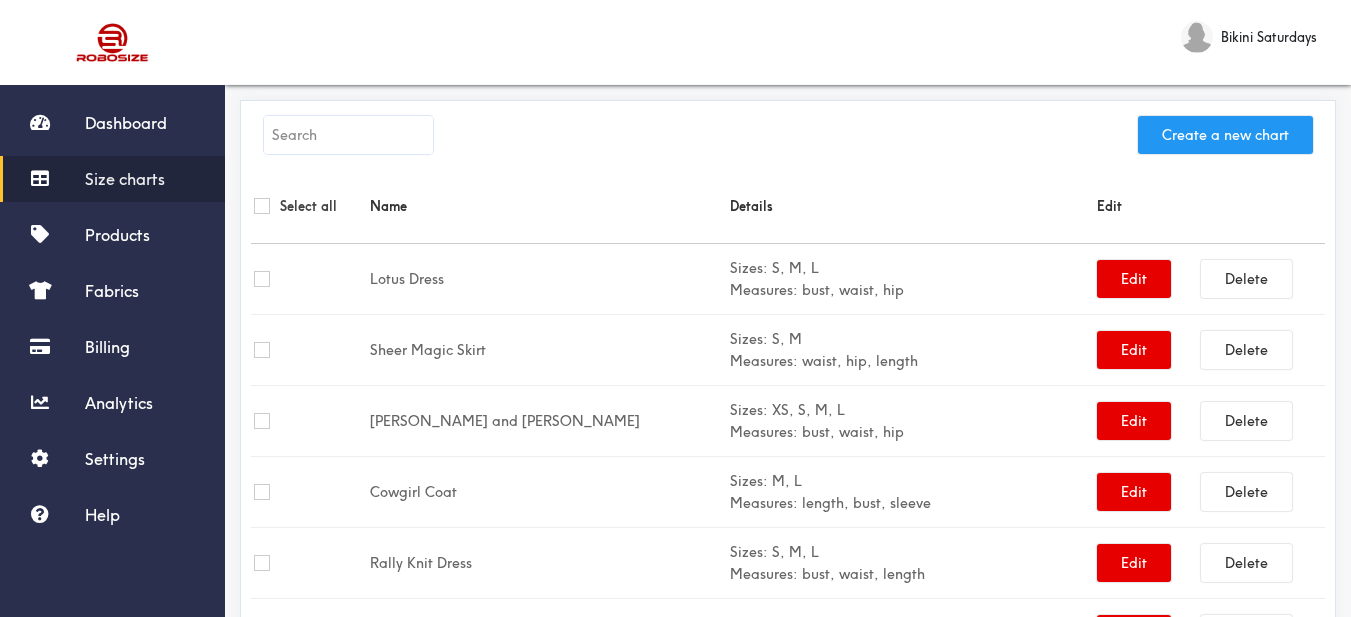 click on "Create a new chart" at bounding box center (1225, 135) 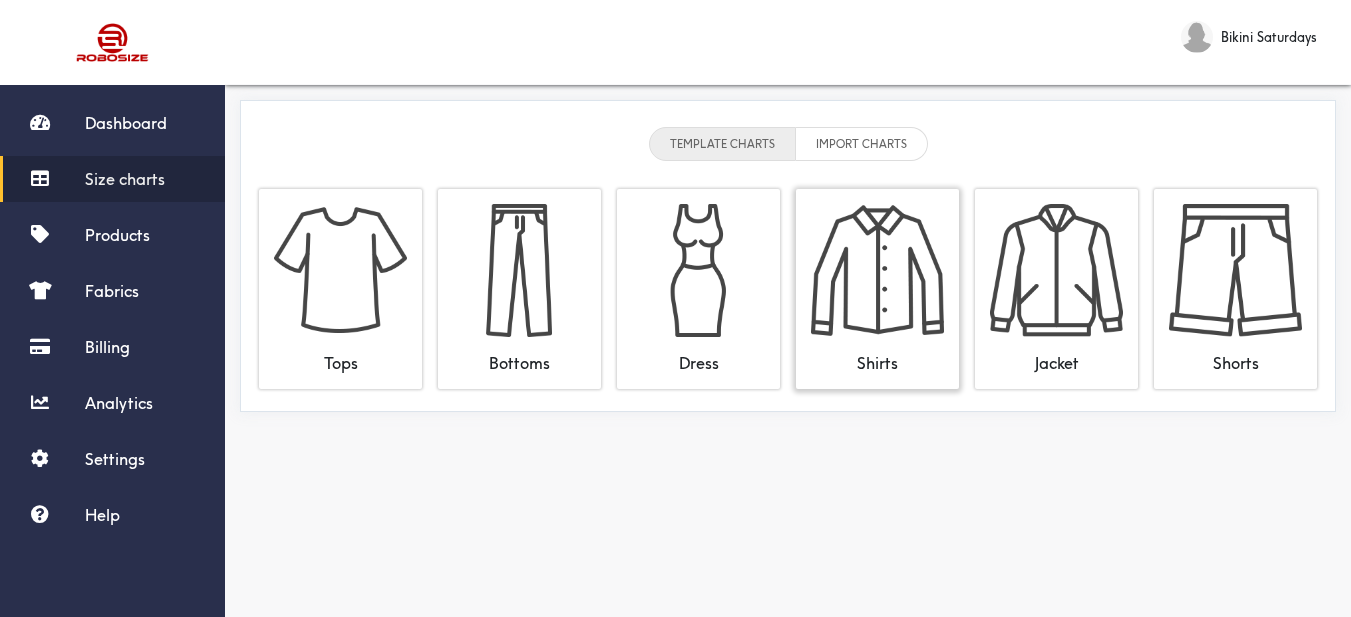 click at bounding box center [877, 270] 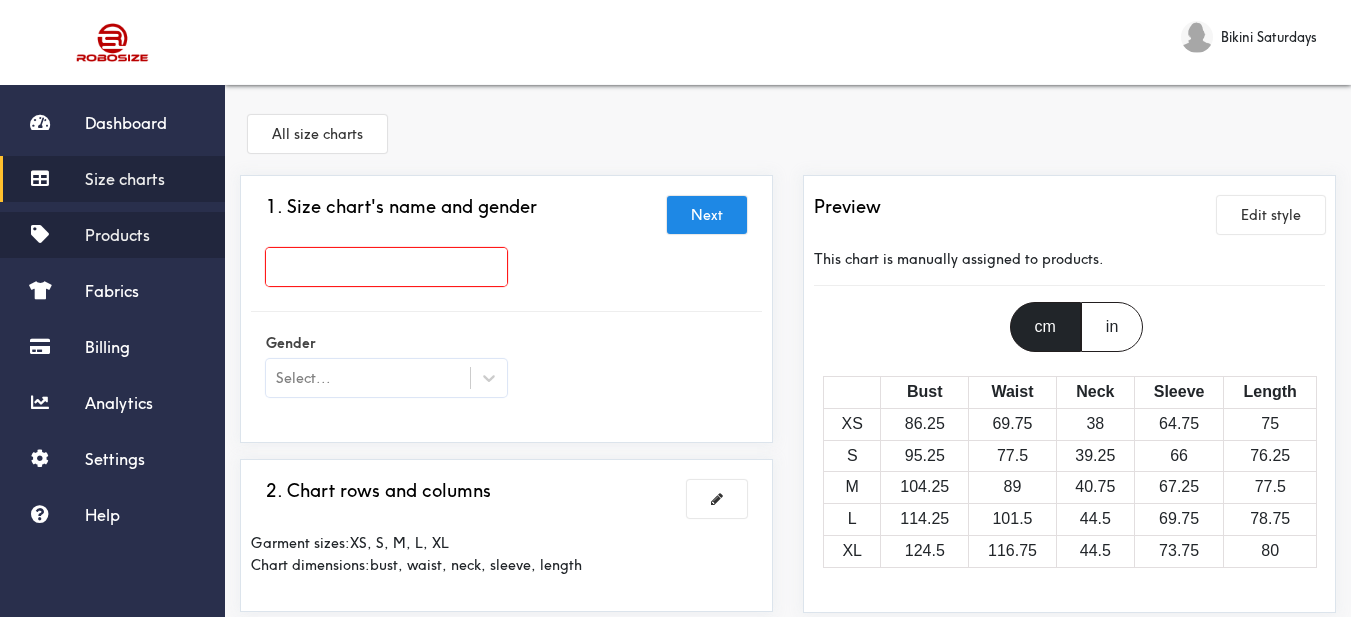 click on "Products" at bounding box center (117, 235) 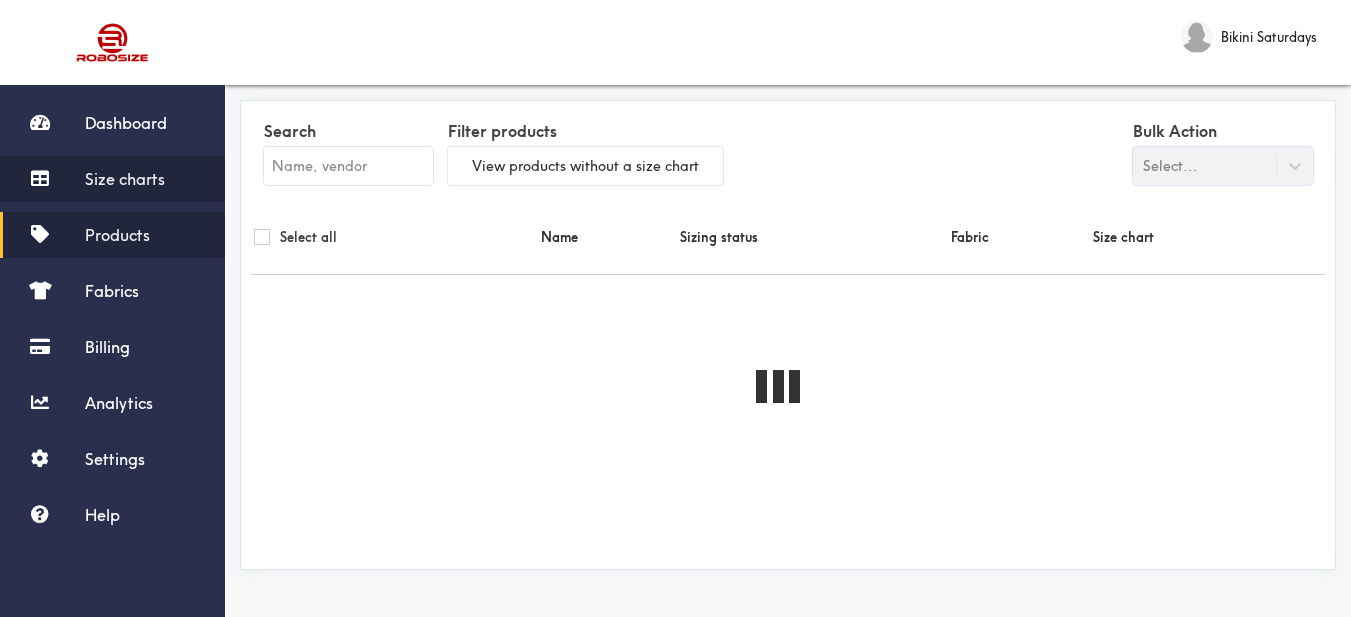 click on "Size charts" at bounding box center (125, 179) 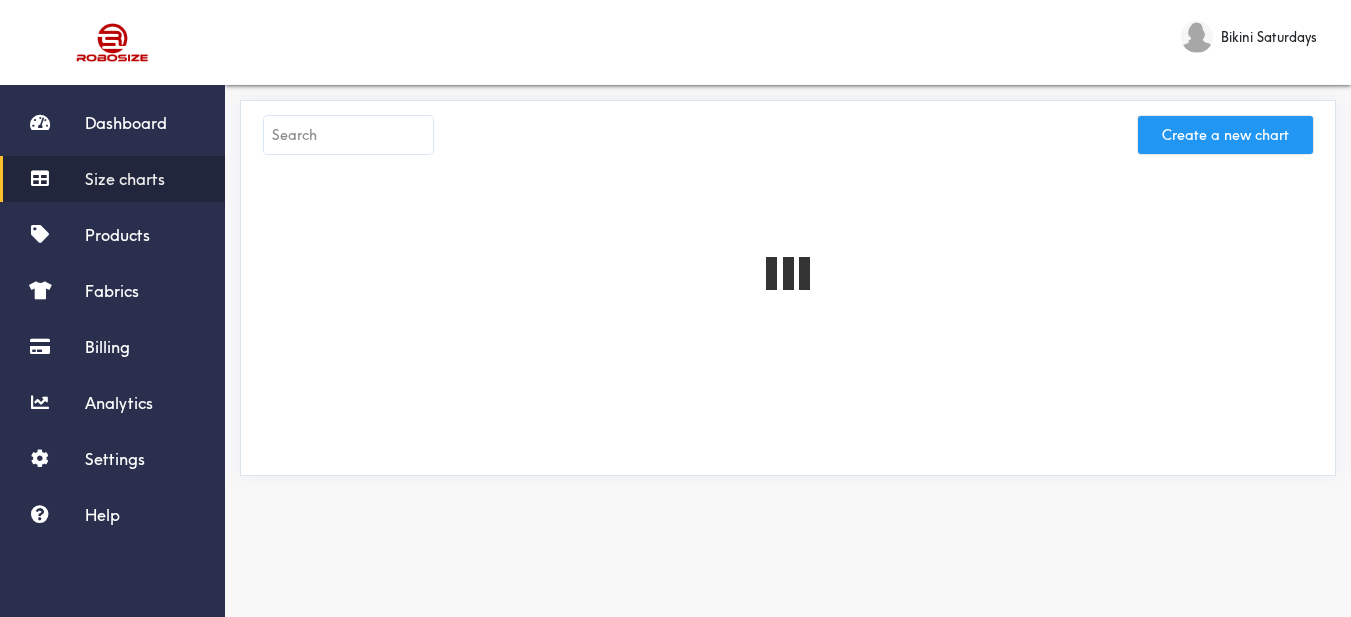 click on "Create a new chart" at bounding box center (1225, 135) 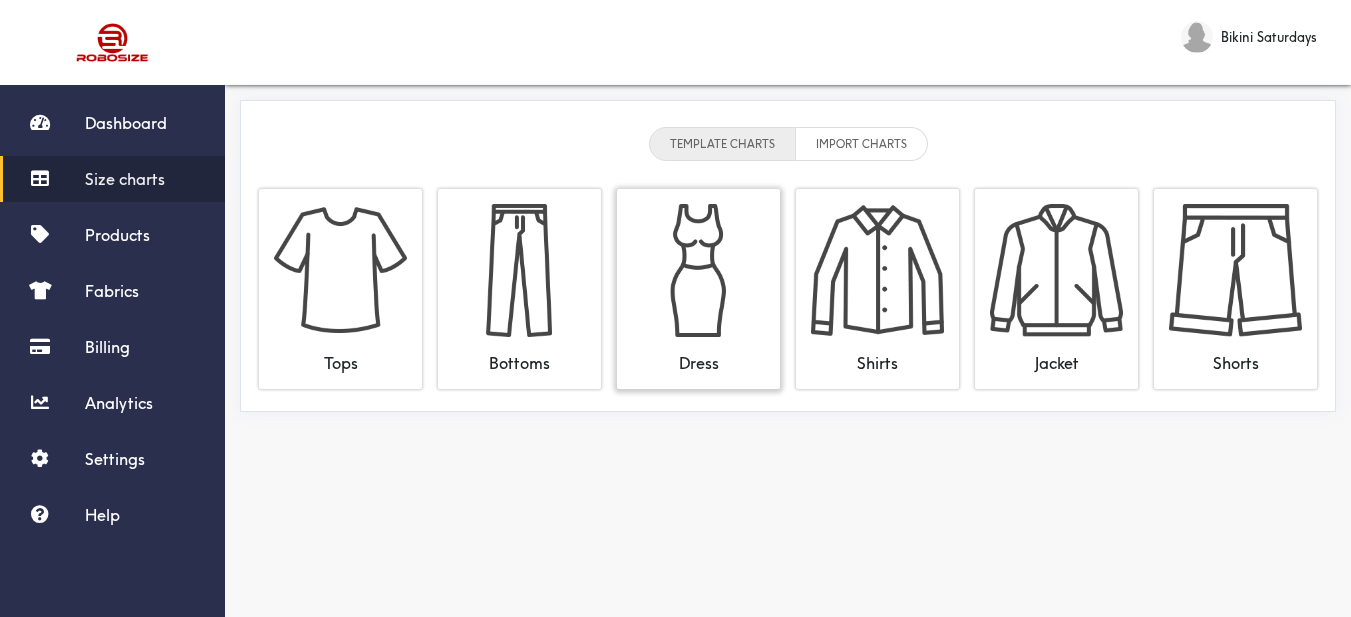 click at bounding box center (698, 270) 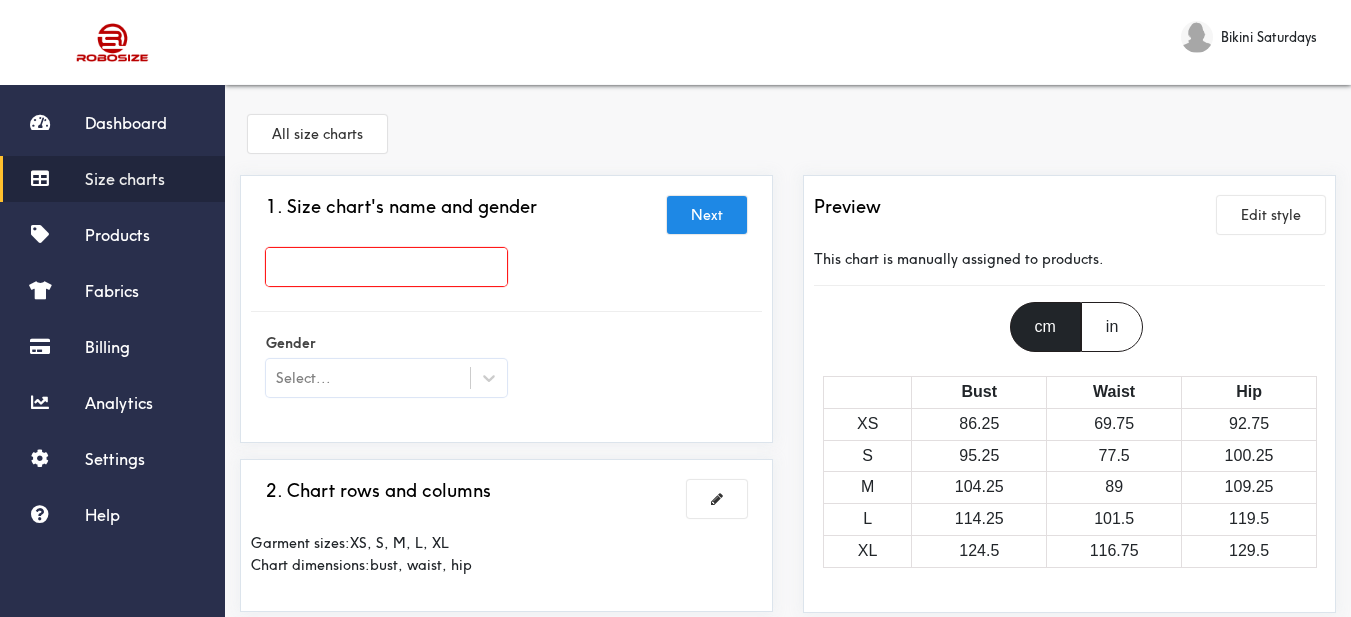 click at bounding box center [386, 267] 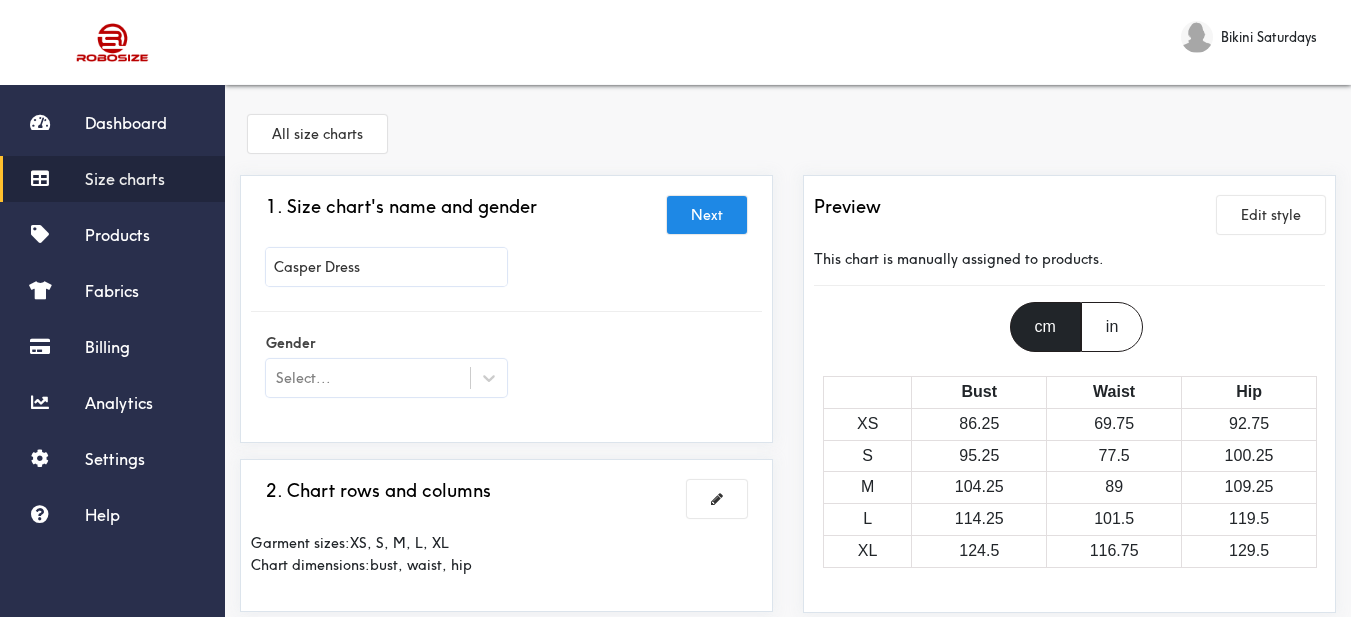 type on "Casper Dress" 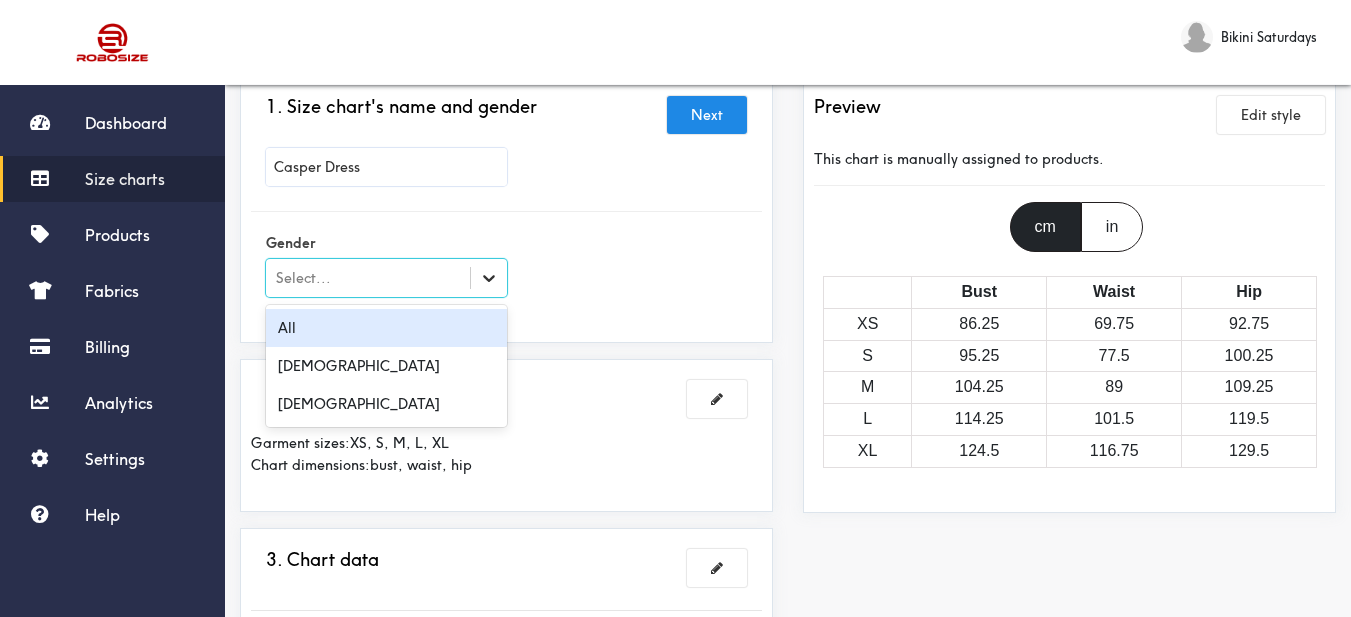 click at bounding box center (489, 278) 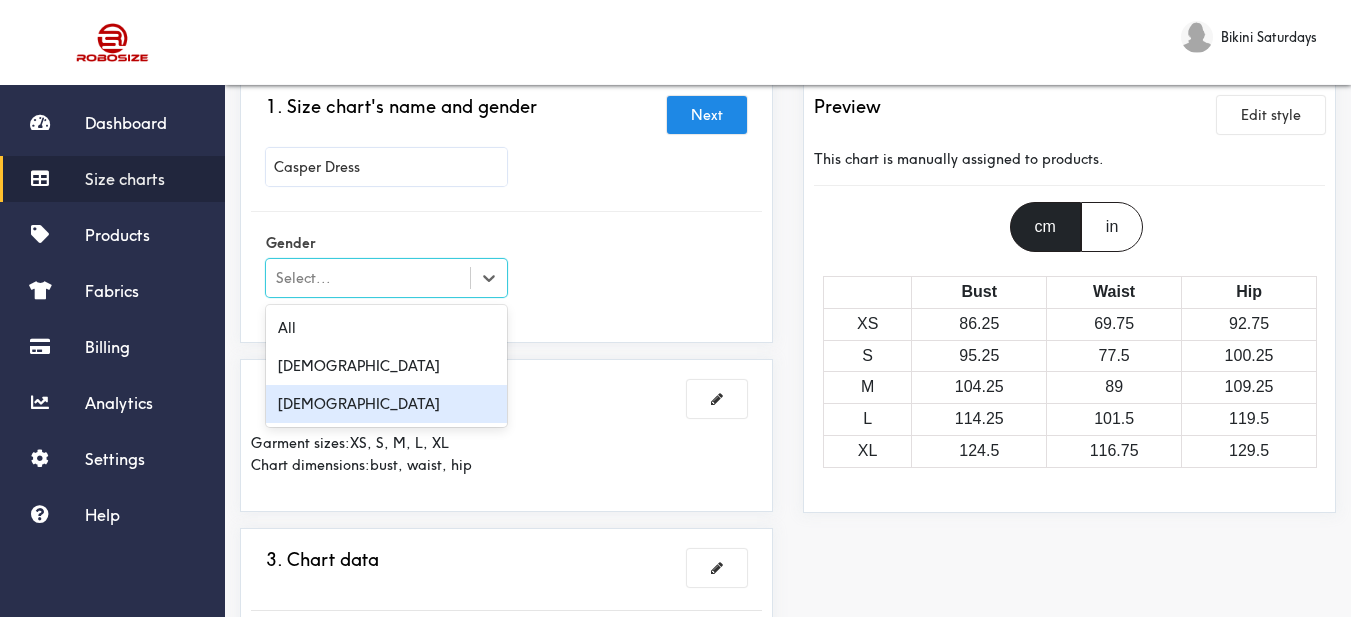 drag, startPoint x: 352, startPoint y: 398, endPoint x: 373, endPoint y: 387, distance: 23.70654 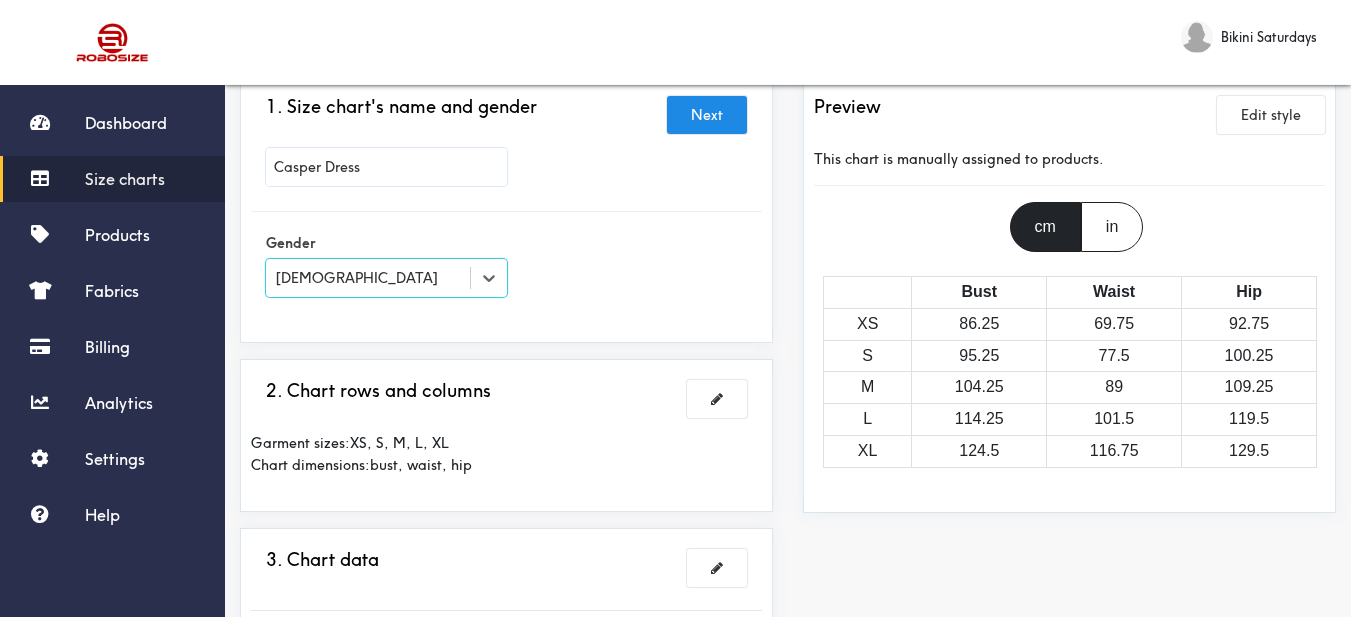 drag, startPoint x: 564, startPoint y: 311, endPoint x: 575, endPoint y: 305, distance: 12.529964 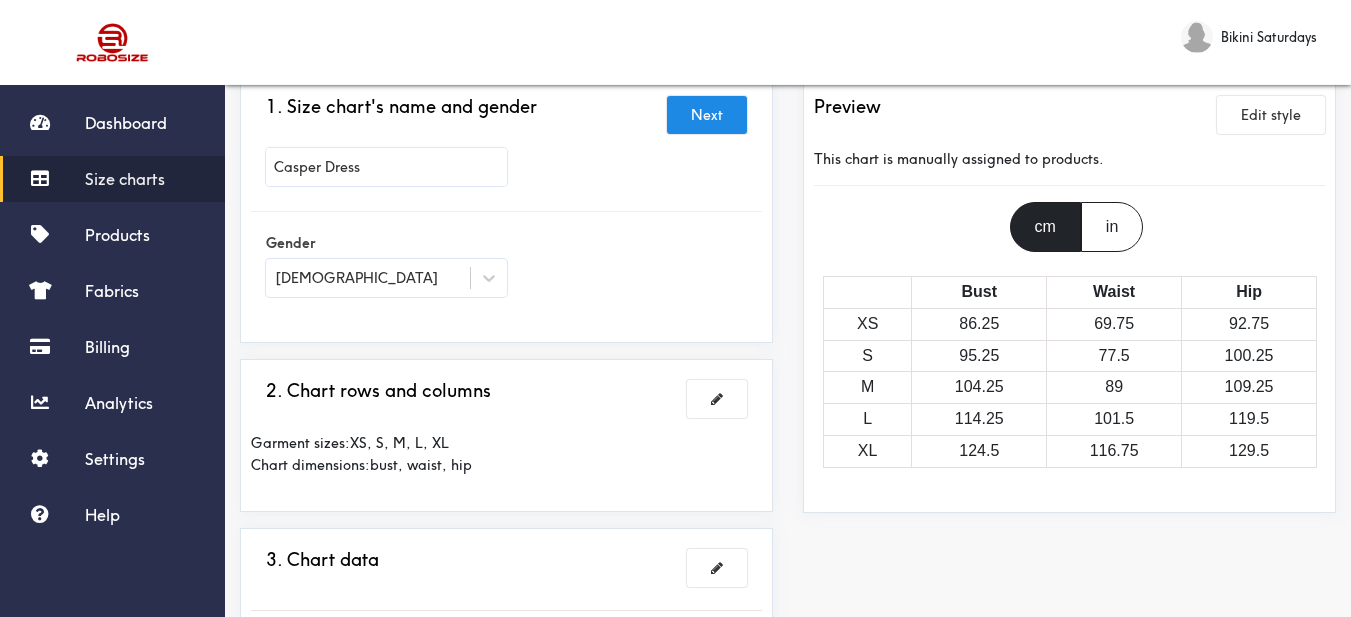 scroll, scrollTop: 200, scrollLeft: 0, axis: vertical 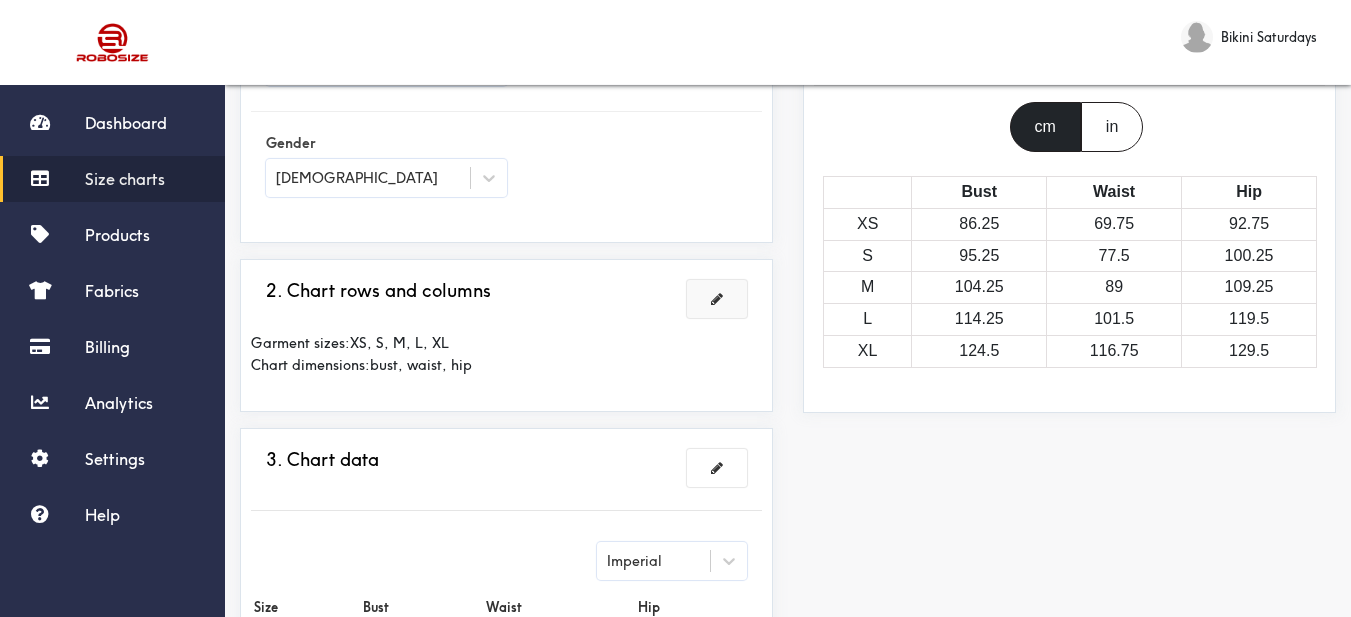 click at bounding box center [717, 299] 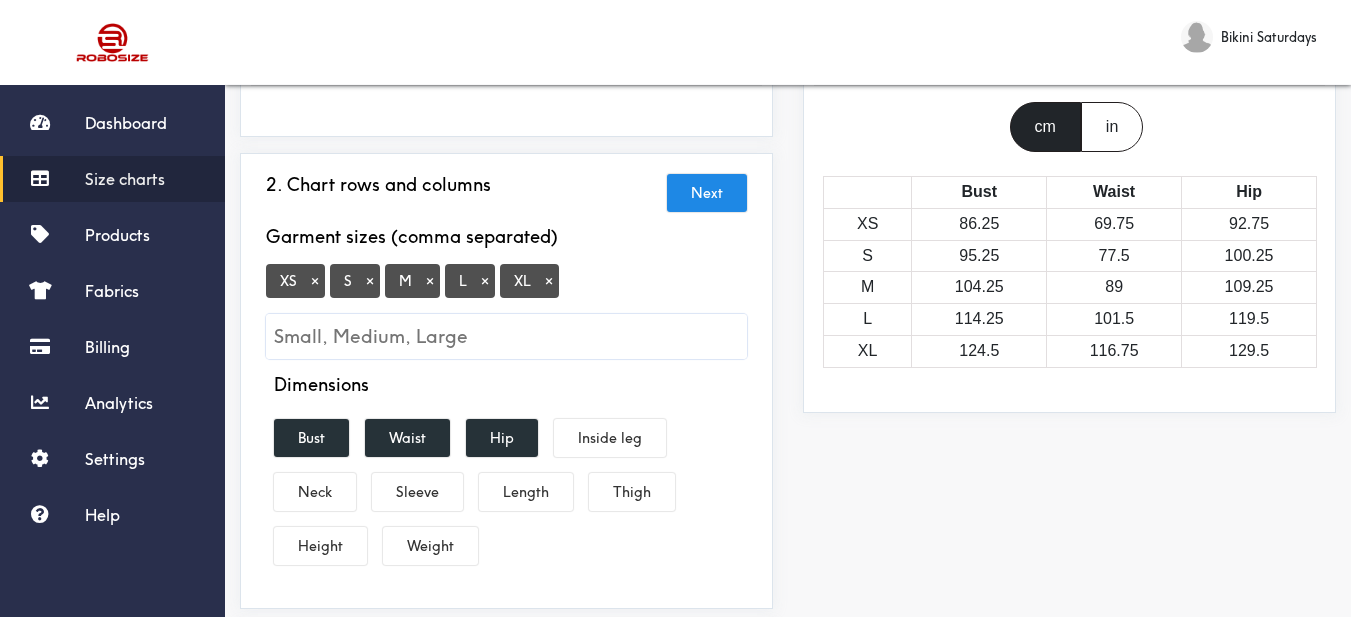 click on "×" at bounding box center [315, 281] 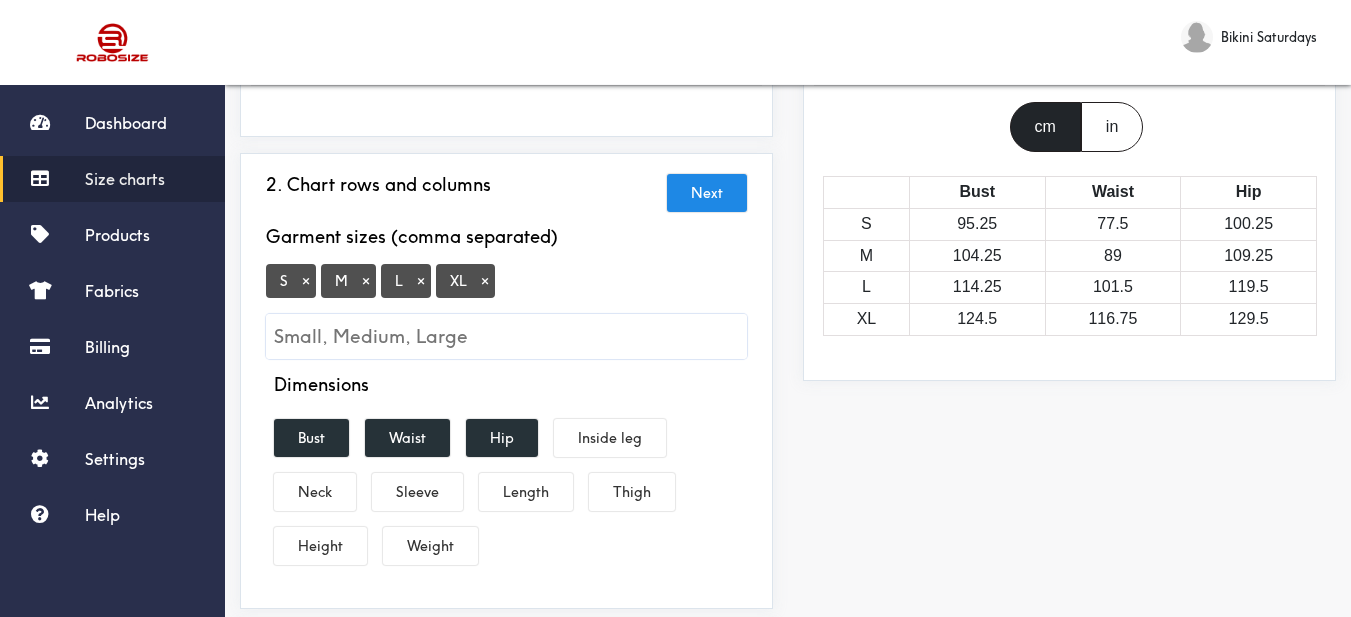 click on "S × M × L × XL ×" at bounding box center [506, 311] 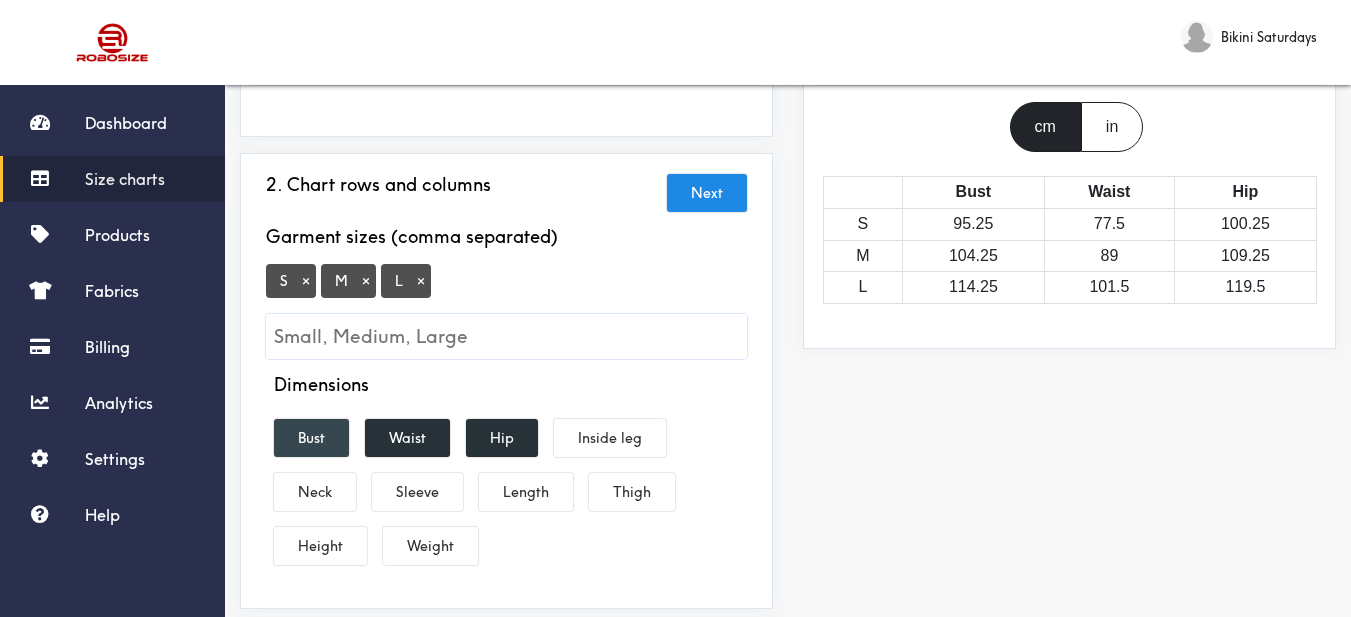 click on "Bust" at bounding box center [311, 438] 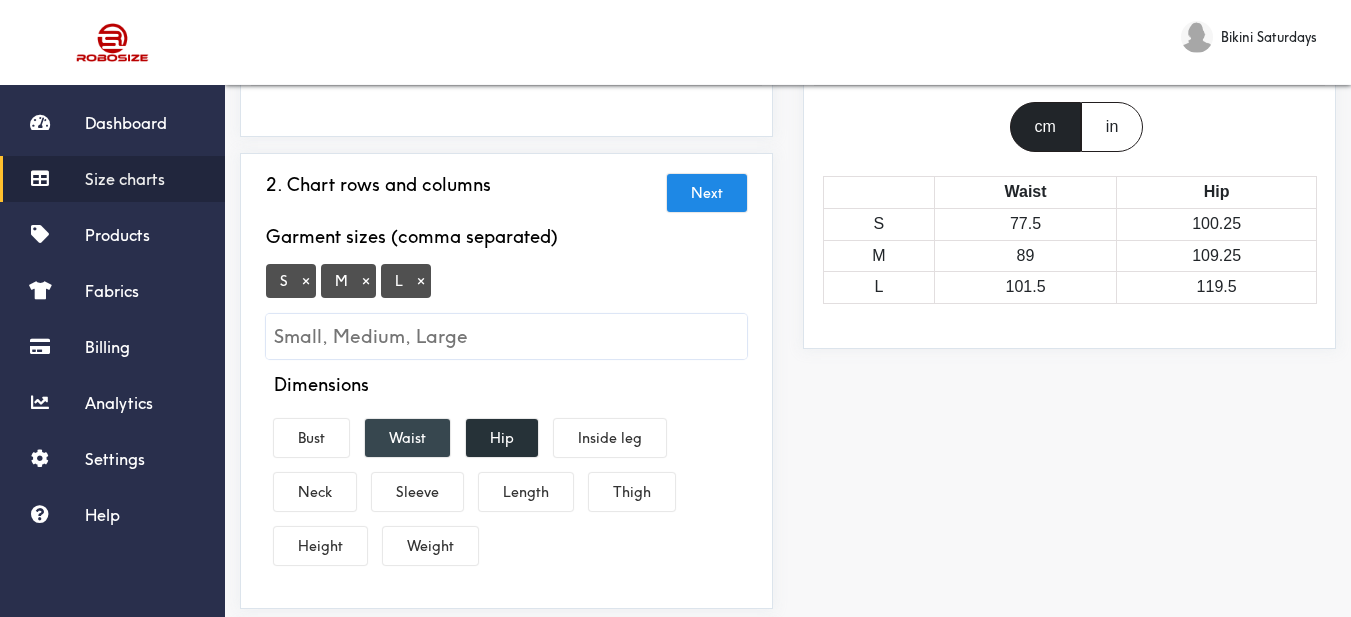 drag, startPoint x: 385, startPoint y: 441, endPoint x: 413, endPoint y: 442, distance: 28.01785 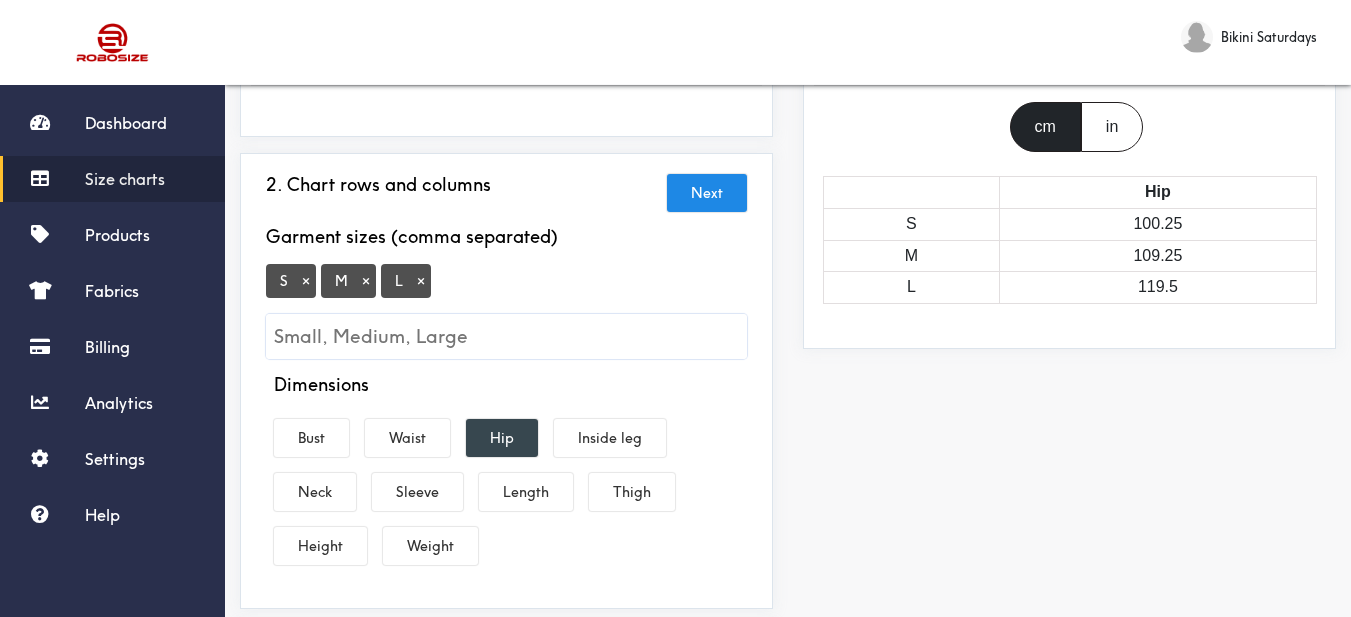 click on "Hip" at bounding box center [502, 438] 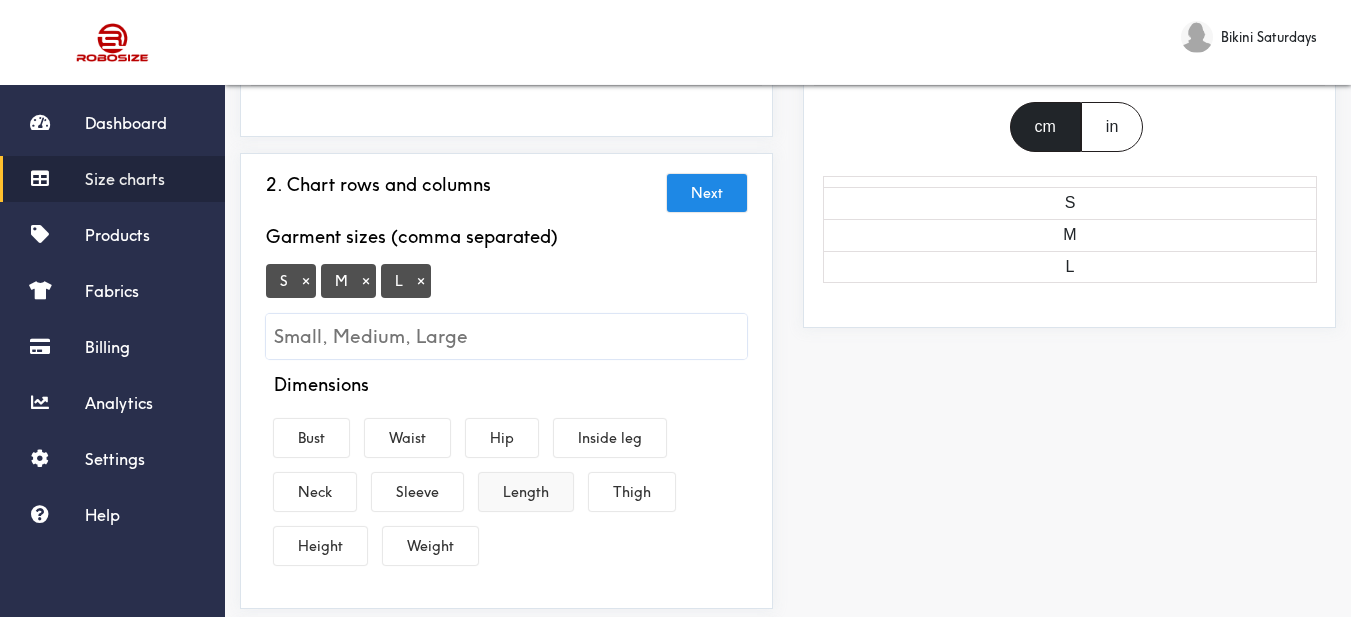 click on "Length" at bounding box center (526, 492) 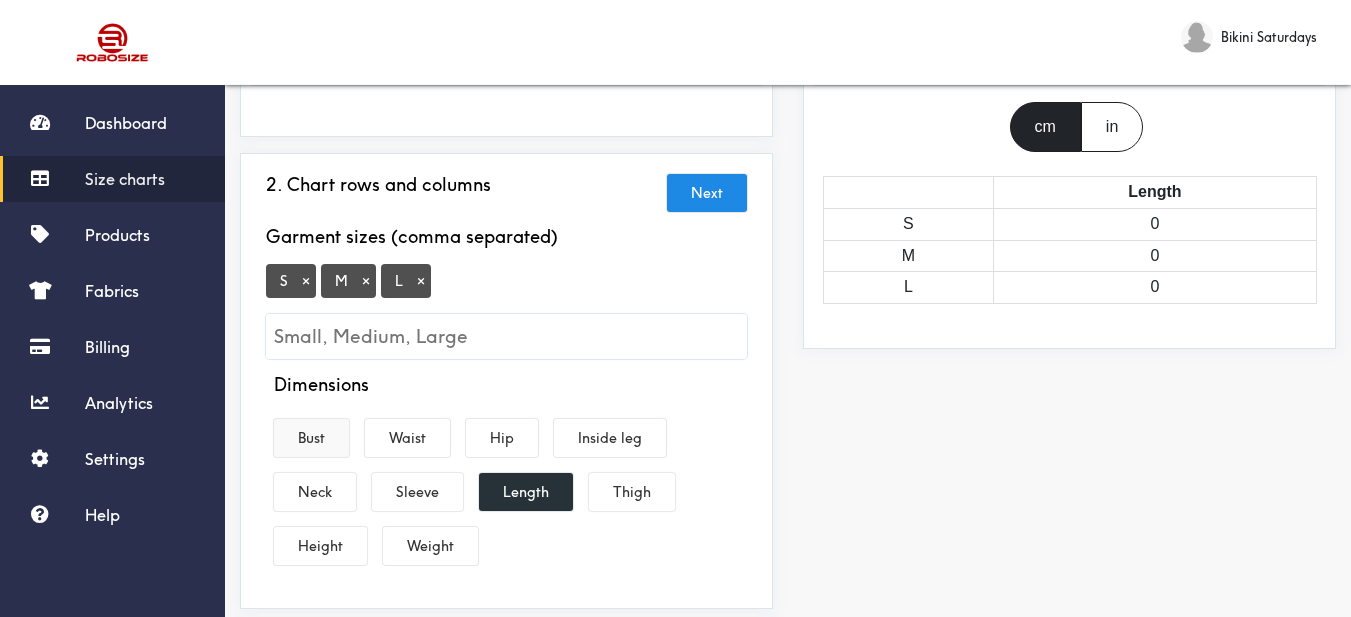 drag, startPoint x: 327, startPoint y: 452, endPoint x: 438, endPoint y: 440, distance: 111.64677 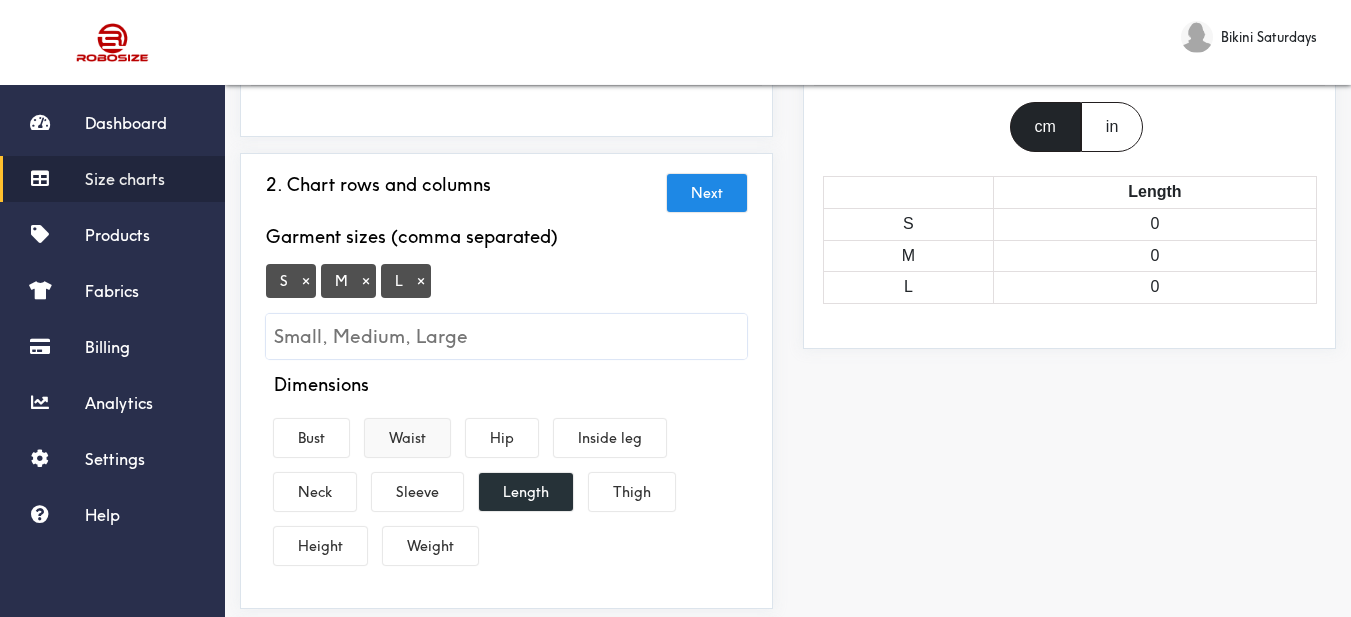 click on "Bust" at bounding box center [311, 438] 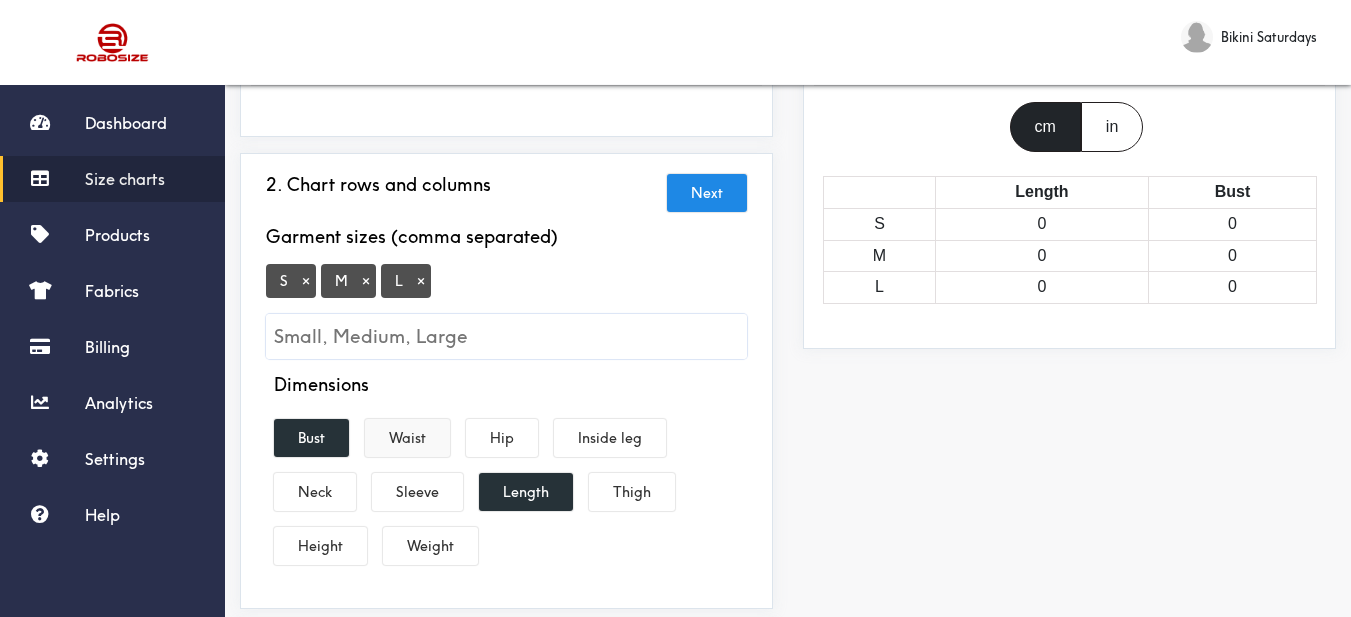 click on "Waist" at bounding box center (407, 438) 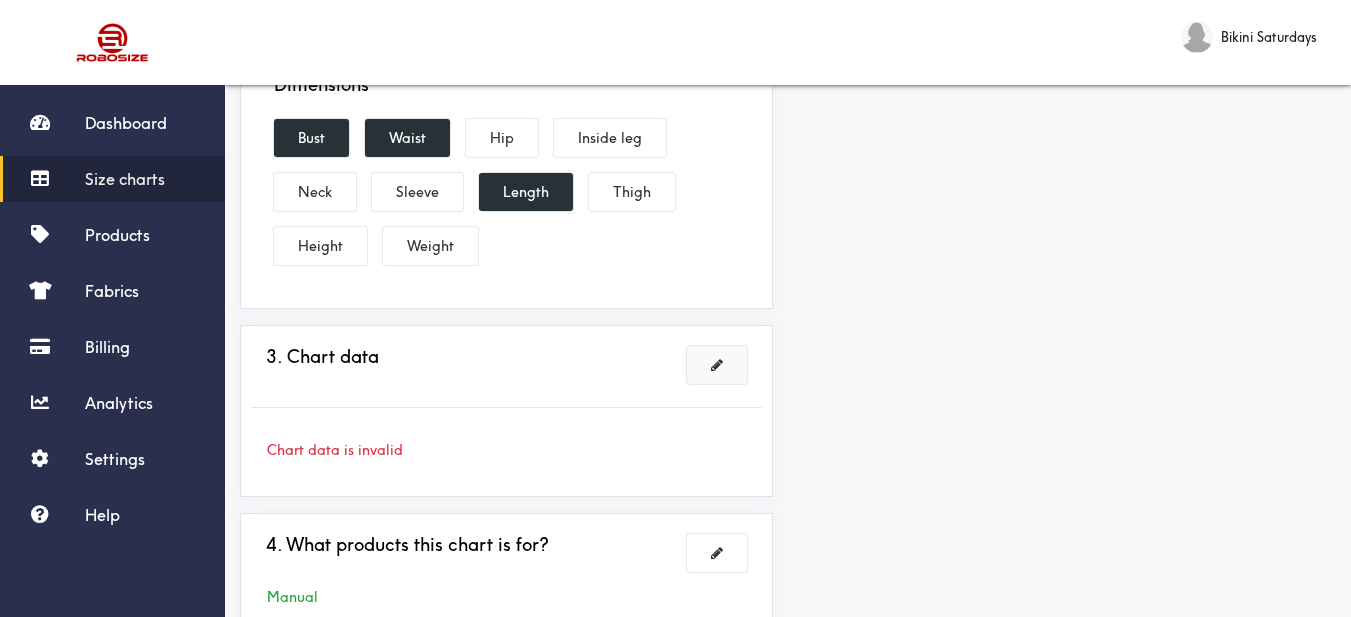 click at bounding box center (717, 365) 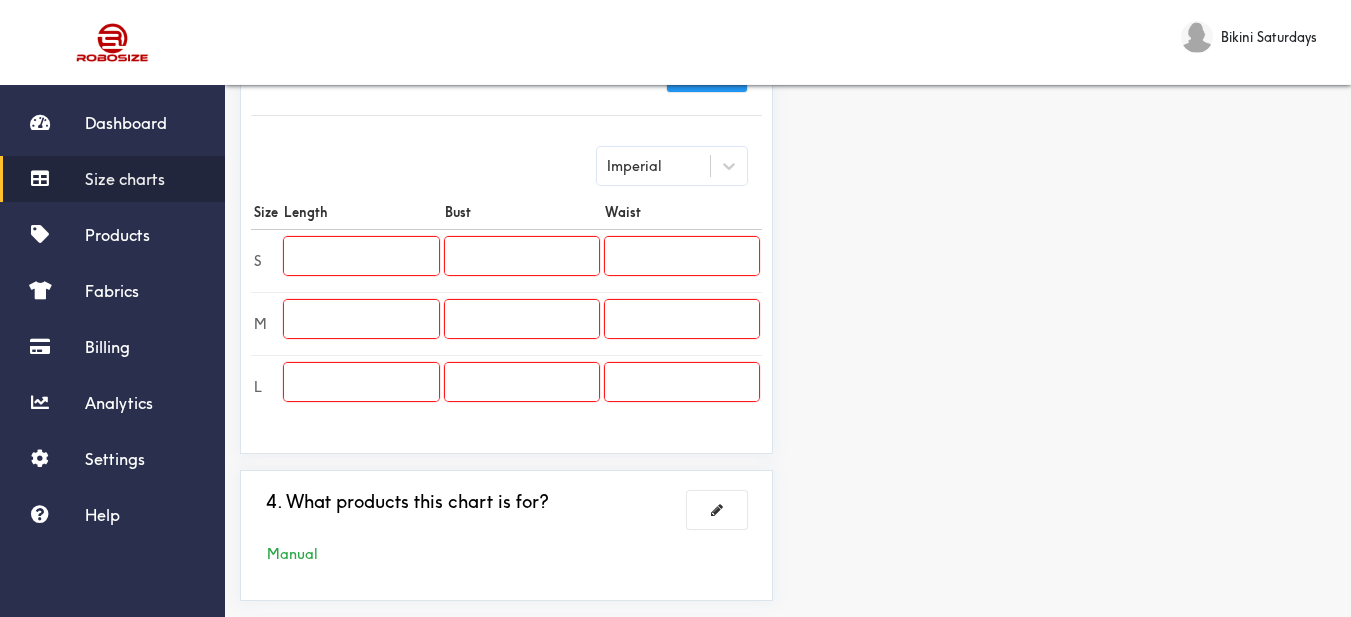 scroll, scrollTop: 389, scrollLeft: 0, axis: vertical 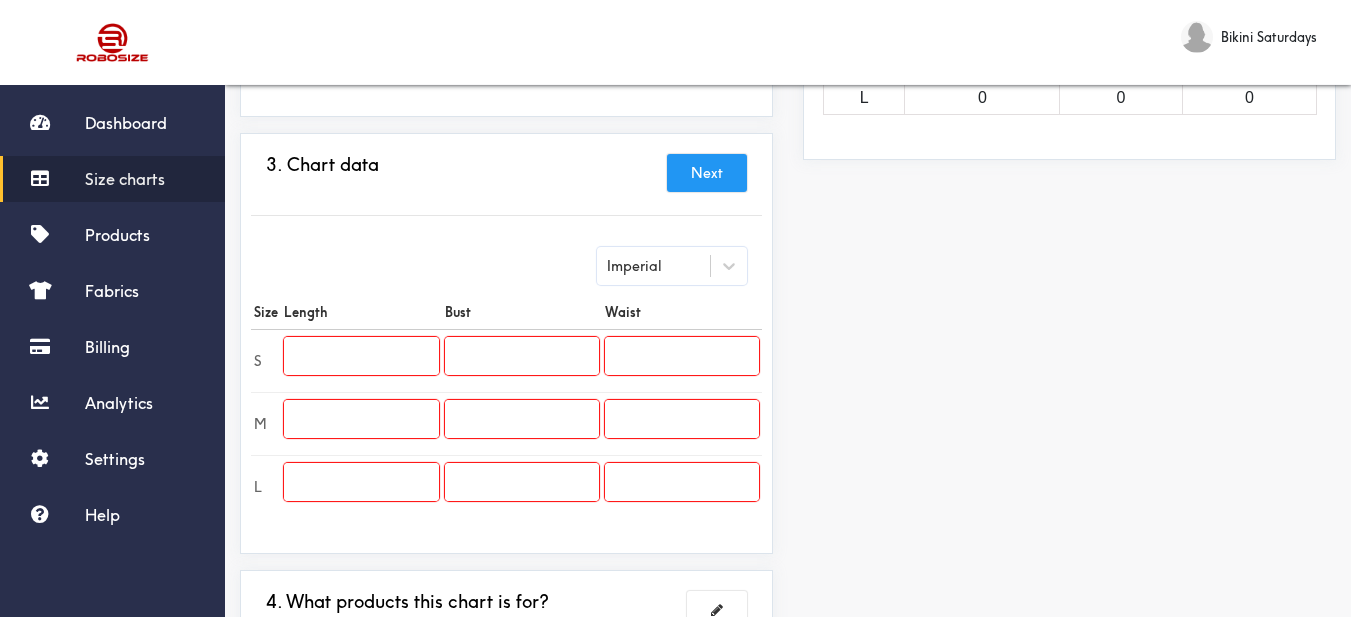 click at bounding box center [361, 356] 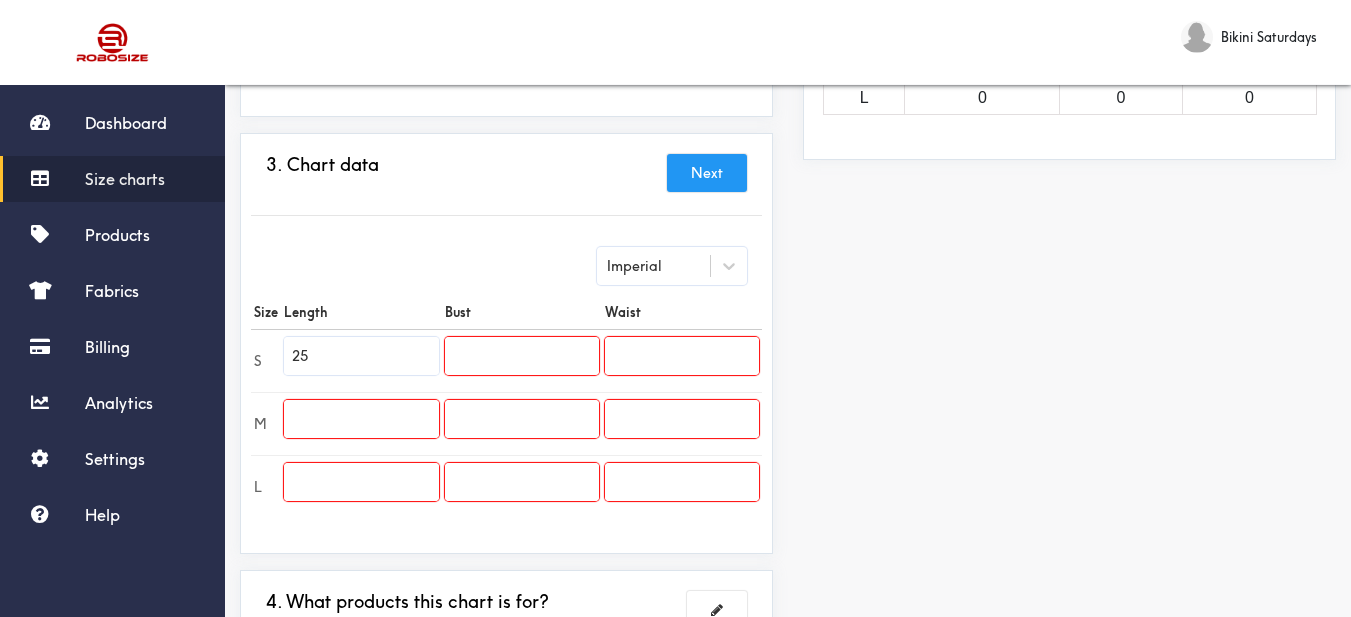 type on "25" 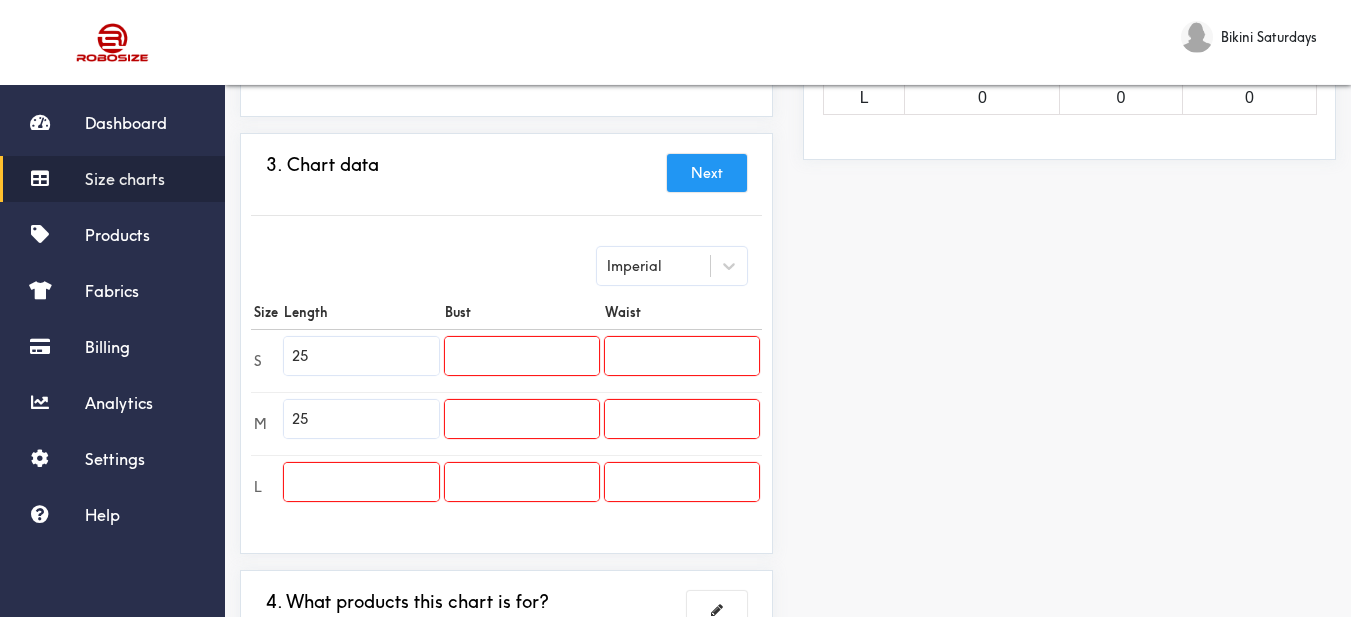 type on "25" 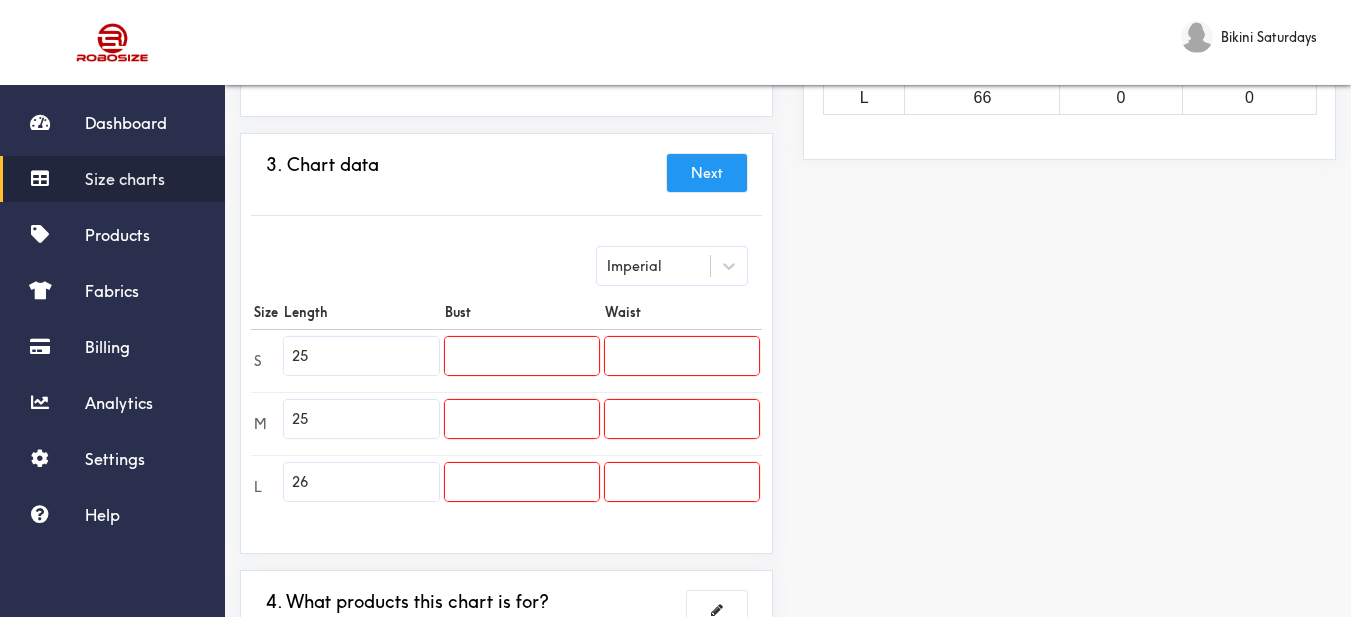 type on "26" 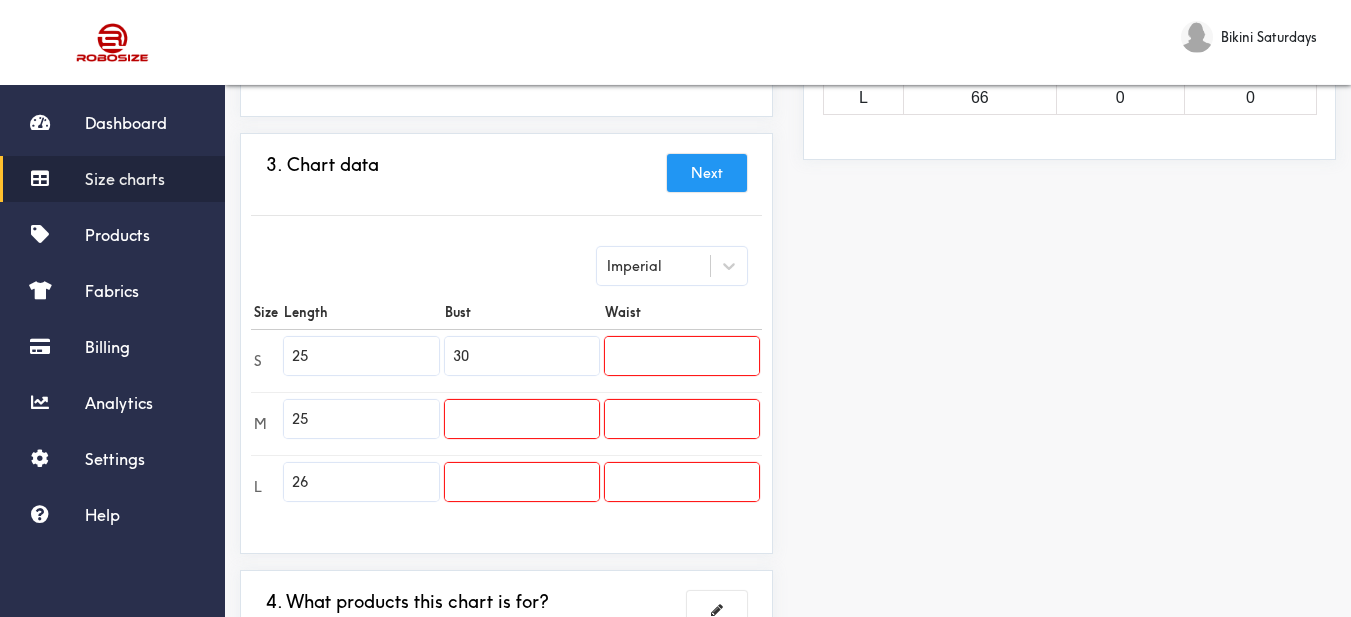 type on "30" 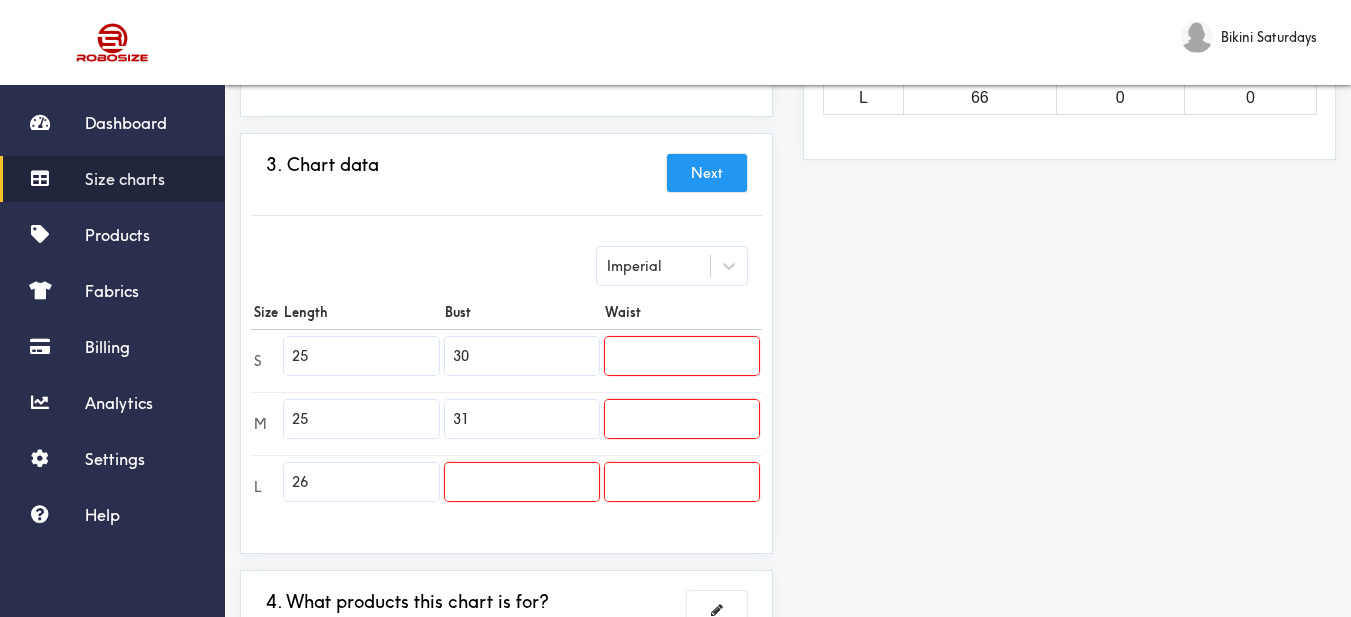 type on "31" 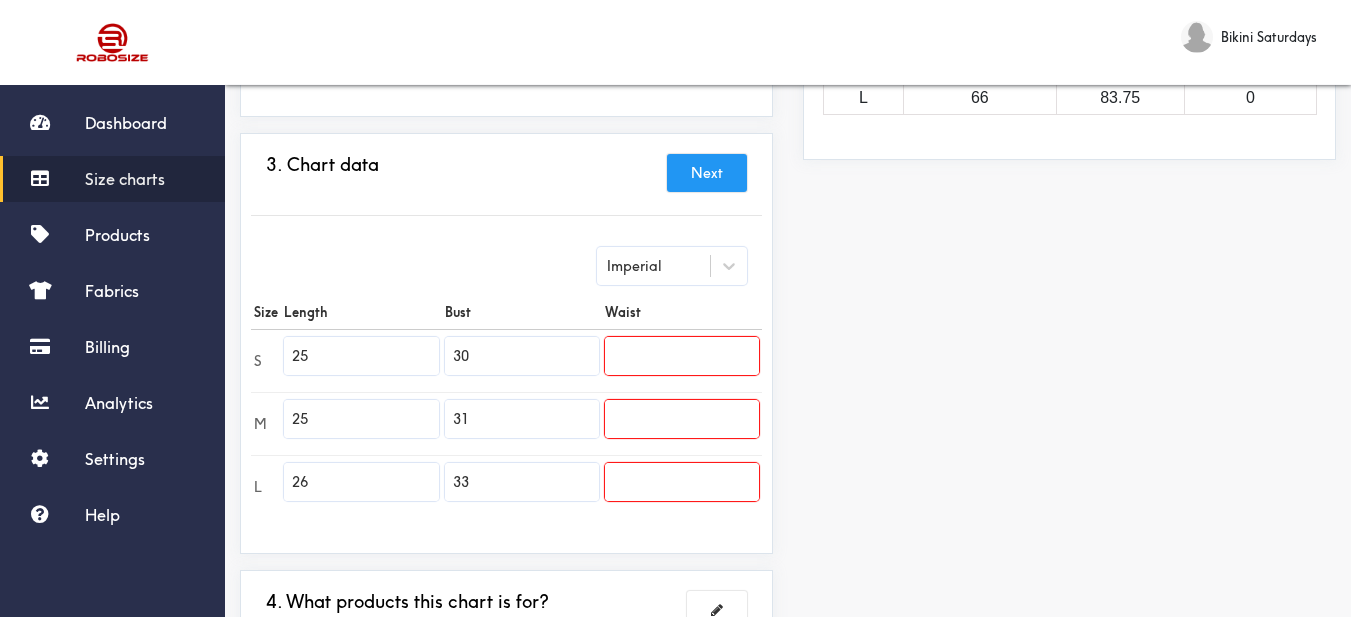 type on "33" 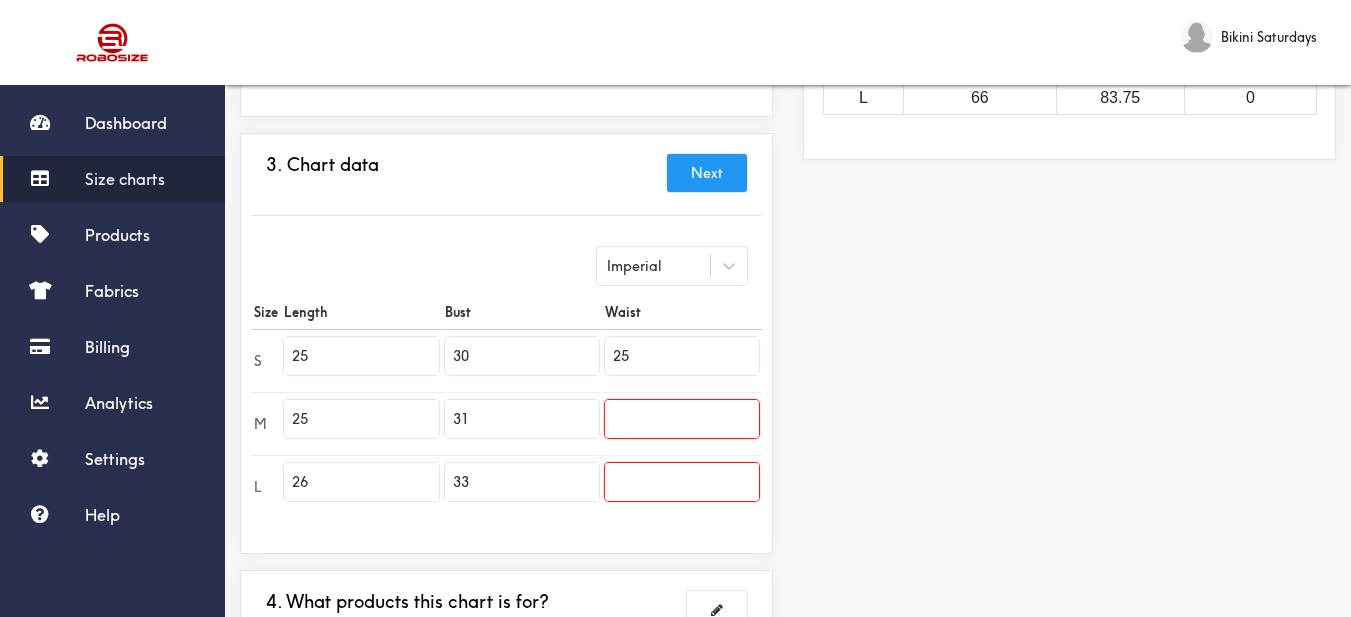 type on "25" 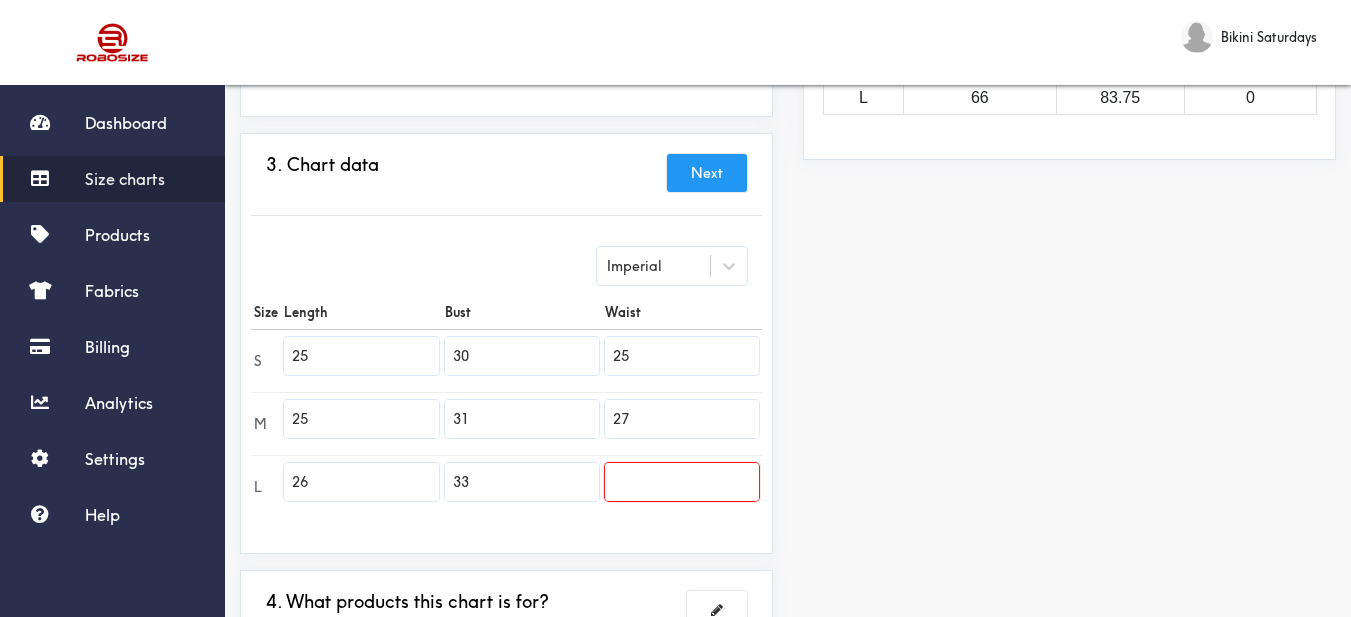 type on "27" 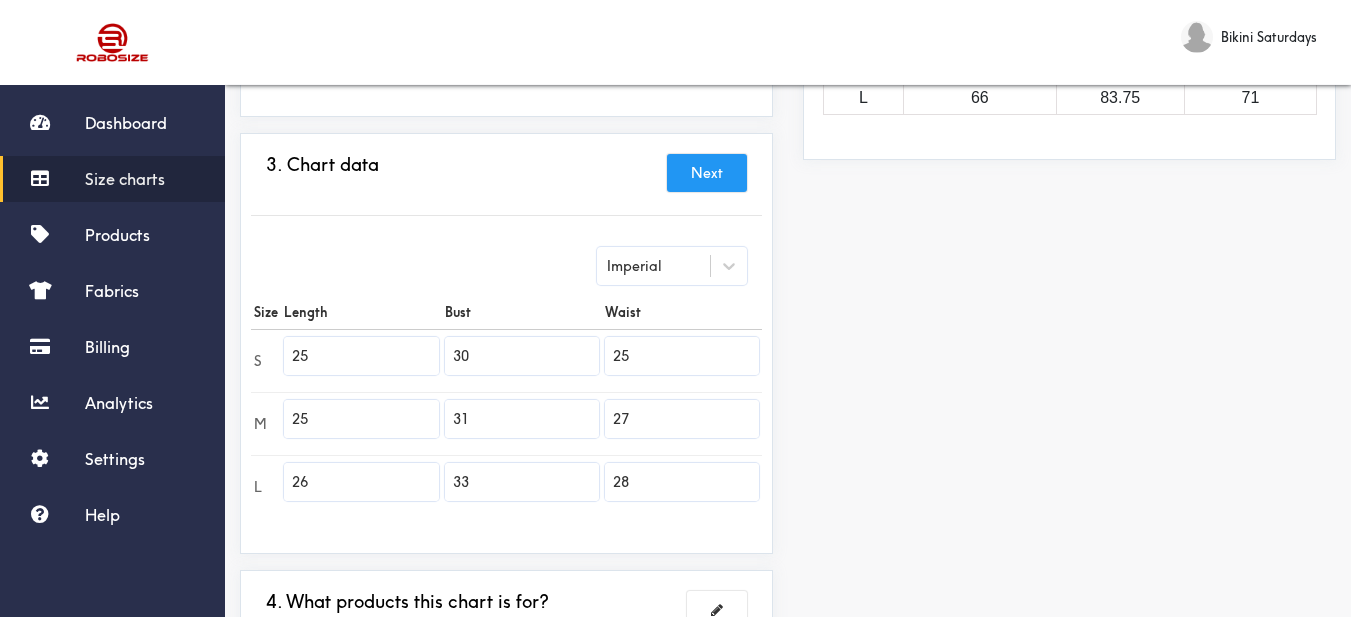 type on "28" 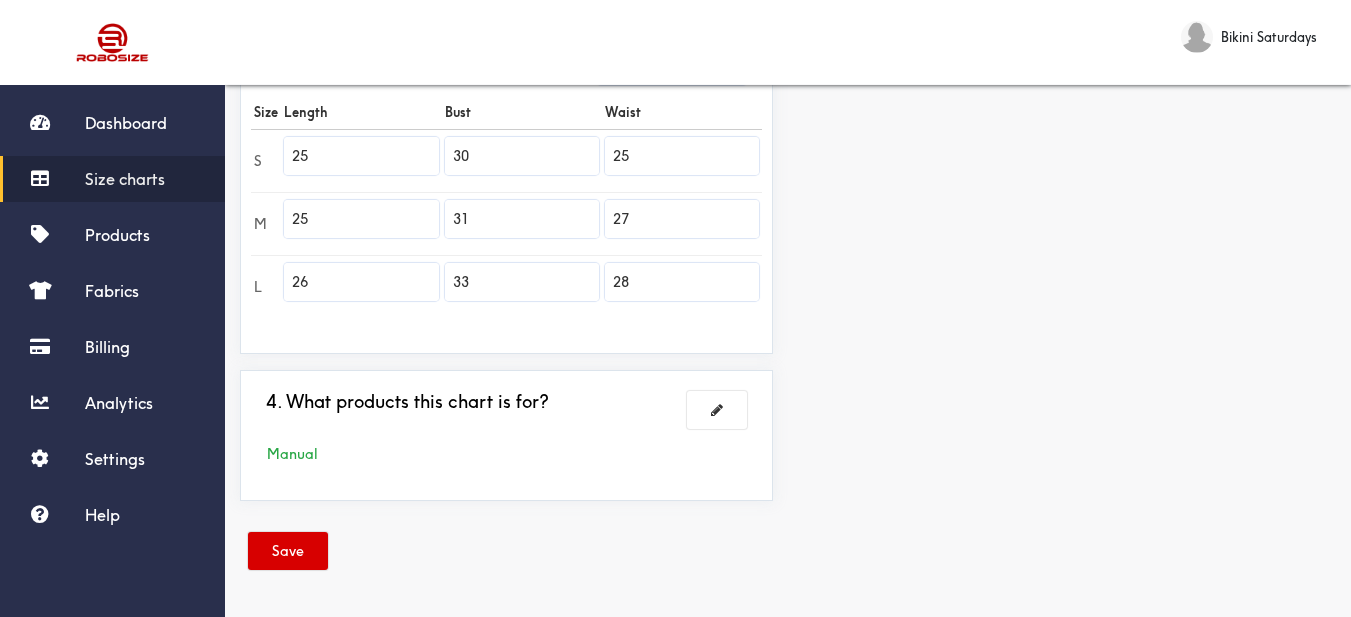 click on "Save" at bounding box center [288, 551] 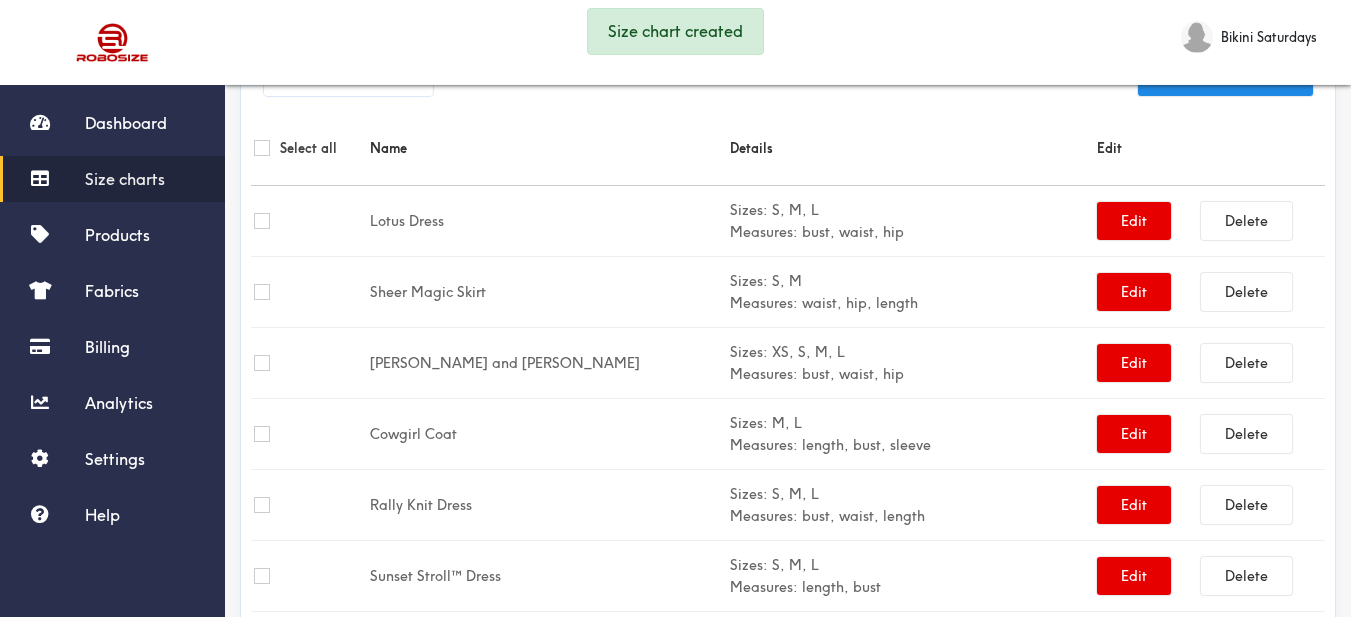 scroll, scrollTop: 589, scrollLeft: 0, axis: vertical 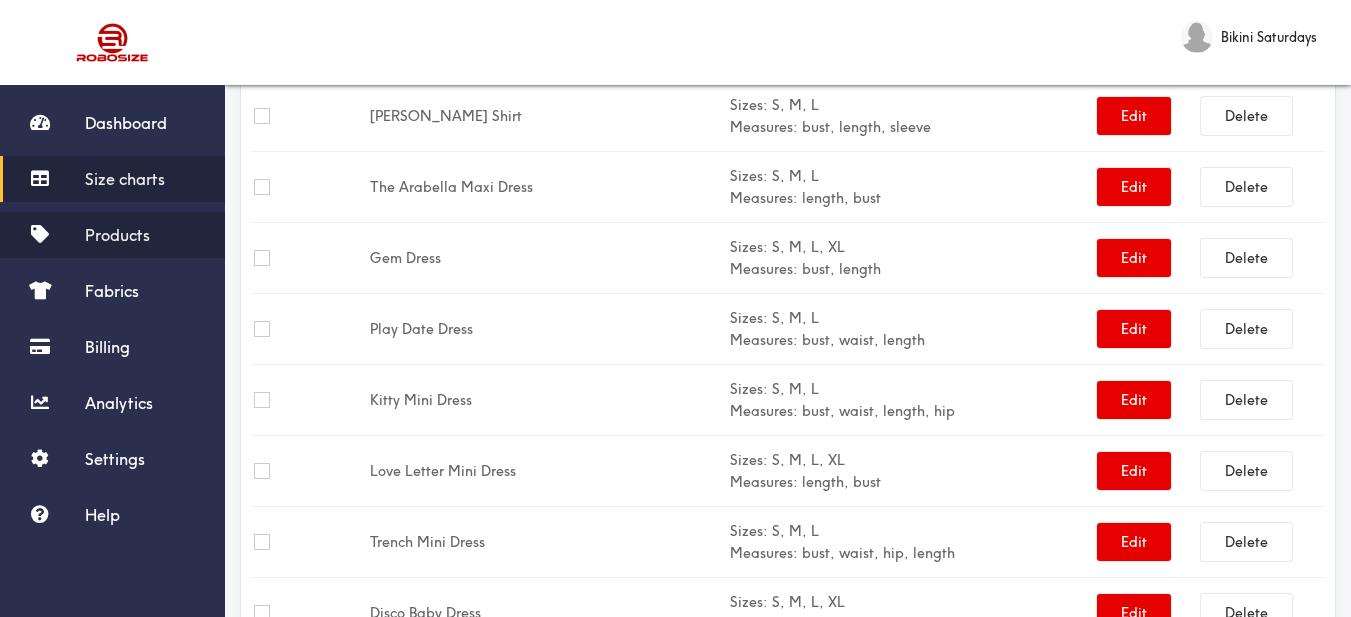 click on "Products" at bounding box center [117, 235] 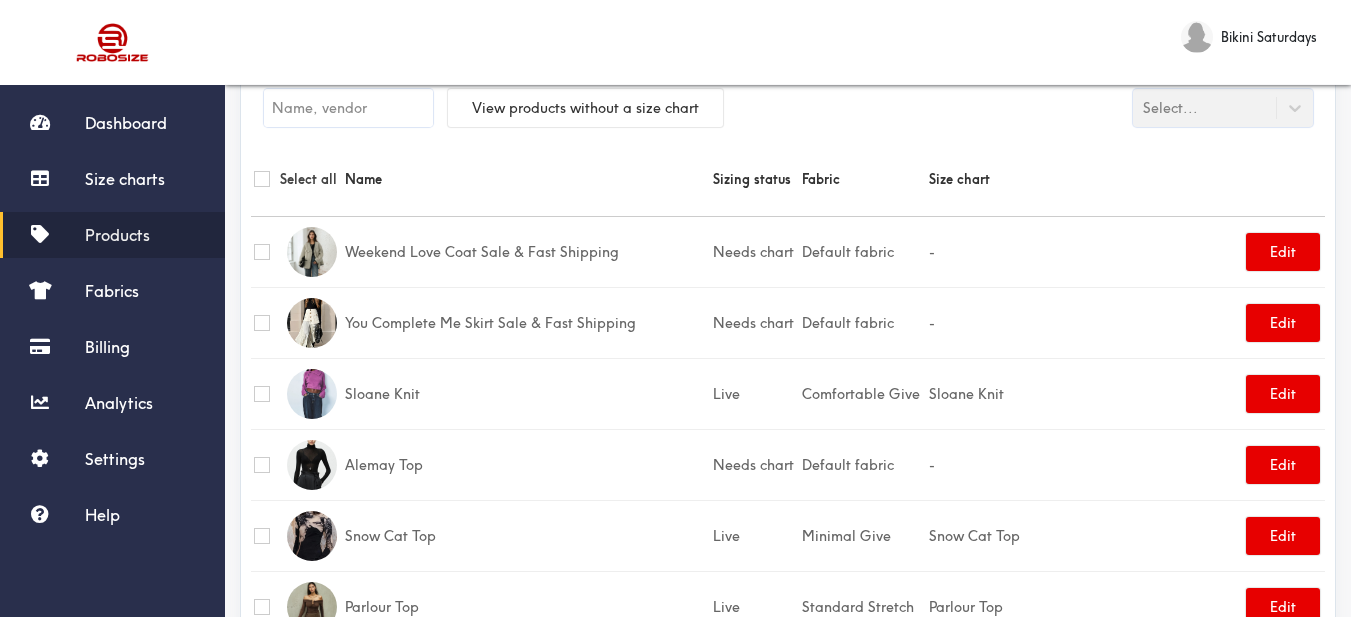 scroll, scrollTop: 589, scrollLeft: 0, axis: vertical 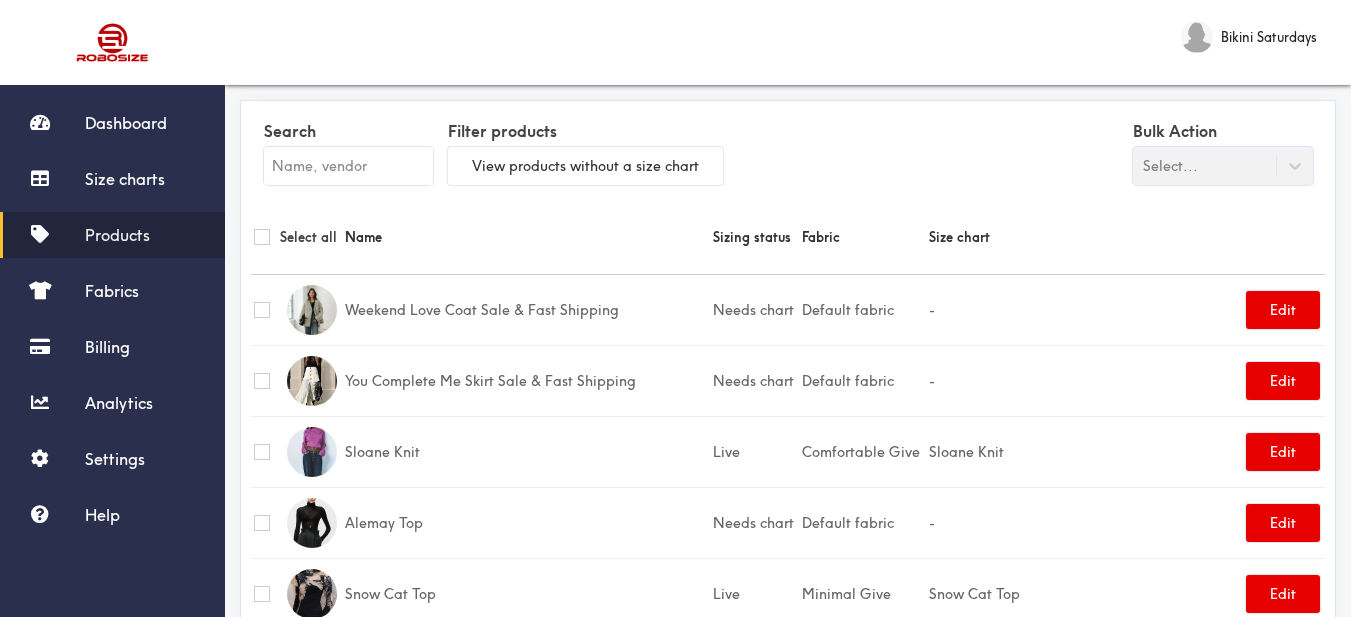 click at bounding box center [348, 166] 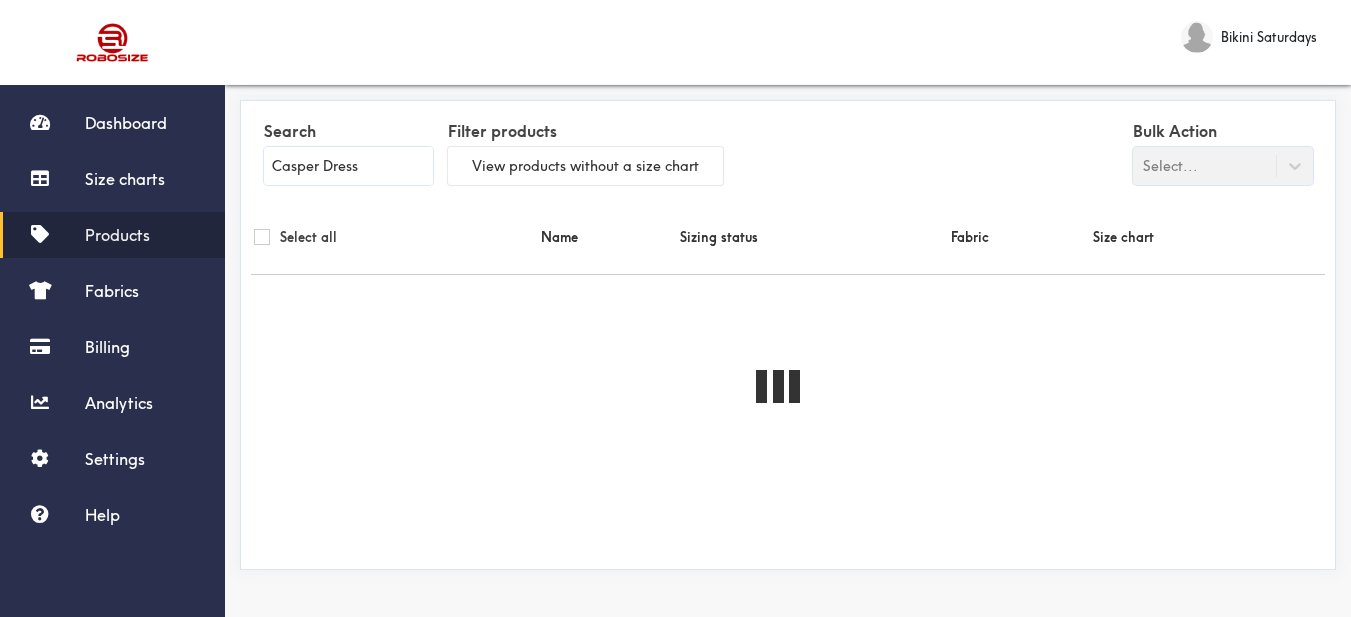 type on "Casper Dress" 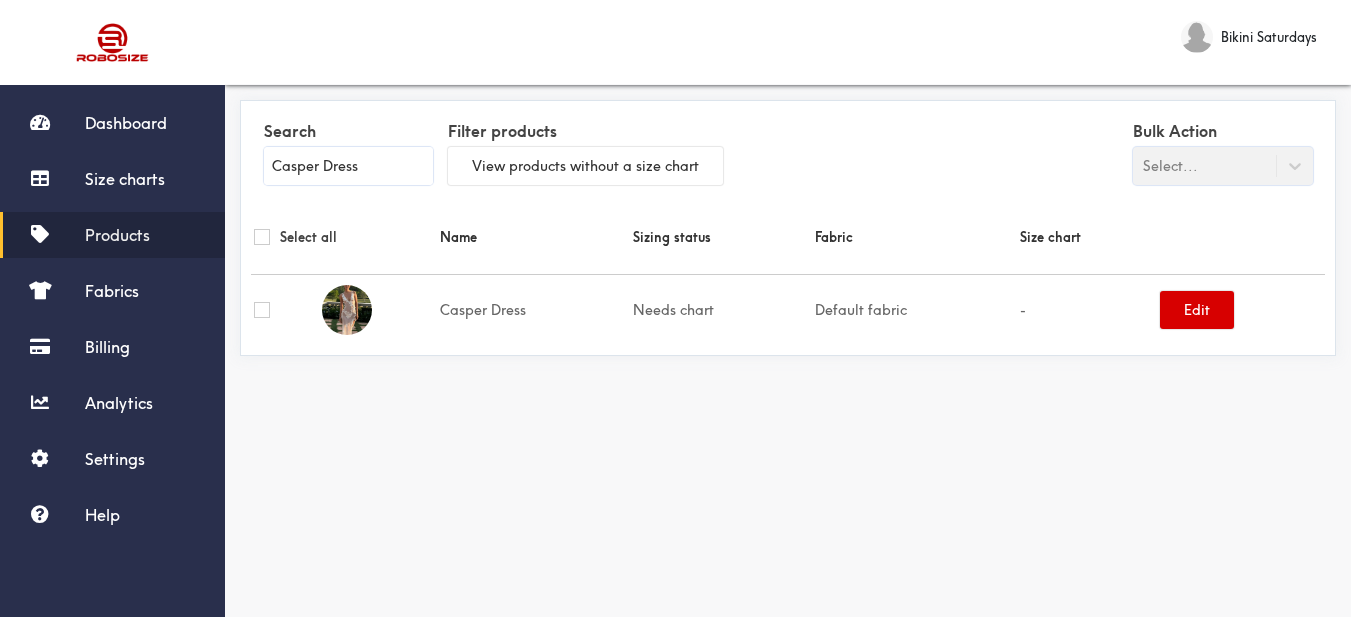 click on "Edit" at bounding box center (1197, 310) 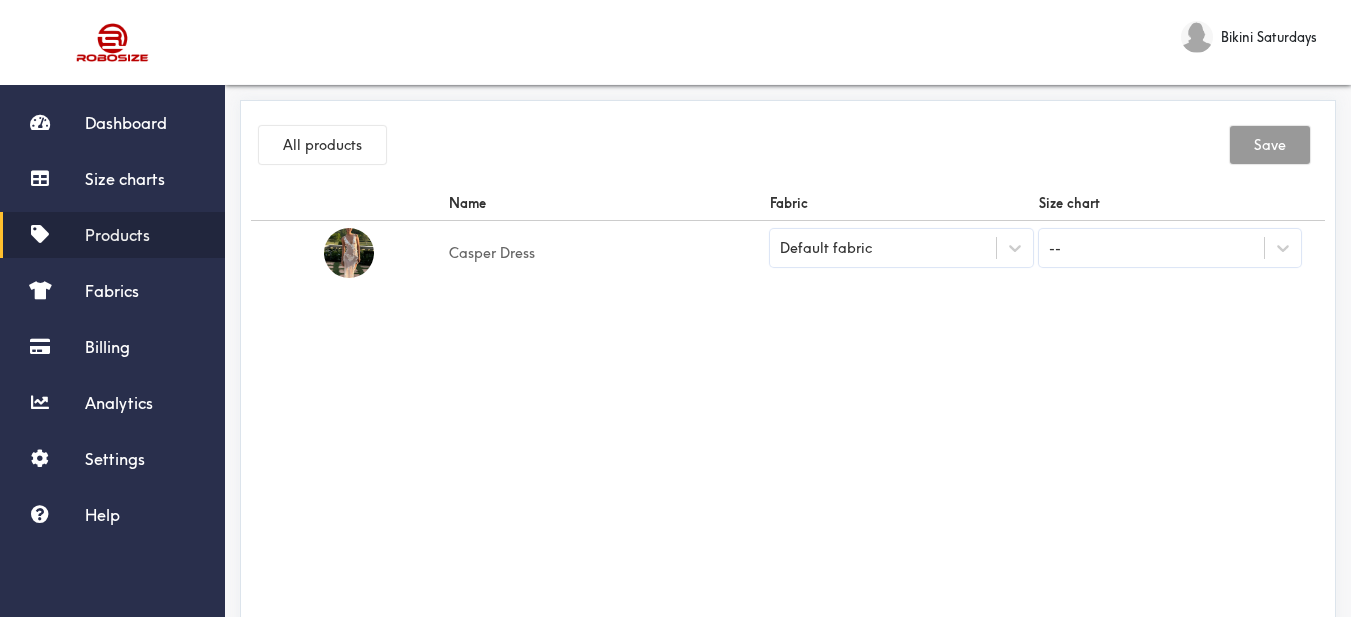 click on "Default fabric" at bounding box center [883, 248] 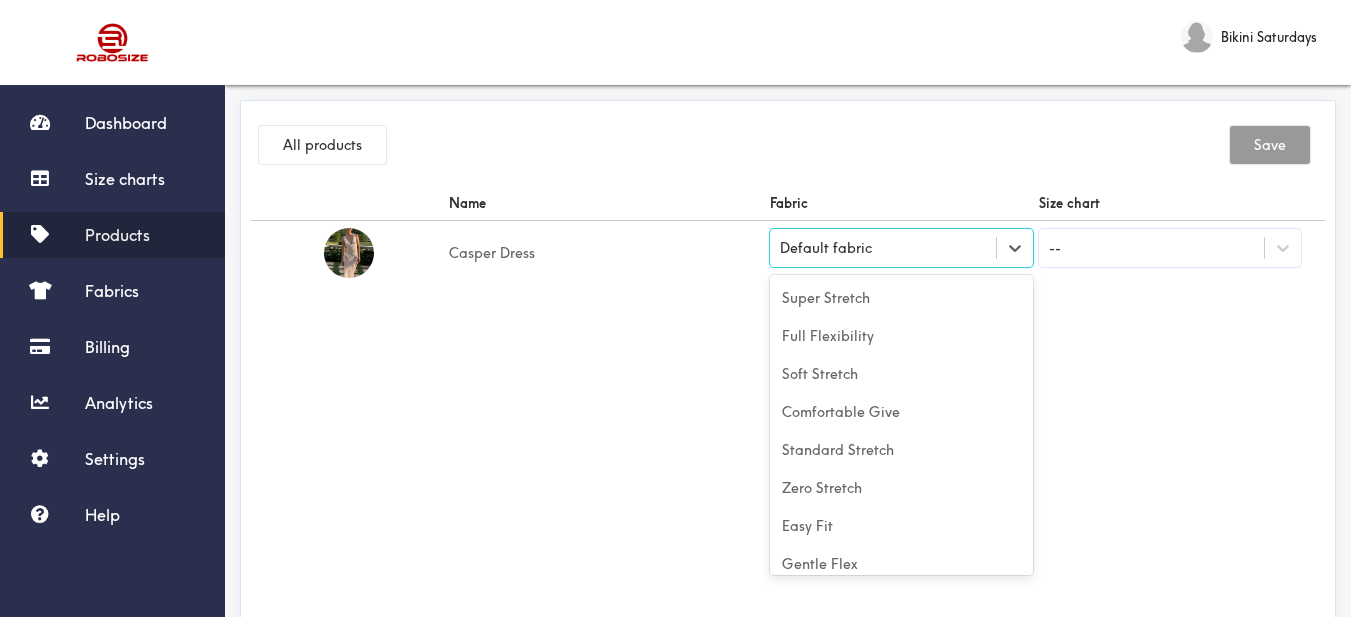 scroll, scrollTop: 88, scrollLeft: 0, axis: vertical 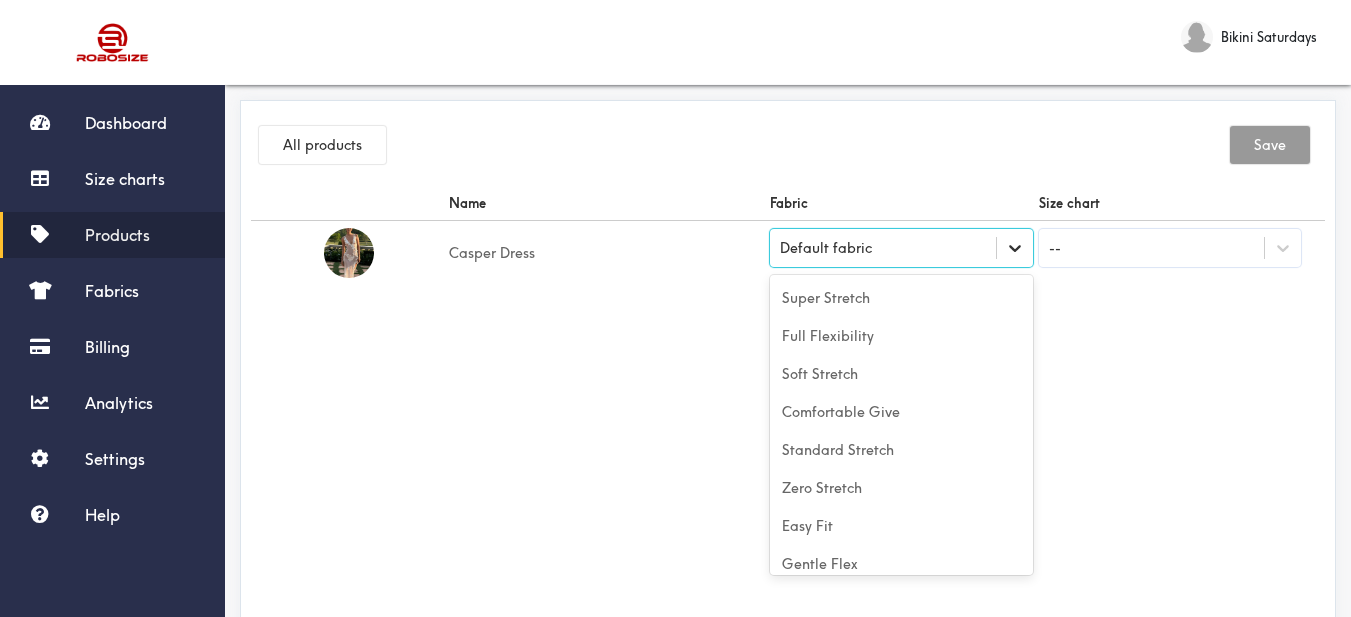 click 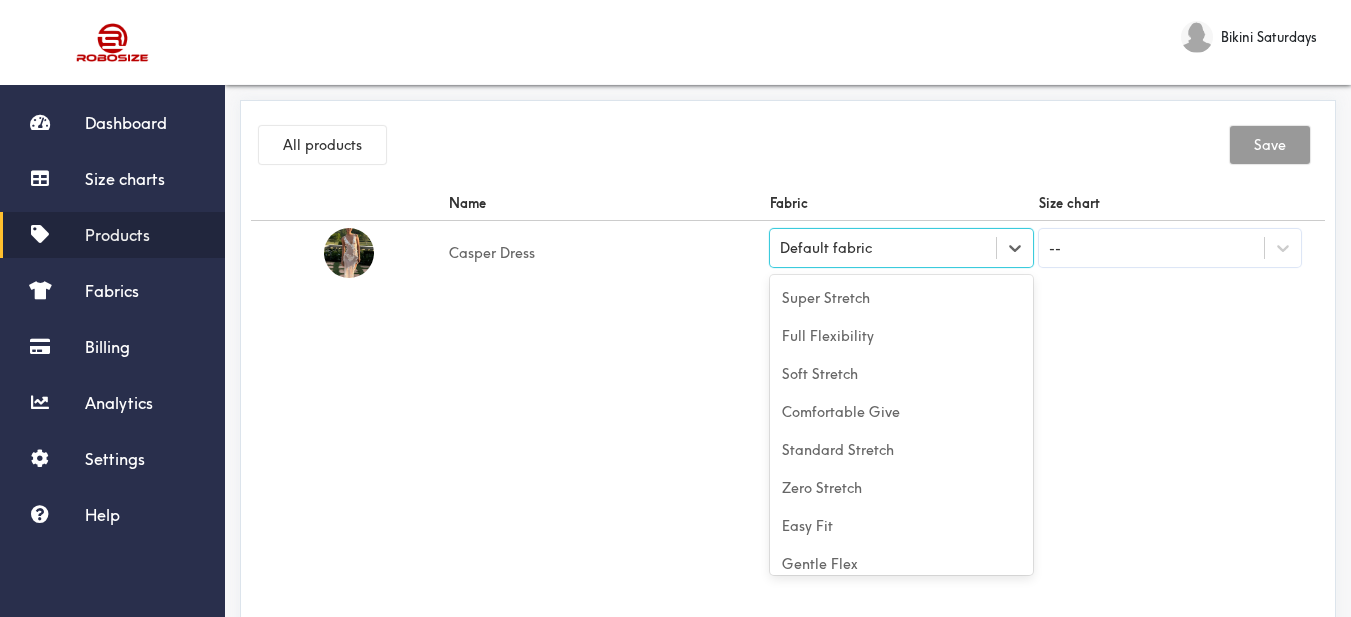 scroll, scrollTop: 88, scrollLeft: 0, axis: vertical 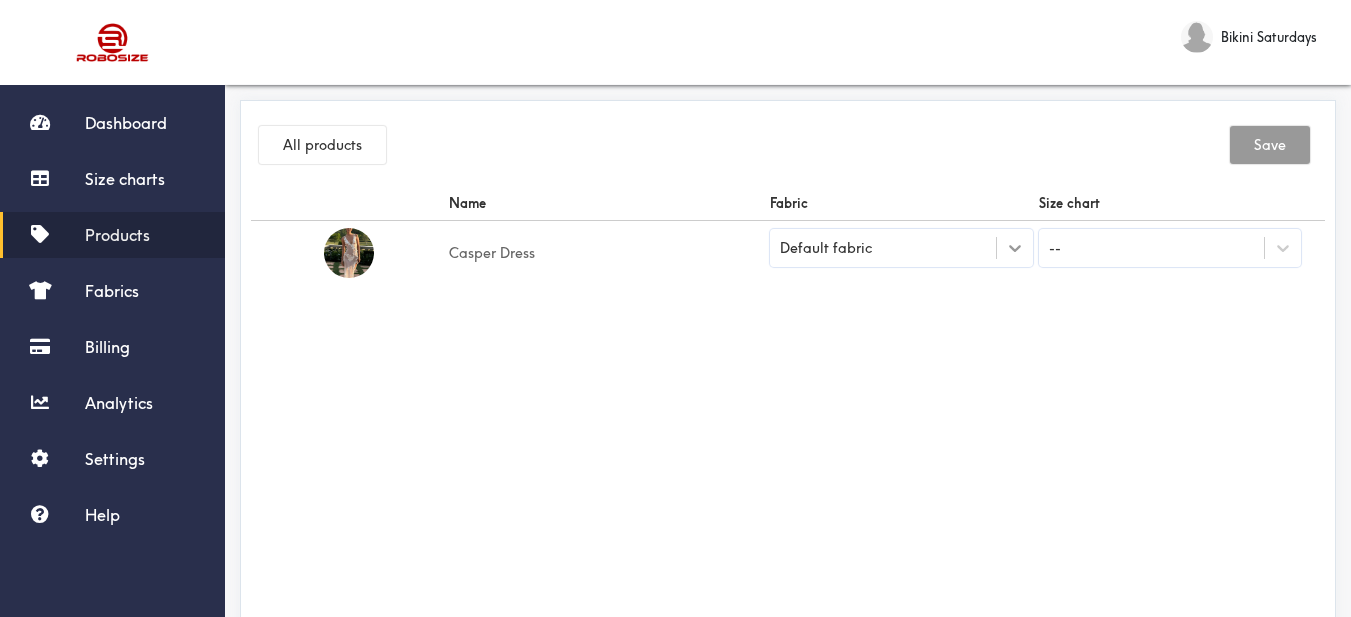 click at bounding box center [1015, 248] 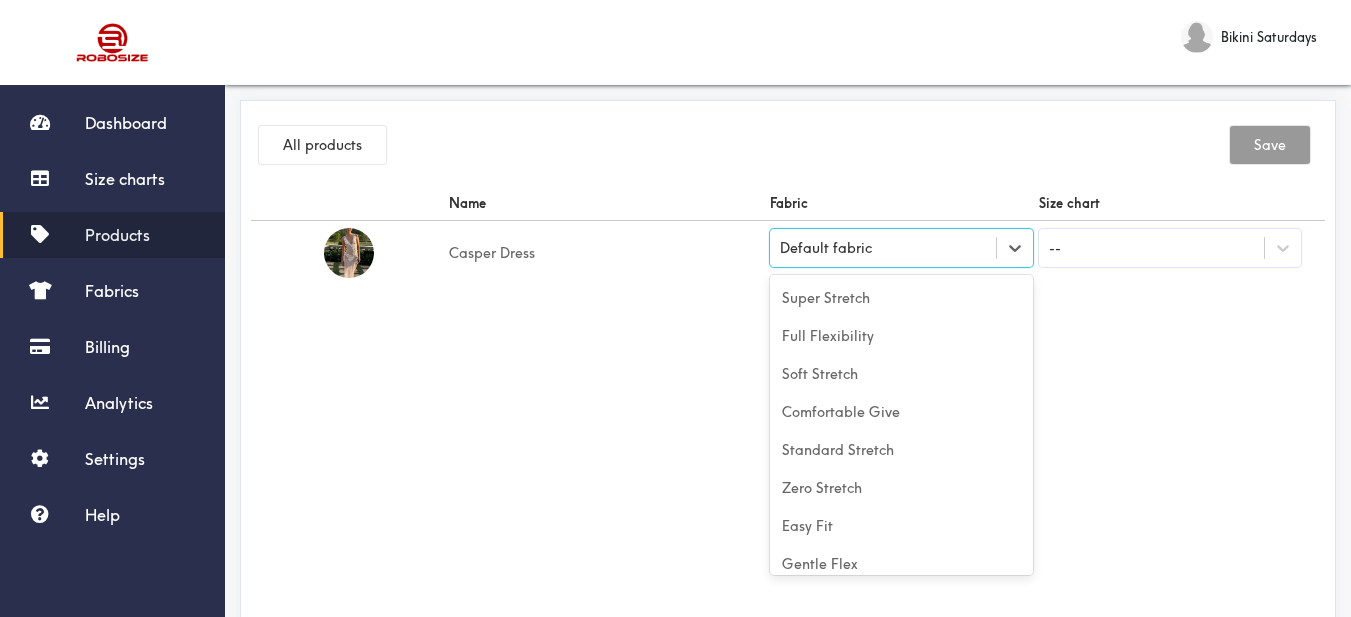scroll, scrollTop: 88, scrollLeft: 0, axis: vertical 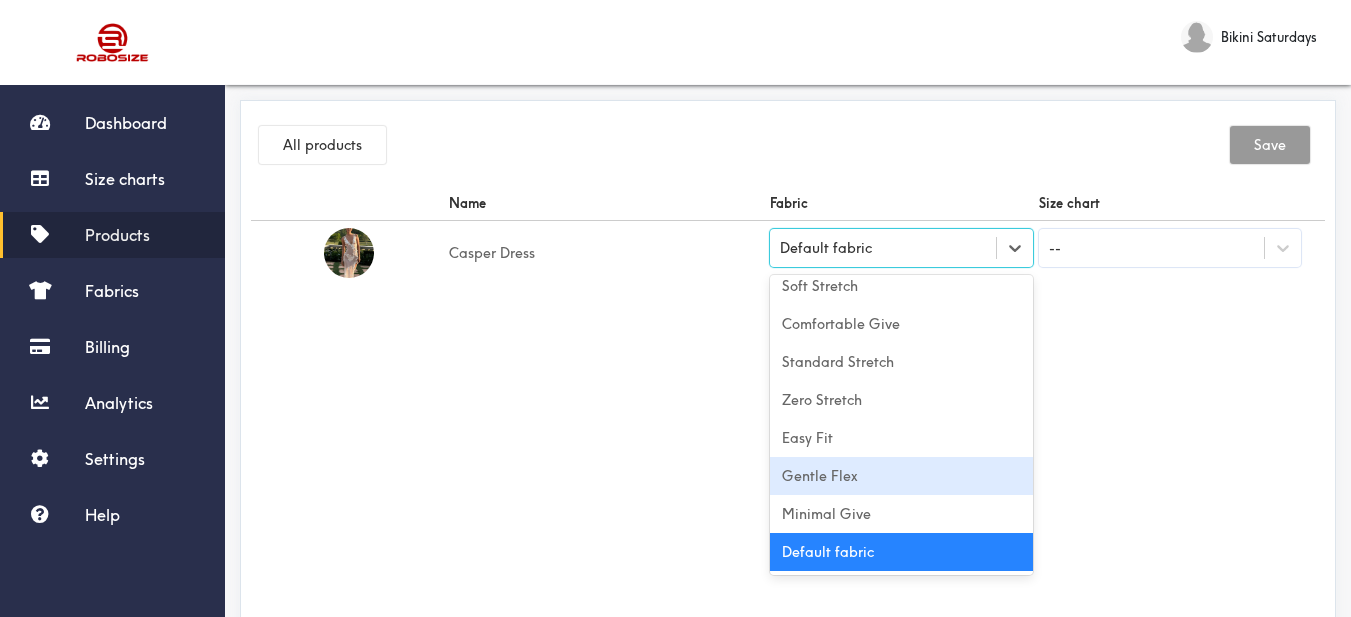 drag, startPoint x: 922, startPoint y: 467, endPoint x: 1041, endPoint y: 434, distance: 123.49089 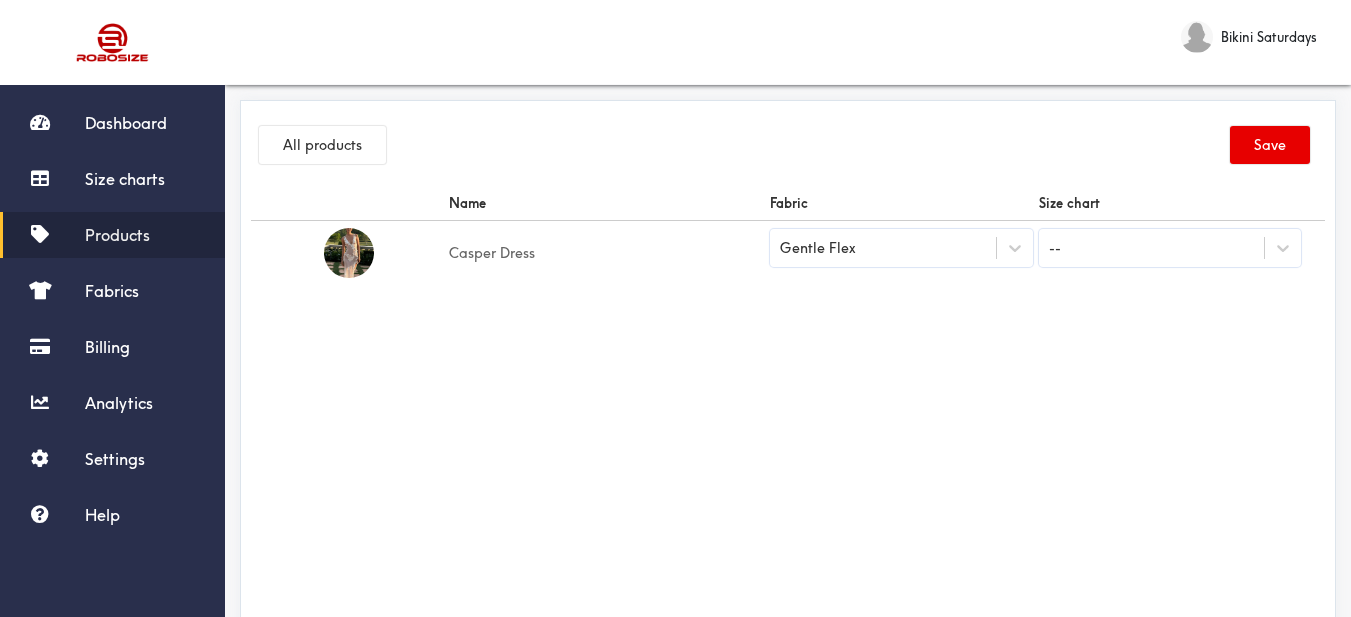 drag, startPoint x: 1041, startPoint y: 434, endPoint x: 1140, endPoint y: 281, distance: 182.23611 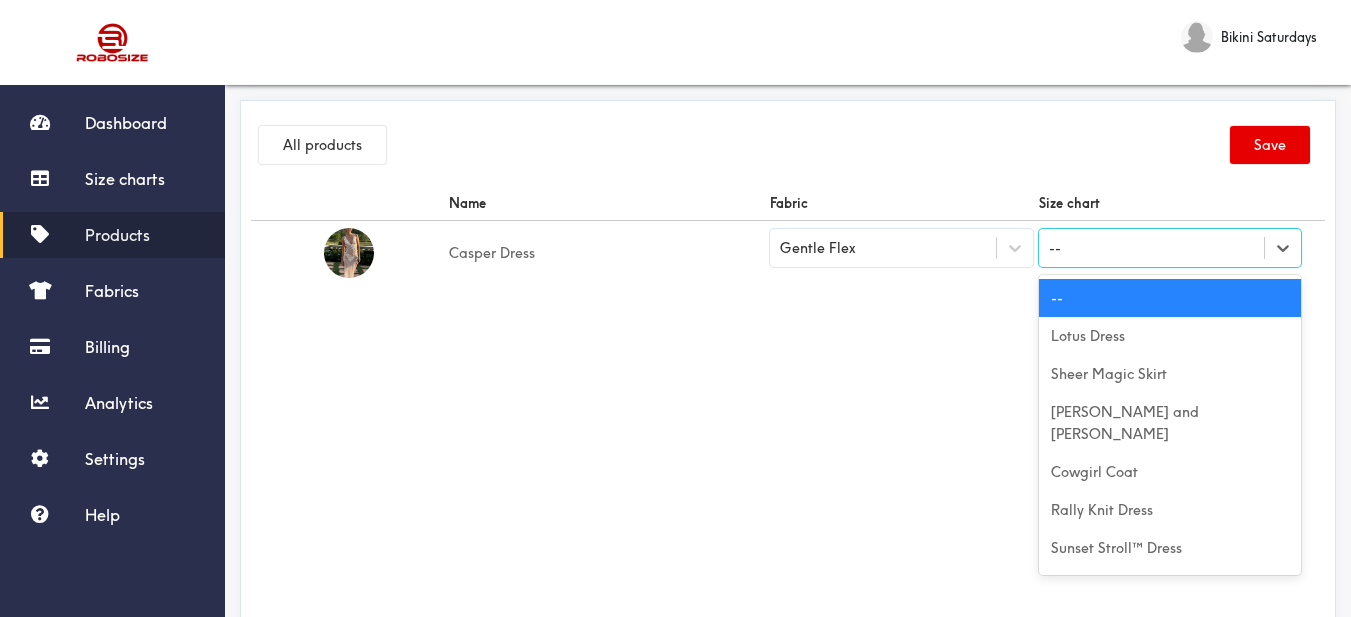 paste on "Casper Dress" 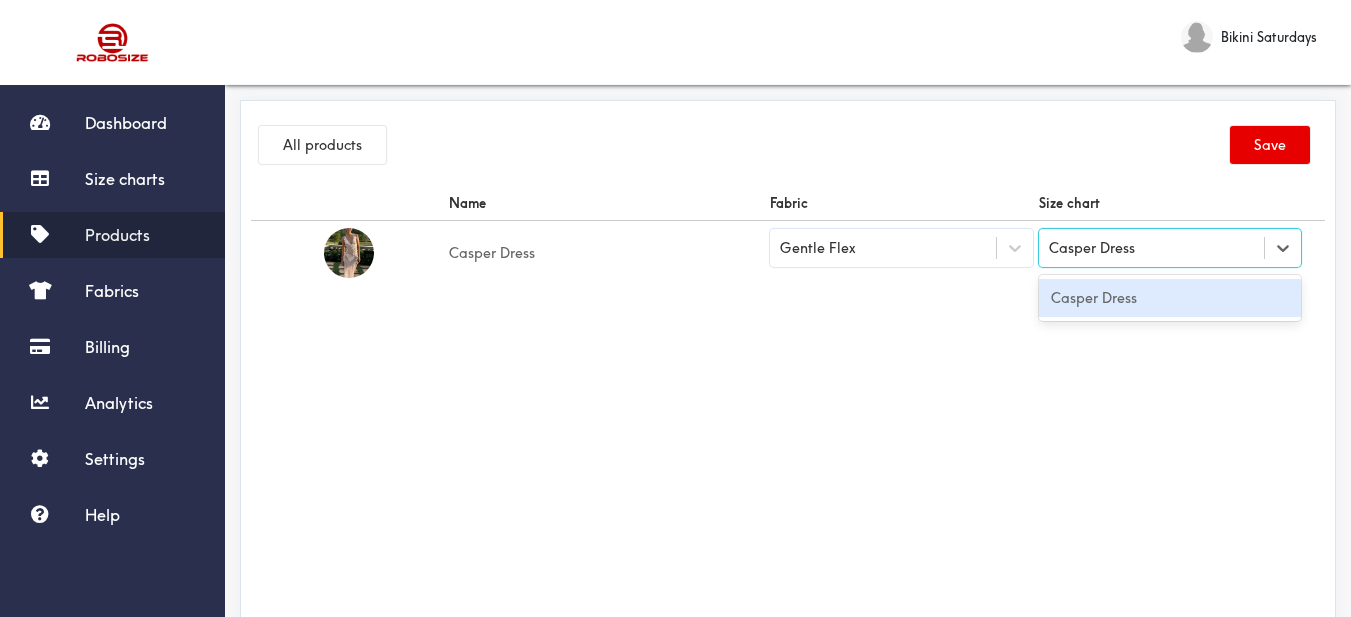 click on "Casper Dress" at bounding box center [1170, 298] 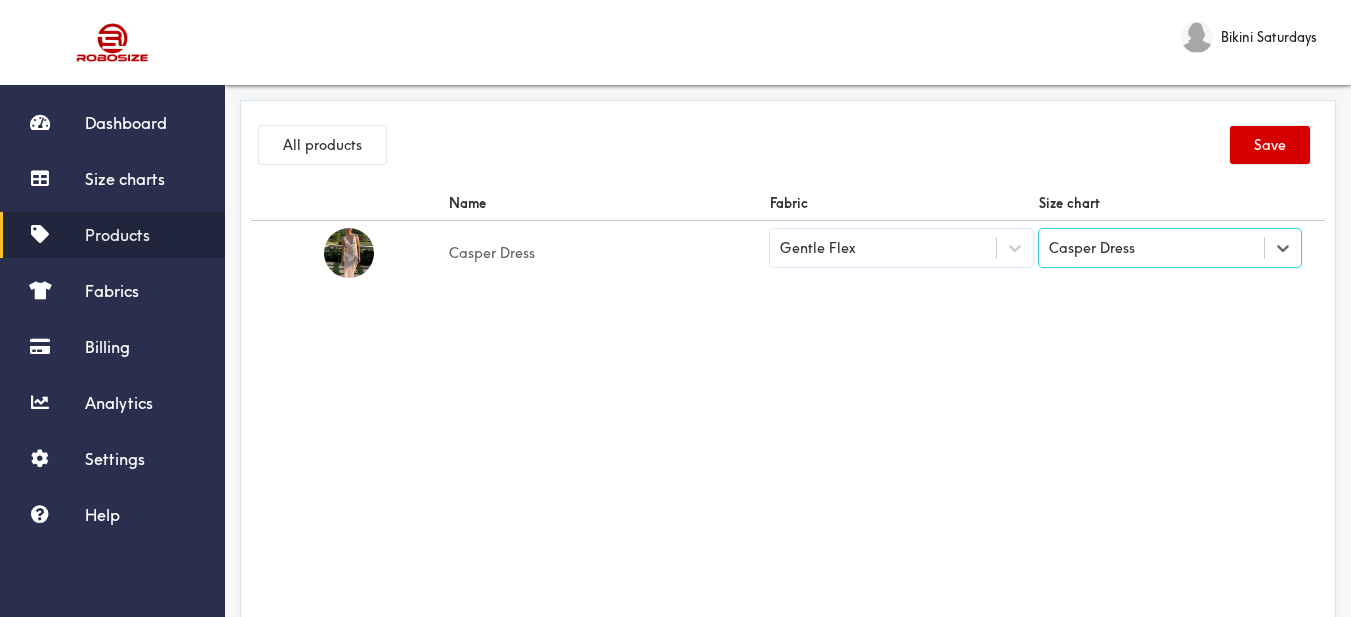 click on "Save" at bounding box center [1270, 145] 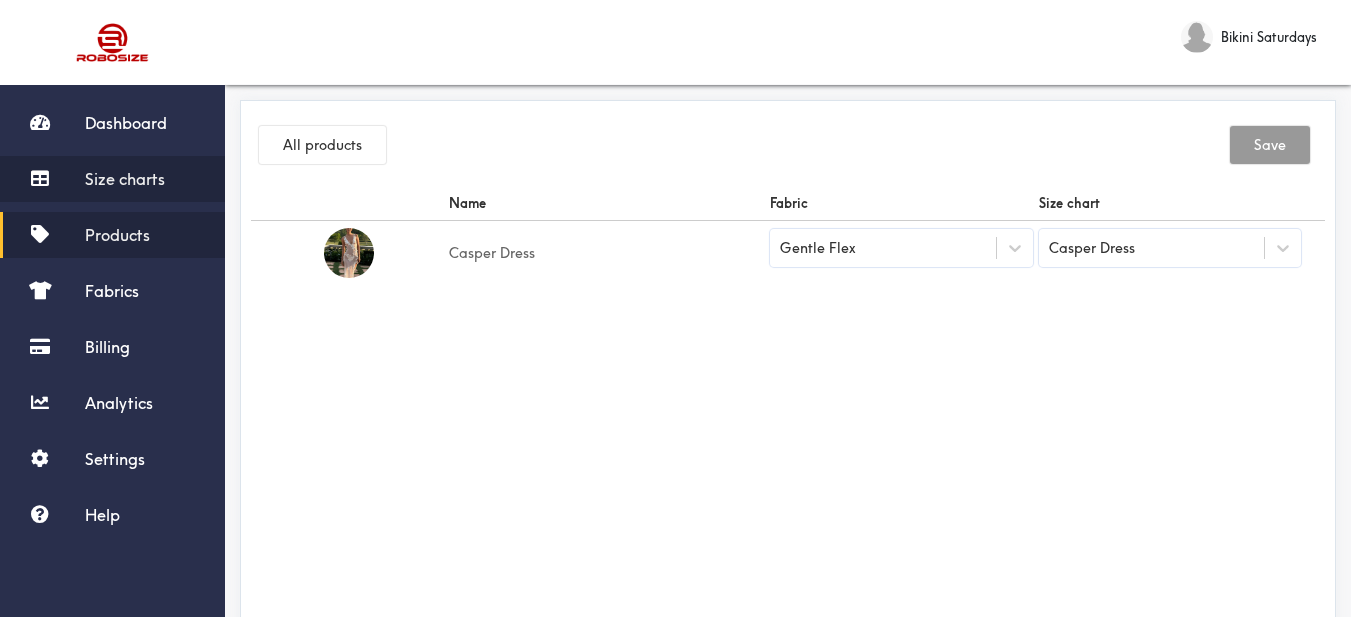 click on "Size charts" at bounding box center [112, 179] 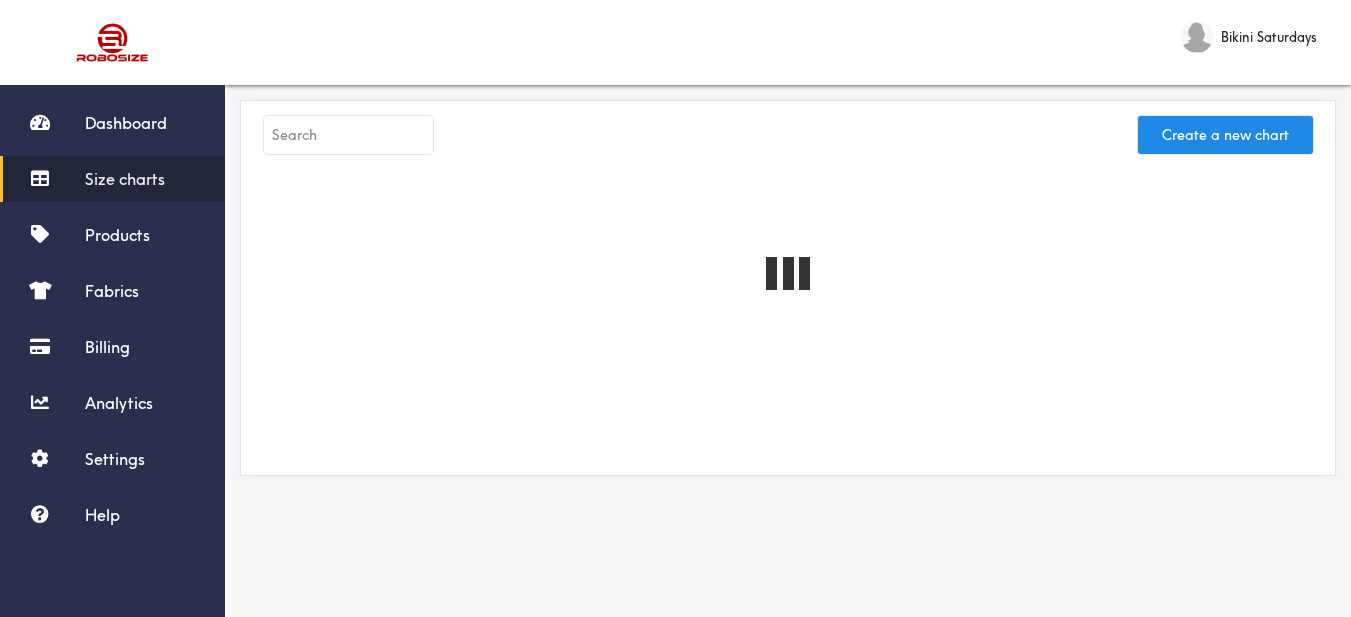 click at bounding box center [348, 135] 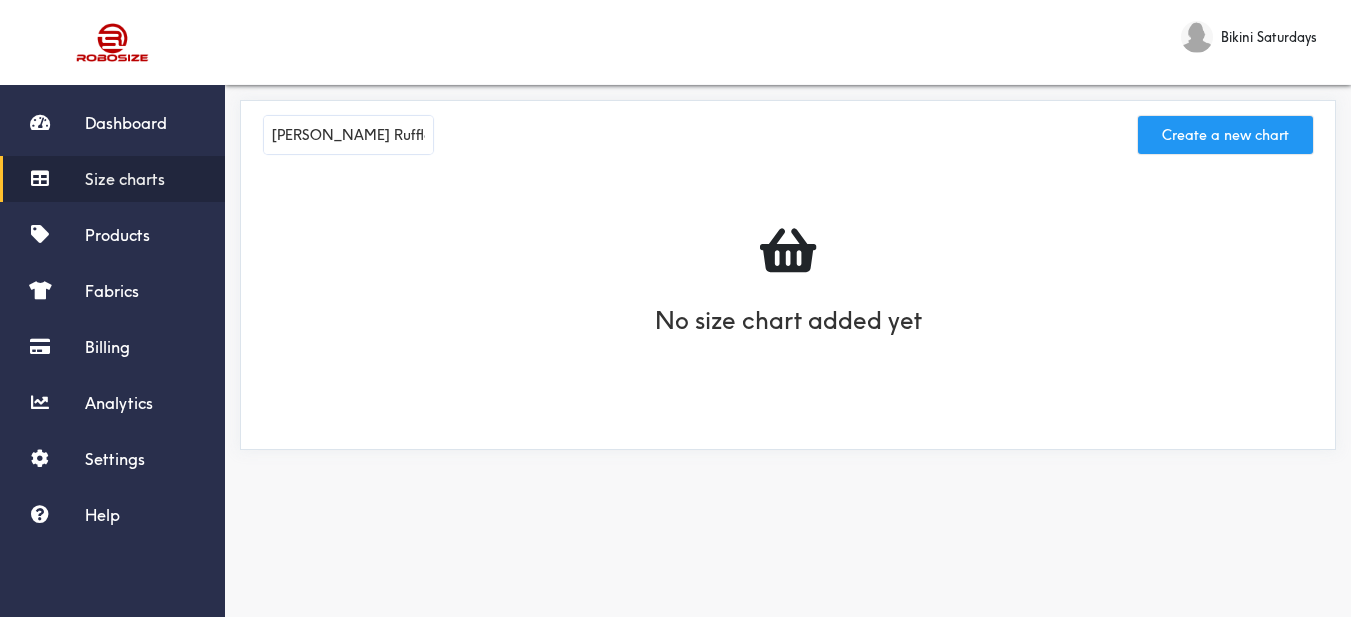 type on "[PERSON_NAME] Ruffle Dress" 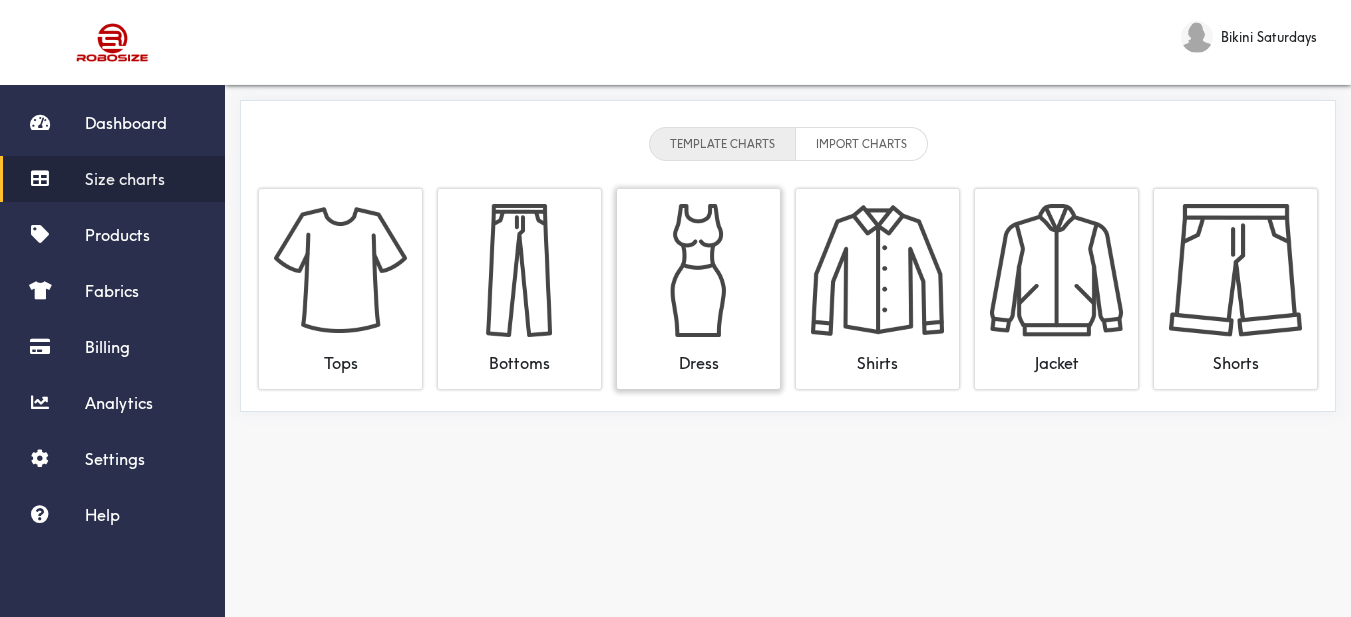 click at bounding box center (698, 270) 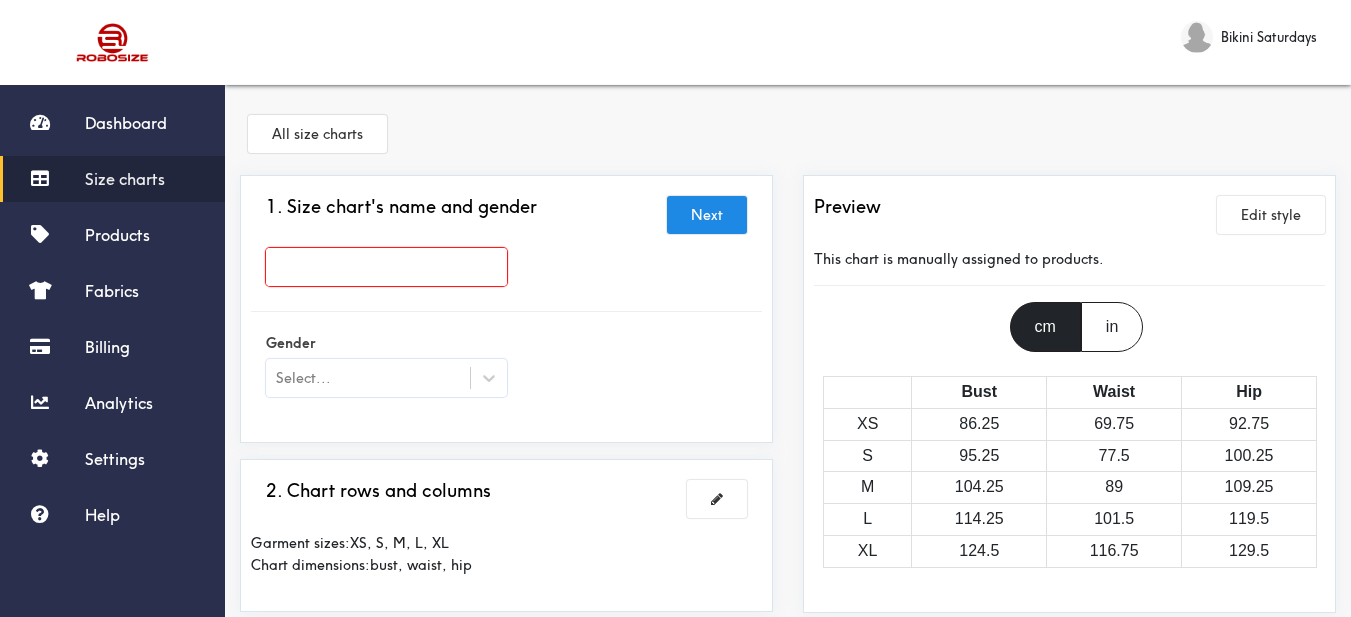 click at bounding box center [386, 267] 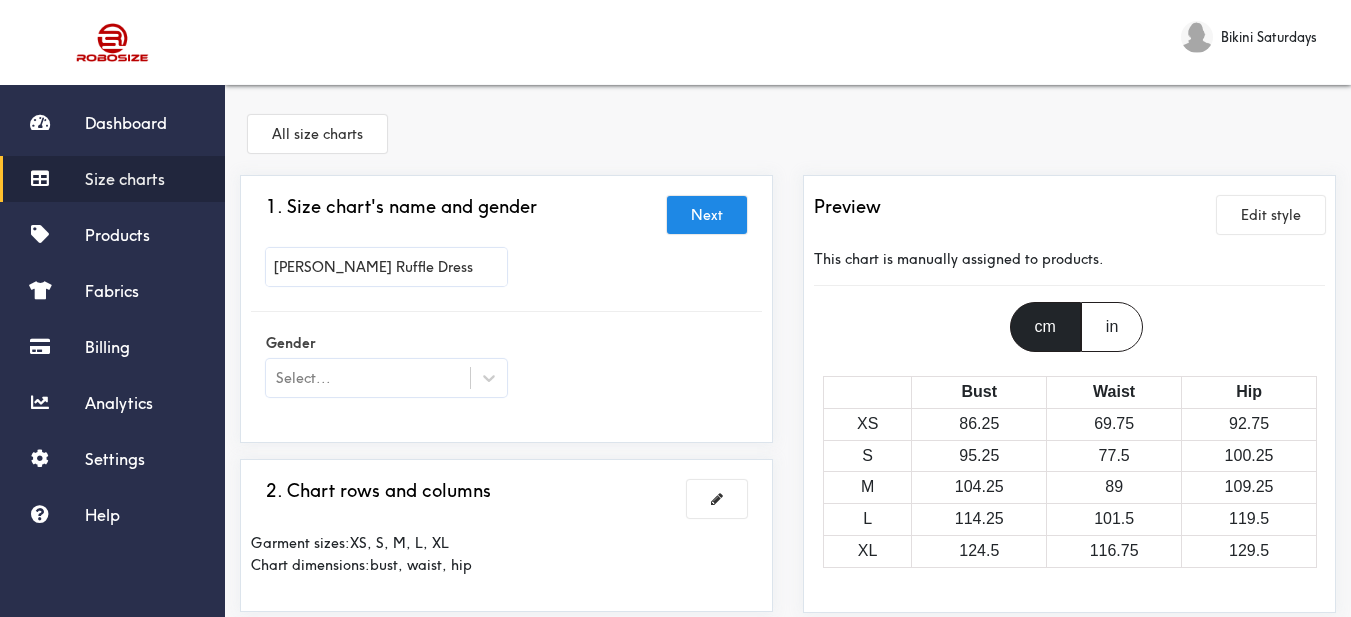type on "[PERSON_NAME] Ruffle Dress" 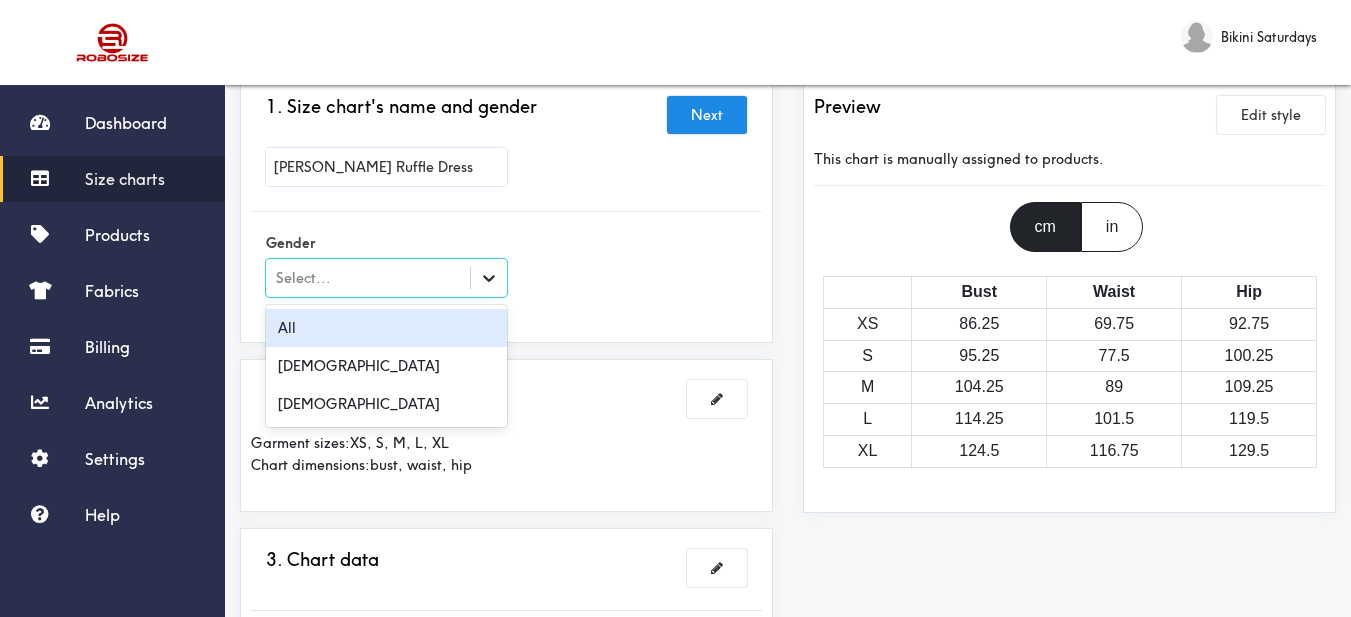 click at bounding box center (489, 278) 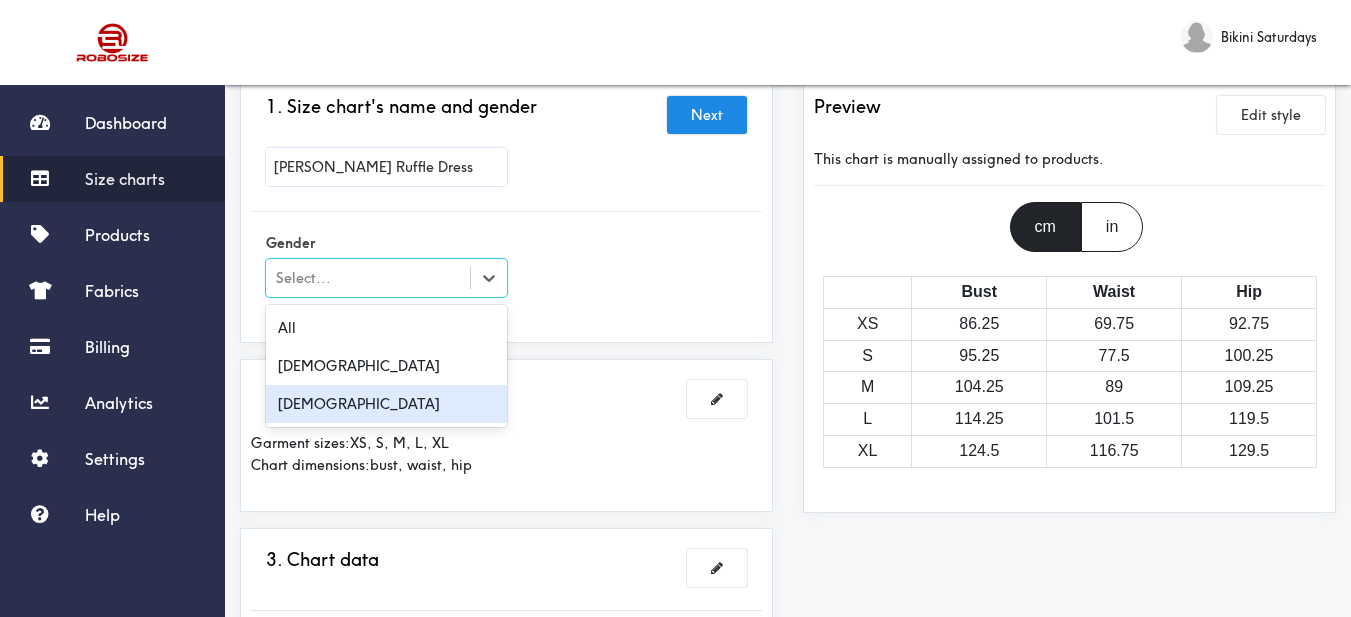 drag, startPoint x: 416, startPoint y: 388, endPoint x: 429, endPoint y: 385, distance: 13.341664 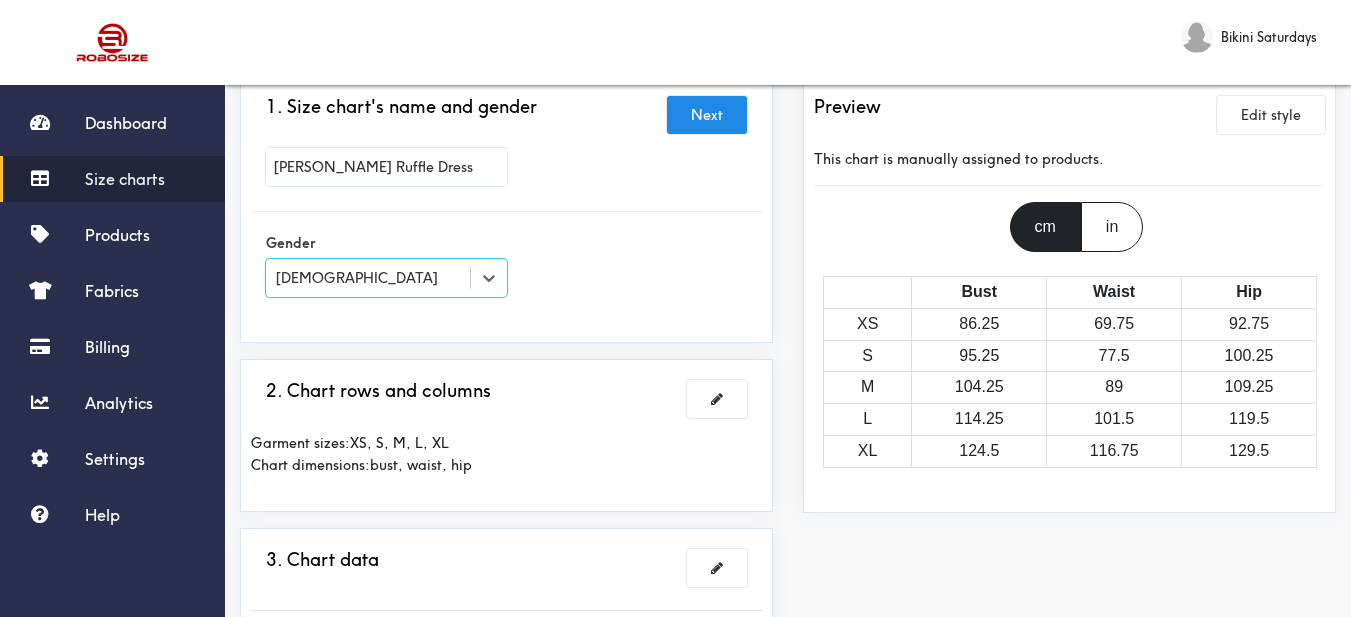 click on "1. Size chart's name and gender Next [PERSON_NAME] Dress Gender option [DEMOGRAPHIC_DATA], selected.   Select is focused , press Down to open the menu,  [DEMOGRAPHIC_DATA] 2. Chart rows and columns Garment sizes:  XS, S, M, L, XL Chart dimensions:  bust, waist, hip 3. Chart data Imperial Size Bust Waist Hip XS 34 27.5 36.5 S 37.5 30.5 39.5 M 41 35 43 L 45 40 47 XL 49 46 51 4. What products this chart is for? Manual" at bounding box center (506, 591) 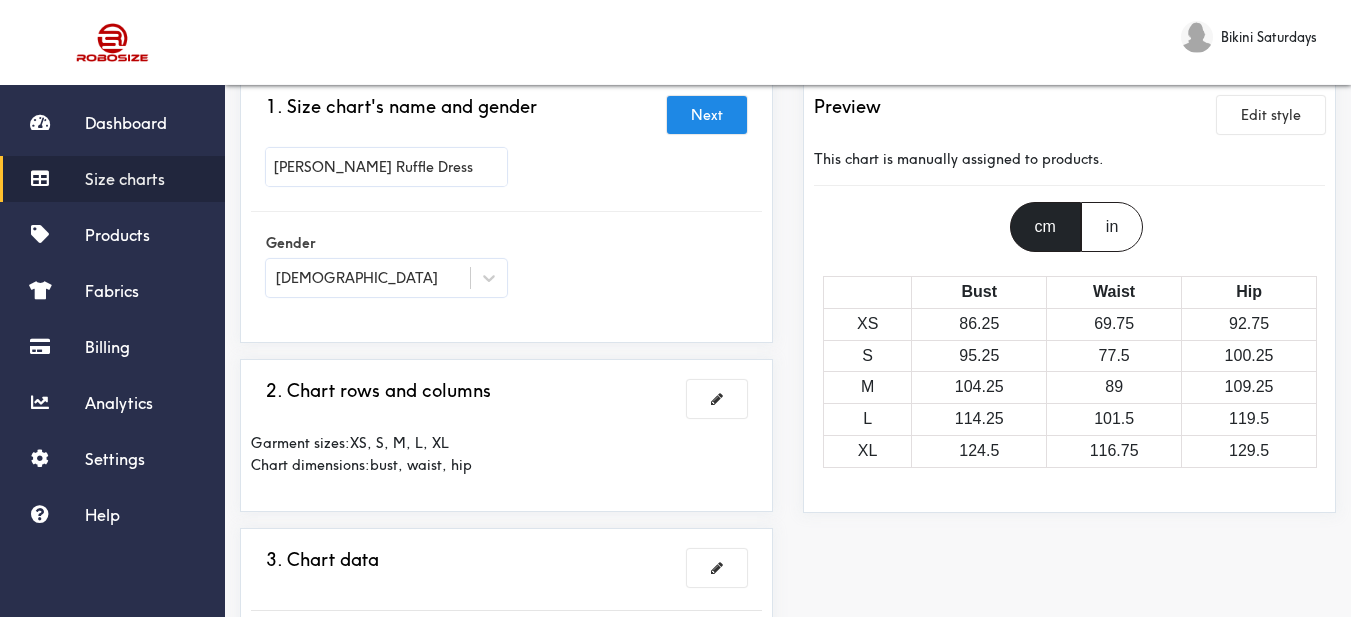 scroll, scrollTop: 200, scrollLeft: 0, axis: vertical 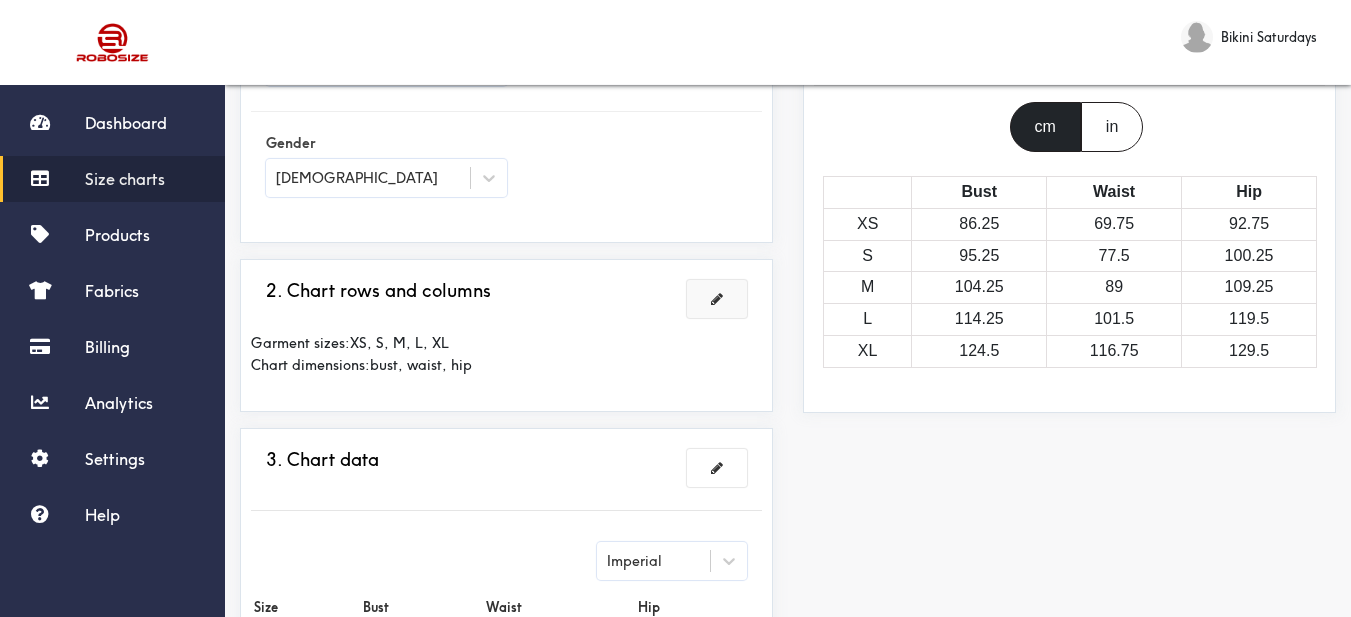 click at bounding box center [717, 299] 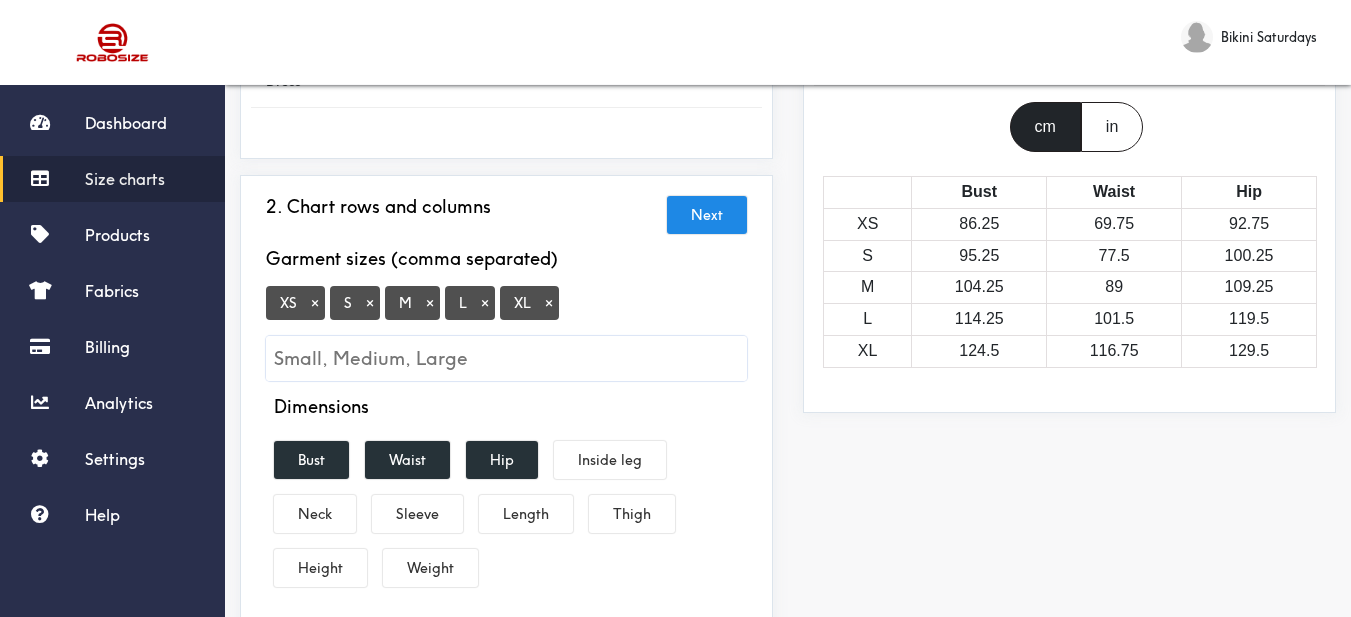 click on "×" at bounding box center (315, 303) 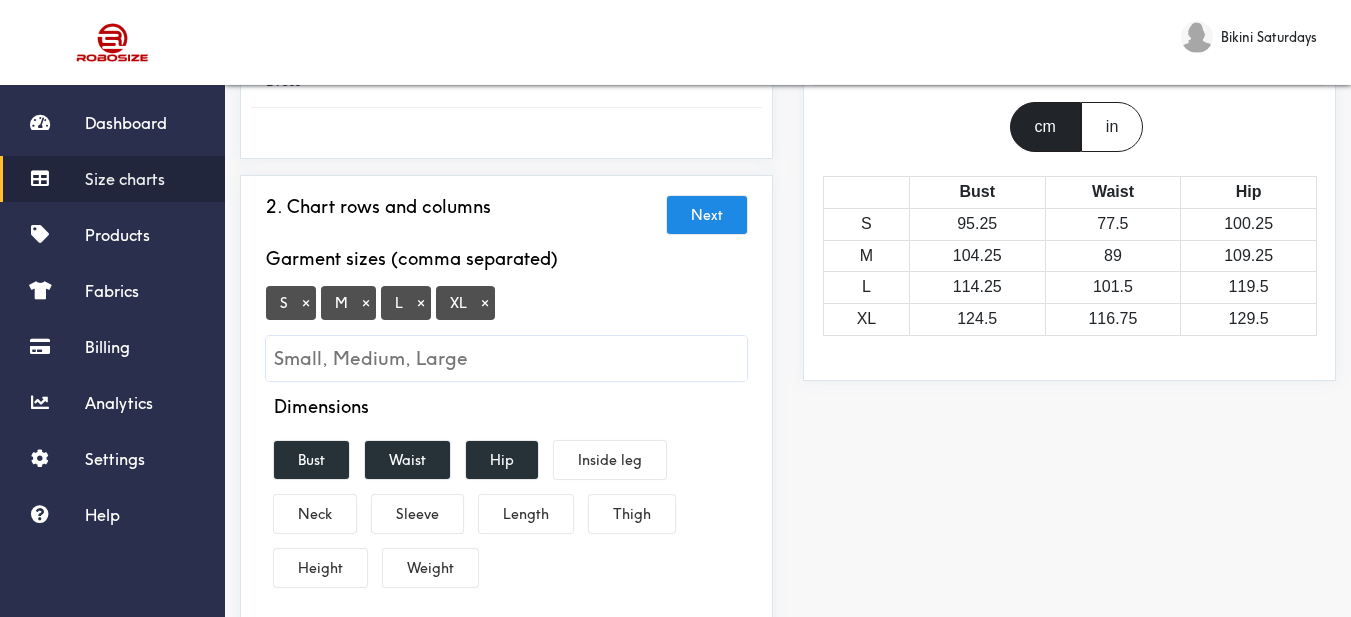 click on "×" at bounding box center [485, 303] 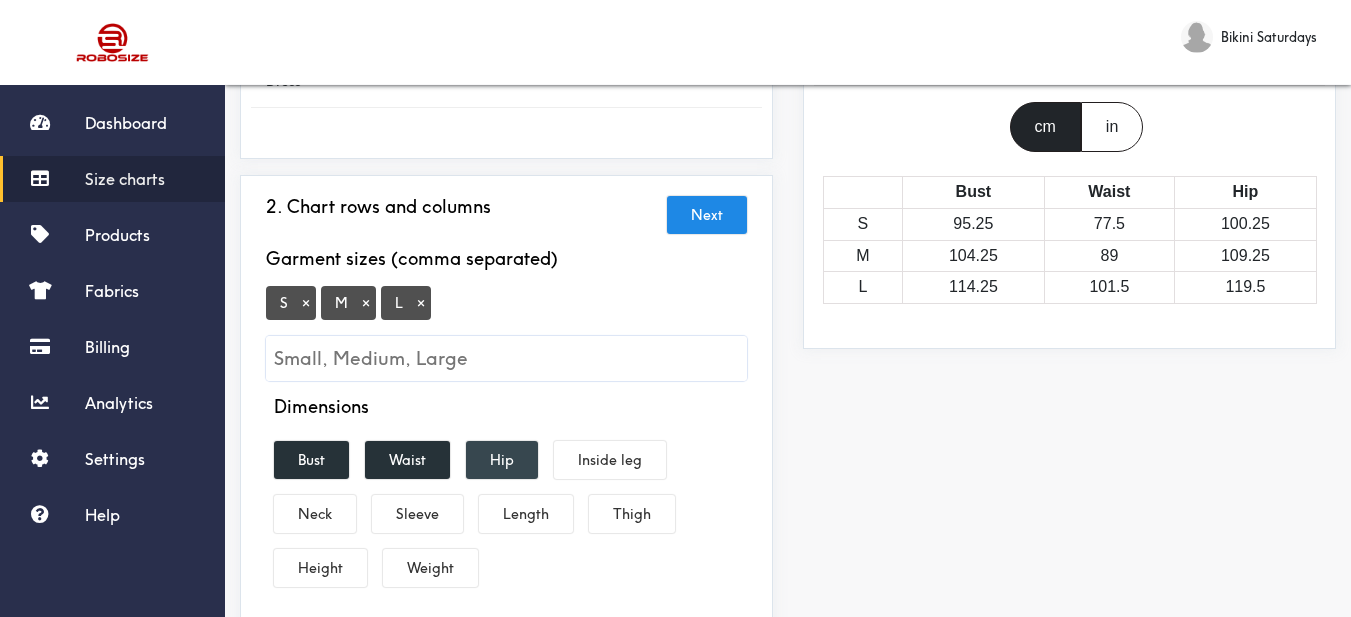 drag, startPoint x: 409, startPoint y: 437, endPoint x: 470, endPoint y: 435, distance: 61.03278 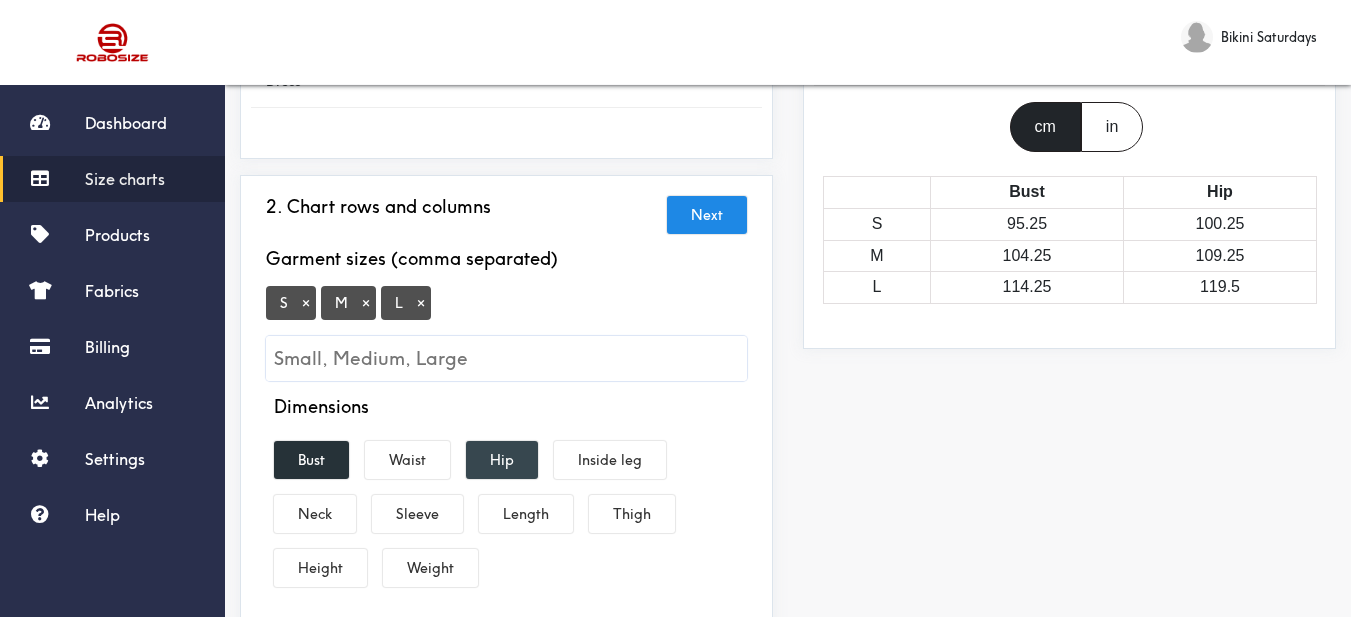 click on "Hip" at bounding box center [502, 460] 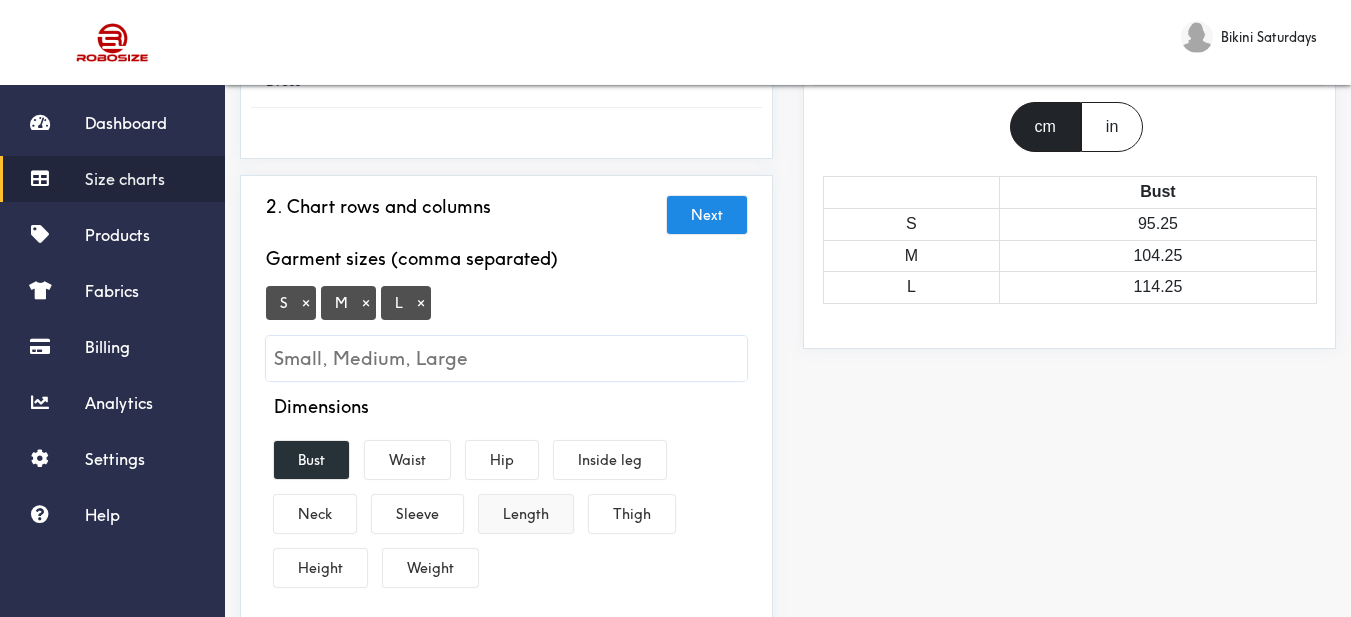 click on "Length" at bounding box center [526, 514] 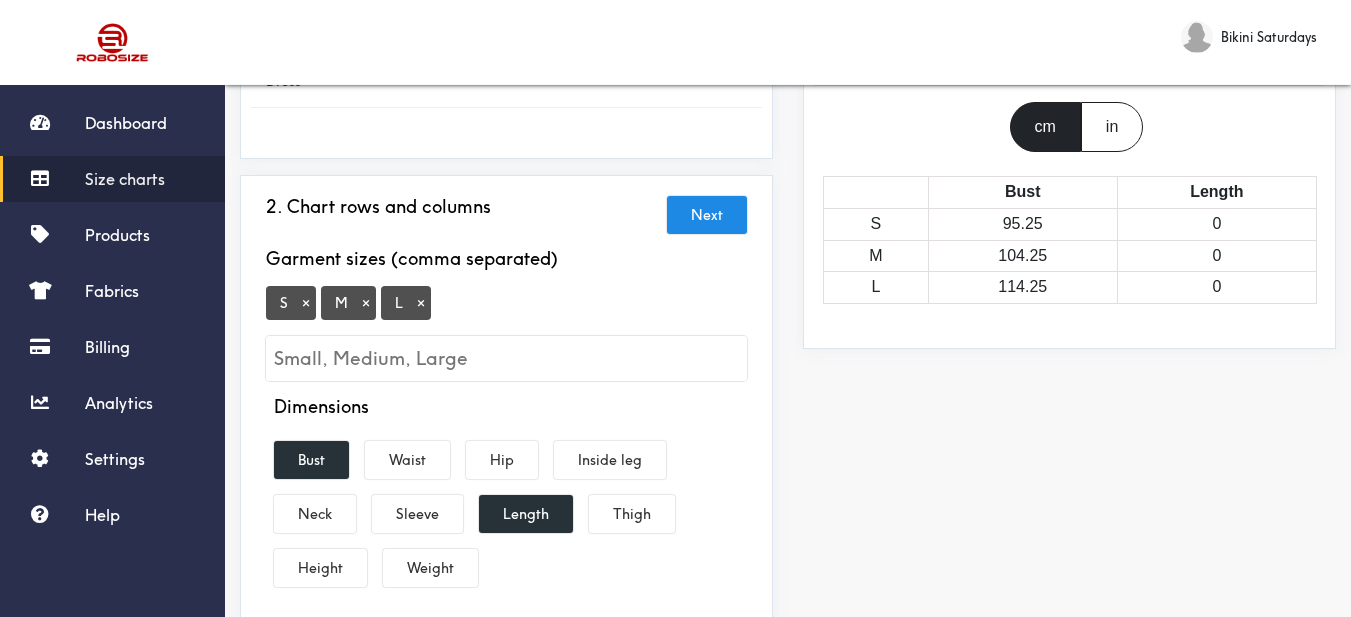 click on "Sleeve" at bounding box center [417, 514] 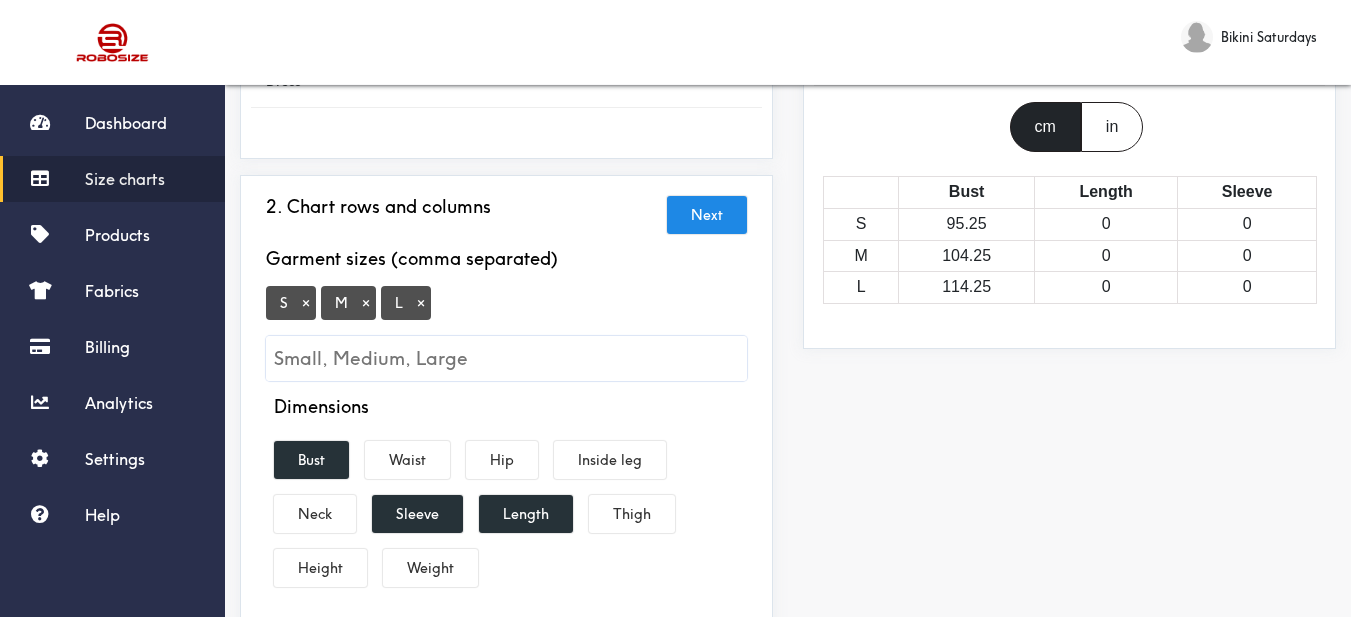 click on "Dimensions Bust Waist Hip Inside leg Neck Sleeve Length Thigh Height Weight" at bounding box center (506, 495) 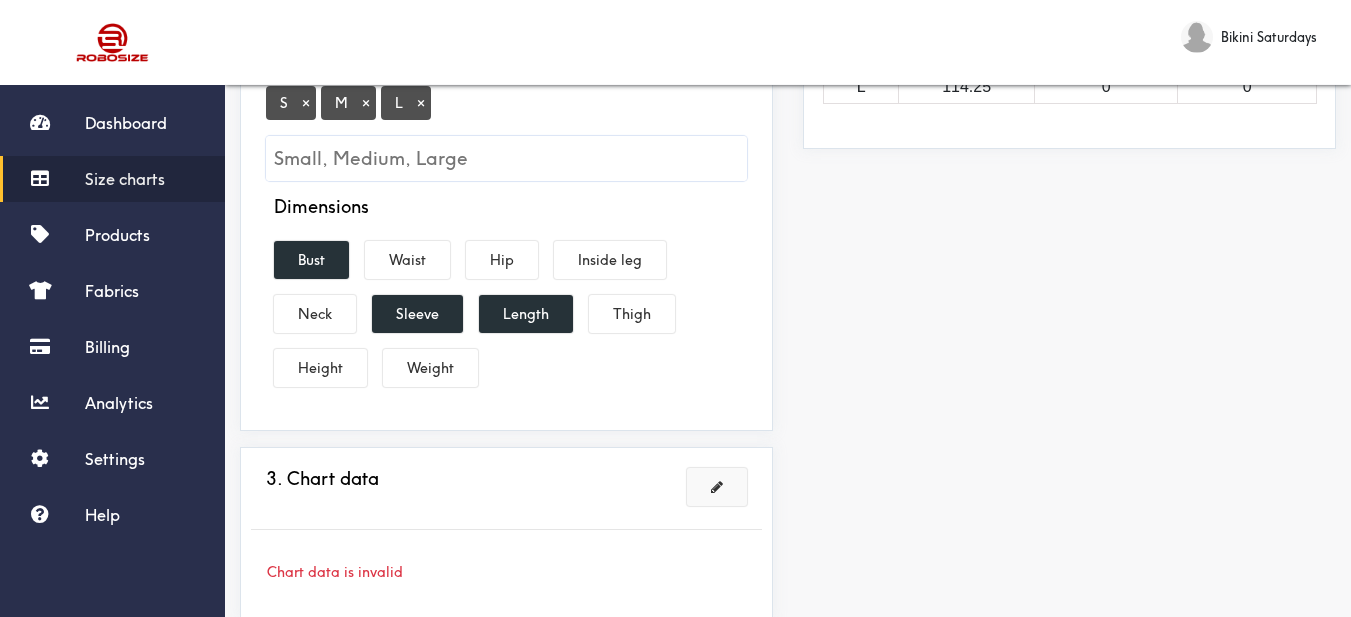 click at bounding box center (717, 487) 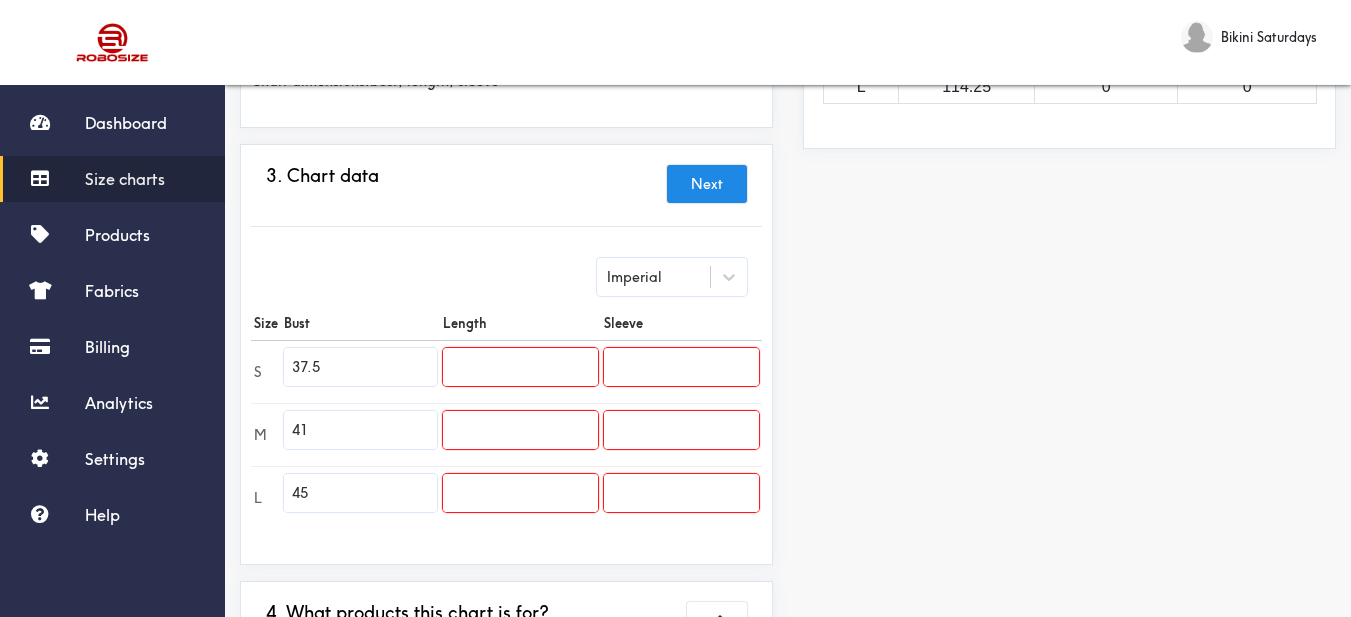 scroll, scrollTop: 500, scrollLeft: 0, axis: vertical 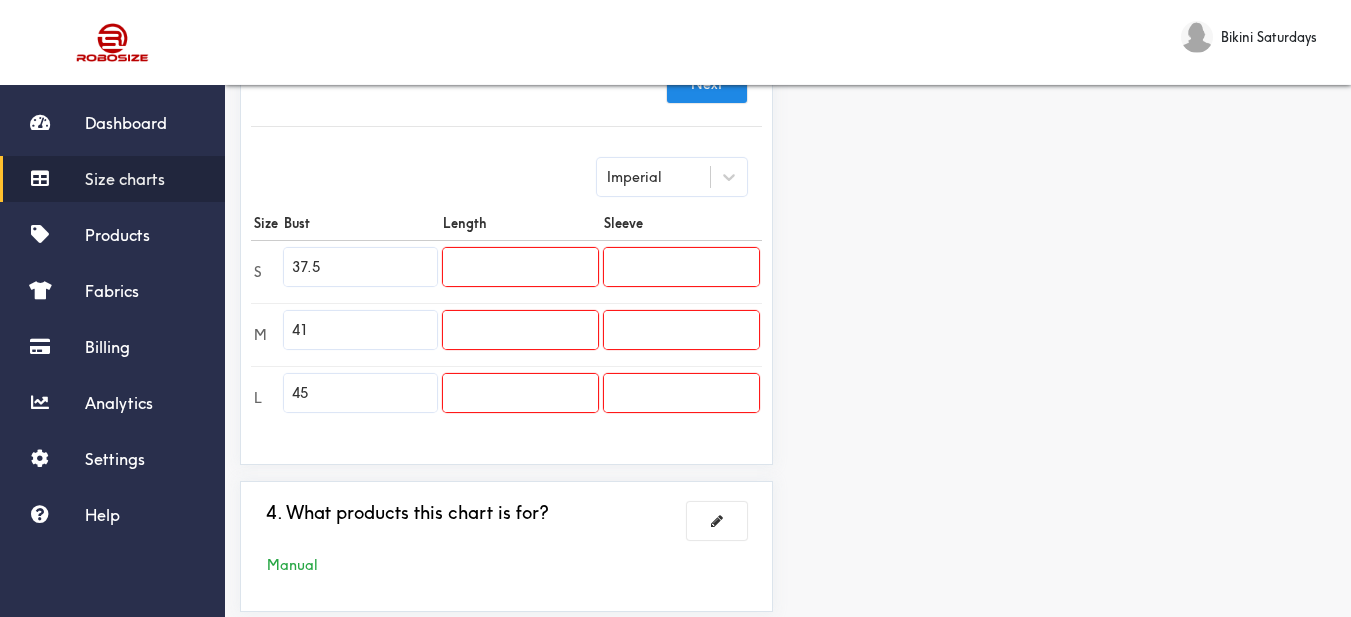 drag, startPoint x: 353, startPoint y: 309, endPoint x: 233, endPoint y: 312, distance: 120.03749 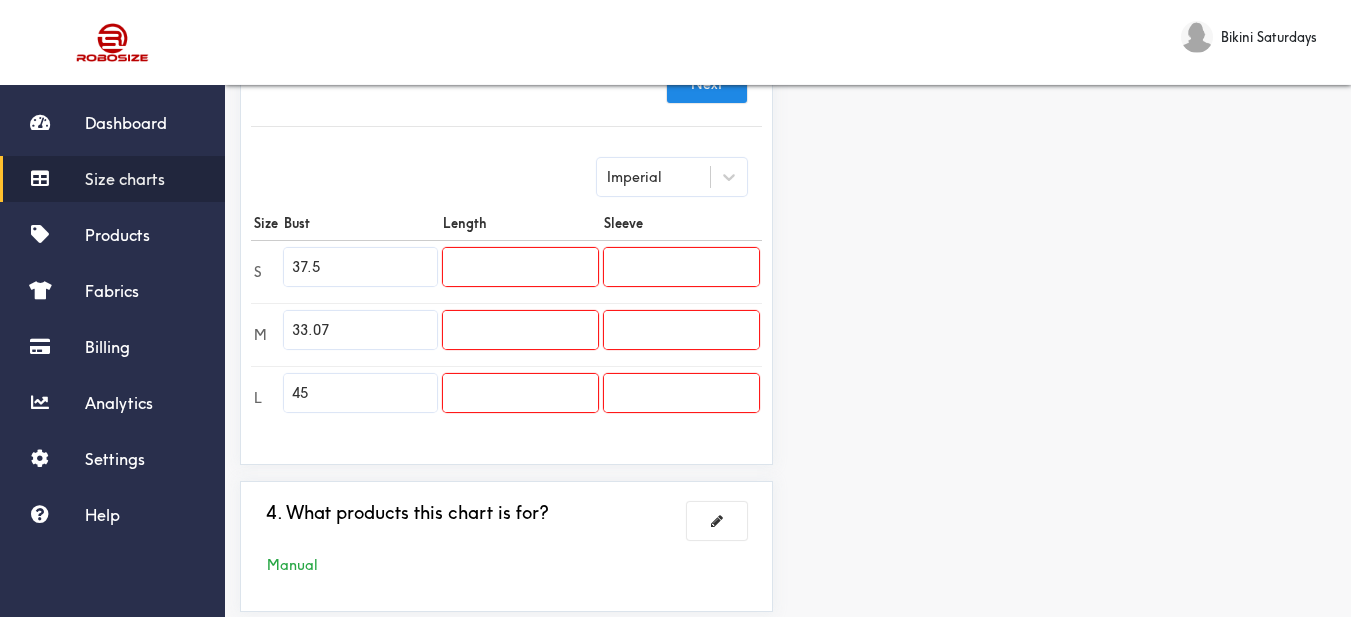 type on "33.07" 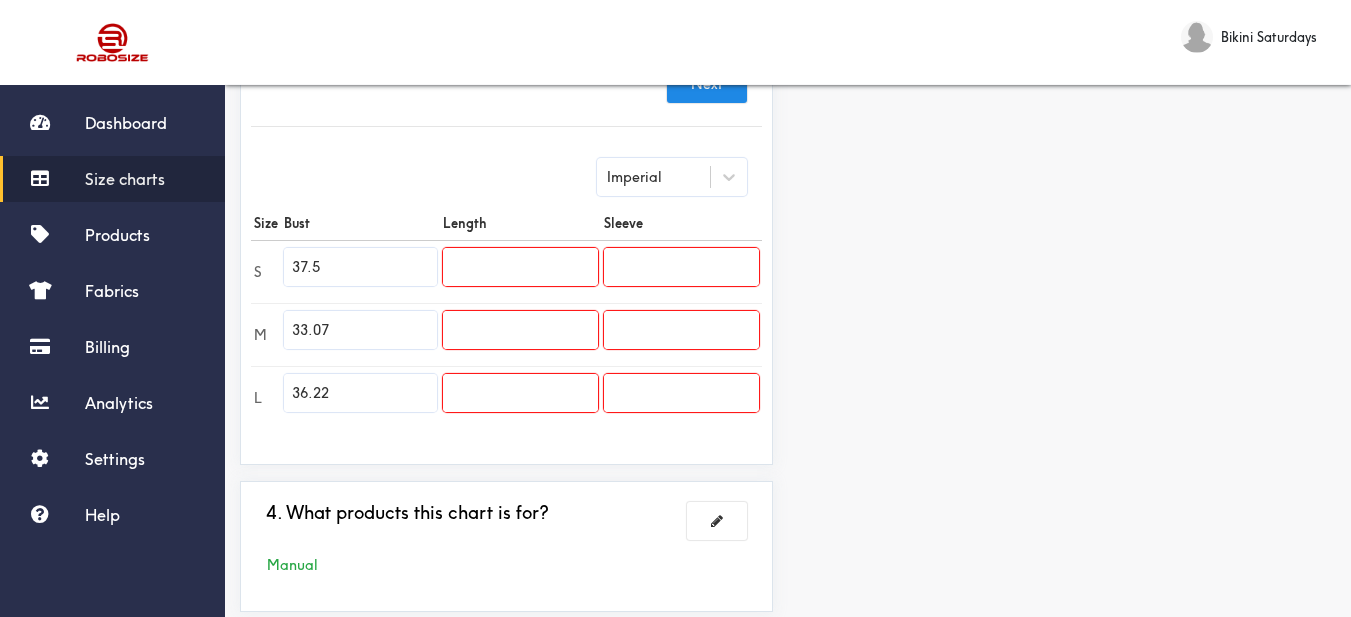 type on "36.22" 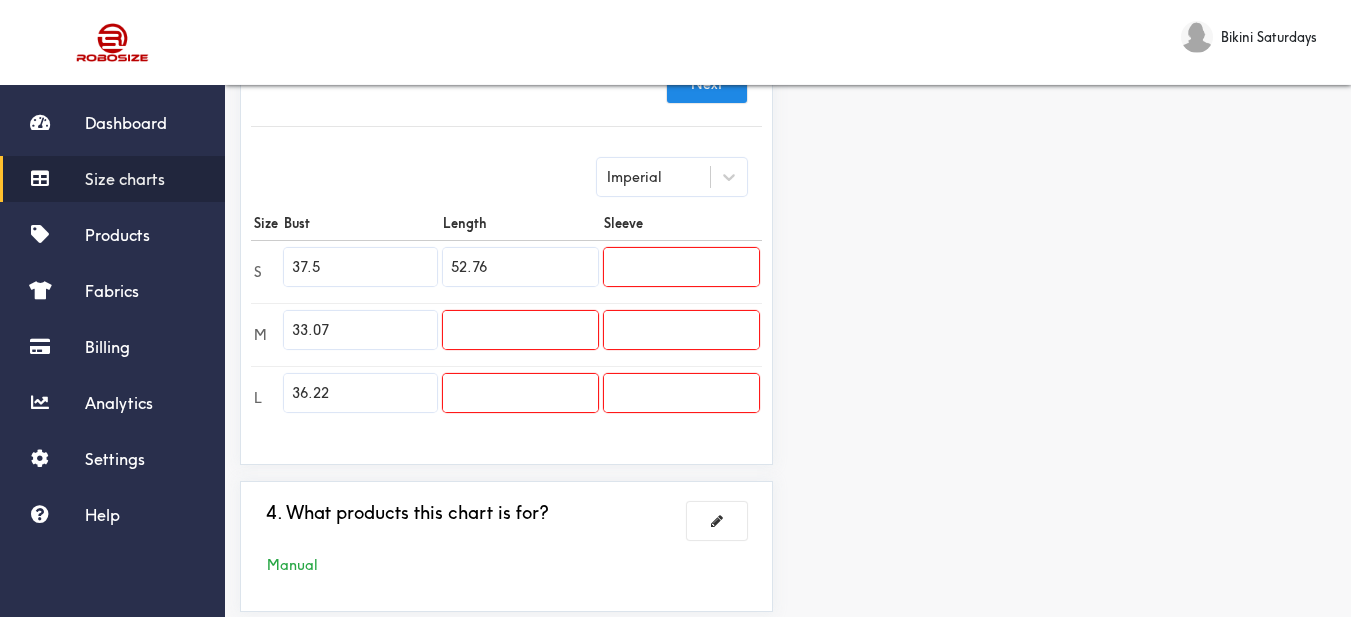 type on "52.76" 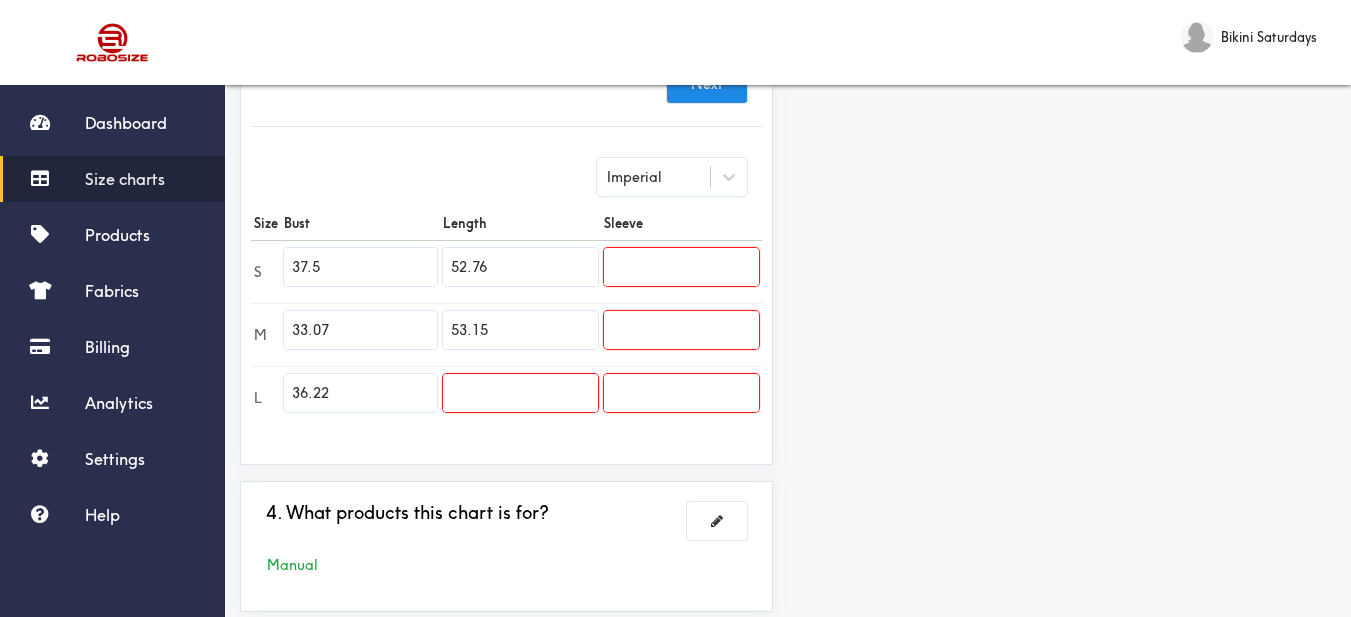 type on "53.15" 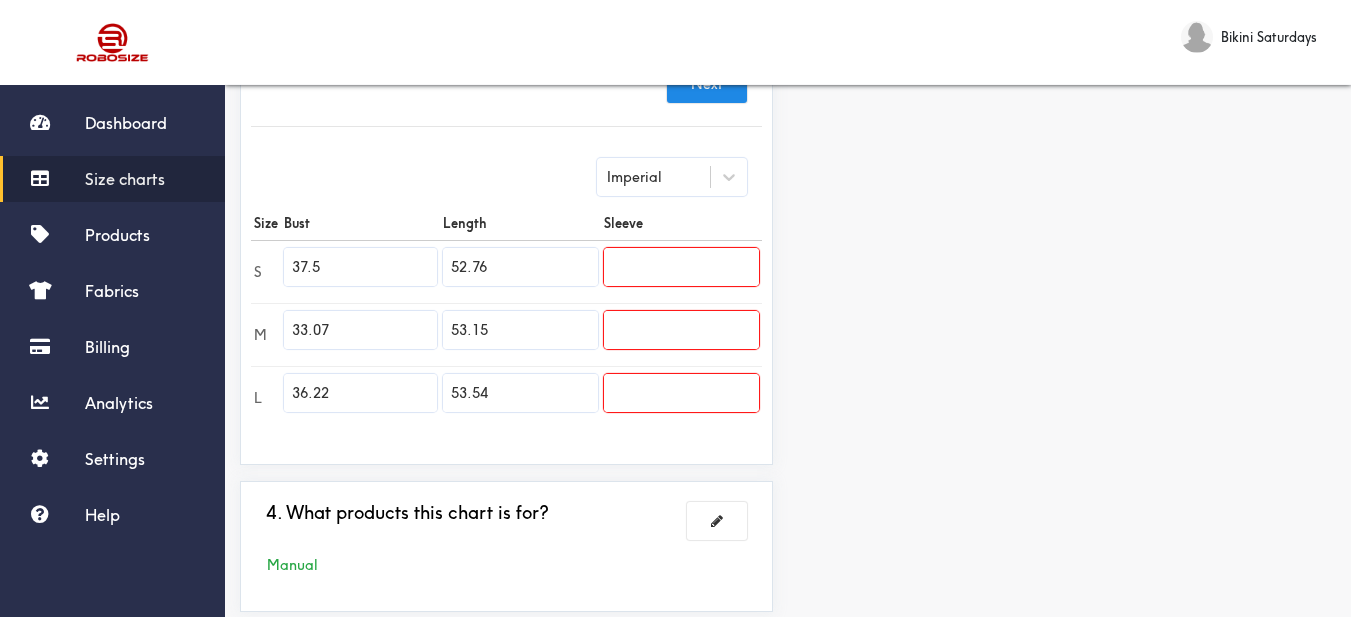 type on "53.54" 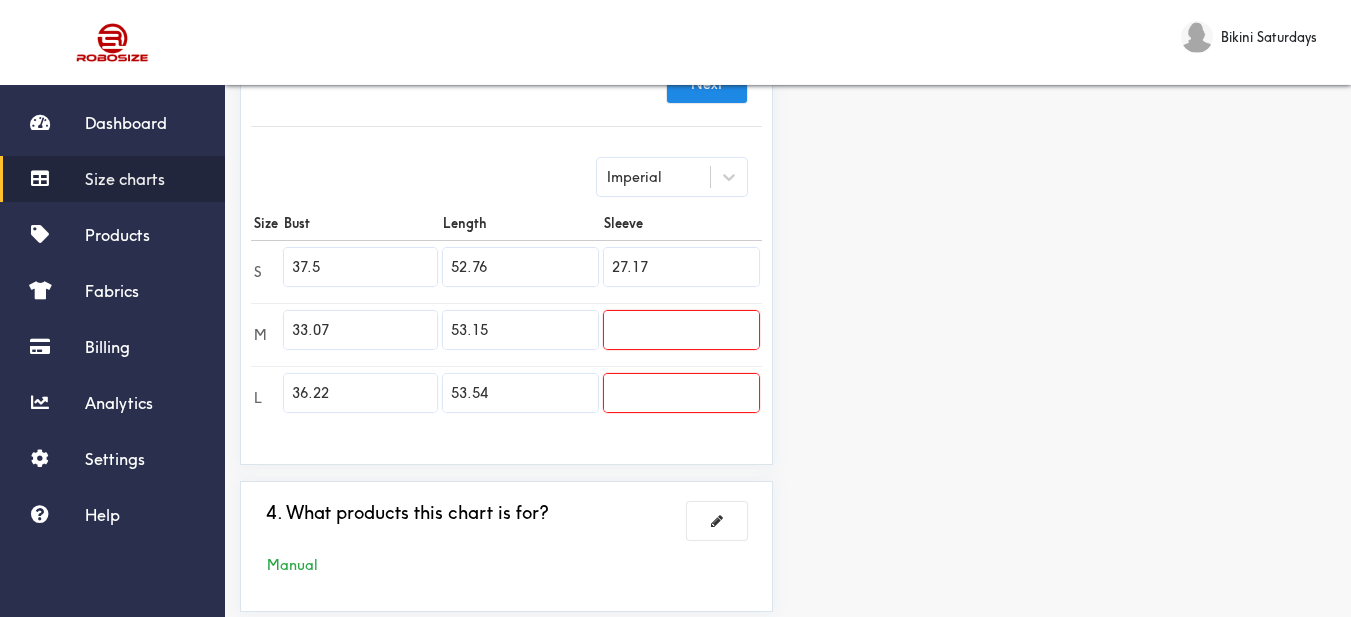 type on "27.17" 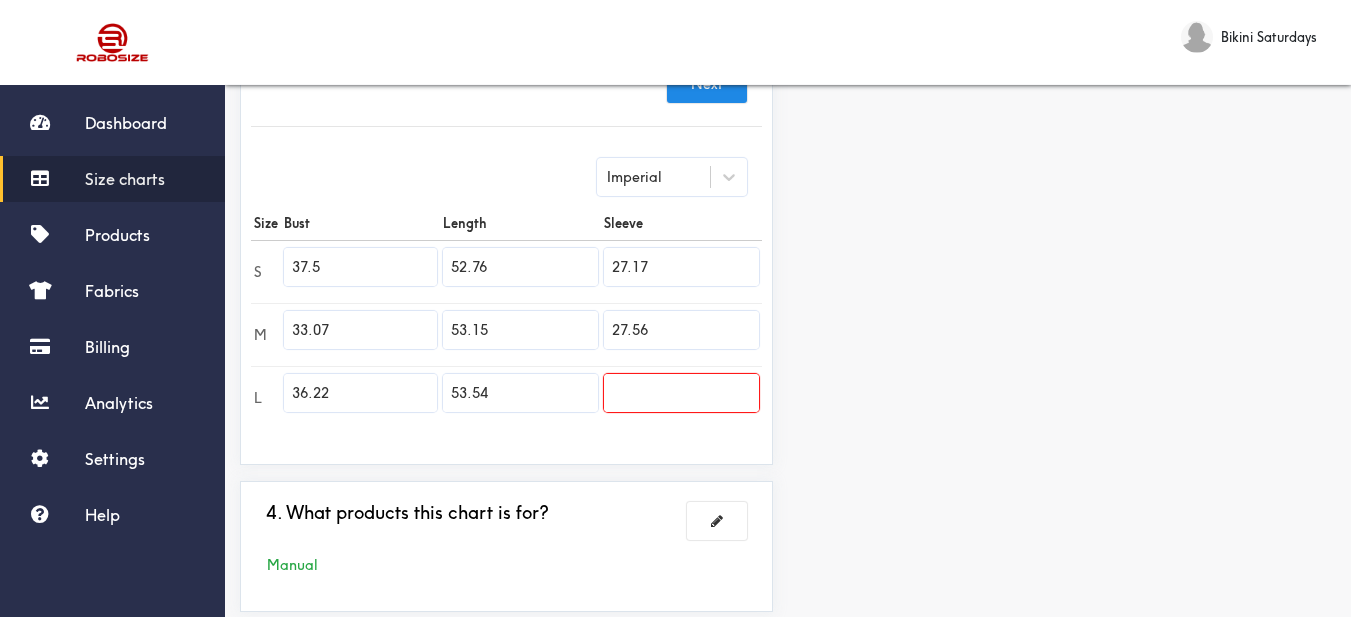 type on "27.56" 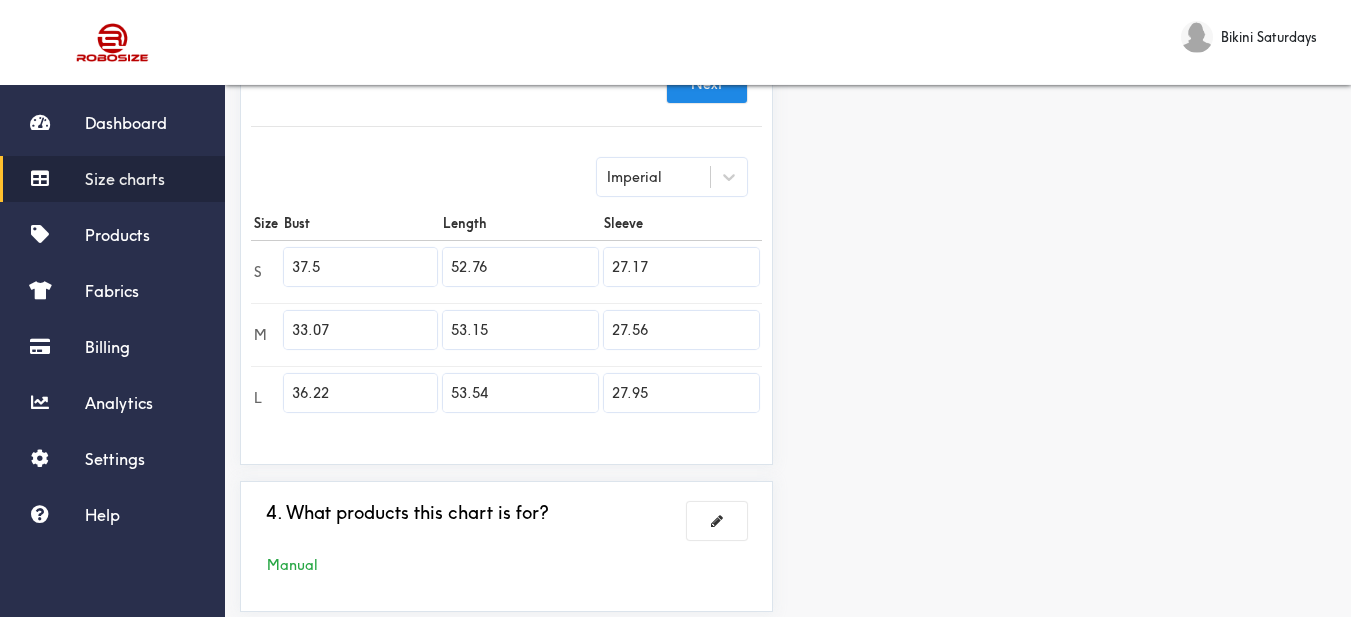 type on "27.95" 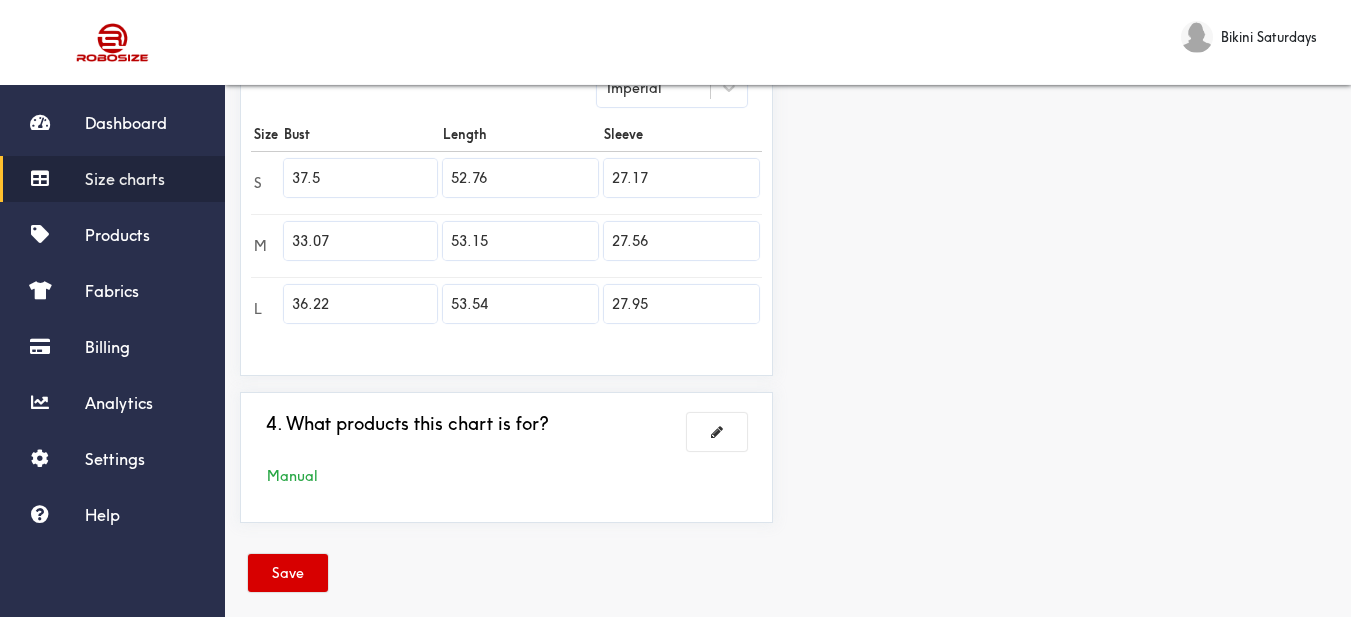 click on "Save" at bounding box center (288, 573) 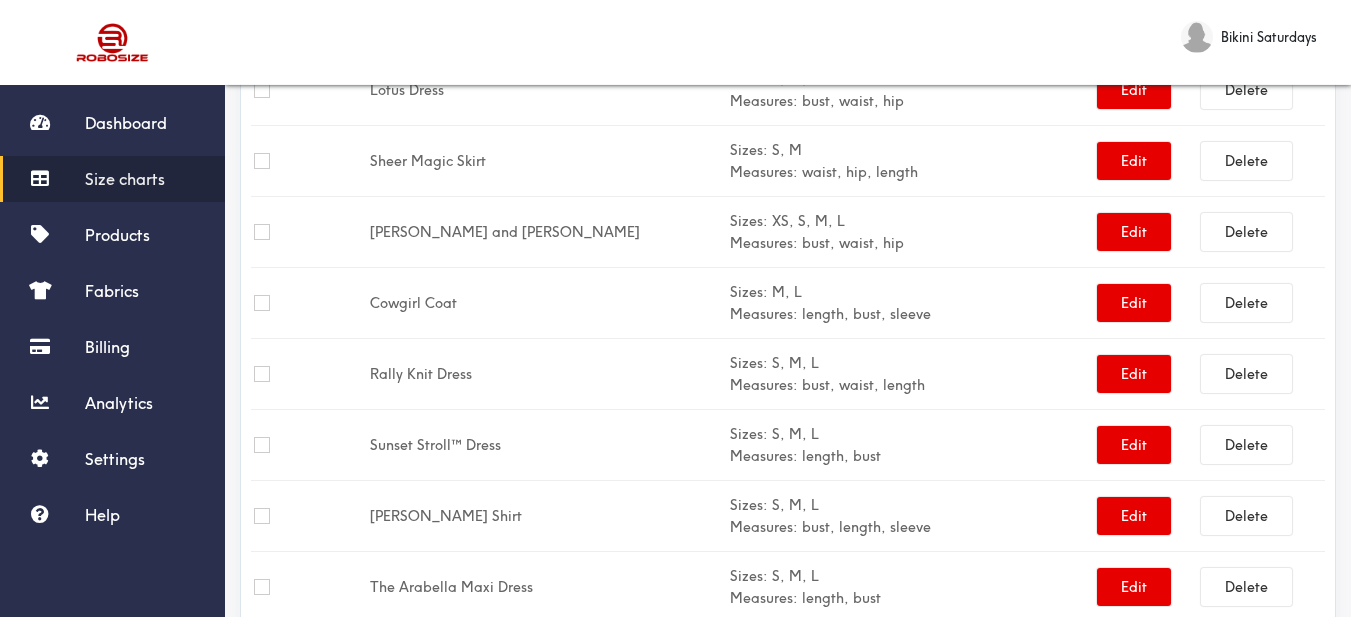scroll, scrollTop: 0, scrollLeft: 0, axis: both 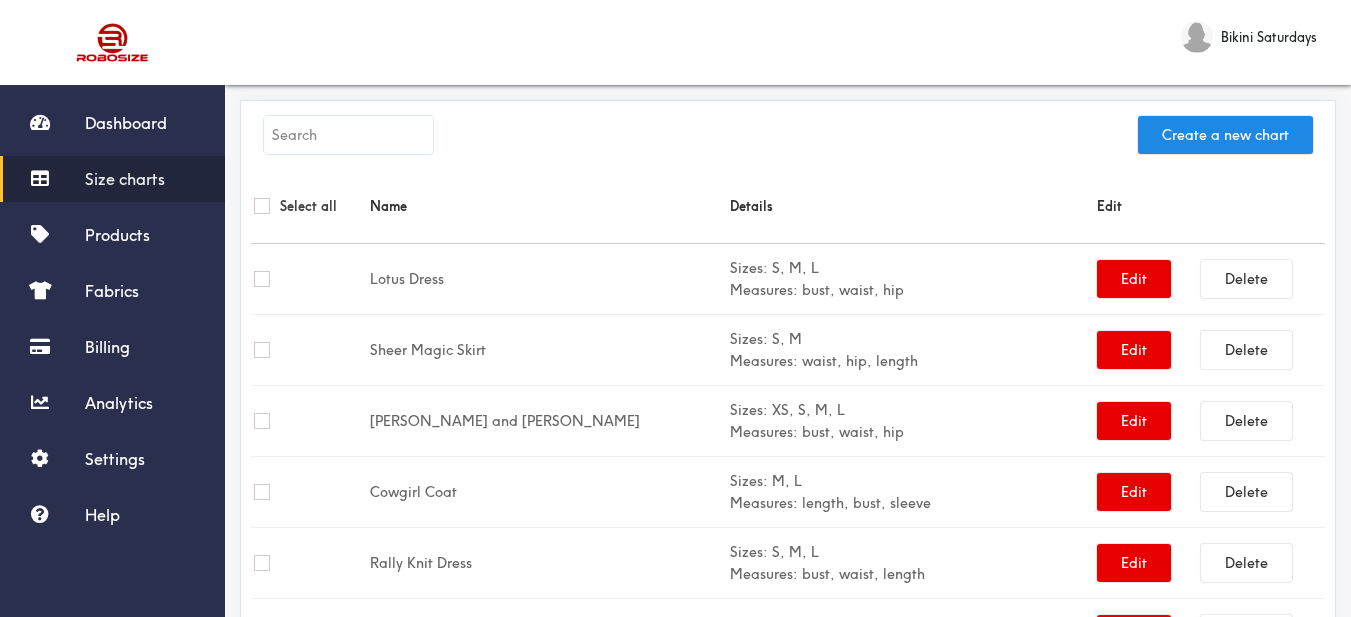 drag, startPoint x: 135, startPoint y: 234, endPoint x: 225, endPoint y: 187, distance: 101.53325 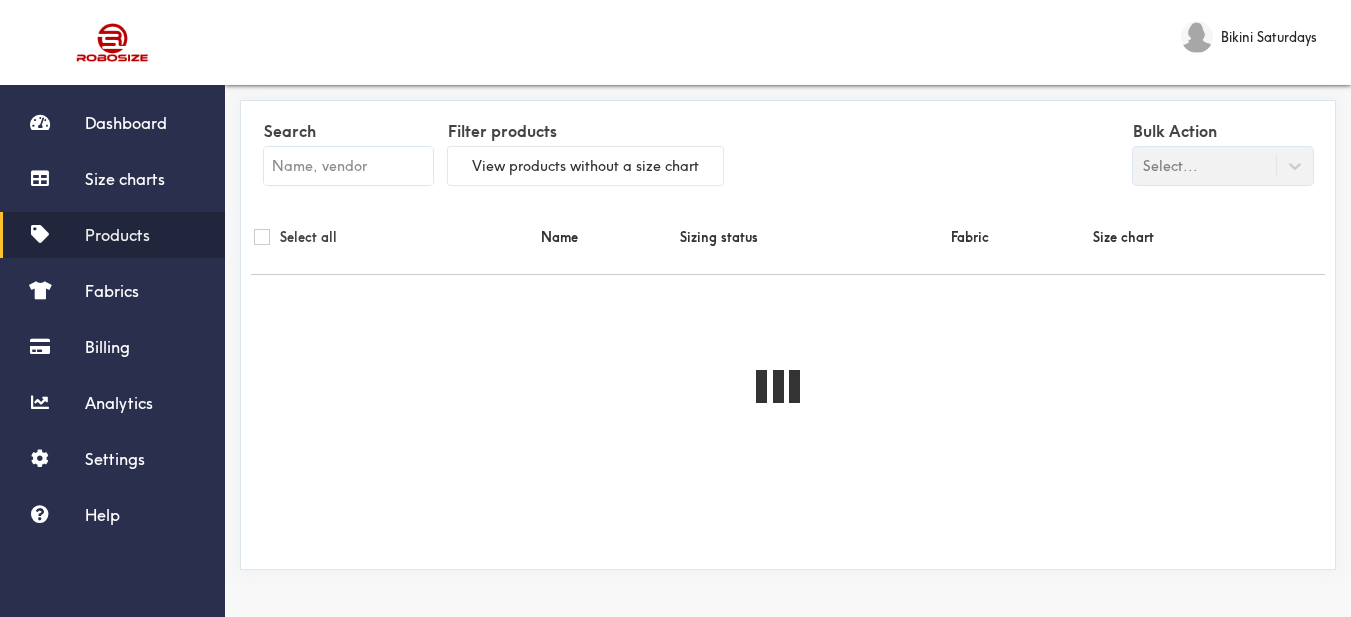 click at bounding box center (348, 166) 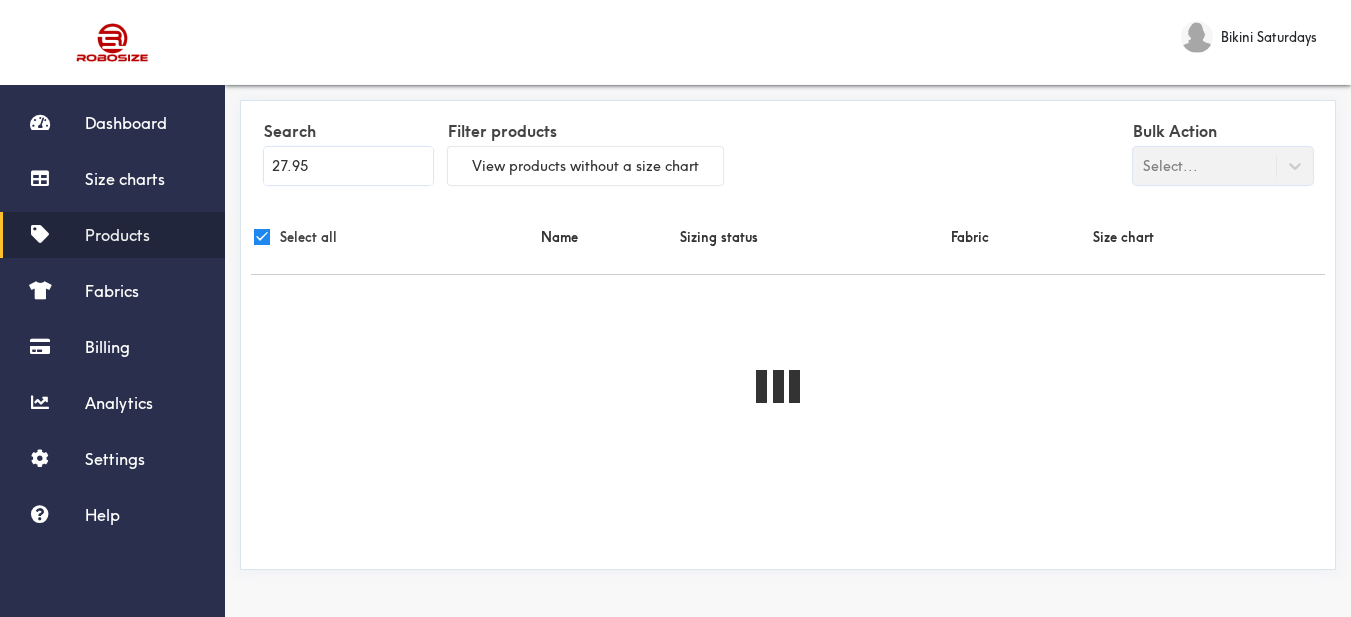 checkbox on "true" 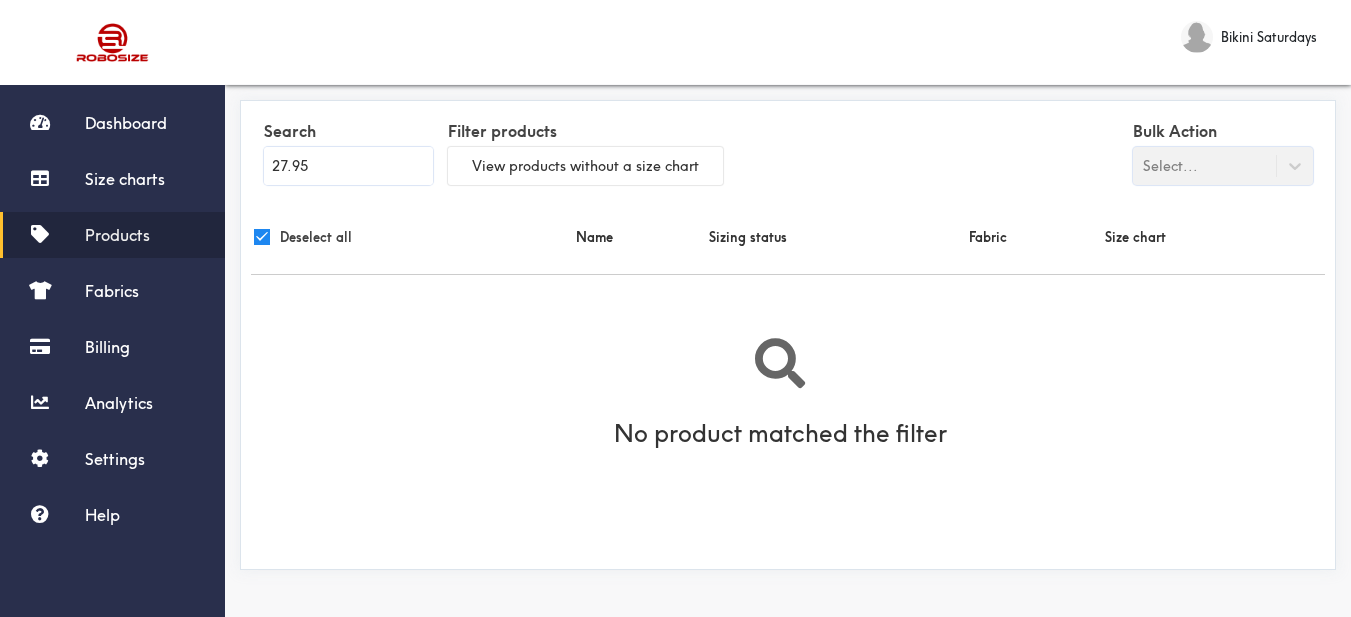 click on "27.95" at bounding box center [348, 166] 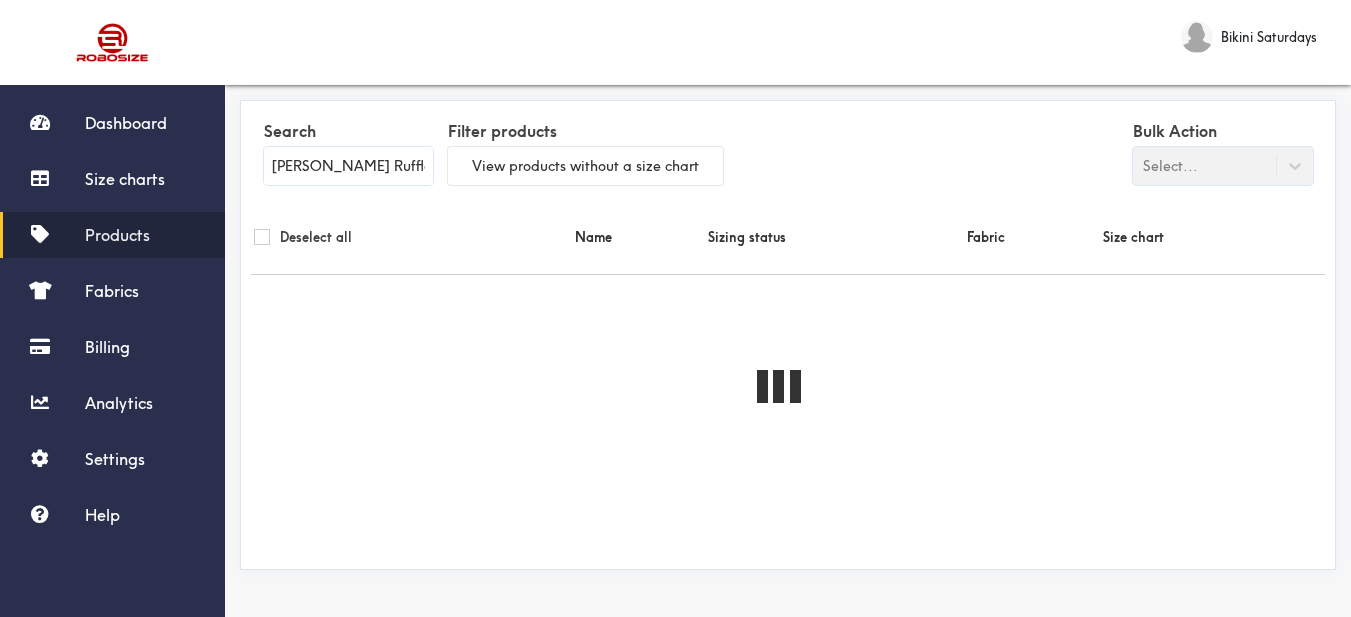 checkbox on "false" 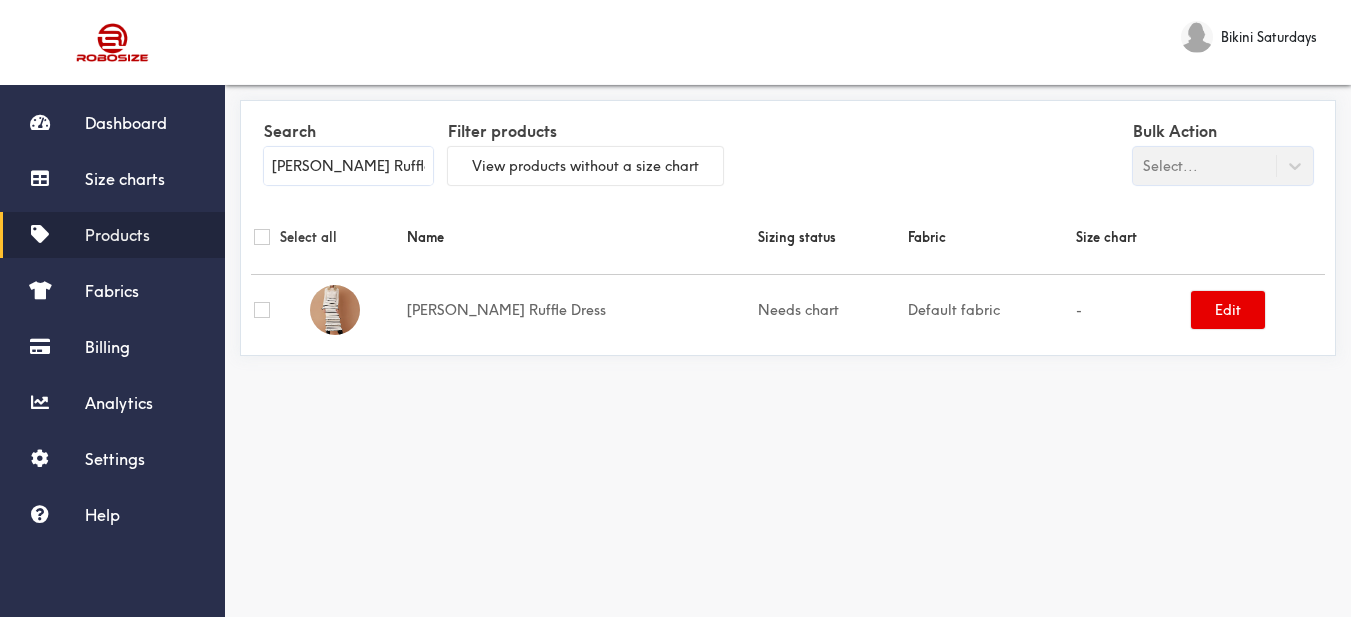 type on "[PERSON_NAME] Ruffle Dress" 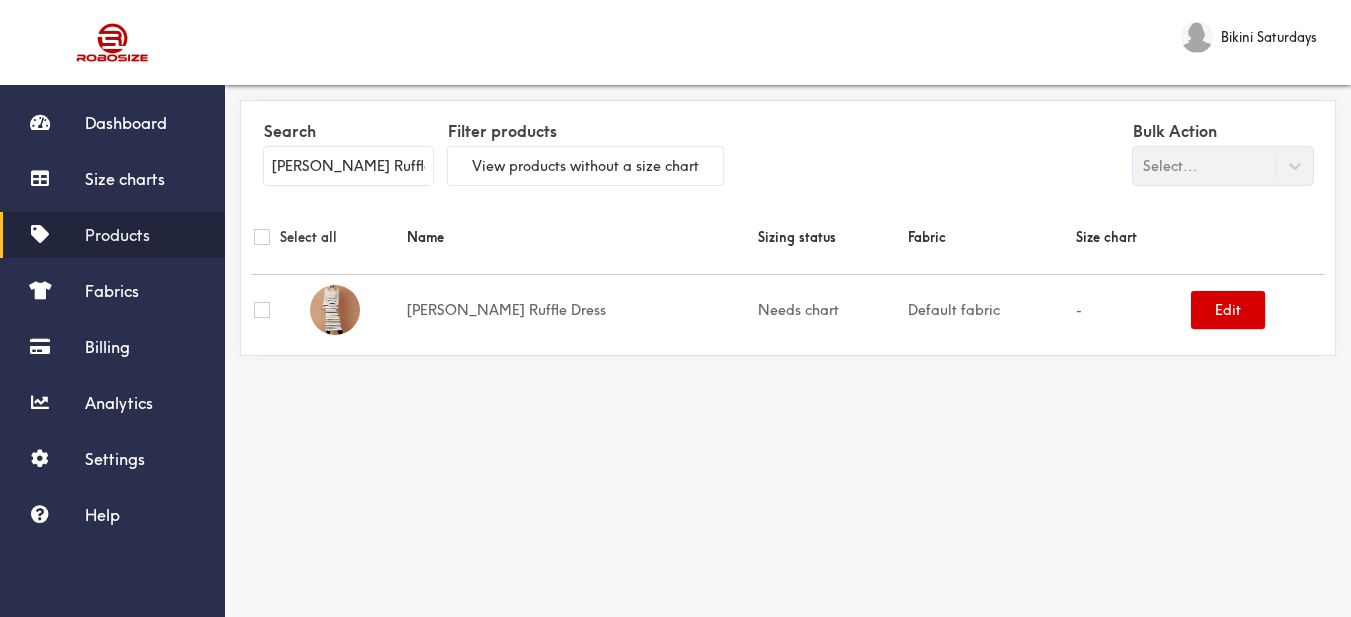 click on "Edit" at bounding box center [1228, 310] 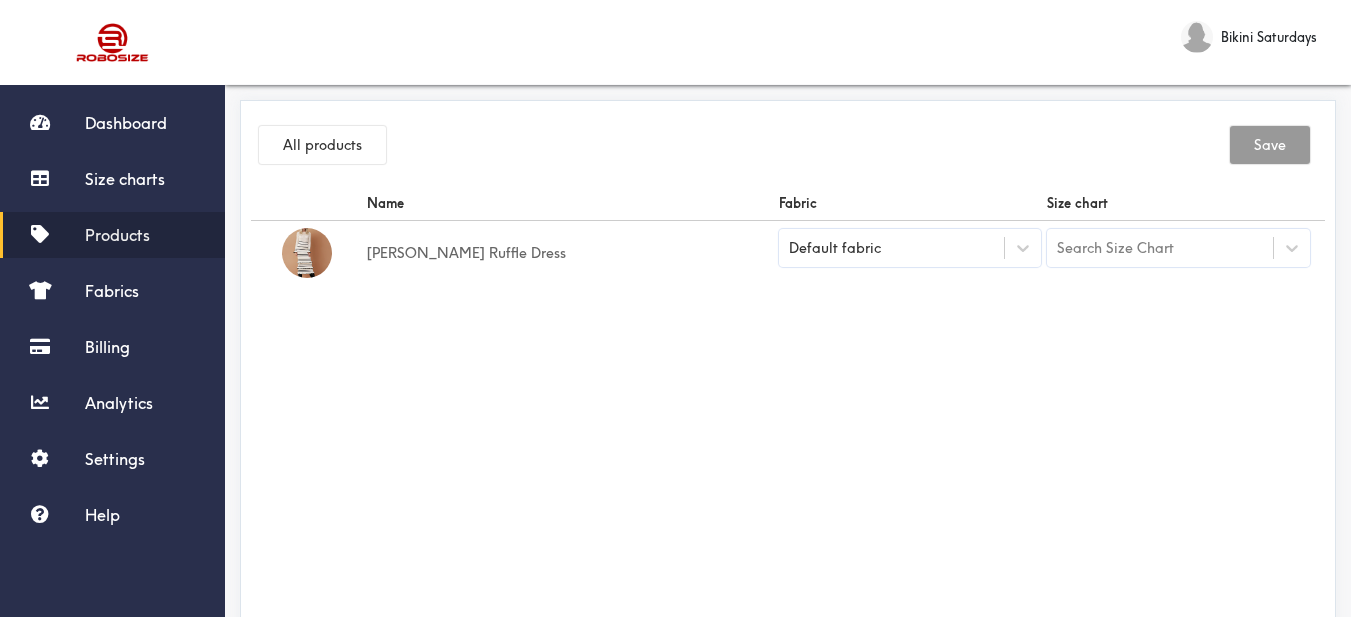 click on "Default fabric" at bounding box center [910, 248] 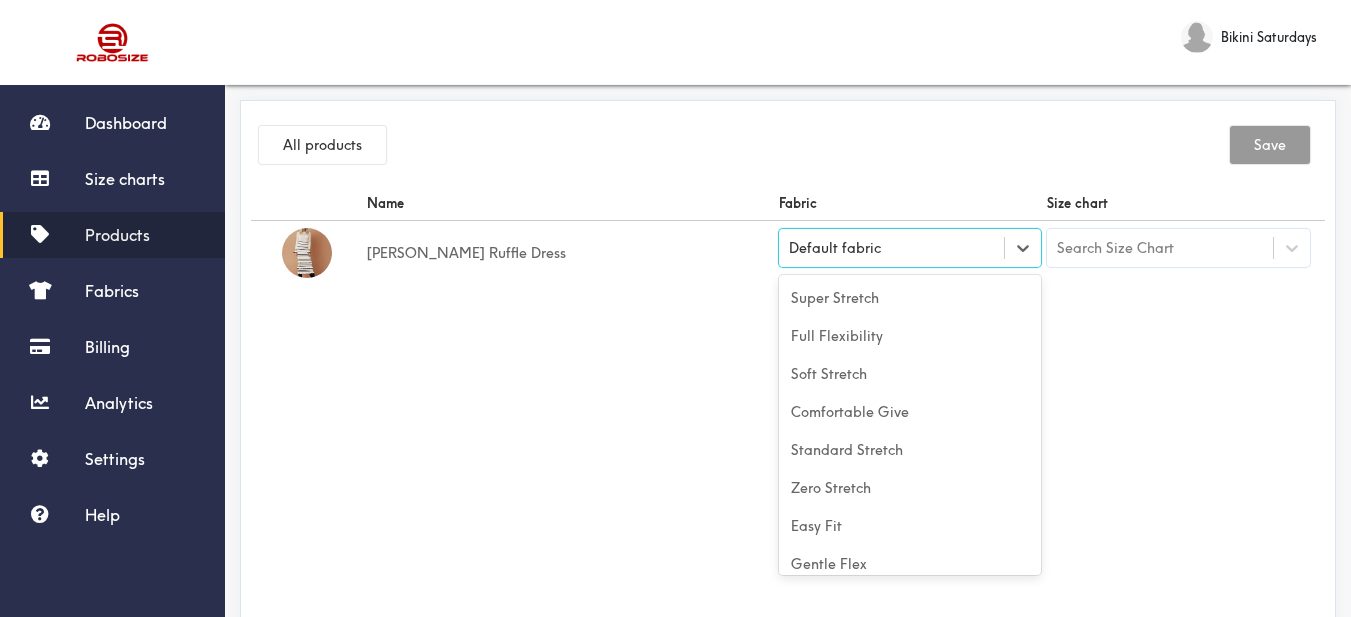 scroll, scrollTop: 88, scrollLeft: 0, axis: vertical 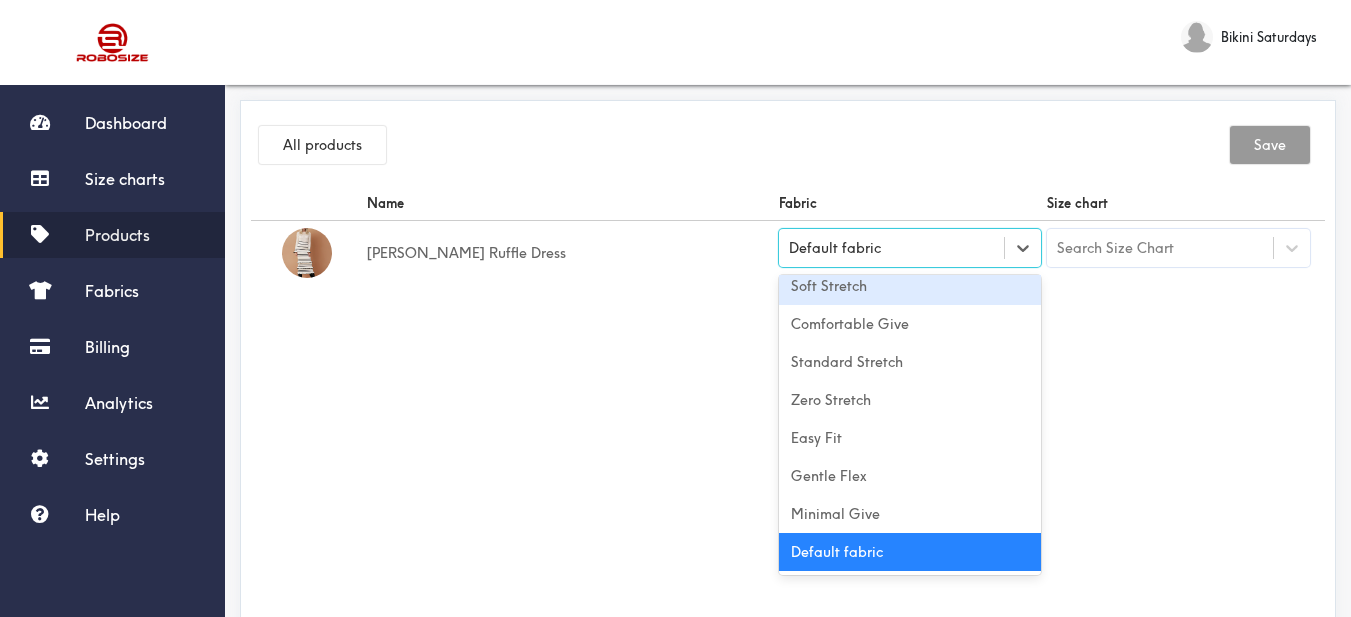 drag, startPoint x: 953, startPoint y: 296, endPoint x: 1144, endPoint y: 353, distance: 199.32385 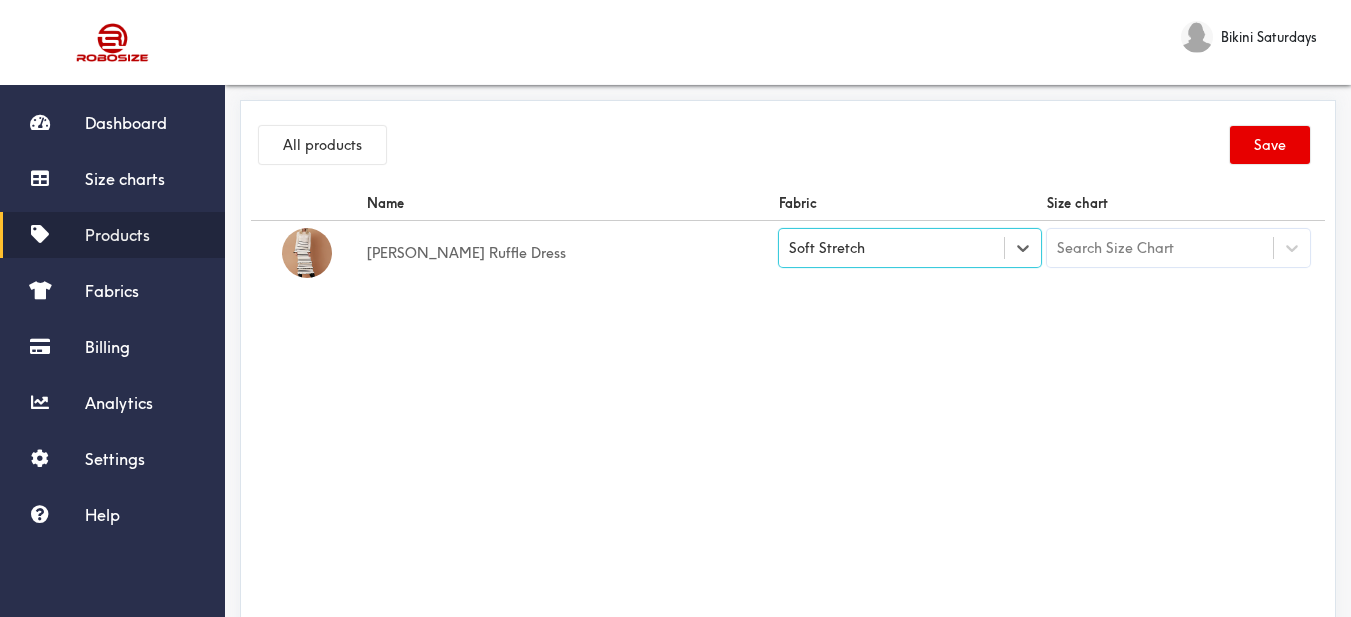 click on "Name Fabric Size chart [PERSON_NAME] Ruffle  Dress option [object Object], selected.   Select is focused , press Down to open the menu,  Soft Stretch Search Size Chart" at bounding box center [788, 411] 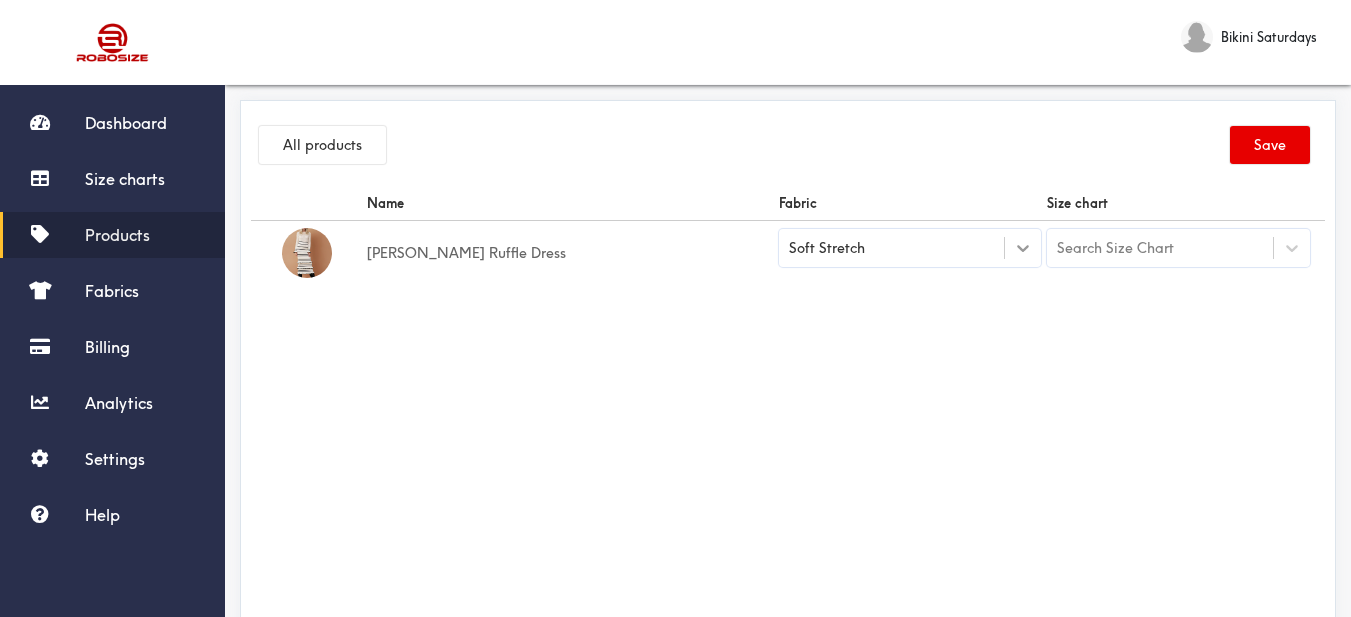 click at bounding box center [1023, 248] 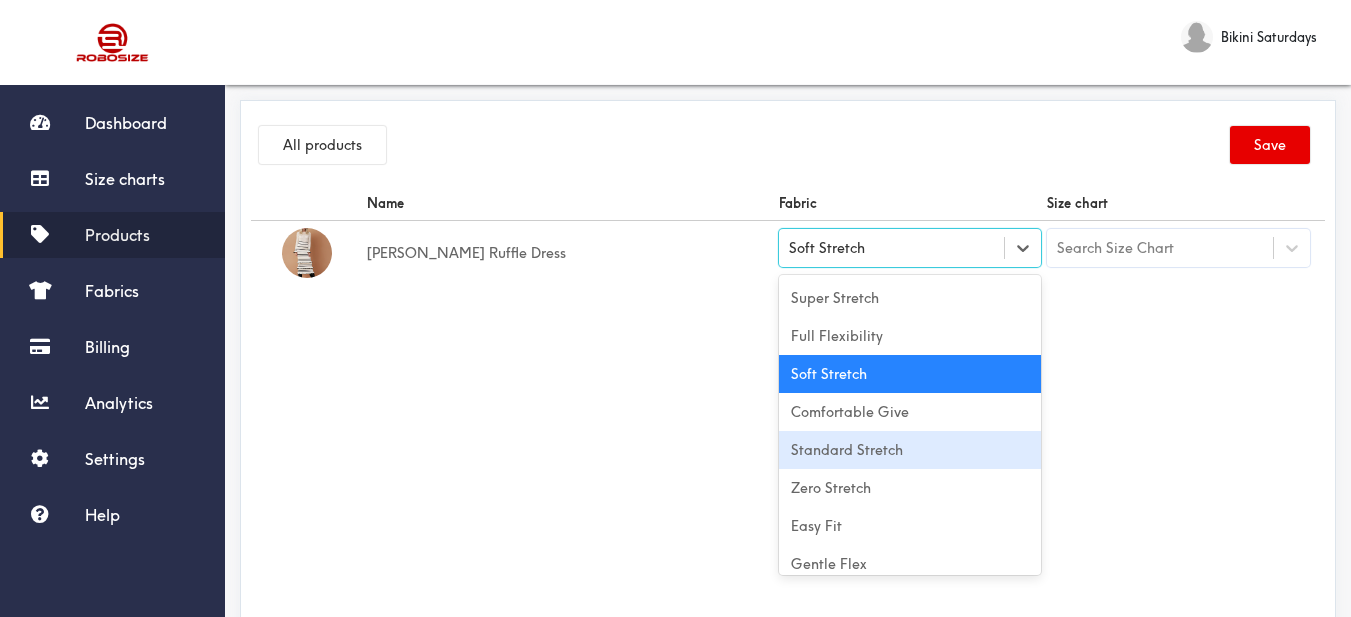 click on "Standard Stretch" at bounding box center [910, 450] 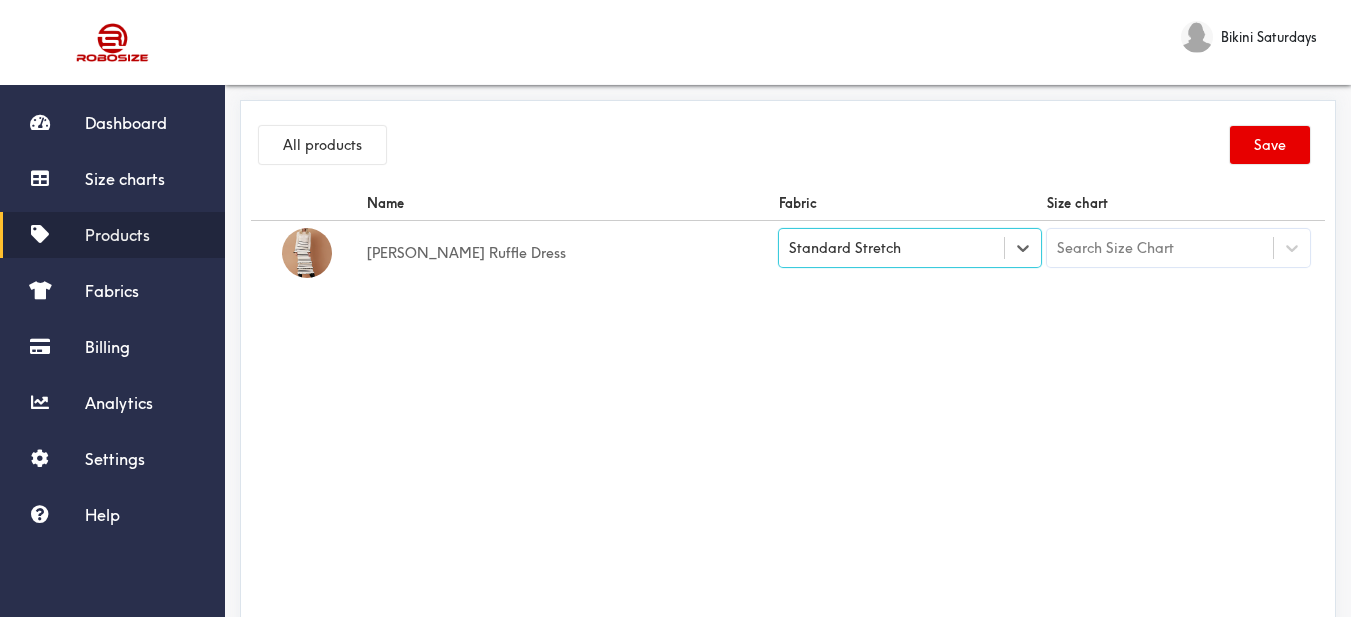 click on "Name Fabric Size chart [PERSON_NAME] Ruffle  Dress option [object Object], selected.   Select is focused , press Down to open the menu,  Standard Stretch Search Size Chart" at bounding box center (788, 411) 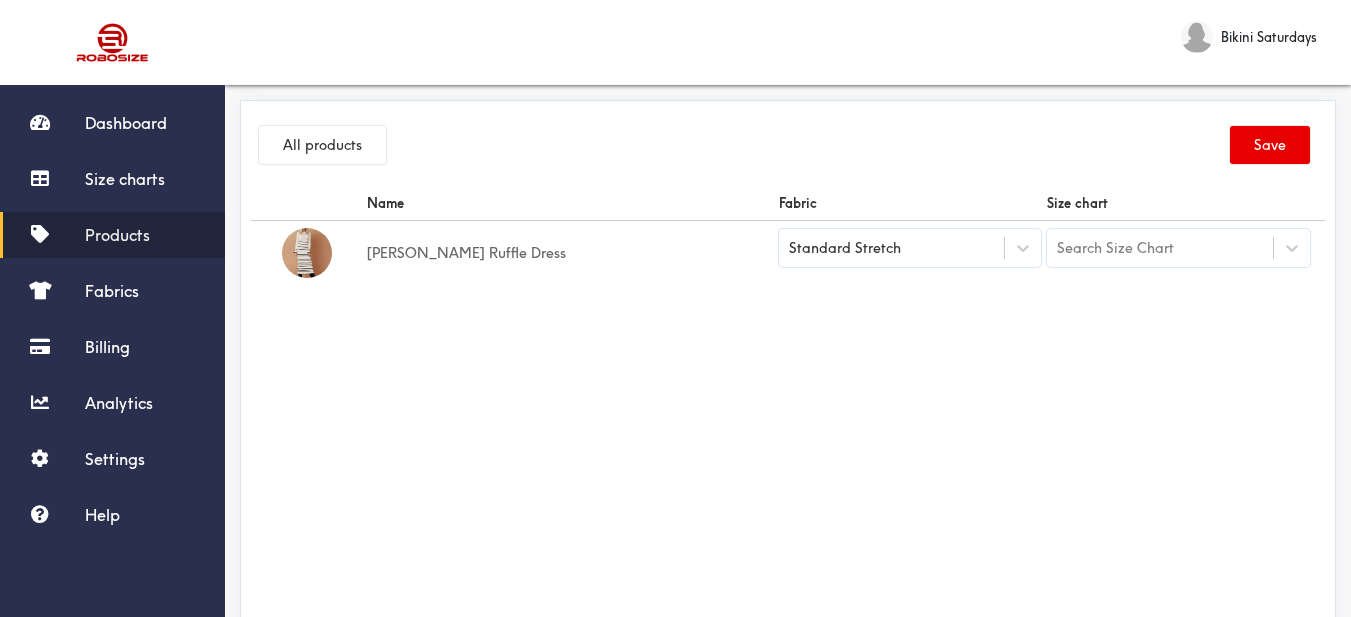 click on "Search Size Chart" at bounding box center (1115, 248) 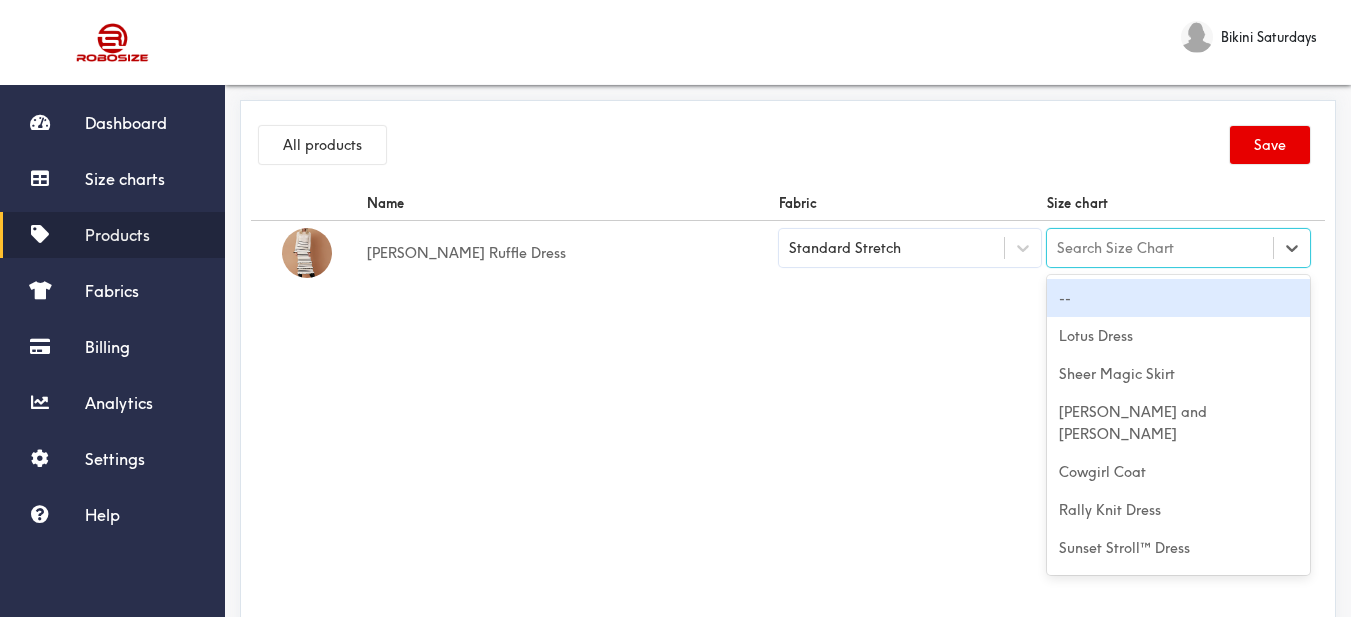 paste on "[PERSON_NAME] Ruffle Dress" 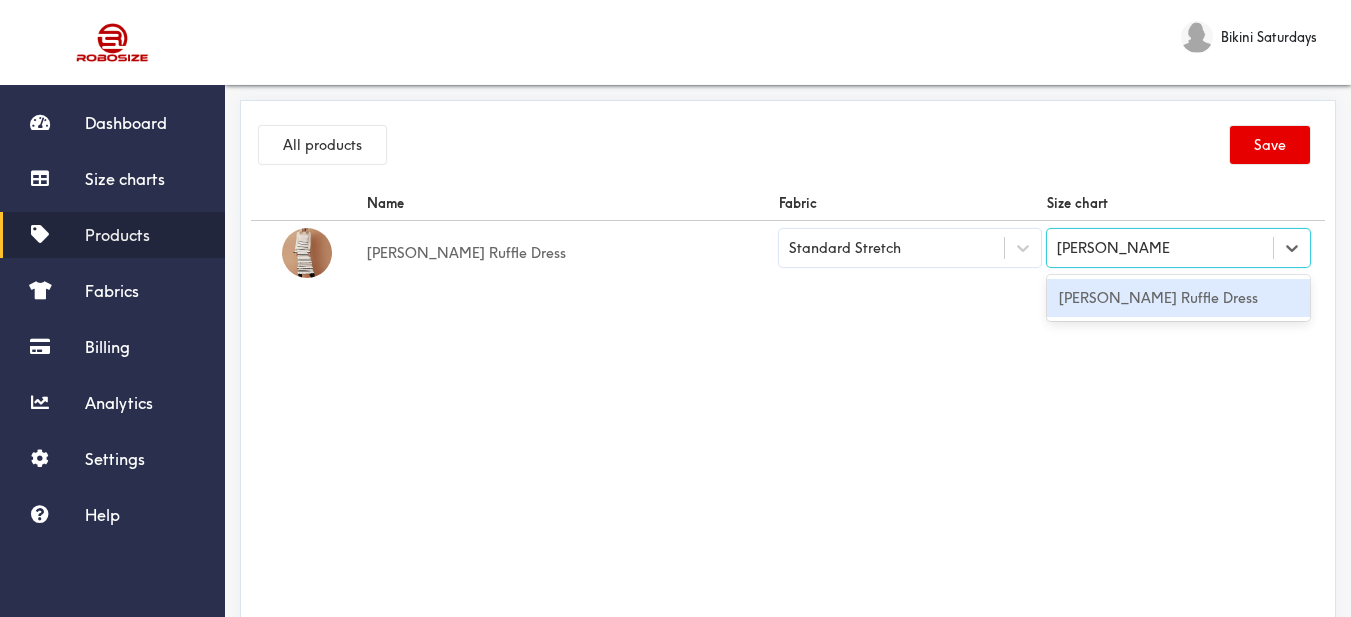 type on "[PERSON_NAME] Ruffle Dress" 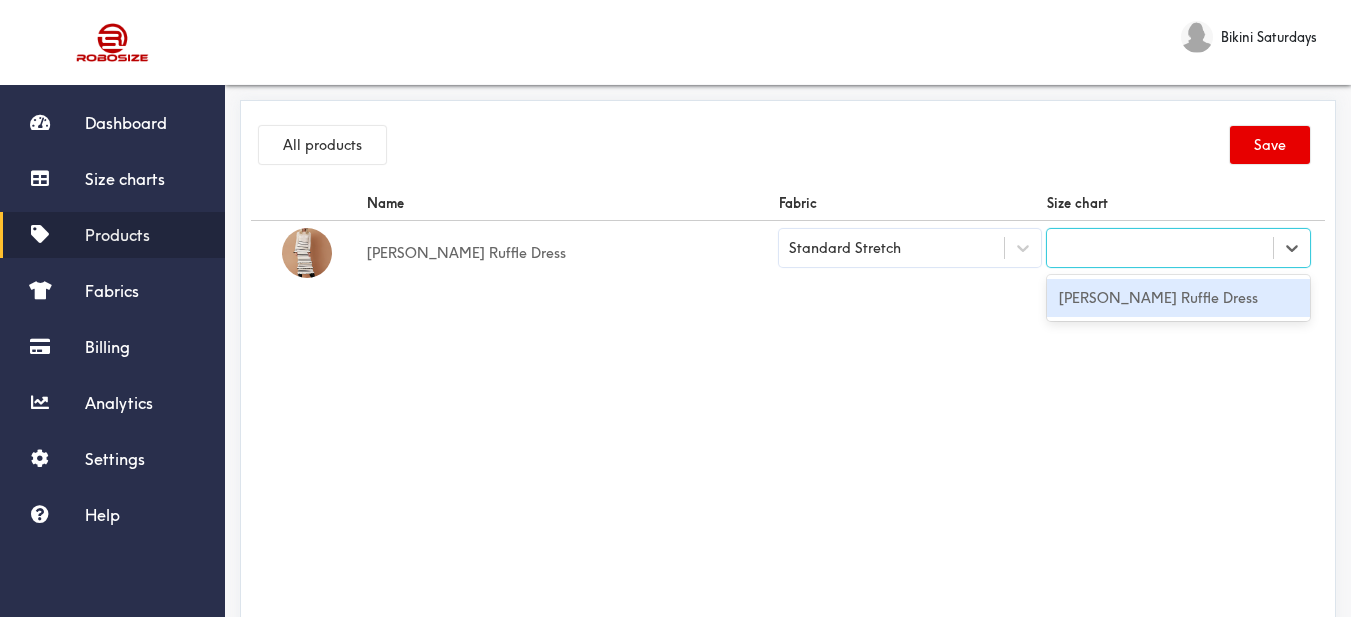 click on "Name Fabric Size chart [PERSON_NAME] Ruffle  Dress Standard Stretch option [PERSON_NAME] Ruffle Dress focused, 317 of 317. 1 result available for search term [PERSON_NAME] Ruffle Dress. Use Up and Down to choose options, press Enter to select the currently focused option, press Escape to exit the menu, press Tab to select the option and exit the menu. [PERSON_NAME] Ruffle Dress [PERSON_NAME] Ruffle Dress" at bounding box center (788, 411) 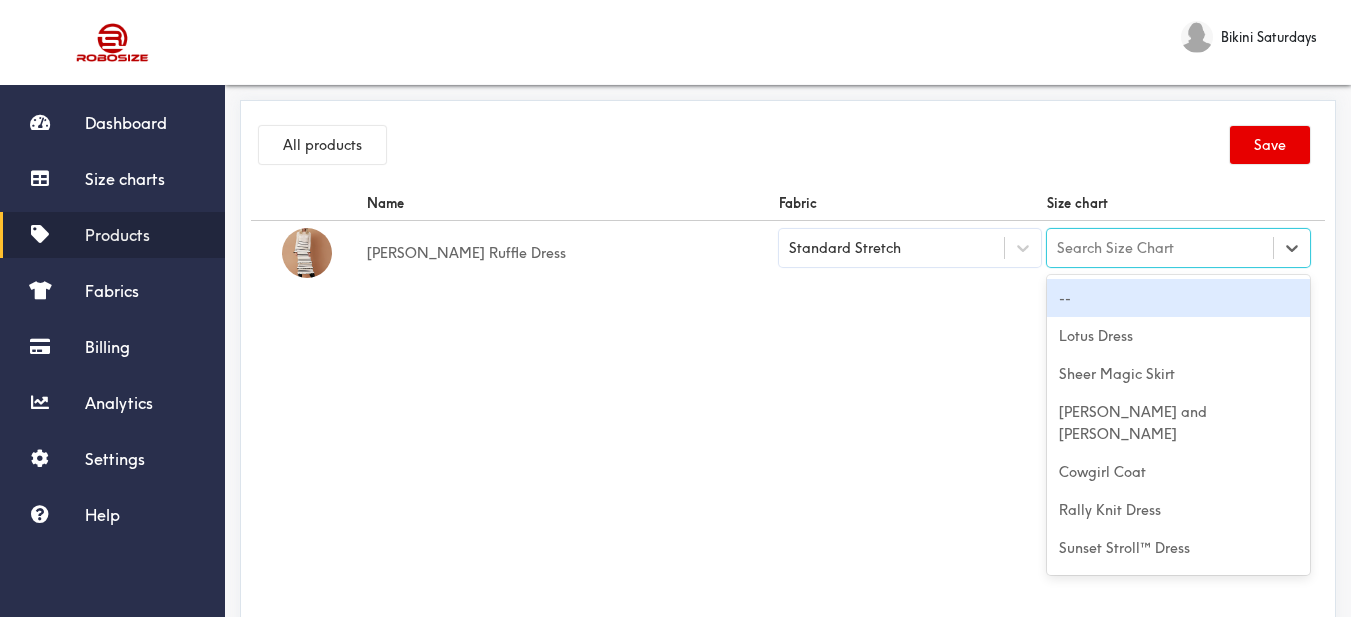 click on "Search Size Chart" at bounding box center (1115, 248) 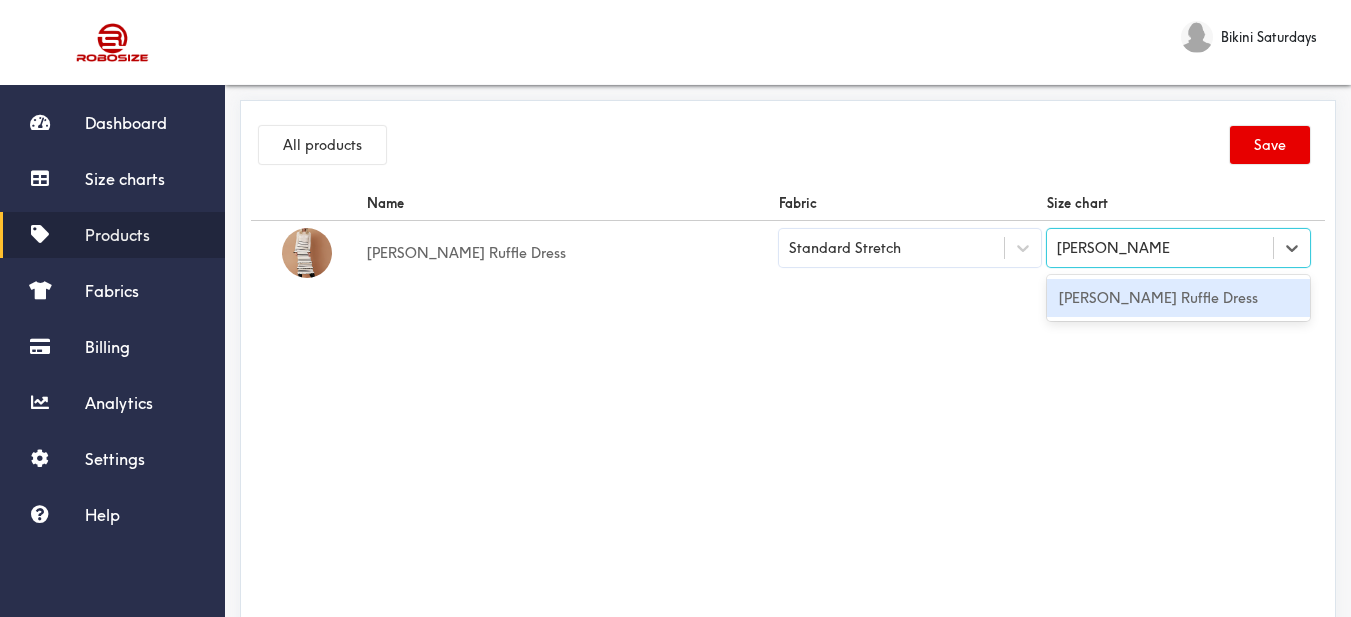click on "[PERSON_NAME] Ruffle Dress" at bounding box center [1178, 298] 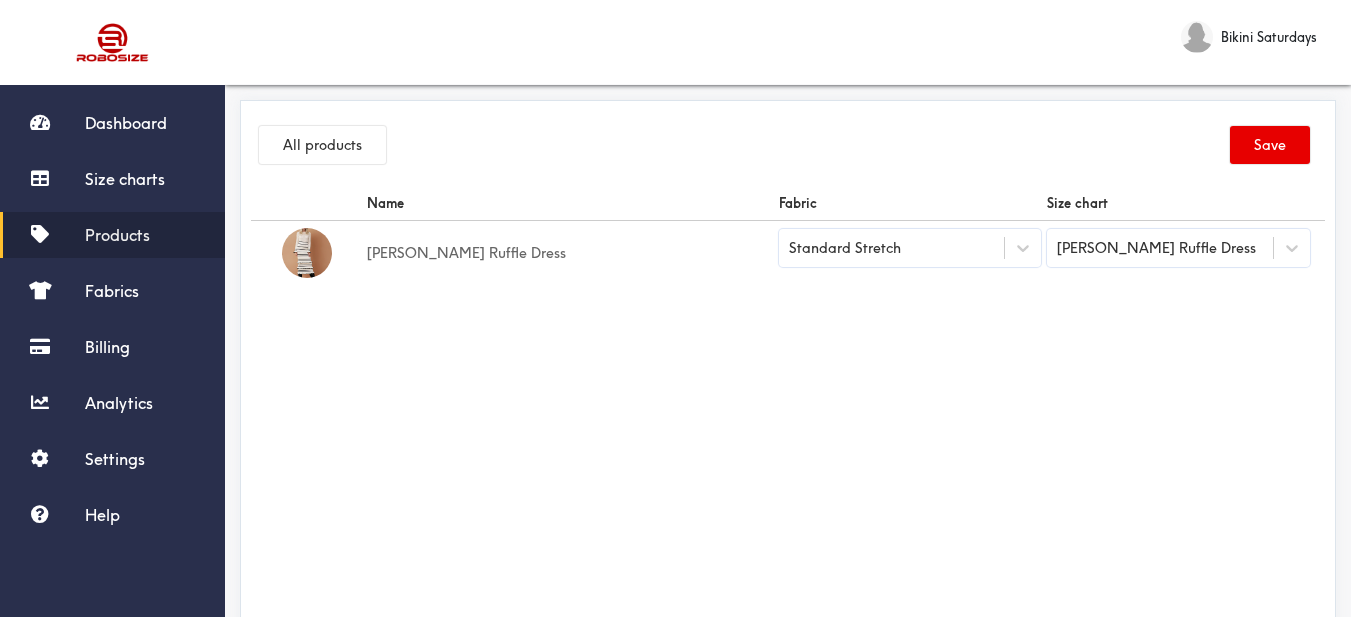 drag, startPoint x: 961, startPoint y: 329, endPoint x: 1345, endPoint y: 160, distance: 419.5438 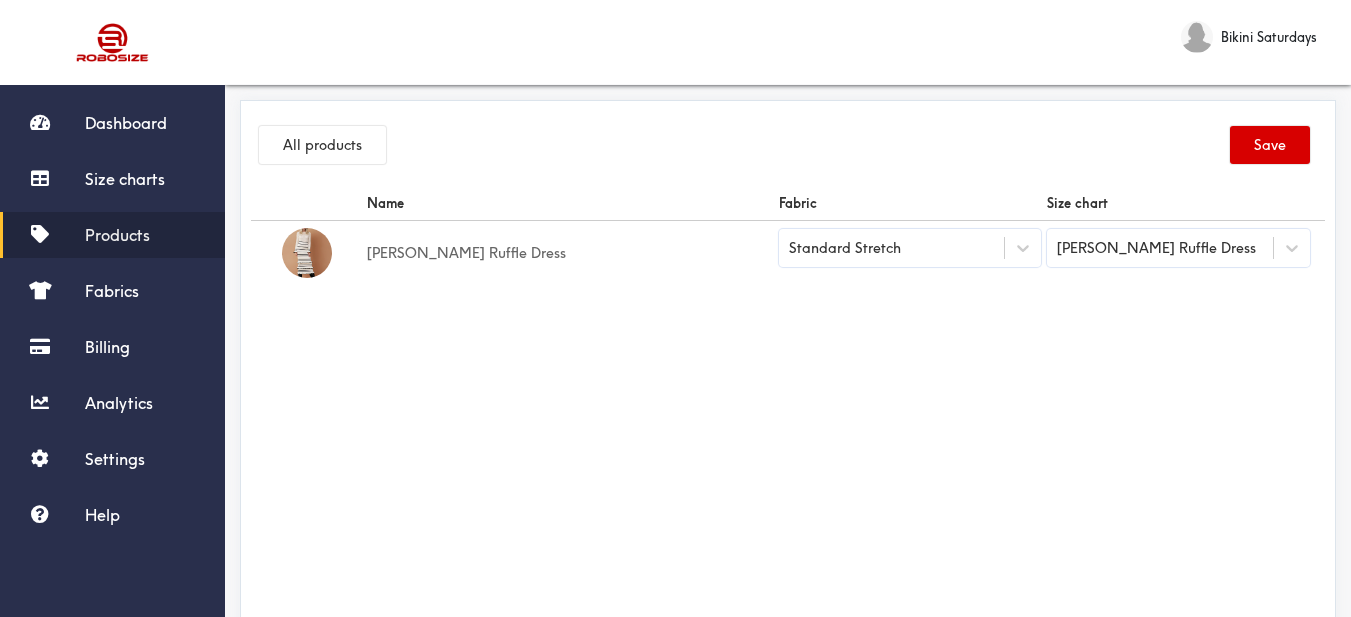 click on "Save" at bounding box center [1270, 145] 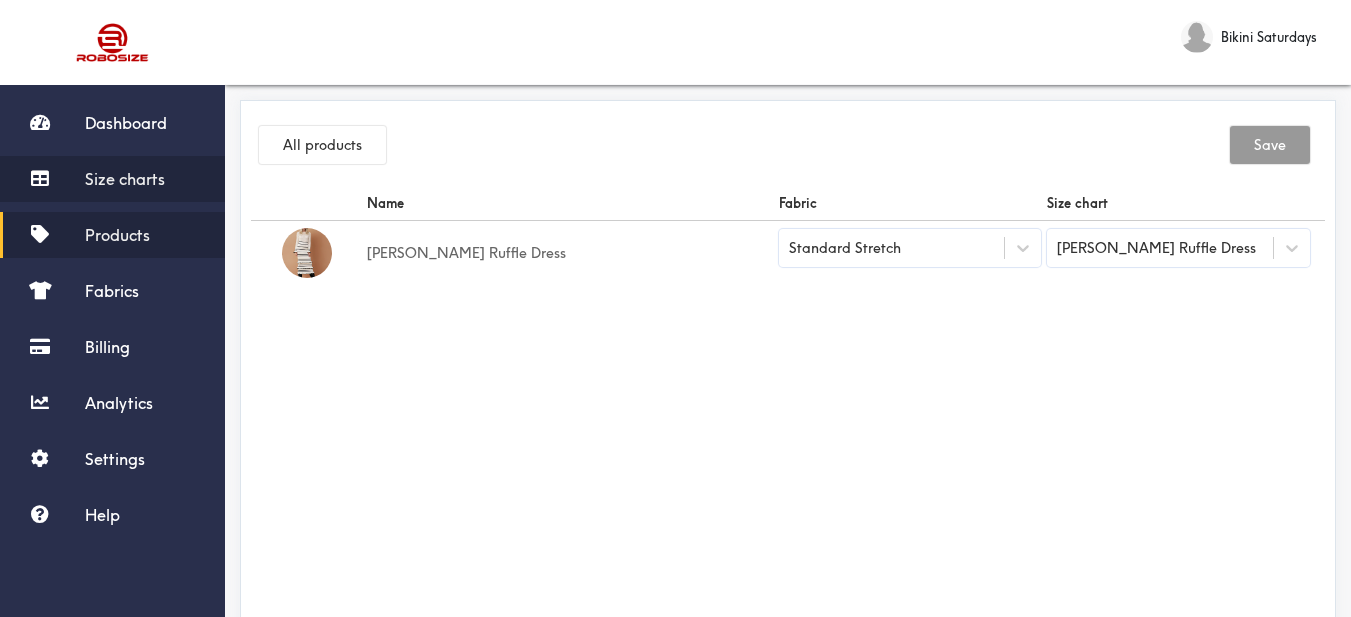 click on "Size charts" at bounding box center [125, 179] 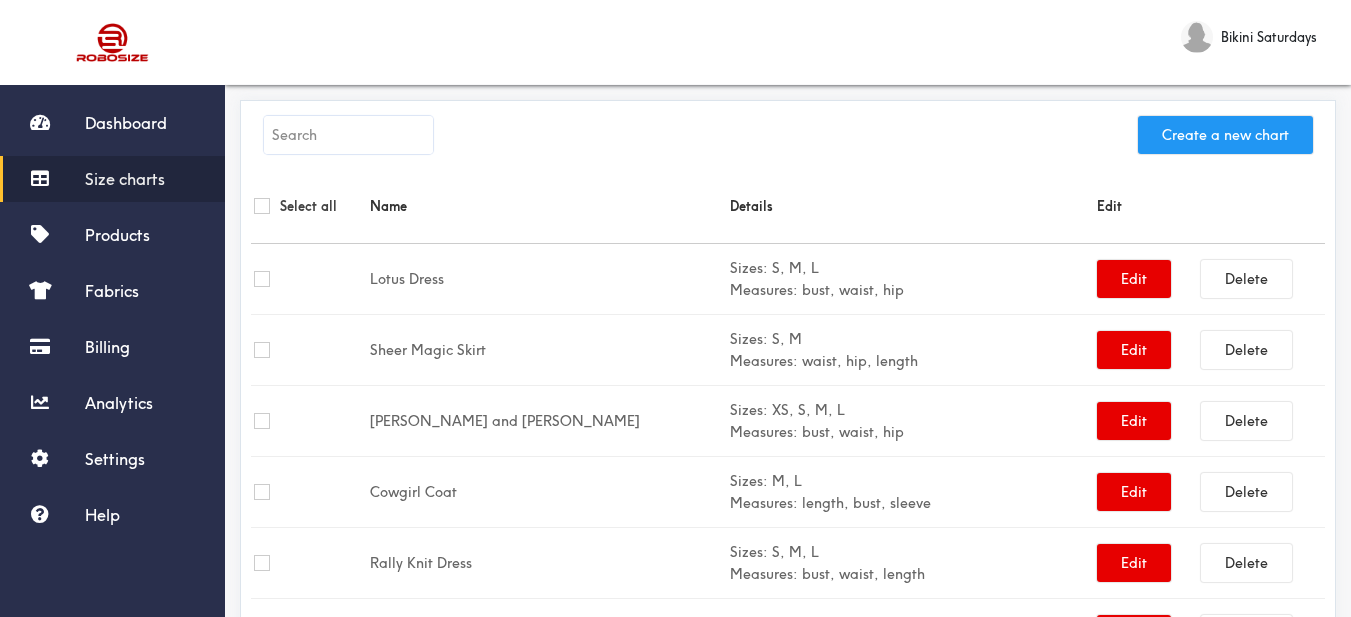 click on "Create a new chart" at bounding box center (1225, 135) 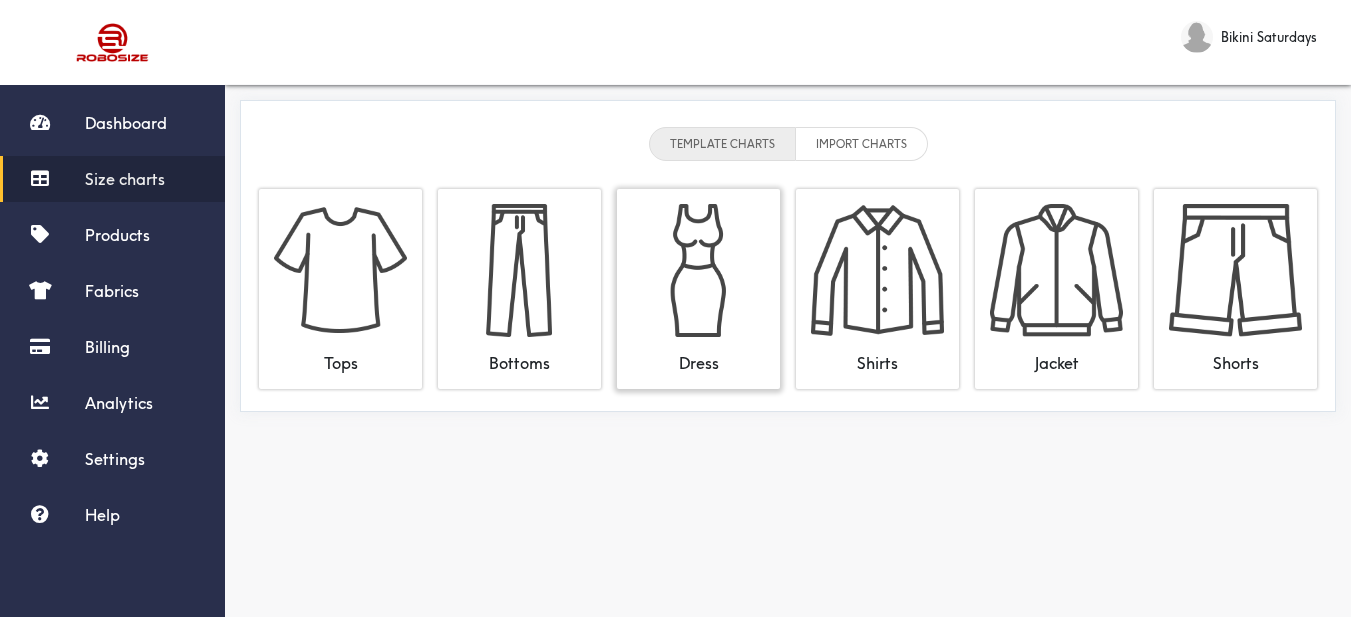 click at bounding box center (698, 270) 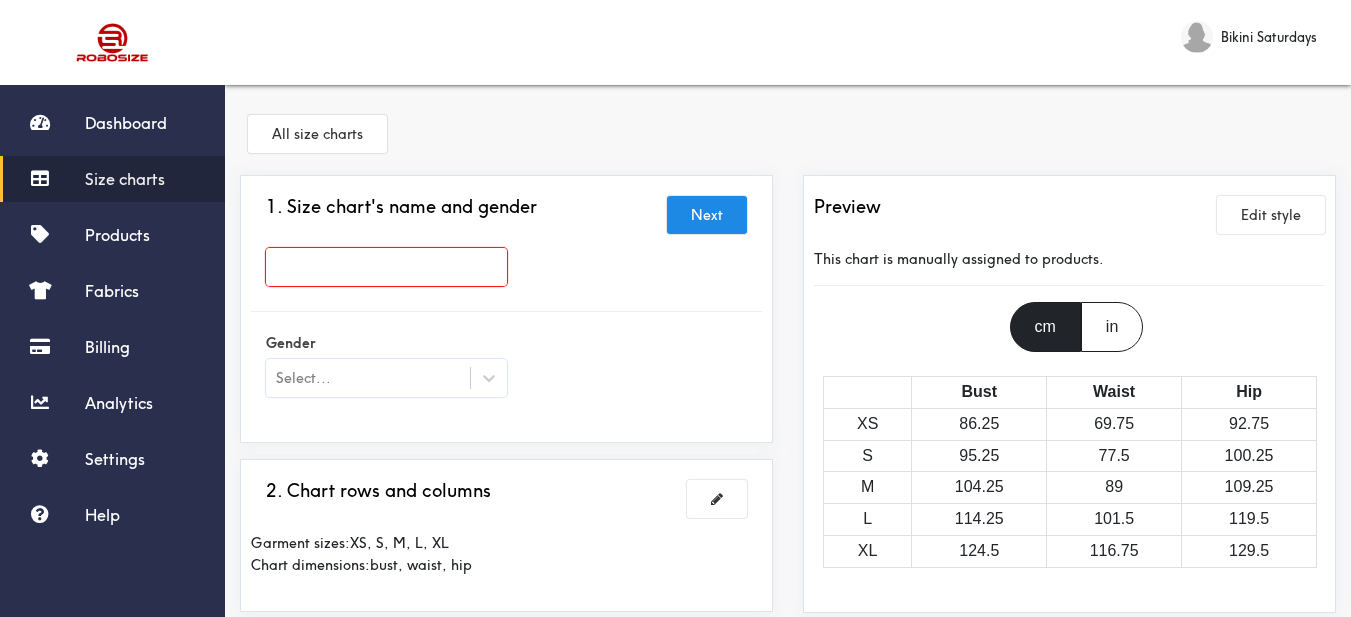 click at bounding box center [386, 267] 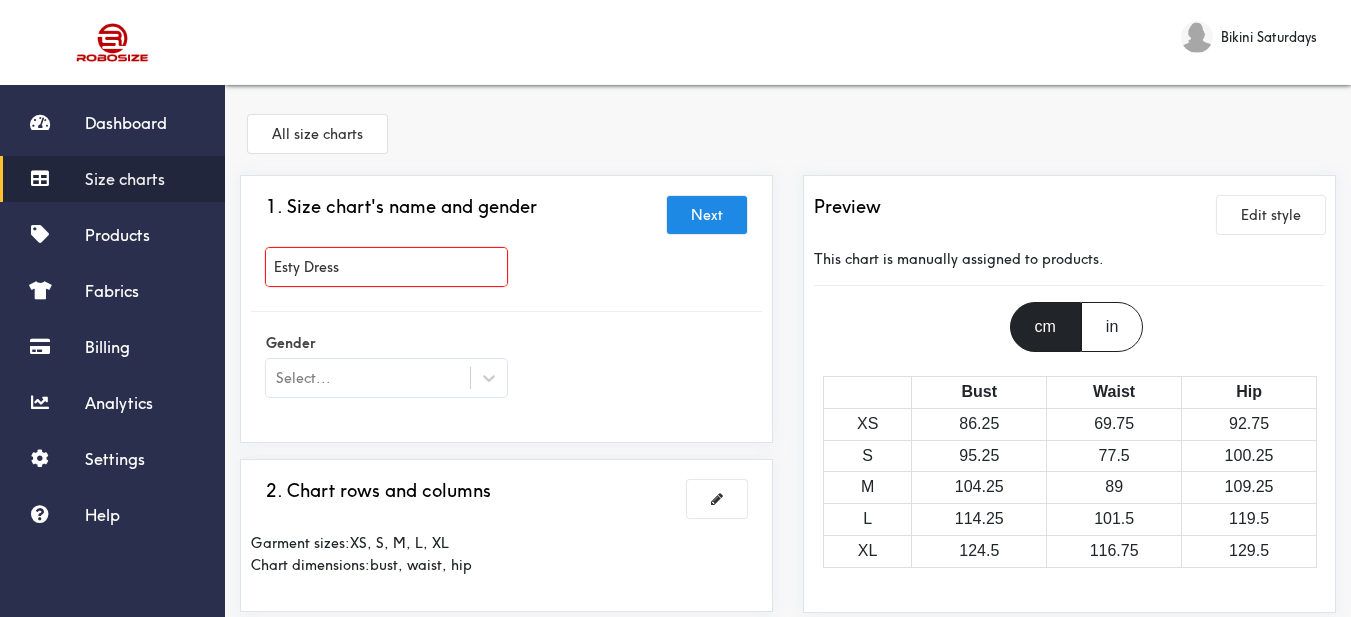 type on "Esty Dress" 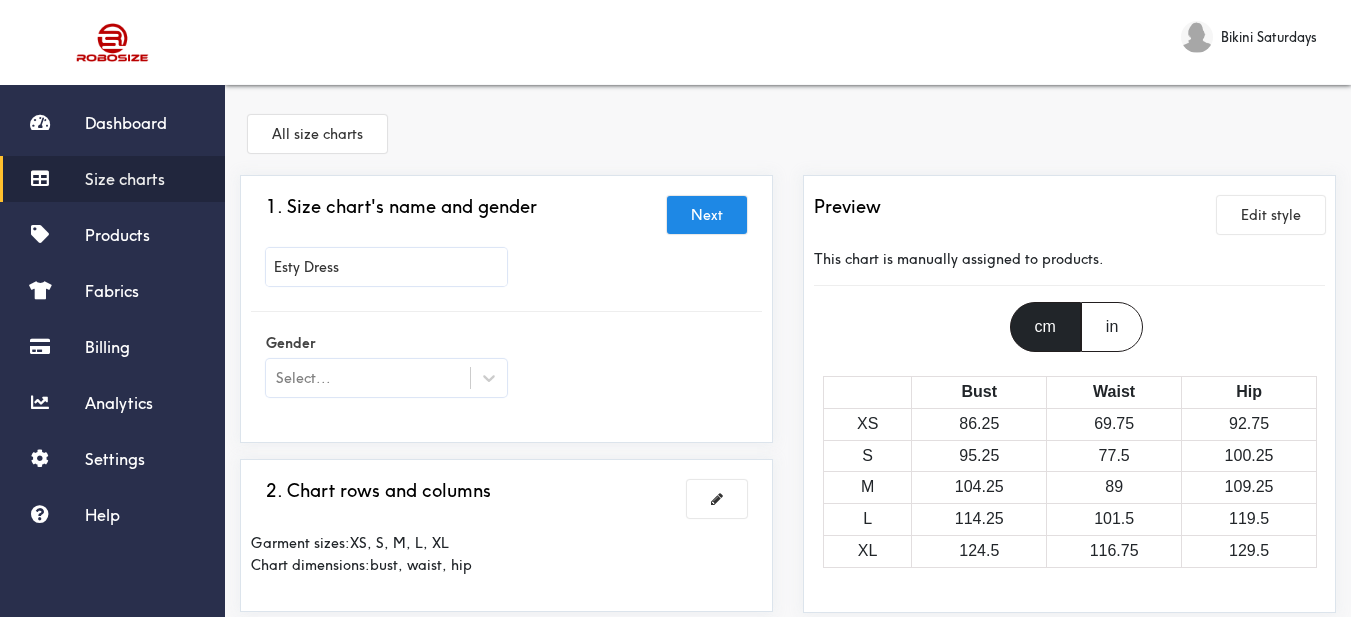 drag, startPoint x: 588, startPoint y: 286, endPoint x: 462, endPoint y: 279, distance: 126.1943 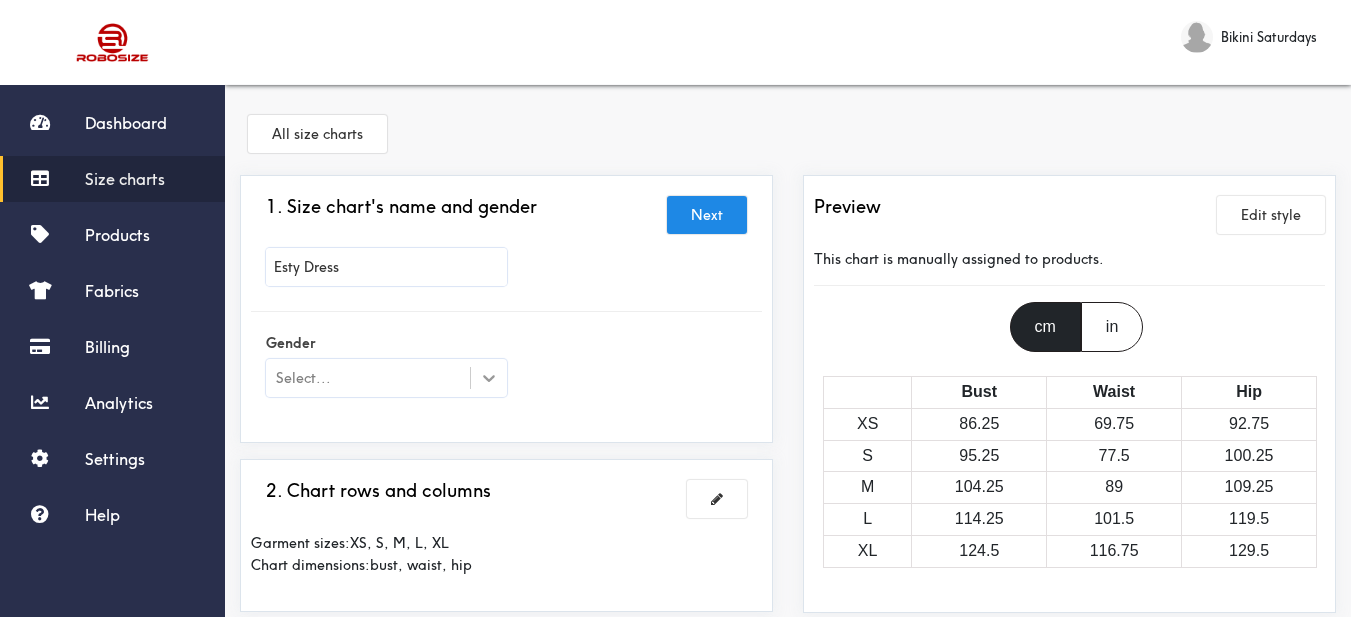 scroll, scrollTop: 100, scrollLeft: 0, axis: vertical 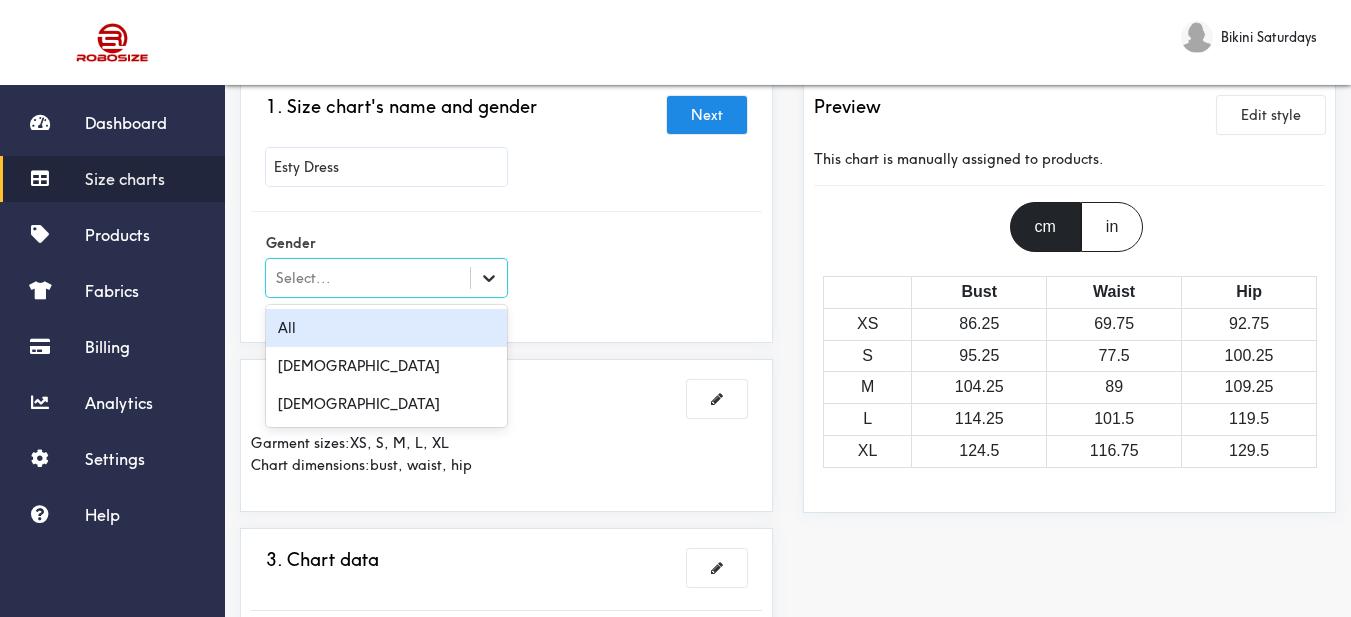 click 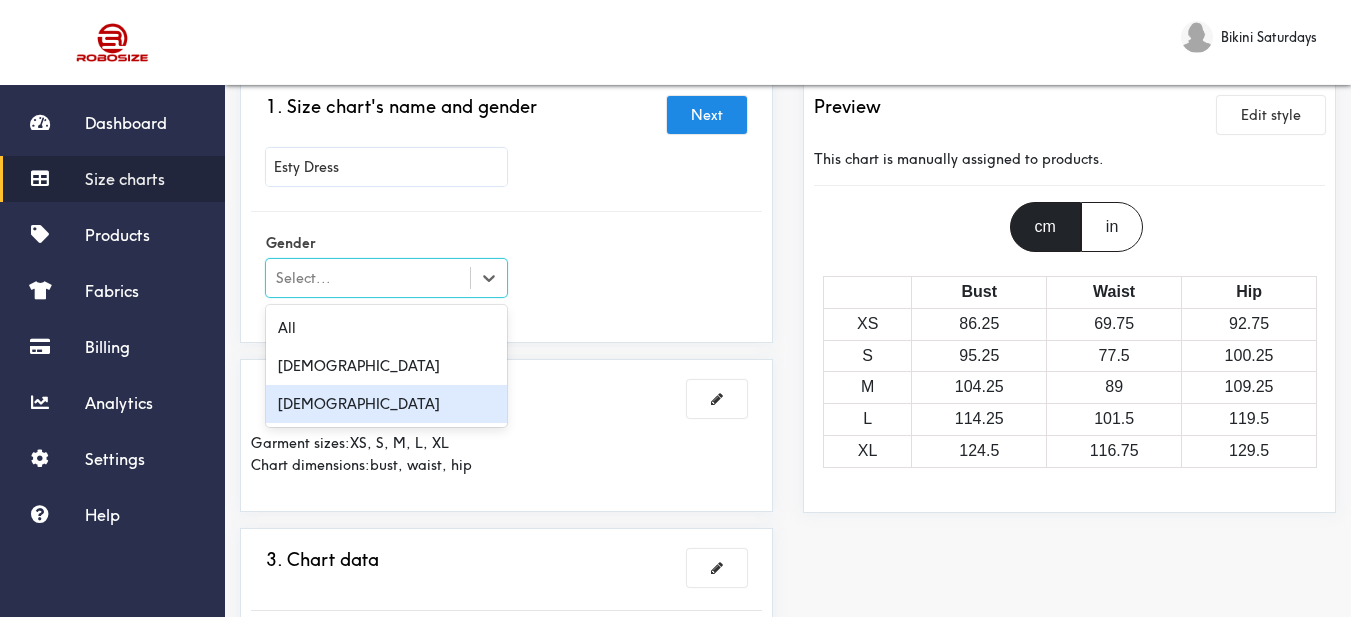 click on "[DEMOGRAPHIC_DATA]" at bounding box center (386, 404) 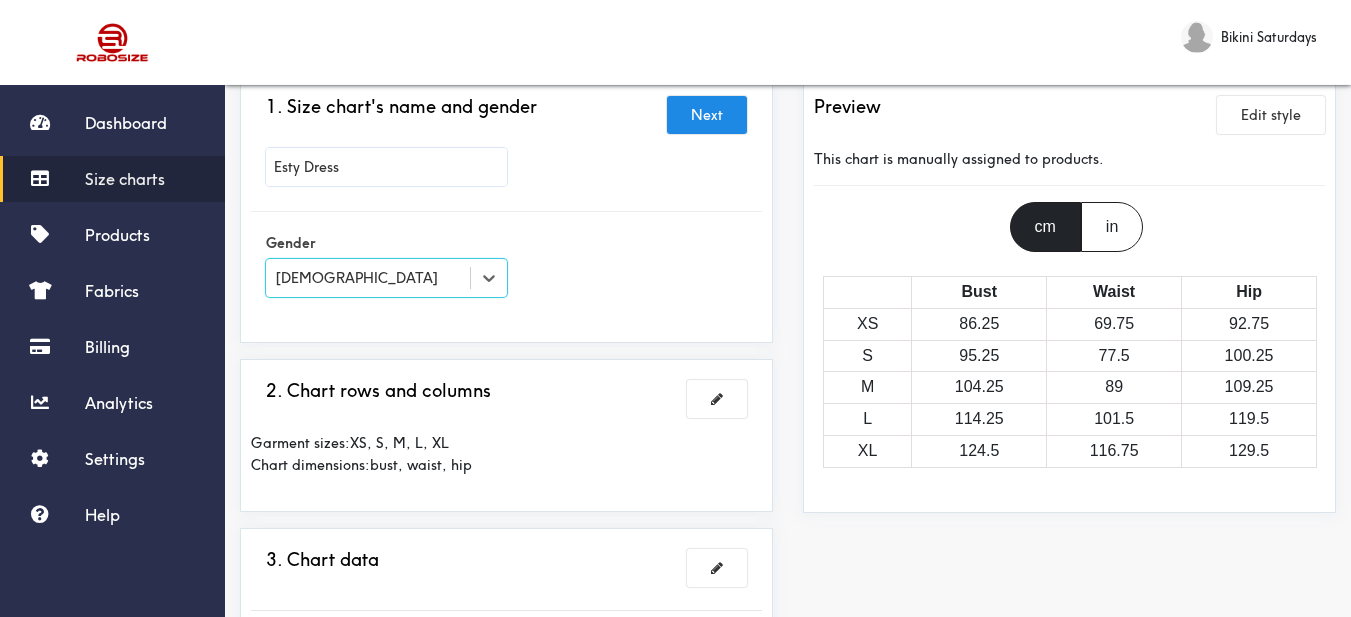 click on "1. Size chart's name and gender Next Esty Dress Gender option [DEMOGRAPHIC_DATA], selected.   Select is focused , press Down to open the menu,  [DEMOGRAPHIC_DATA] 2. Chart rows and columns Garment sizes:  XS, S, M, L, XL Chart dimensions:  bust, waist, hip 3. Chart data Imperial Size Bust Waist Hip XS 34 27.5 36.5 S 37.5 30.5 39.5 M 41 35 43 L 45 40 47 XL 49 46 51 4. What products this chart is for? Manual" at bounding box center [506, 591] 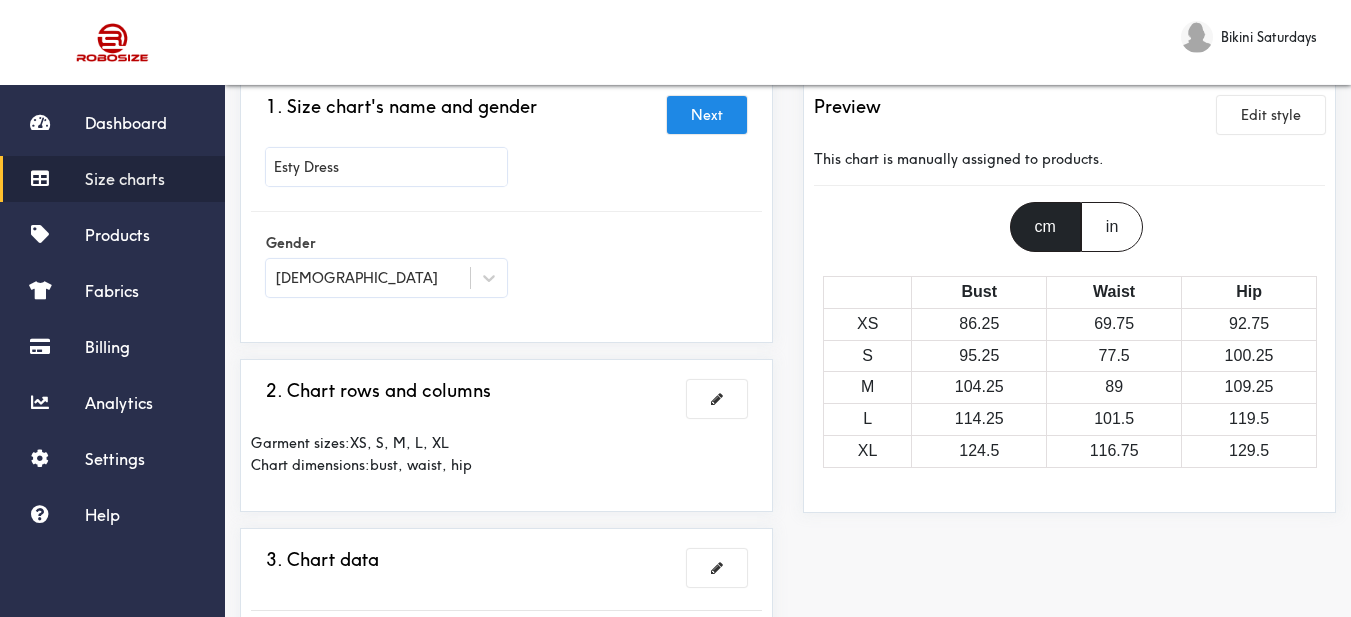scroll, scrollTop: 200, scrollLeft: 0, axis: vertical 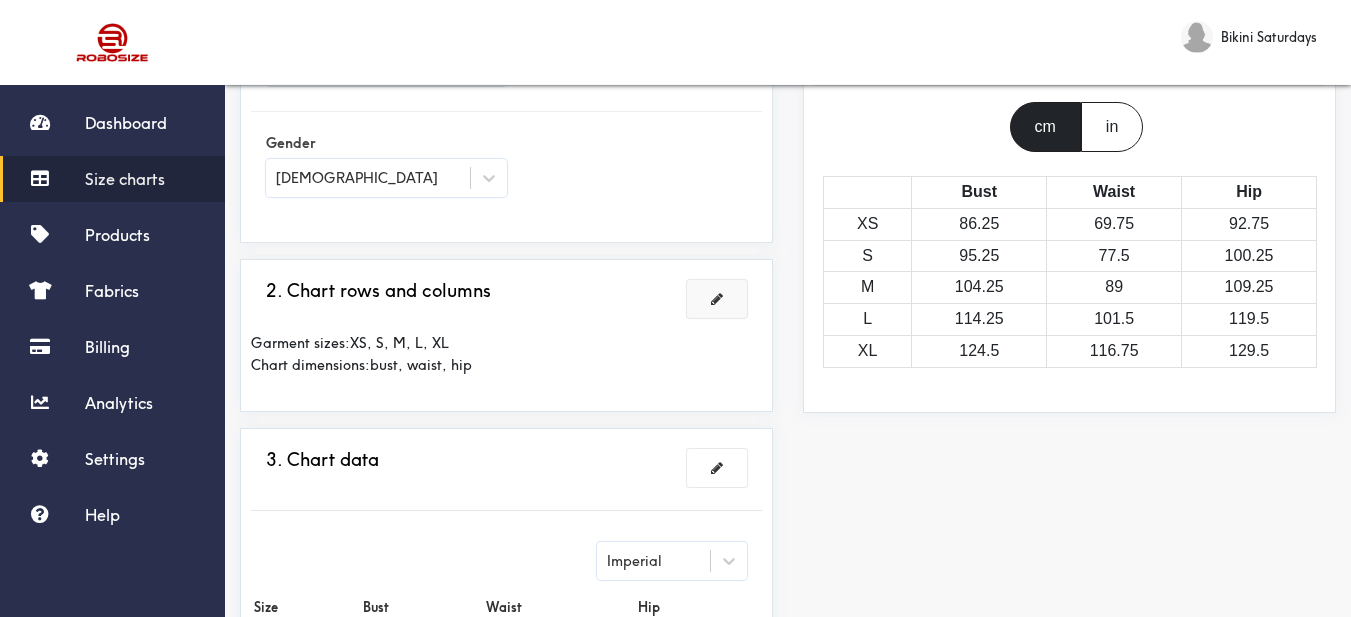 click at bounding box center (717, 299) 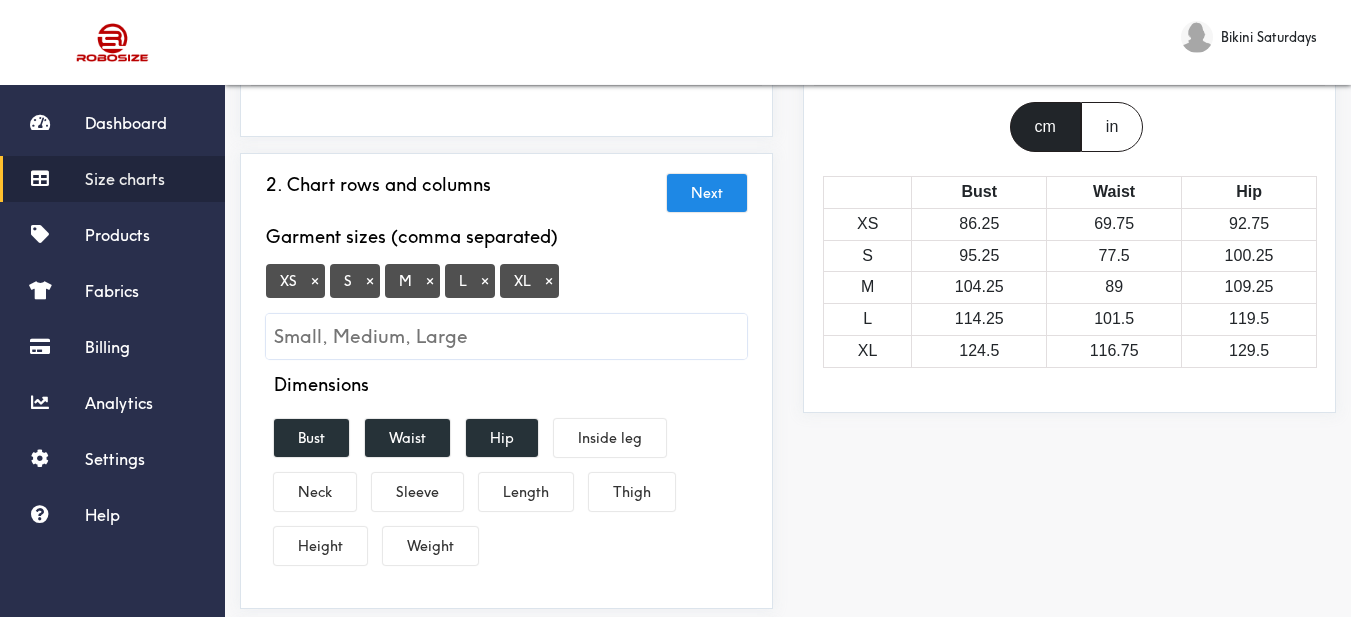 click on "×" at bounding box center [549, 281] 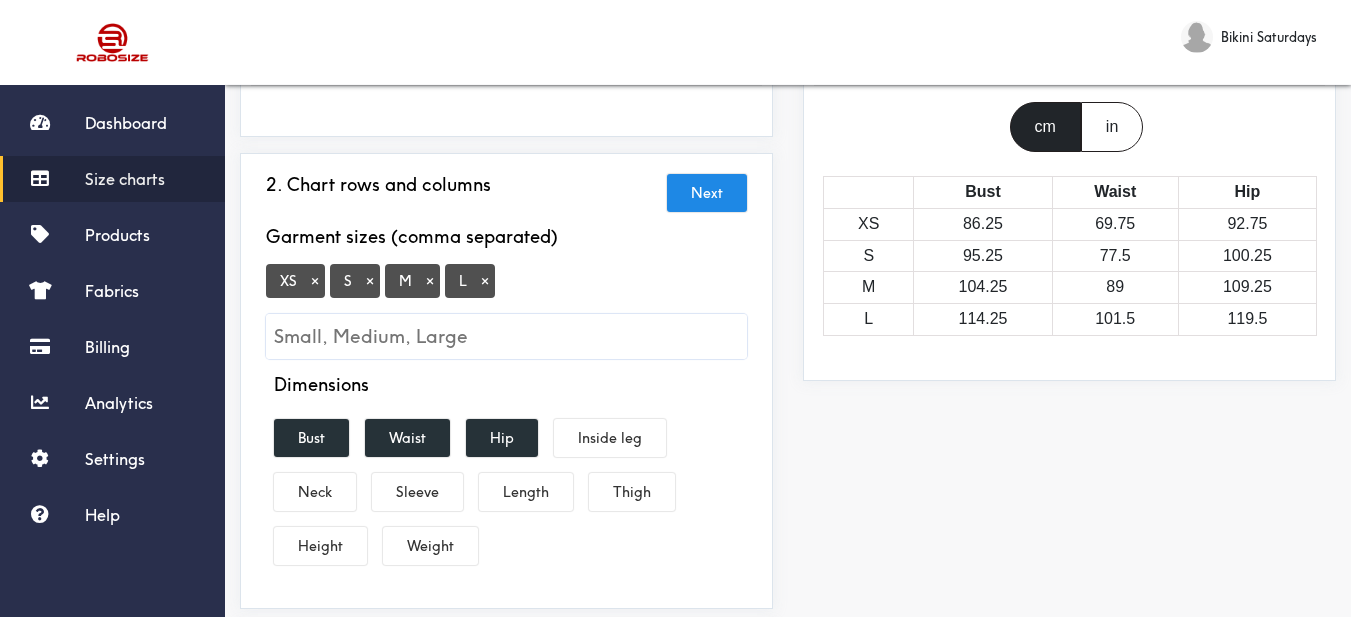 click on "×" at bounding box center [315, 281] 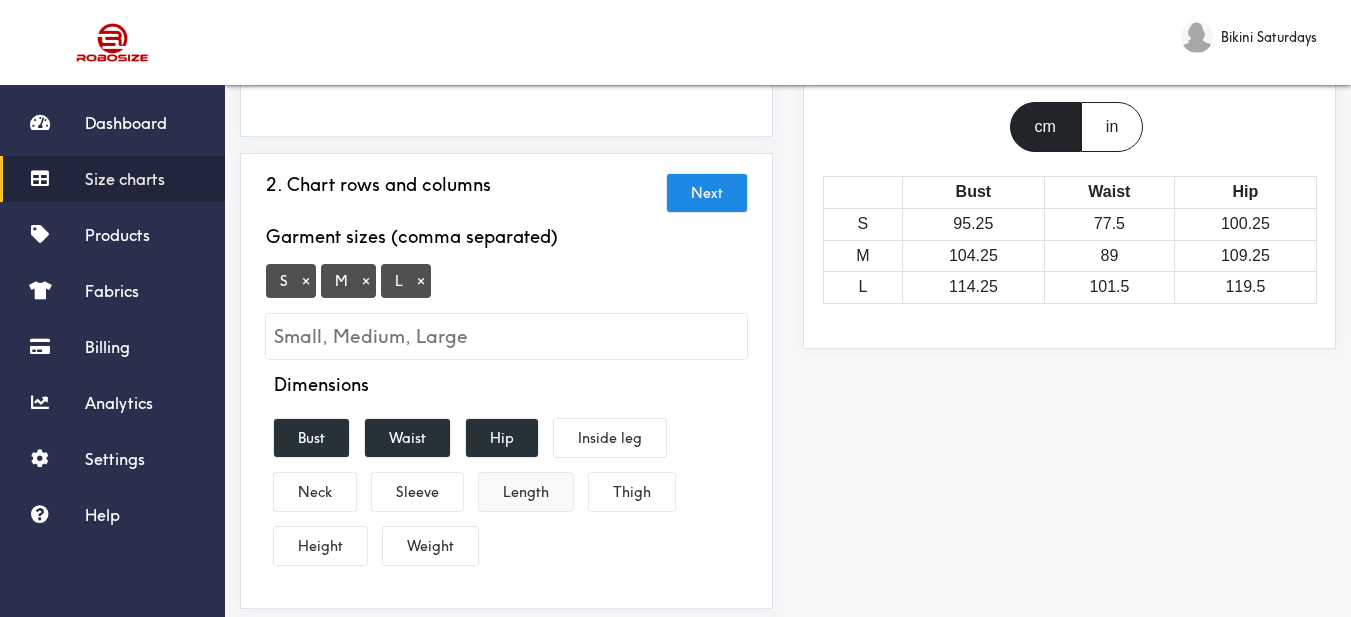 click on "Length" at bounding box center [526, 492] 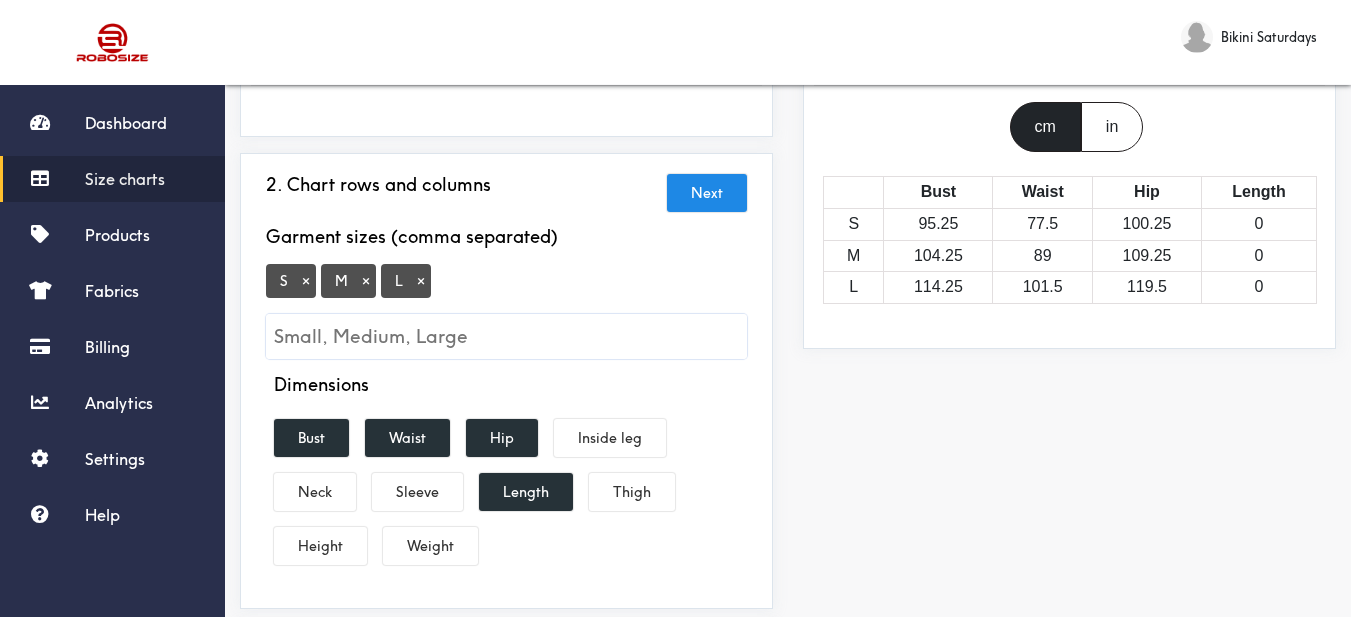 click on "Preview Edit style This chart is manually assigned to products. cm in Bust Waist Hip Length S 95.25 77.5 100.25 0 M 104.25 89 109.25 0 L 114.25 101.5 119.5 0" at bounding box center (1069, 467) 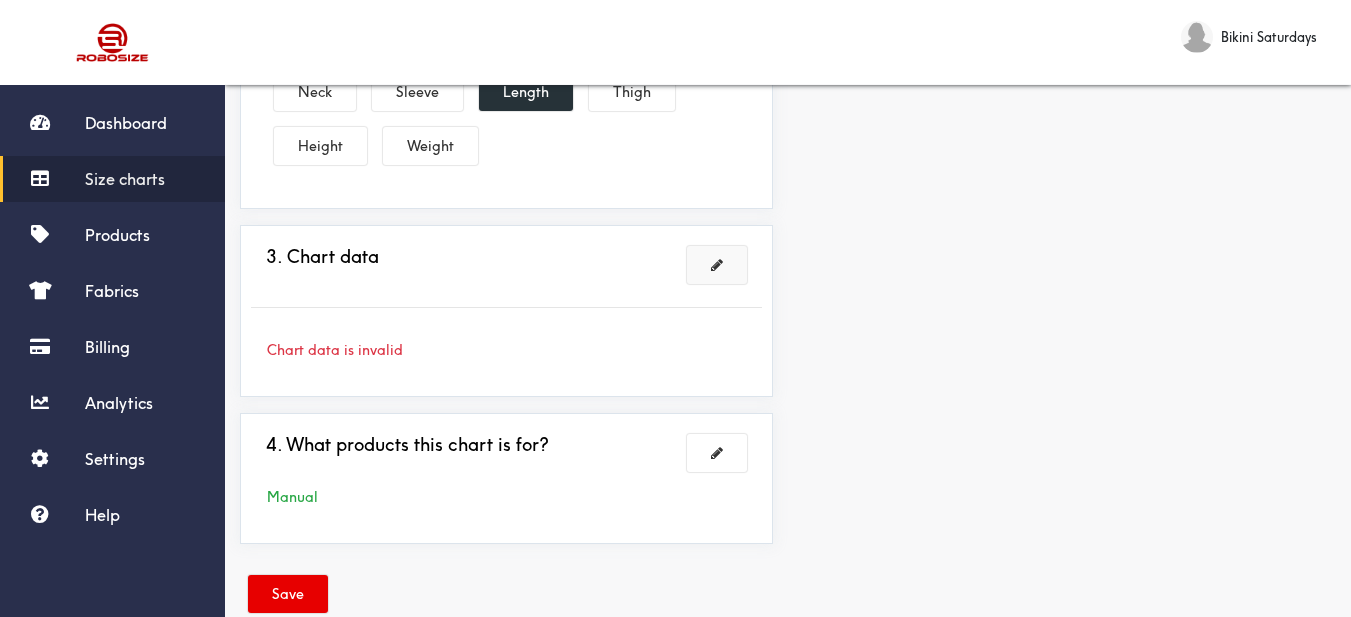 click at bounding box center [717, 265] 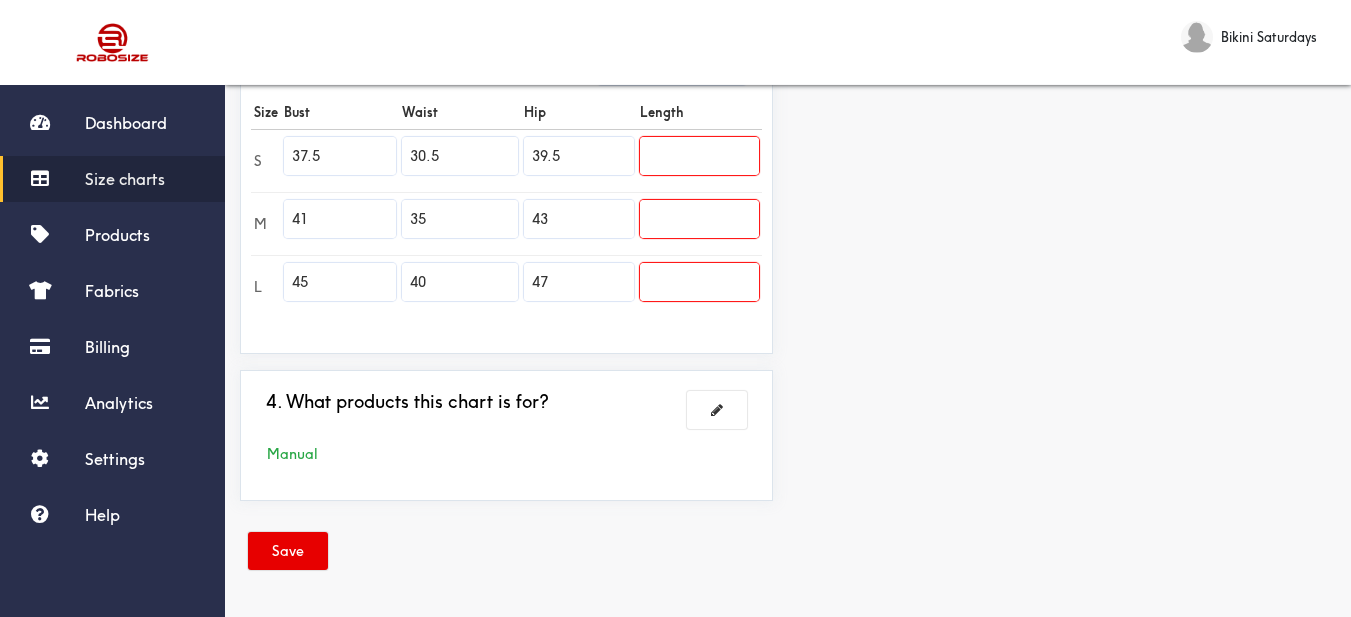 scroll, scrollTop: 489, scrollLeft: 0, axis: vertical 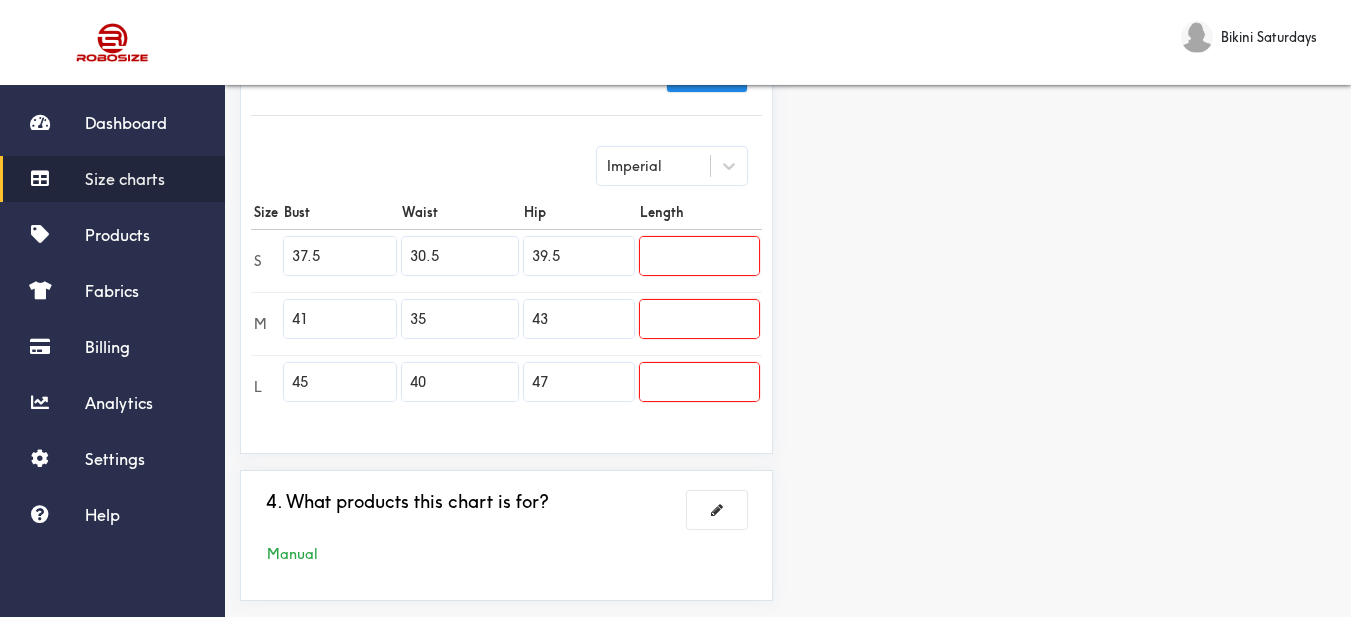 drag, startPoint x: 286, startPoint y: 253, endPoint x: 263, endPoint y: 253, distance: 23 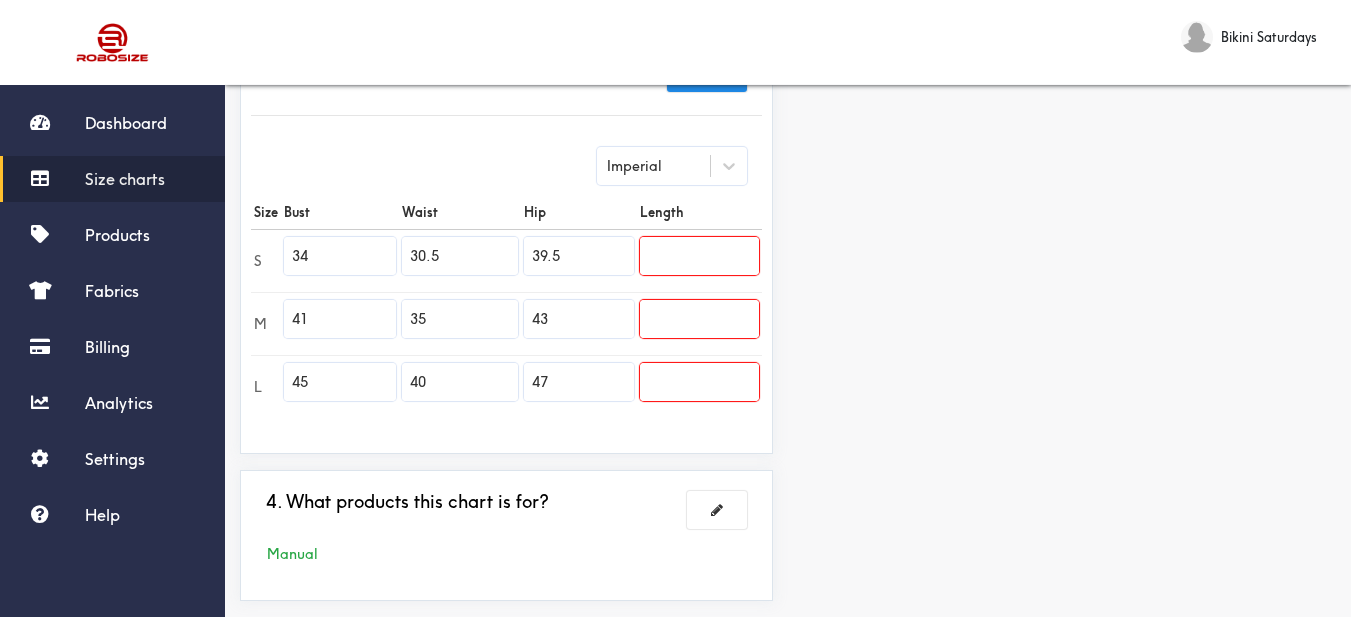 drag, startPoint x: 284, startPoint y: 239, endPoint x: 249, endPoint y: 230, distance: 36.138622 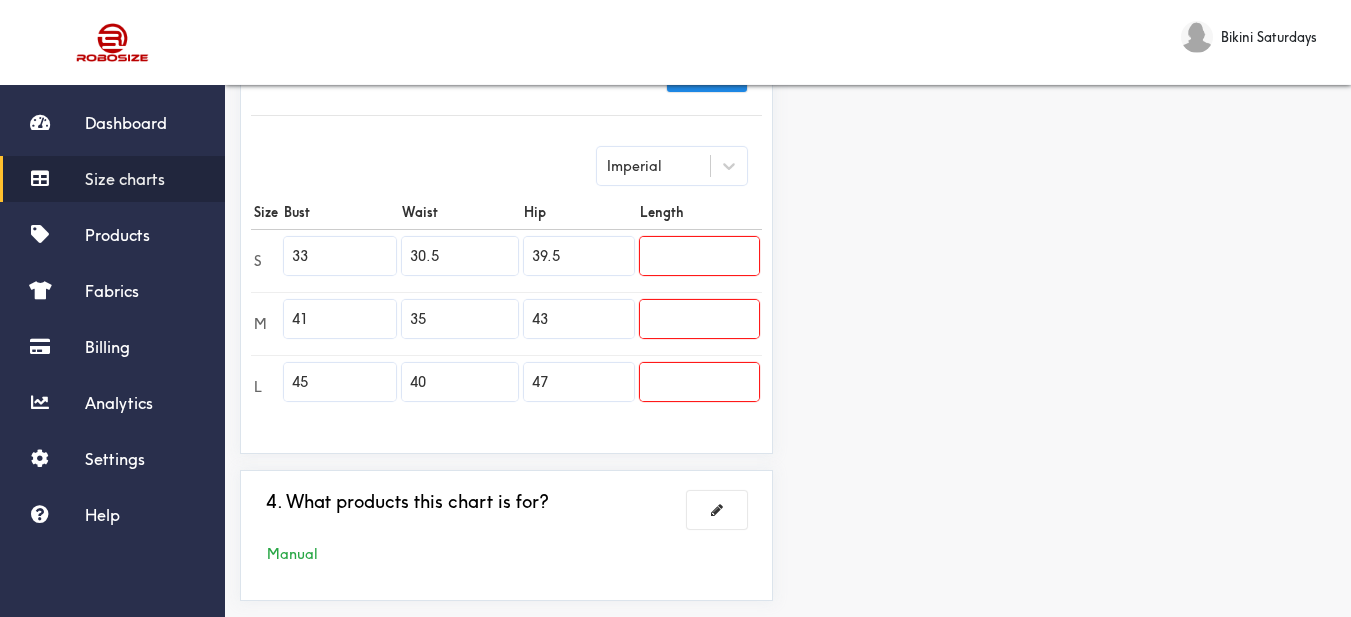 type on "33" 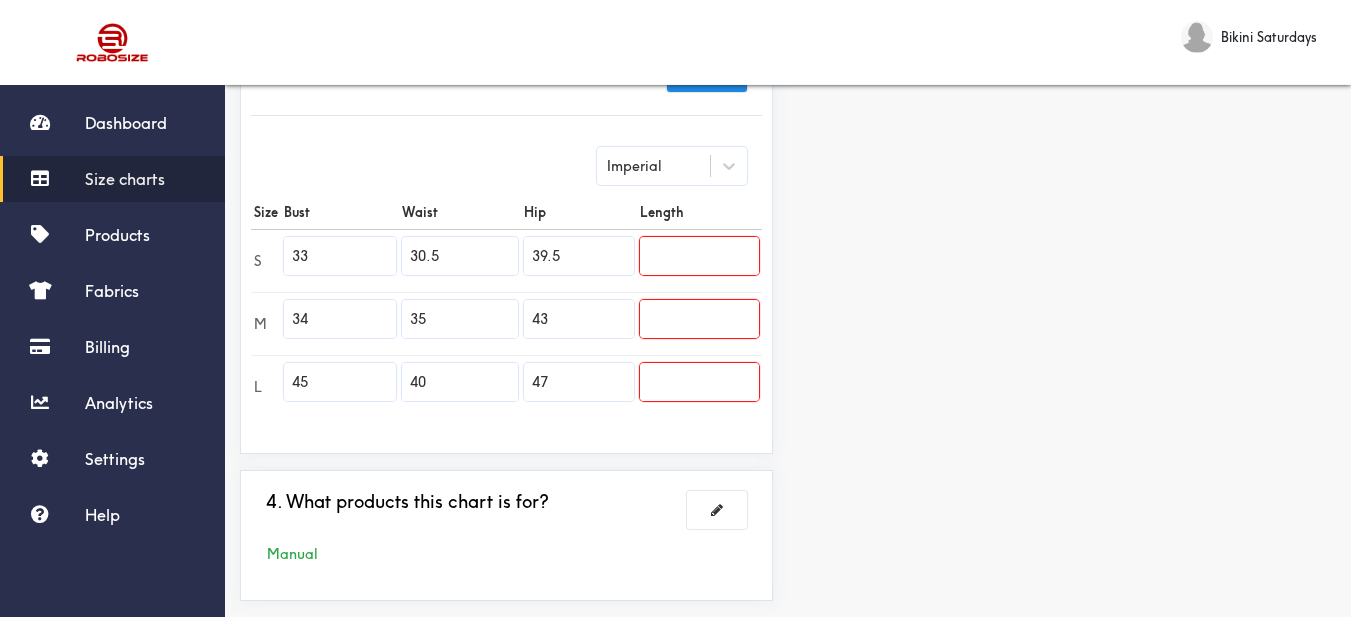 drag, startPoint x: 319, startPoint y: 318, endPoint x: 225, endPoint y: 337, distance: 95.90099 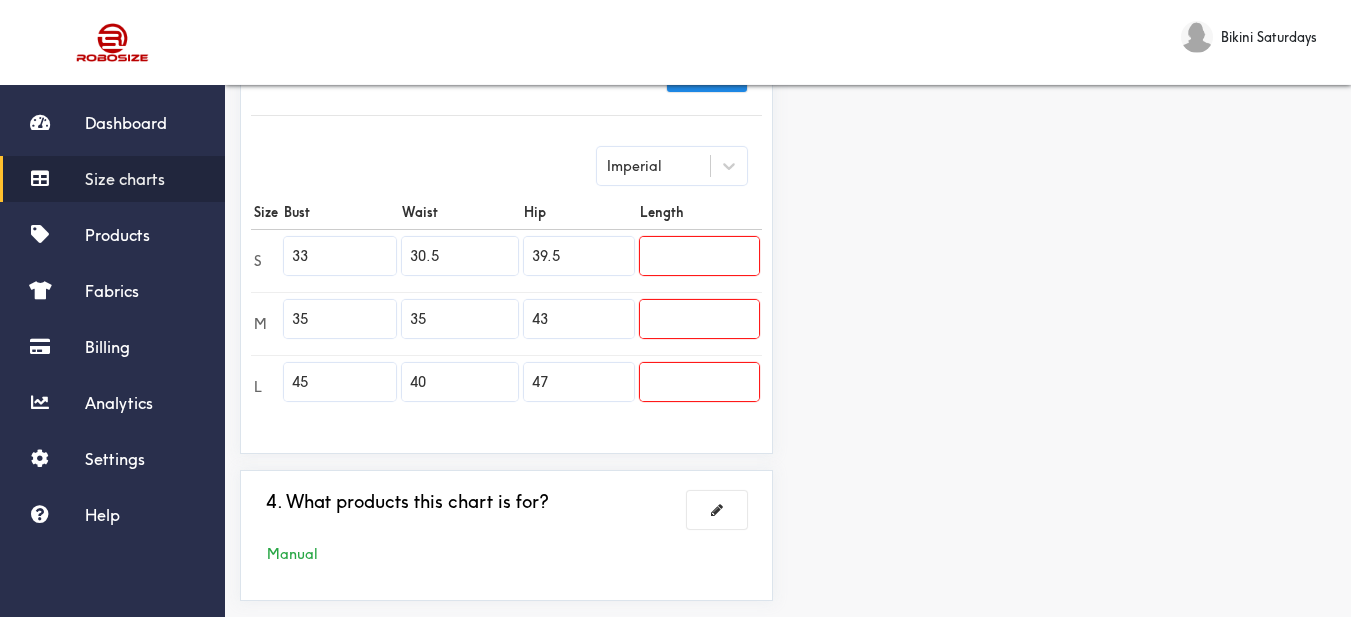 type on "35" 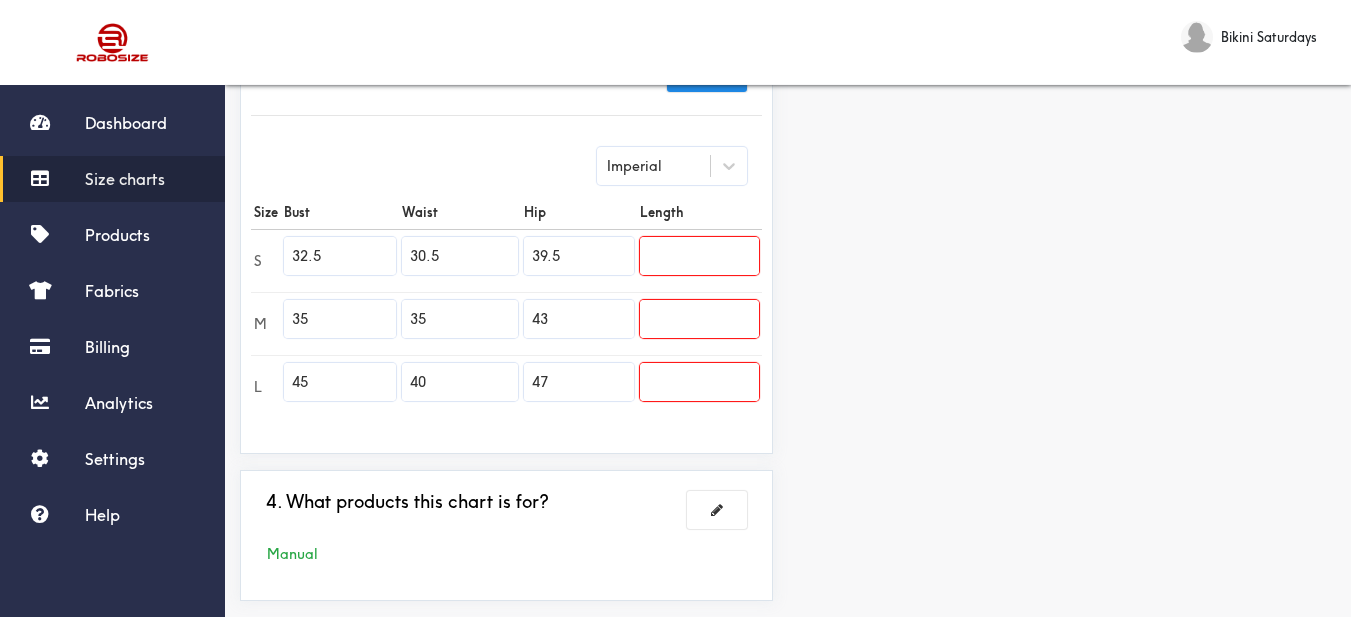 type on "32.5" 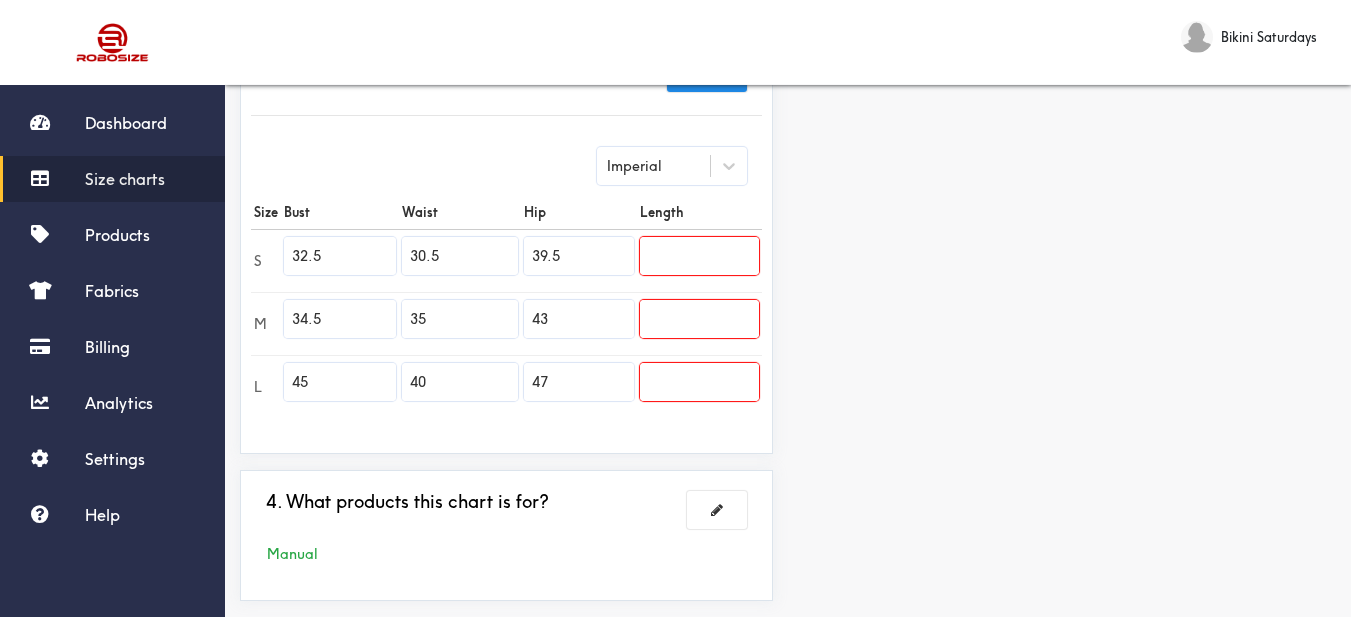 type on "34.5" 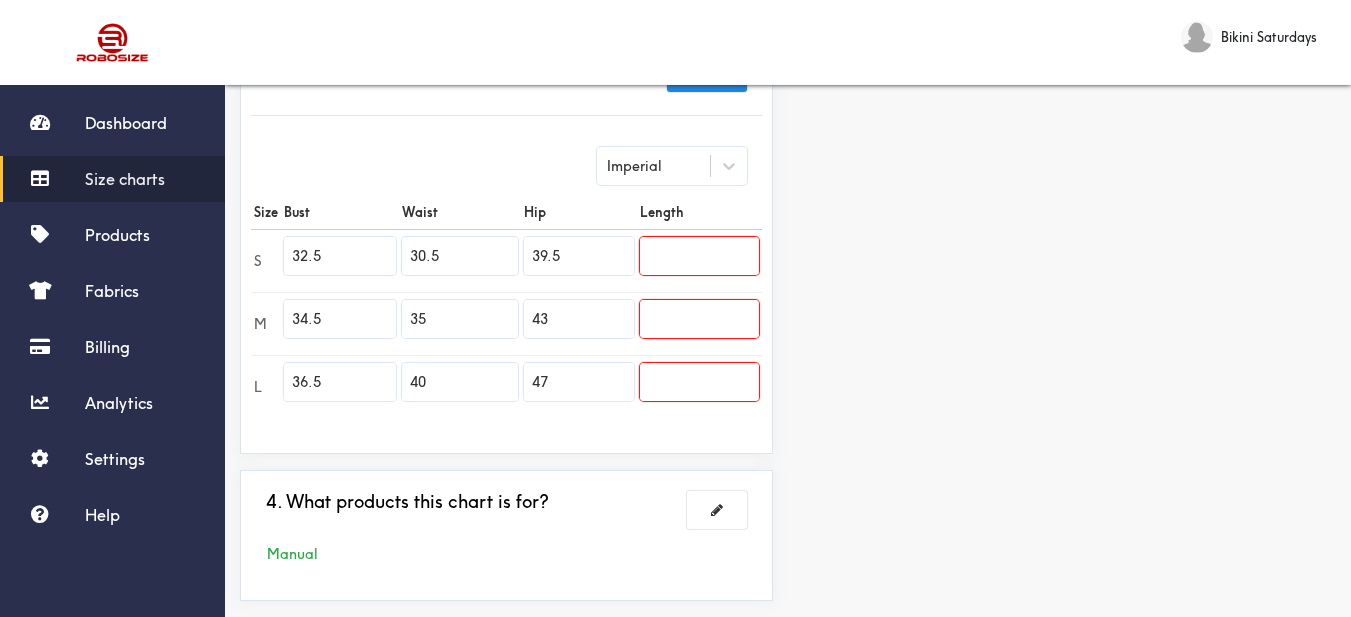 type on "36.5" 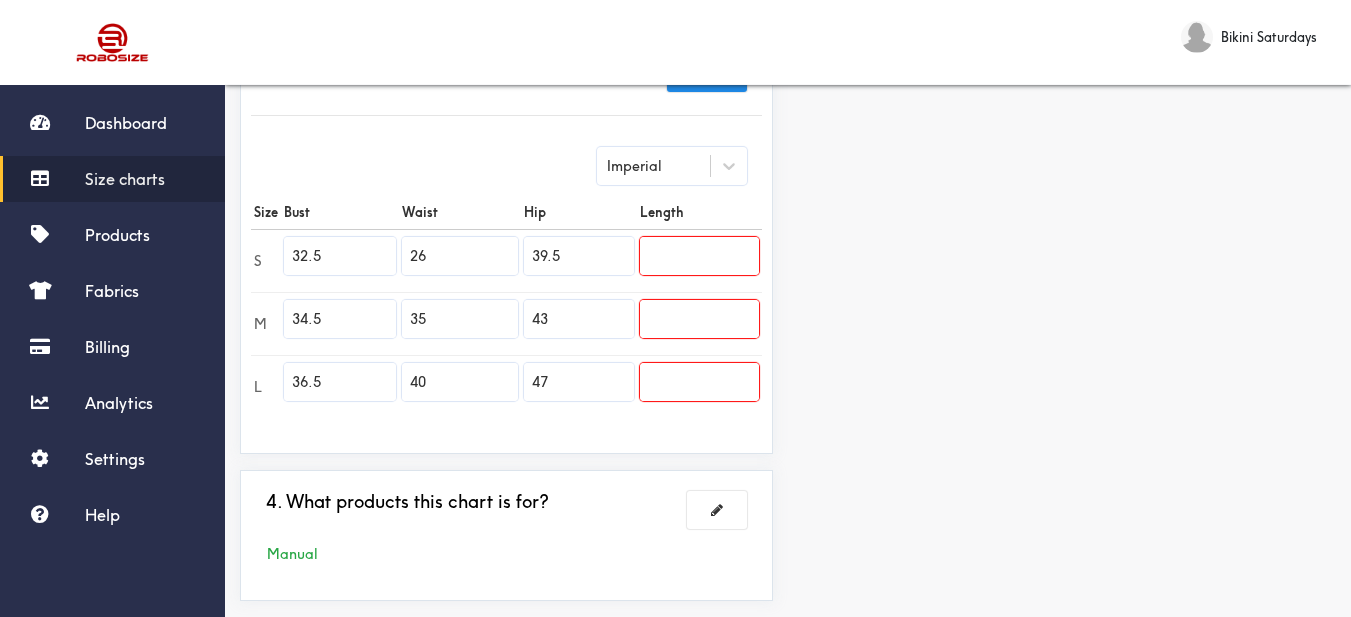 type on "26" 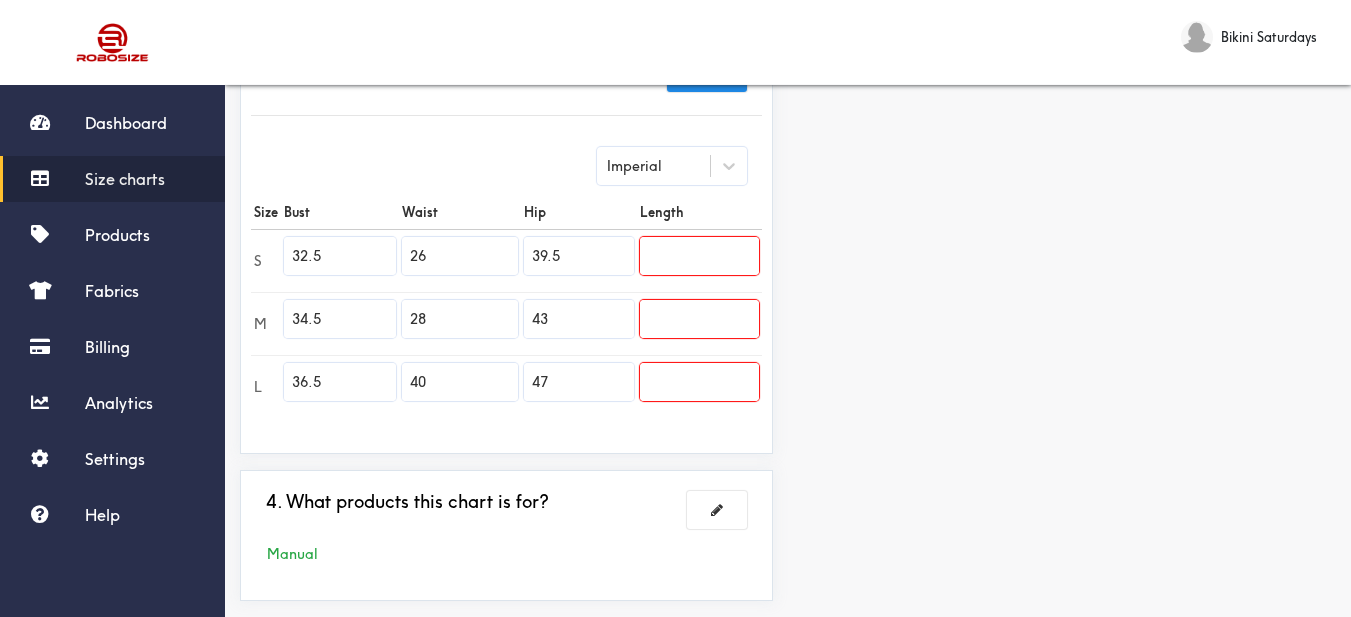 type on "28" 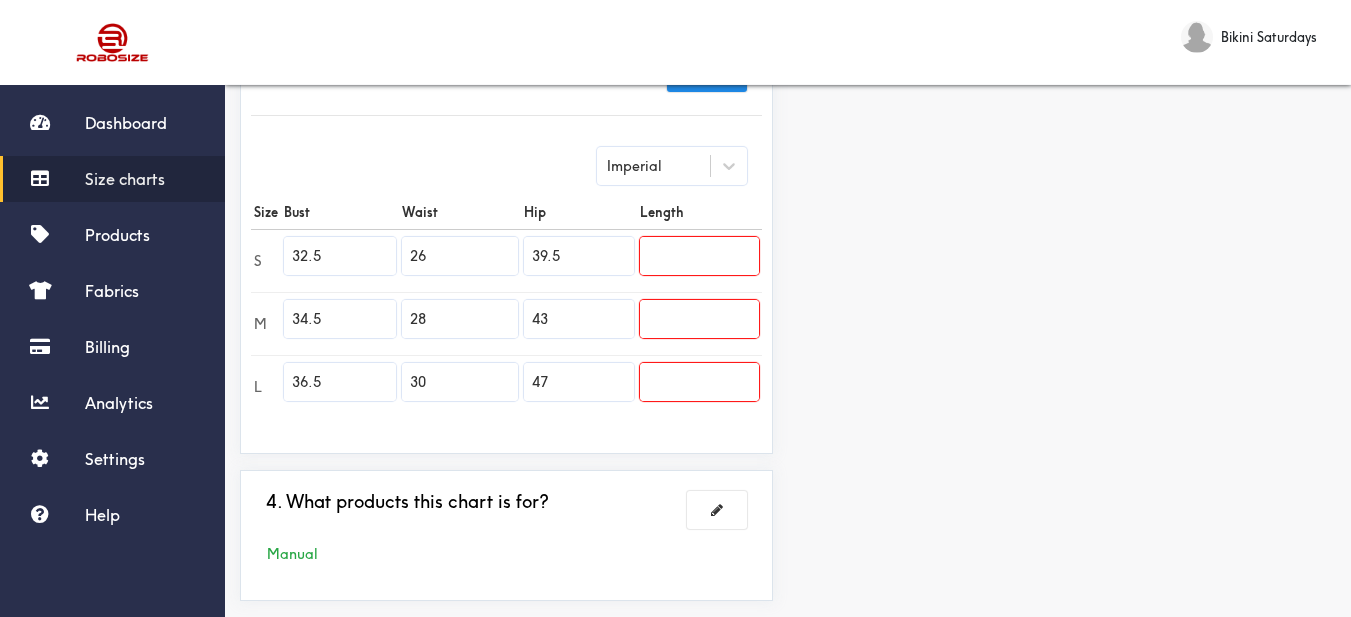 type on "30" 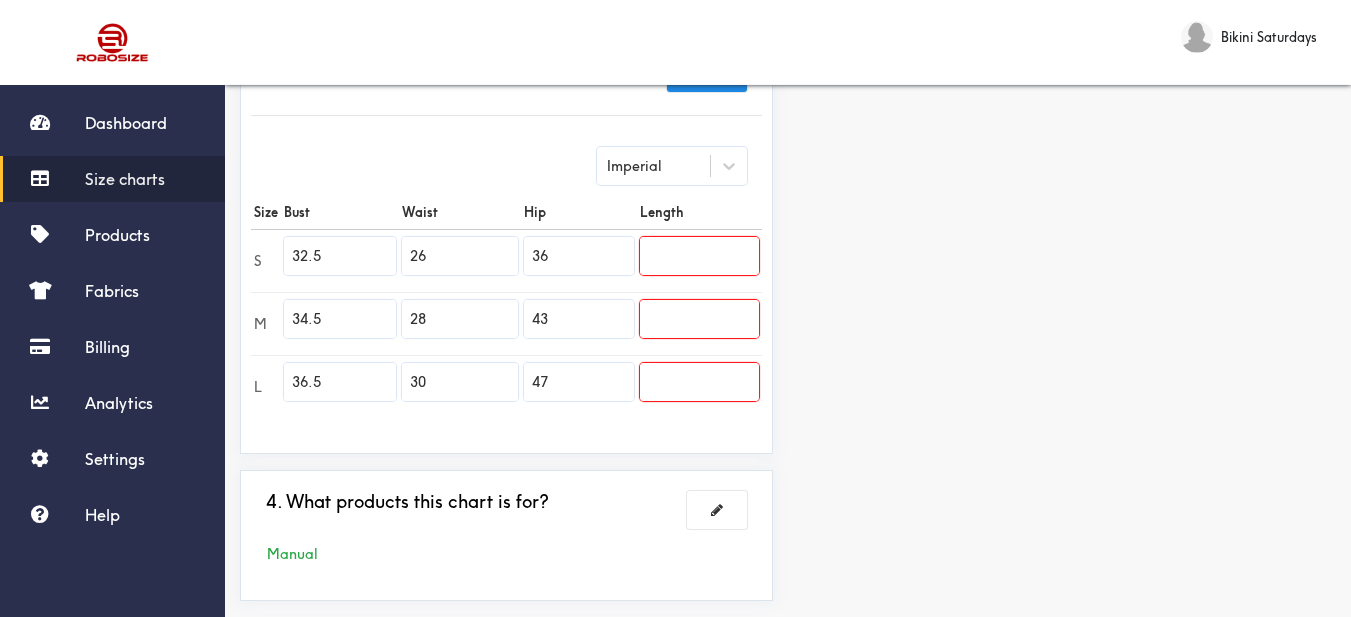 type on "36" 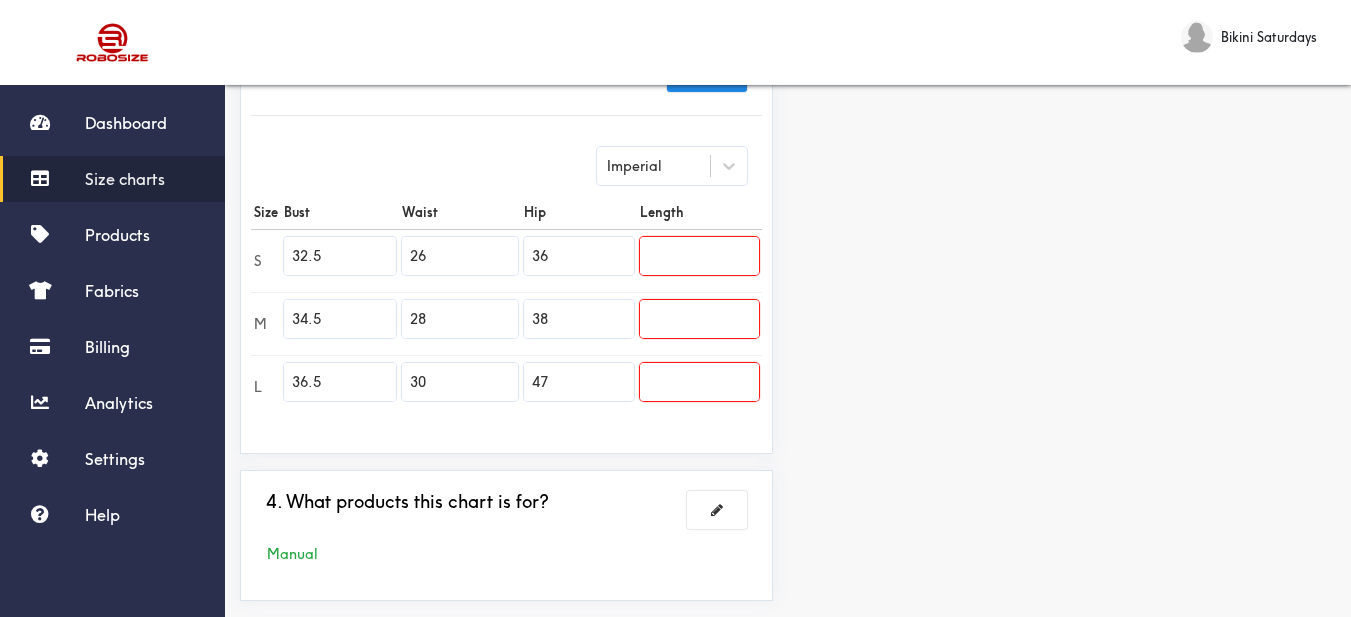 type on "38" 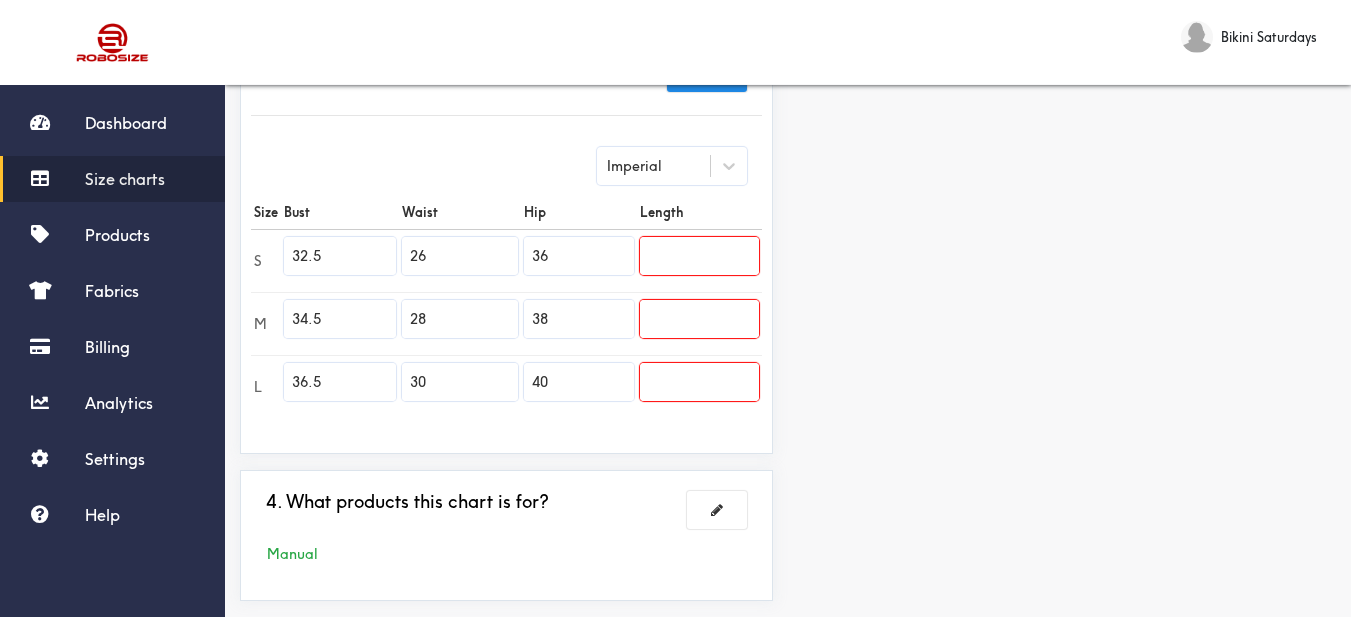 type on "40" 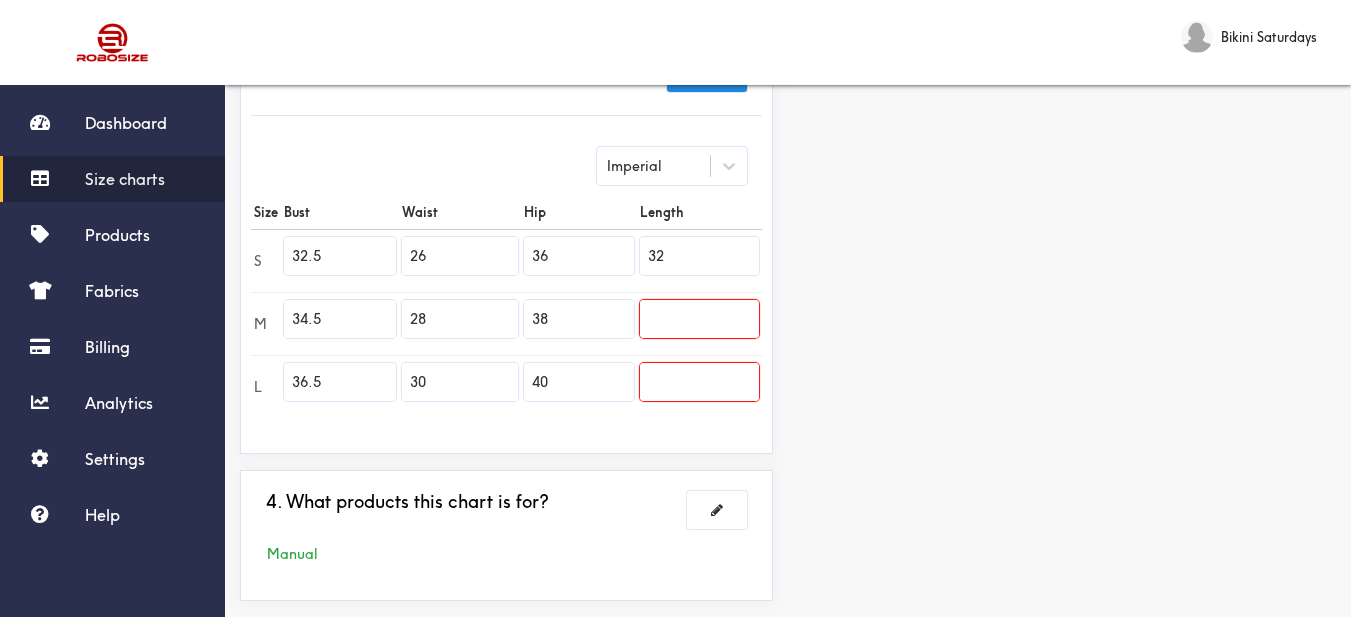 type on "32" 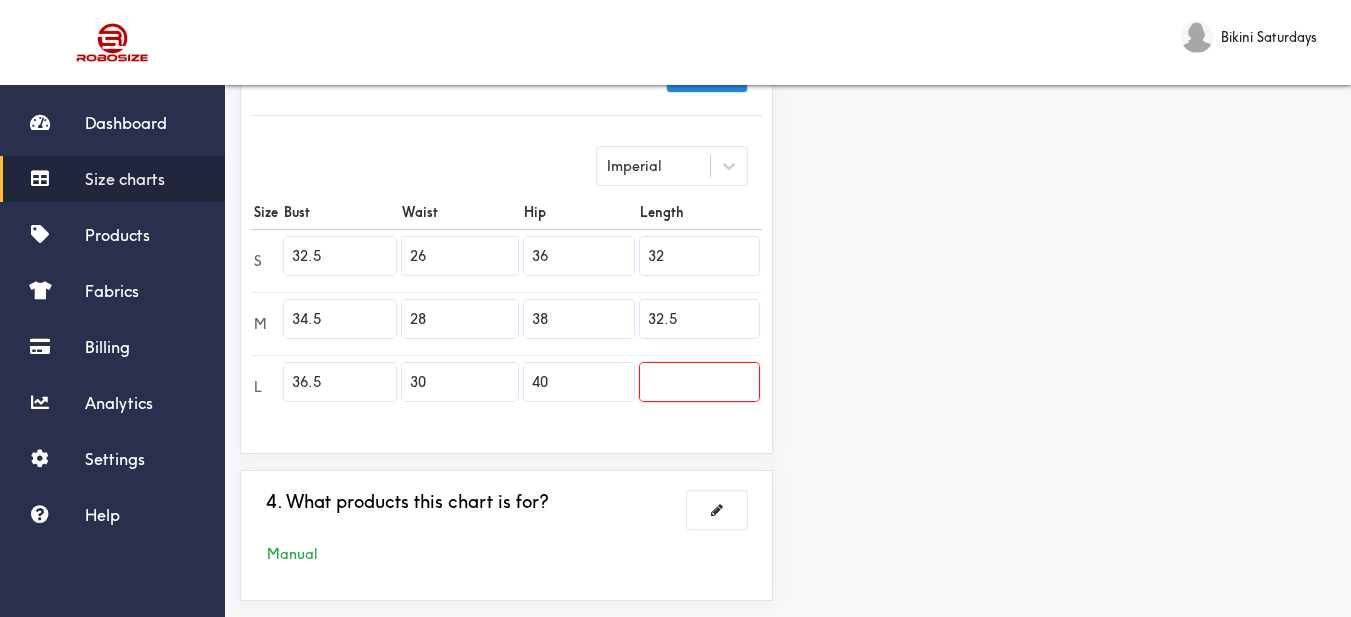 type on "32.5" 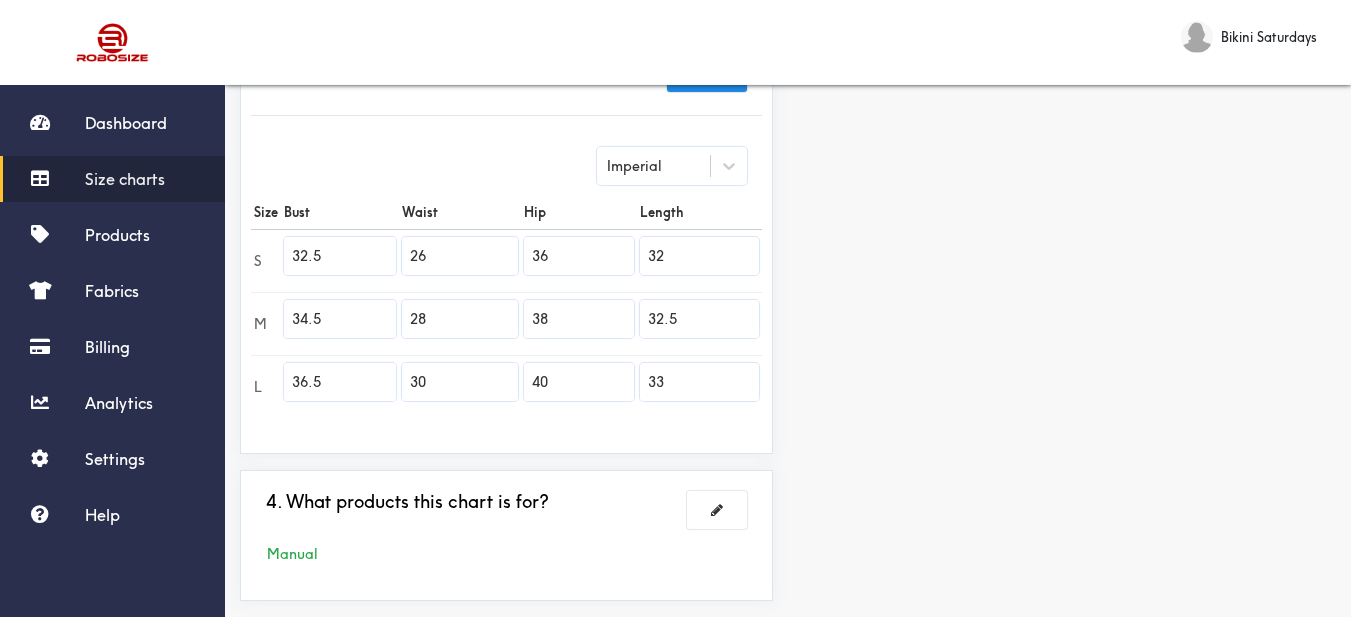 type on "33" 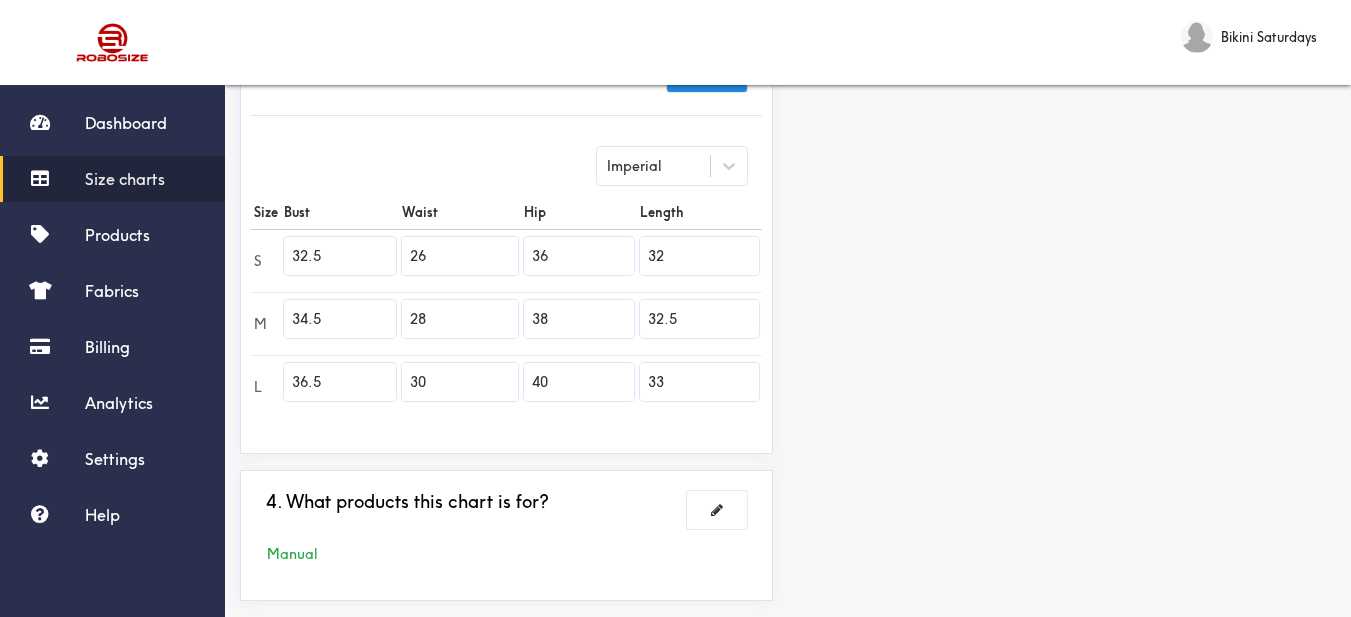 scroll, scrollTop: 589, scrollLeft: 0, axis: vertical 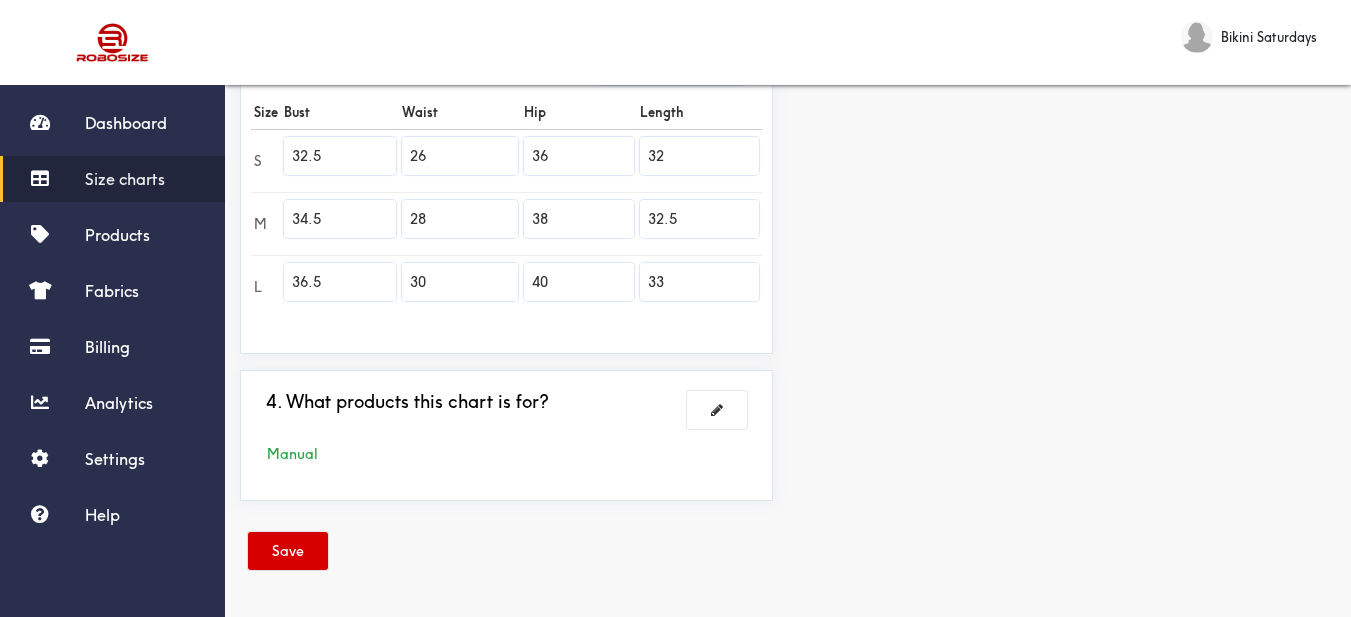 click on "Save" at bounding box center [288, 551] 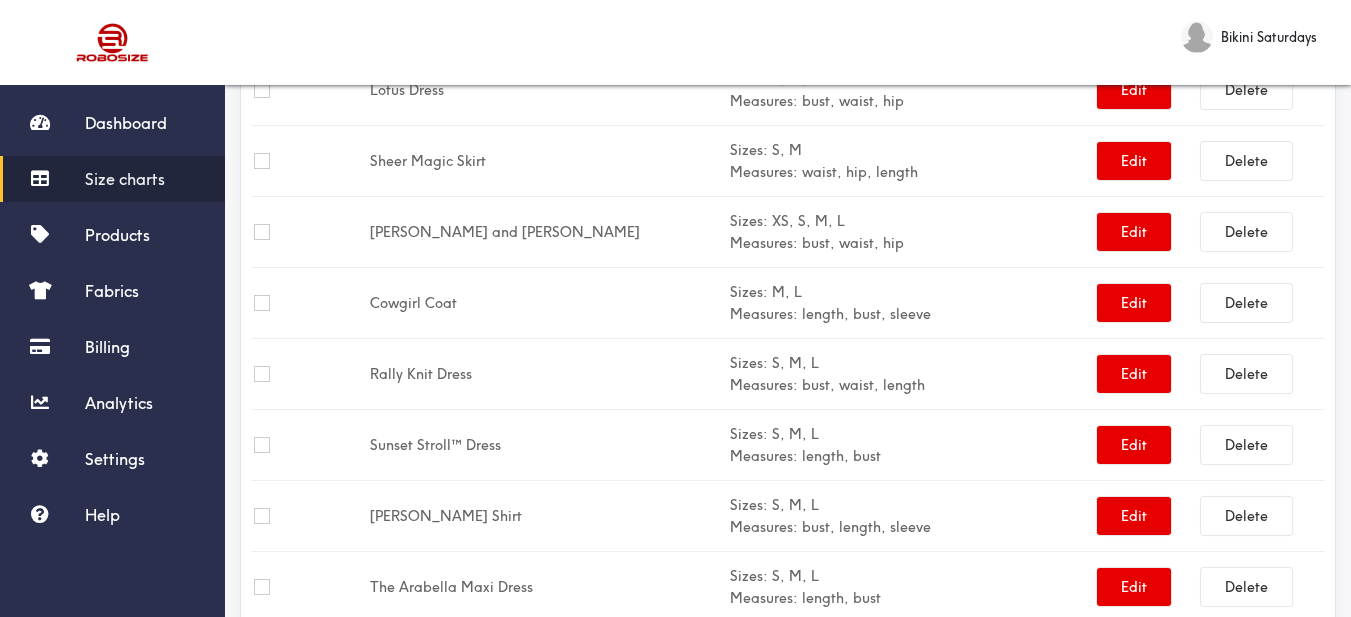 scroll, scrollTop: 0, scrollLeft: 0, axis: both 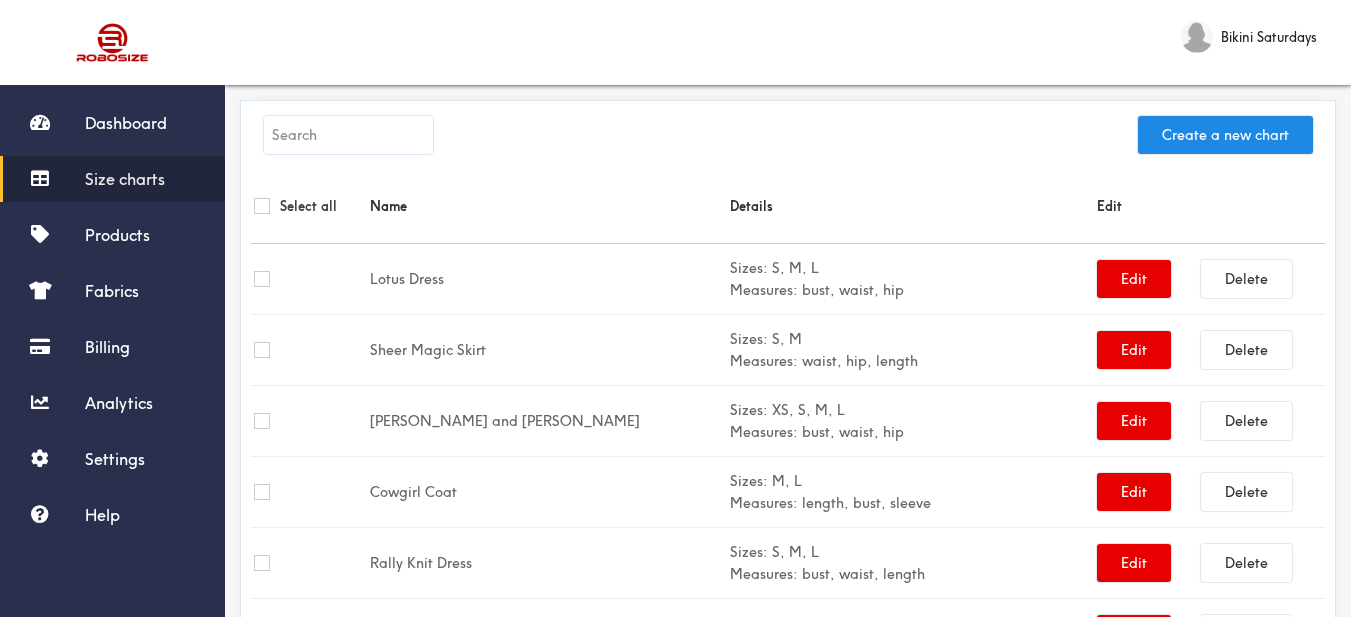 click at bounding box center [348, 135] 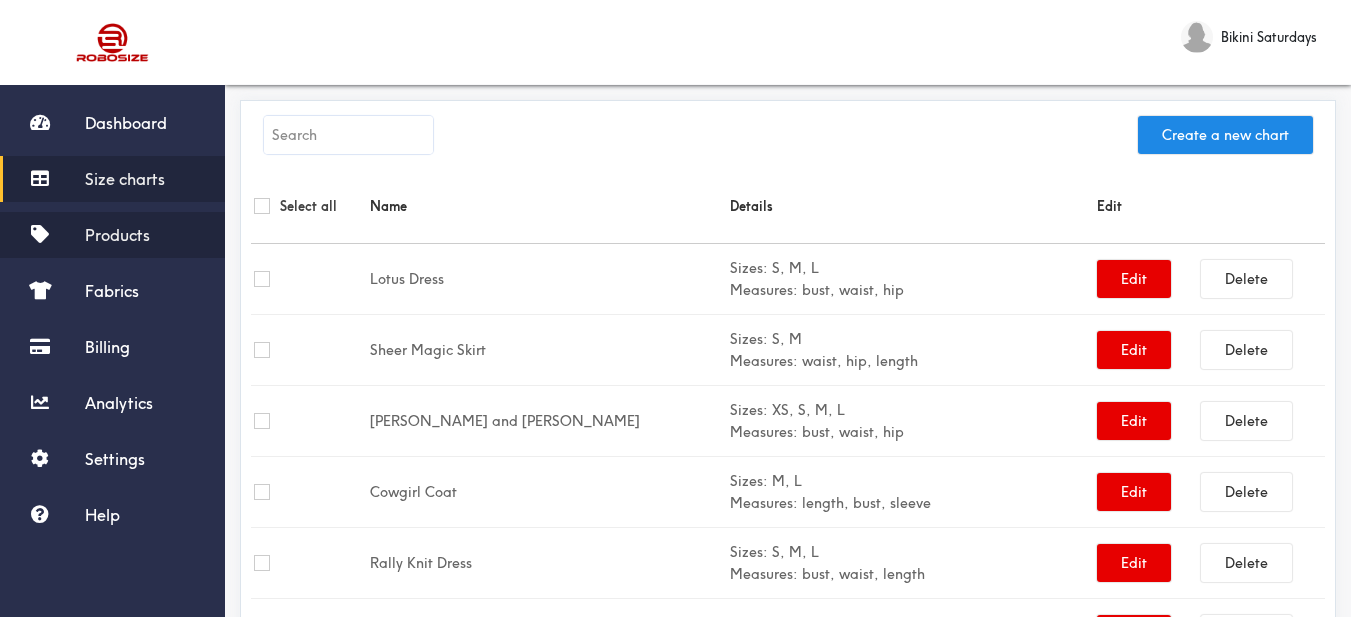 click on "Products" at bounding box center (117, 235) 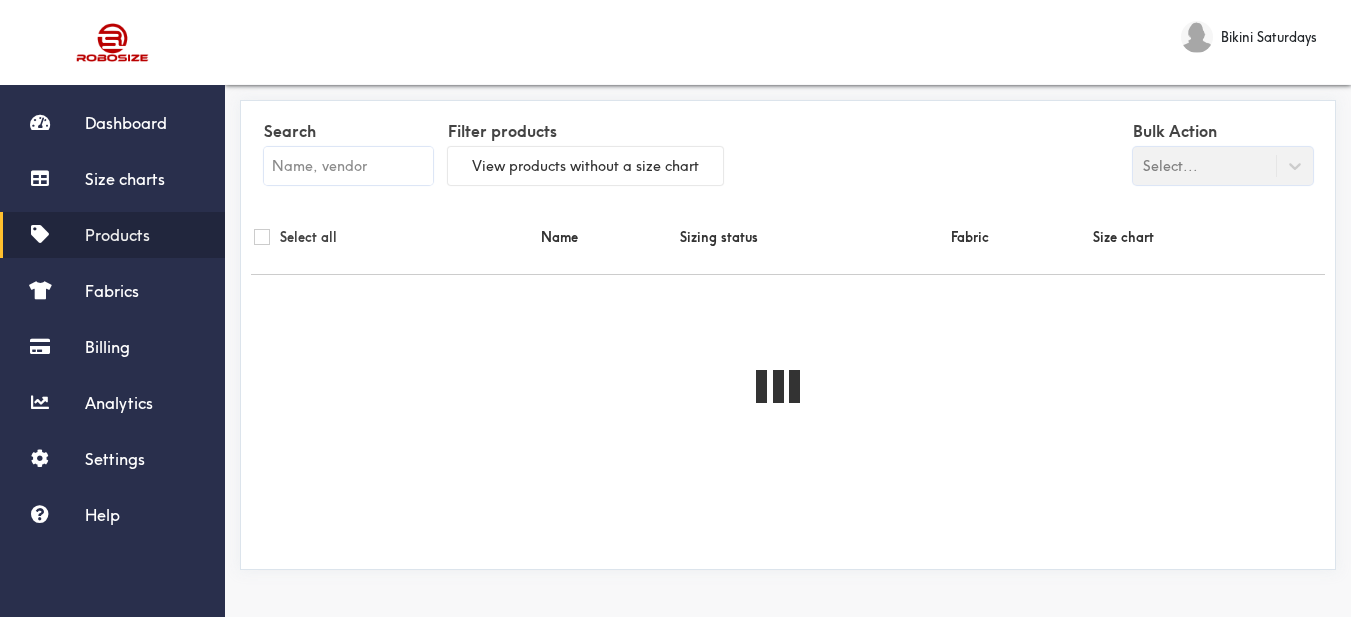 click at bounding box center [348, 166] 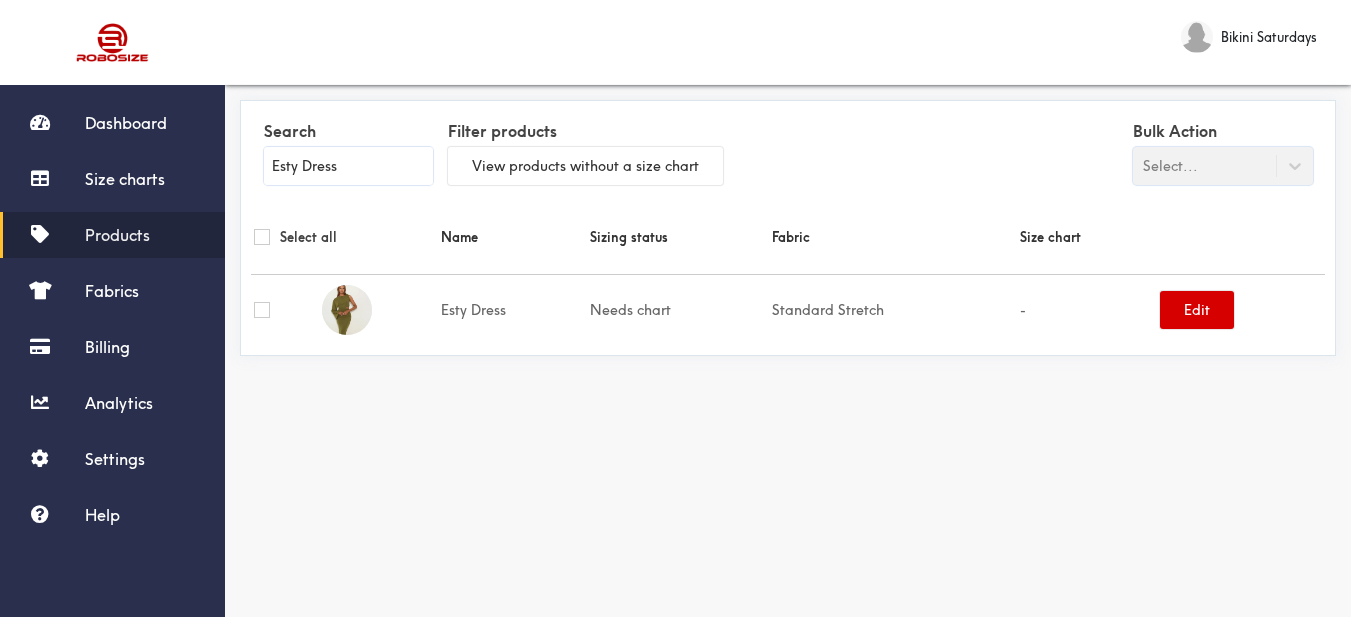 type on "Esty Dress" 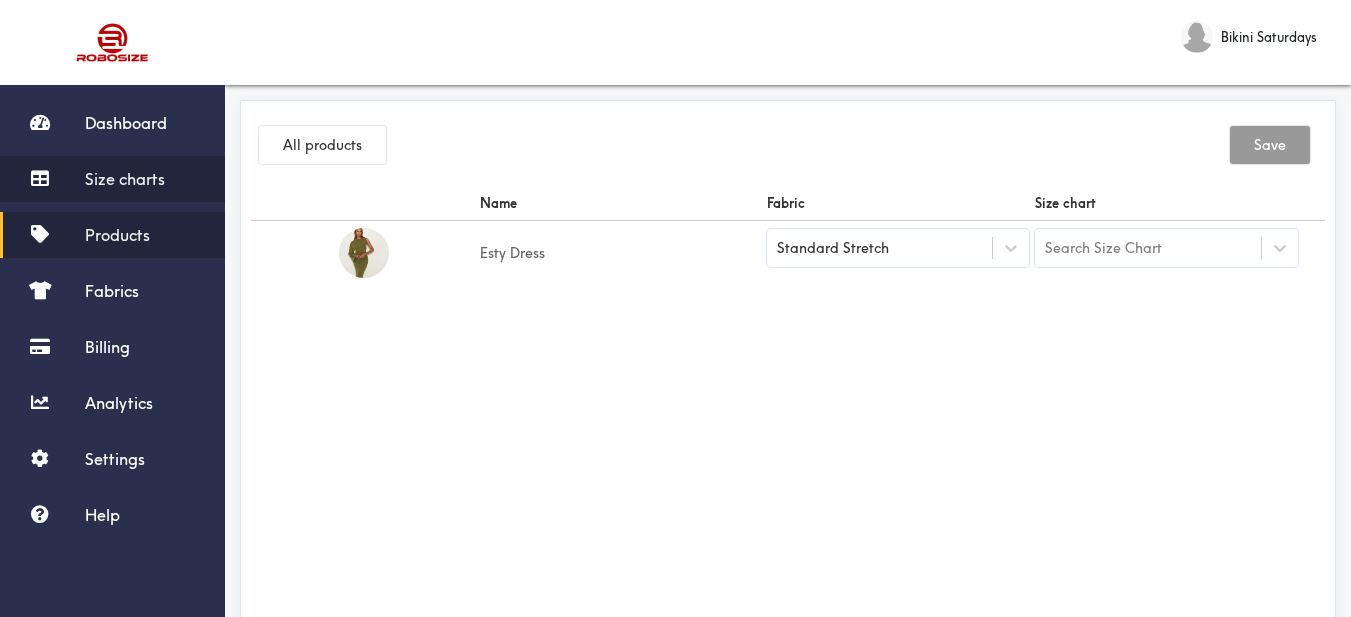 click on "Size charts" at bounding box center [125, 179] 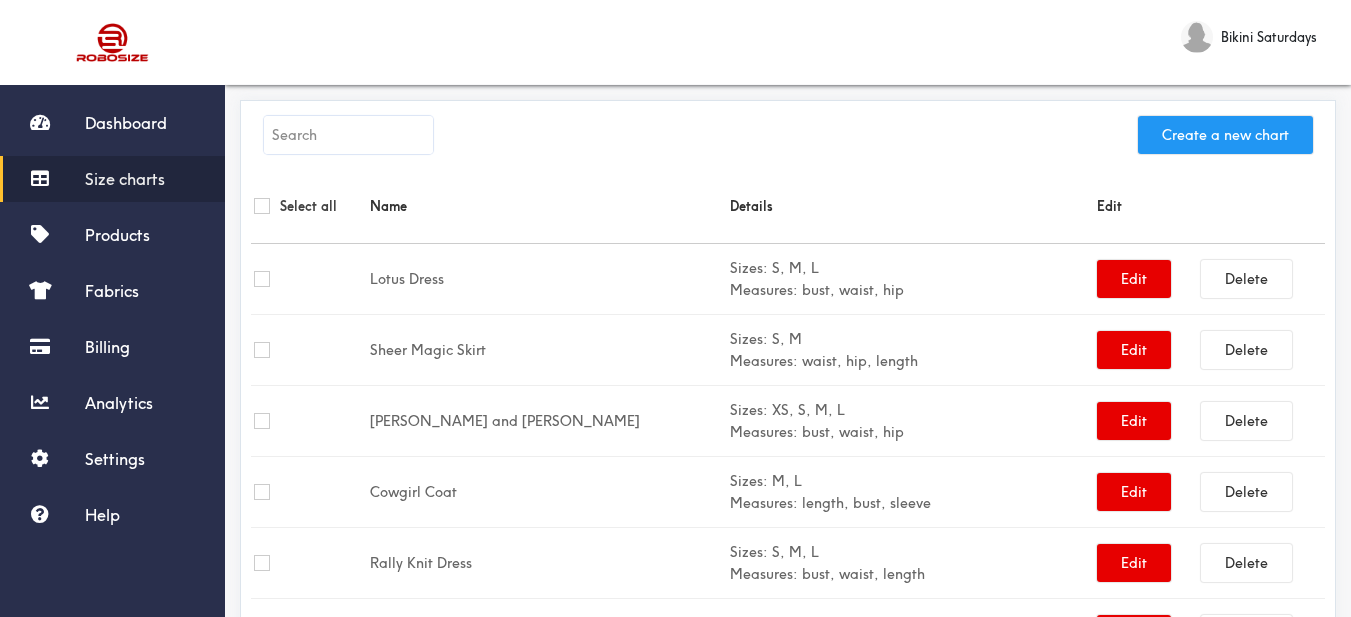 click on "Create a new chart" at bounding box center [1225, 135] 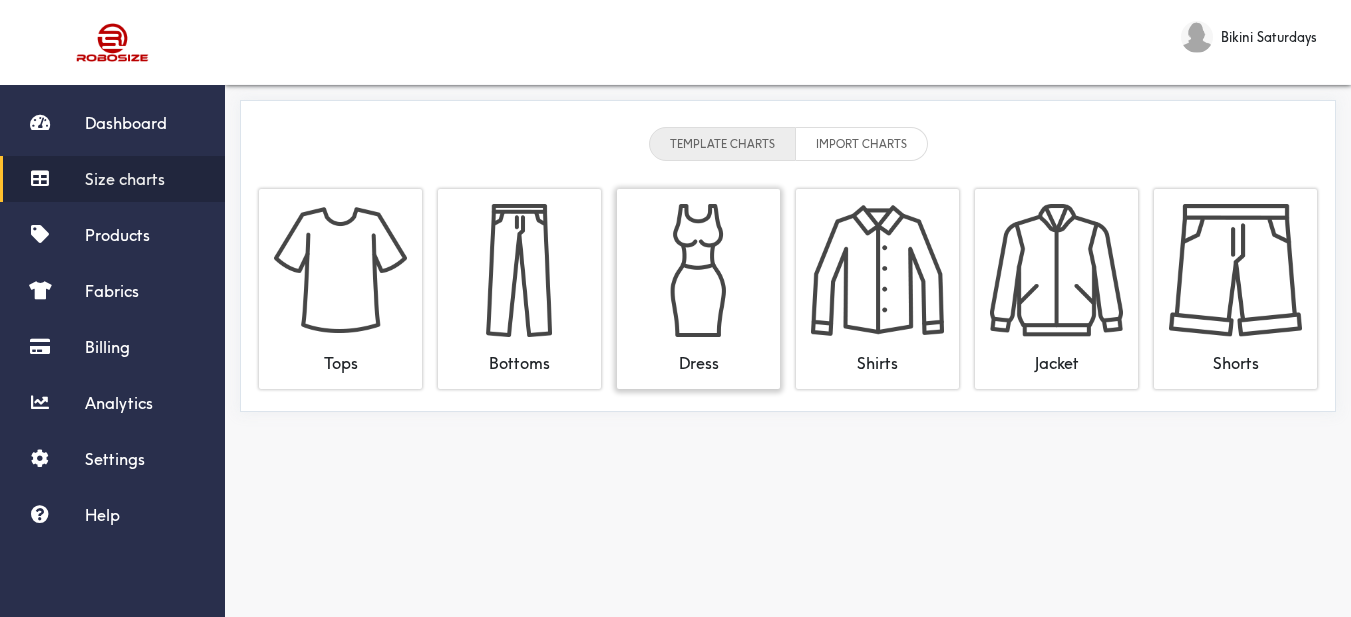 click at bounding box center [698, 270] 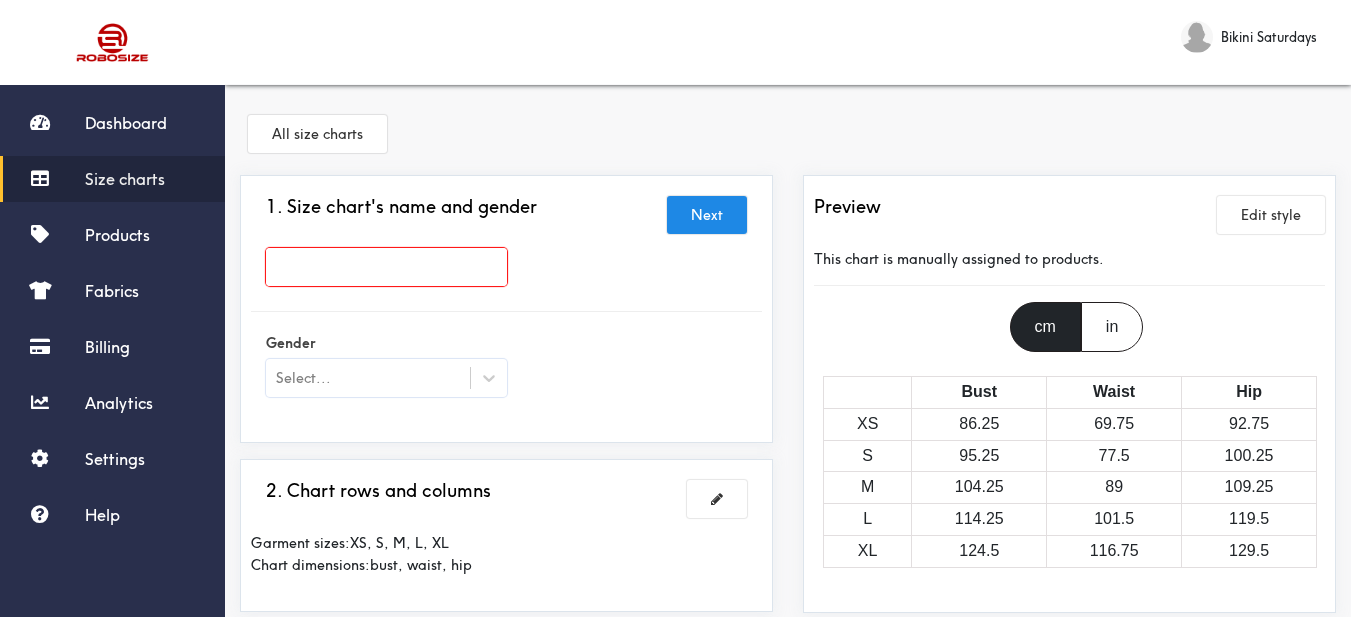 click at bounding box center [386, 267] 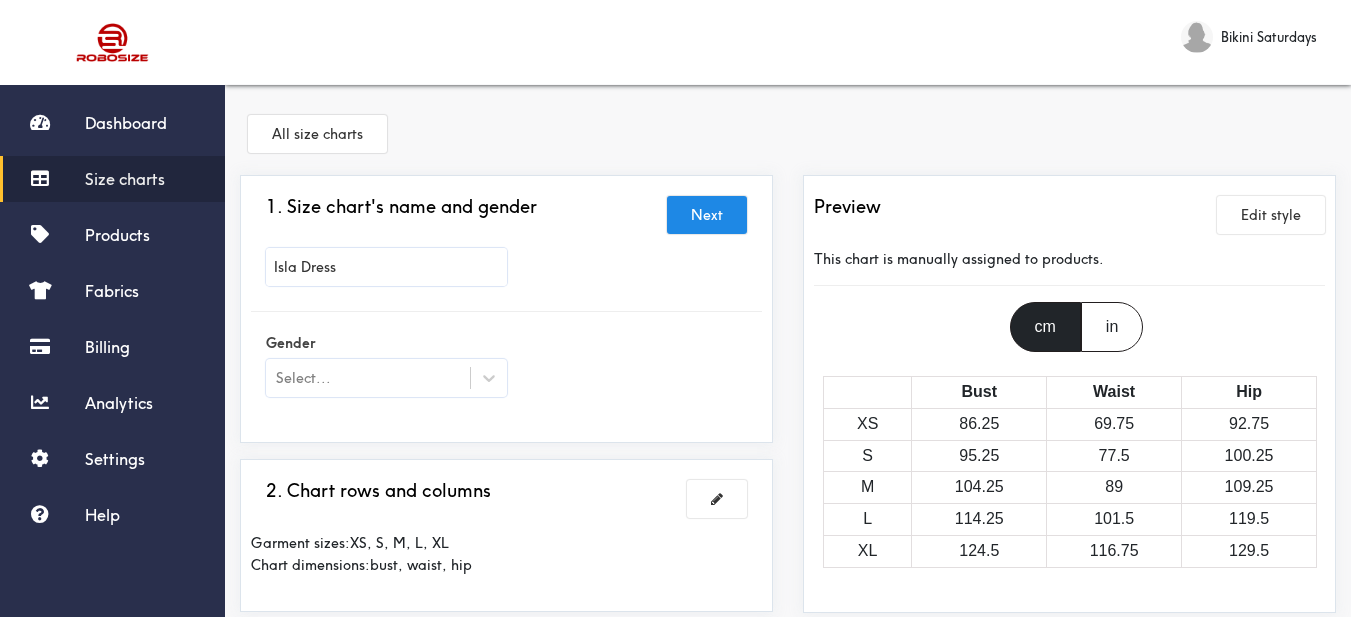 type on "Isla Dress" 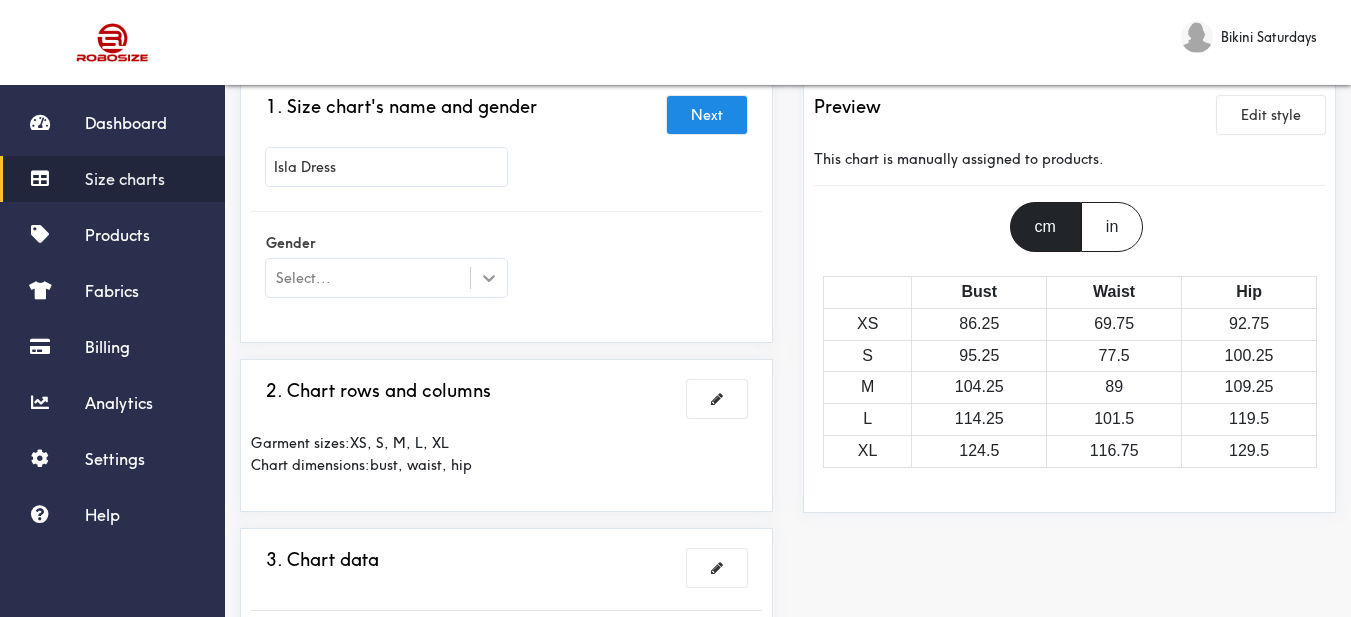 click 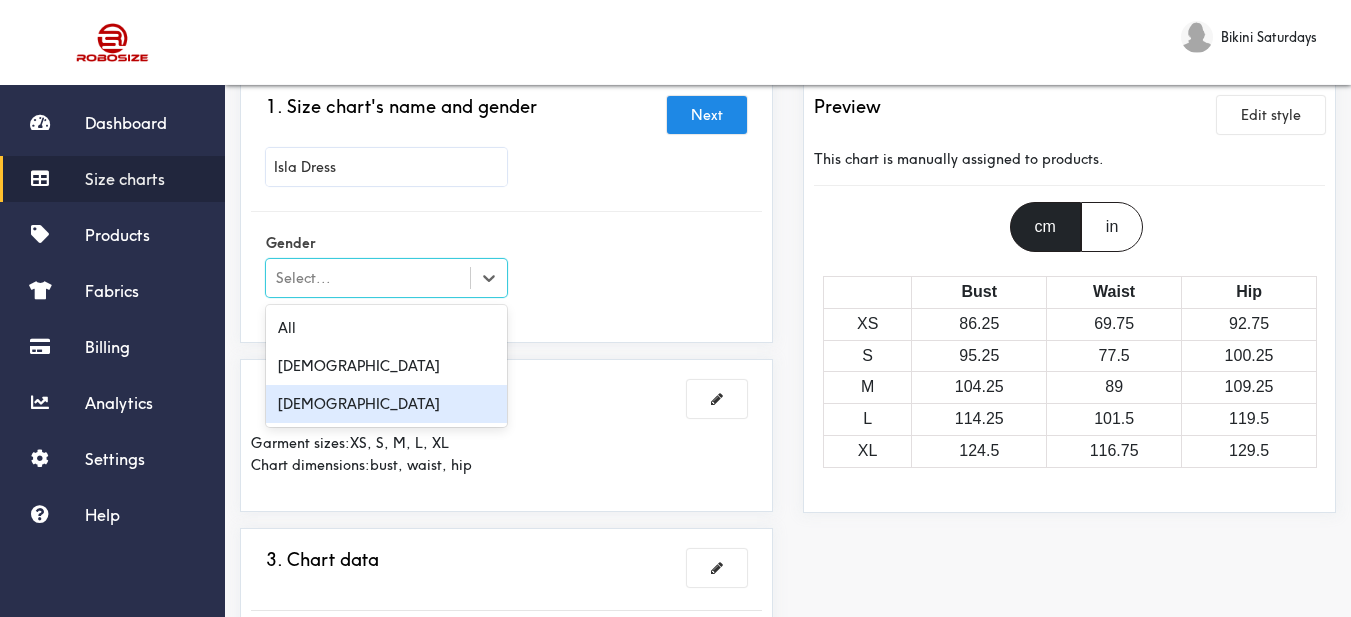 click on "[DEMOGRAPHIC_DATA]" at bounding box center (386, 404) 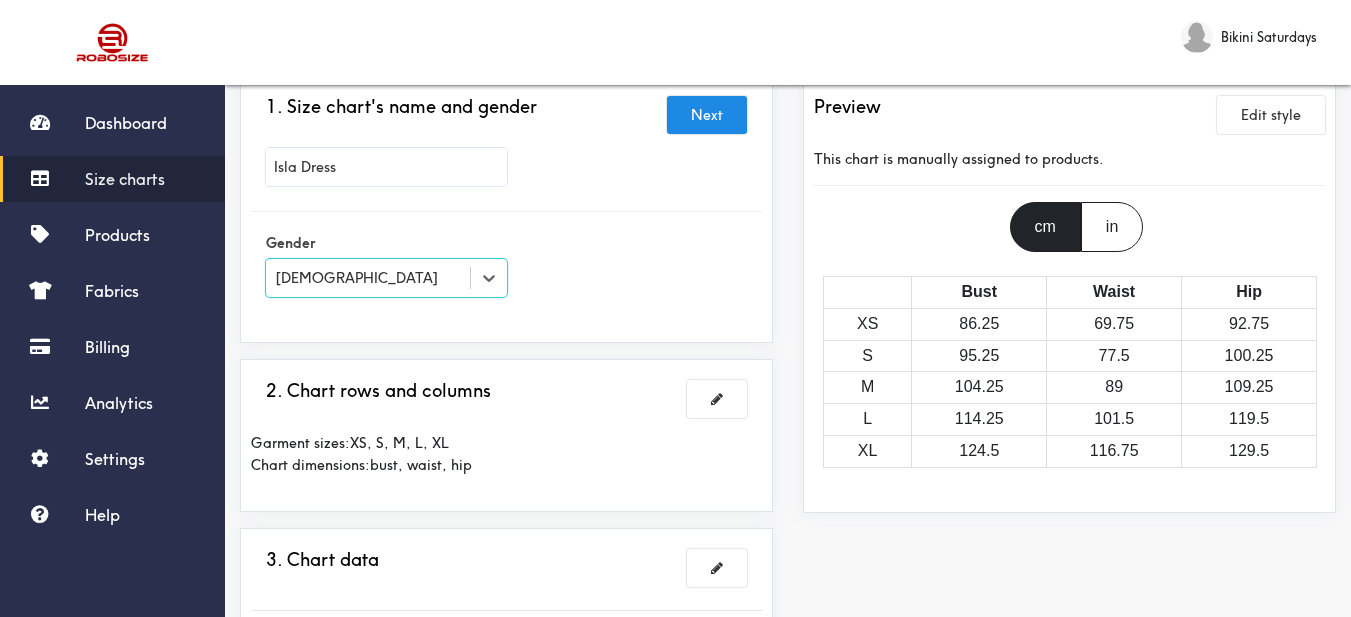 click on "1. Size chart's name and gender Next Isla Dress Gender option [DEMOGRAPHIC_DATA], selected.   Select is focused , press Down to open the menu,  [DEMOGRAPHIC_DATA]" at bounding box center [506, 209] 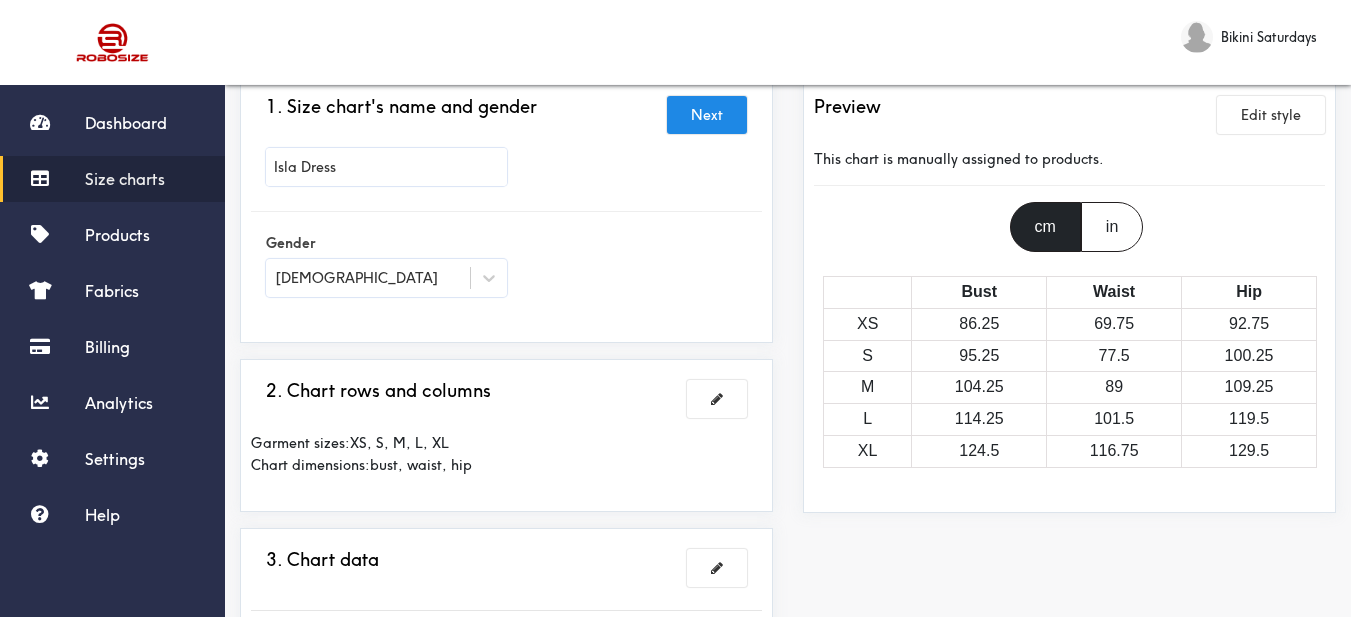 scroll, scrollTop: 300, scrollLeft: 0, axis: vertical 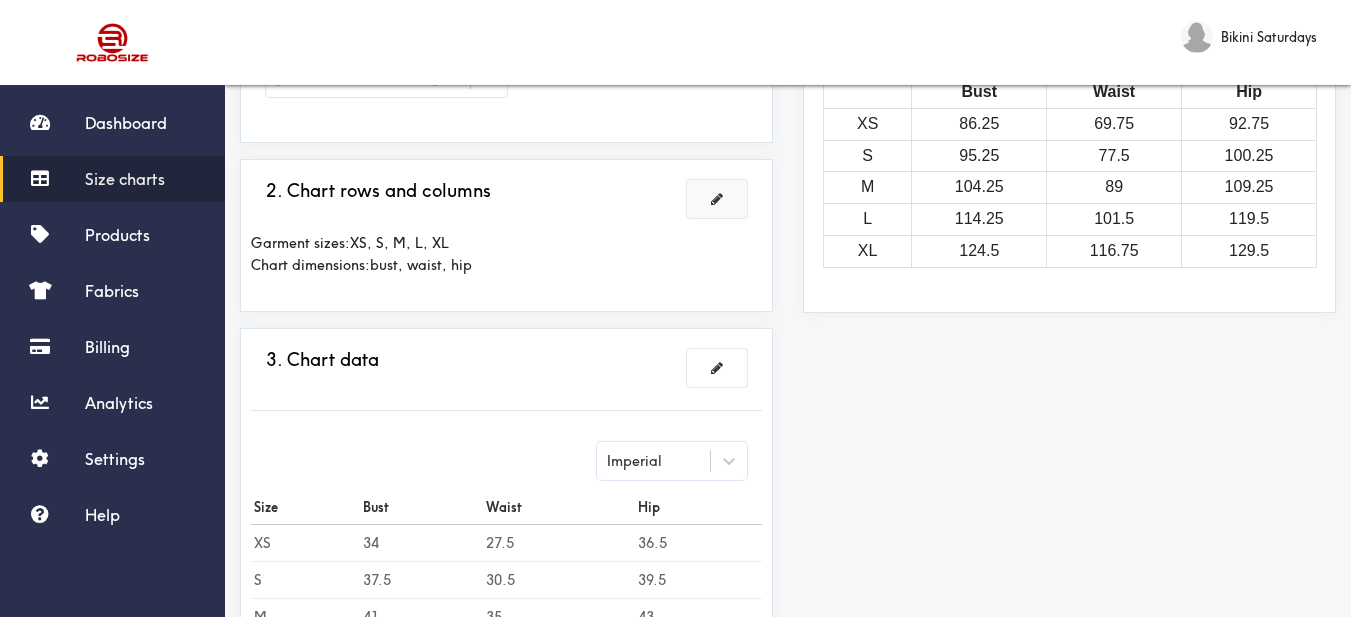 click at bounding box center [717, 199] 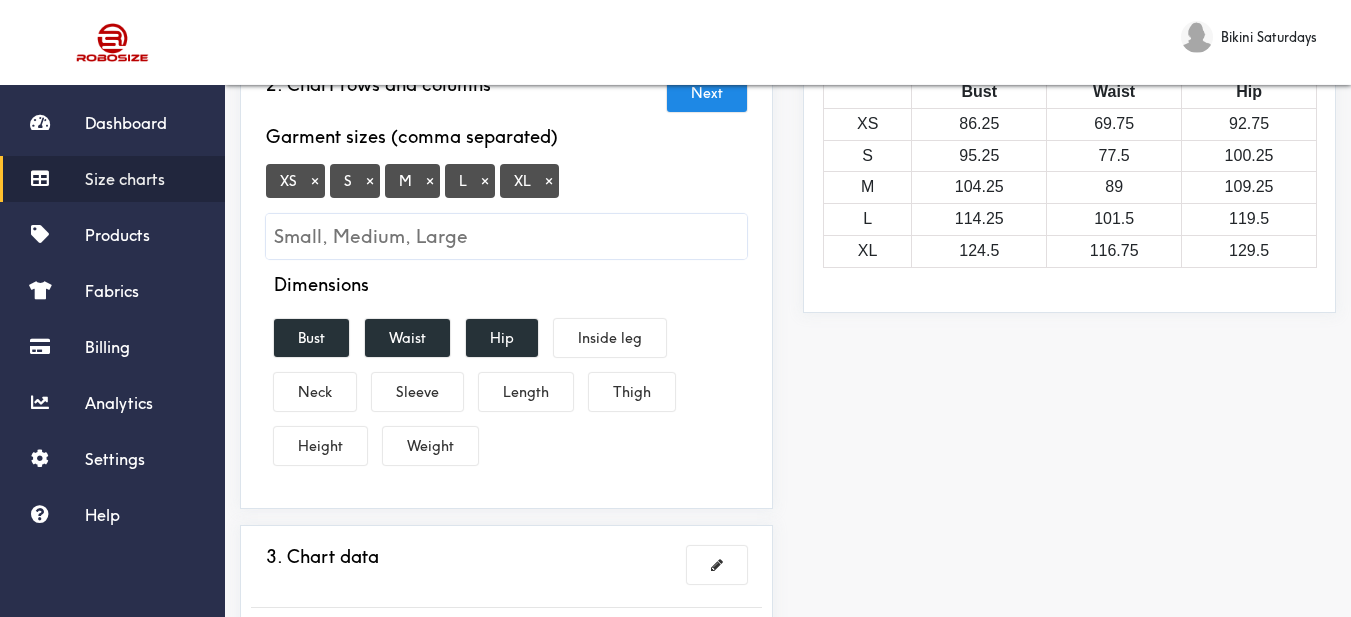 click on "×" at bounding box center [315, 181] 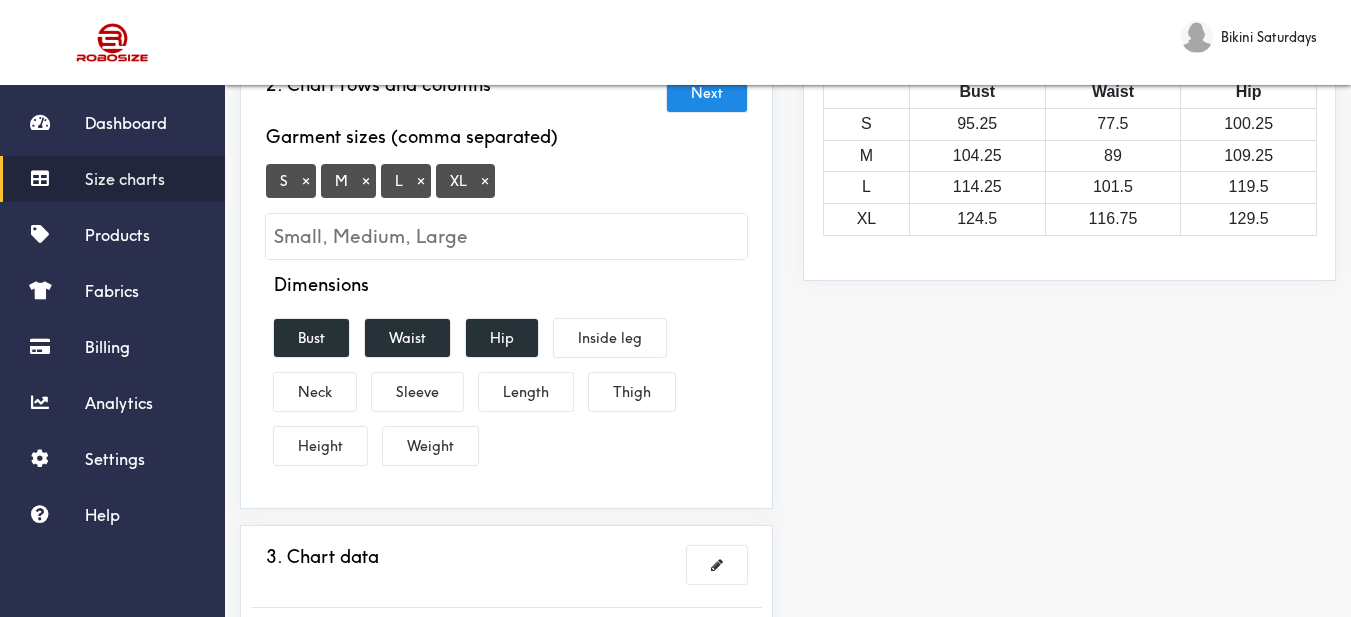 click on "×" at bounding box center [485, 181] 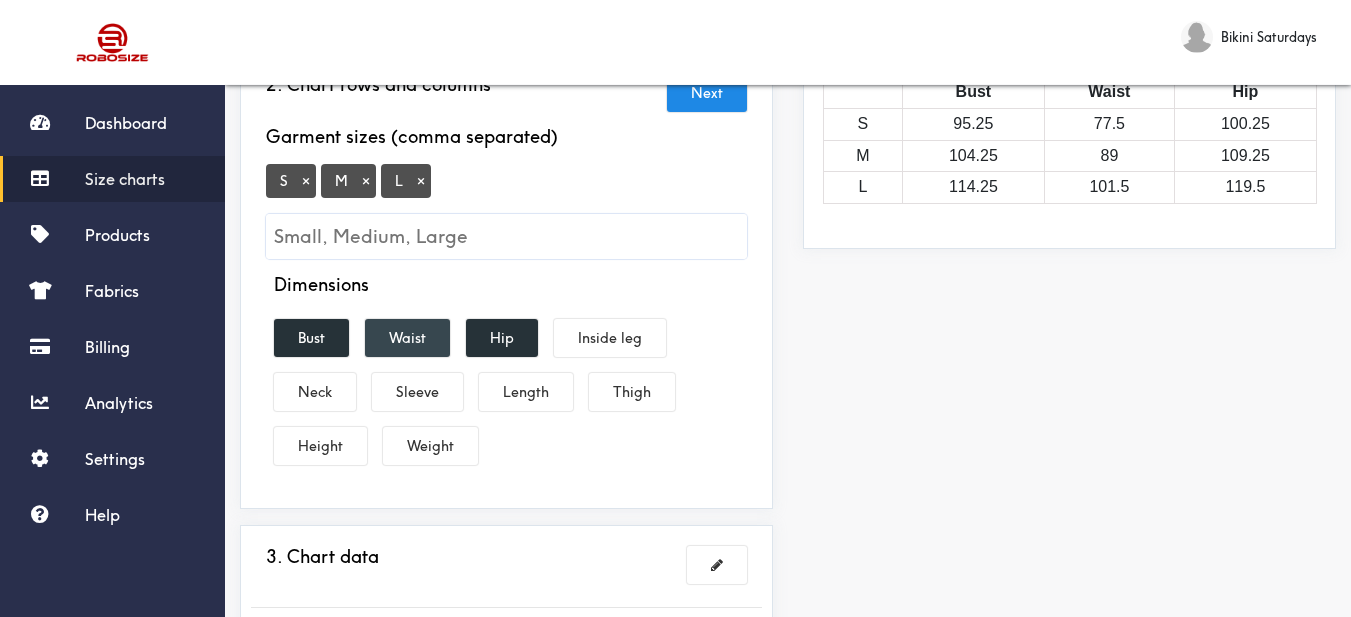 drag, startPoint x: 321, startPoint y: 343, endPoint x: 402, endPoint y: 350, distance: 81.3019 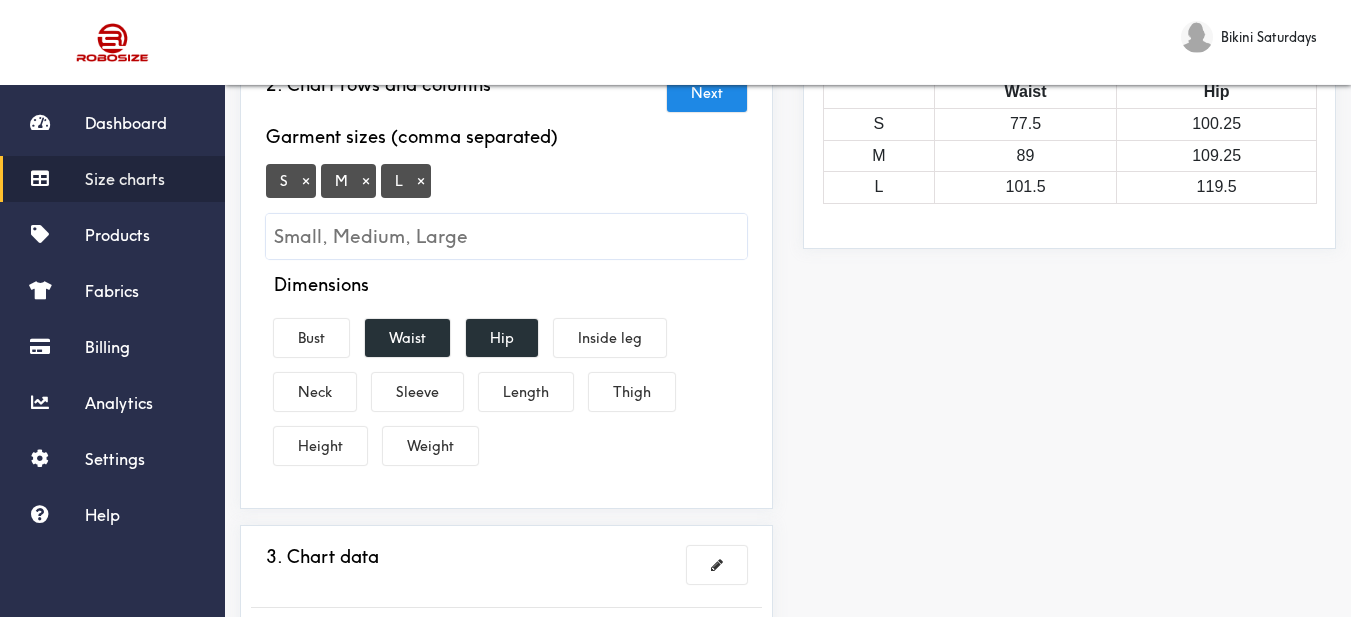 drag, startPoint x: 404, startPoint y: 348, endPoint x: 463, endPoint y: 334, distance: 60.63827 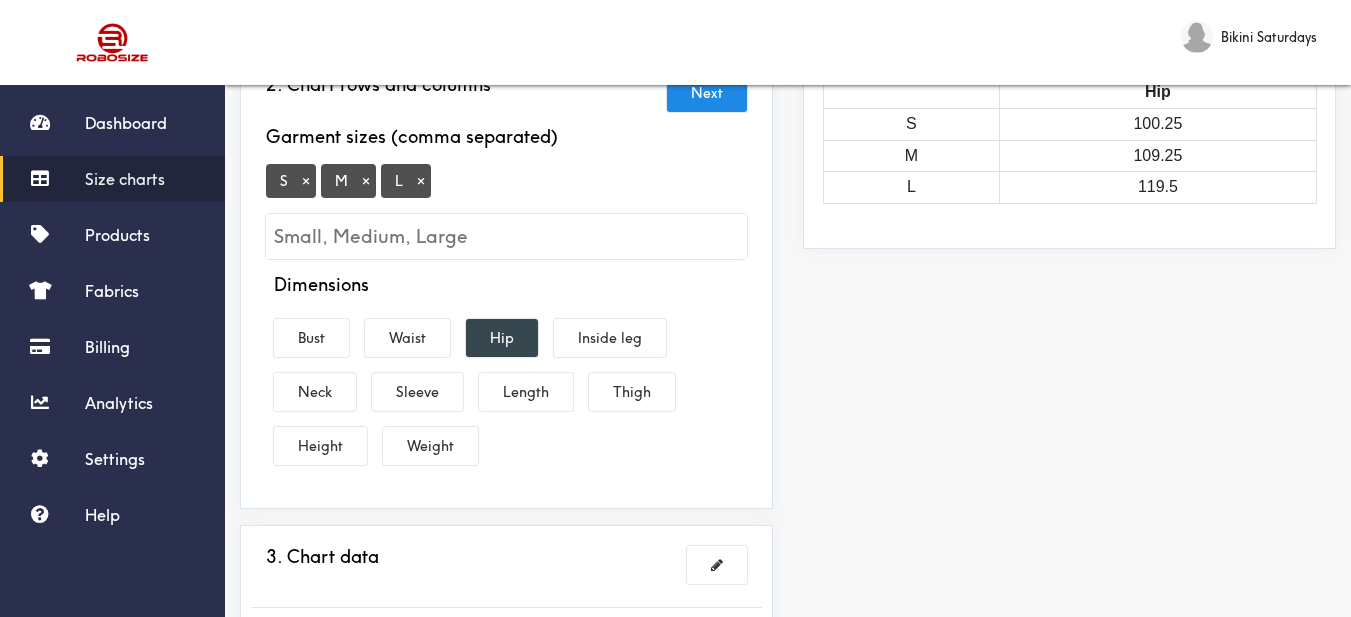 click on "Hip" at bounding box center (502, 338) 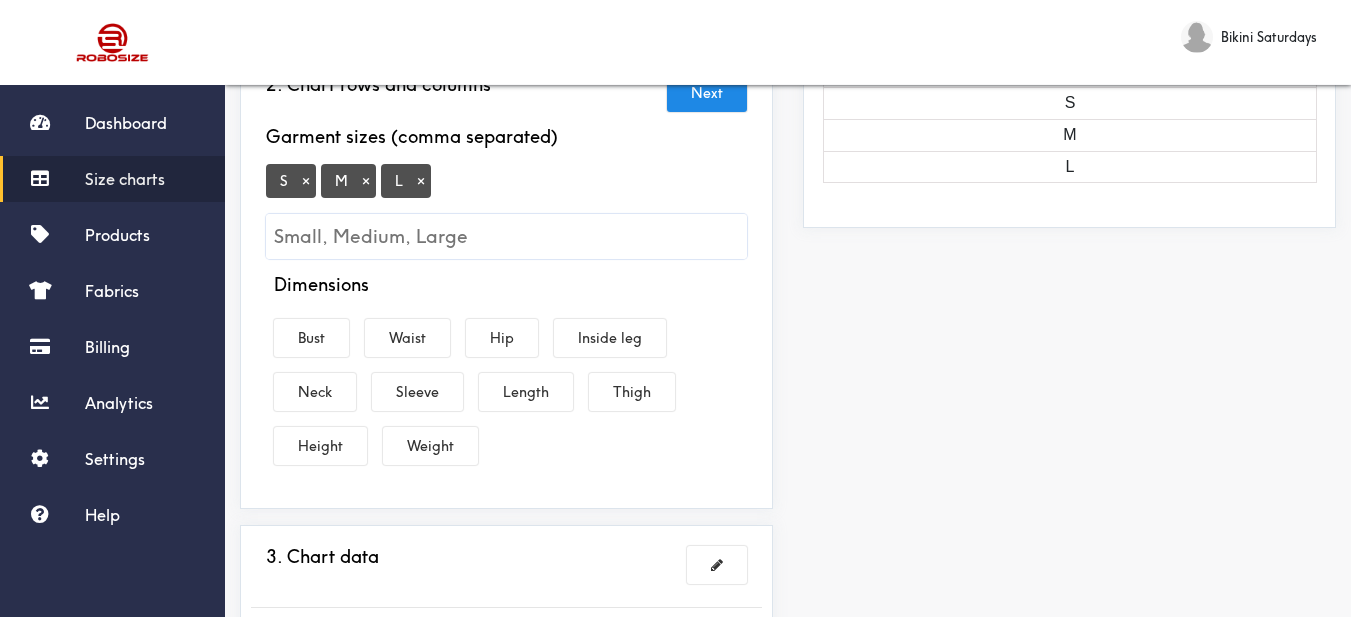 drag, startPoint x: 529, startPoint y: 387, endPoint x: 356, endPoint y: 362, distance: 174.79703 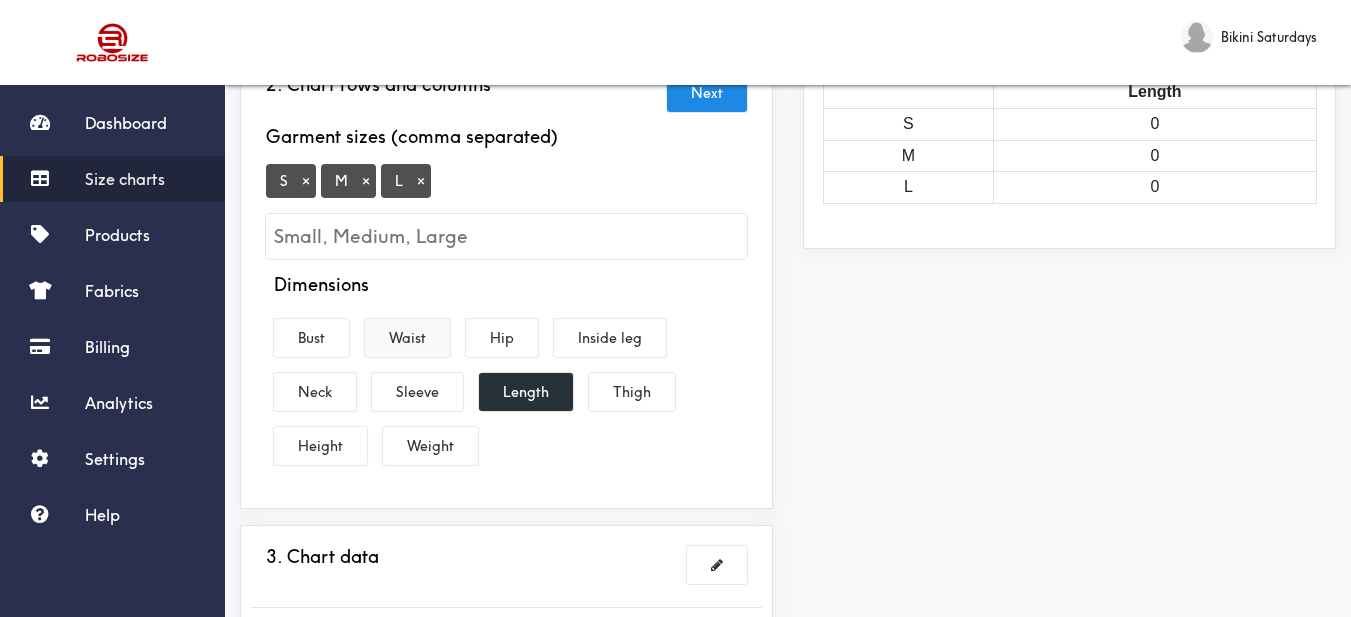 click on "Waist" at bounding box center (407, 338) 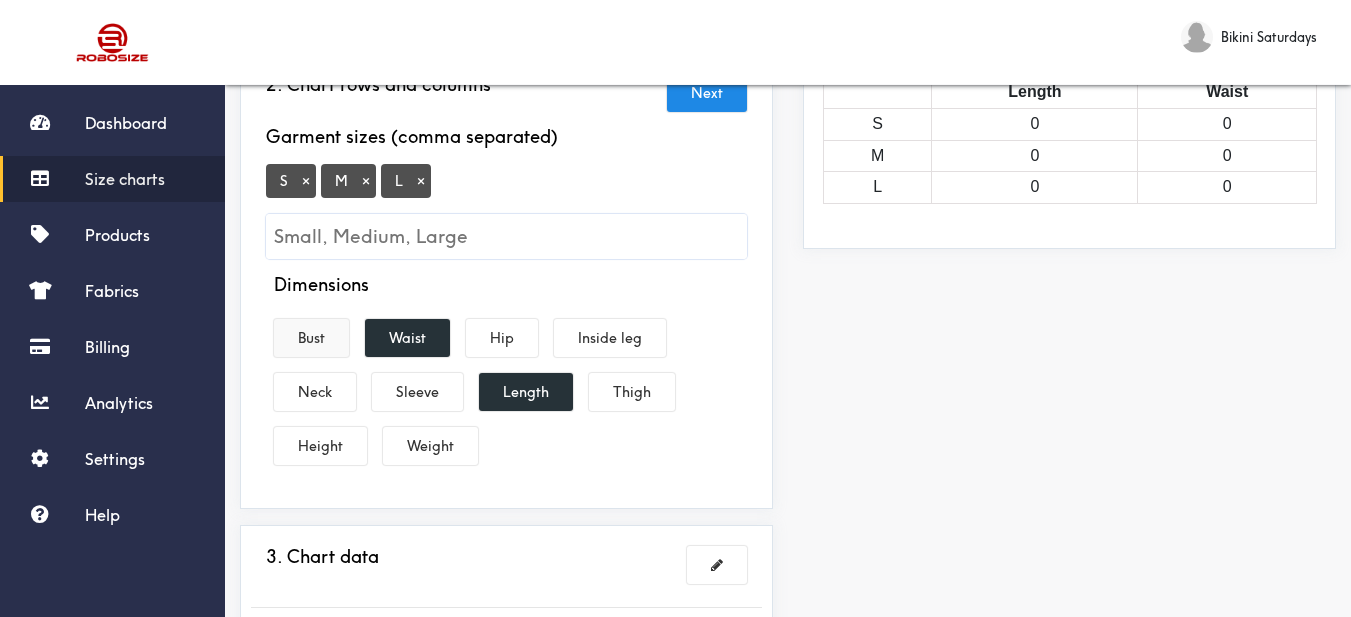click on "Bust" at bounding box center (311, 338) 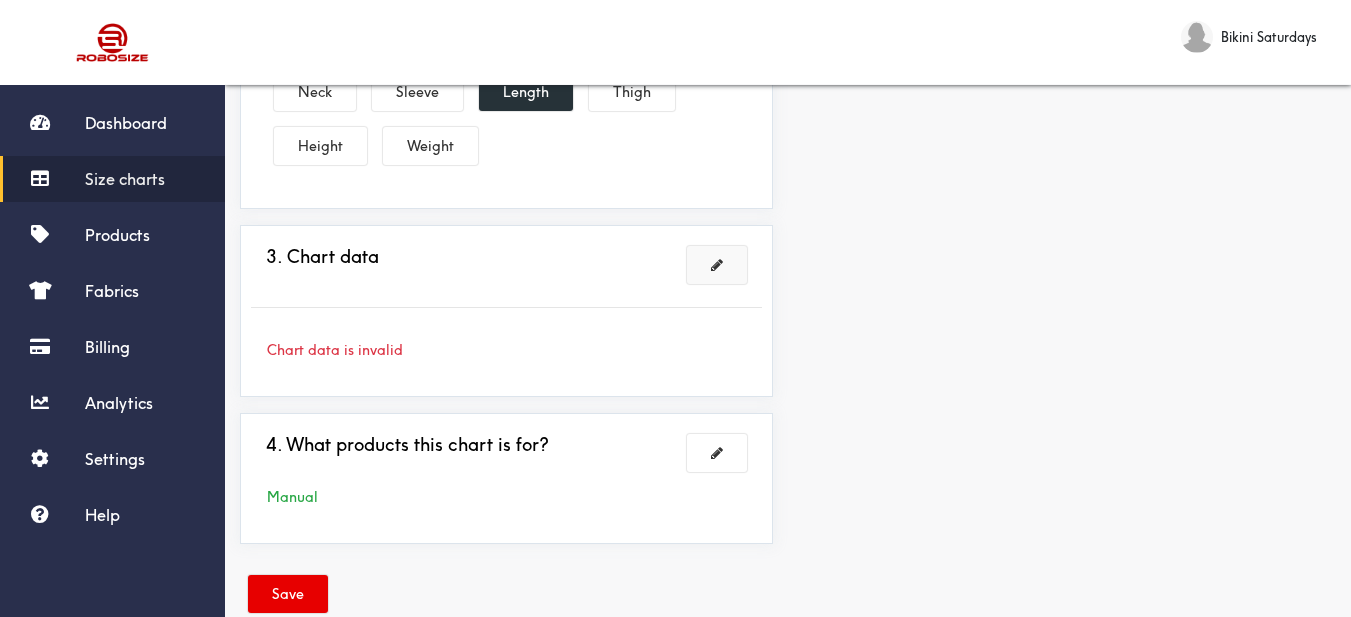 click at bounding box center (717, 265) 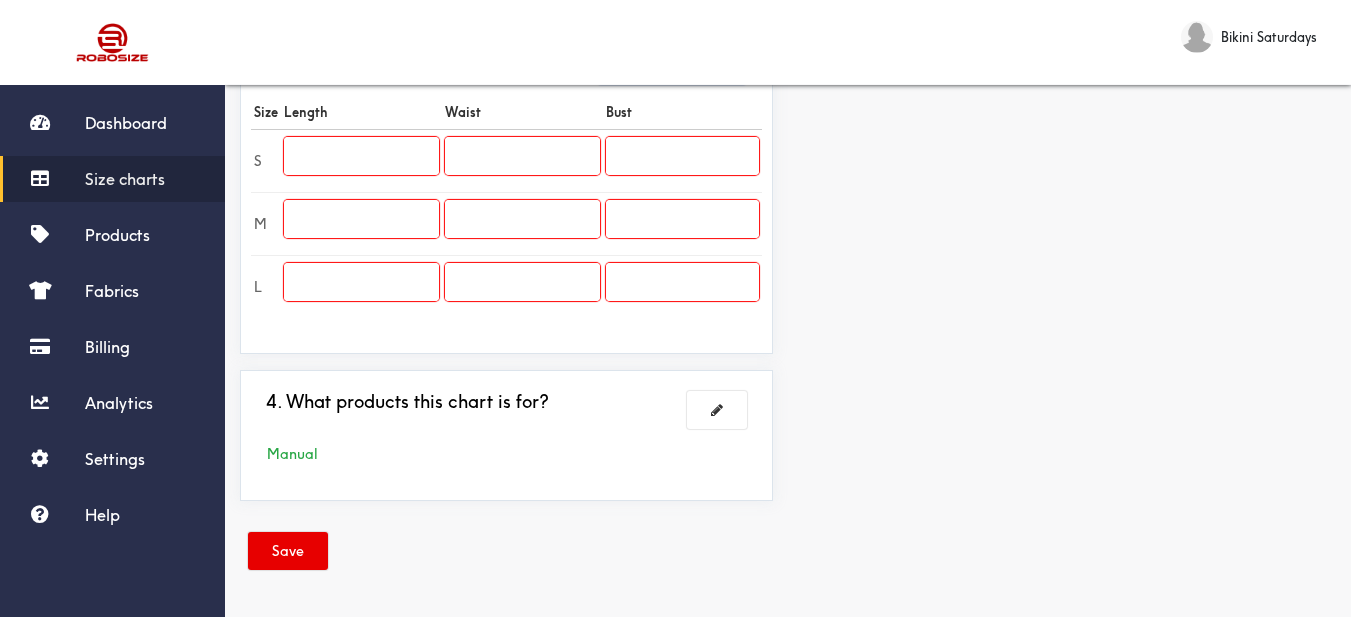 click at bounding box center (361, 156) 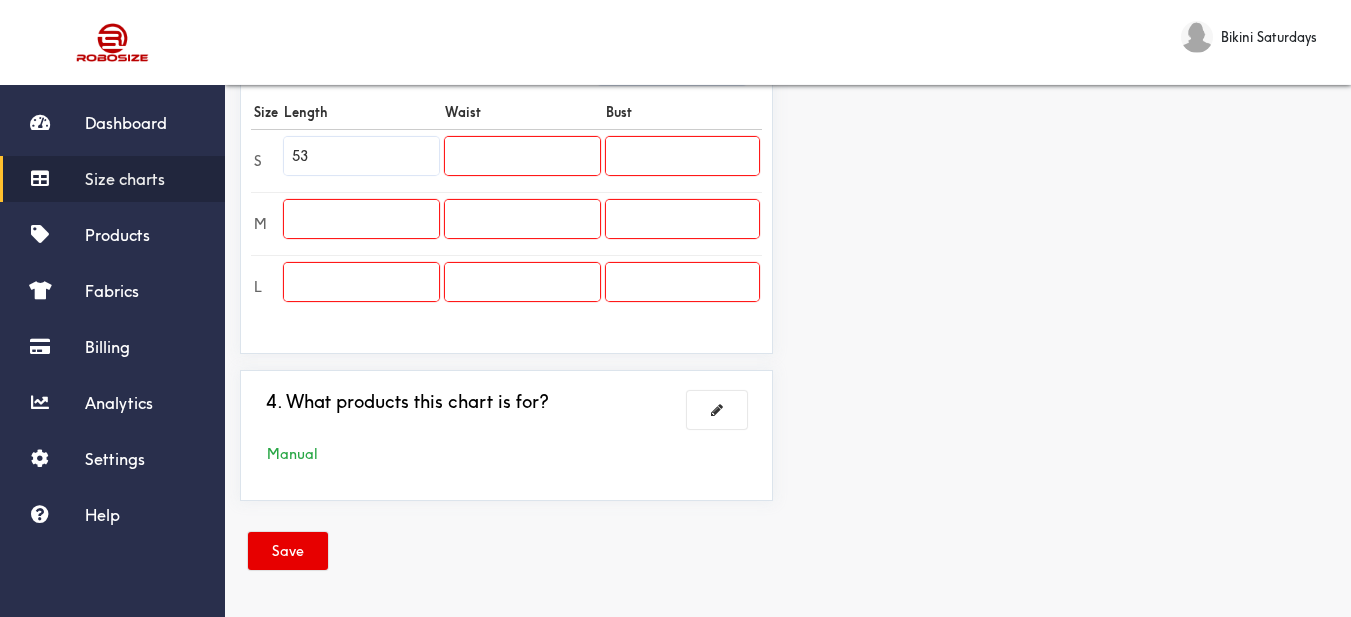 type on "53" 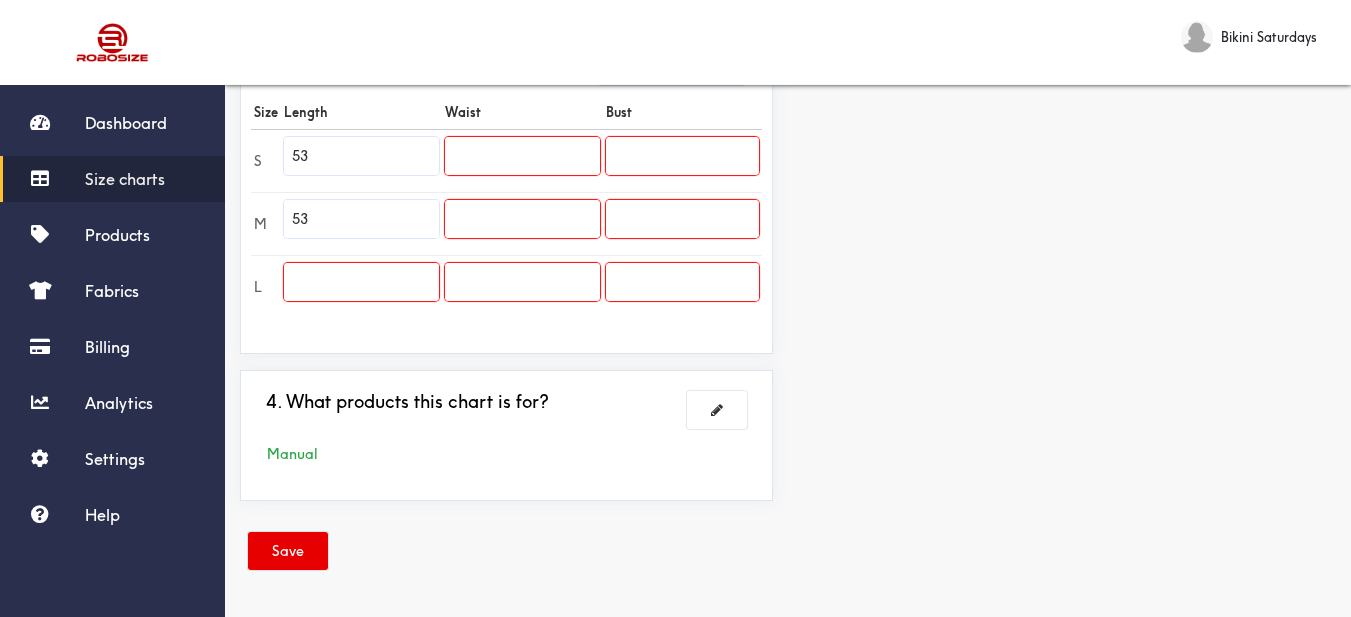 scroll, scrollTop: 489, scrollLeft: 0, axis: vertical 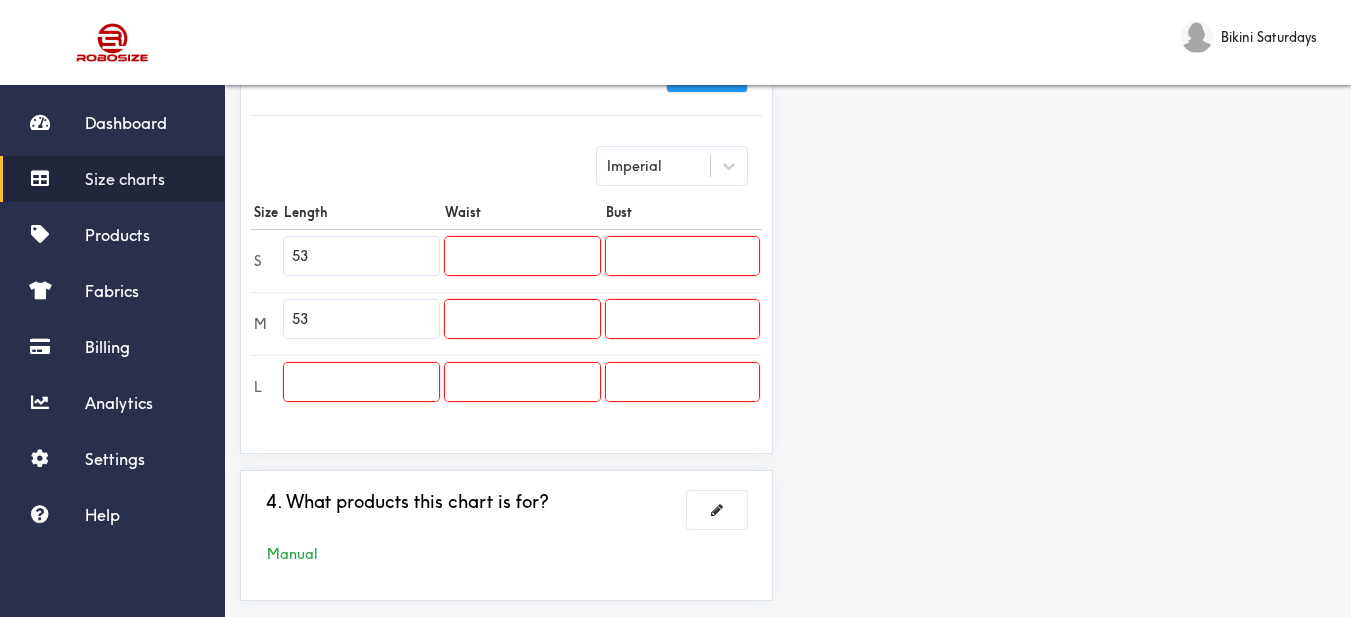type on "53" 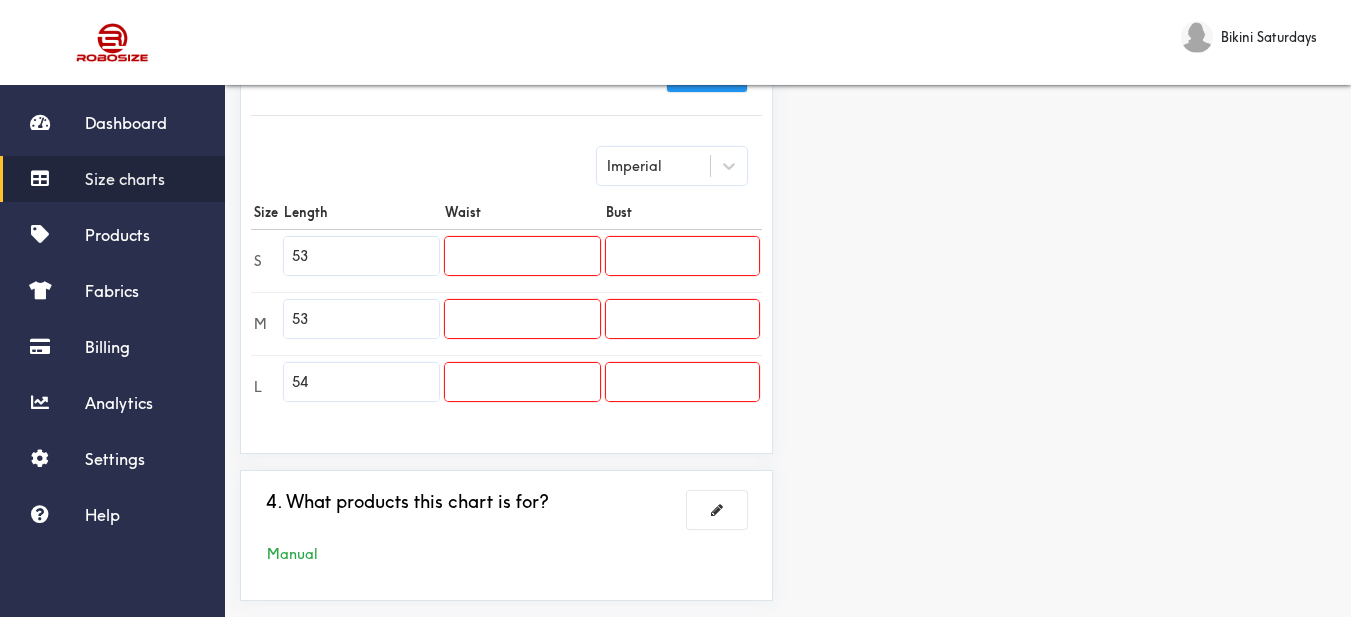 type on "54" 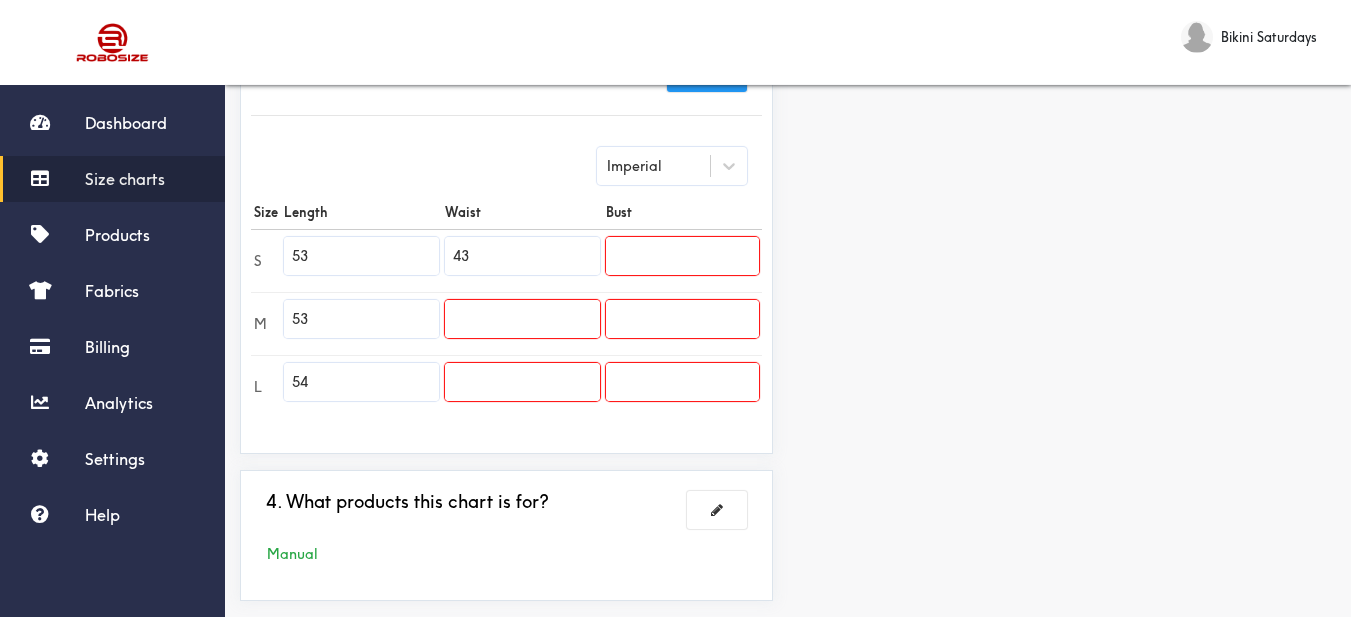 type on "43" 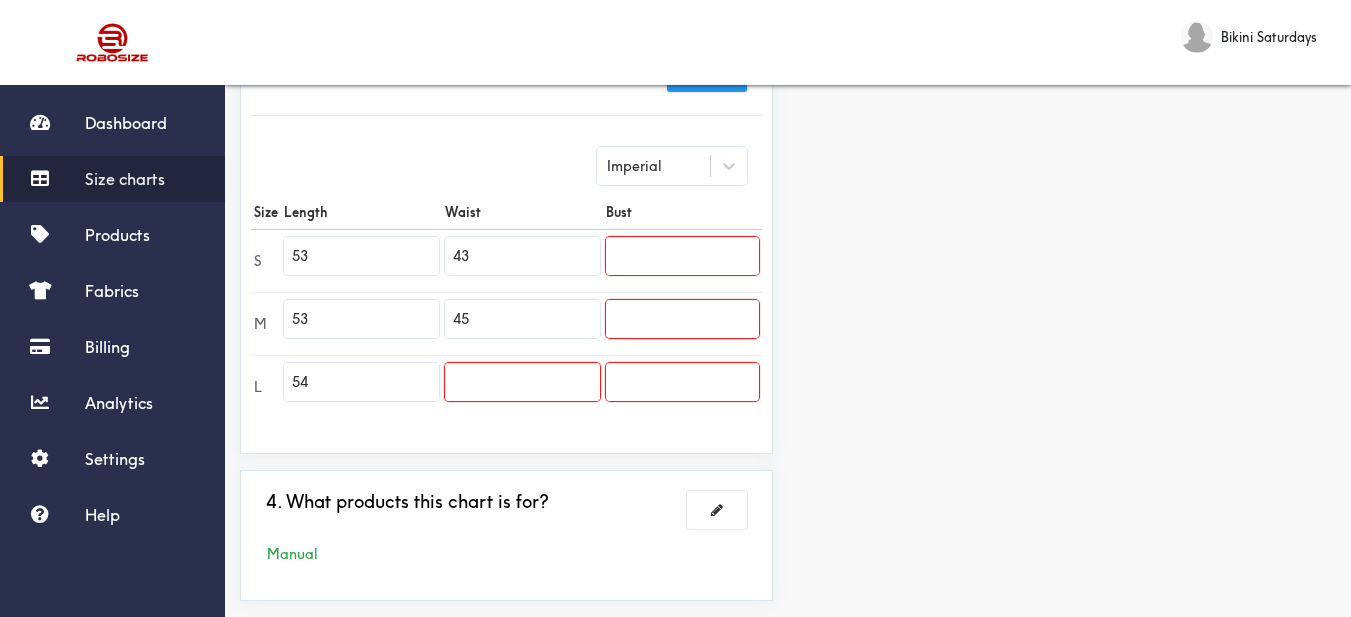 type on "45" 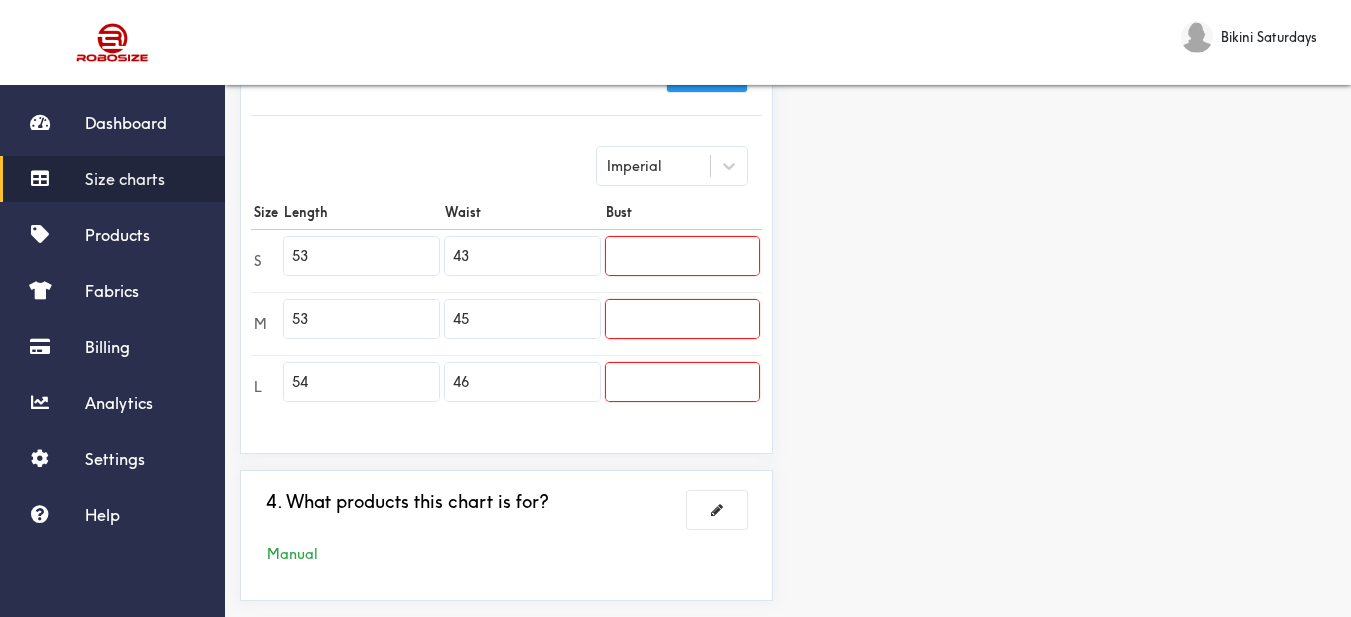 type on "46" 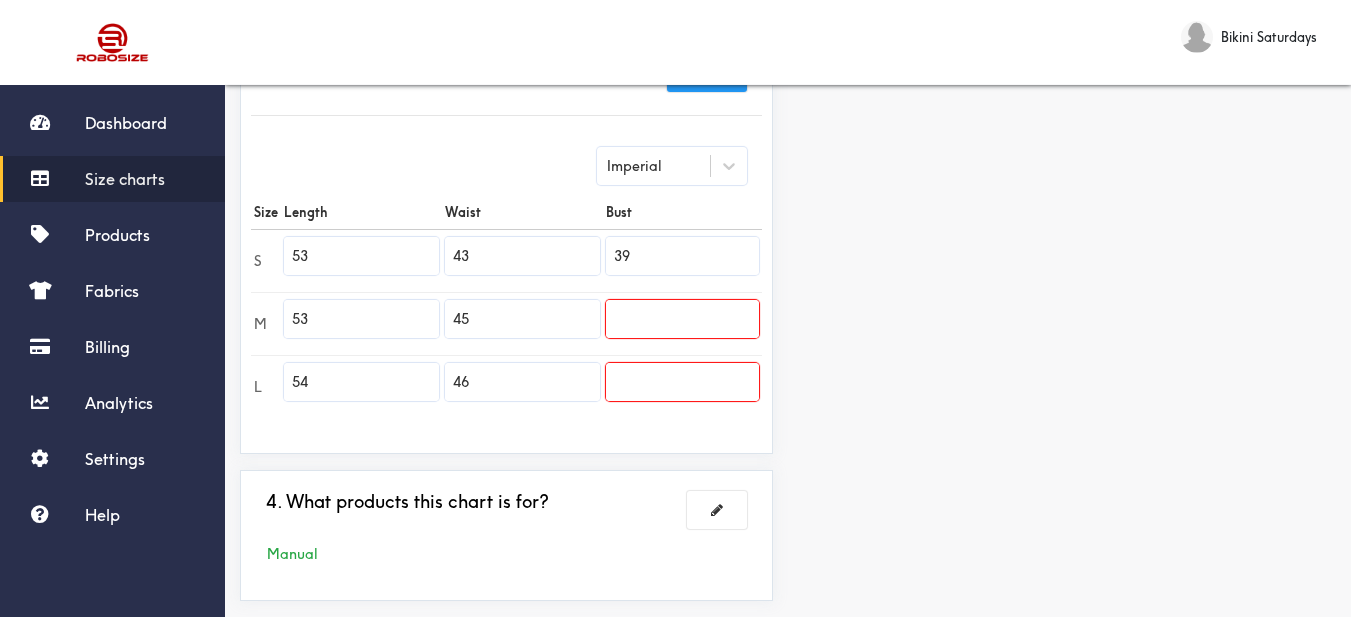 type on "39" 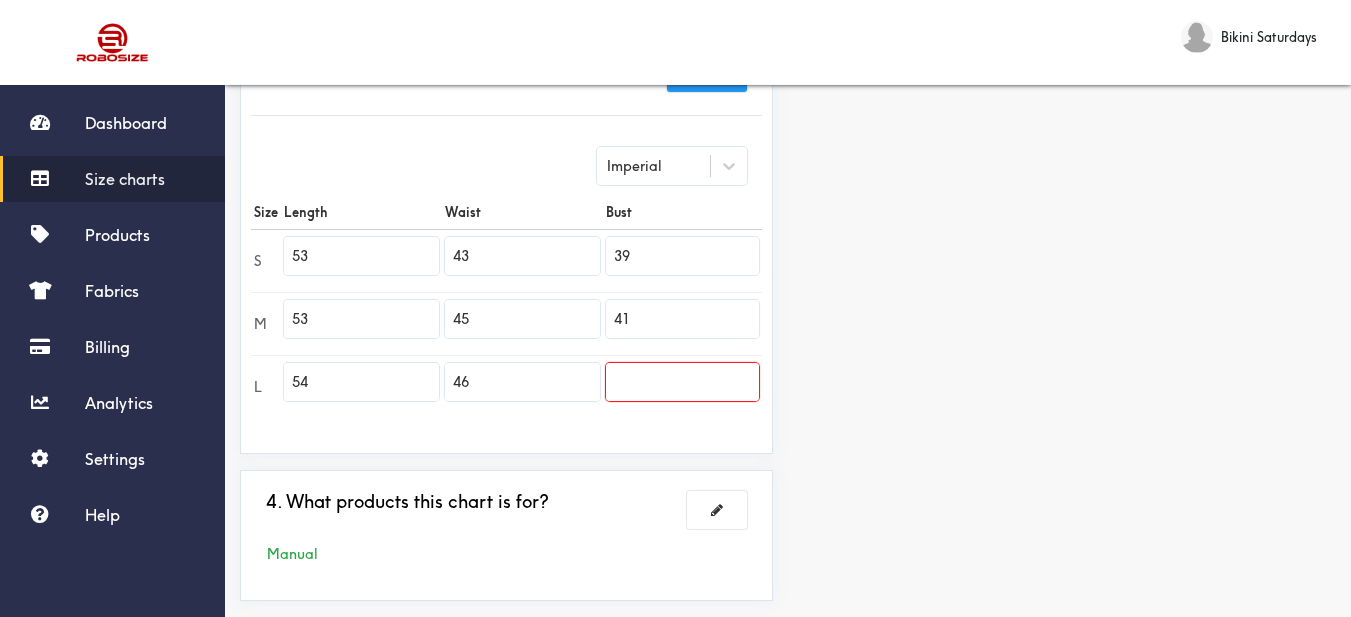 type on "41" 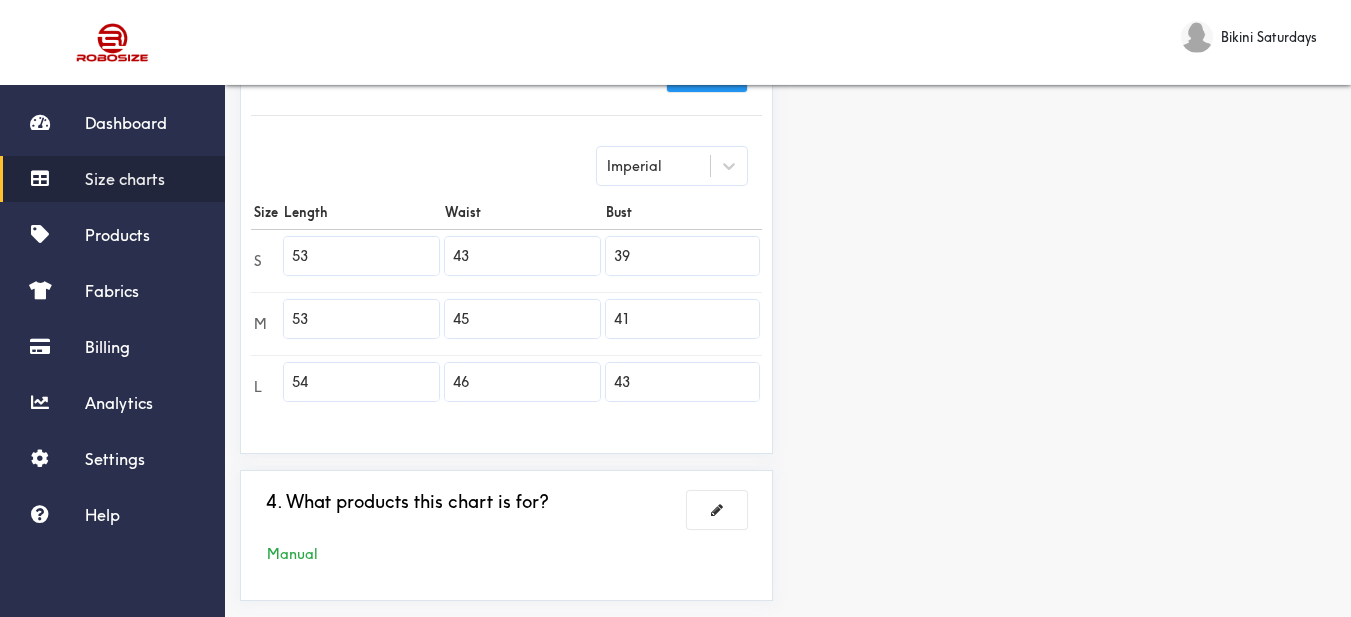 type on "43" 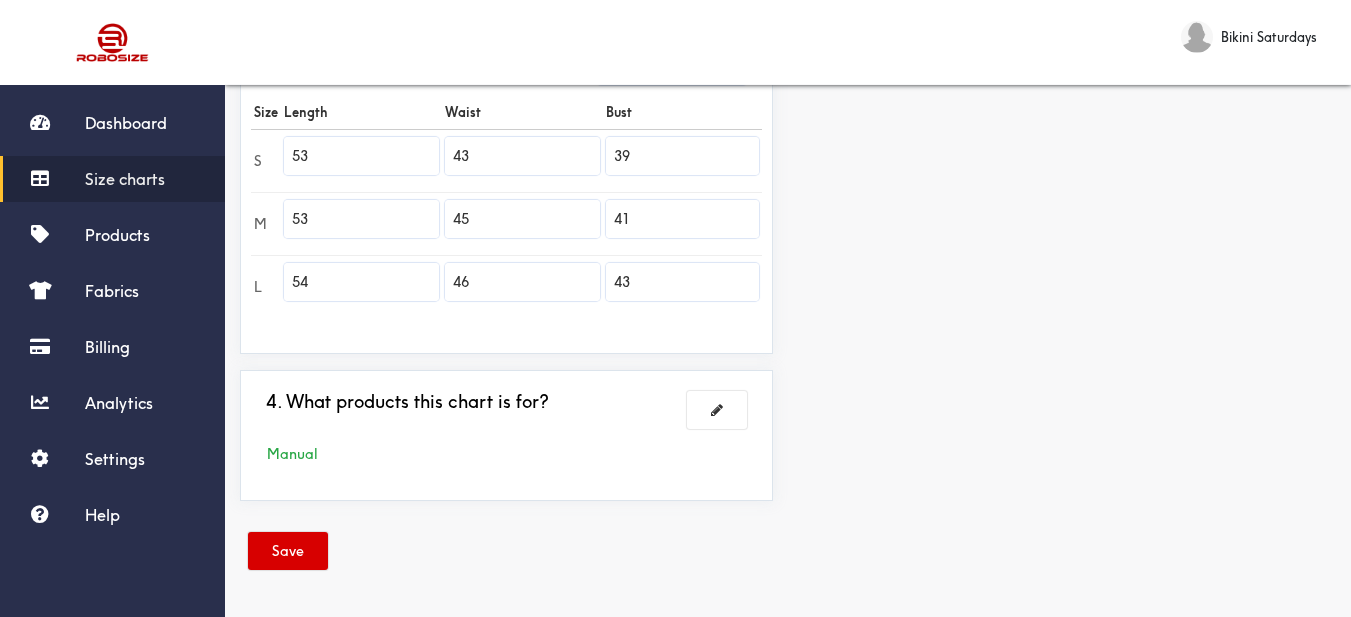 click on "Save" at bounding box center [288, 551] 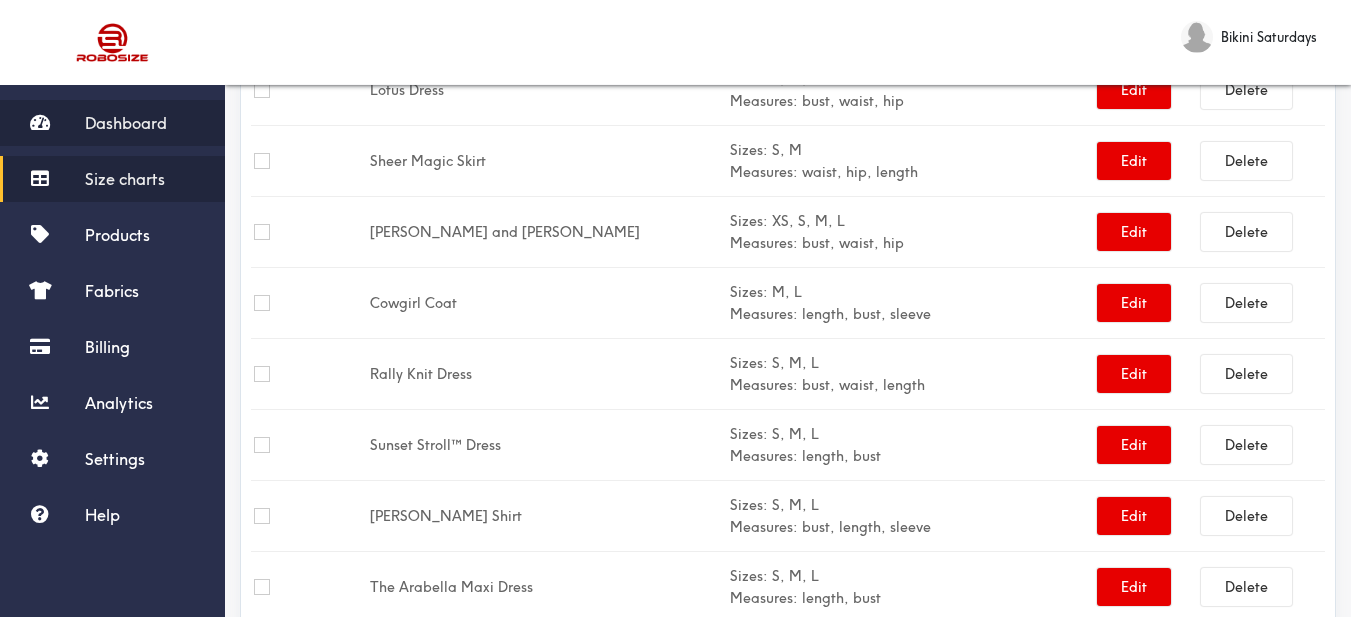 scroll, scrollTop: 0, scrollLeft: 0, axis: both 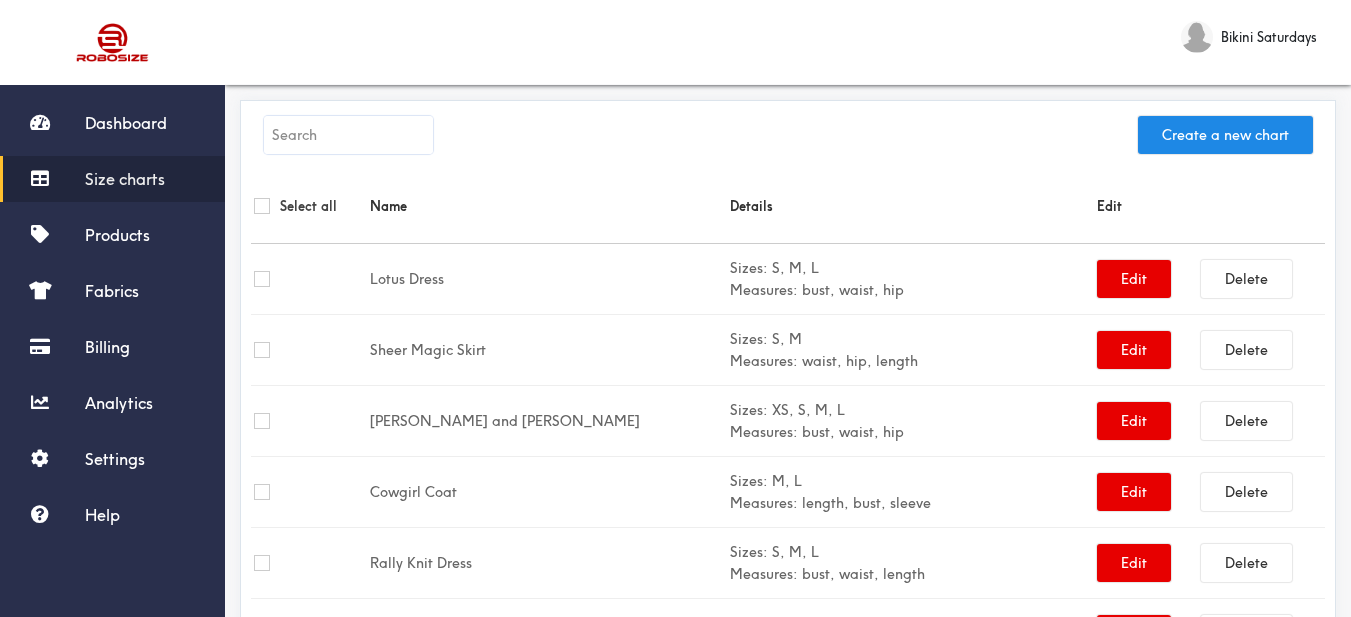 click at bounding box center [348, 135] 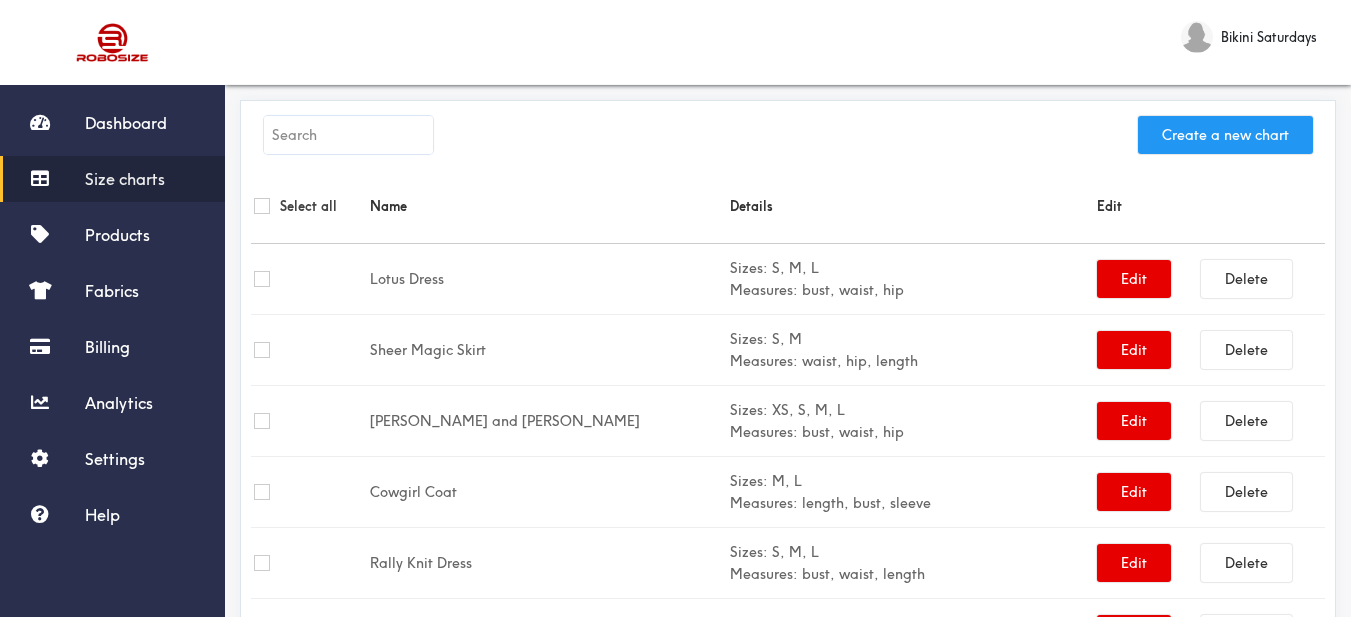 click on "Create a new chart" at bounding box center (1225, 135) 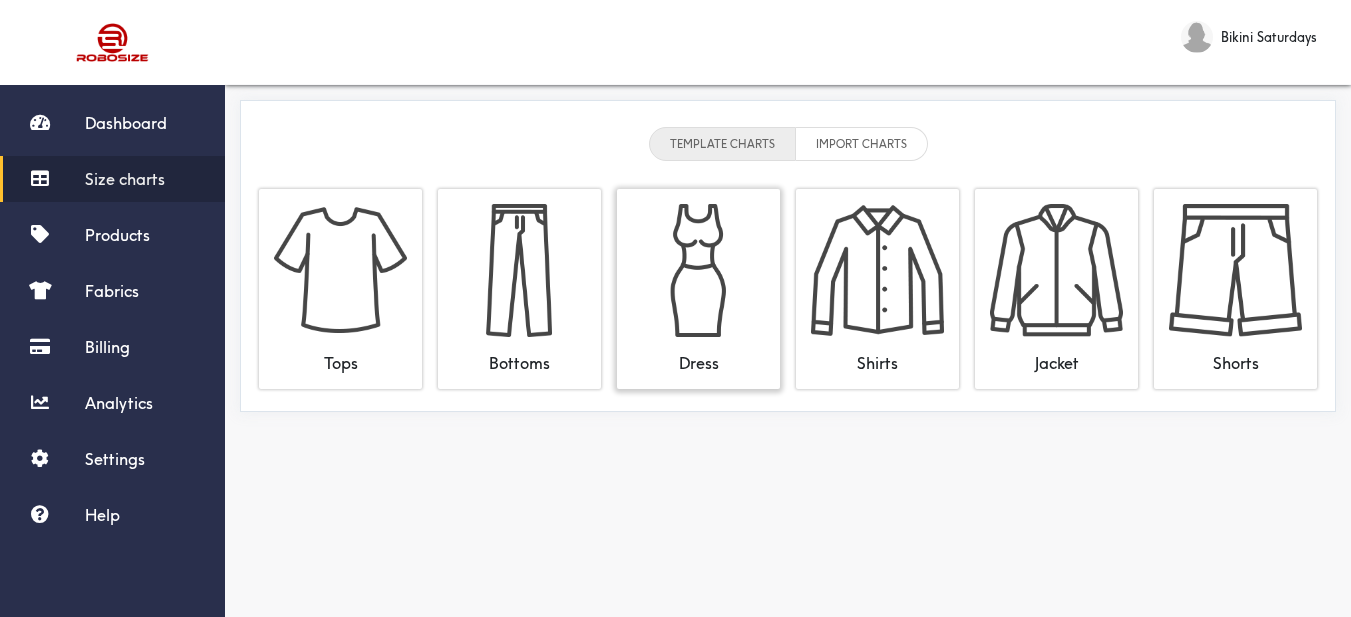 click at bounding box center [698, 270] 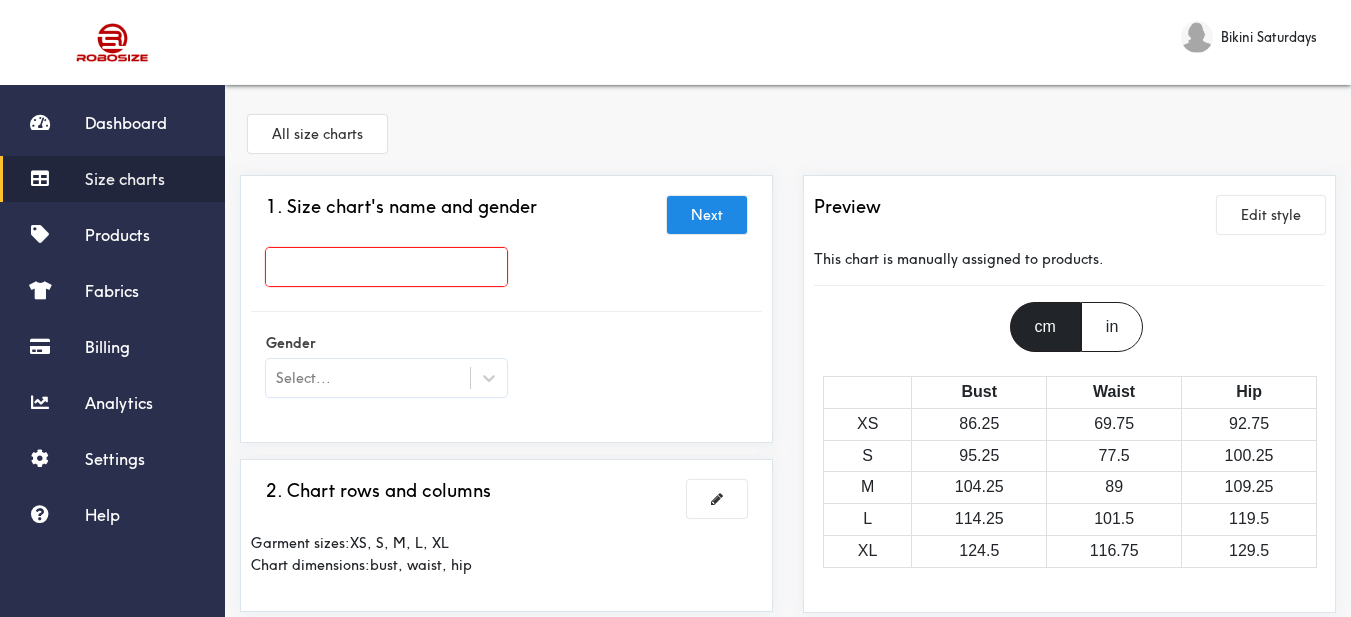 click at bounding box center (386, 267) 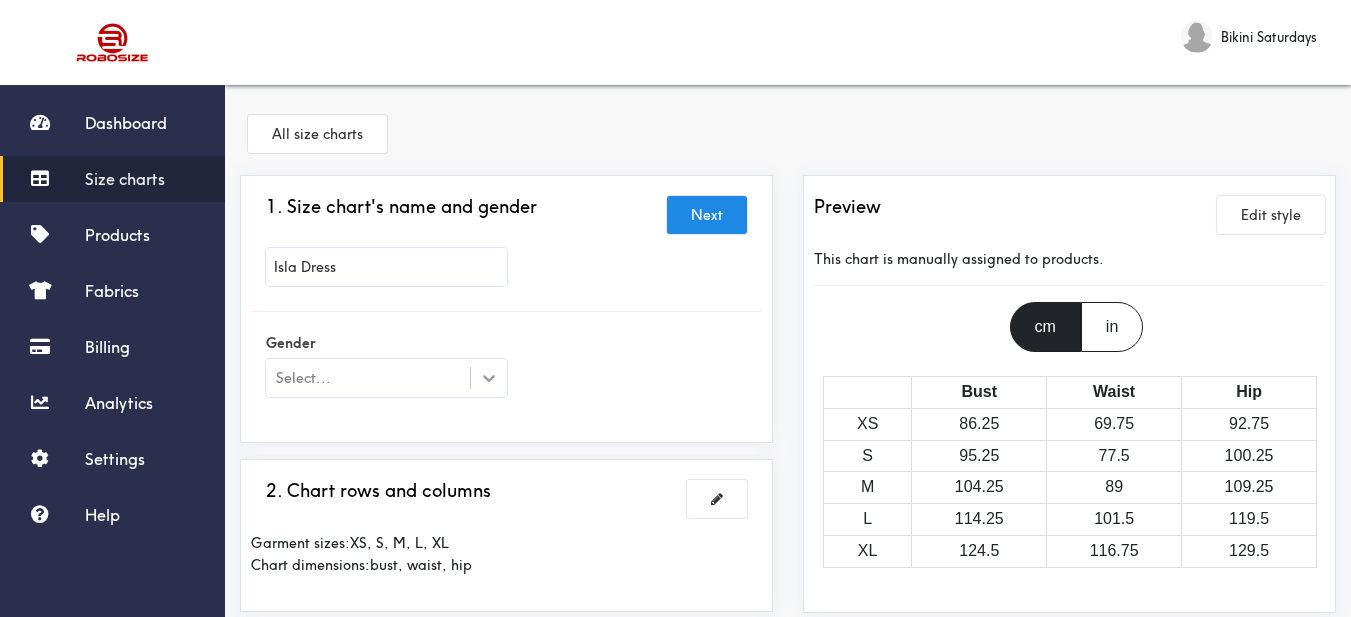 type on "Isla Dress" 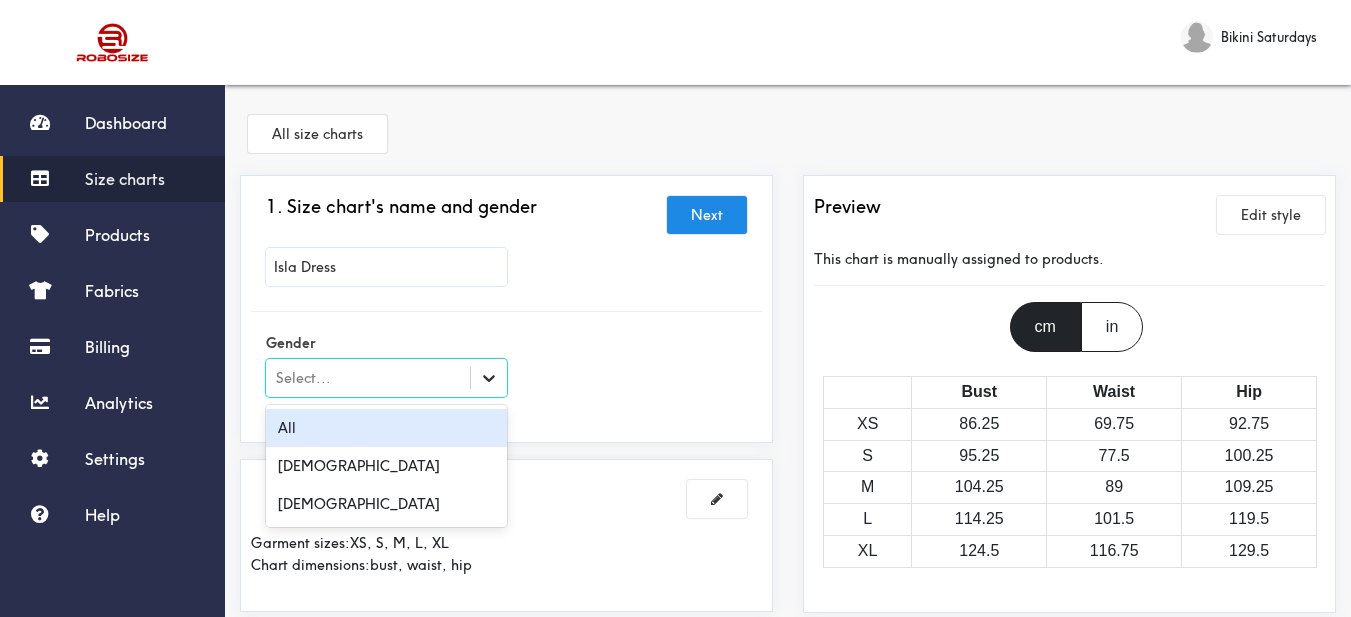 scroll, scrollTop: 100, scrollLeft: 0, axis: vertical 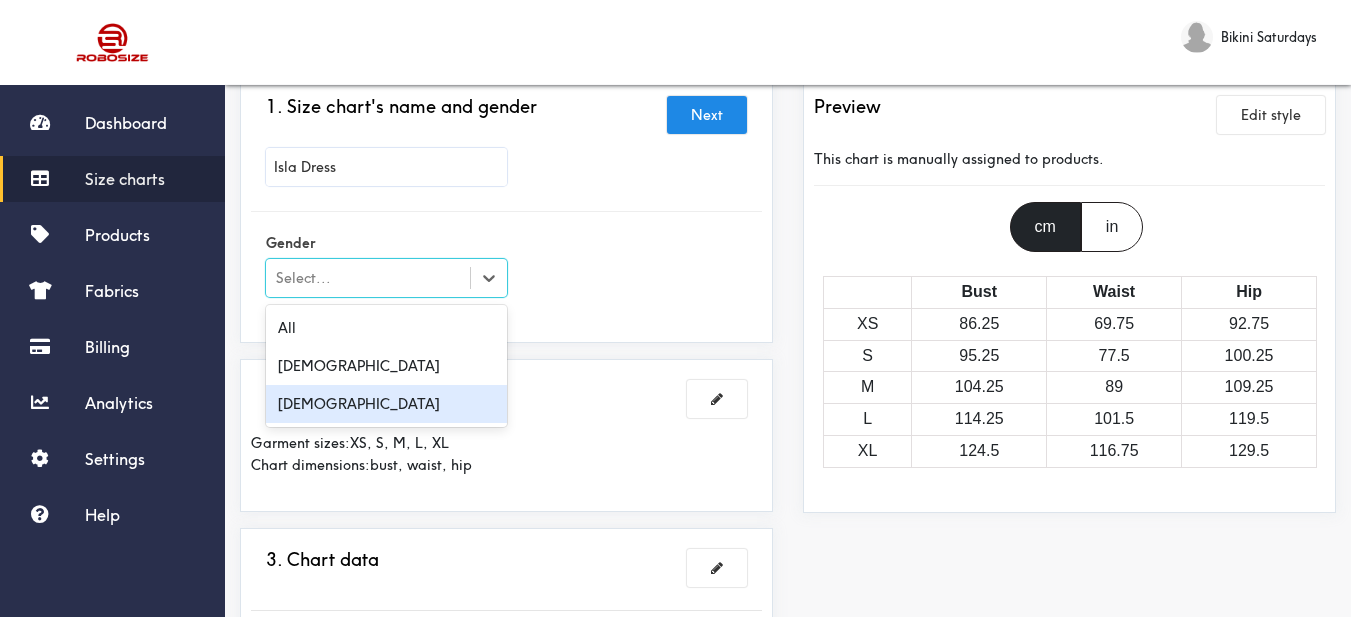 click on "[DEMOGRAPHIC_DATA]" at bounding box center (386, 404) 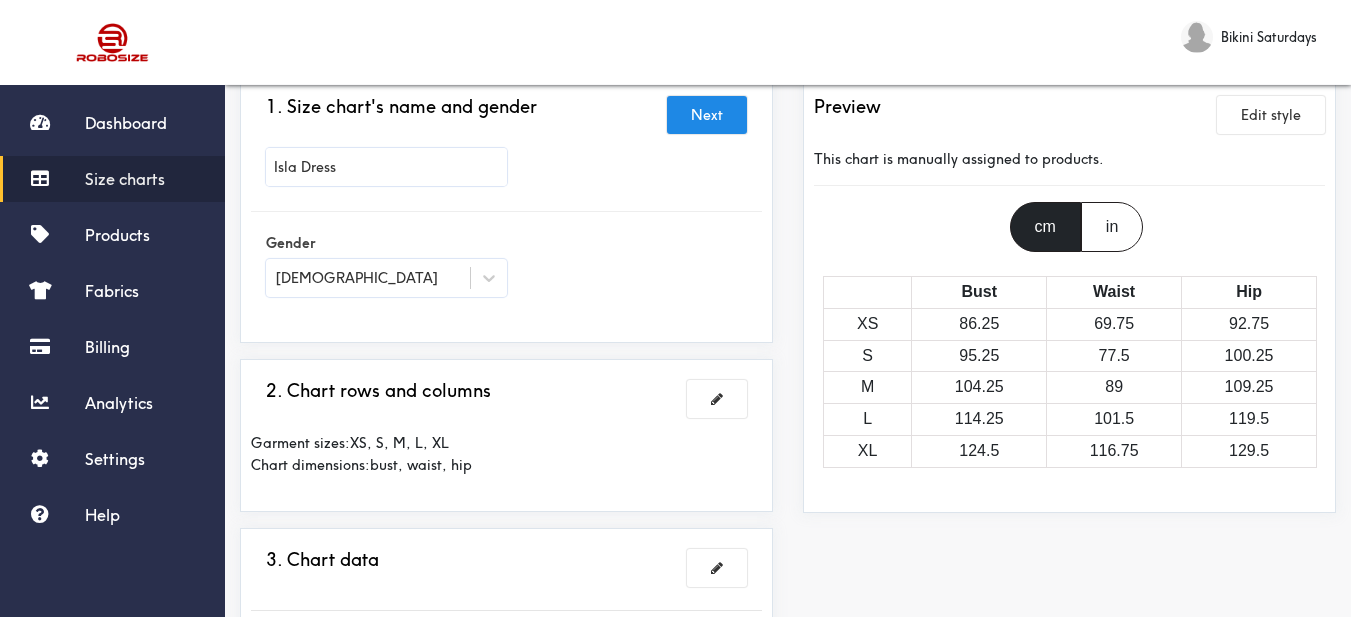 click on "1. Size chart's name and gender Next Isla Dress Gender [DEMOGRAPHIC_DATA]" at bounding box center [506, 209] 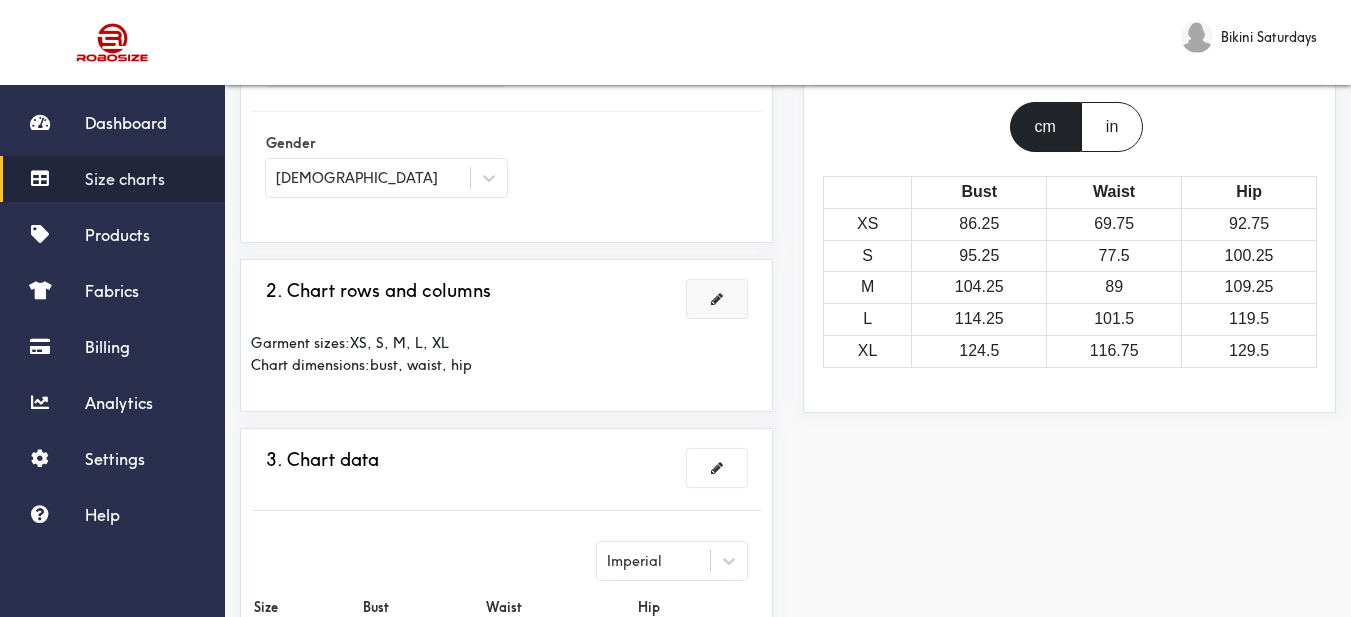 click at bounding box center (717, 299) 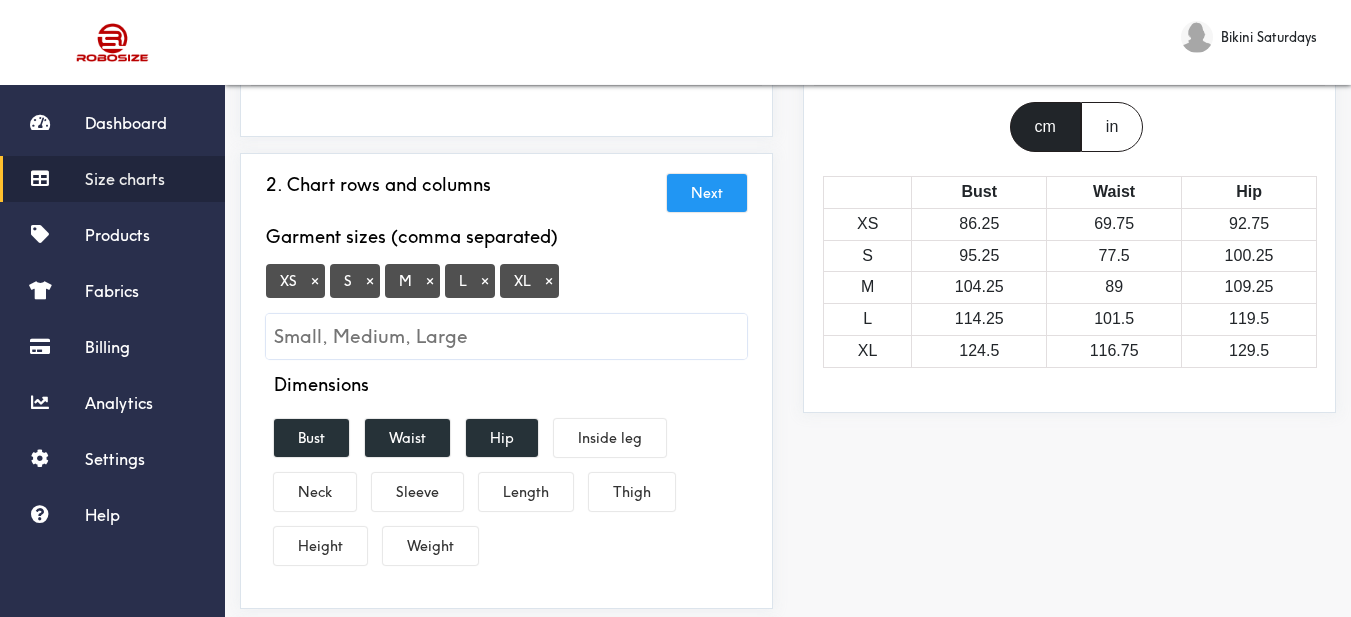 click on "×" at bounding box center [315, 281] 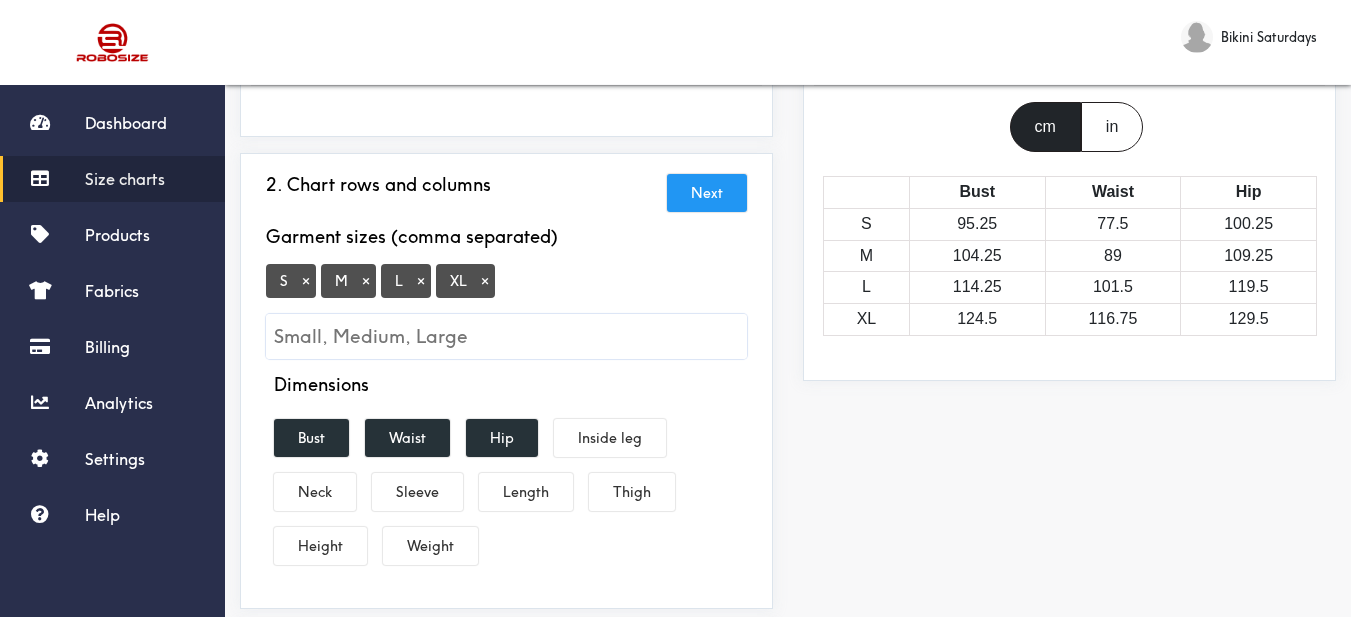 click on "×" at bounding box center (485, 281) 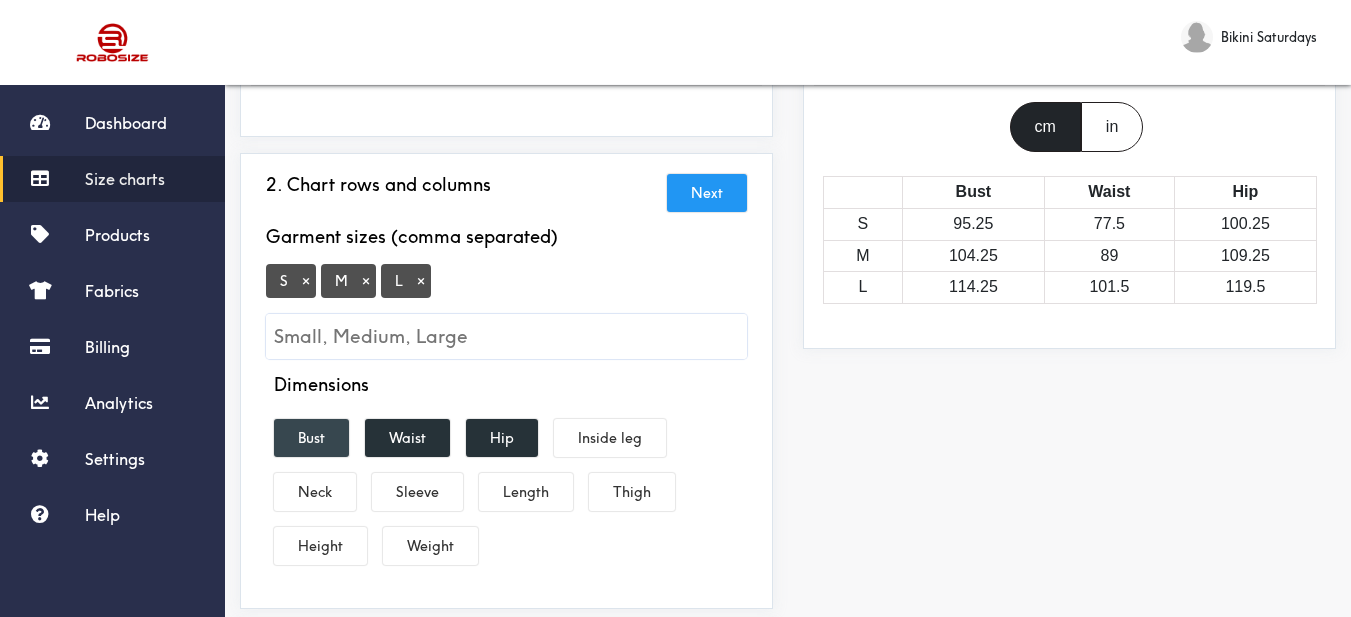 click on "Bust" at bounding box center (311, 438) 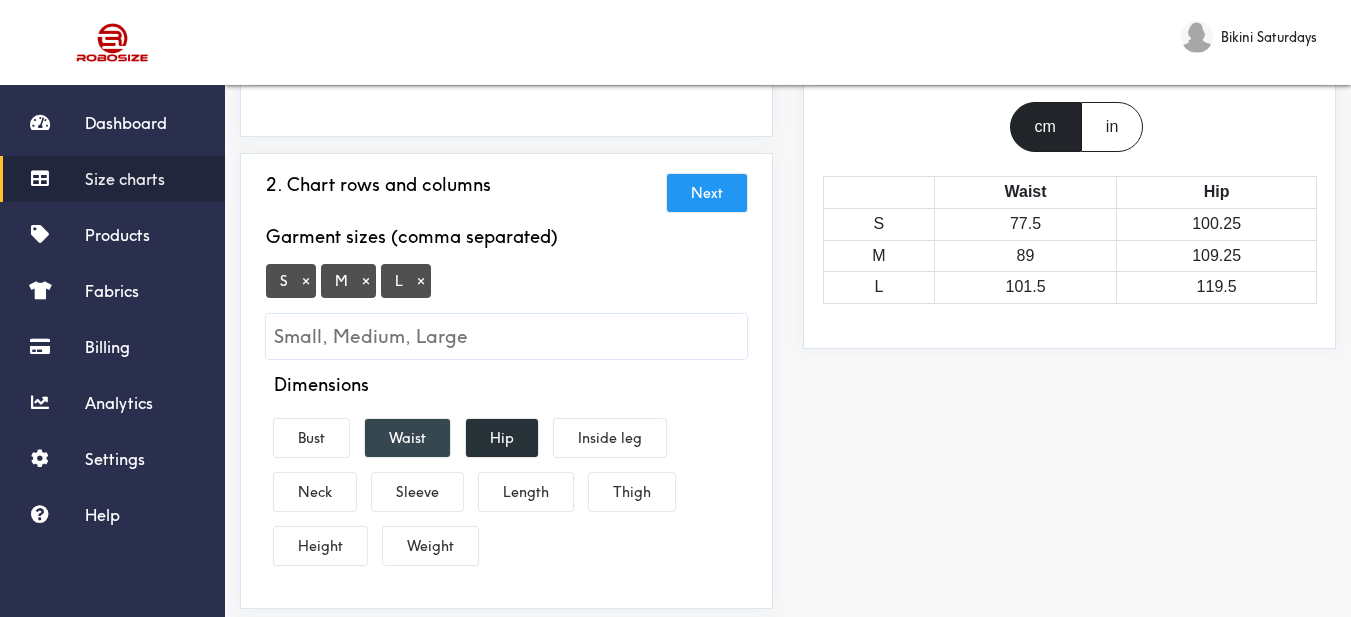 click on "Waist" at bounding box center [407, 438] 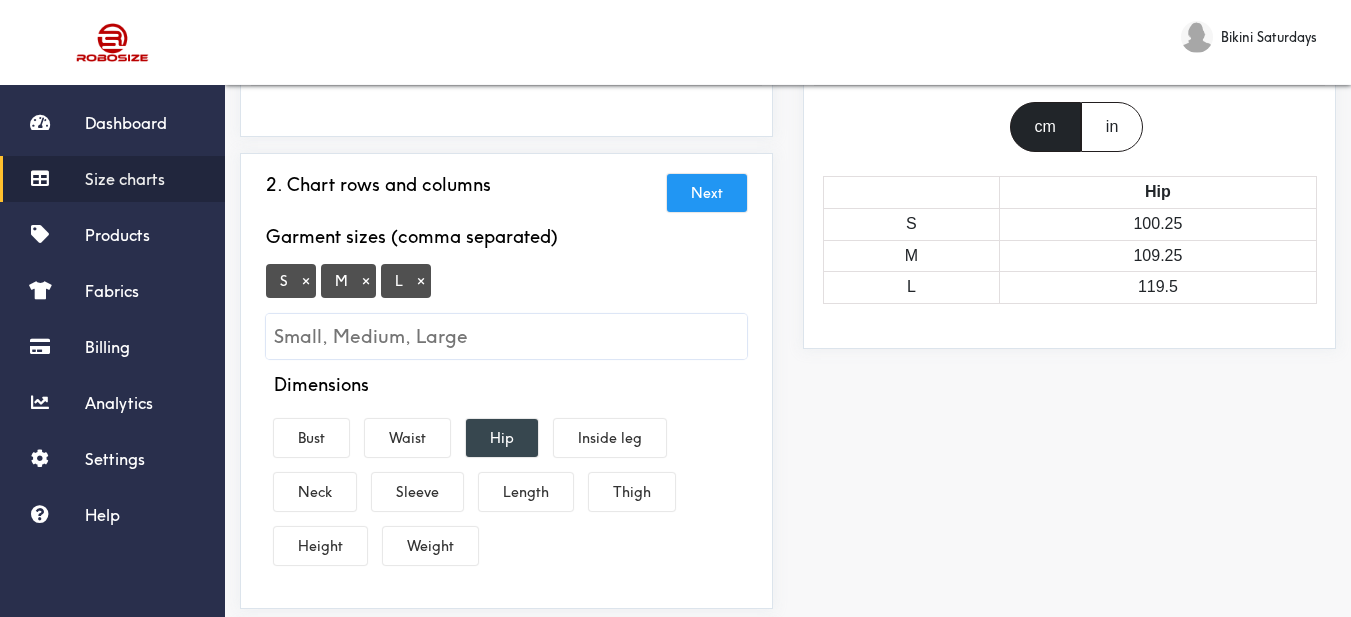 click on "Hip" at bounding box center (502, 438) 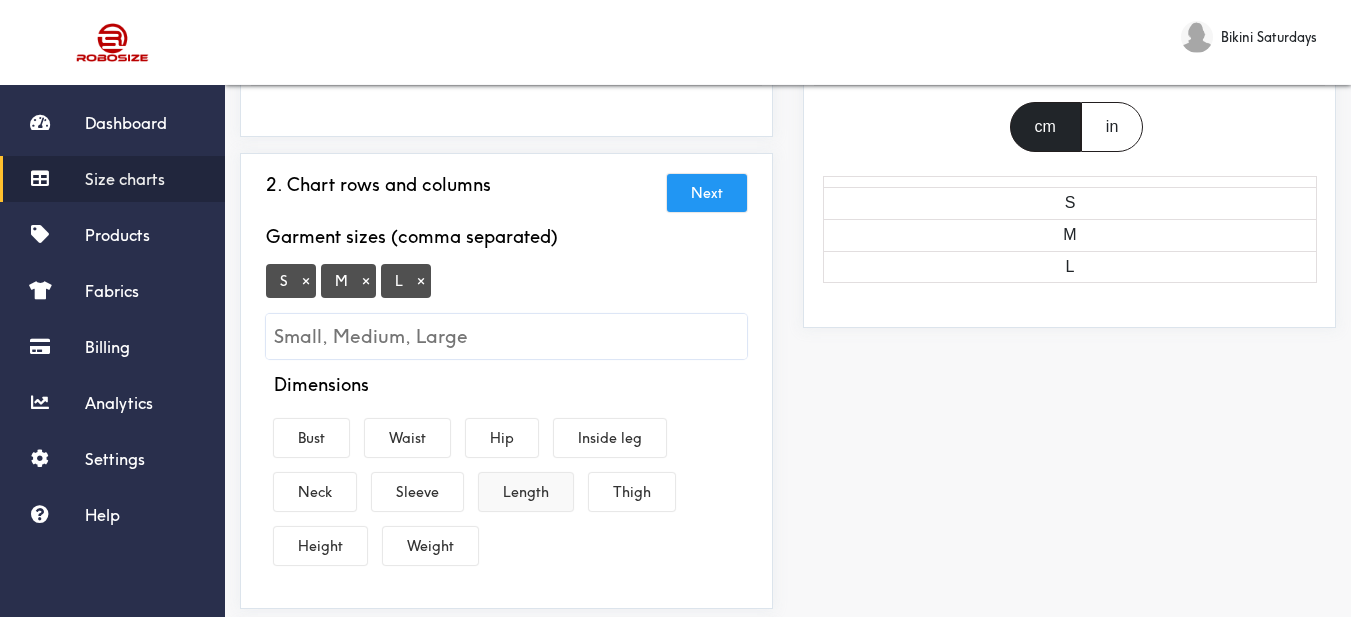 click on "Length" at bounding box center [526, 492] 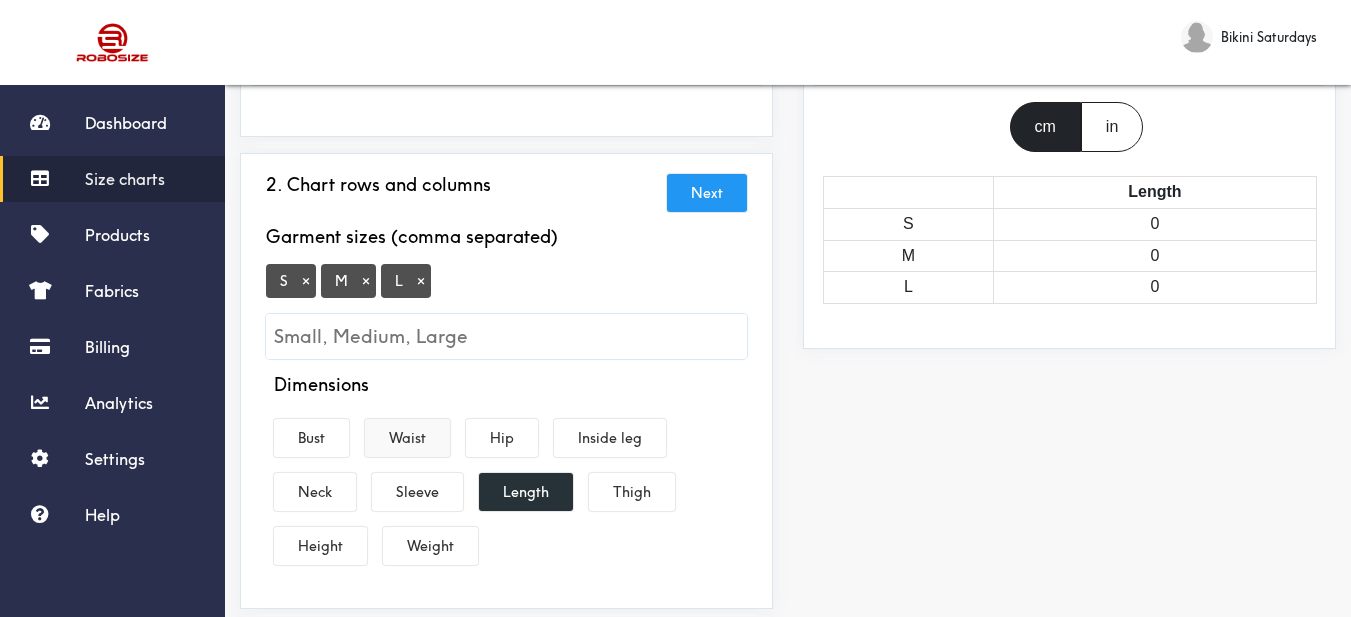 click on "Waist" at bounding box center (407, 438) 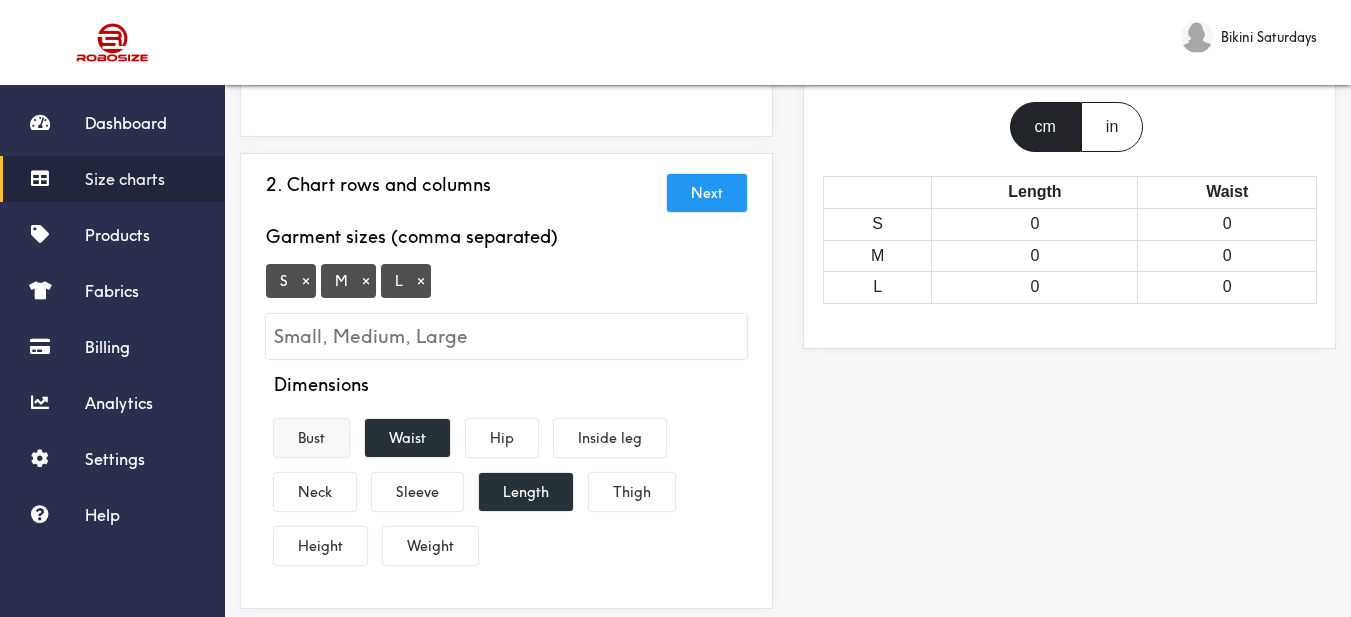 click on "Bust" at bounding box center [311, 438] 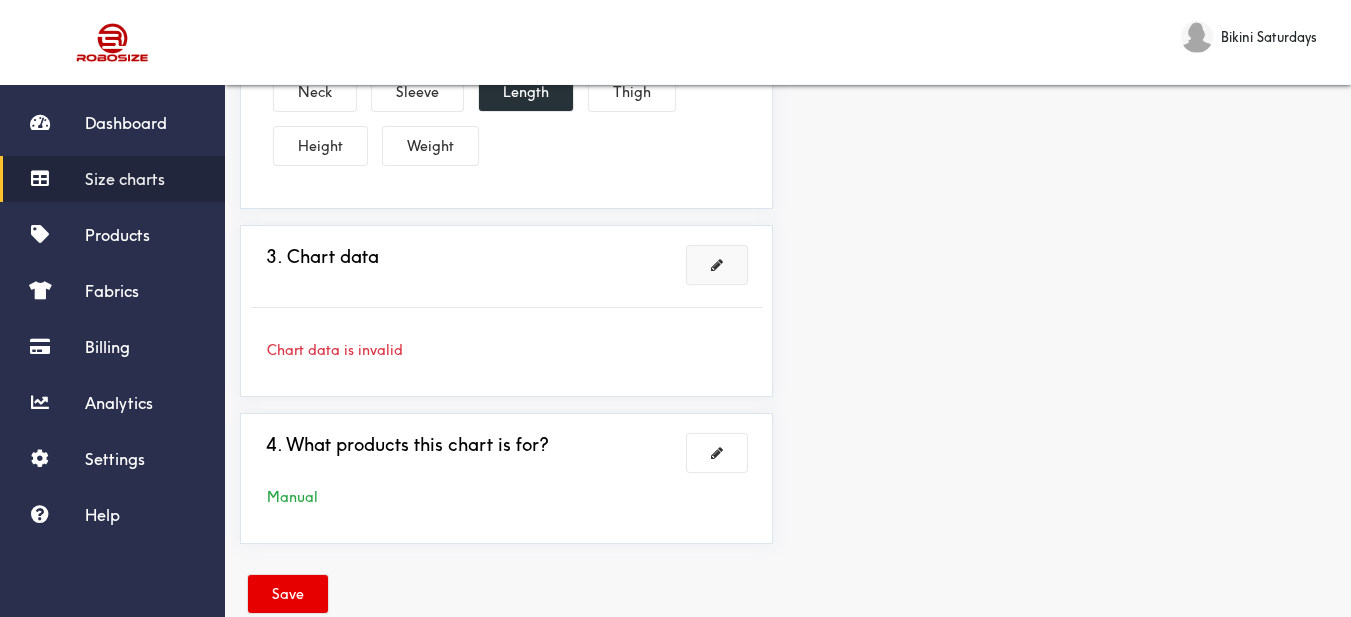 click at bounding box center [717, 265] 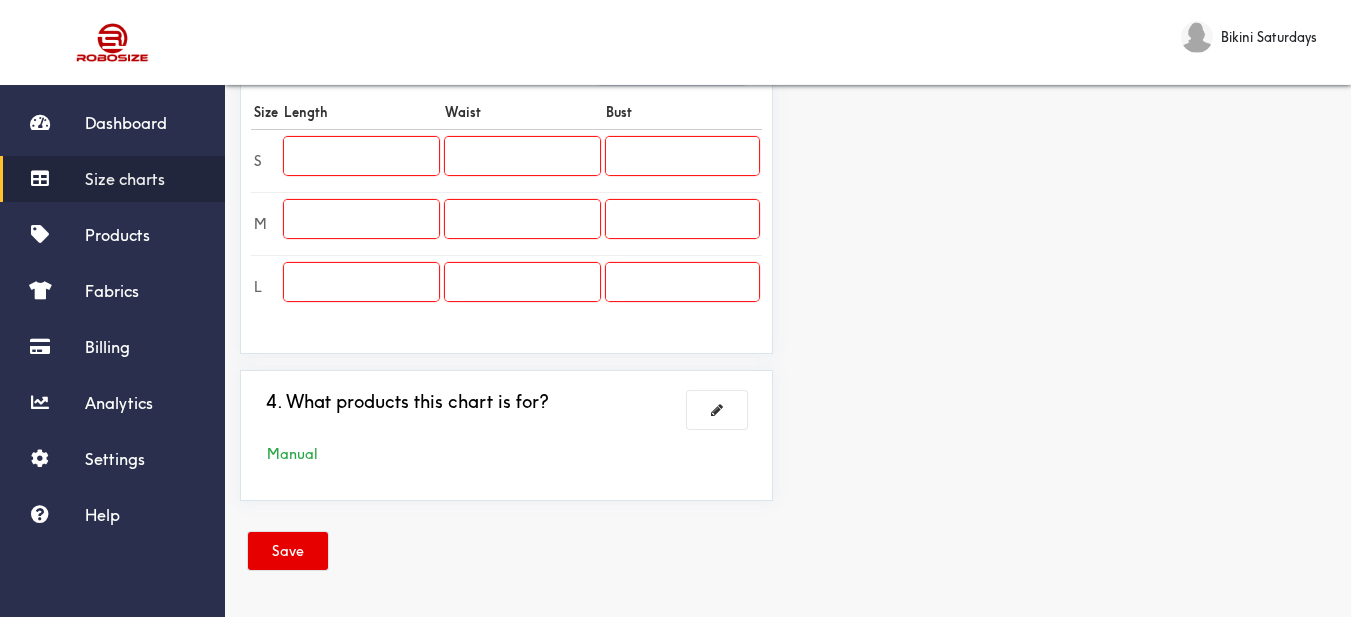 scroll, scrollTop: 589, scrollLeft: 0, axis: vertical 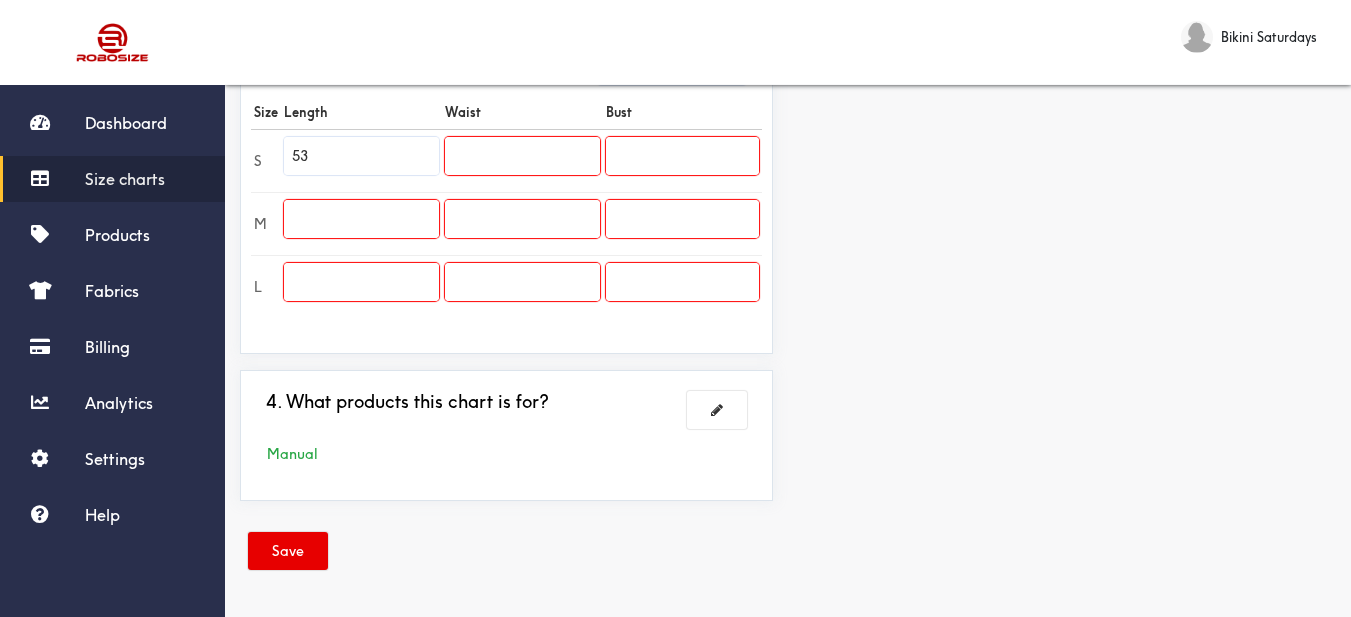 type on "53" 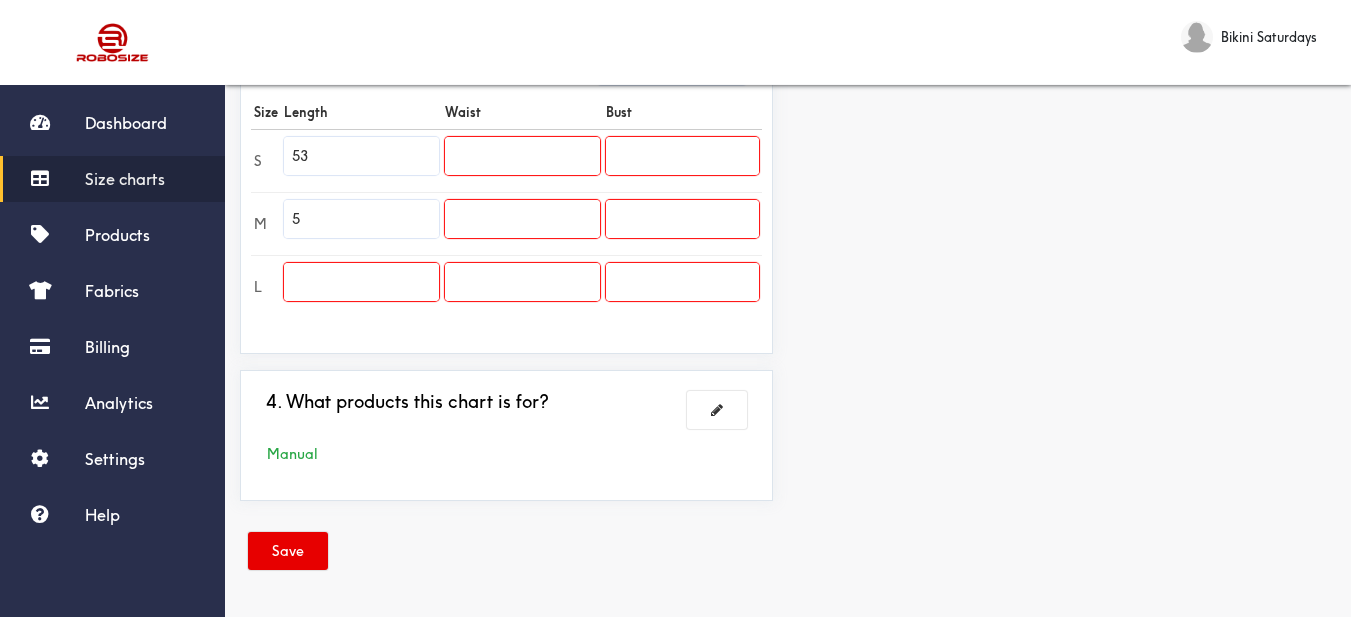 click on "5" at bounding box center (361, 219) 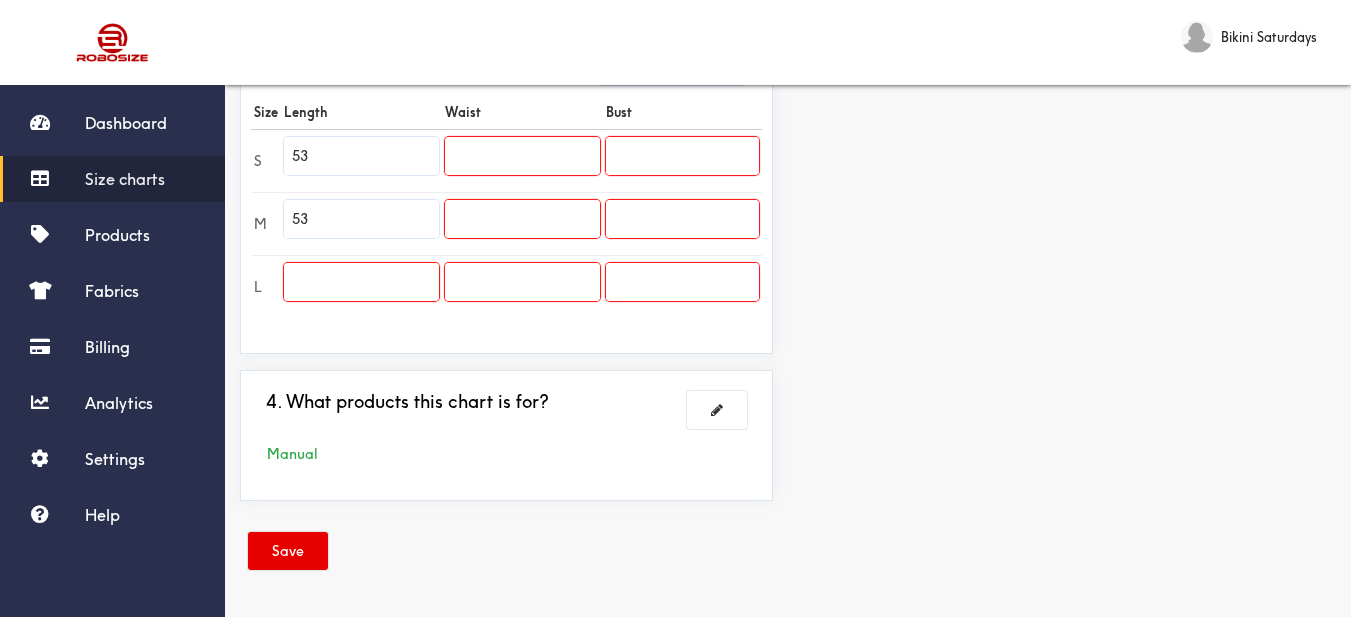 type on "53" 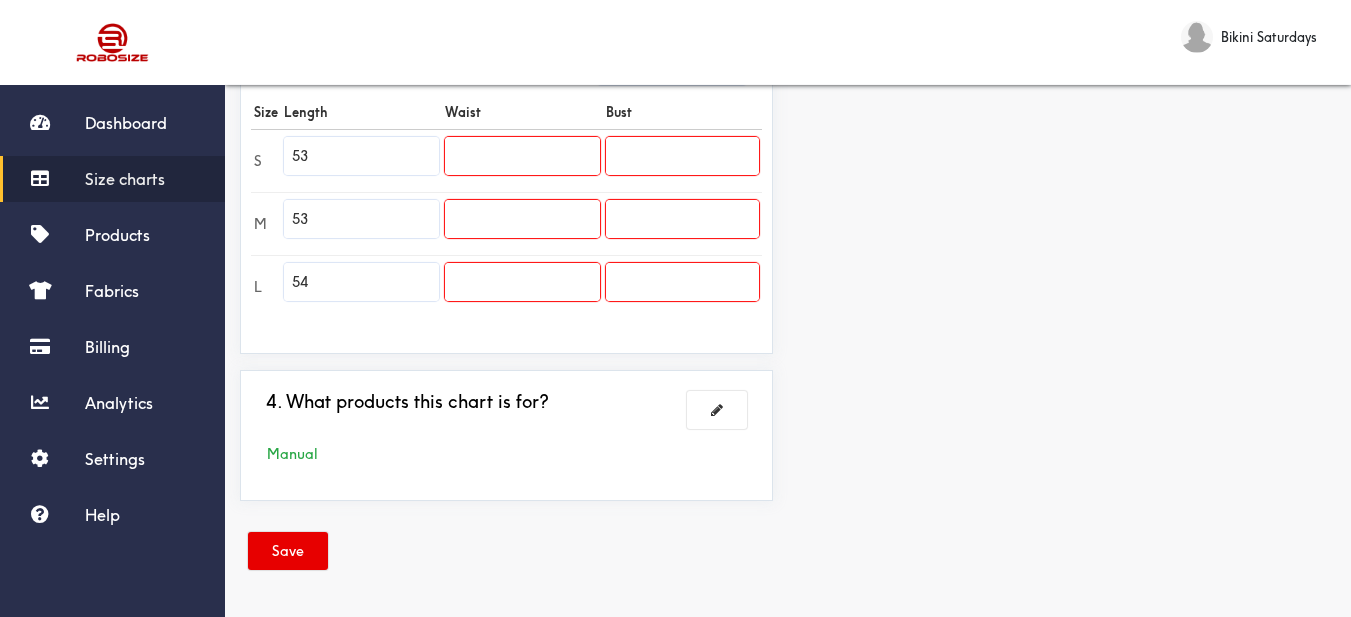 type on "54" 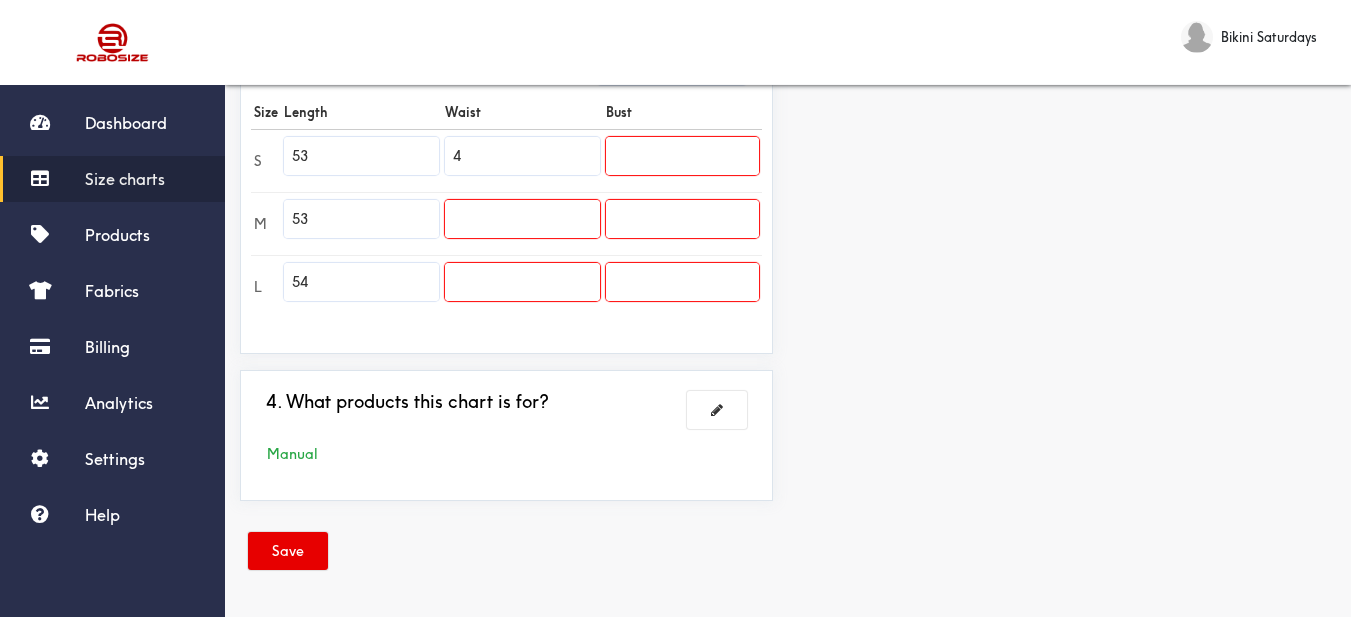 click at bounding box center [522, 219] 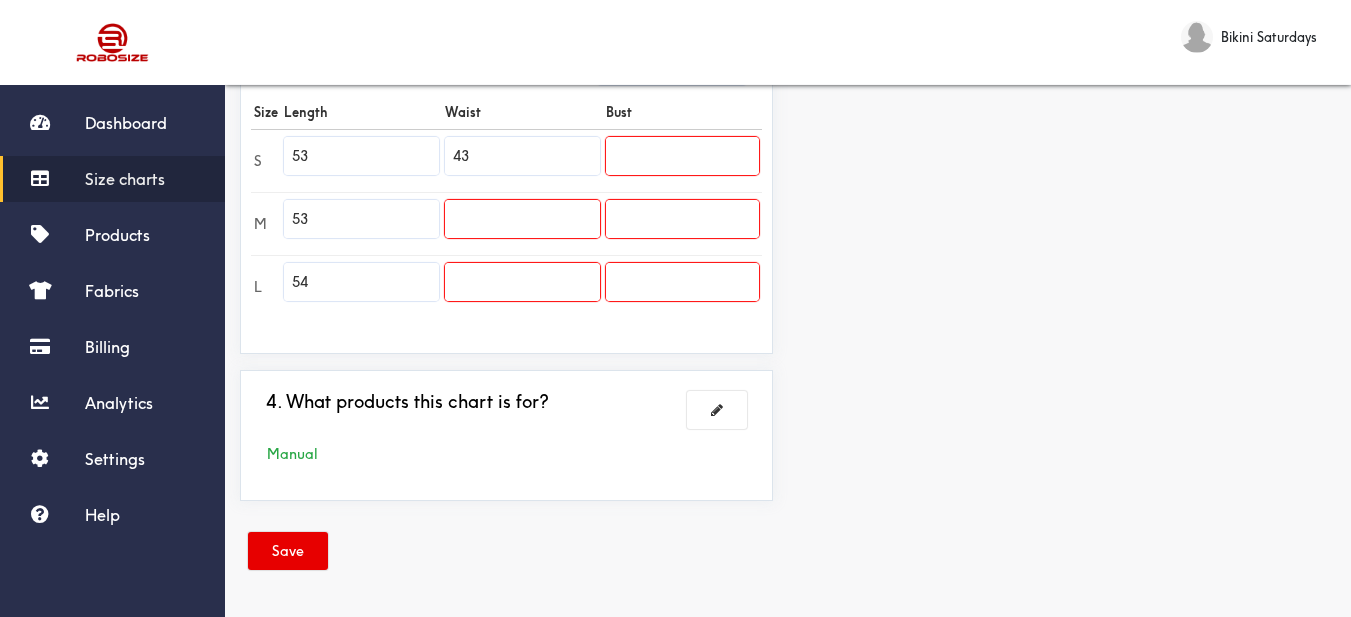 type on "43" 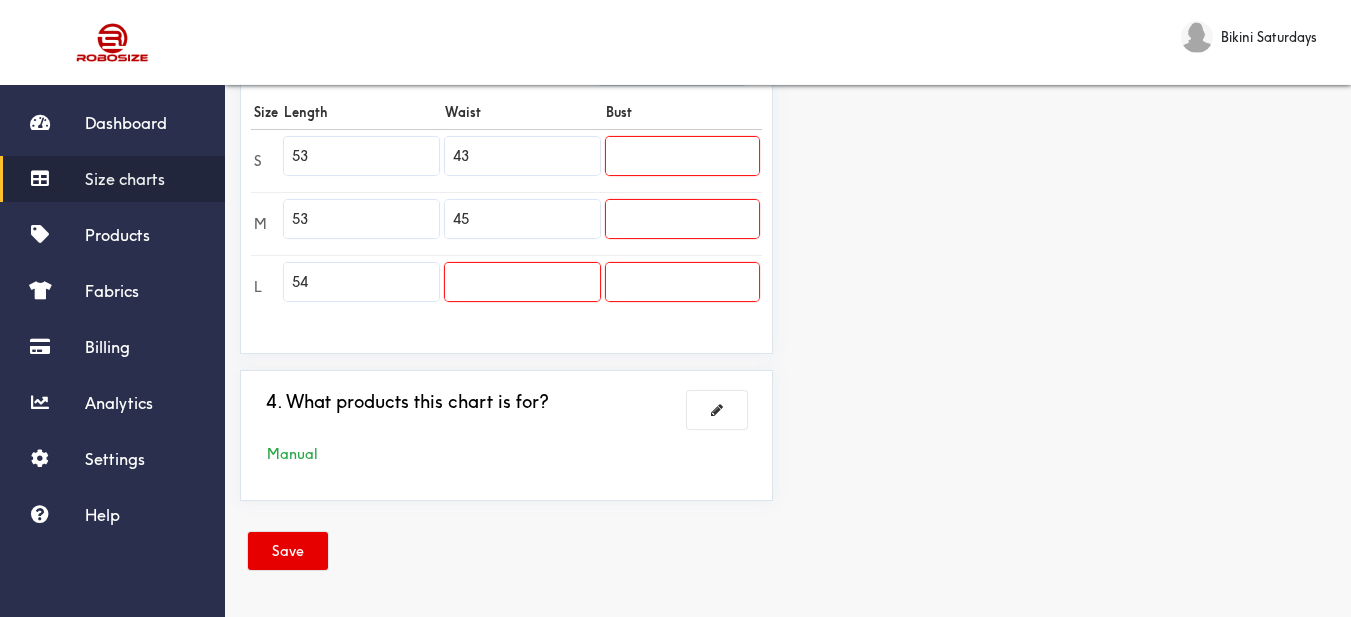 type on "45" 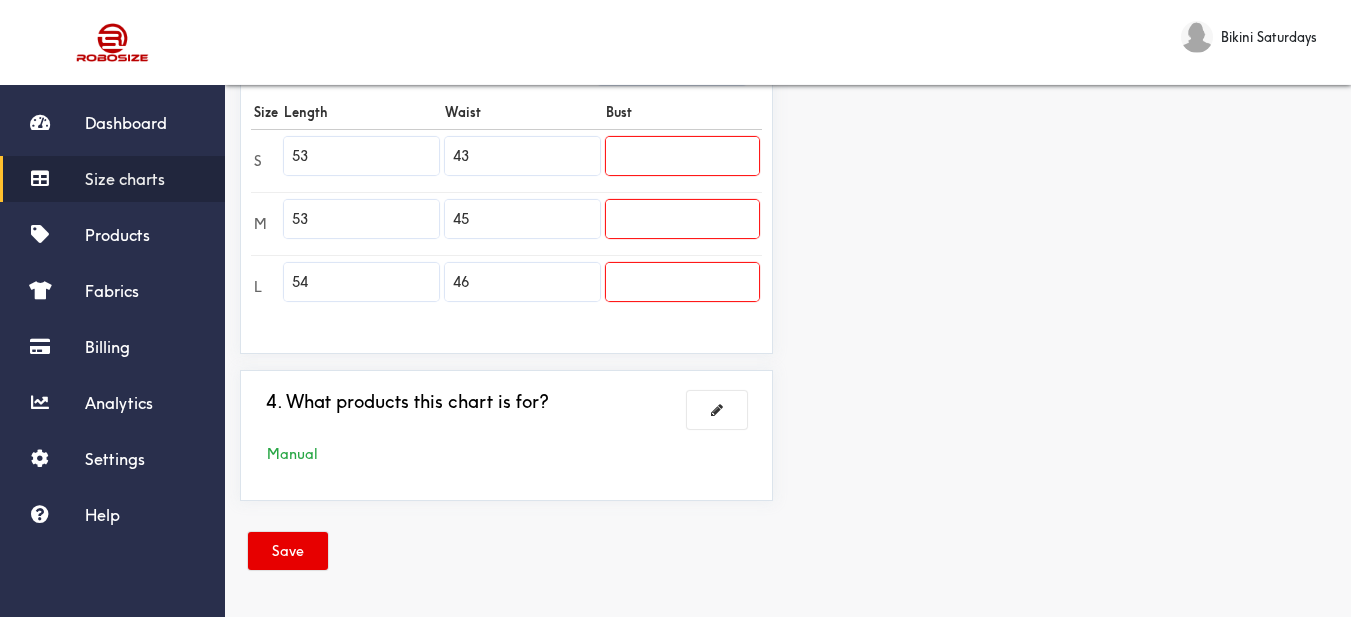 type on "46" 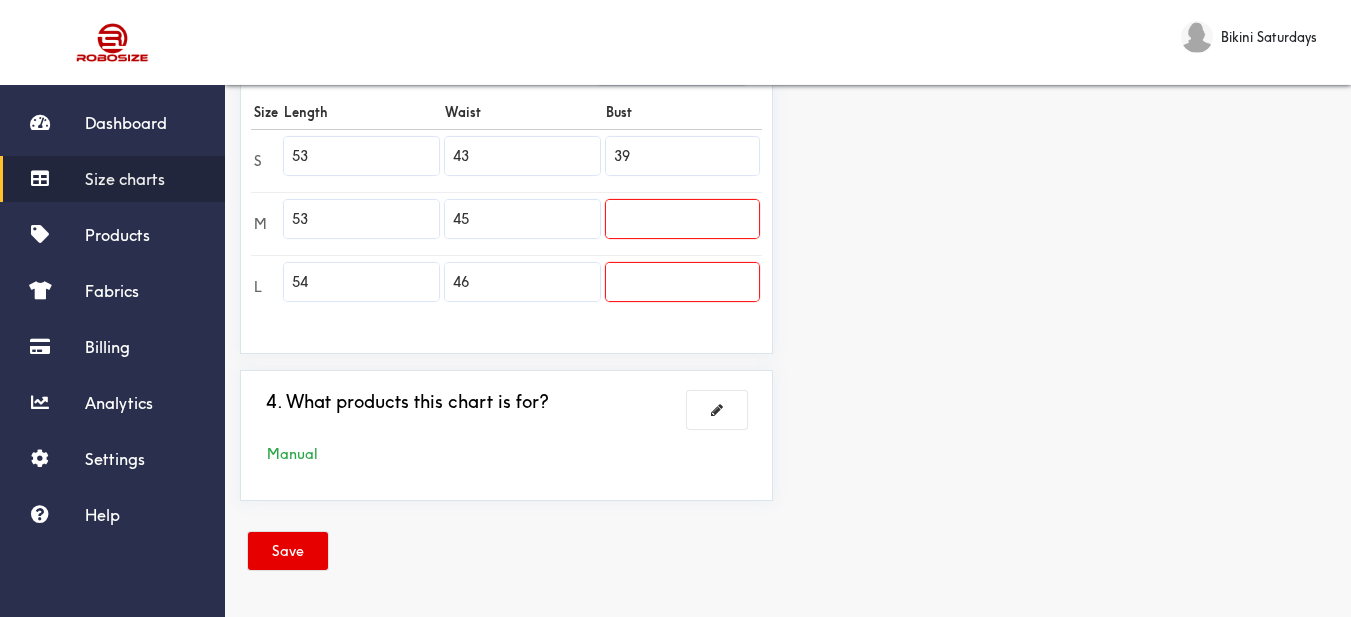 type on "39" 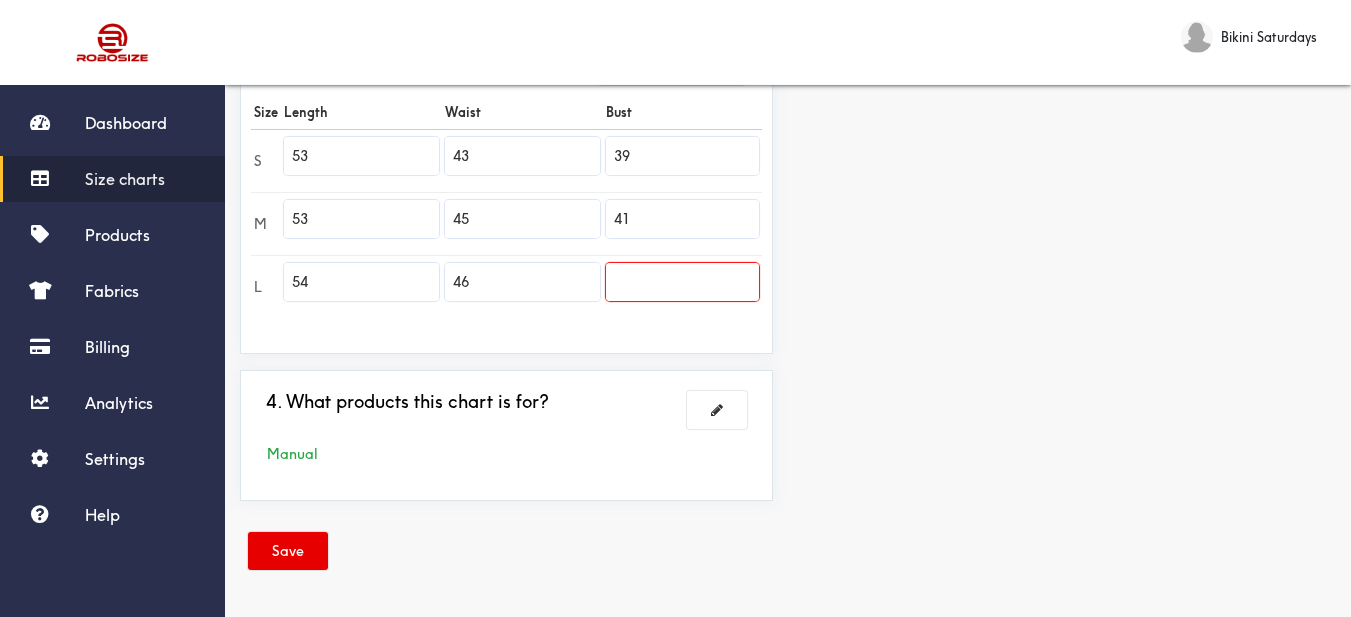 type on "41" 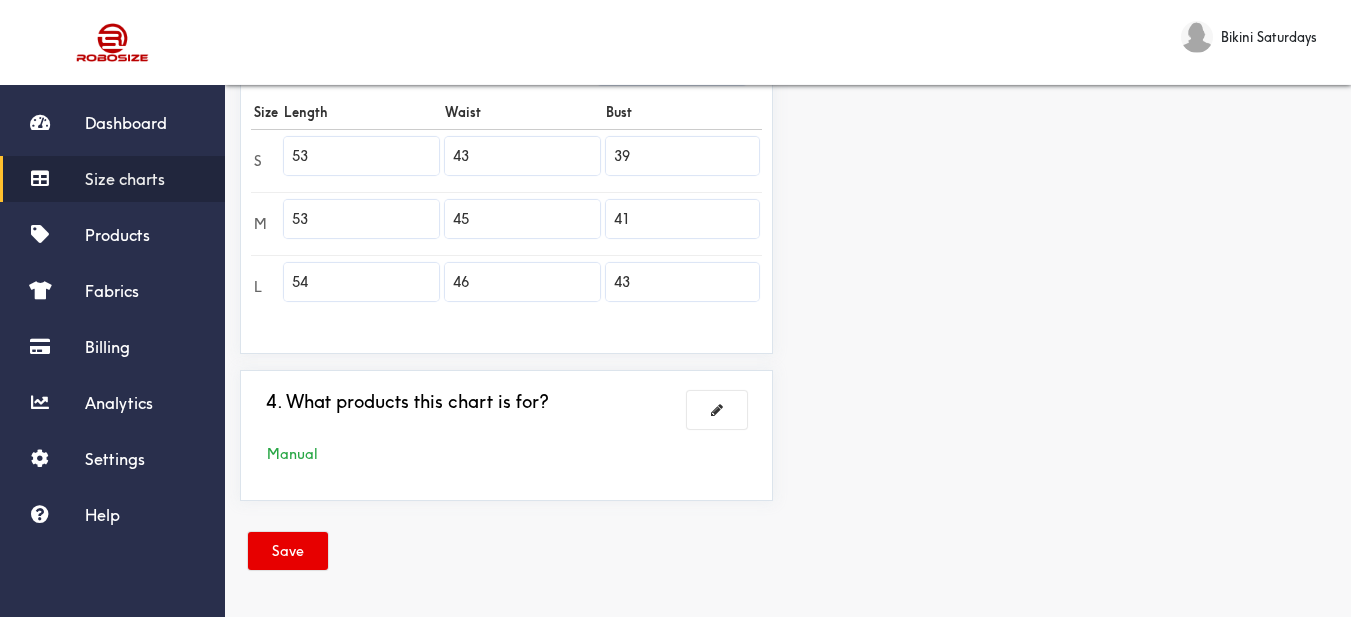type on "43" 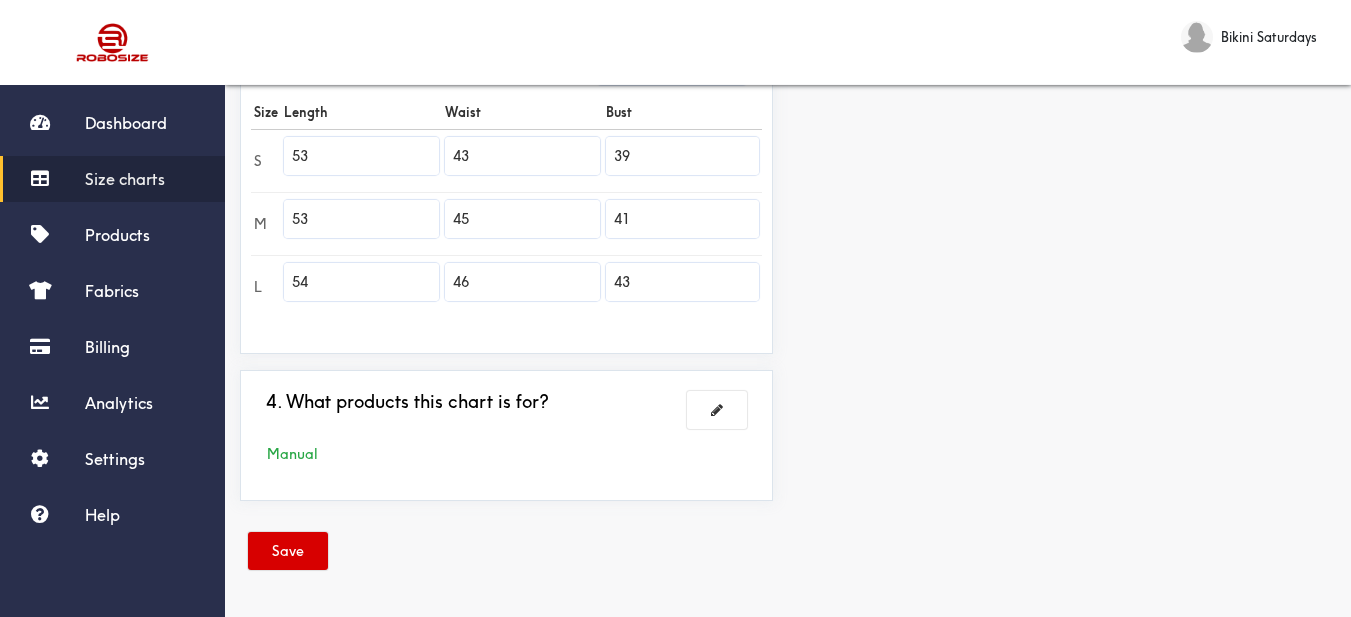 click on "Save" at bounding box center [288, 551] 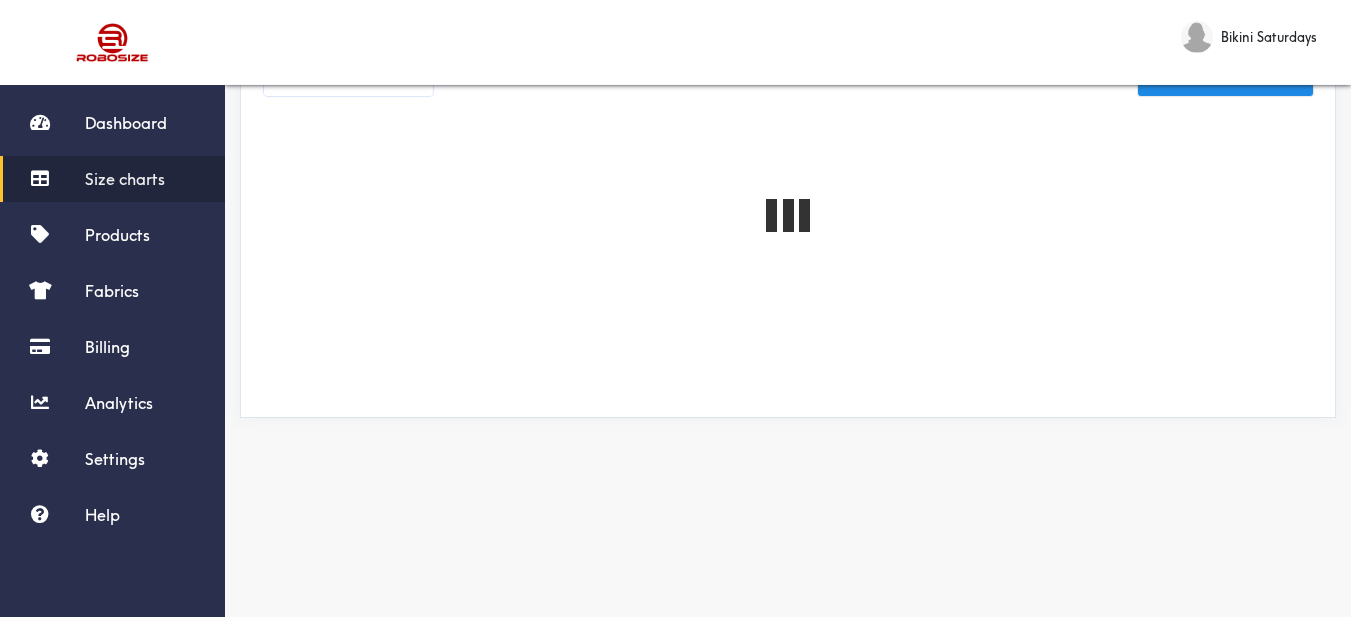 scroll, scrollTop: 58, scrollLeft: 0, axis: vertical 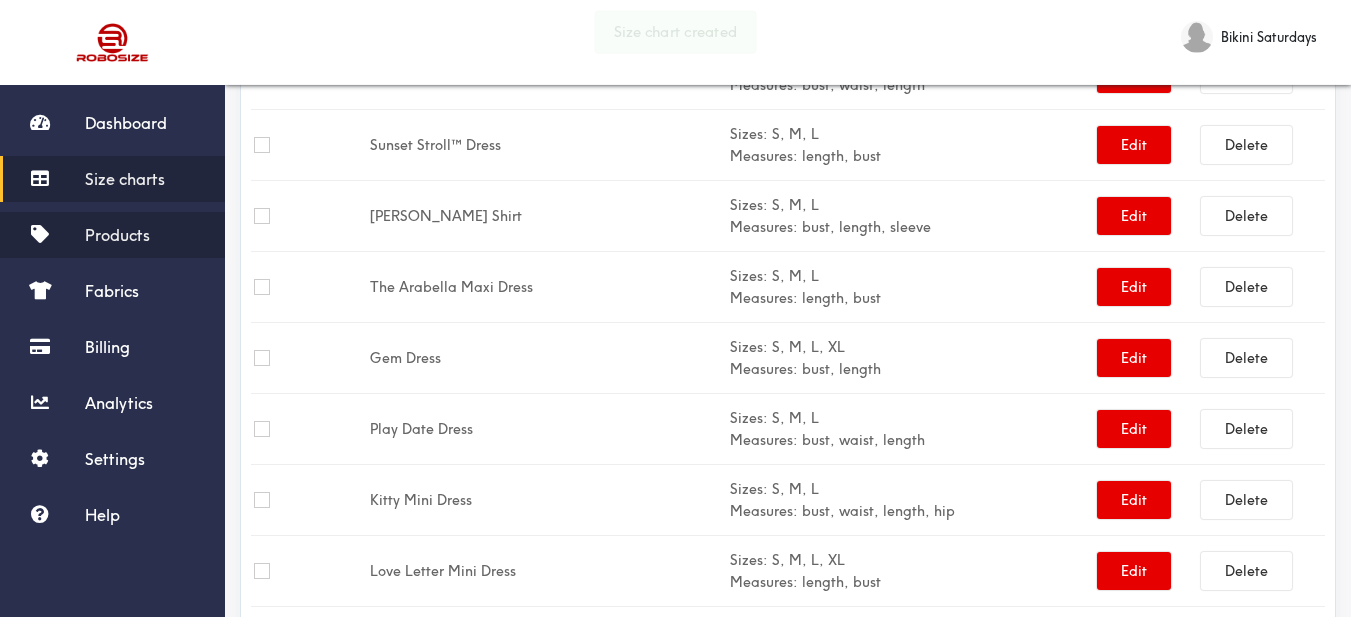 click on "Products" at bounding box center (117, 235) 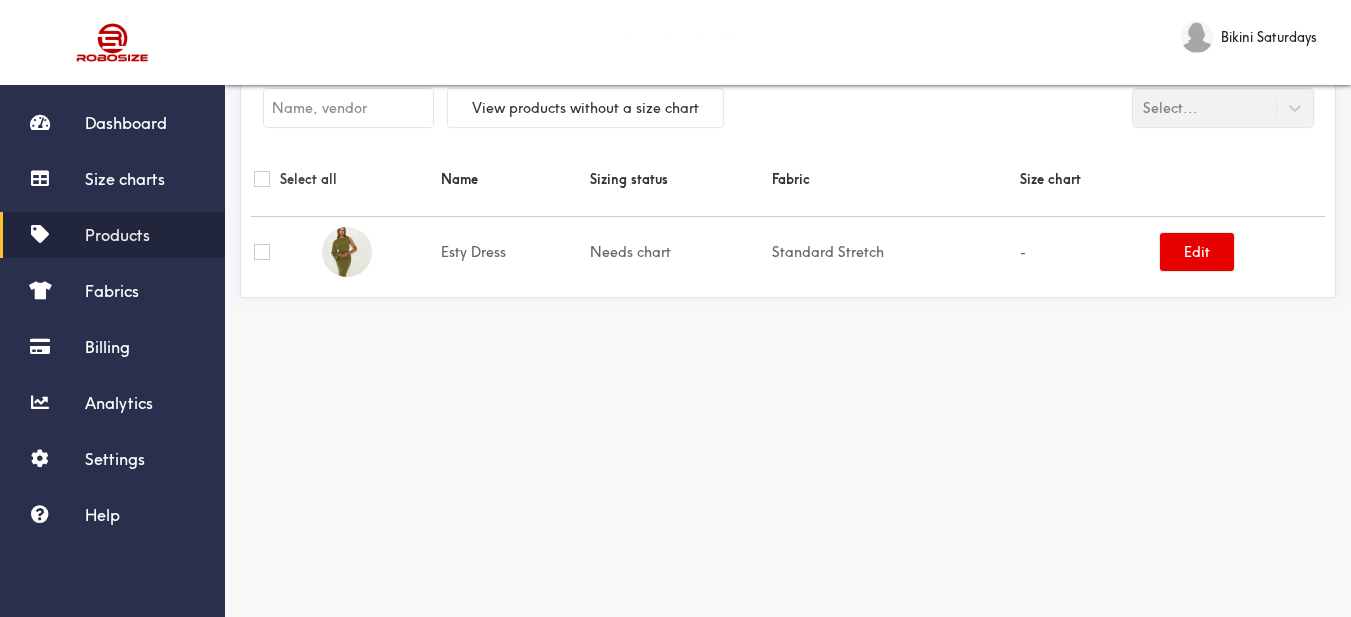 scroll, scrollTop: 58, scrollLeft: 0, axis: vertical 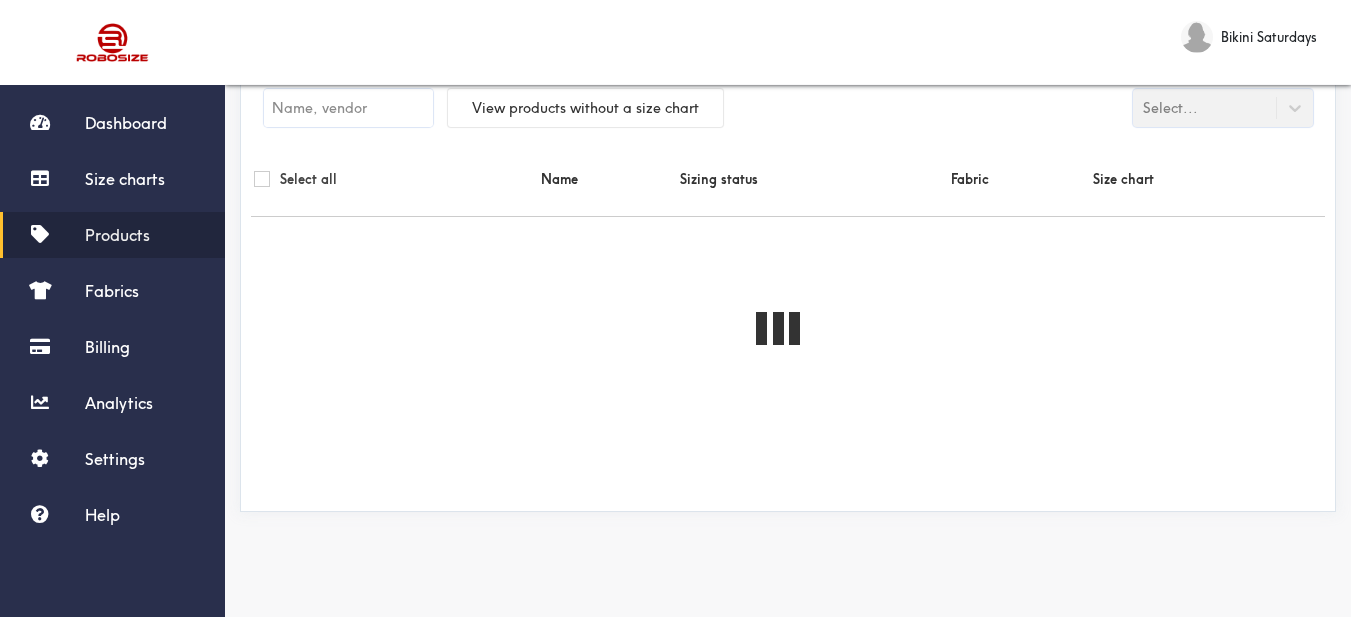 click at bounding box center [348, 108] 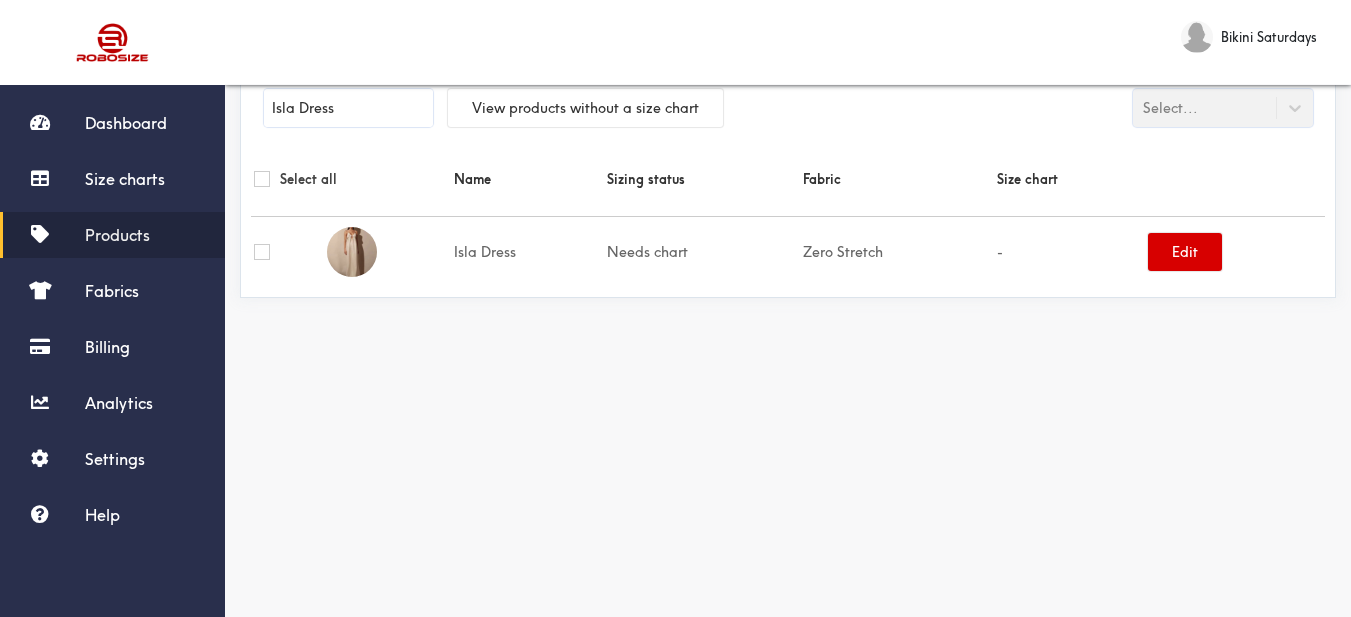 type on "Isla Dress" 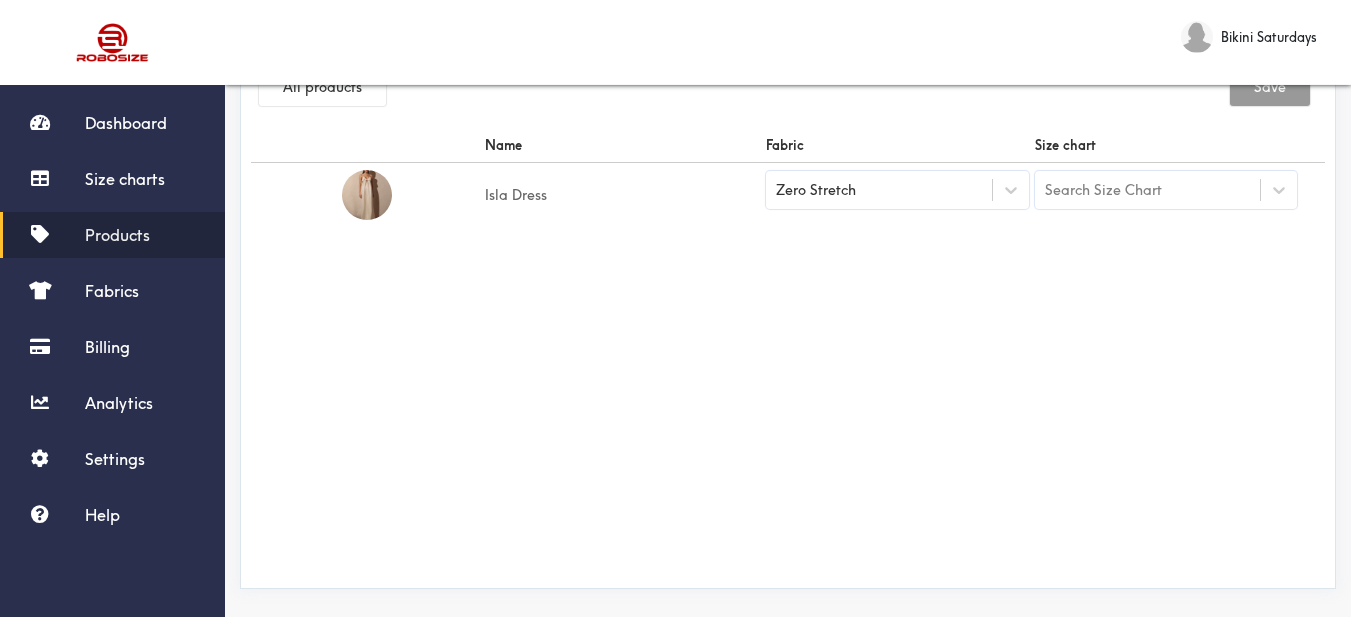 click on "Search Size Chart" at bounding box center (1148, 190) 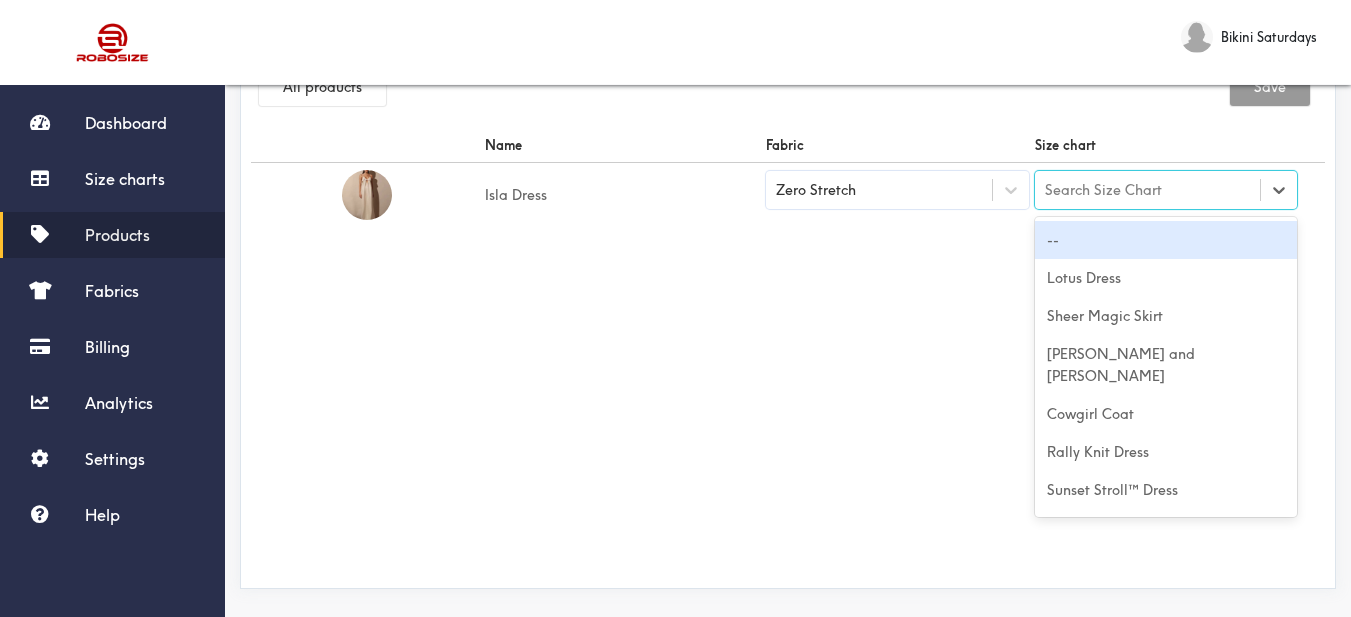 click on "--" at bounding box center (1166, 240) 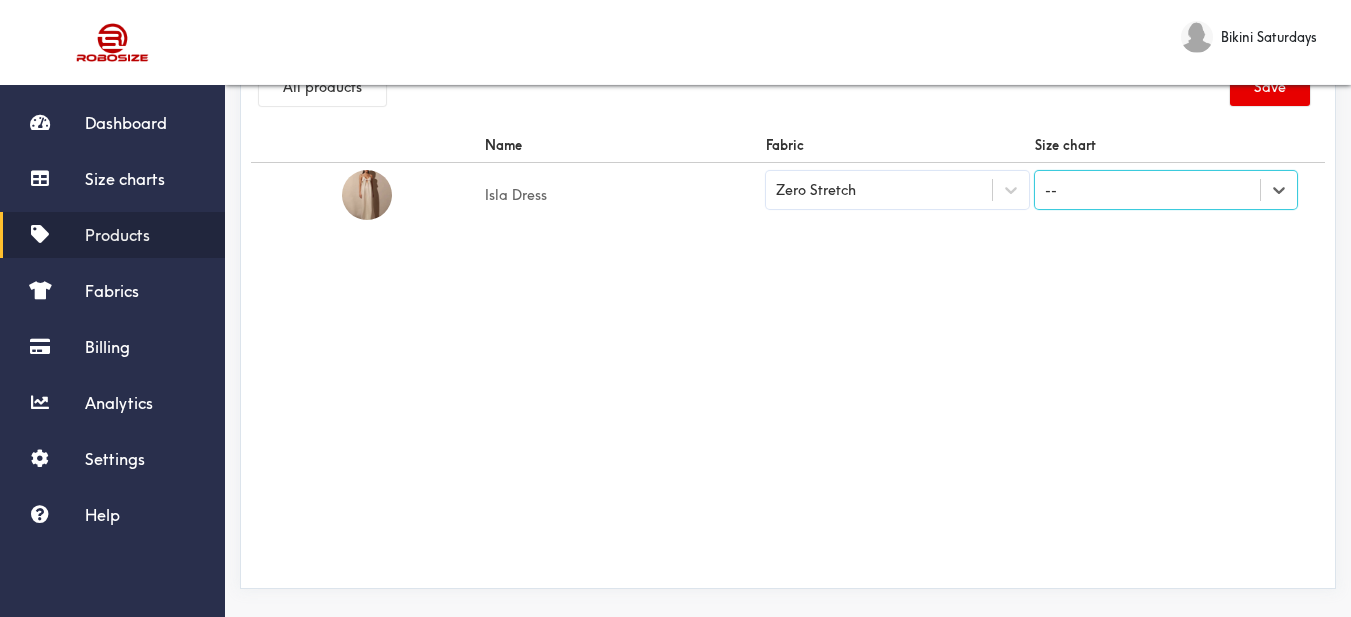 paste on "Isla Dress" 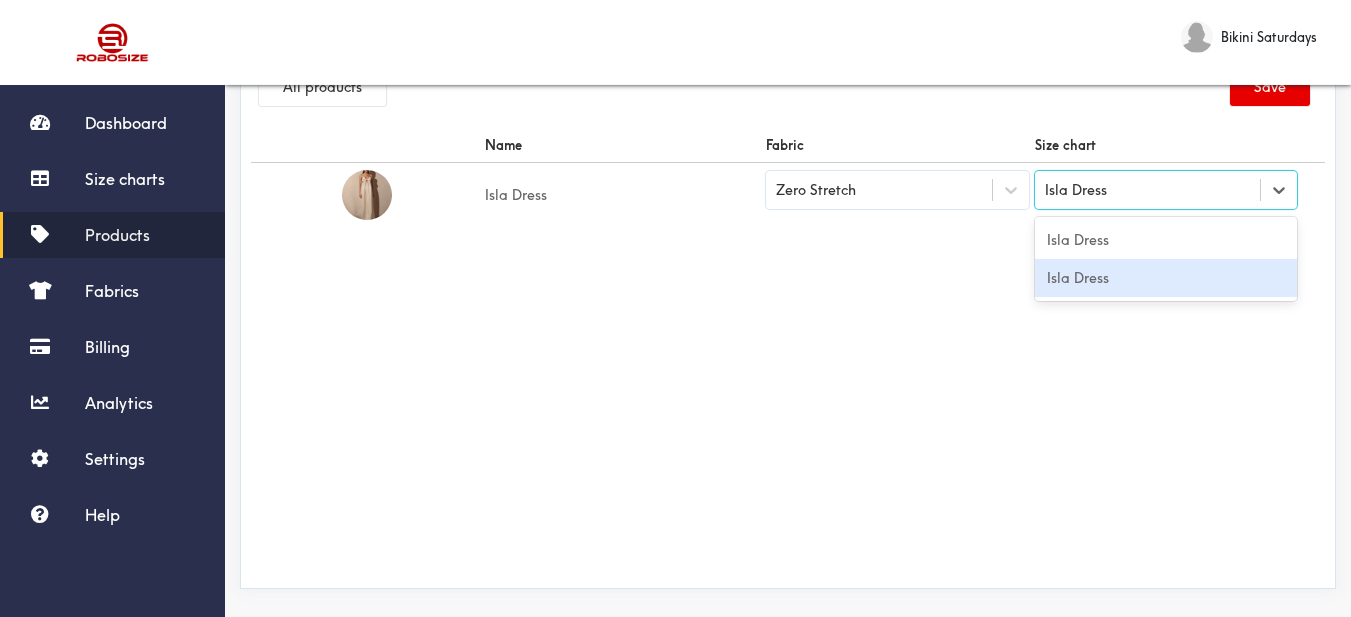 click on "Isla Dress" at bounding box center (1166, 278) 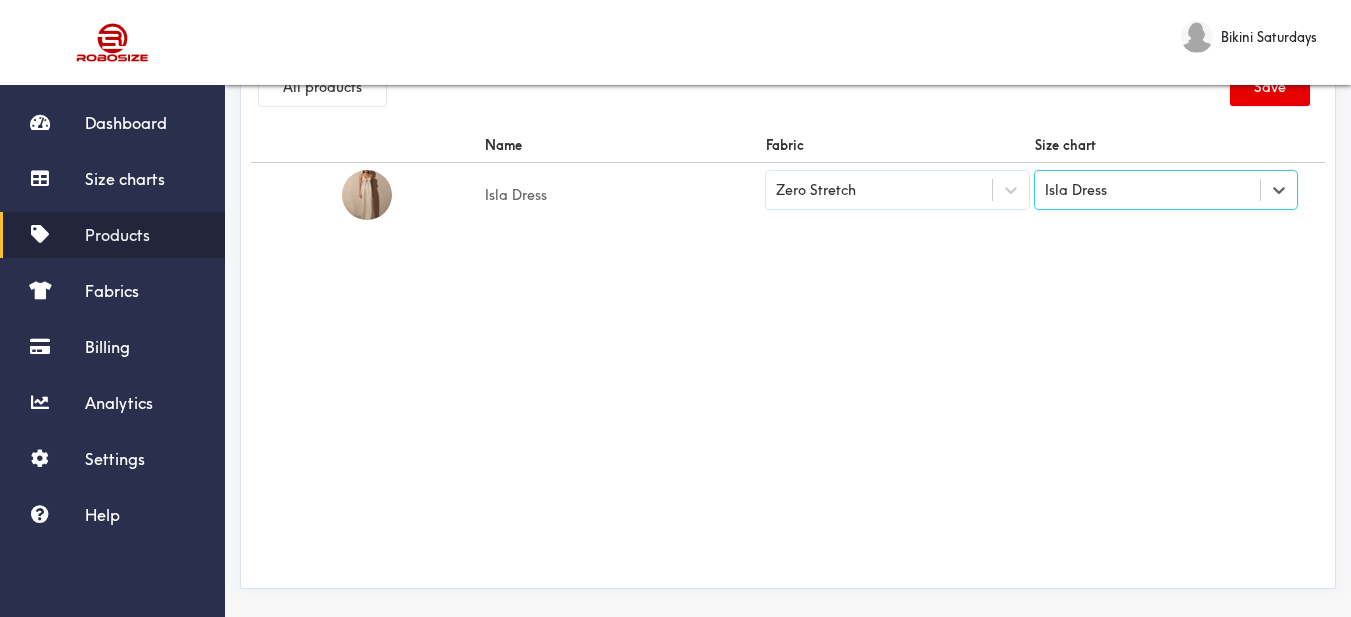 click on "Name Fabric Size chart Isla Dress Zero Stretch	 option Isla Dress, selected.   Select is focused ,type to refine list, press Down to open the menu,  [GEOGRAPHIC_DATA]" at bounding box center [788, 353] 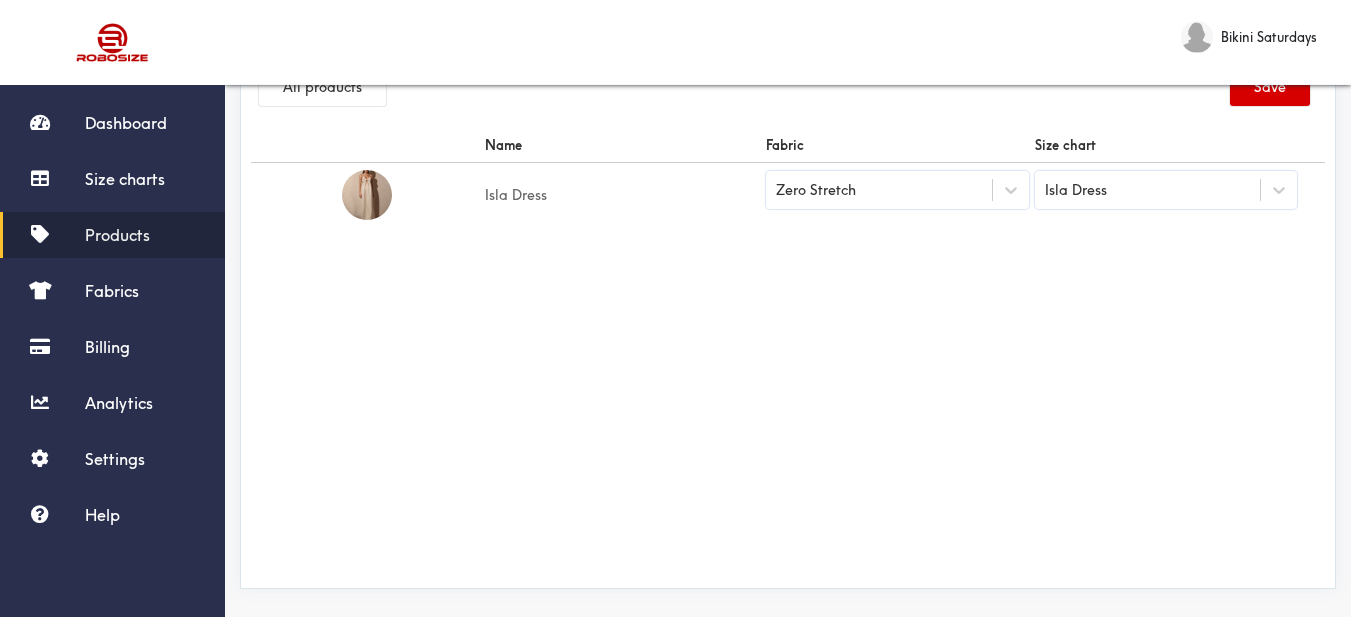 click on "Save" at bounding box center [1270, 87] 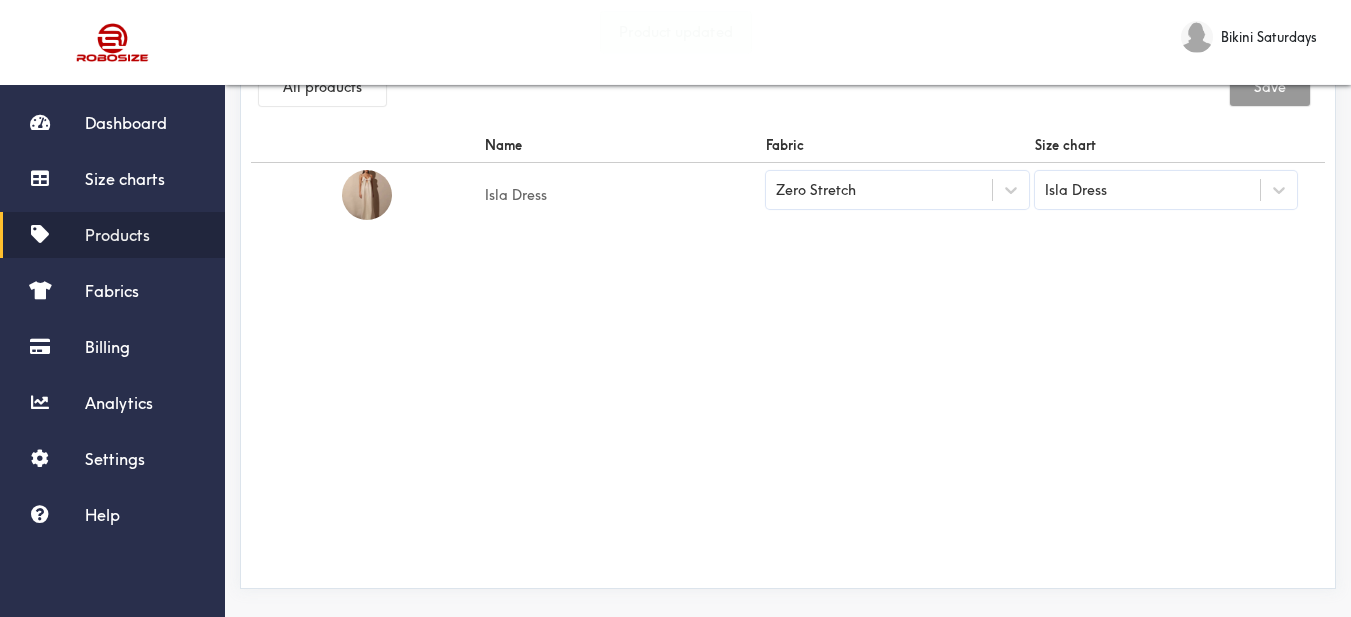 scroll, scrollTop: 0, scrollLeft: 0, axis: both 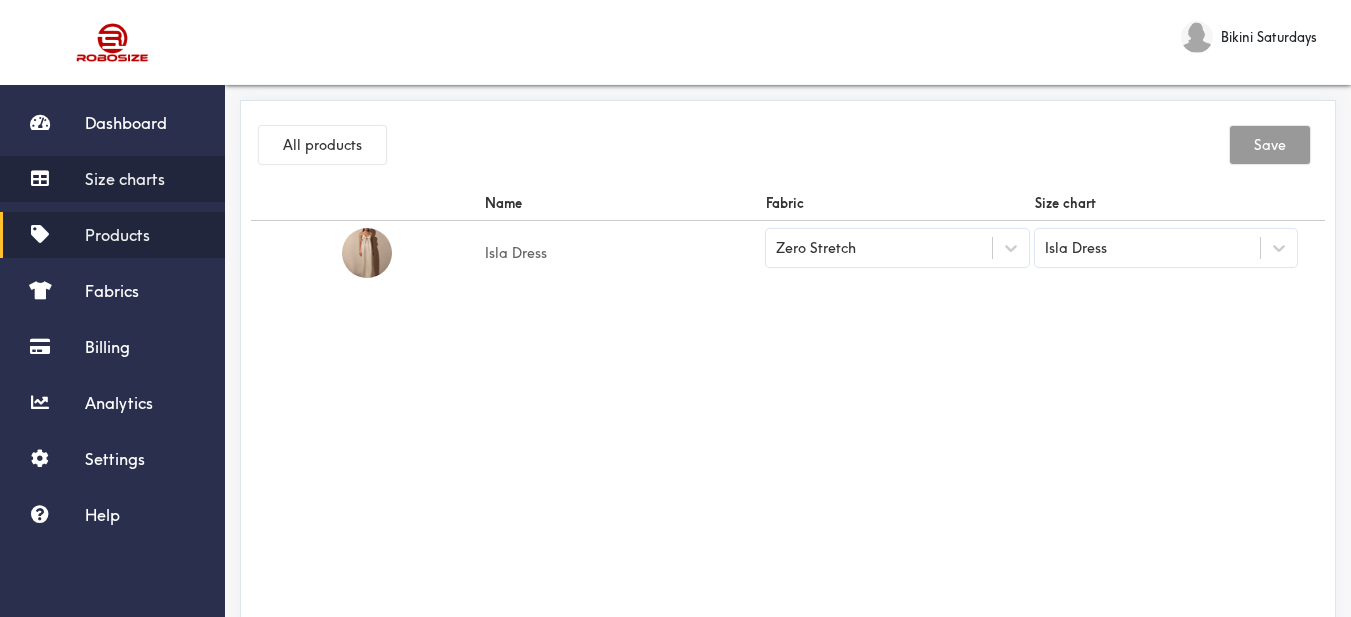 click on "Size charts" at bounding box center (112, 179) 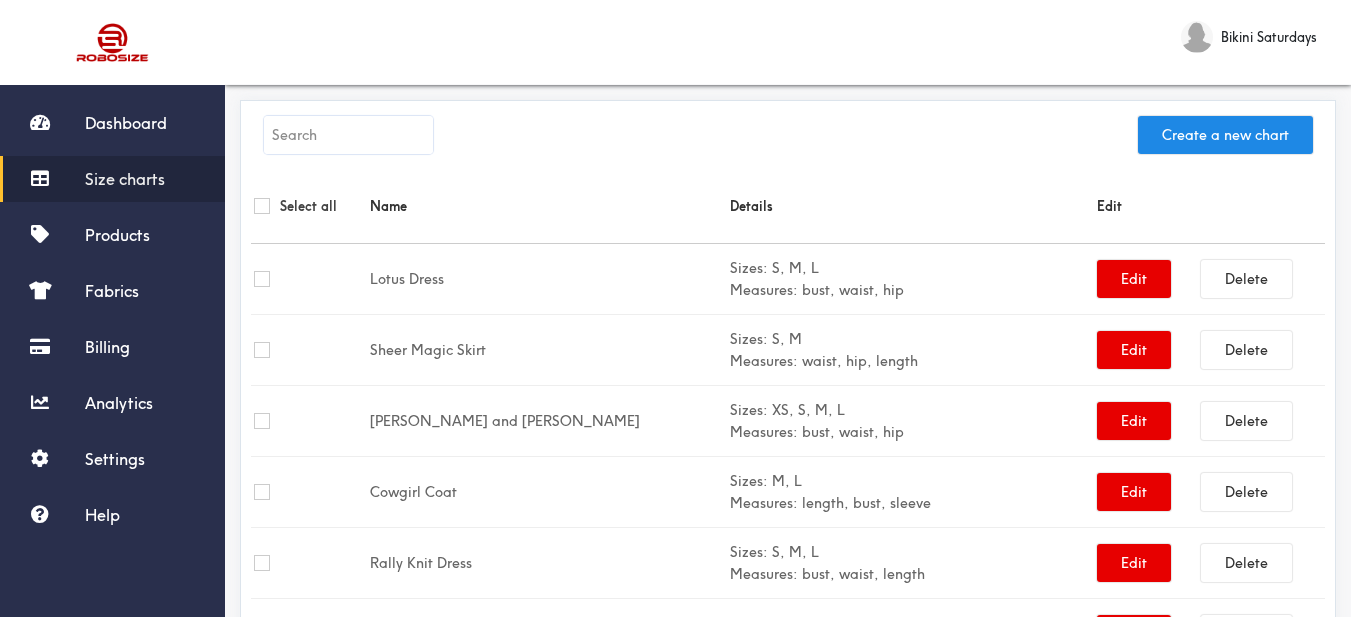 click at bounding box center (348, 135) 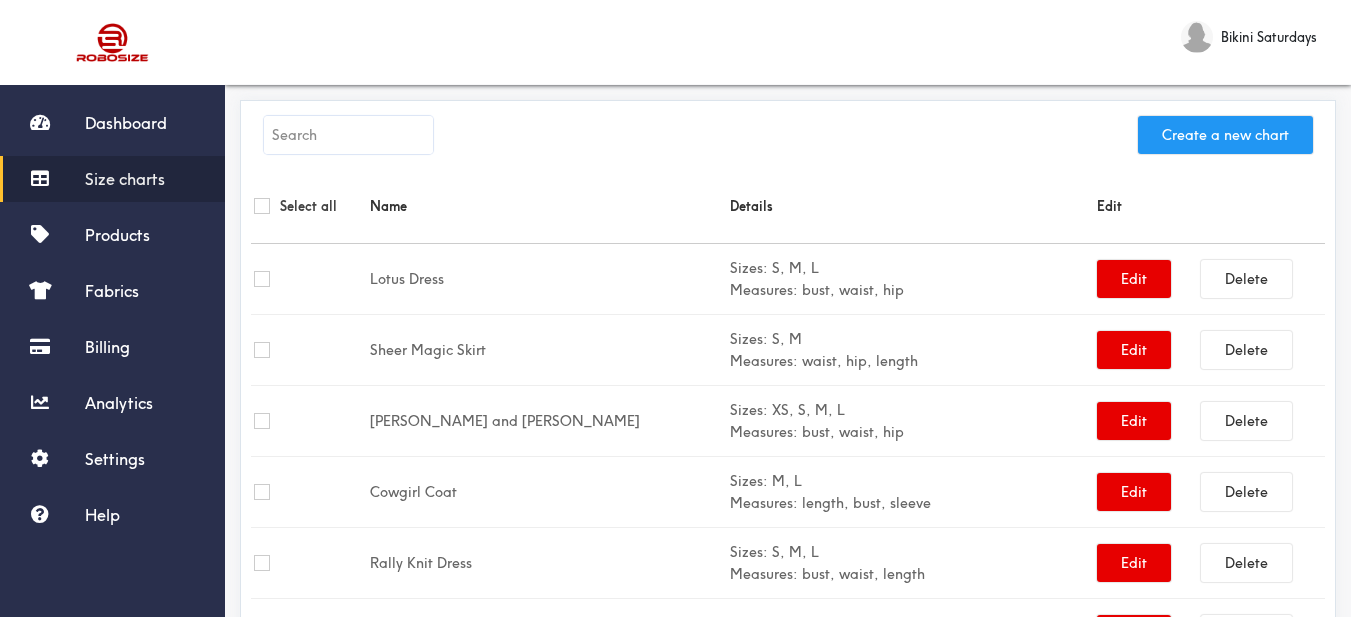 click on "Create a new chart" at bounding box center (1225, 135) 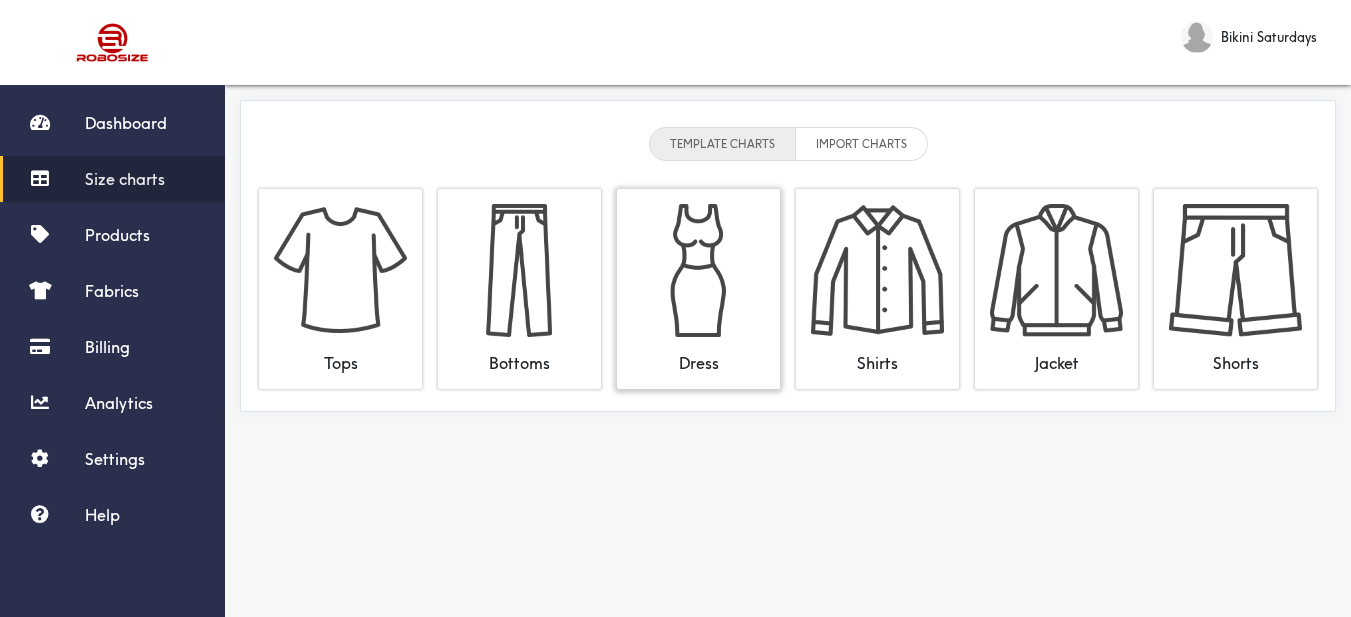 click at bounding box center [698, 270] 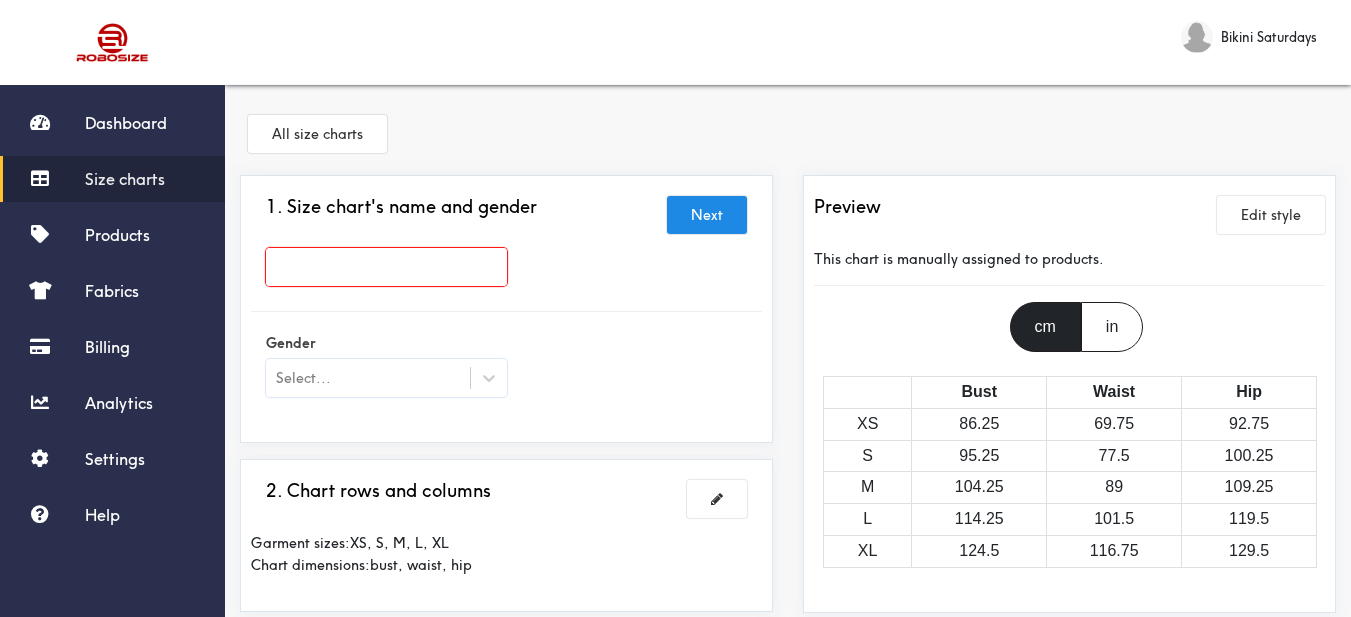 click at bounding box center [386, 267] 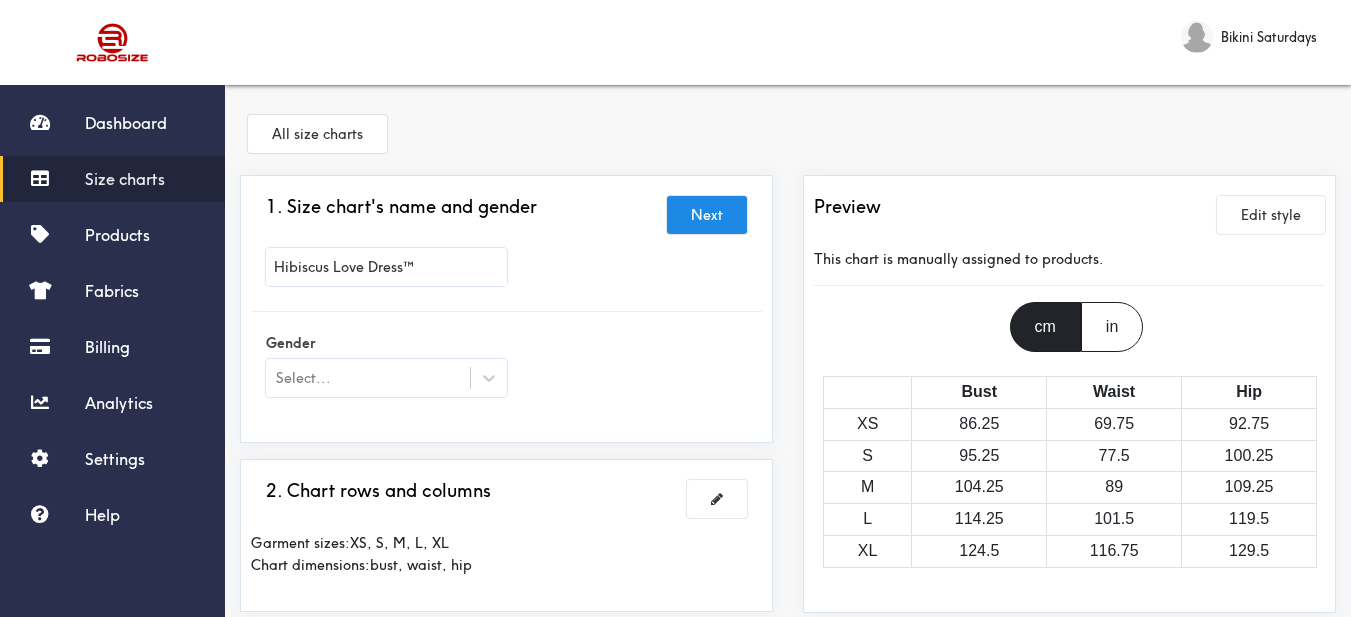 type on "Hibiscus Love Dress™" 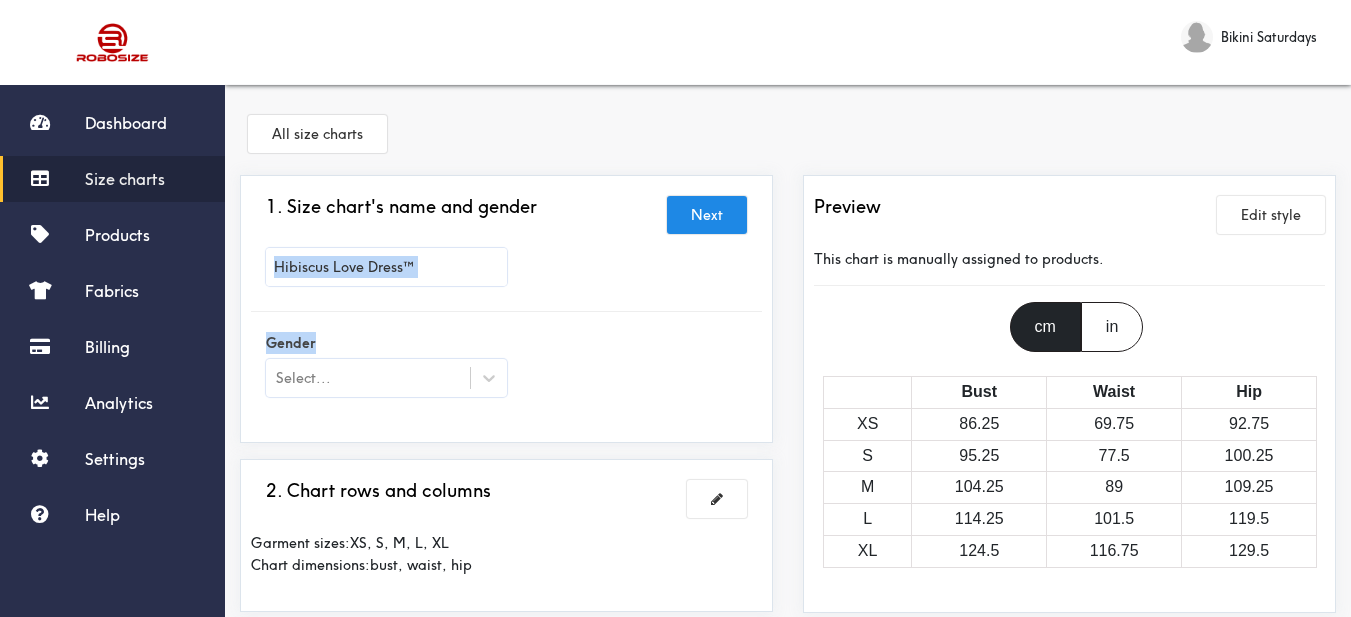 click on "1. Size chart's name and gender Next Hibiscus Love Dress™ Gender Select..." at bounding box center (506, 309) 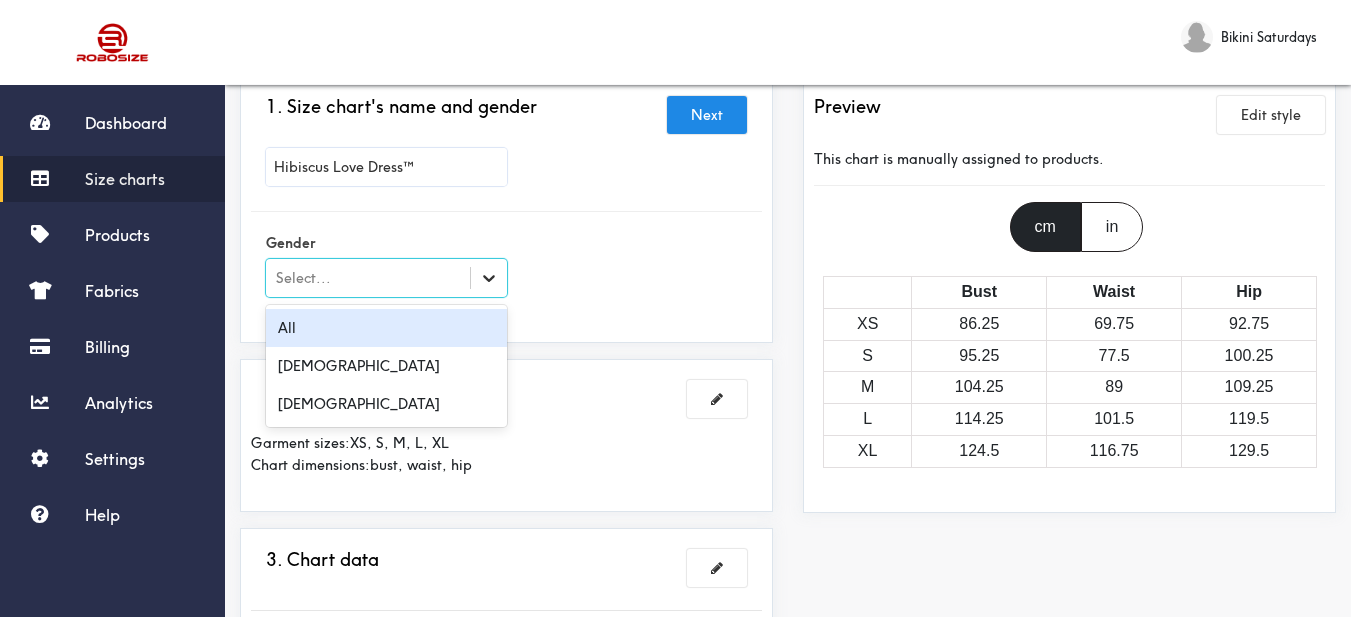 click at bounding box center [489, 278] 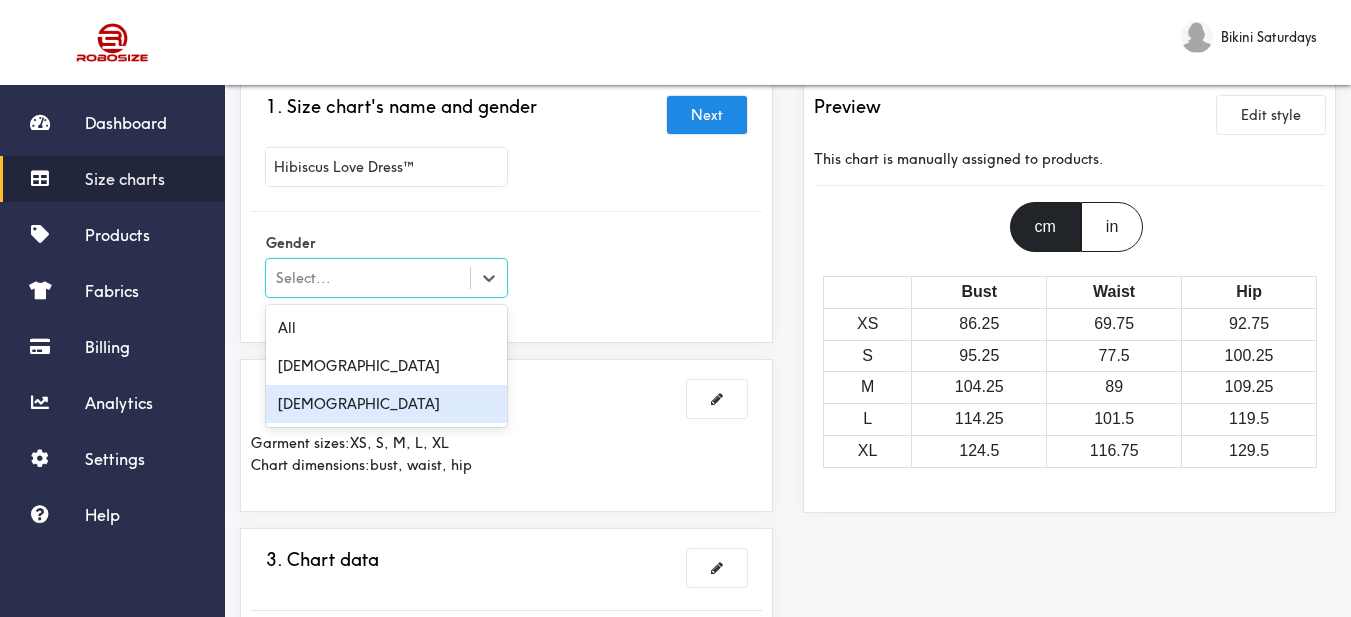 click on "[DEMOGRAPHIC_DATA]" at bounding box center (386, 404) 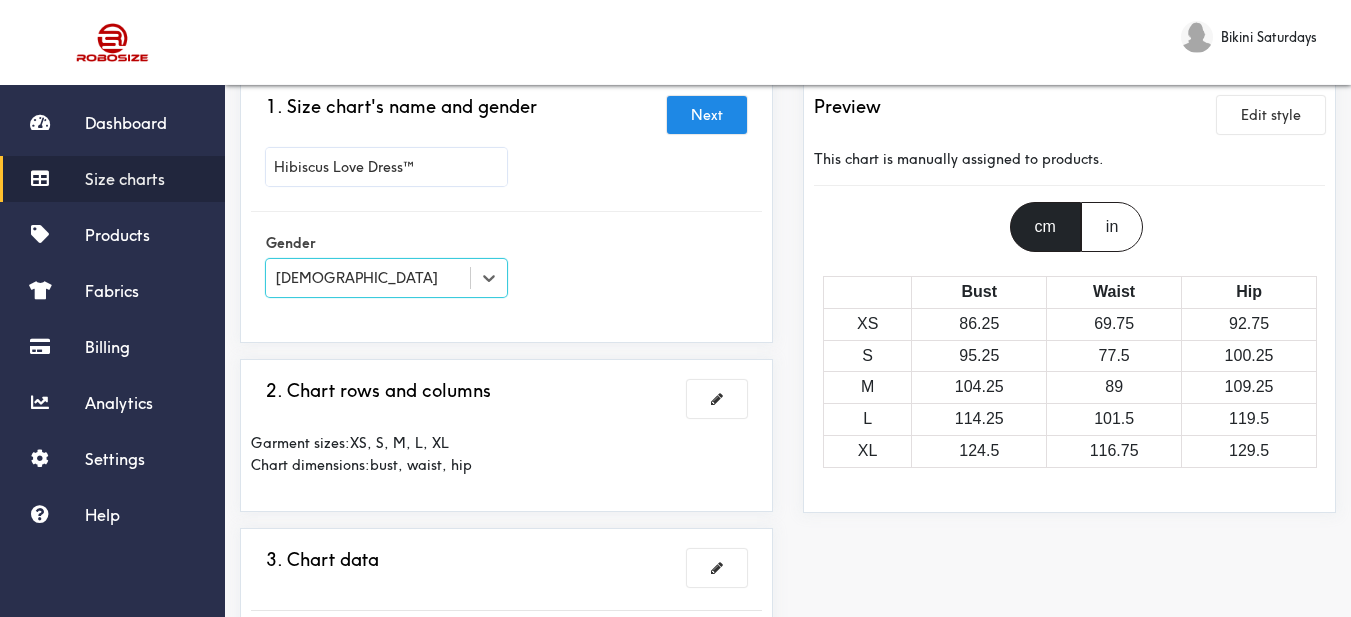 drag, startPoint x: 584, startPoint y: 312, endPoint x: 620, endPoint y: 308, distance: 36.221542 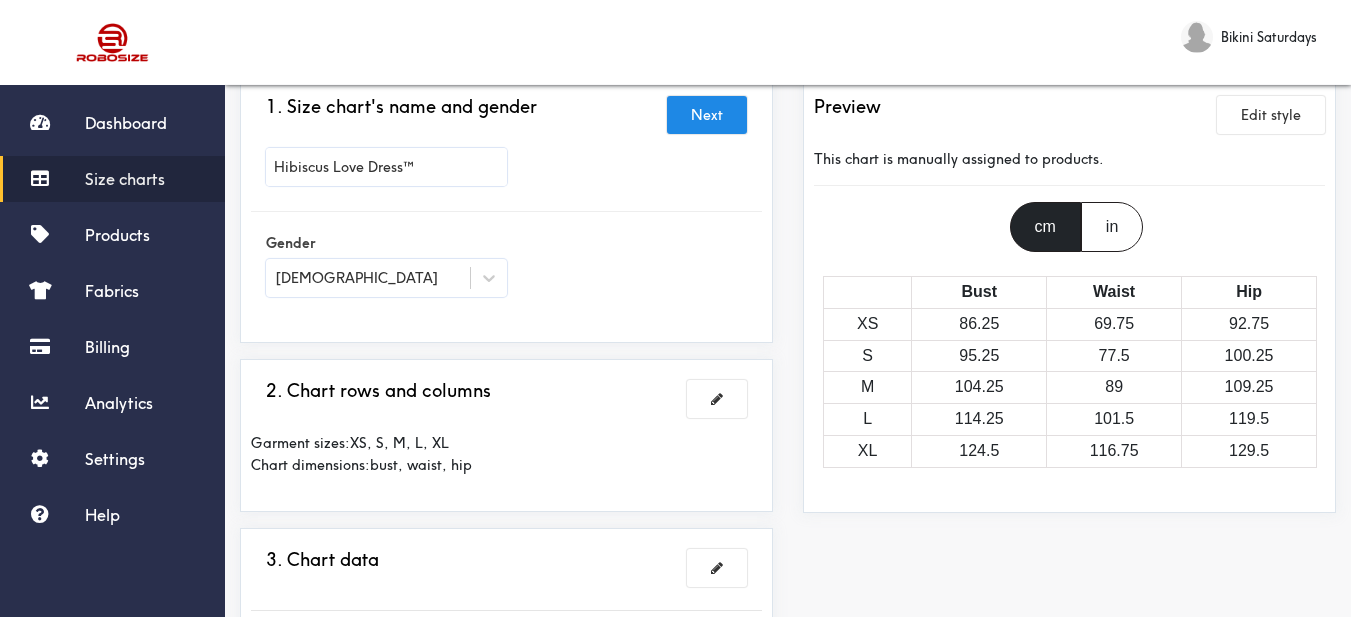 scroll, scrollTop: 200, scrollLeft: 0, axis: vertical 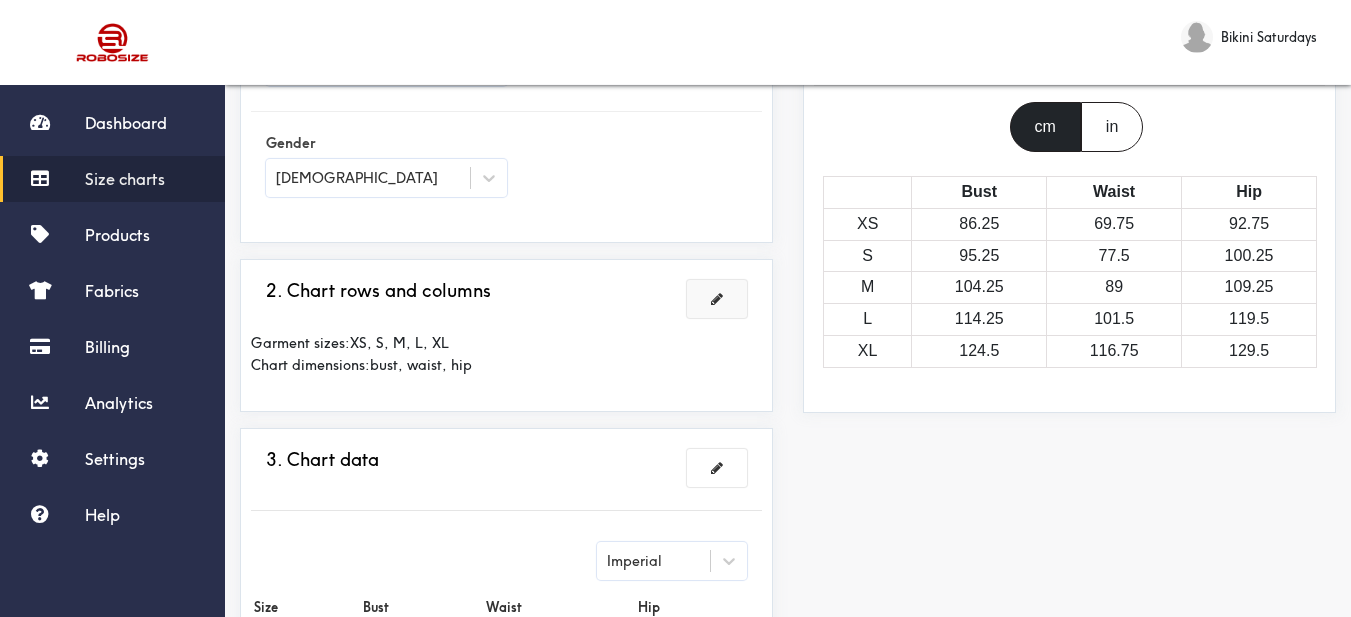 click at bounding box center [717, 299] 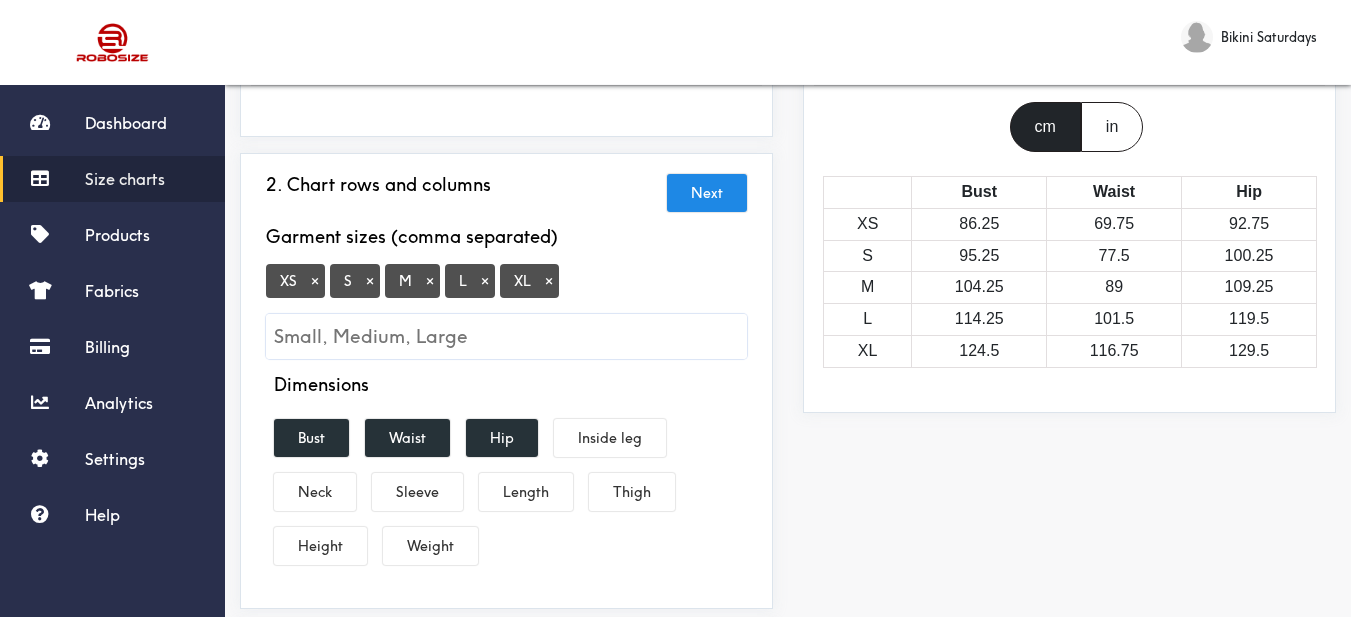 click on "×" at bounding box center [315, 281] 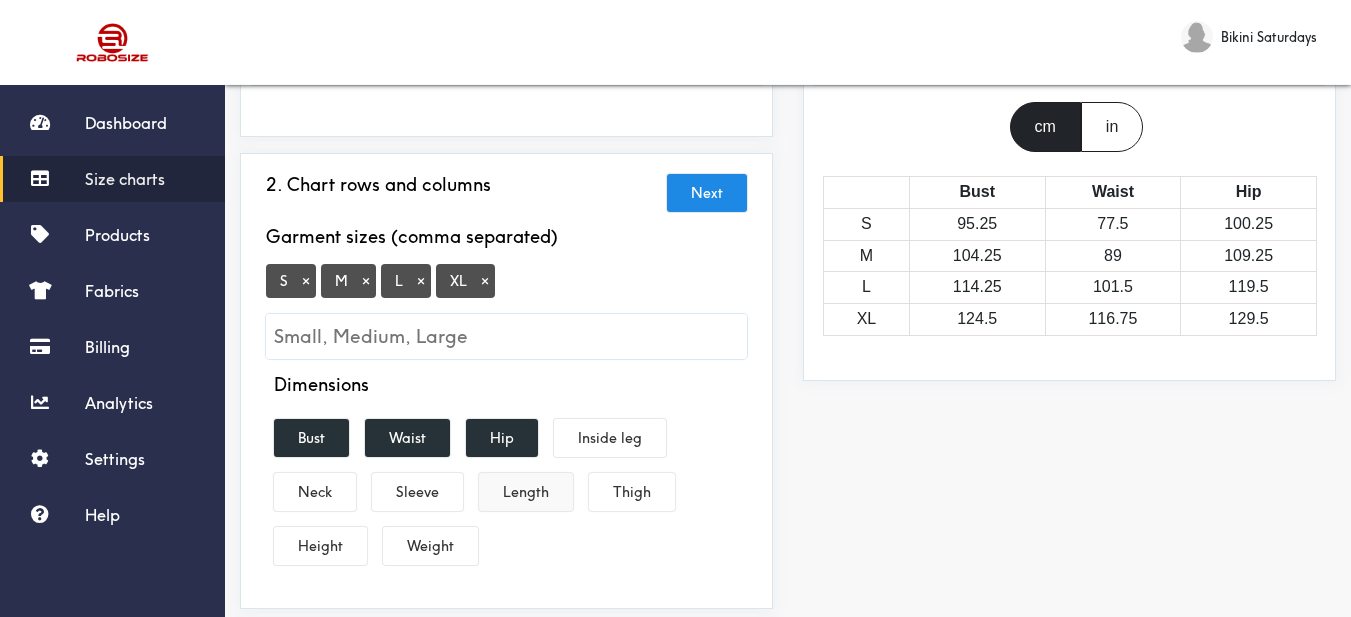 scroll, scrollTop: 300, scrollLeft: 0, axis: vertical 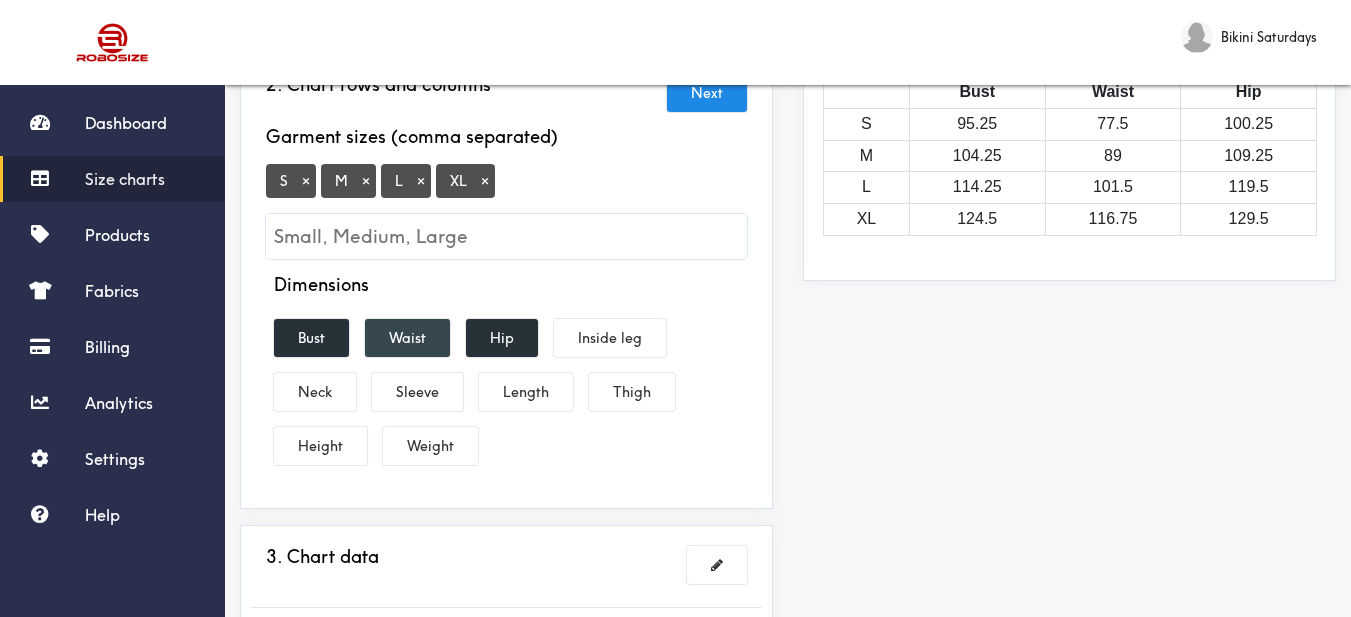 drag, startPoint x: 319, startPoint y: 336, endPoint x: 415, endPoint y: 335, distance: 96.00521 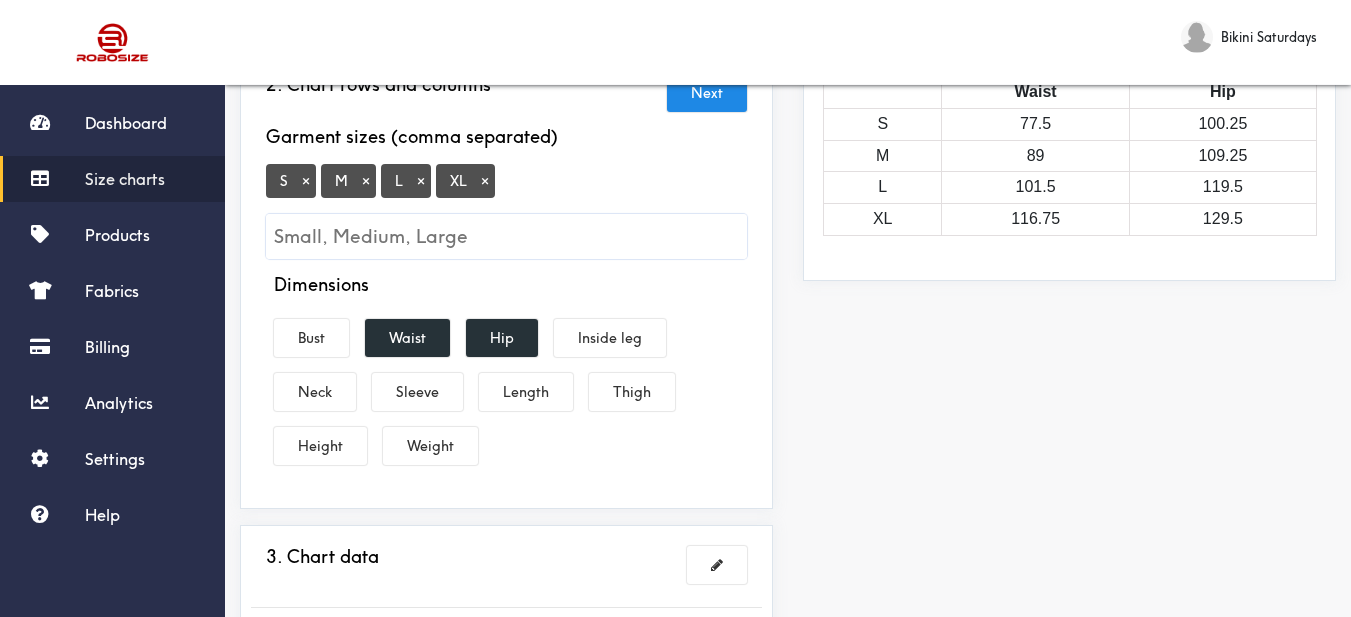drag, startPoint x: 415, startPoint y: 335, endPoint x: 461, endPoint y: 336, distance: 46.010868 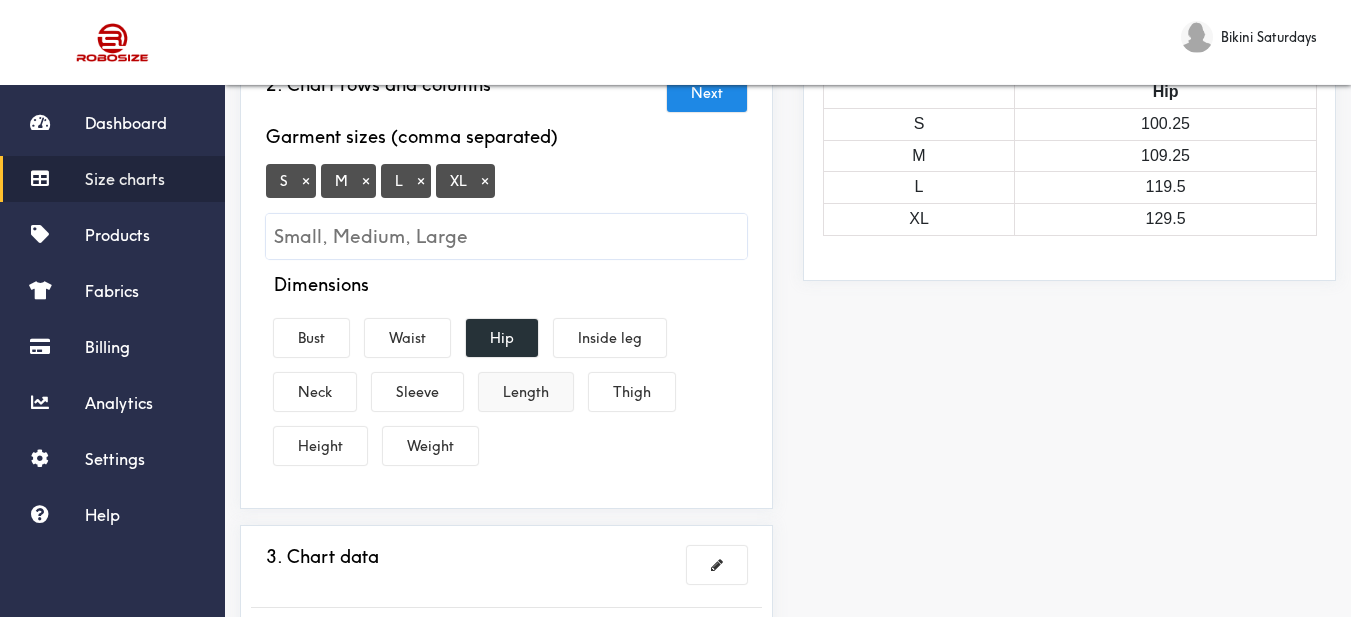drag, startPoint x: 517, startPoint y: 336, endPoint x: 530, endPoint y: 378, distance: 43.965897 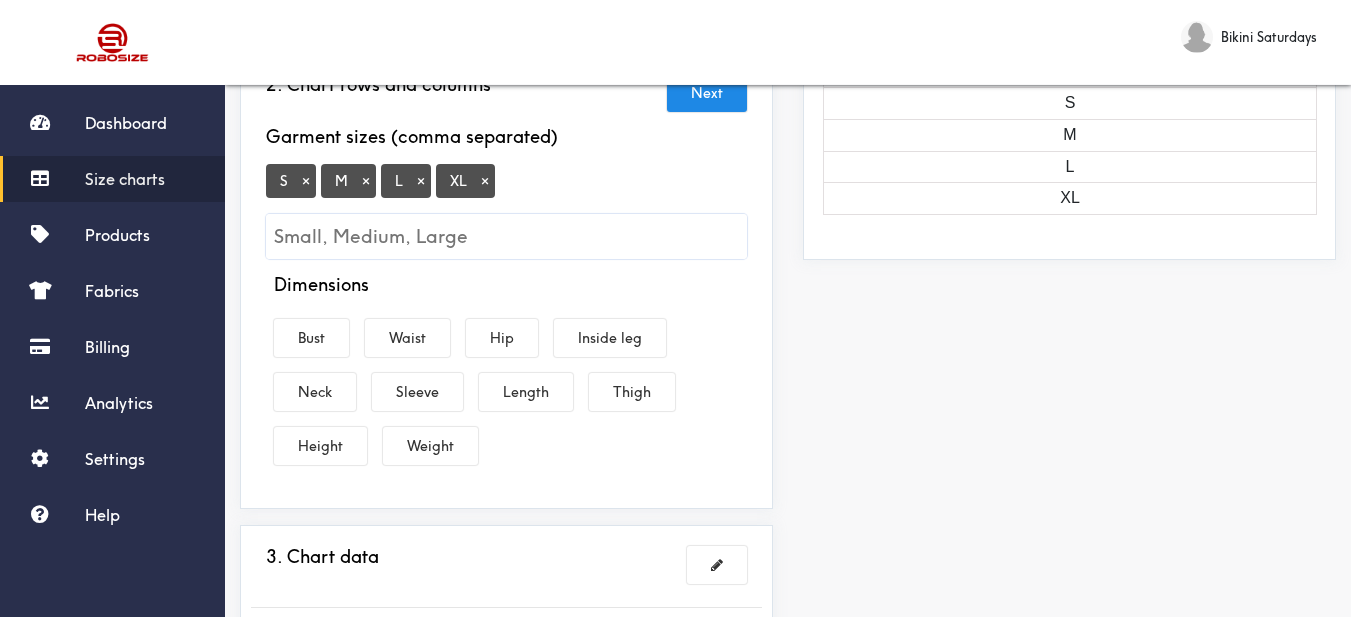 drag, startPoint x: 530, startPoint y: 379, endPoint x: 454, endPoint y: 361, distance: 78.10249 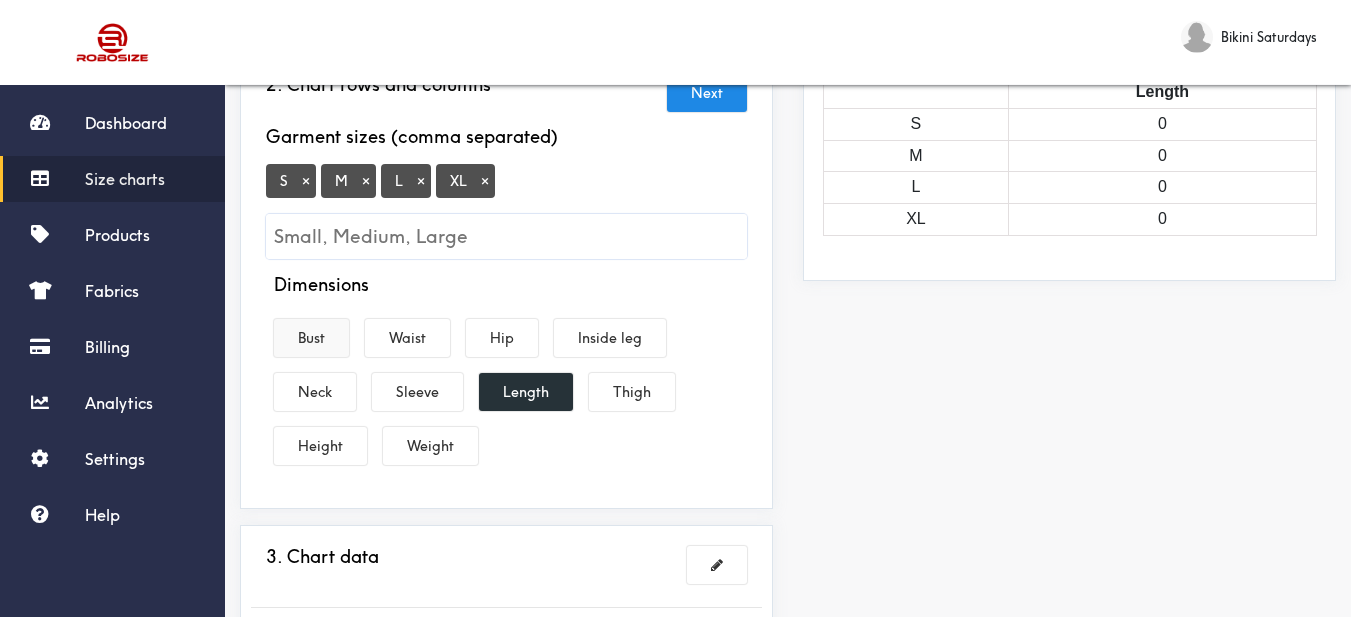 click on "Bust" at bounding box center (311, 338) 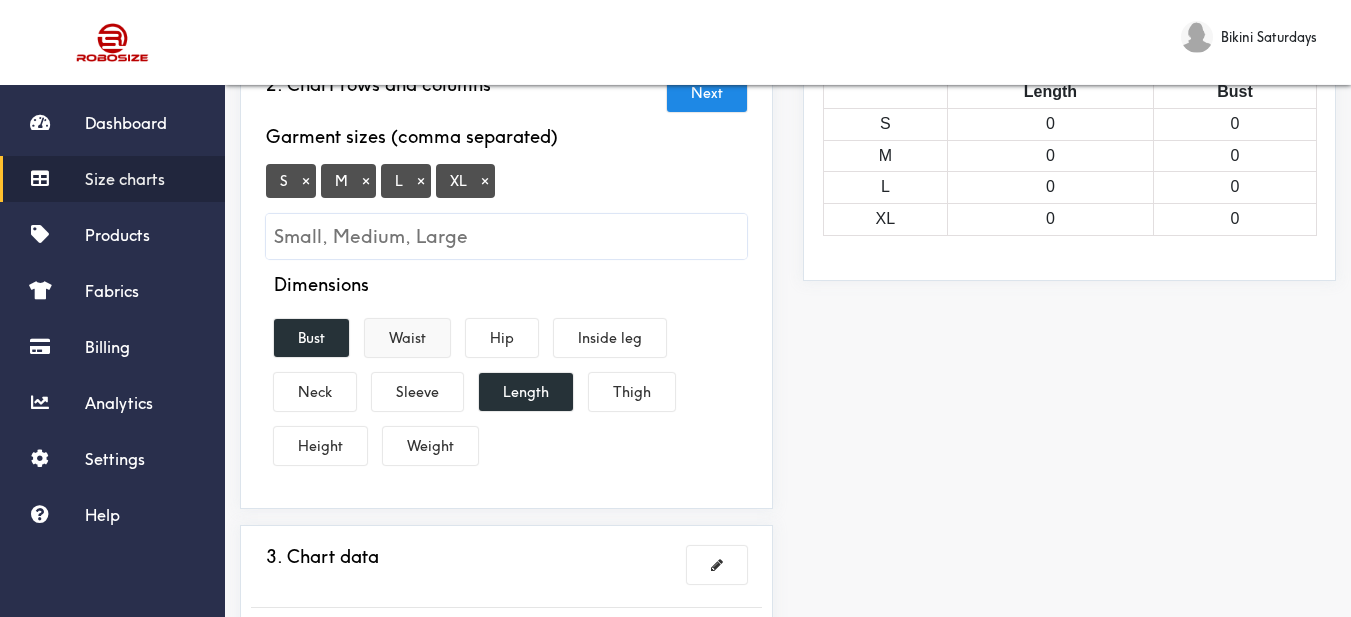 click on "Waist" at bounding box center [407, 338] 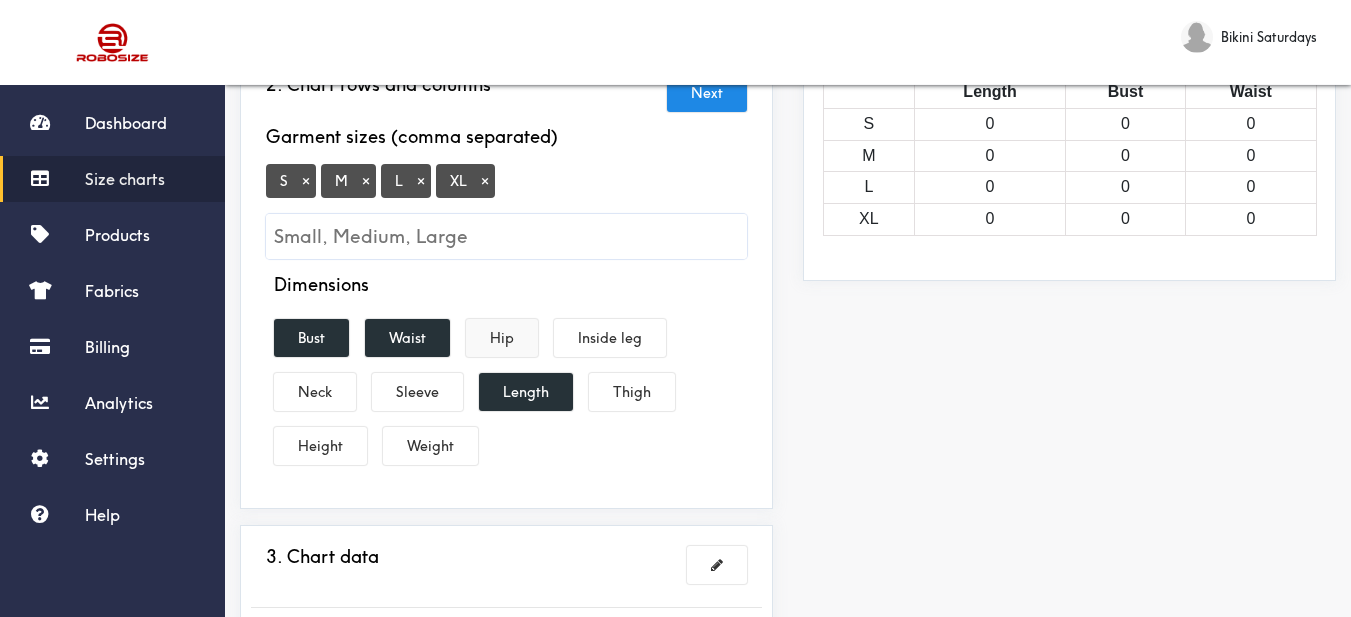 drag, startPoint x: 490, startPoint y: 342, endPoint x: 528, endPoint y: 344, distance: 38.052597 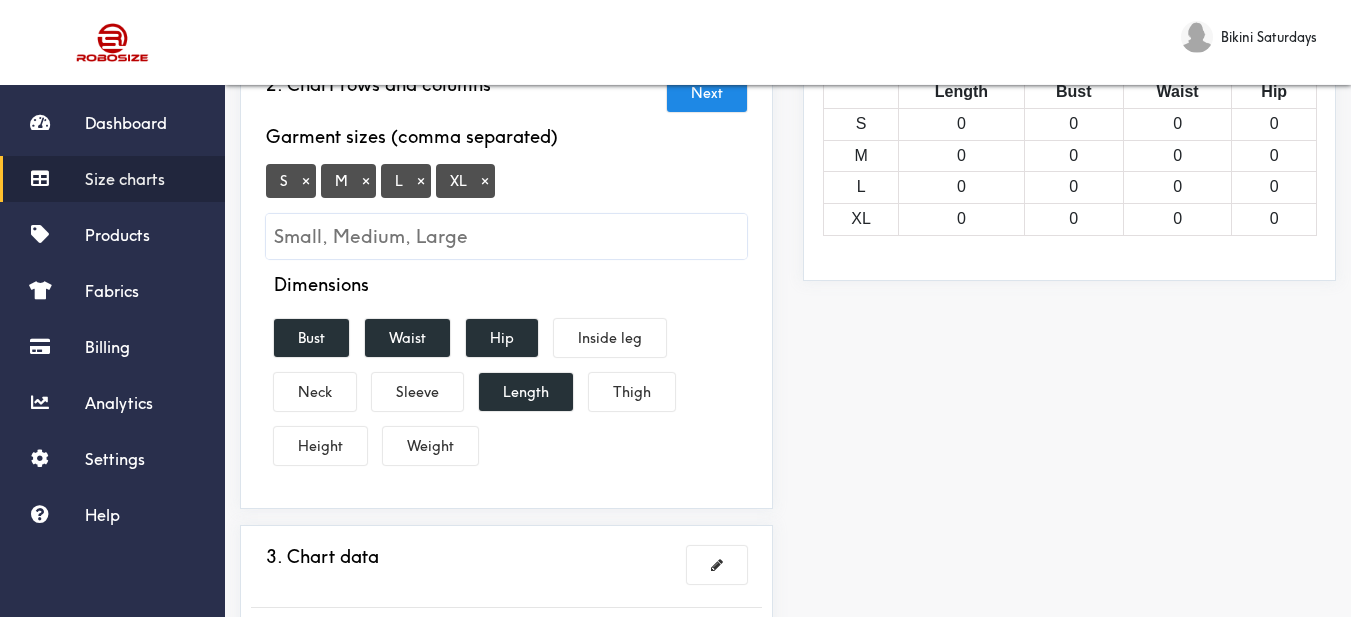 scroll, scrollTop: 500, scrollLeft: 0, axis: vertical 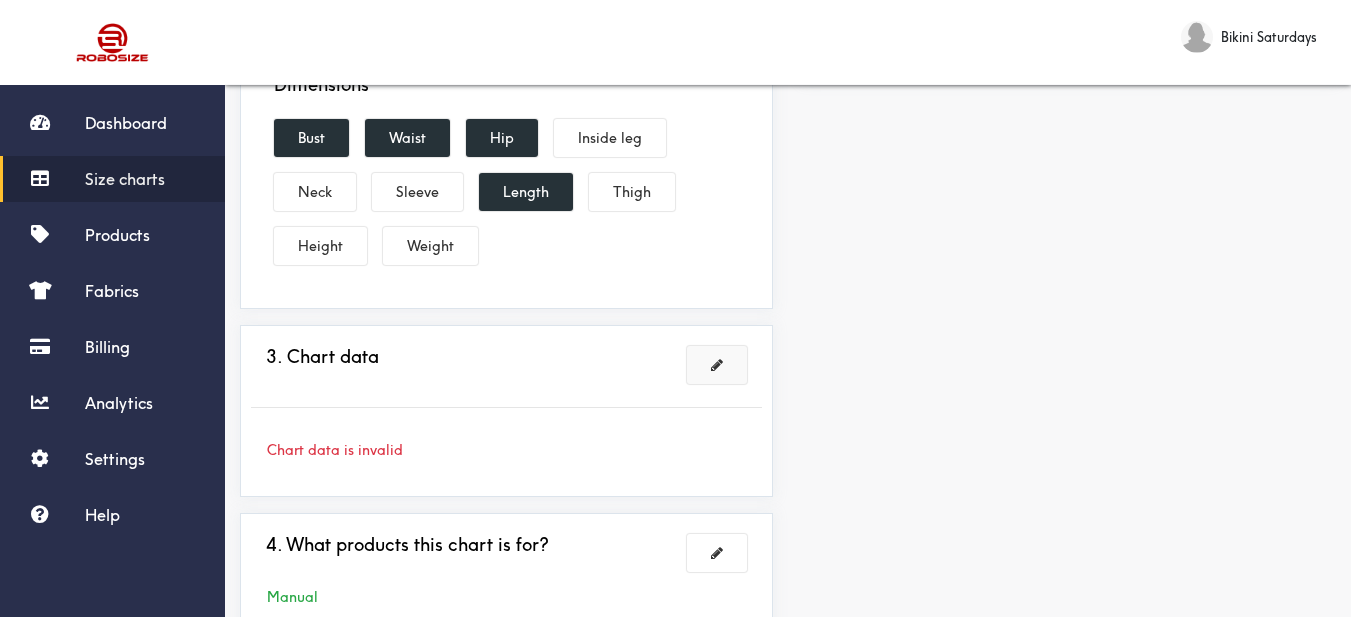 click at bounding box center (717, 365) 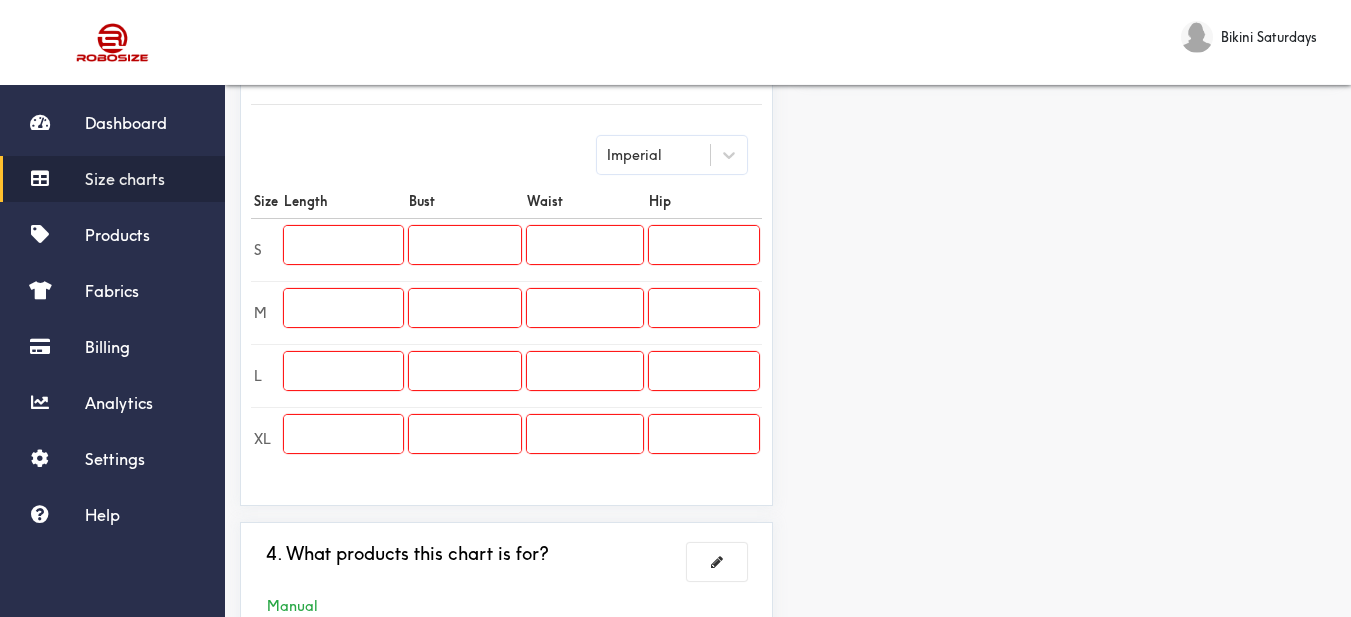 click at bounding box center [343, 245] 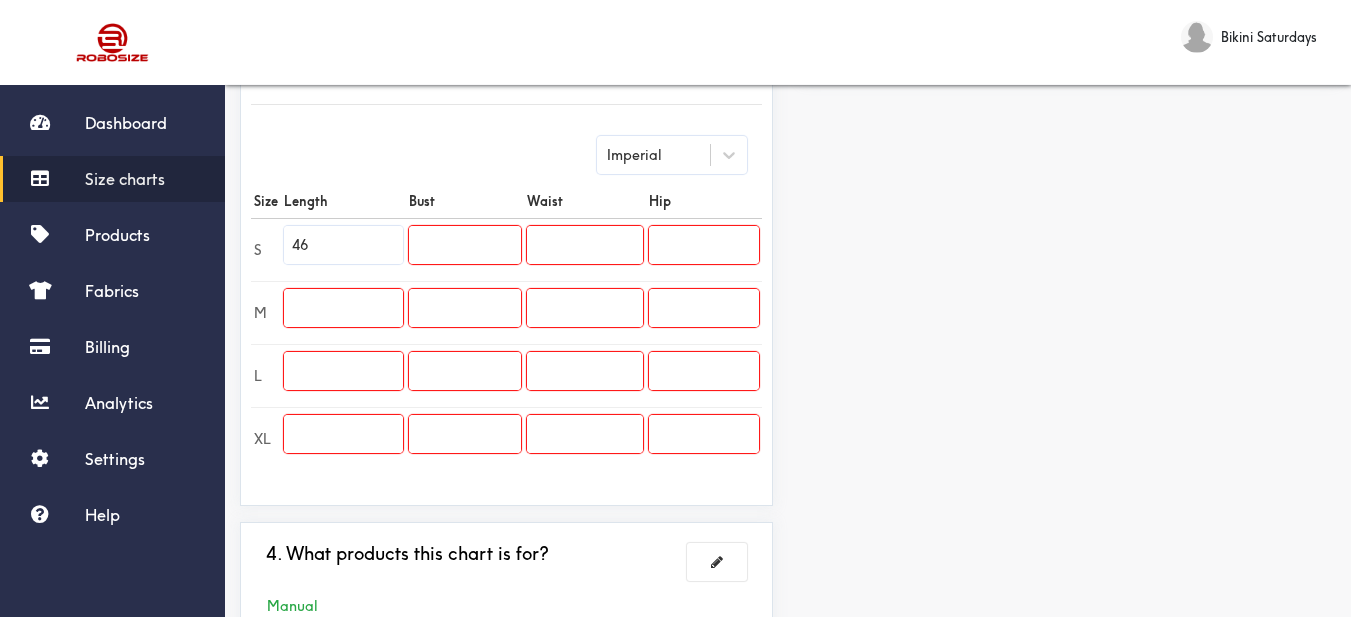 type on "46" 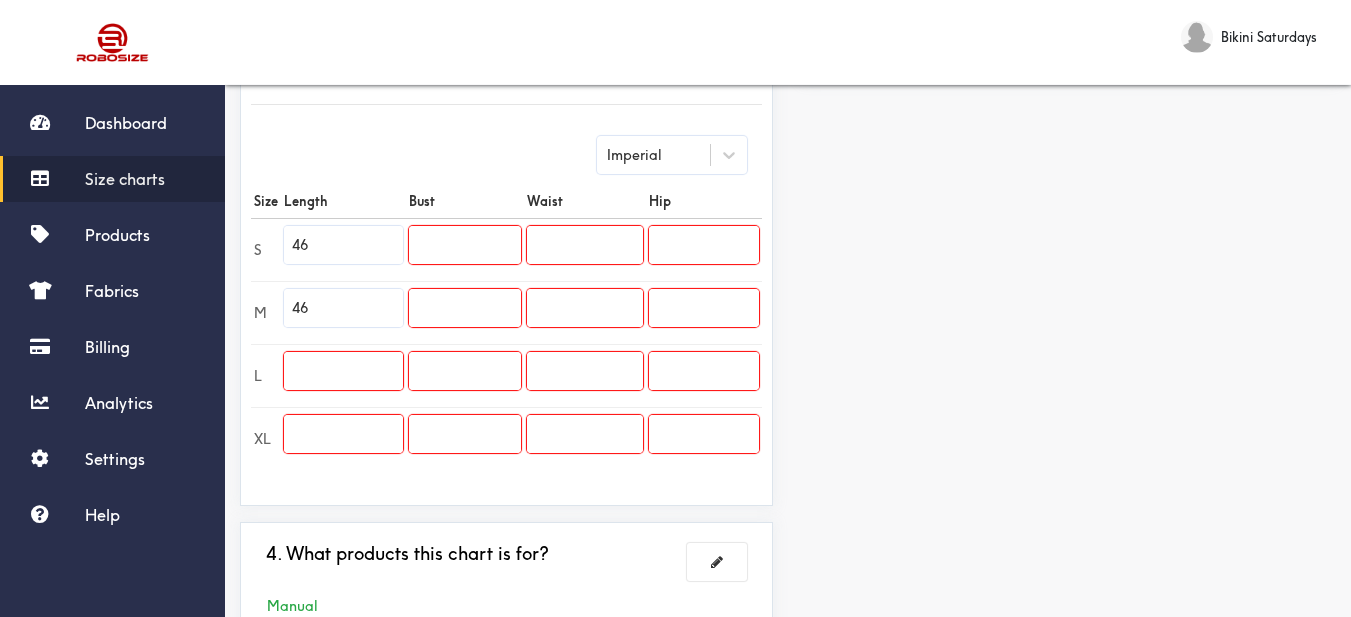 type on "46" 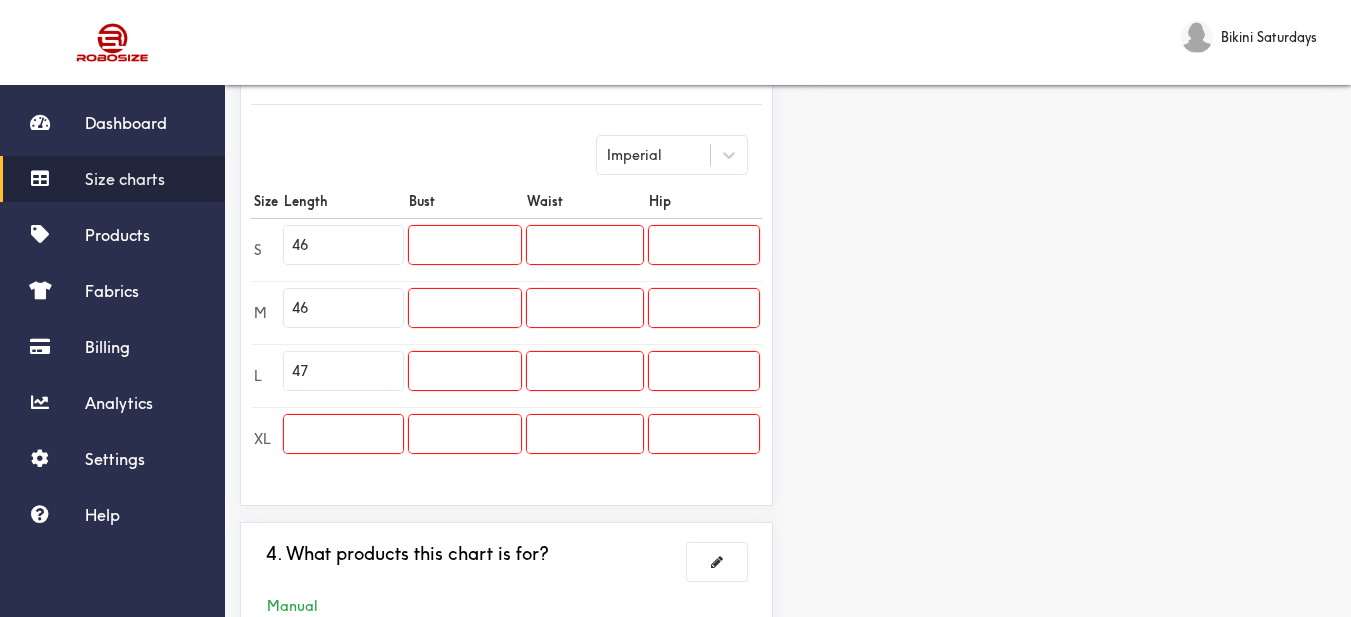 type on "47" 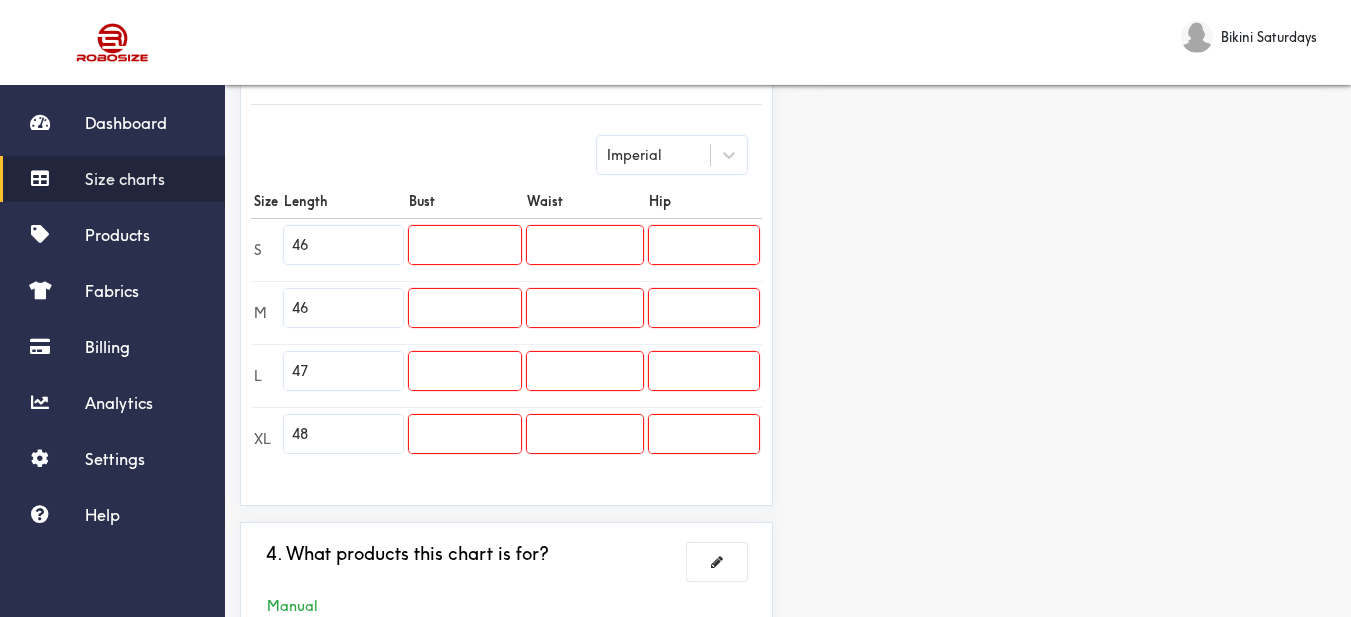 type on "48" 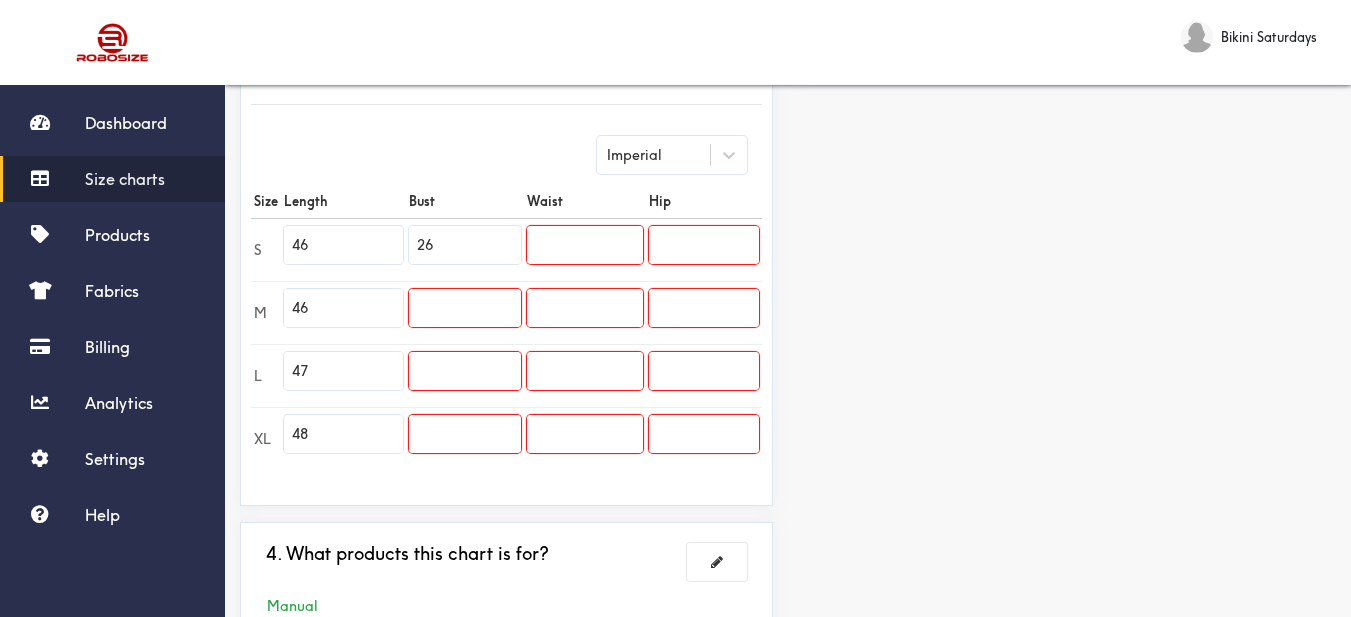 type on "26" 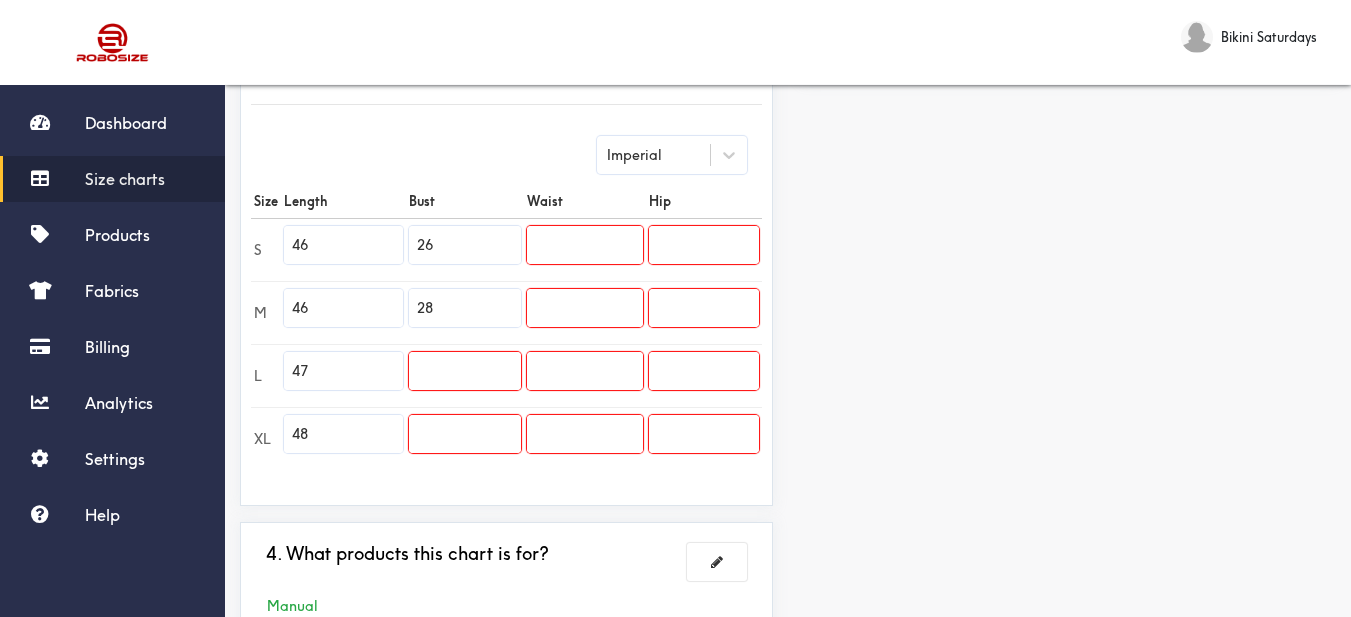 type on "28" 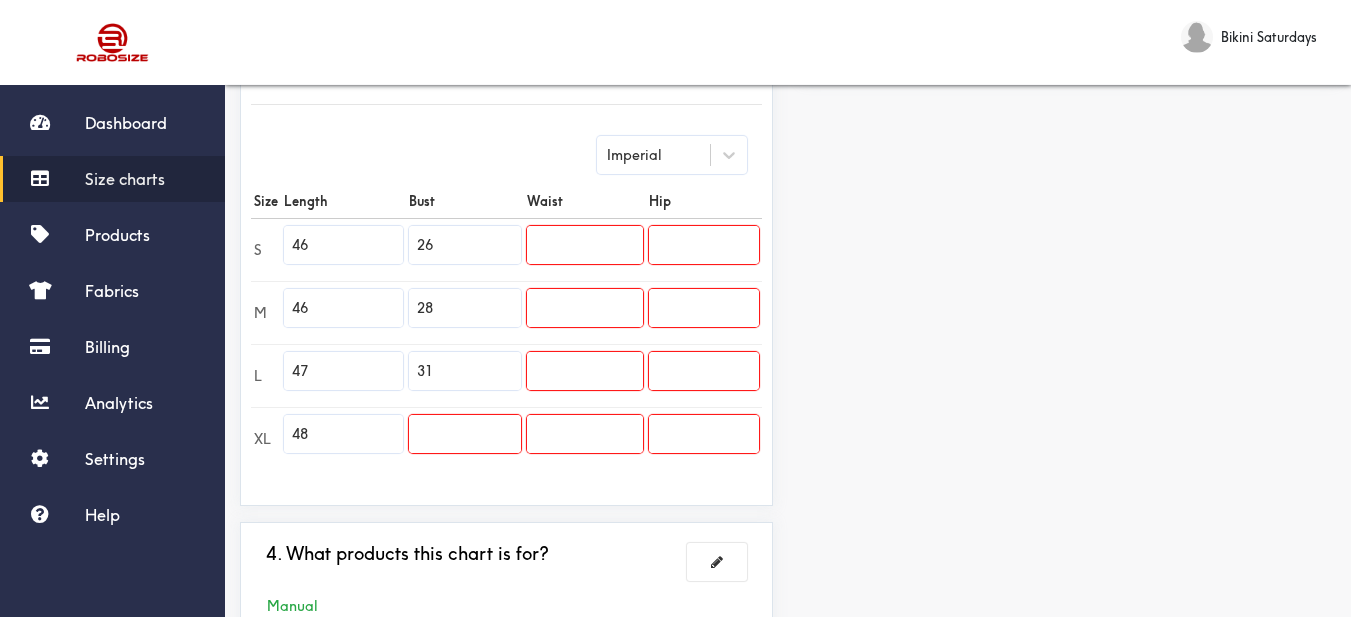 type on "31" 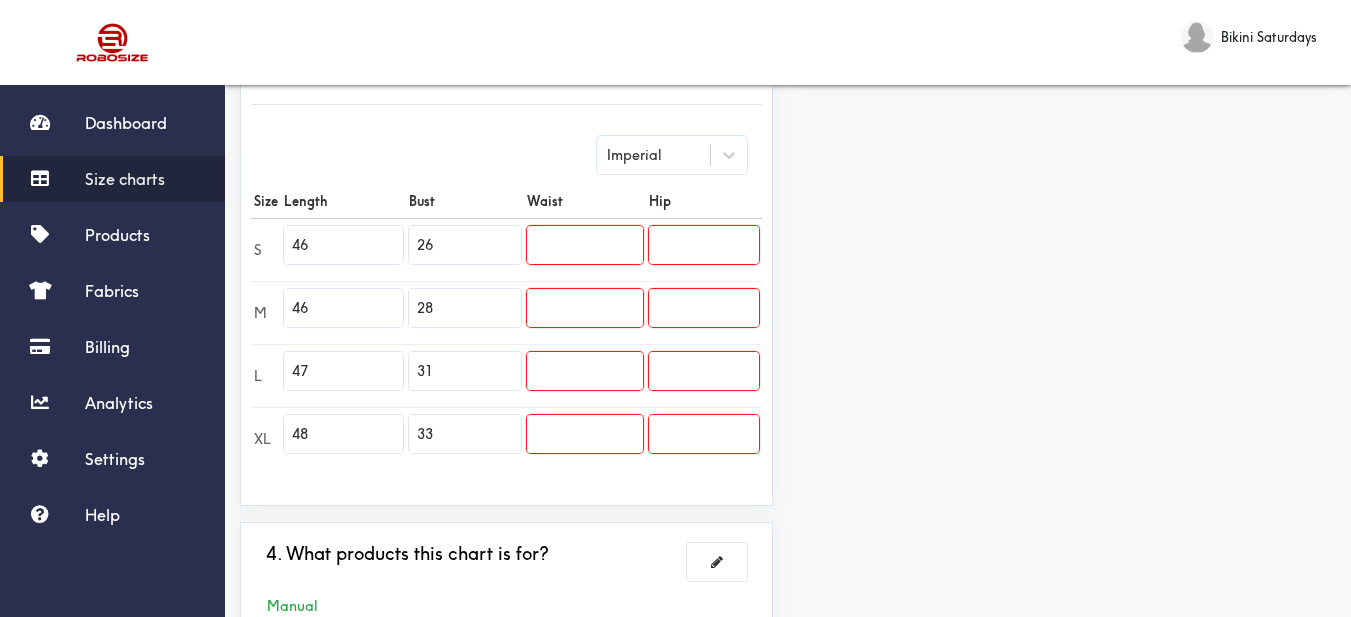 type on "33" 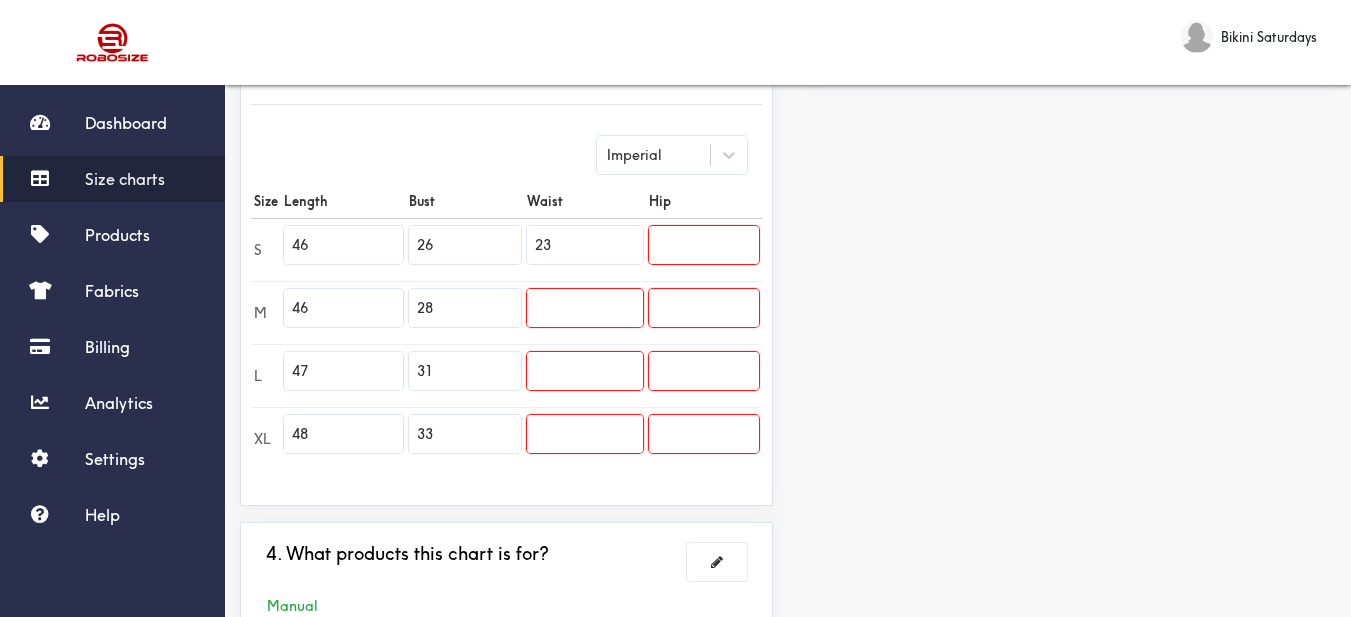 type on "23" 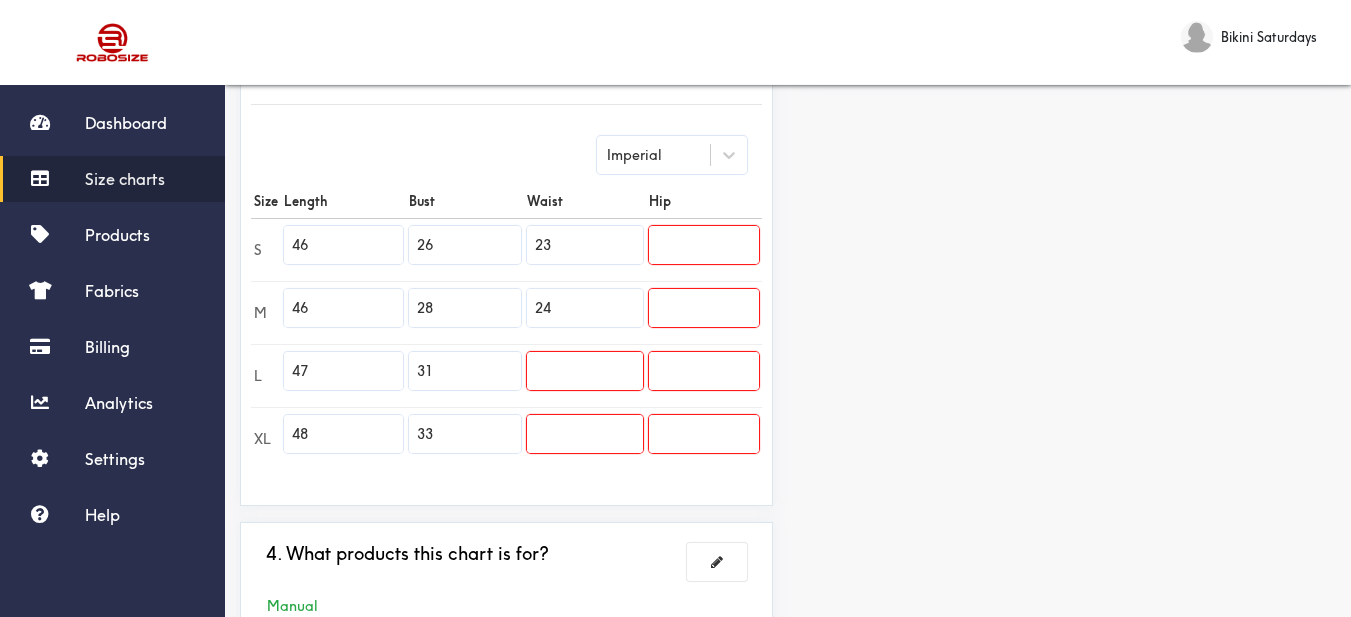 type on "24" 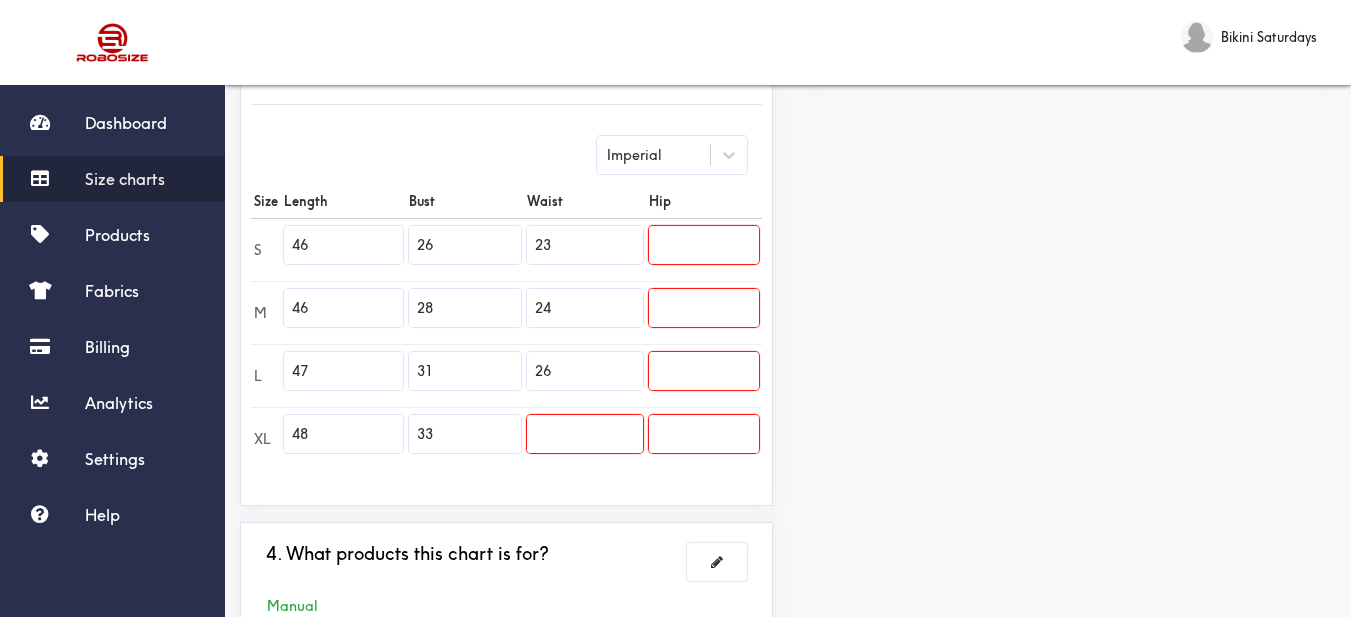 type on "26" 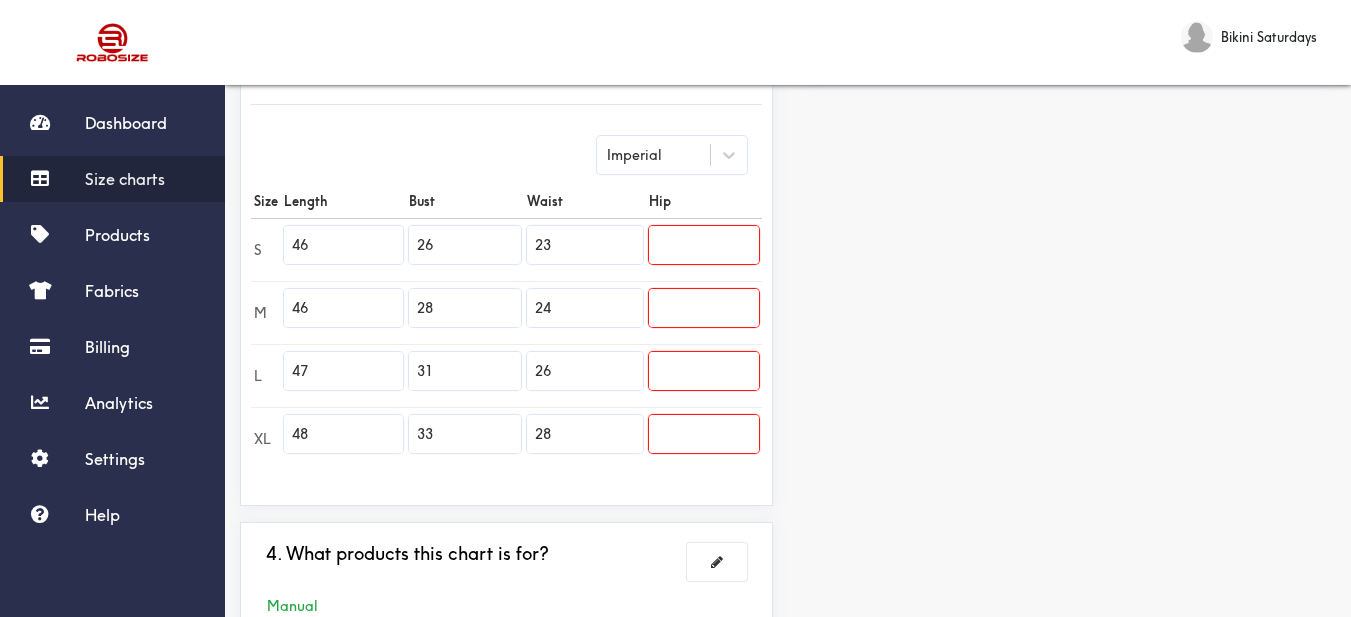 type on "28" 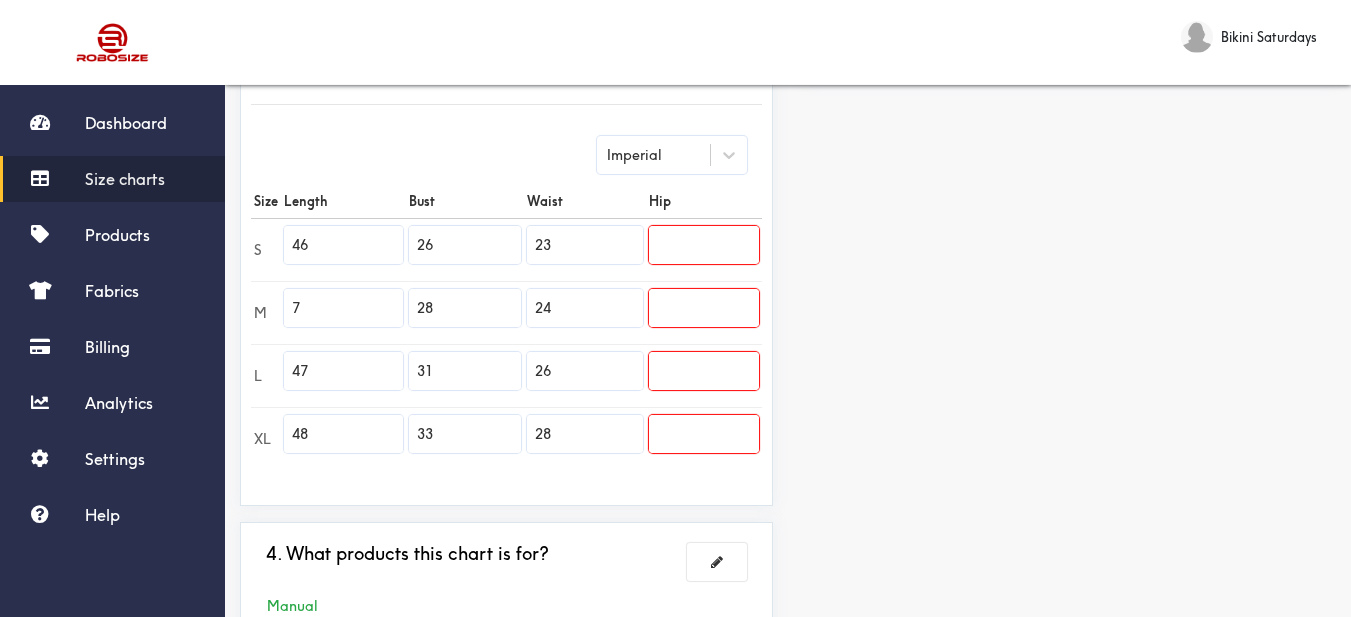 drag, startPoint x: 330, startPoint y: 310, endPoint x: 253, endPoint y: 303, distance: 77.31753 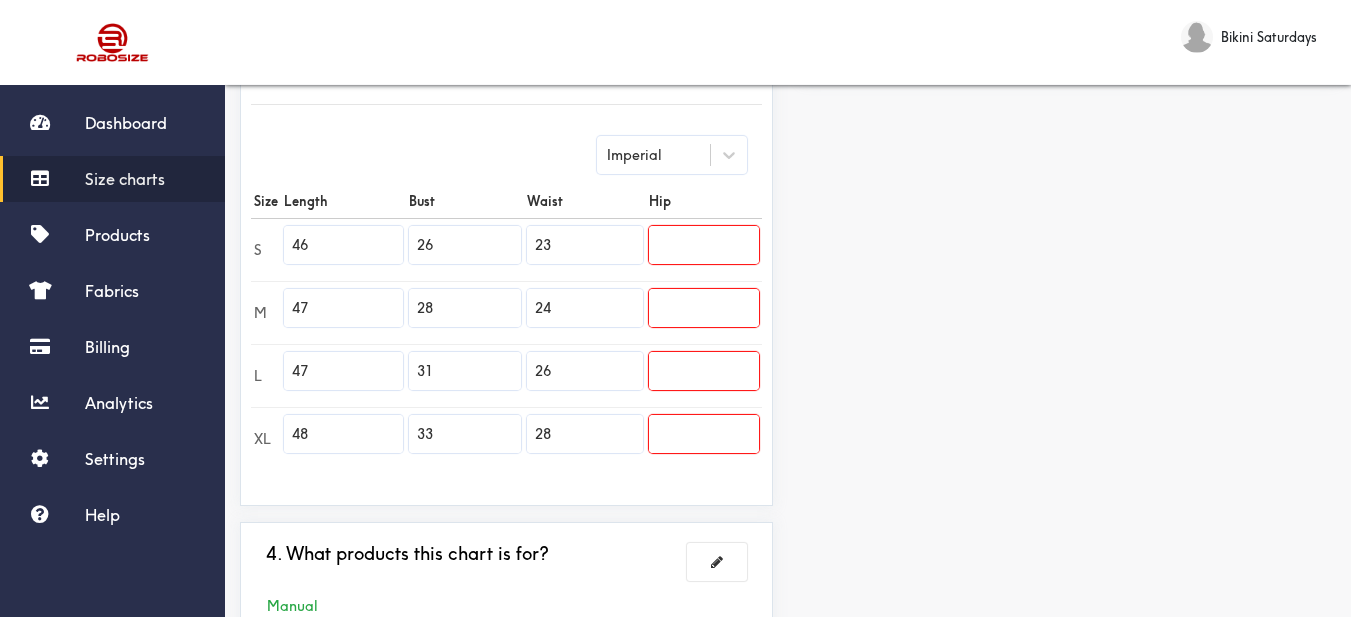 type on "47" 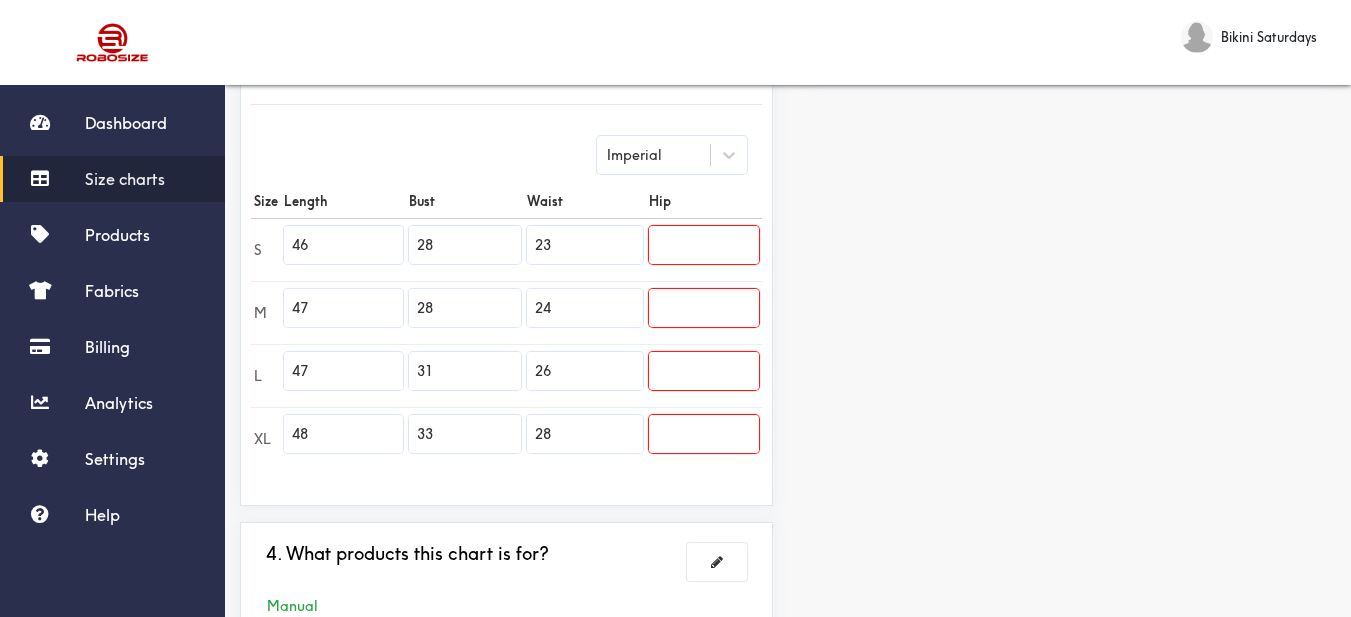 type on "28" 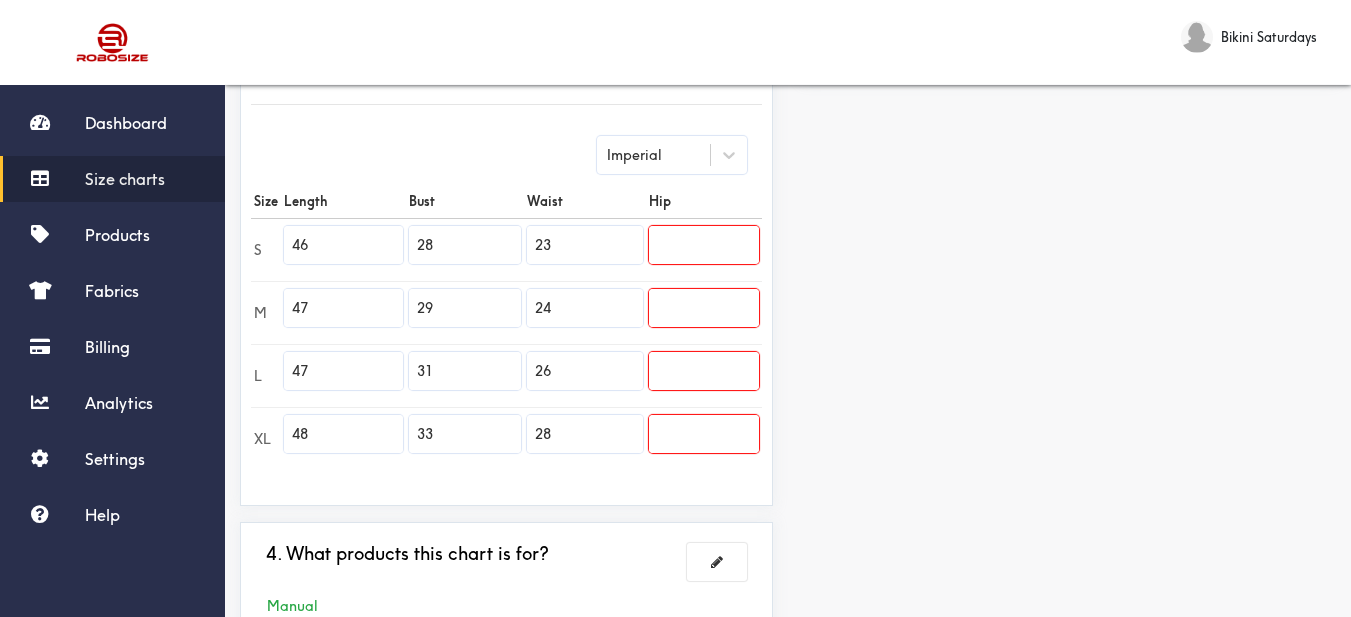 type on "29" 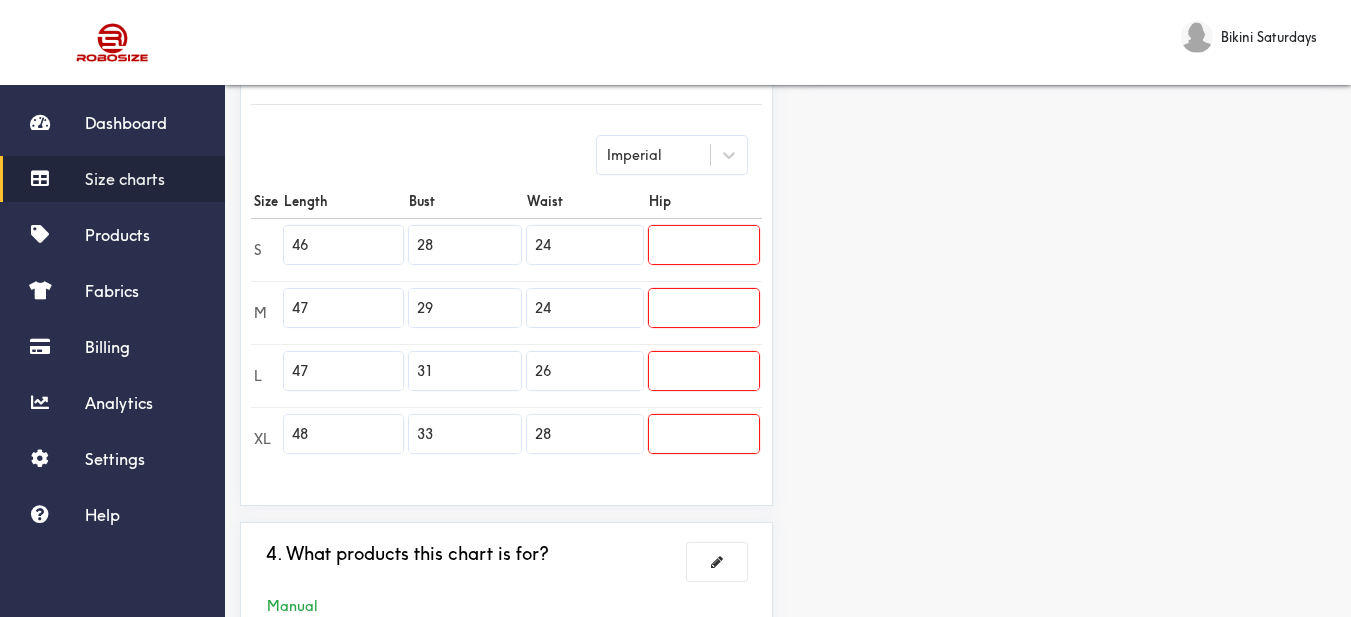 type on "24" 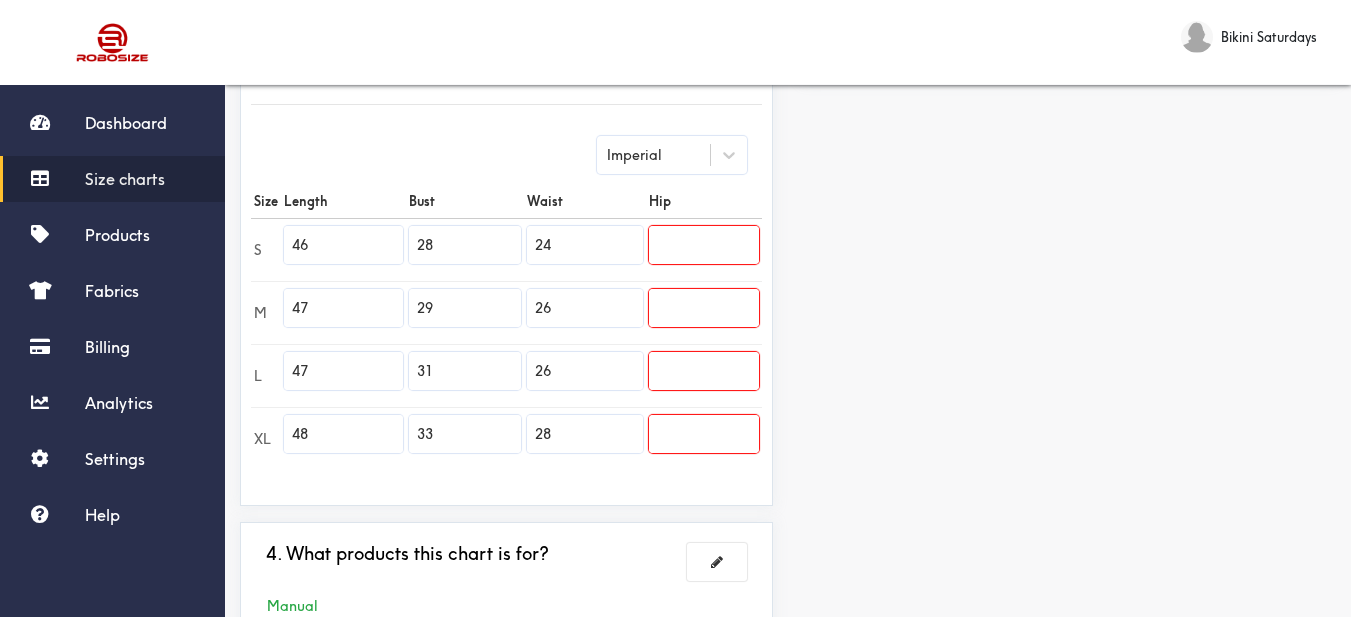 type on "26" 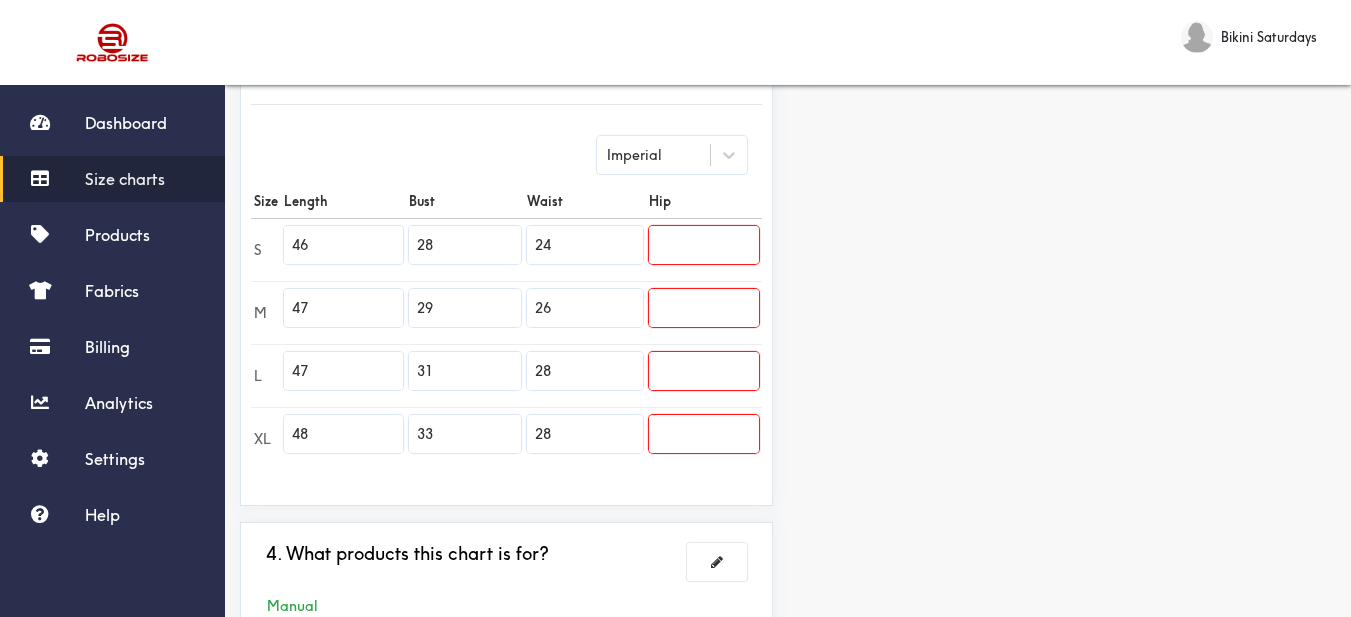 type on "28" 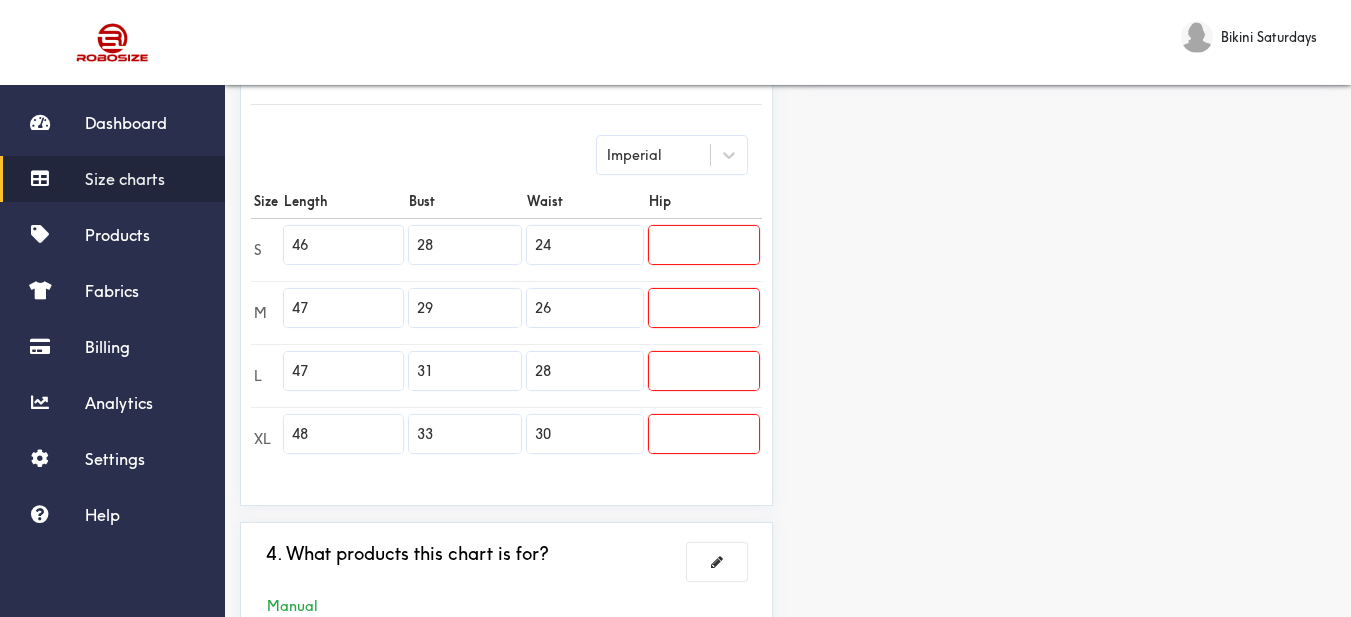 type on "30" 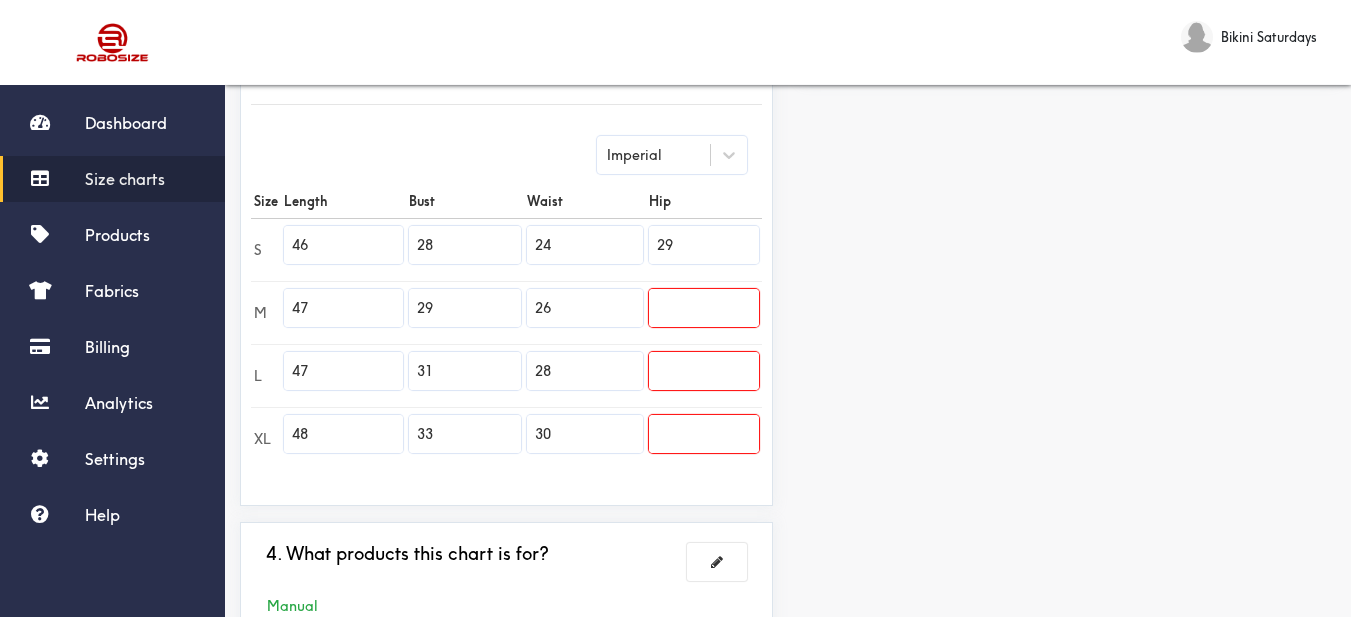 type on "29" 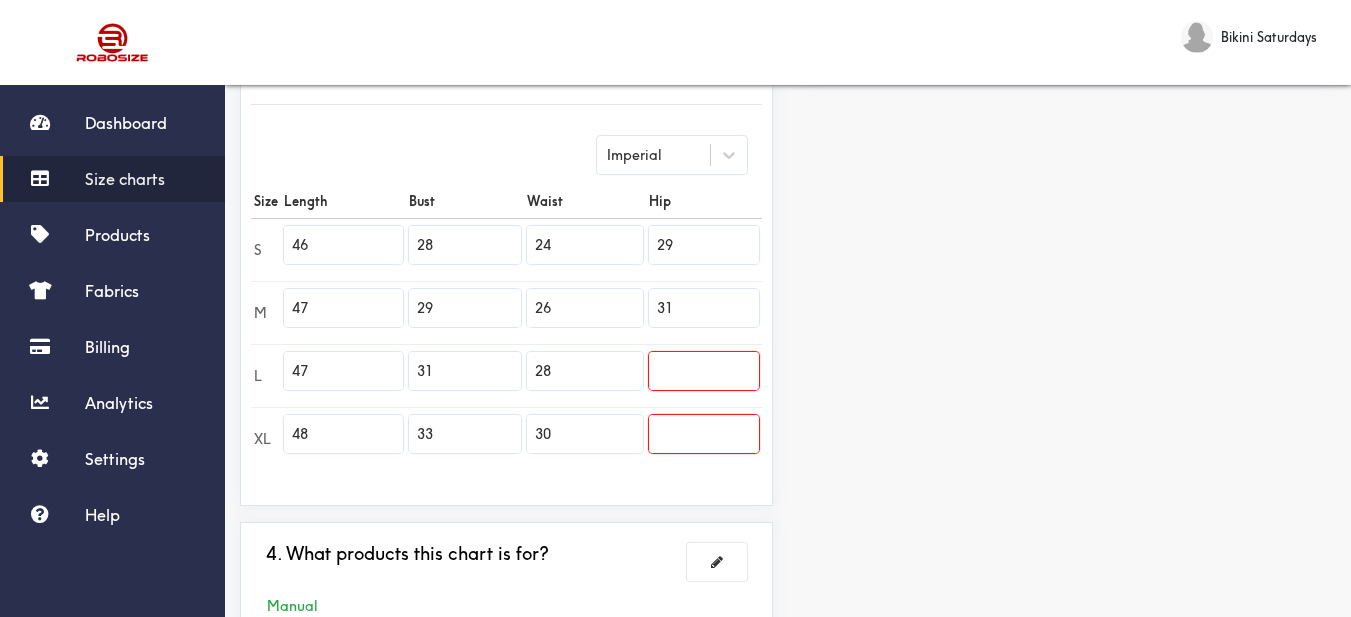 type on "31" 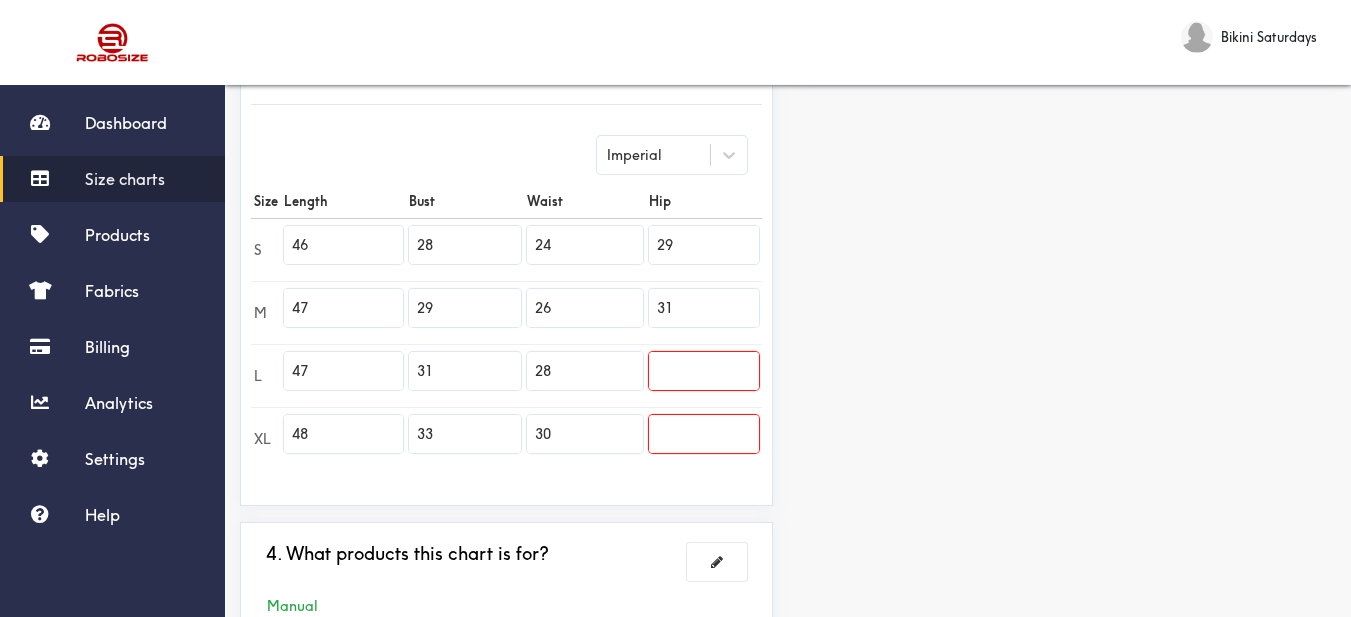 drag, startPoint x: 685, startPoint y: 248, endPoint x: 615, endPoint y: 232, distance: 71.80529 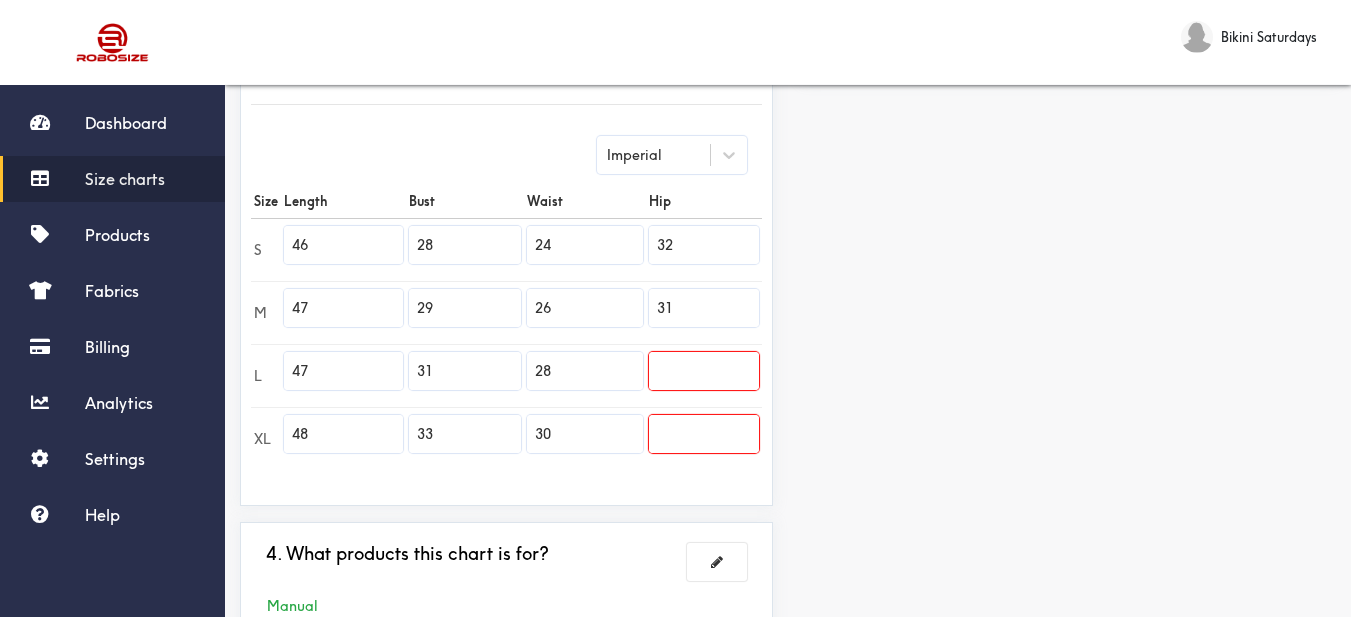 drag, startPoint x: 687, startPoint y: 260, endPoint x: 684, endPoint y: 227, distance: 33.13608 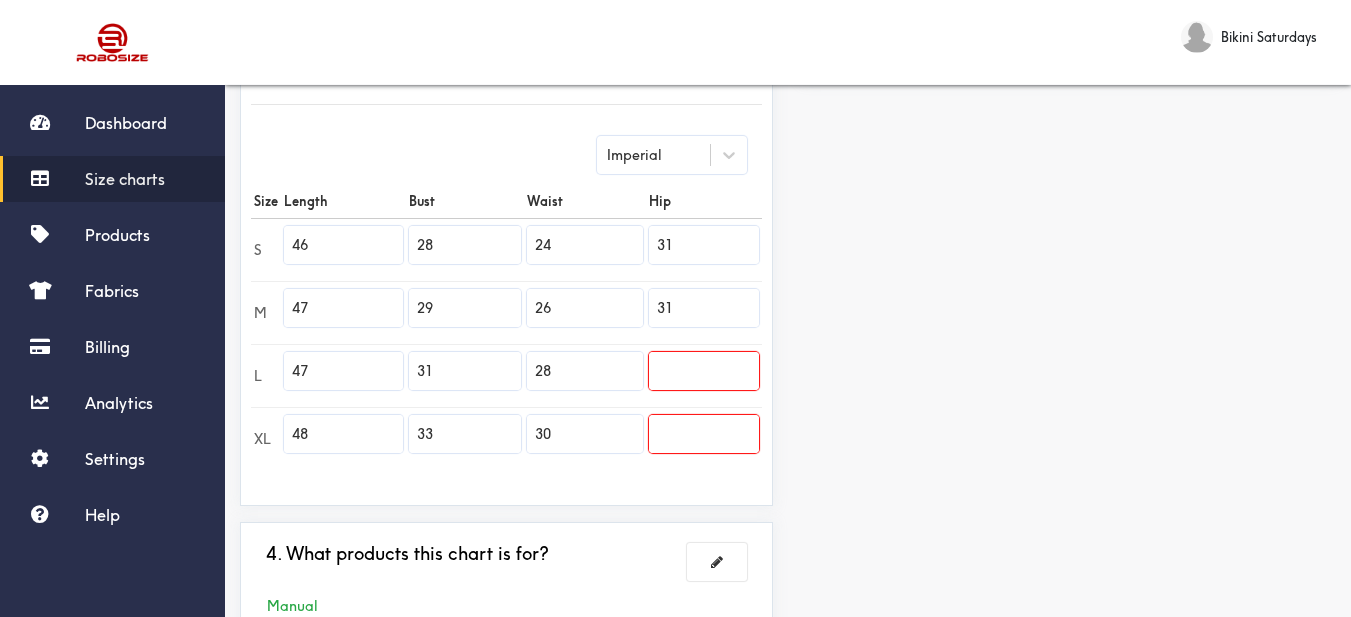 type on "31" 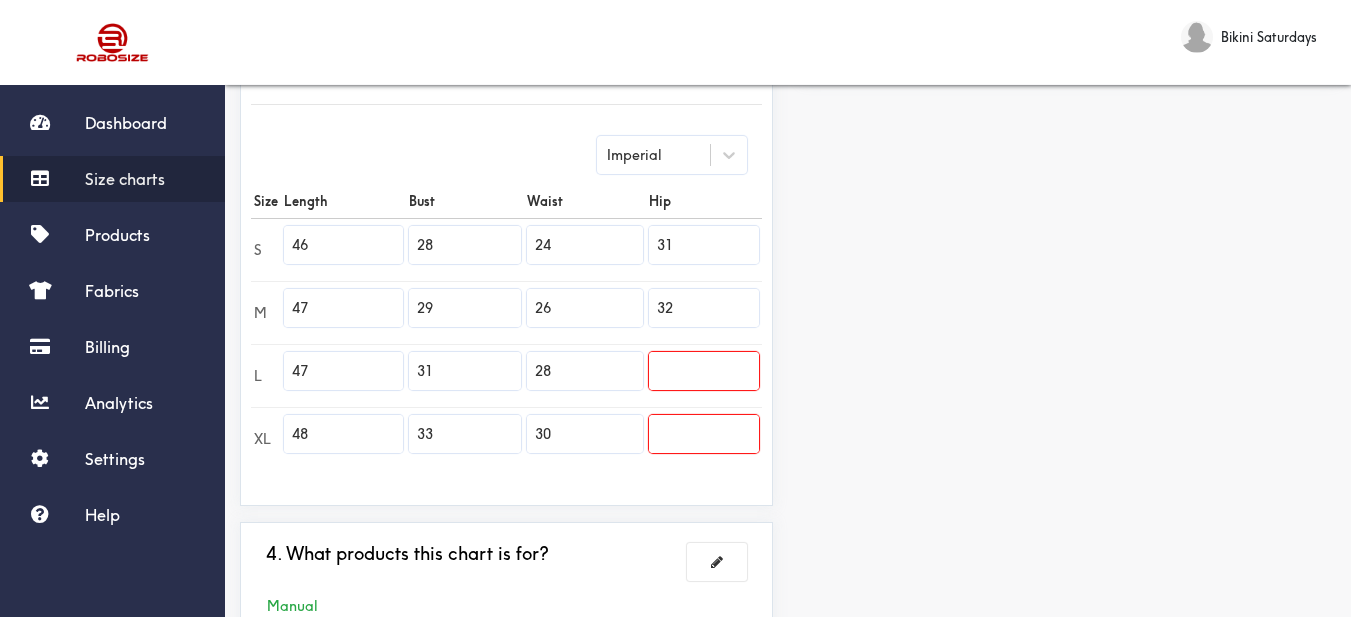 type on "32" 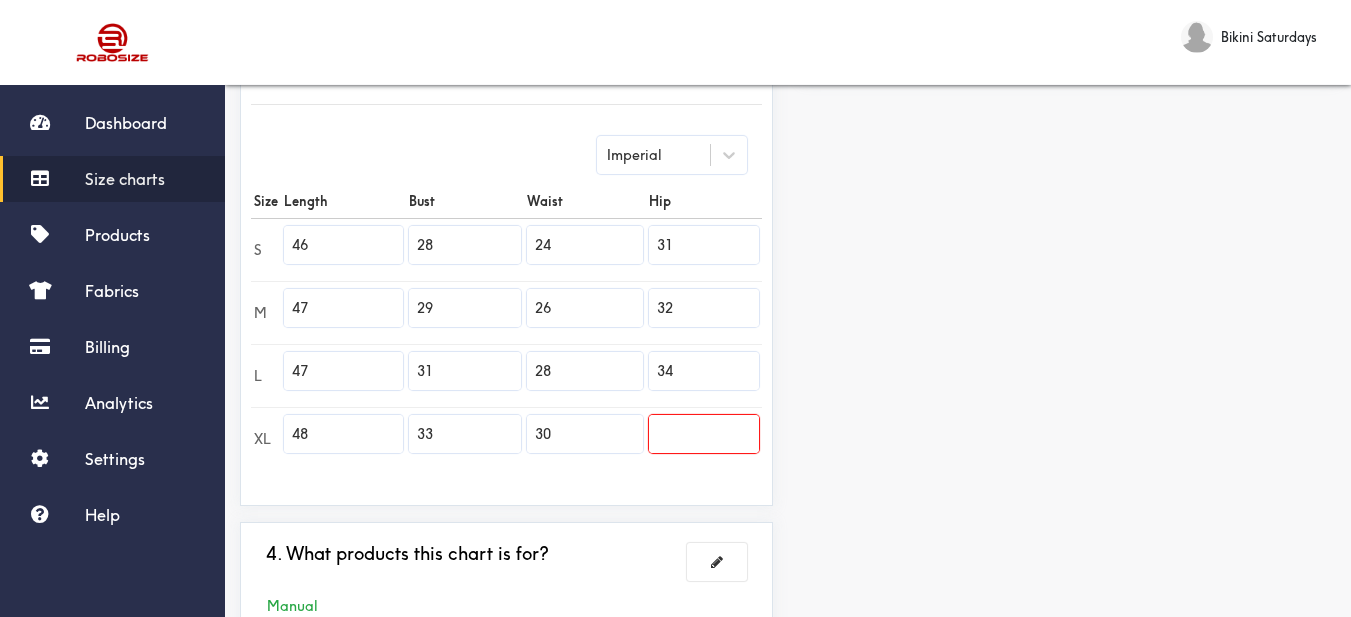 type on "34" 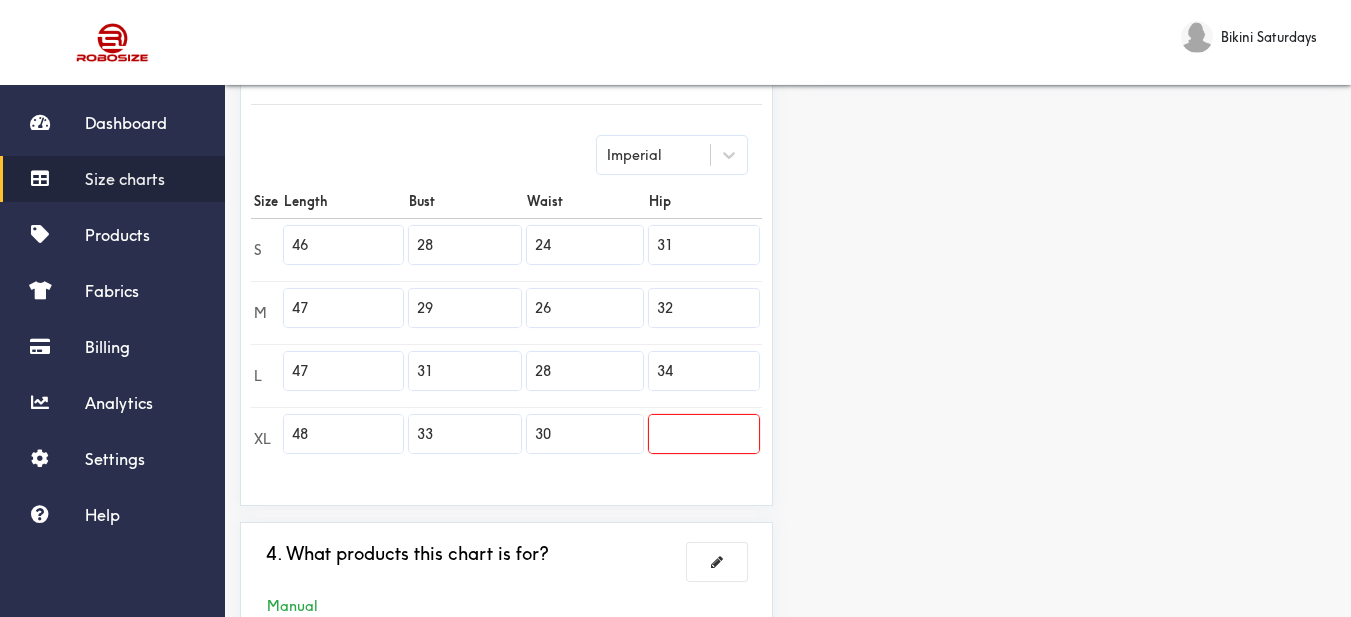 click at bounding box center (704, 434) 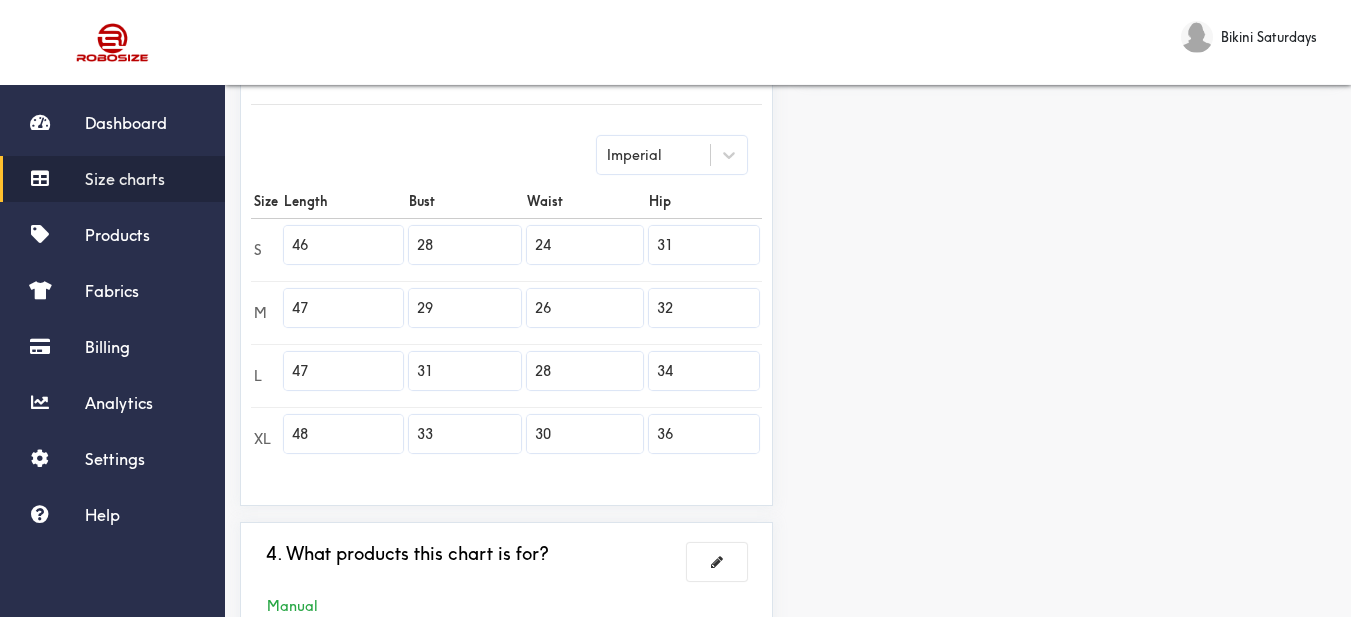 type on "36" 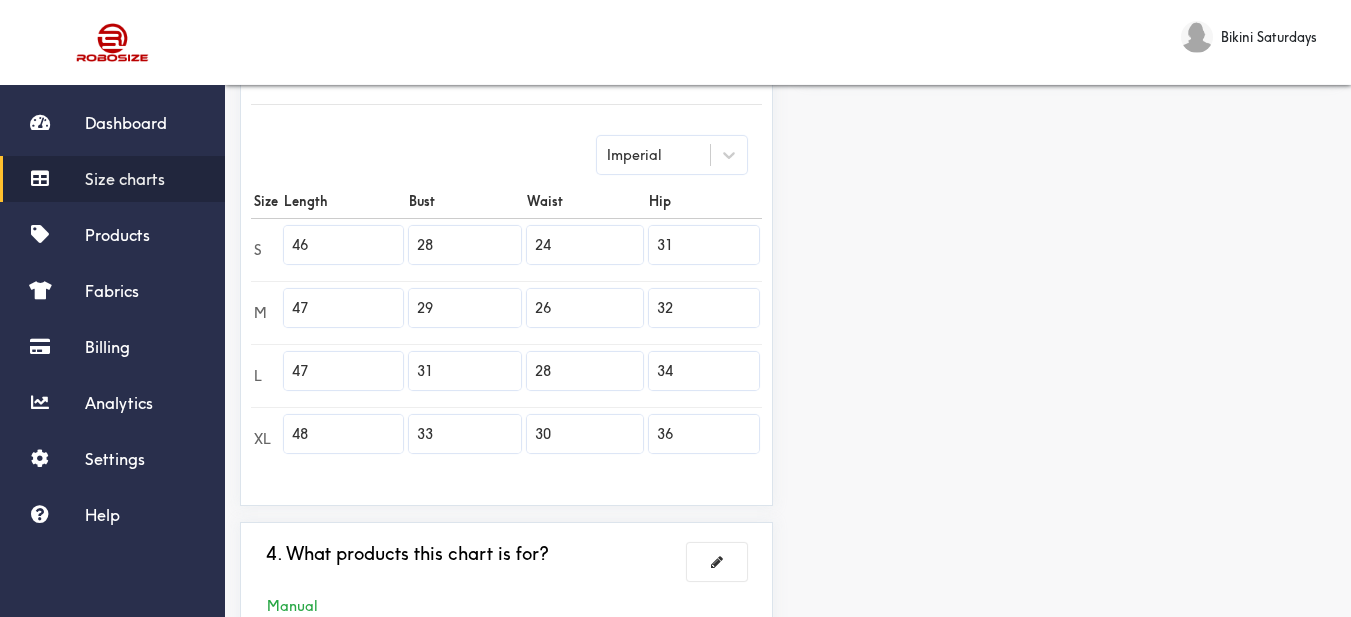 drag, startPoint x: 906, startPoint y: 452, endPoint x: 644, endPoint y: 23, distance: 502.67783 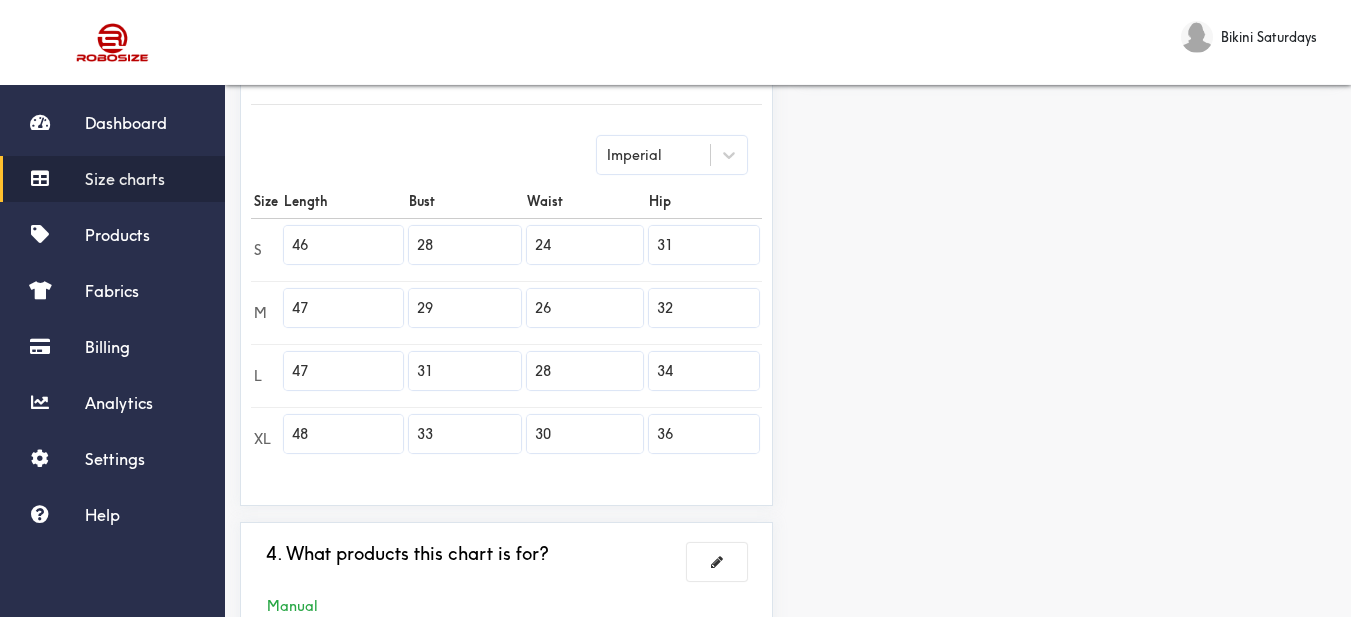 scroll, scrollTop: 652, scrollLeft: 0, axis: vertical 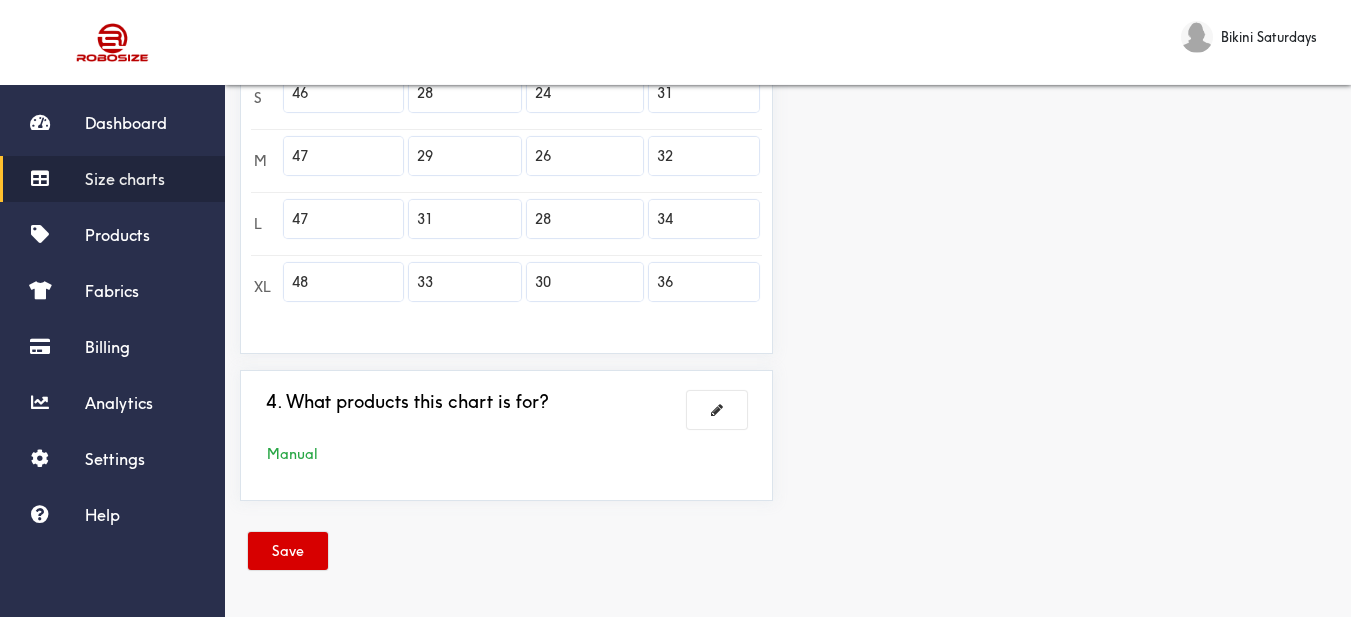 click on "Save" at bounding box center [288, 551] 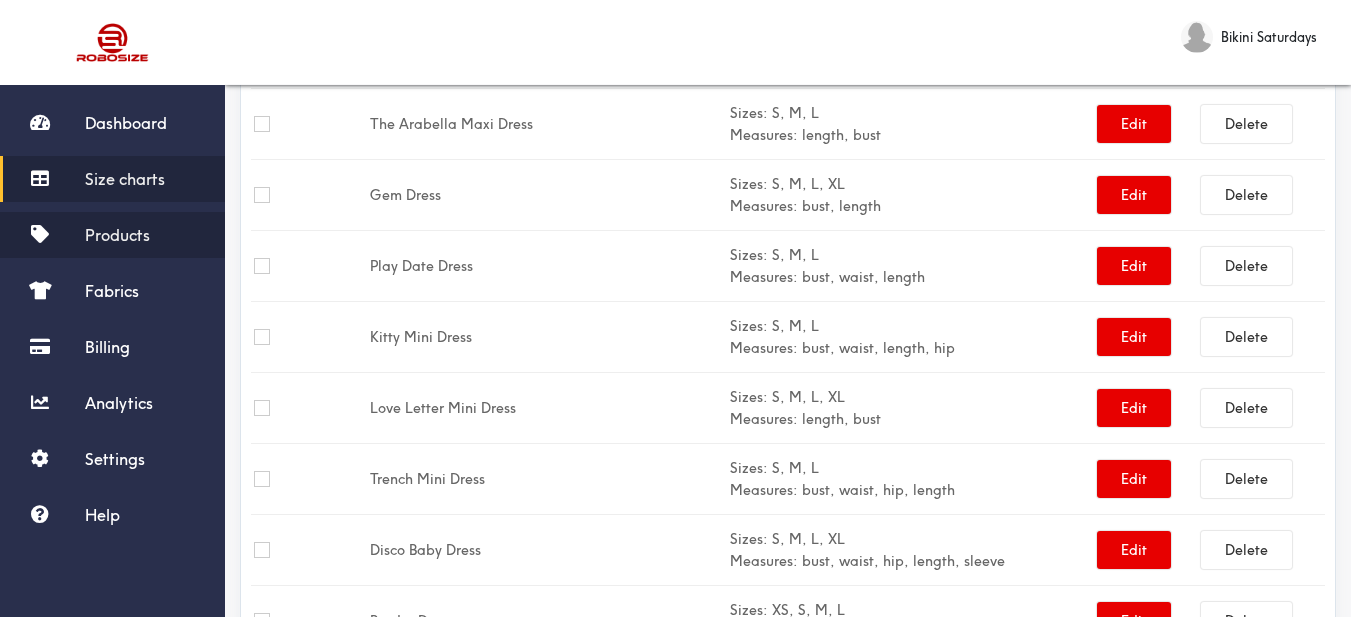 click on "Products" at bounding box center [112, 235] 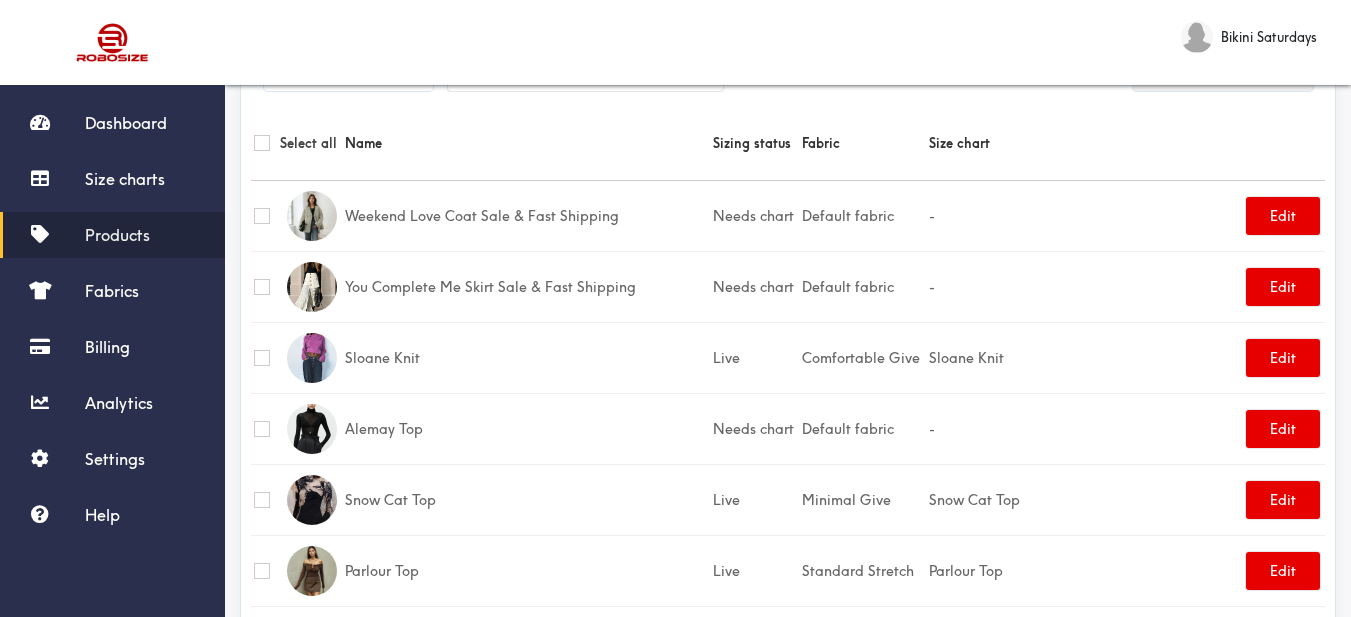 scroll, scrollTop: 0, scrollLeft: 0, axis: both 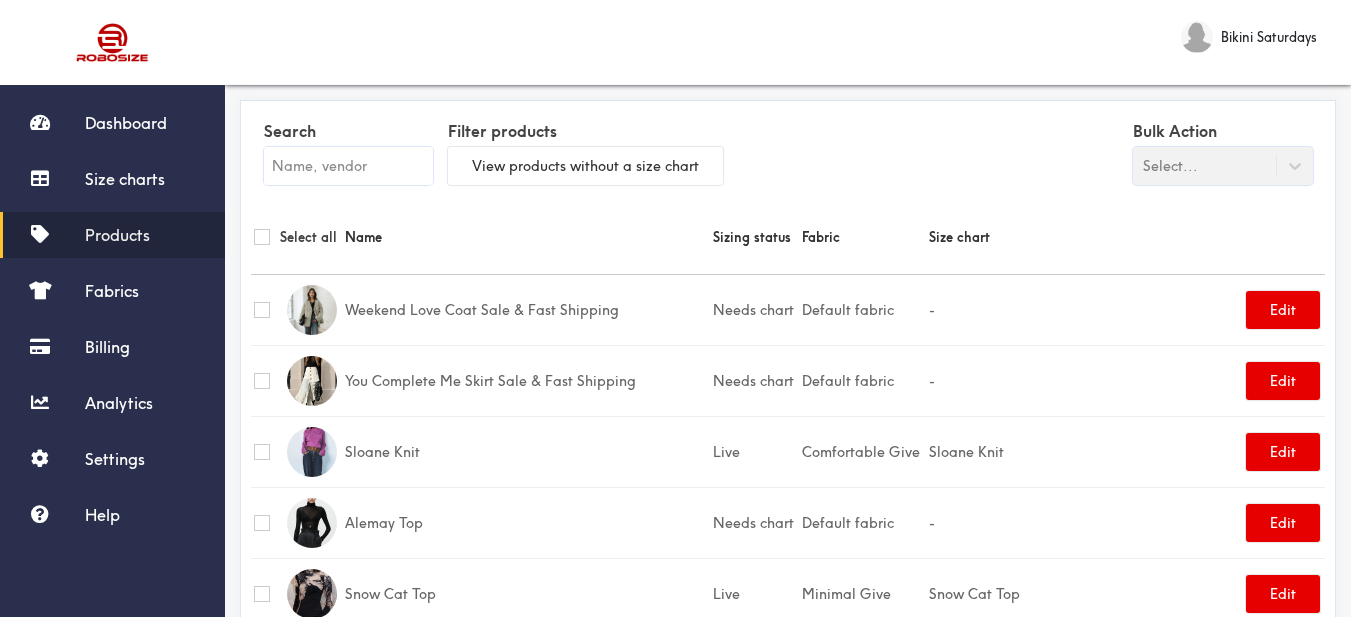 click at bounding box center [348, 166] 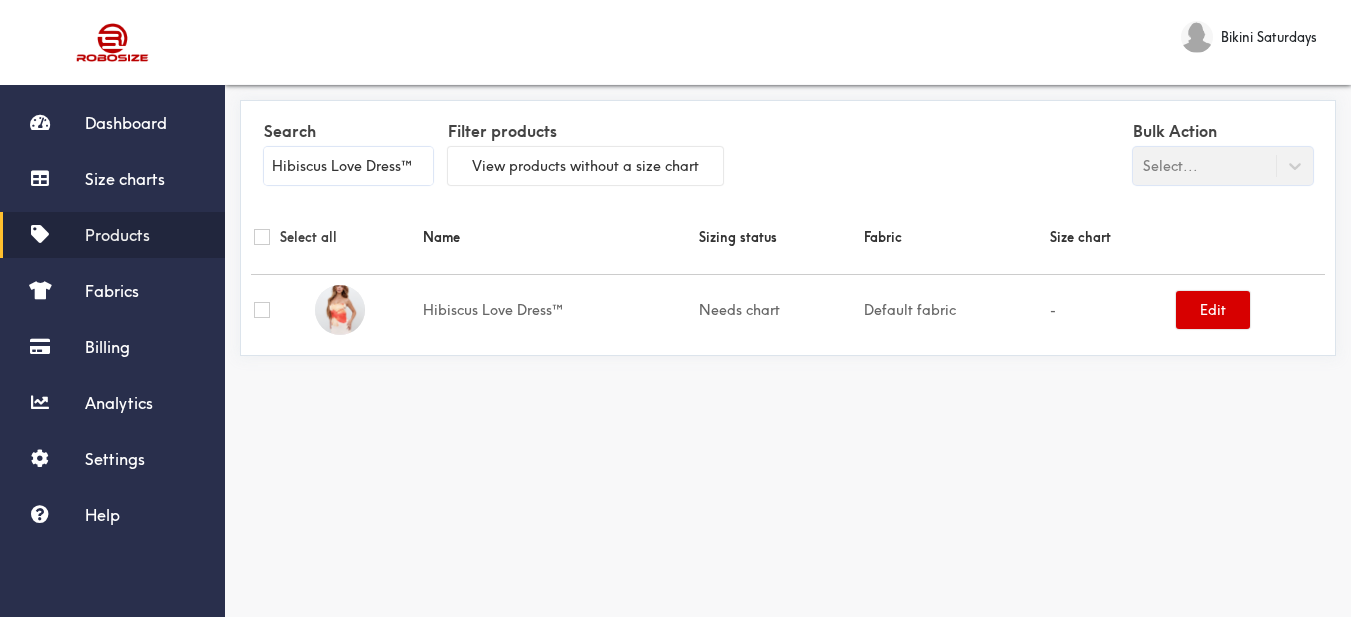 type on "Hibiscus Love Dress™" 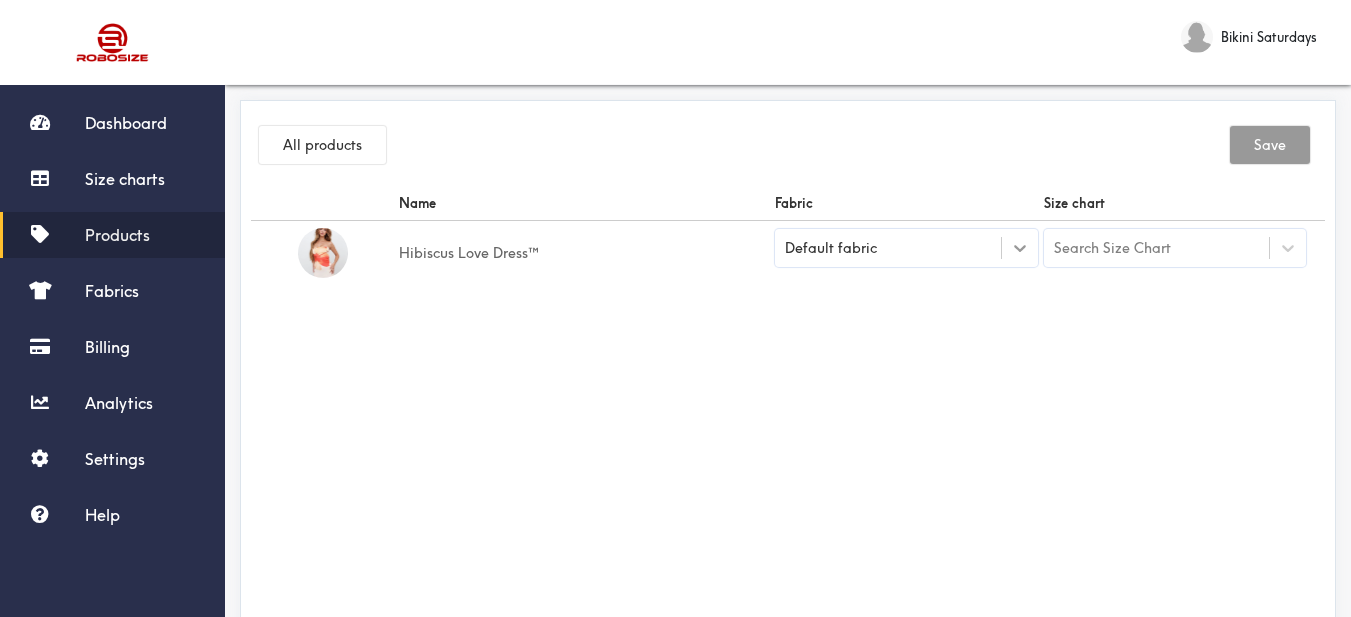 click at bounding box center (1020, 248) 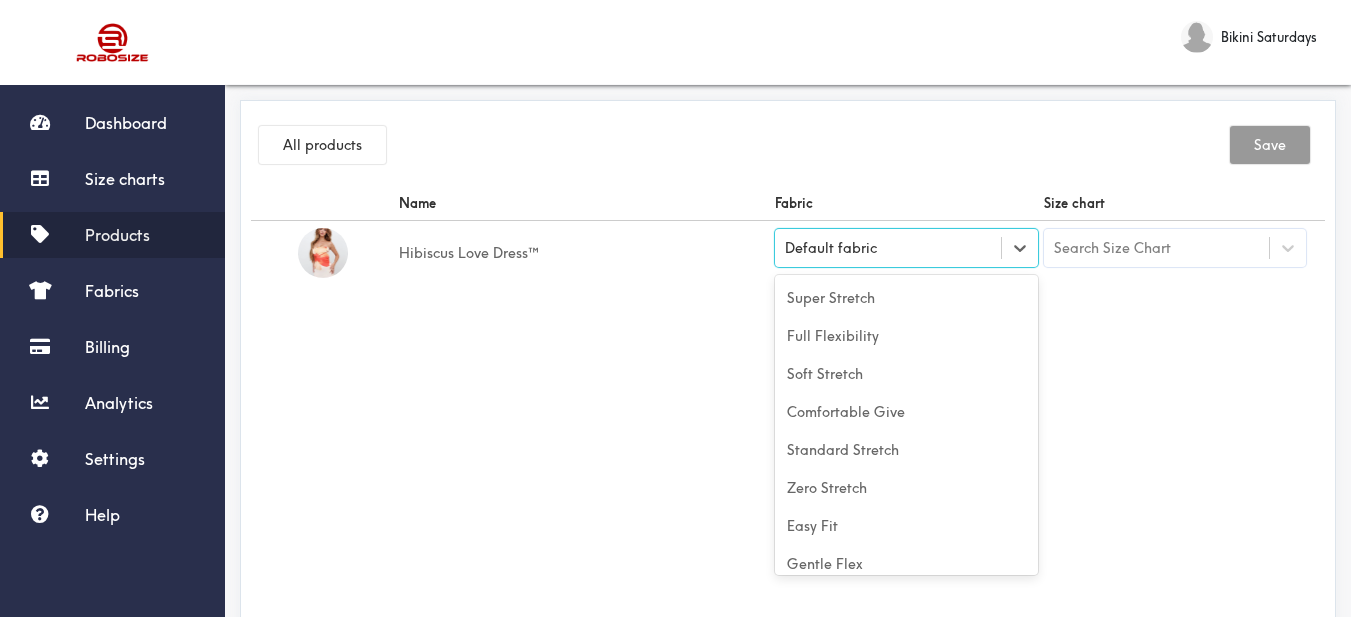 scroll, scrollTop: 88, scrollLeft: 0, axis: vertical 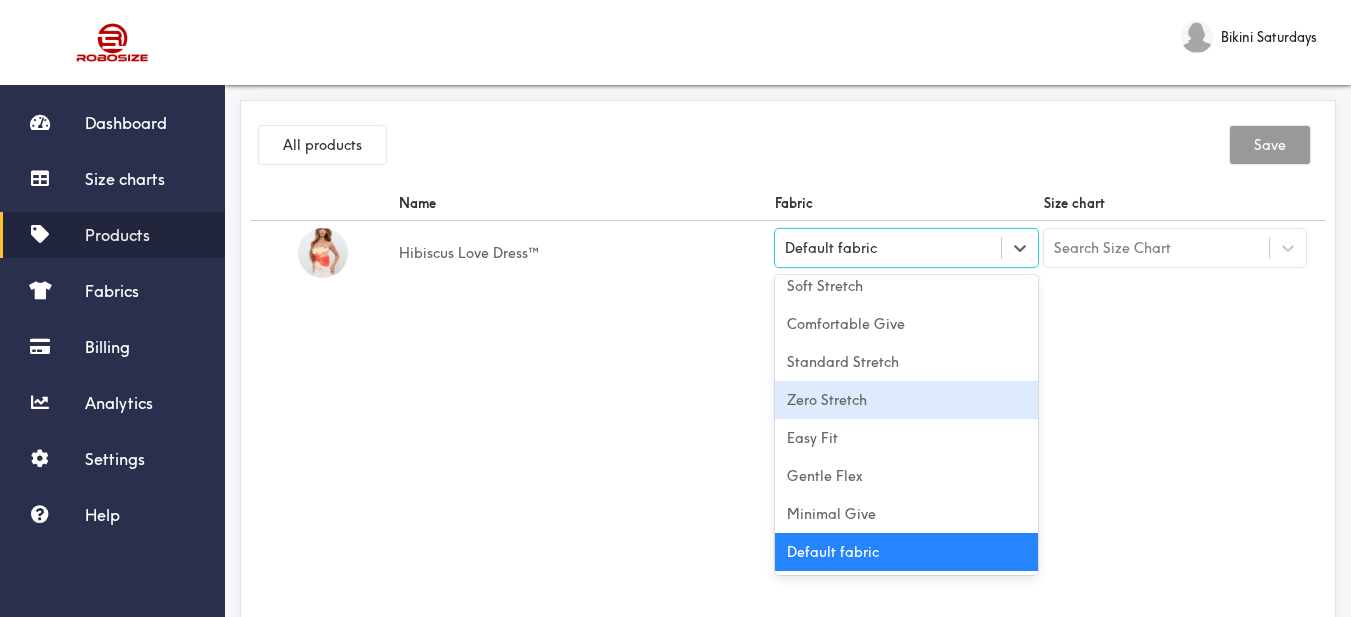 click on "Standard Stretch" at bounding box center (906, 362) 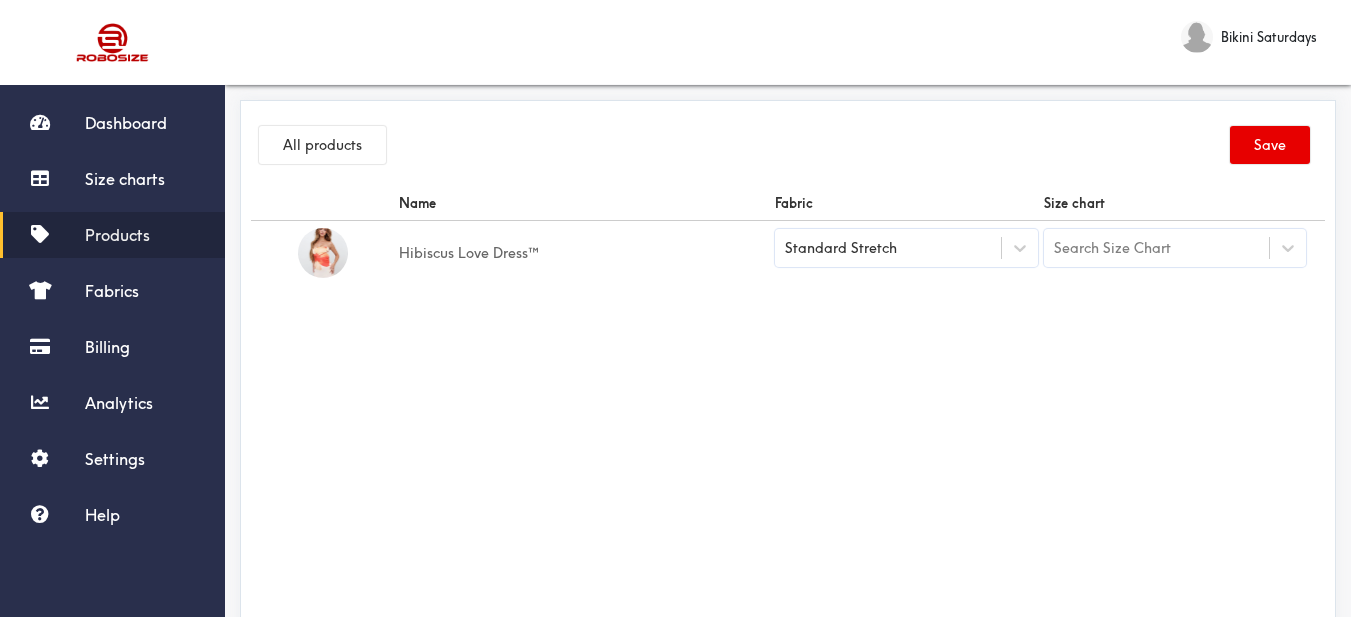 click on "Name Fabric Size chart Hibiscus Love Dress™ Standard Stretch Search Size Chart" at bounding box center (788, 411) 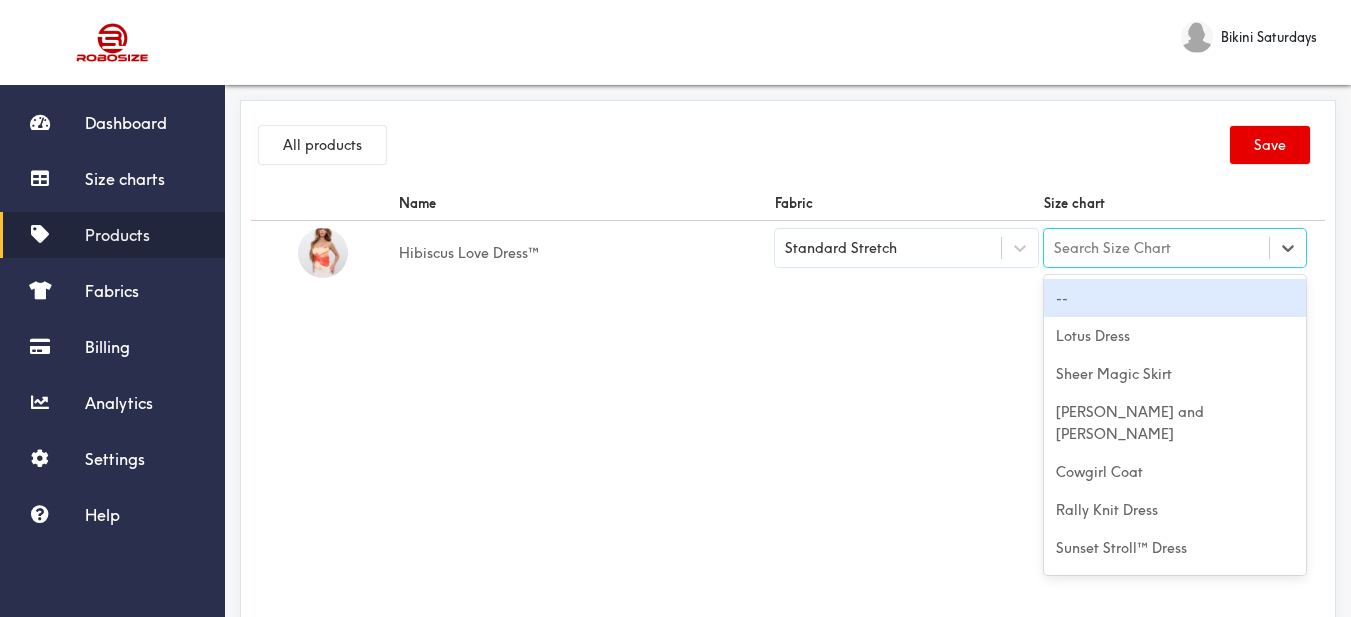 click on "Search Size Chart" at bounding box center (1157, 248) 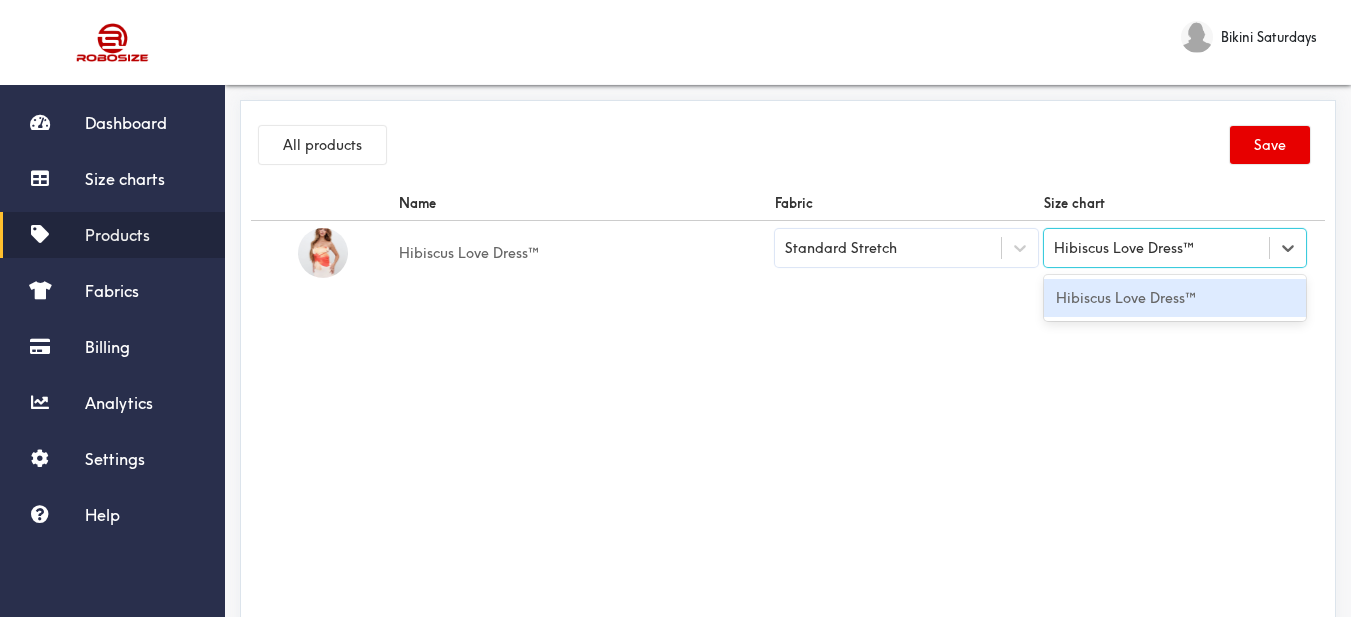 click on "Hibiscus Love Dress™" at bounding box center [1175, 298] 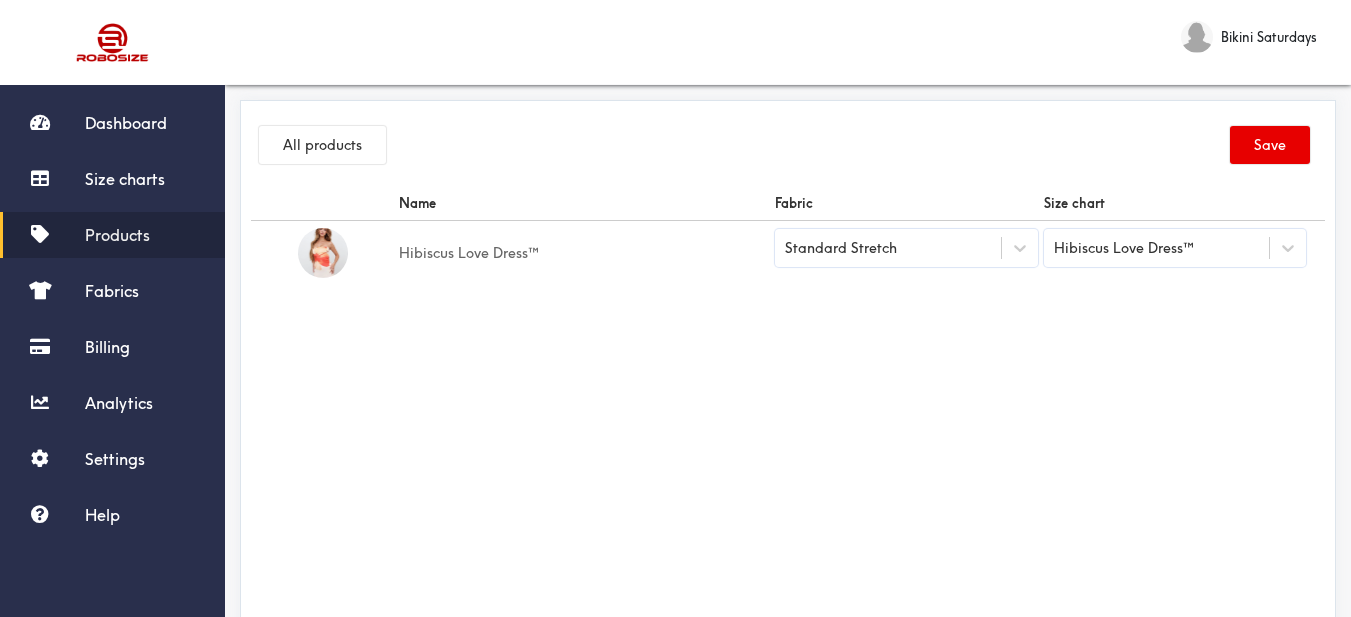 drag, startPoint x: 1123, startPoint y: 303, endPoint x: 1276, endPoint y: 153, distance: 214.26385 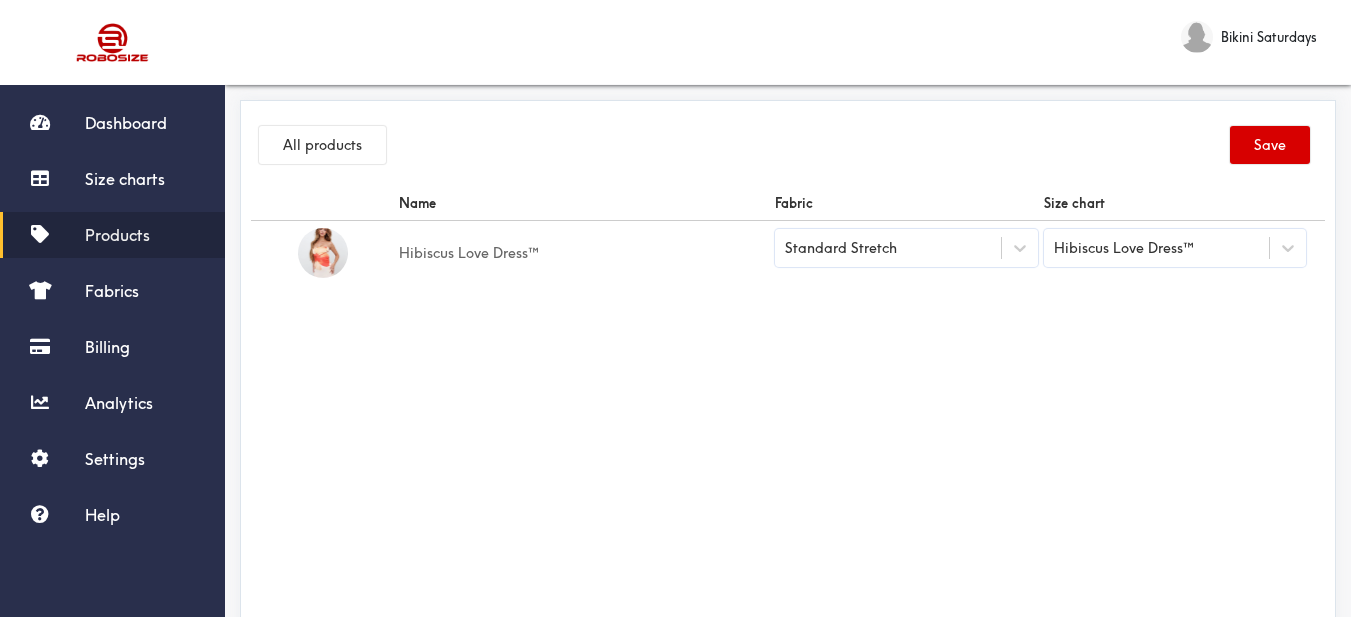 click on "Save" at bounding box center [1270, 145] 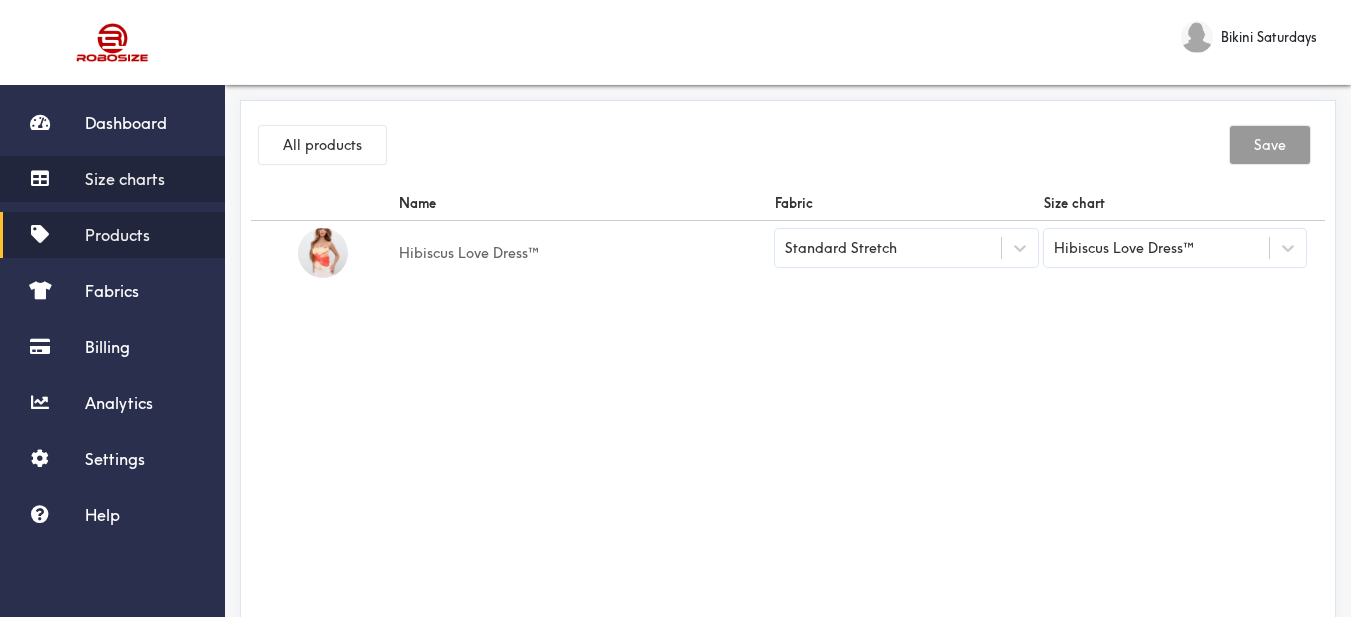 click on "Size charts" at bounding box center (125, 179) 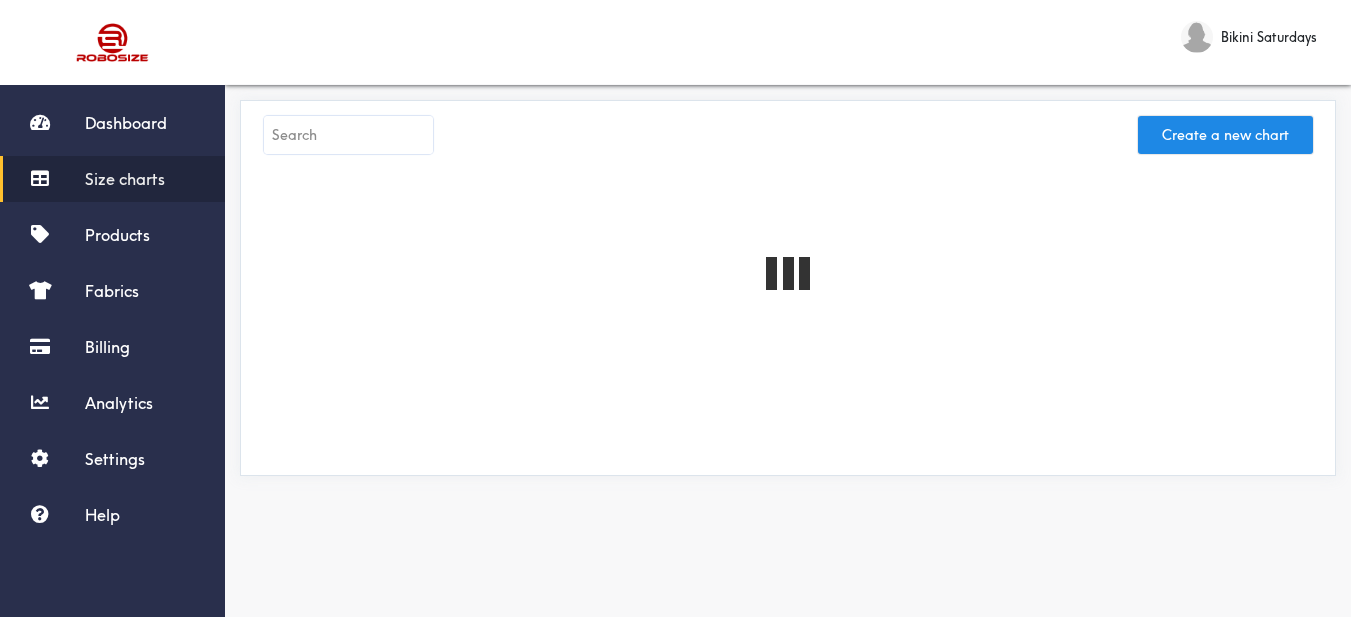 click at bounding box center [348, 135] 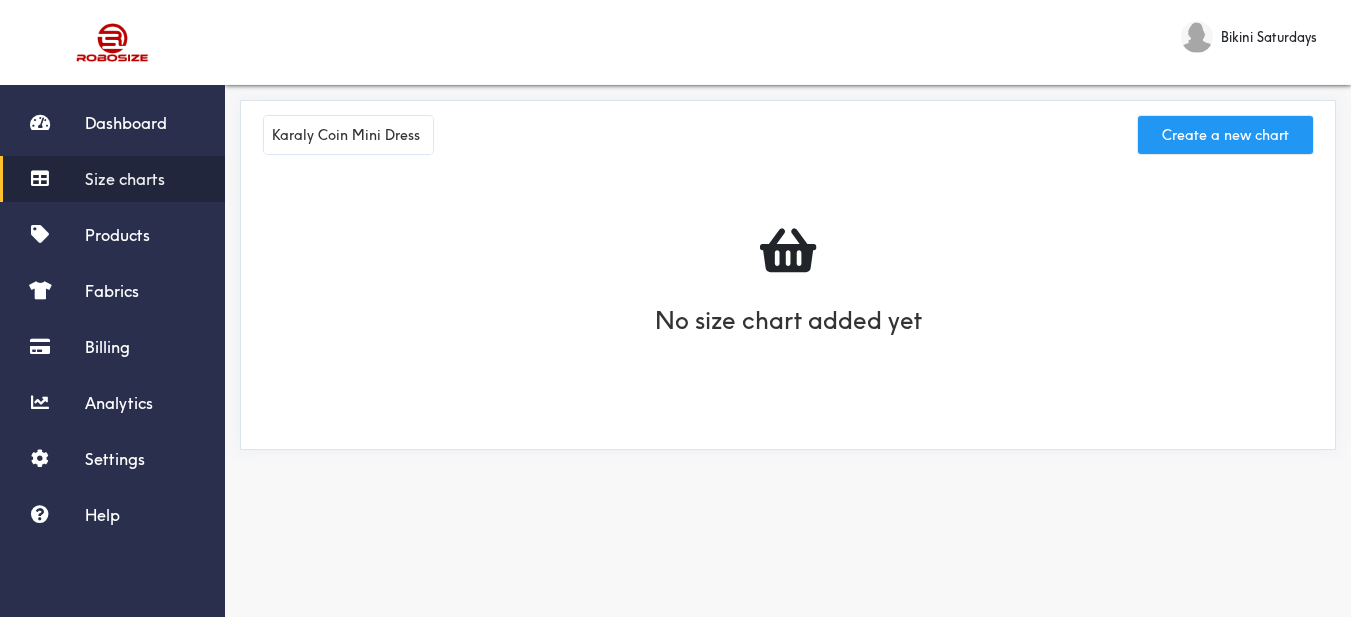 type on "Karaly Coin Mini Dress" 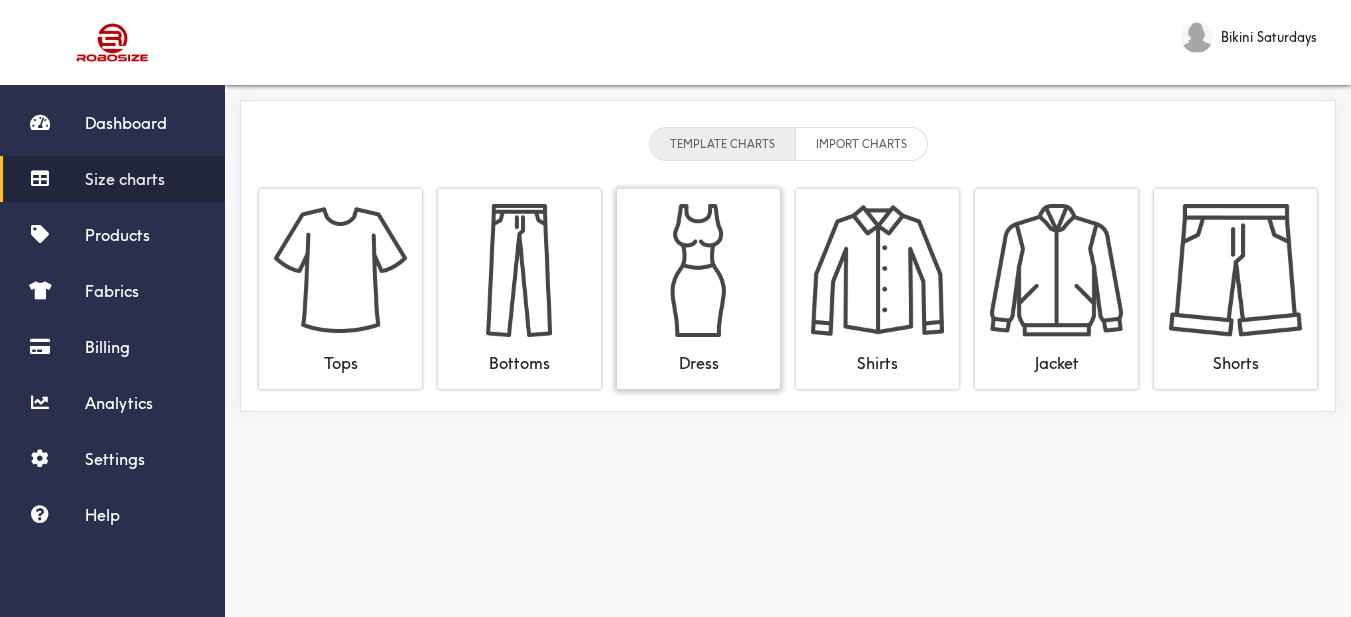click at bounding box center (698, 270) 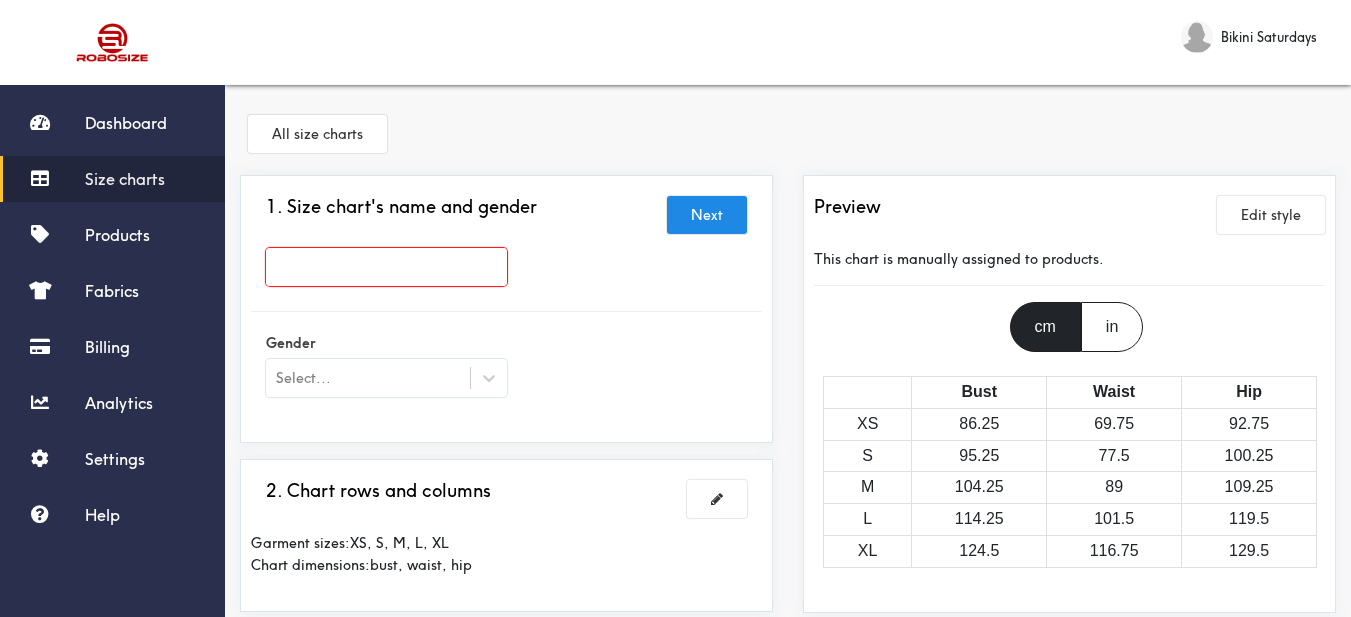 click at bounding box center (386, 267) 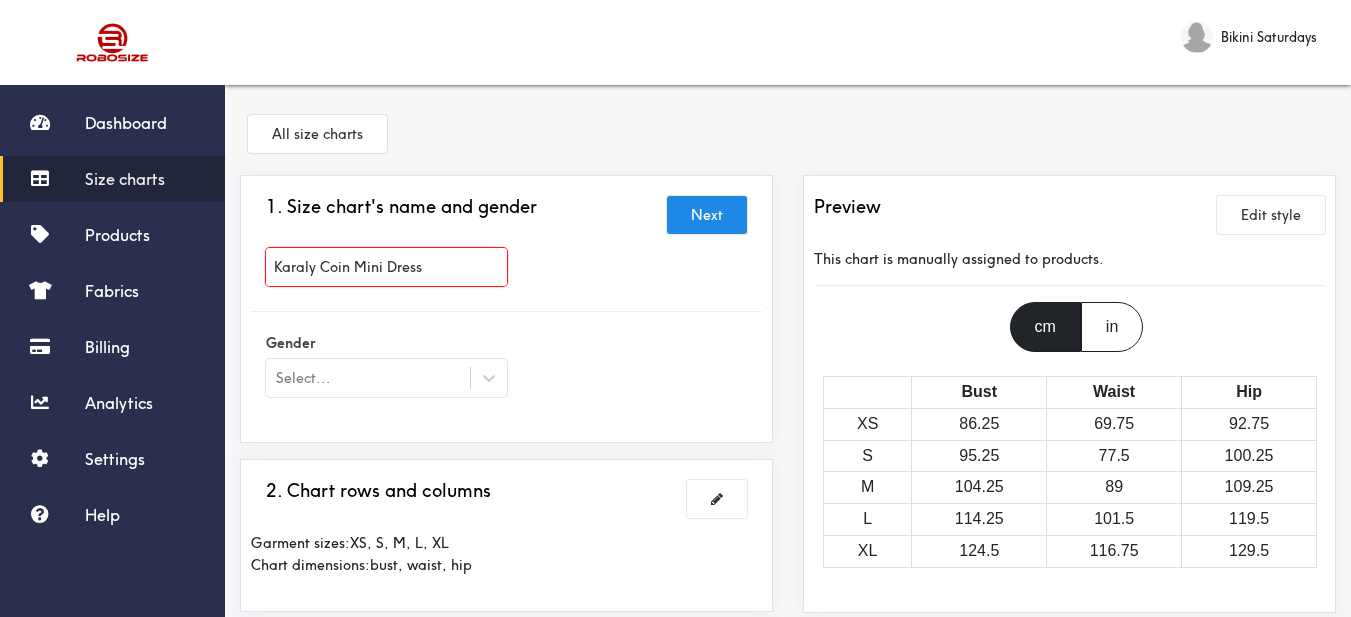 type on "Karaly Coin Mini Dress" 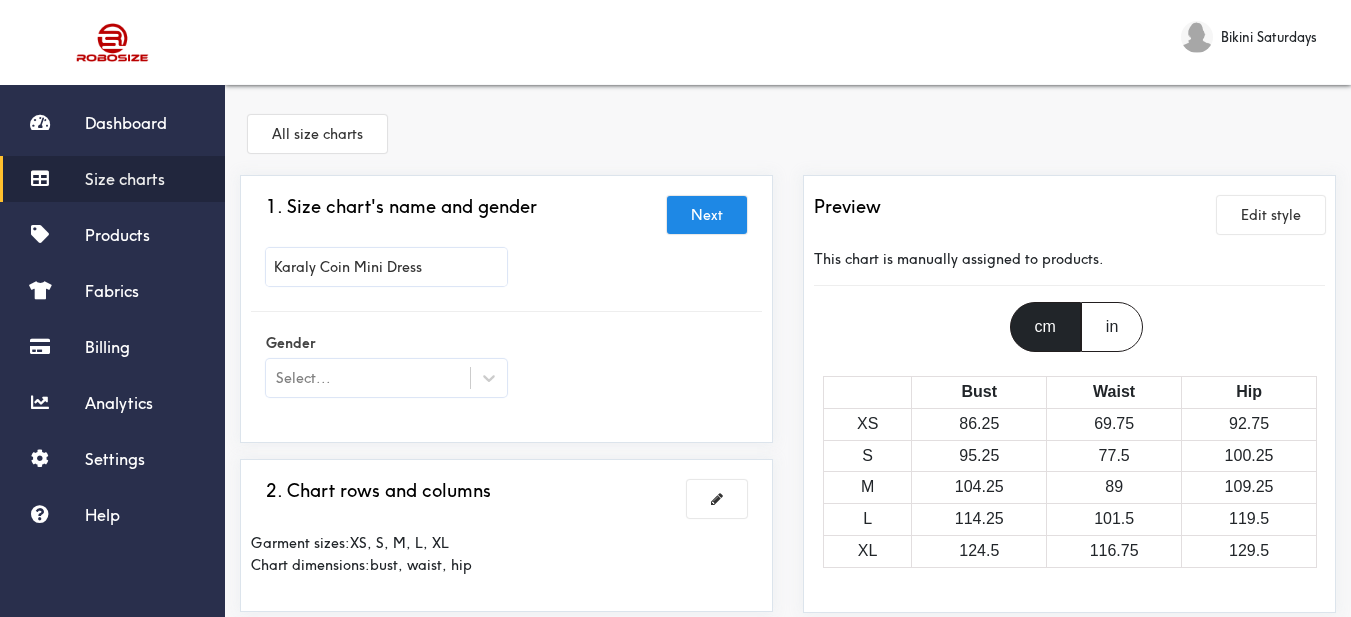 click on "Karaly Coin Mini Dress" at bounding box center (506, 272) 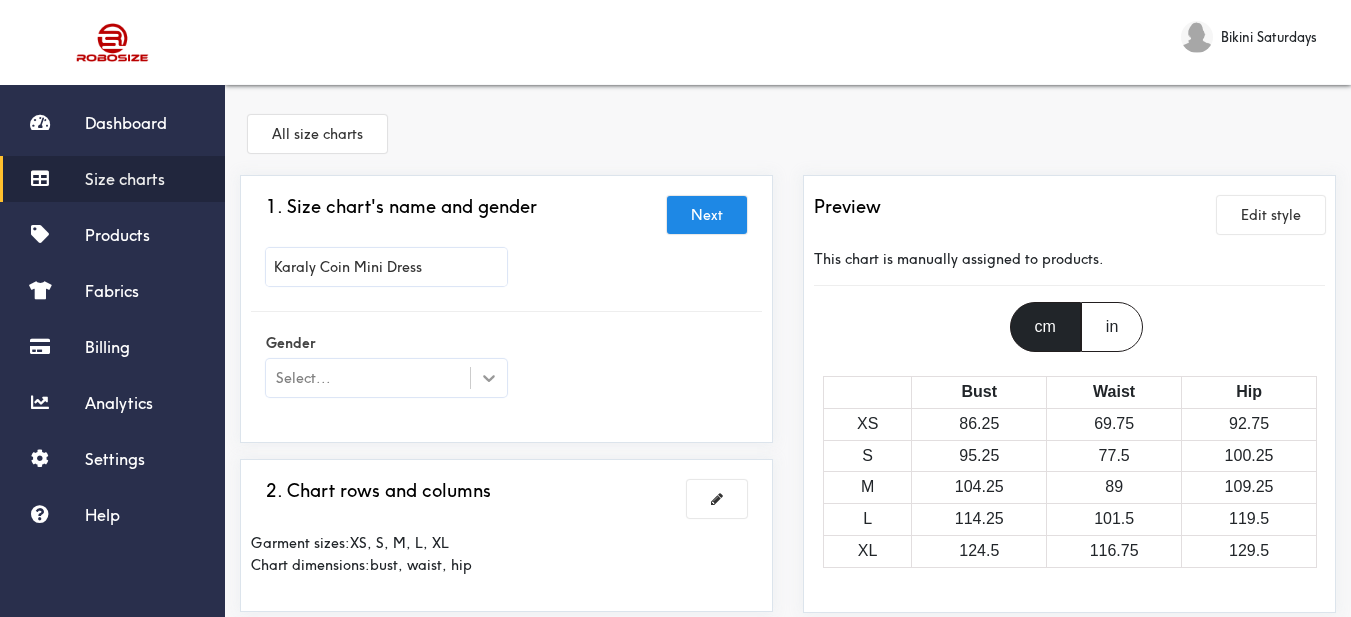 scroll, scrollTop: 100, scrollLeft: 0, axis: vertical 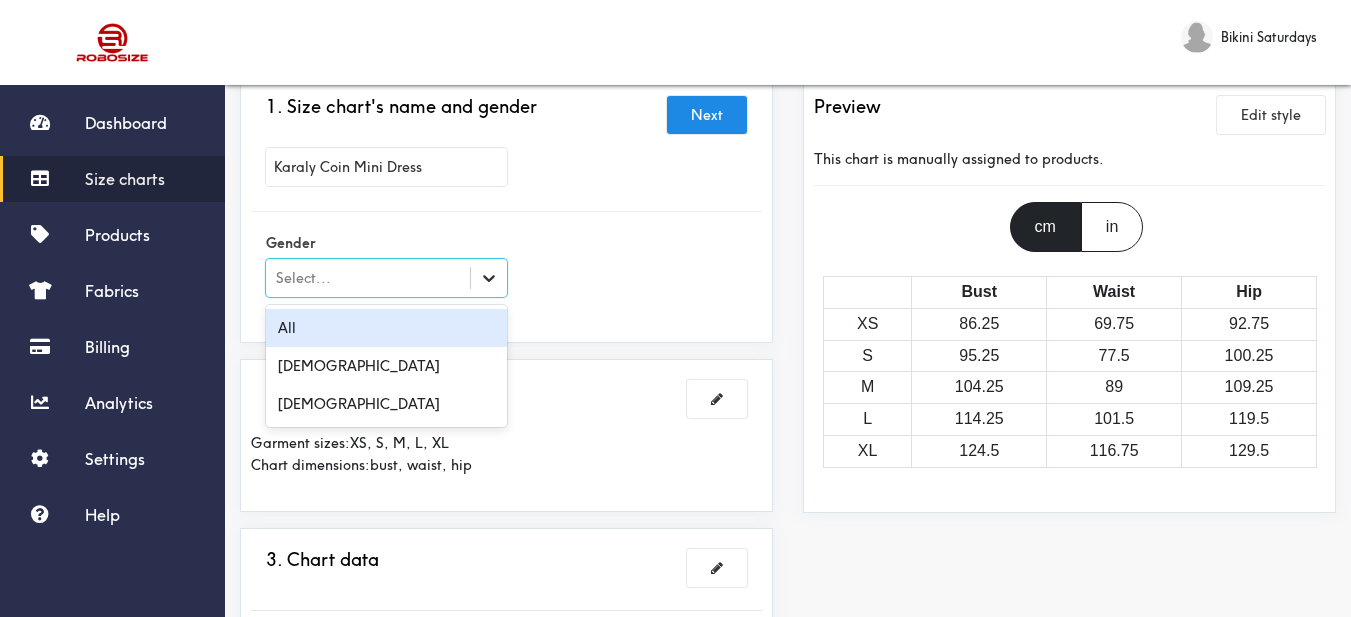 click 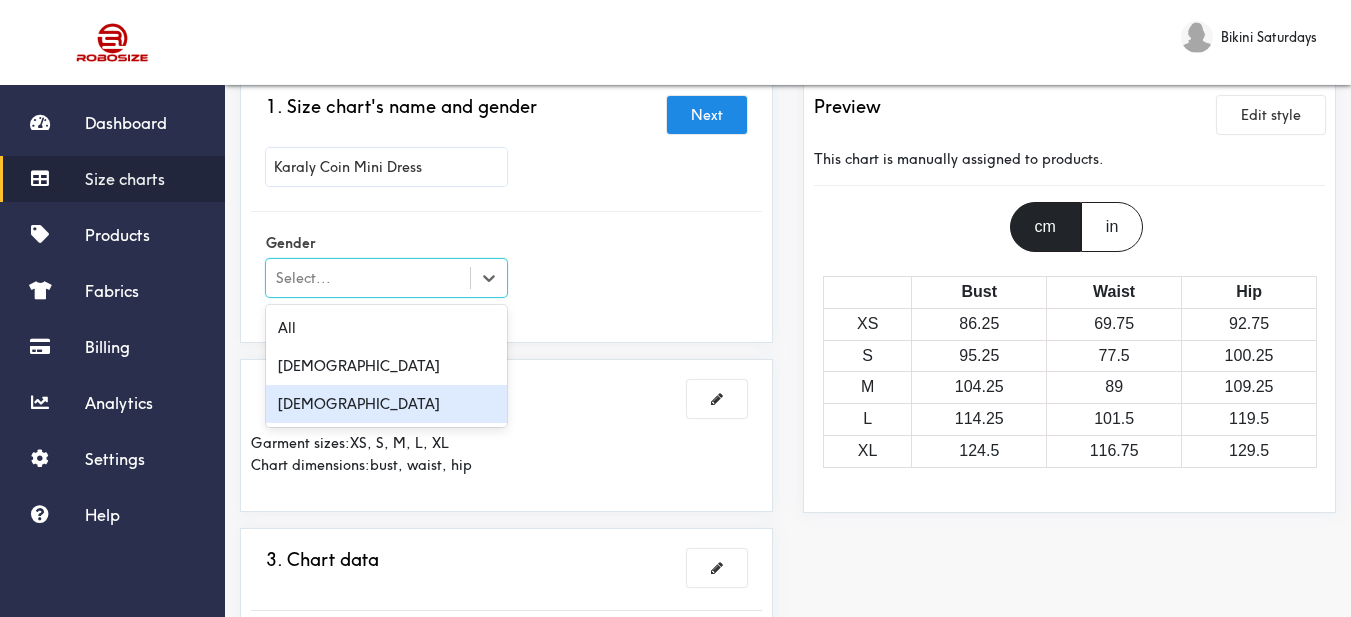 click on "[DEMOGRAPHIC_DATA]" at bounding box center [386, 404] 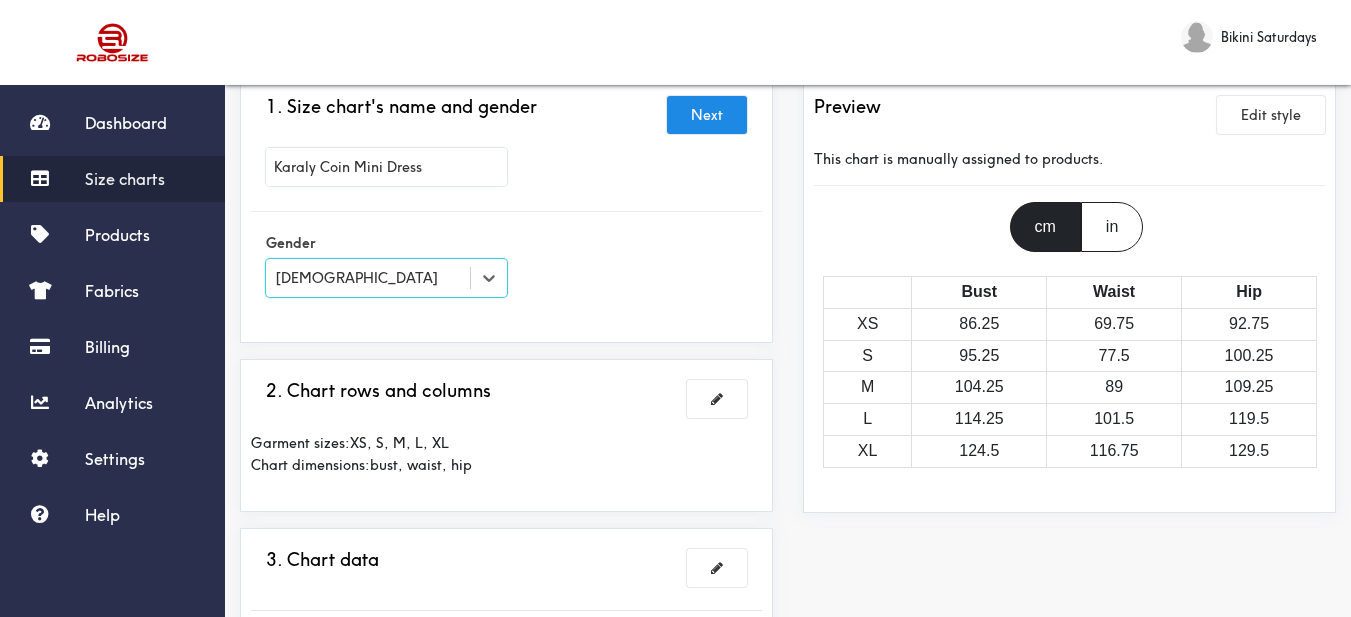 scroll, scrollTop: 200, scrollLeft: 0, axis: vertical 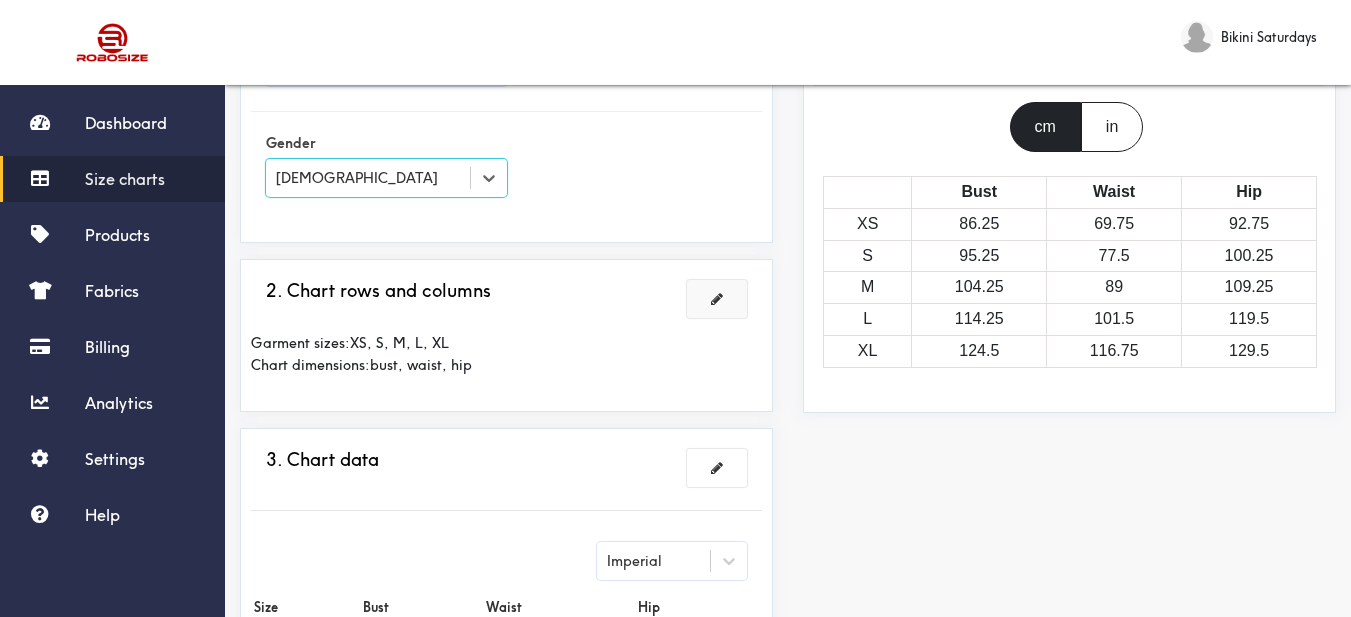 click at bounding box center [717, 299] 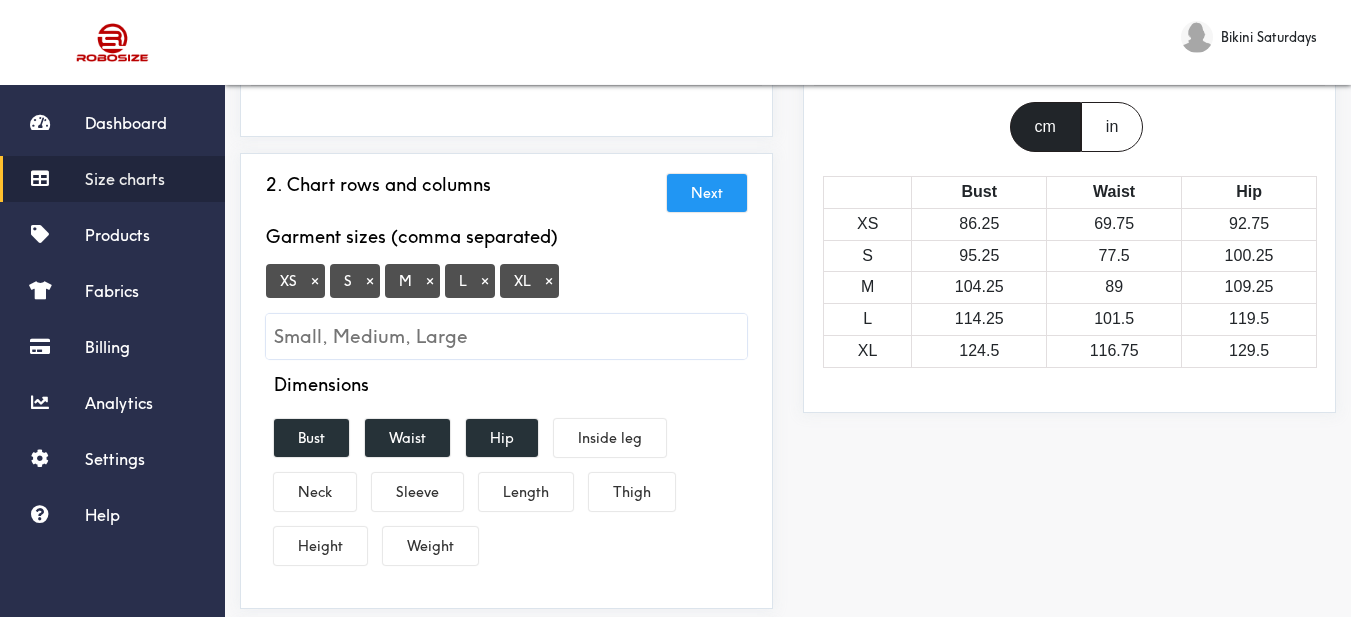 click on "×" at bounding box center [315, 281] 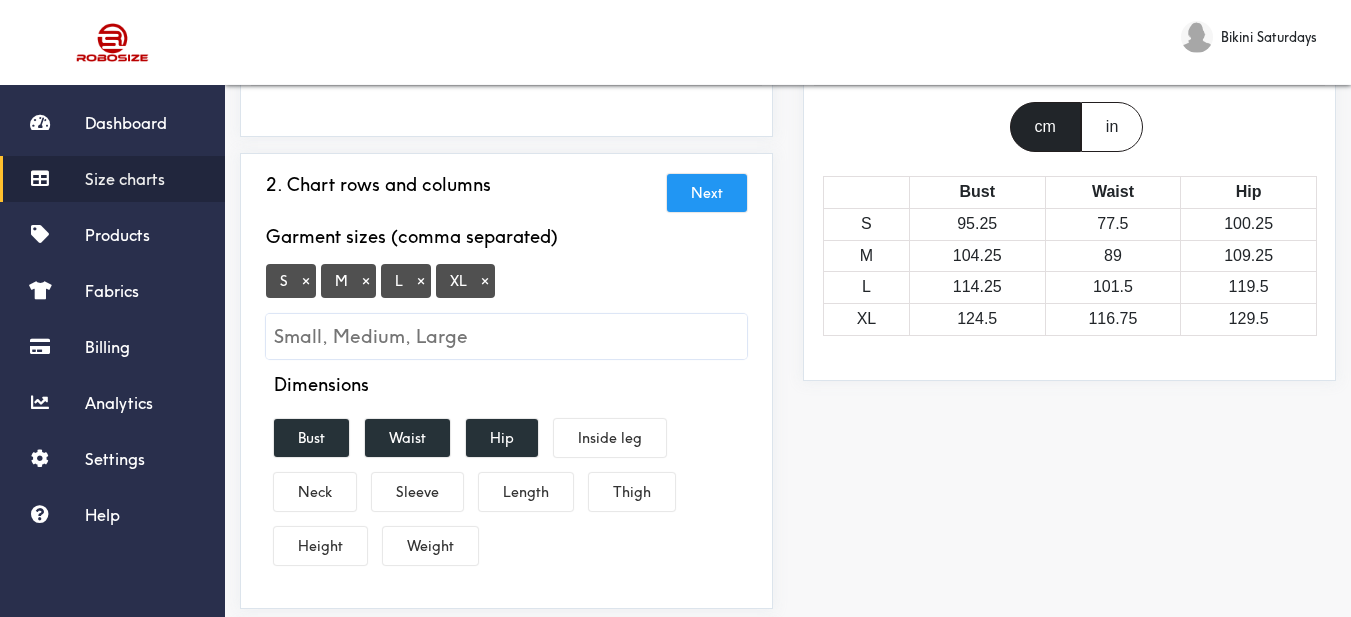 click on "×" at bounding box center (485, 281) 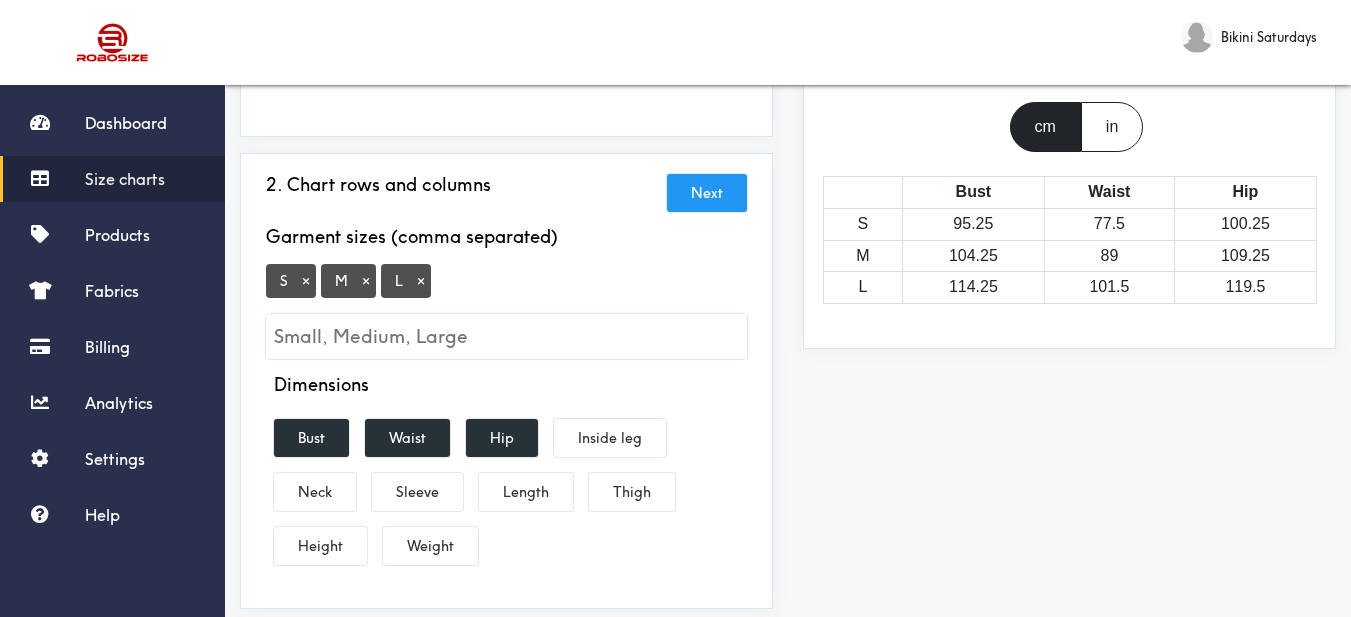 scroll, scrollTop: 300, scrollLeft: 0, axis: vertical 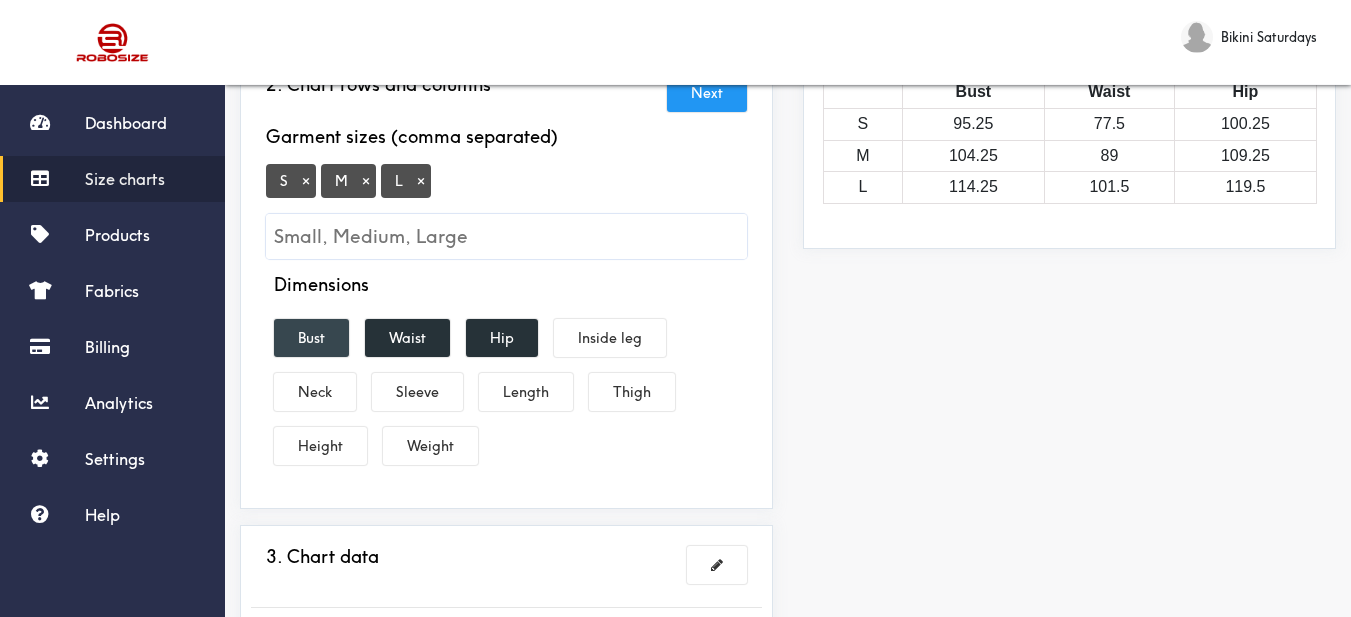 click on "Bust" at bounding box center [311, 338] 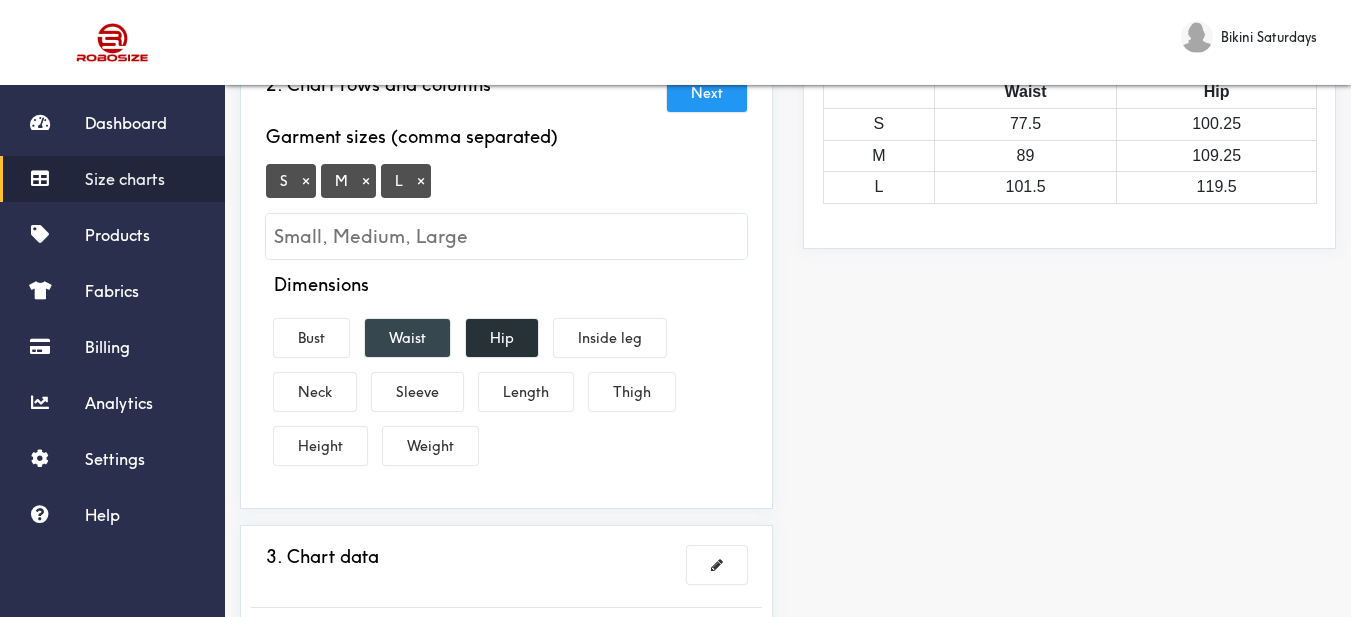 click on "Waist" at bounding box center [407, 338] 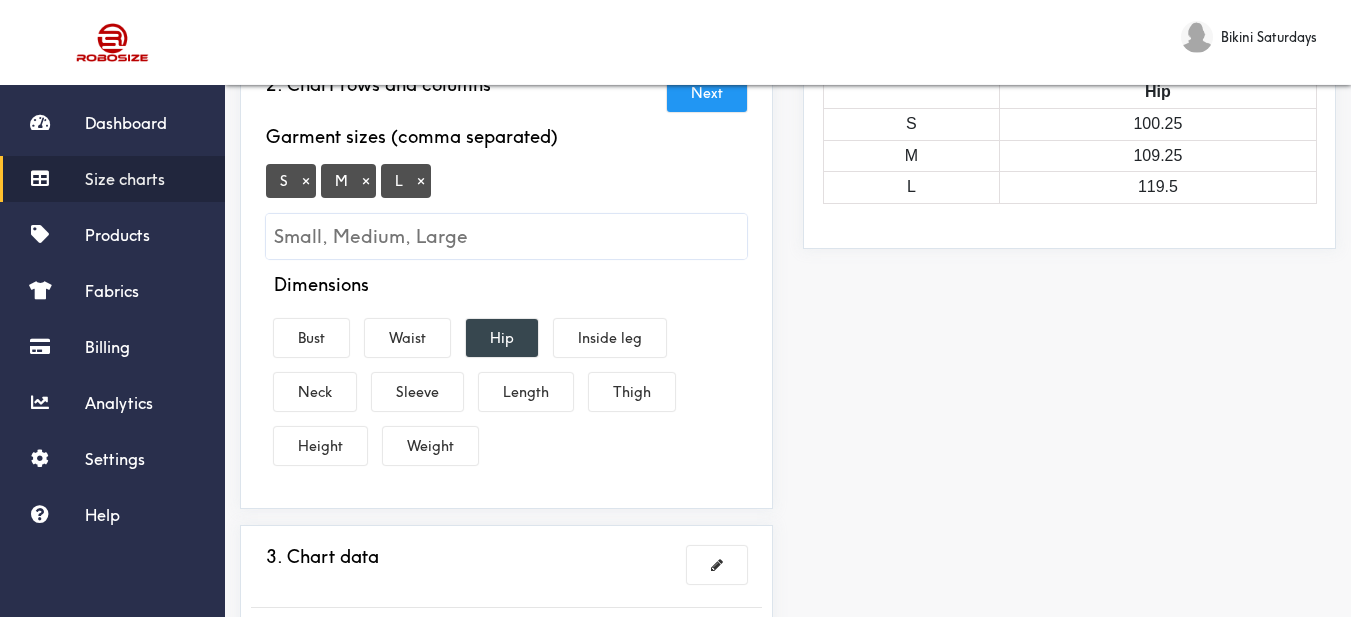 click on "Hip" at bounding box center (502, 338) 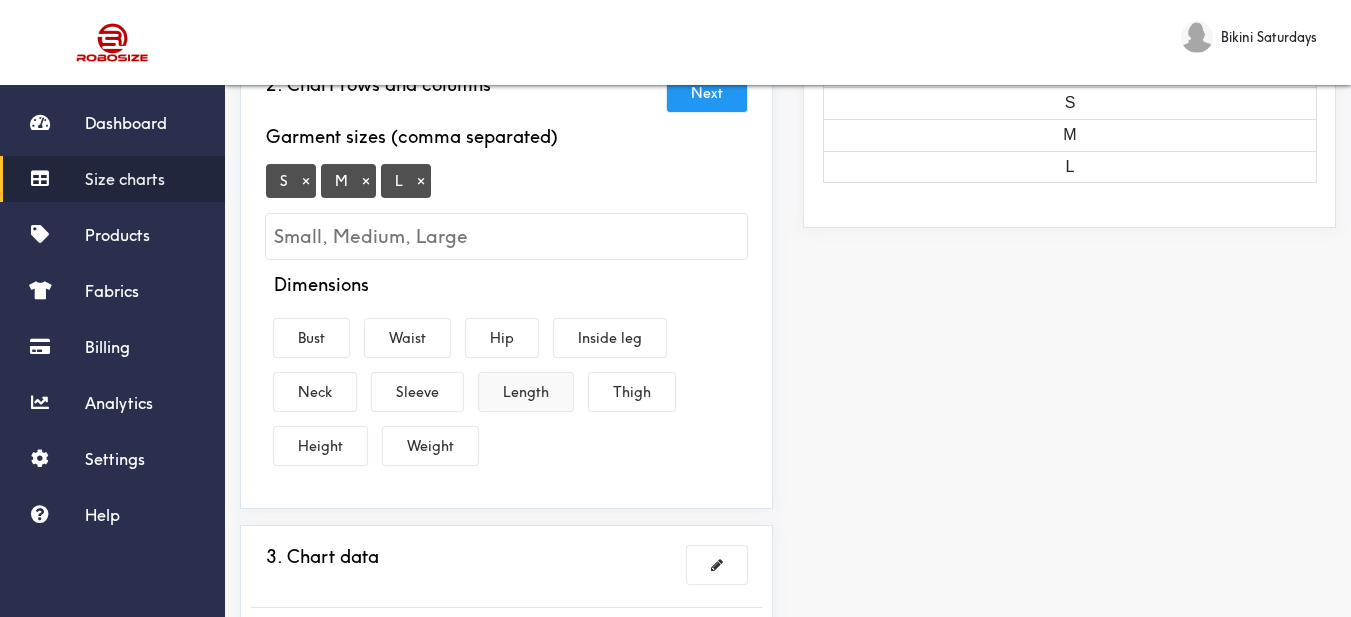 click on "Length" at bounding box center (526, 392) 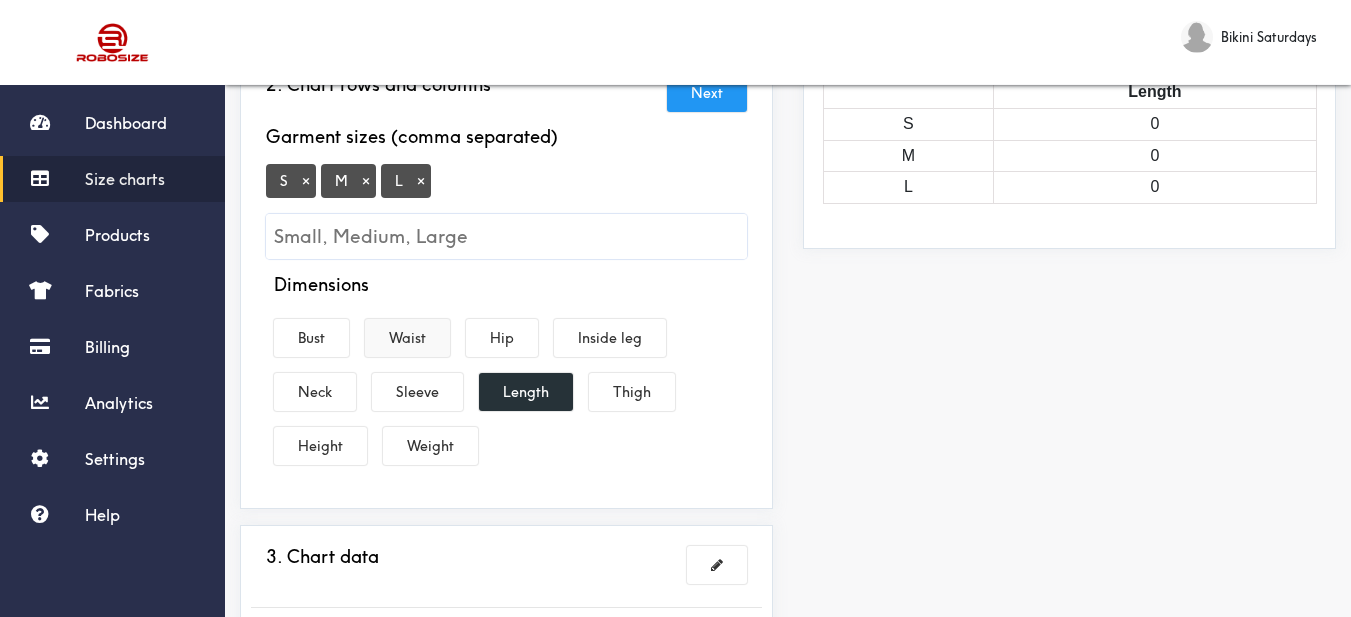 drag, startPoint x: 477, startPoint y: 338, endPoint x: 393, endPoint y: 337, distance: 84.00595 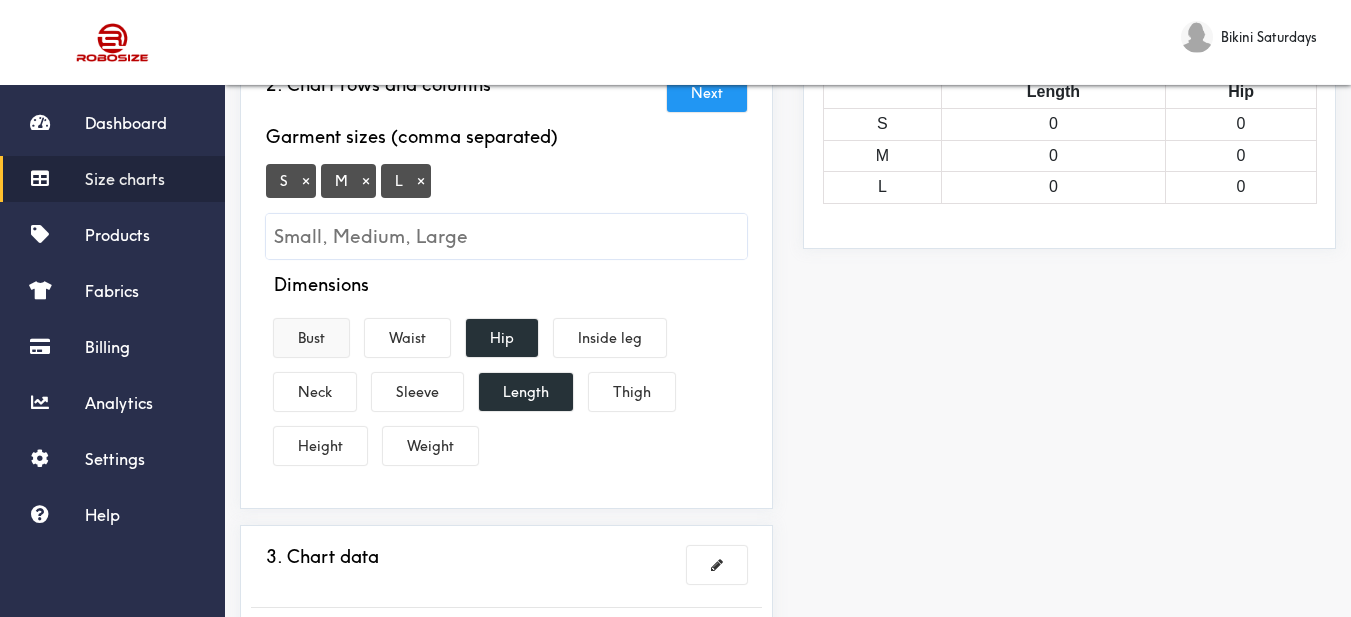 drag, startPoint x: 386, startPoint y: 338, endPoint x: 325, endPoint y: 343, distance: 61.204575 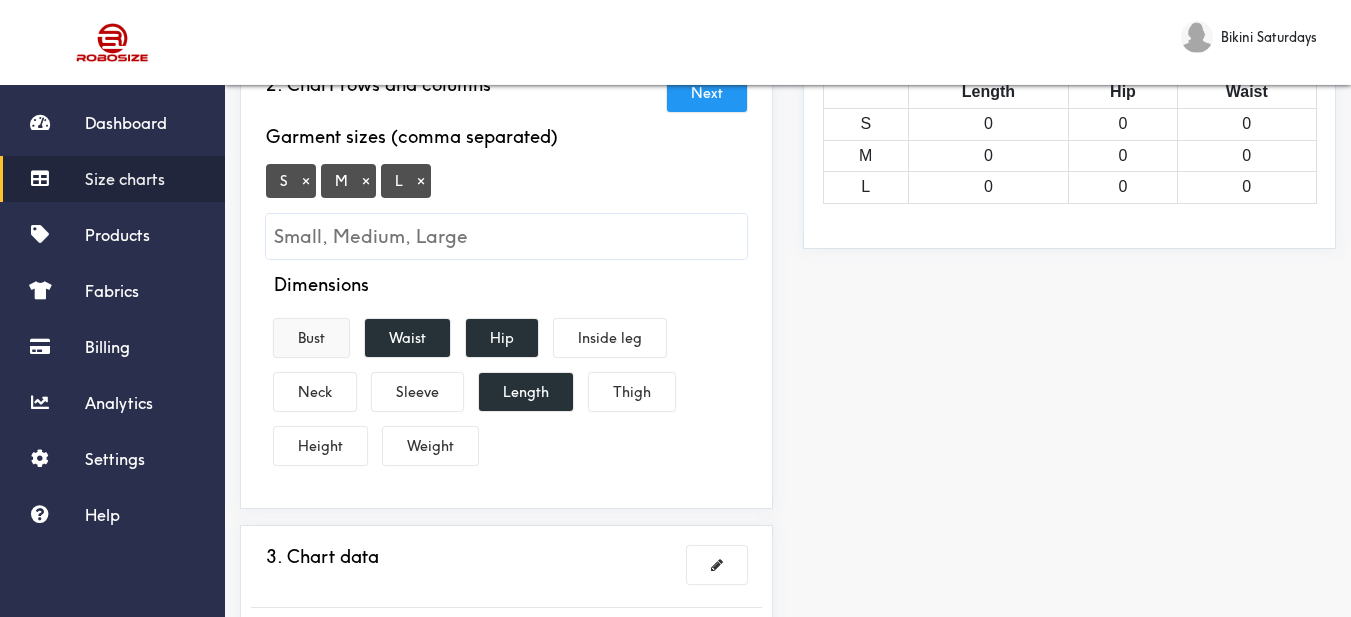 click on "Bust" at bounding box center [311, 338] 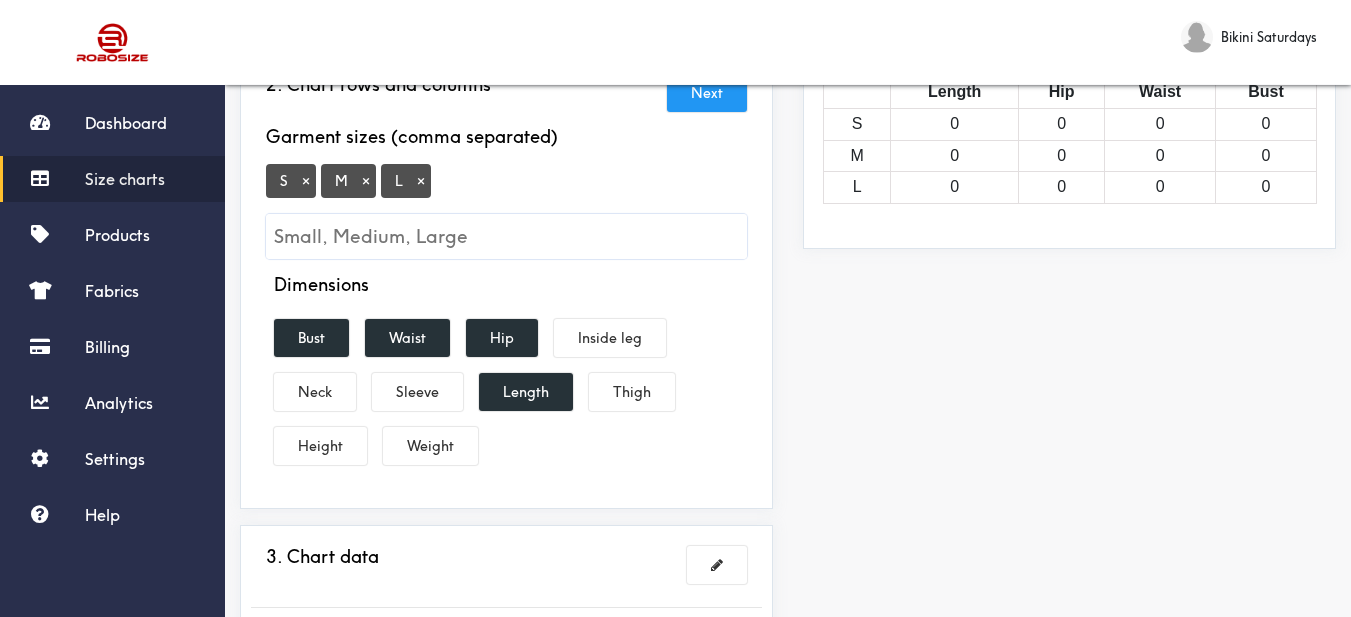 scroll, scrollTop: 500, scrollLeft: 0, axis: vertical 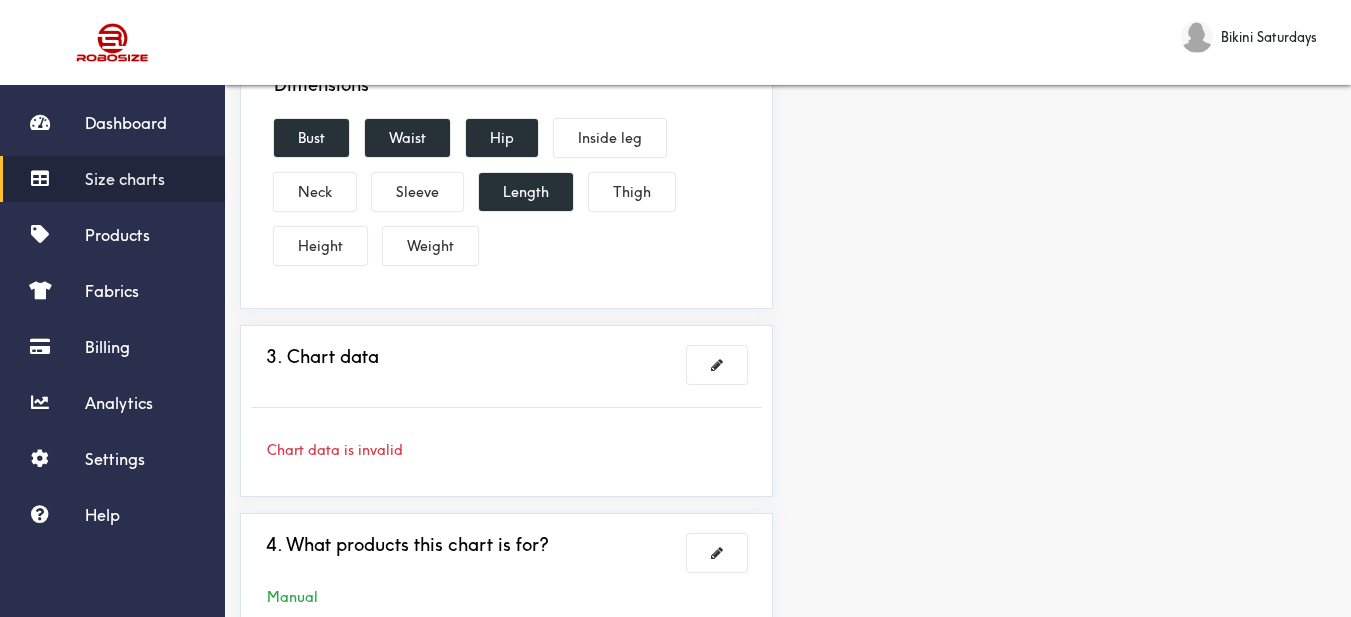 drag, startPoint x: 708, startPoint y: 364, endPoint x: 533, endPoint y: 20, distance: 385.95465 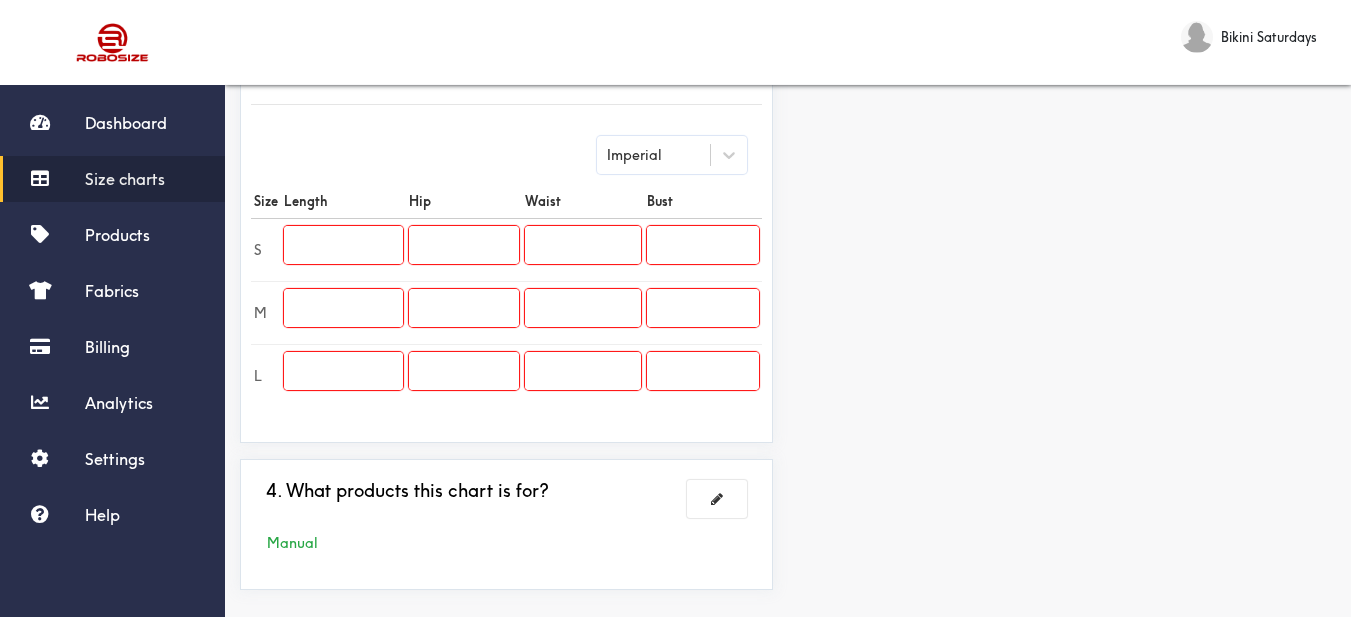 click at bounding box center [343, 245] 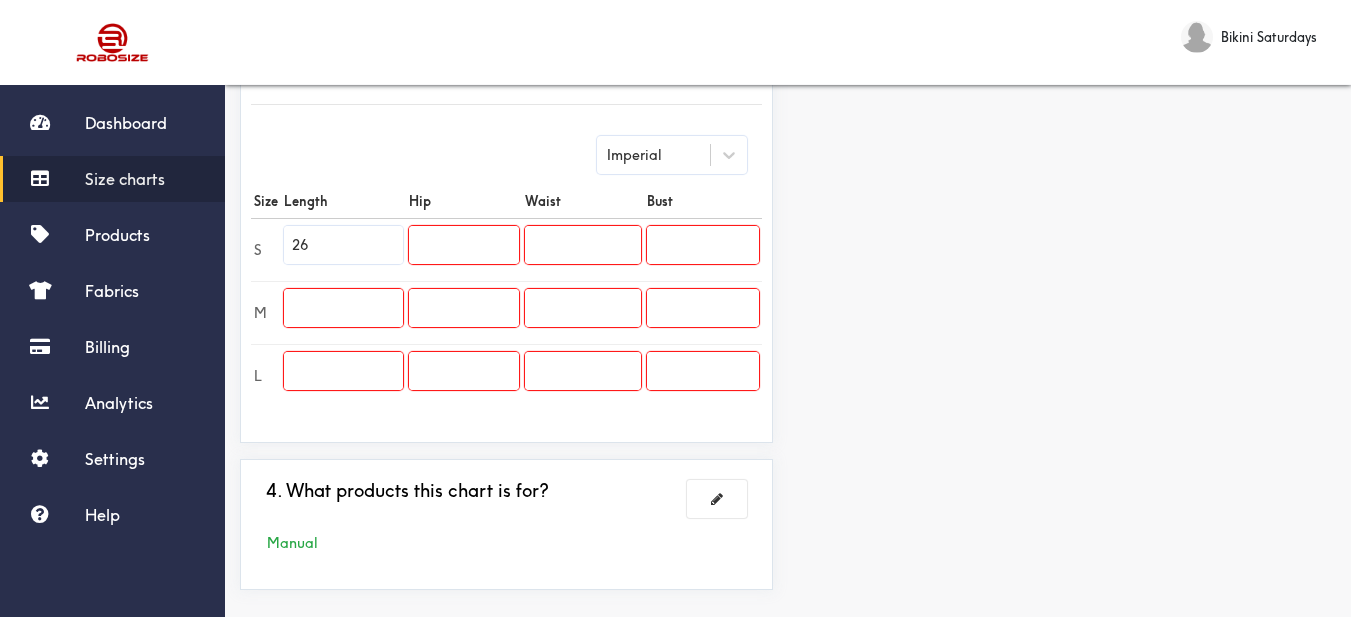 type on "26" 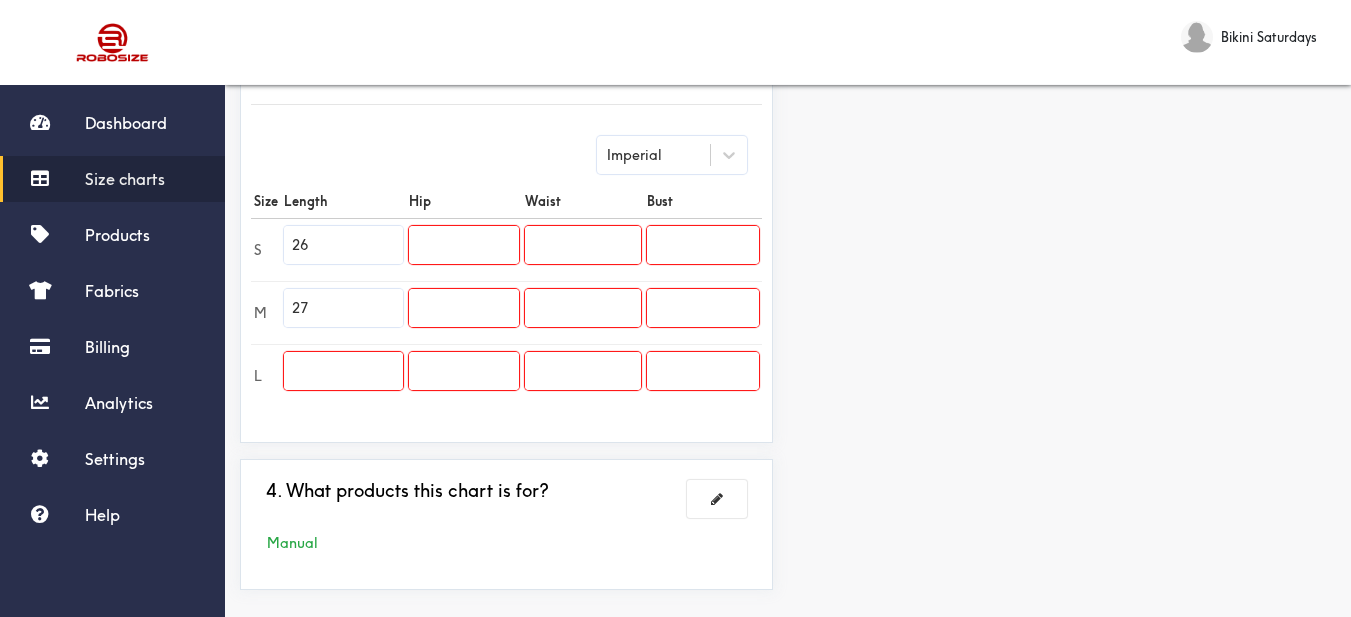 type on "27" 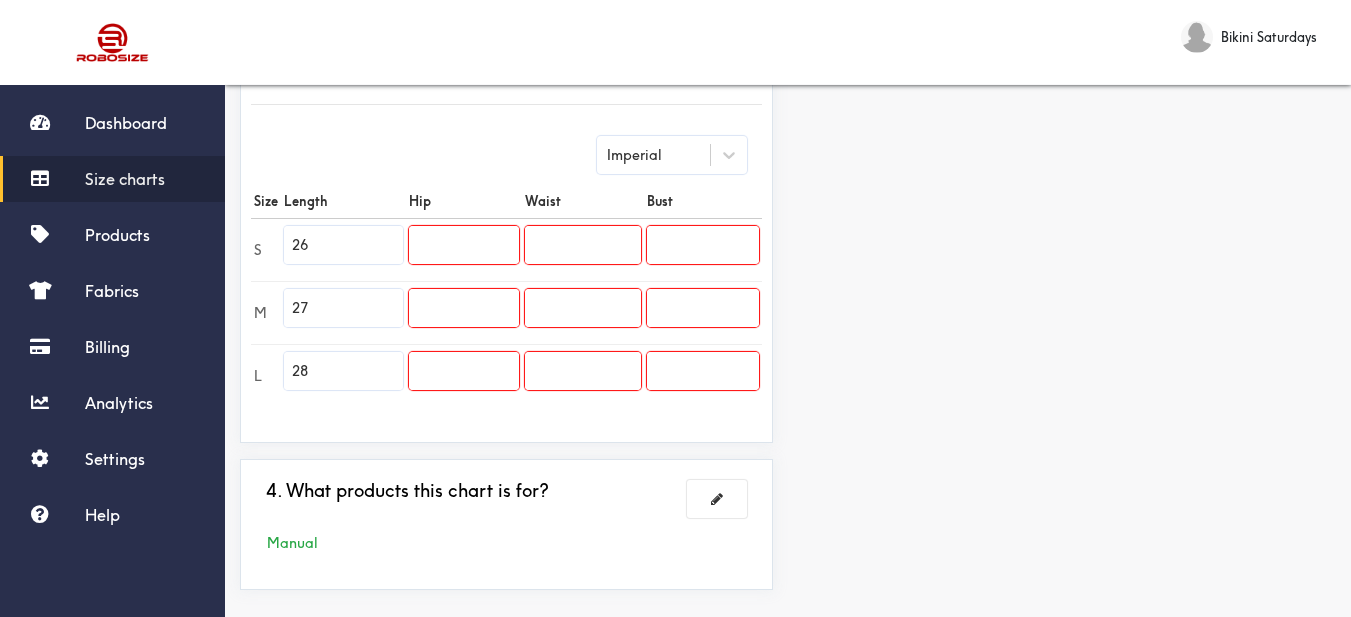 type on "28" 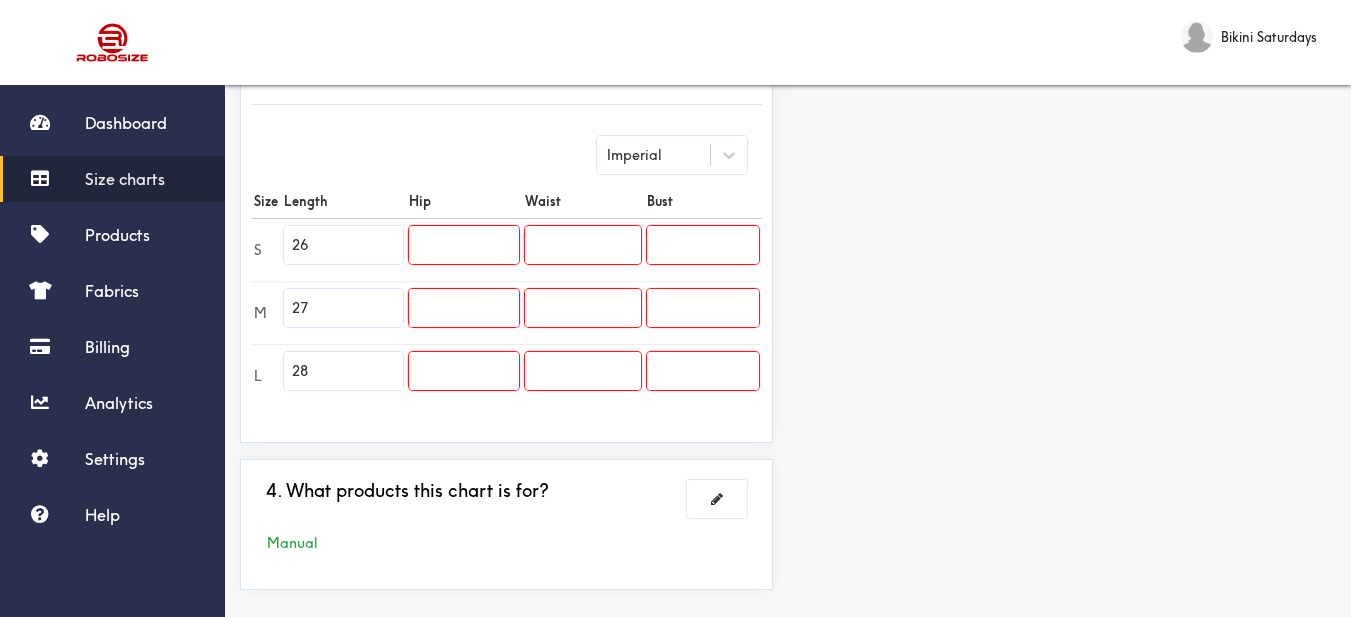 click at bounding box center (464, 245) 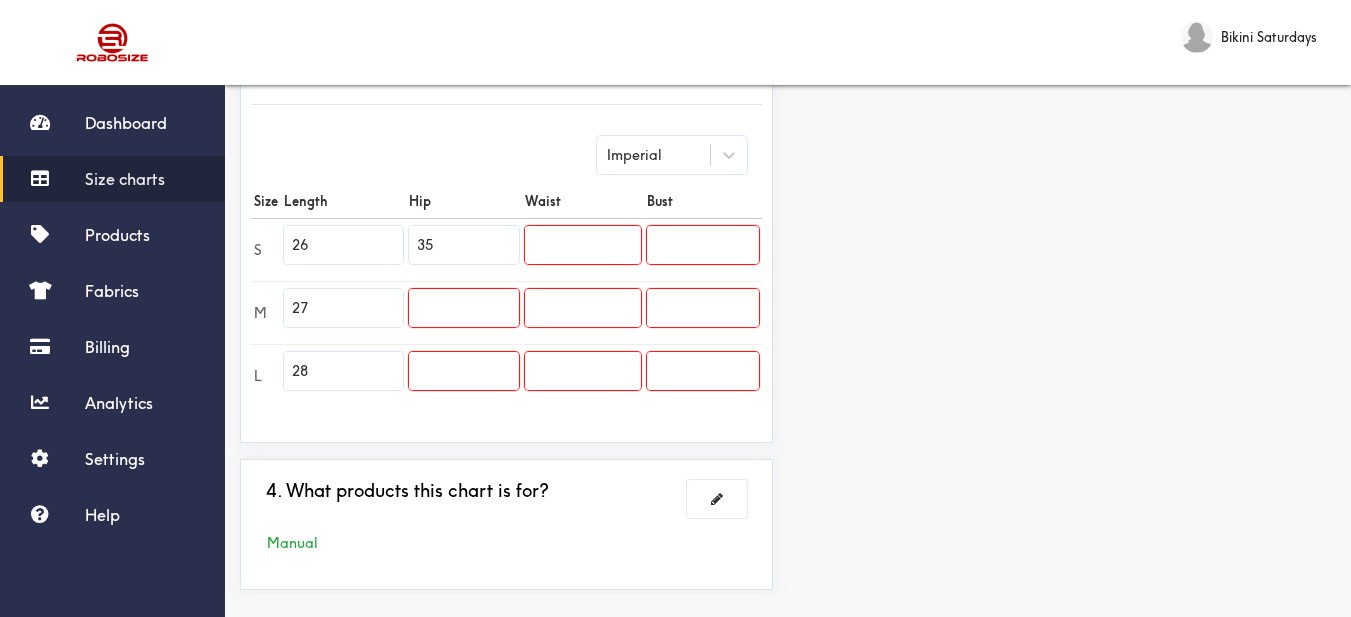 type on "35" 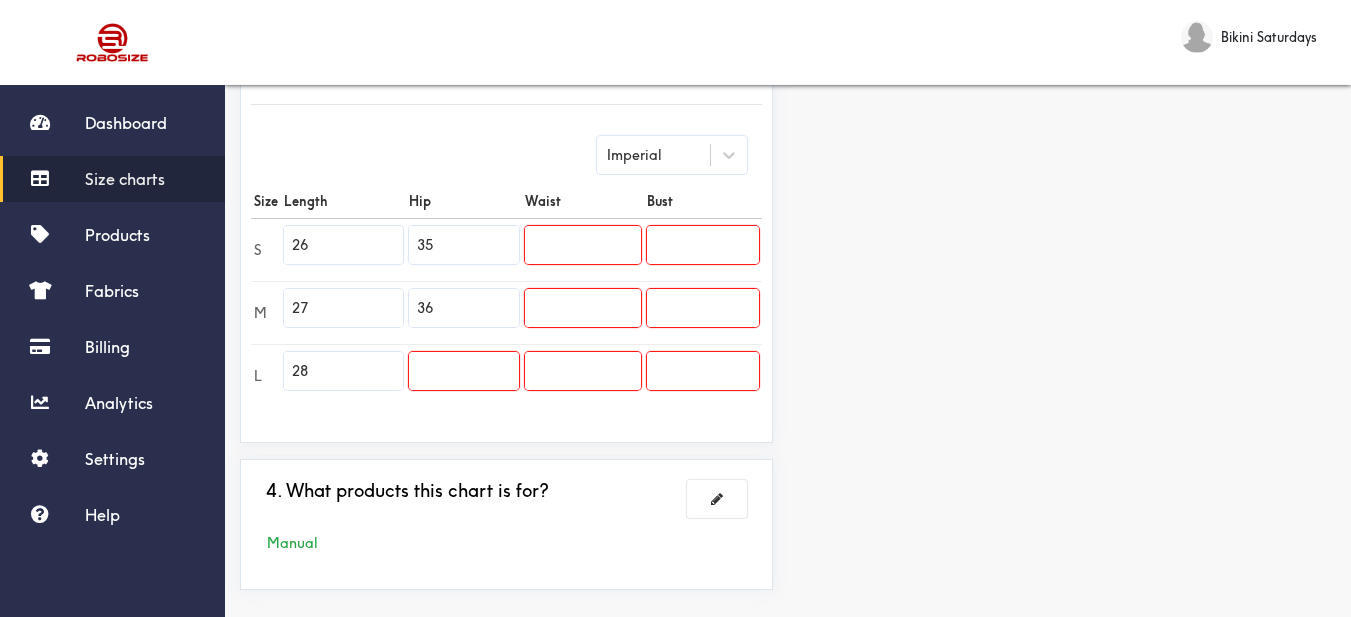 type on "36" 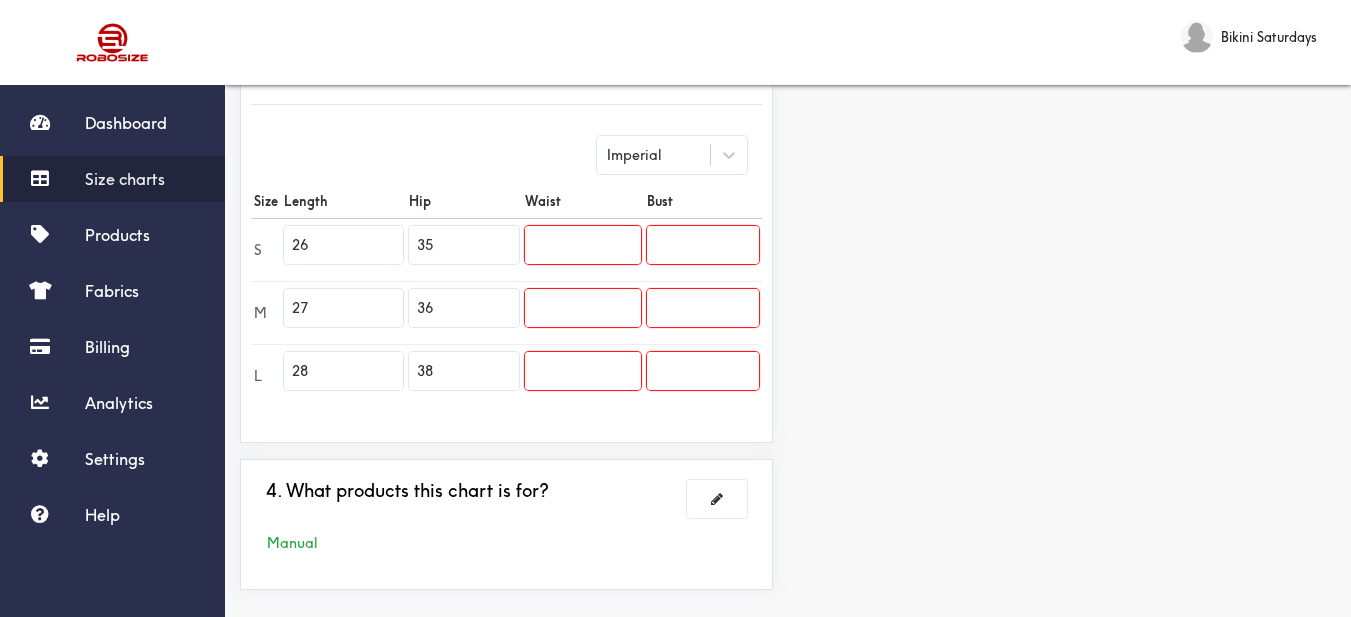 type on "38" 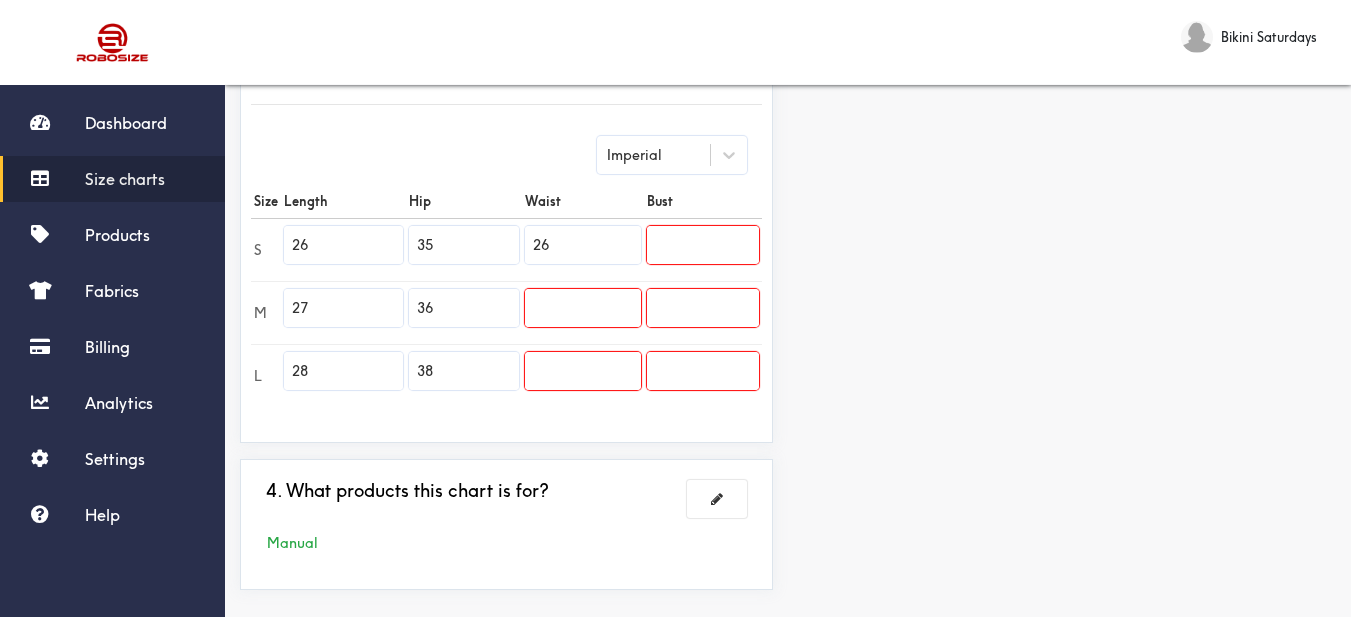 type on "26" 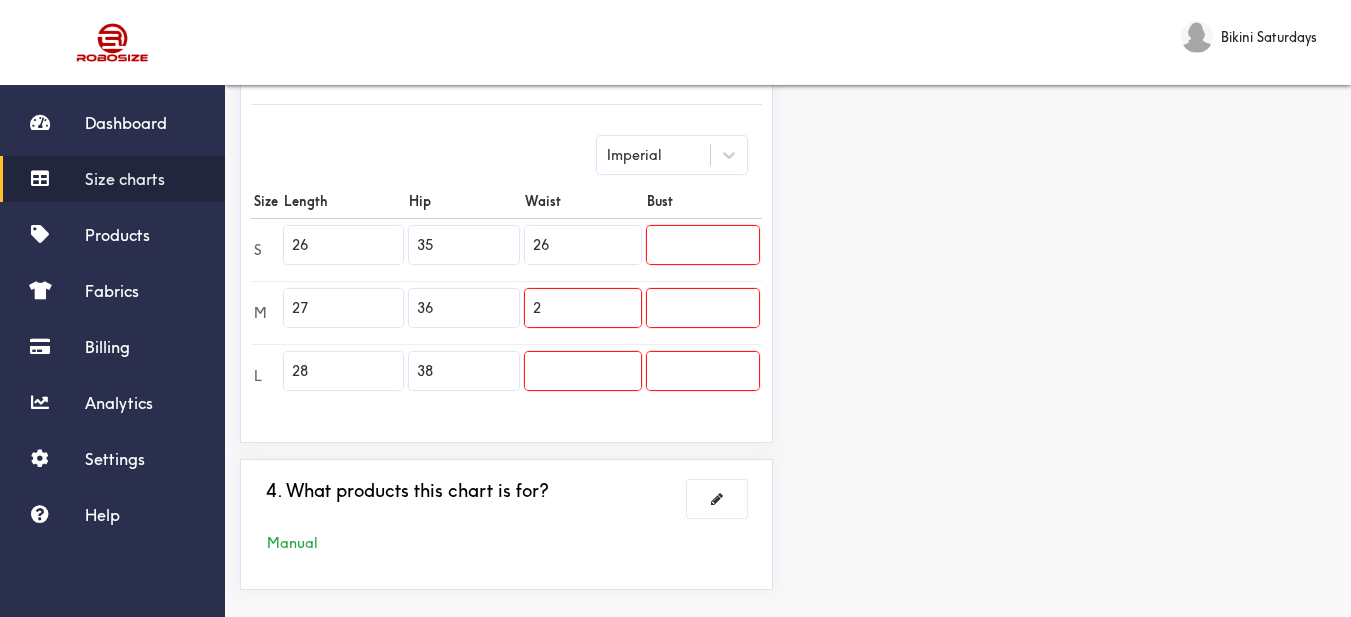 click on "2" at bounding box center (583, 308) 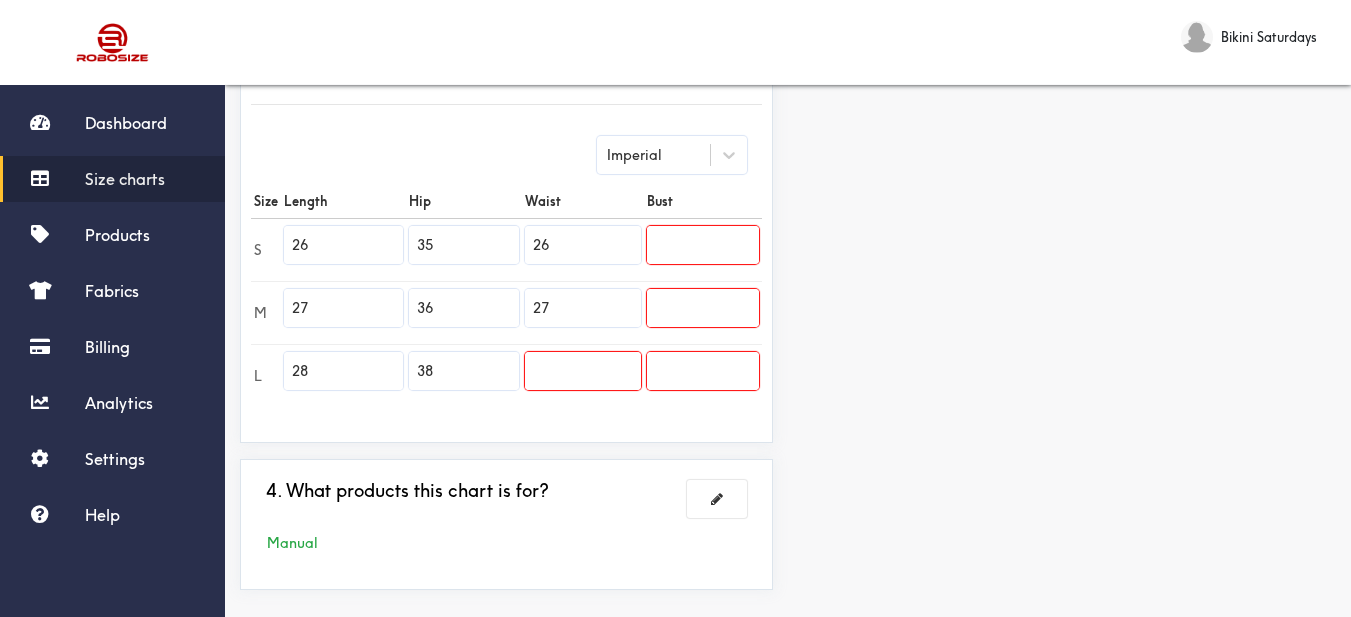 type on "27" 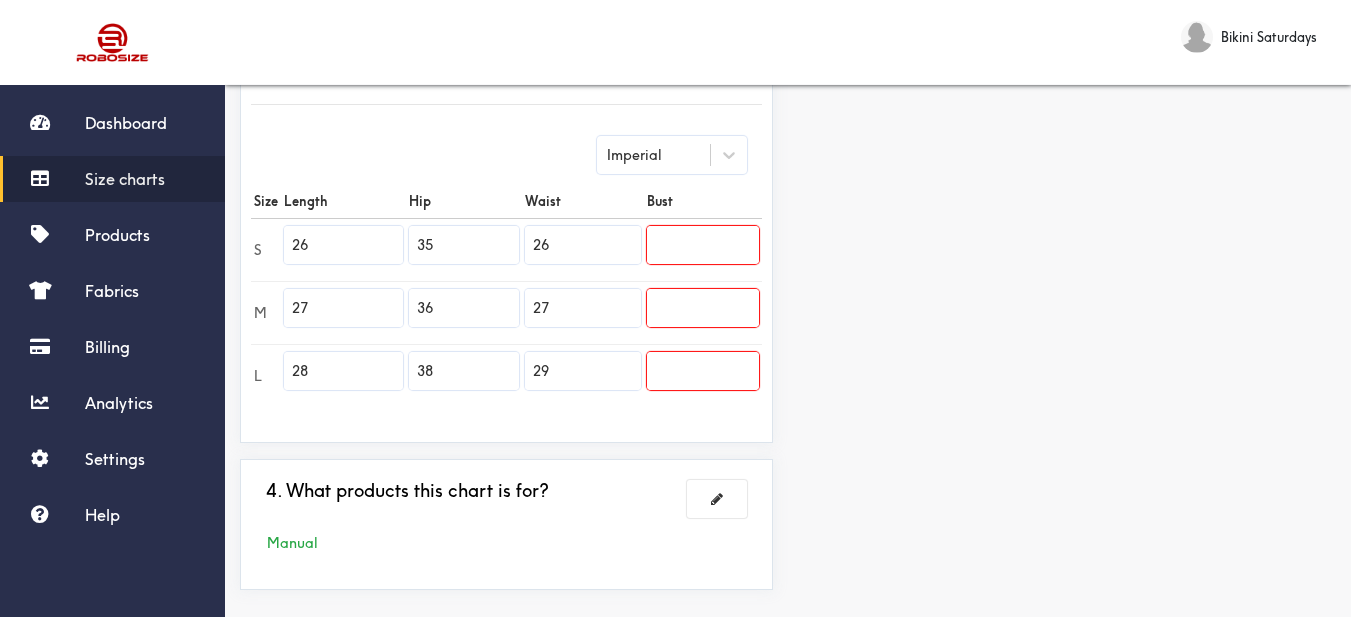 type on "29" 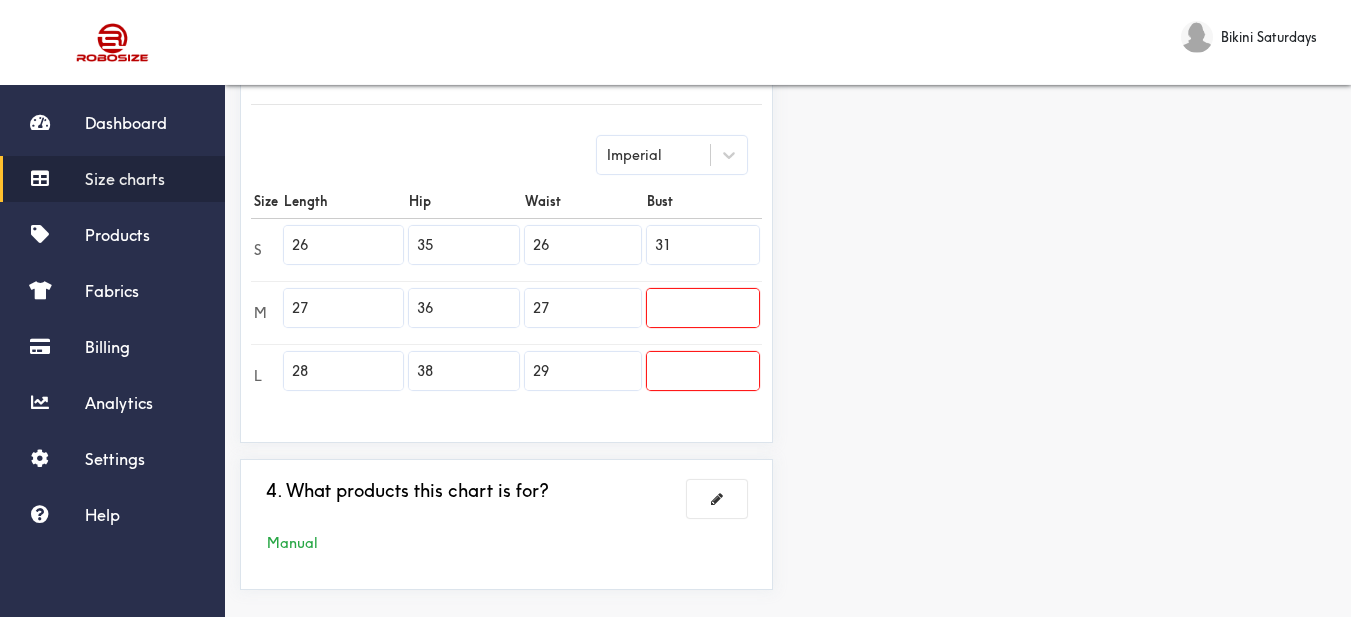 type on "31" 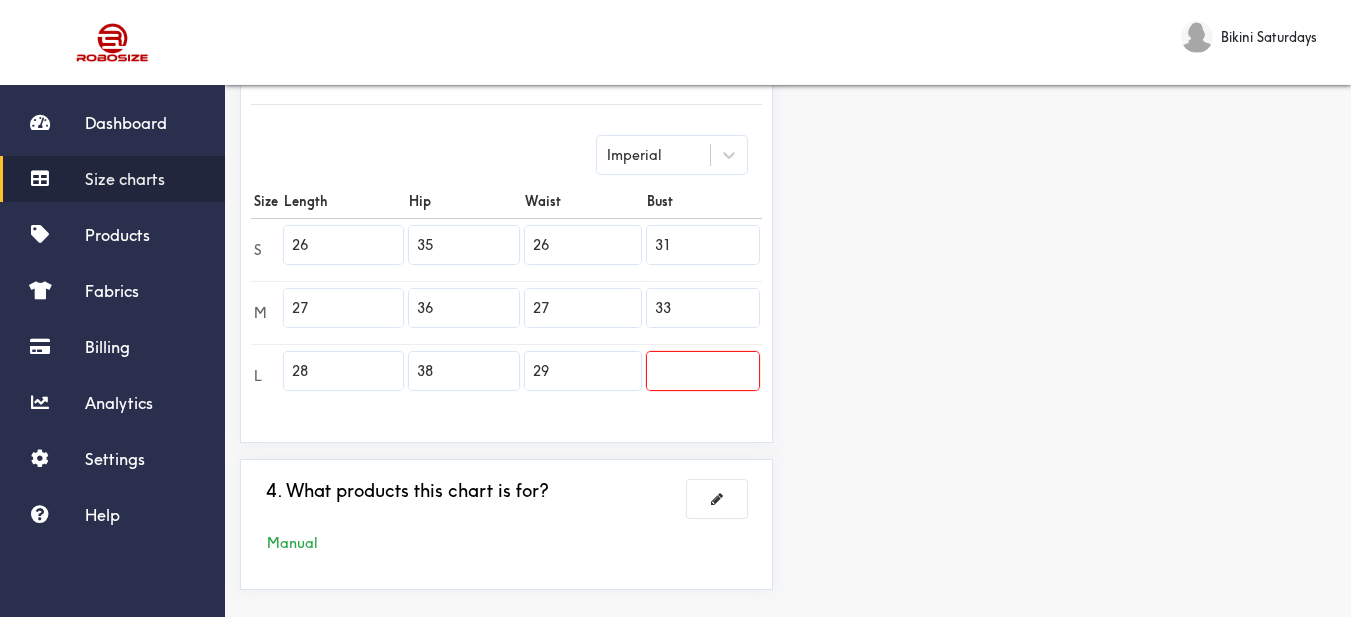 type on "33" 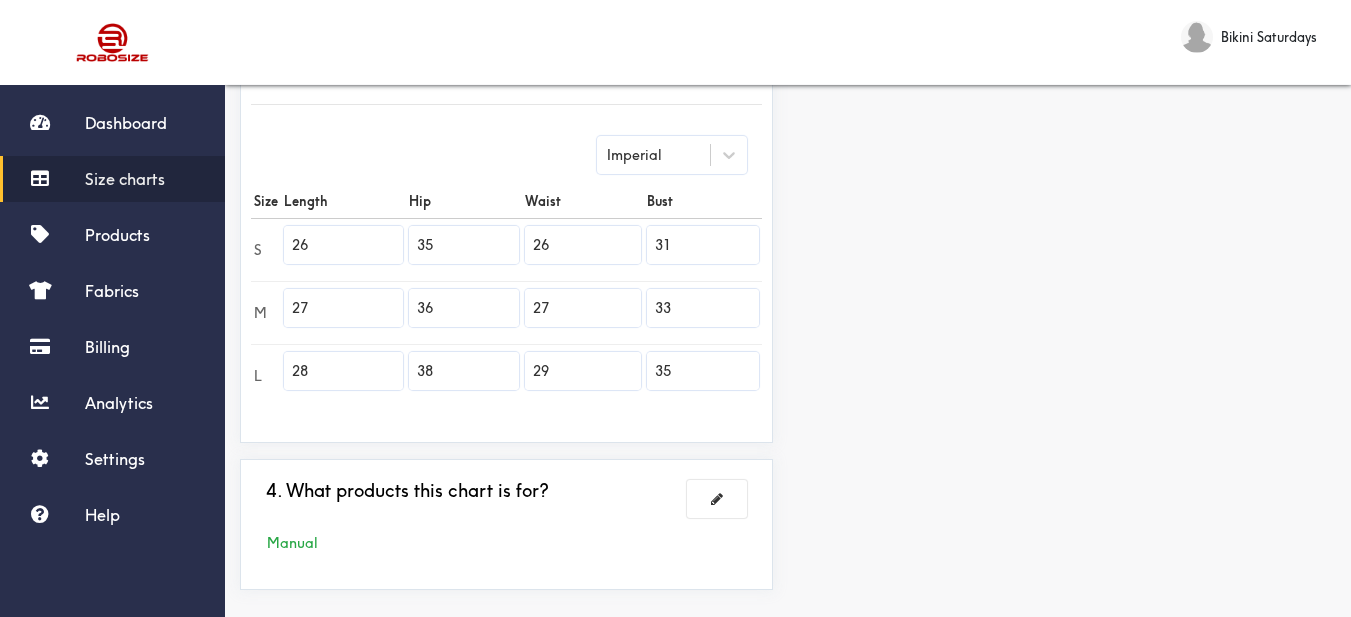 type on "35" 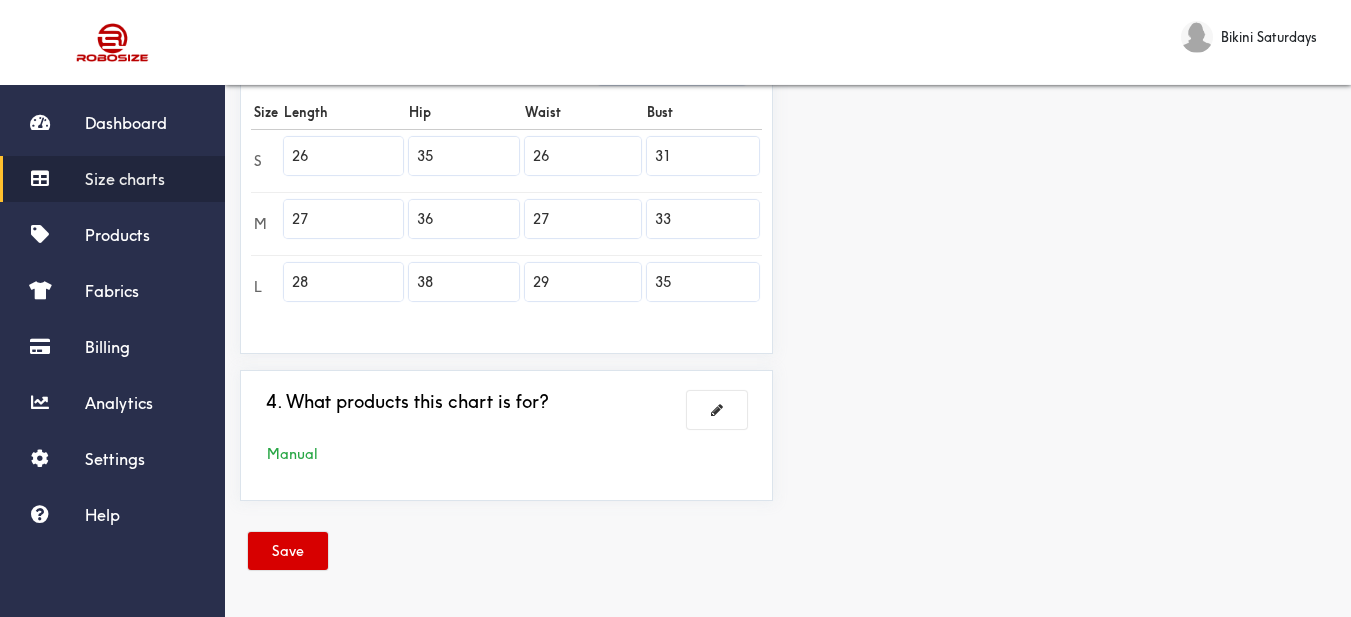 click on "Save" at bounding box center [288, 551] 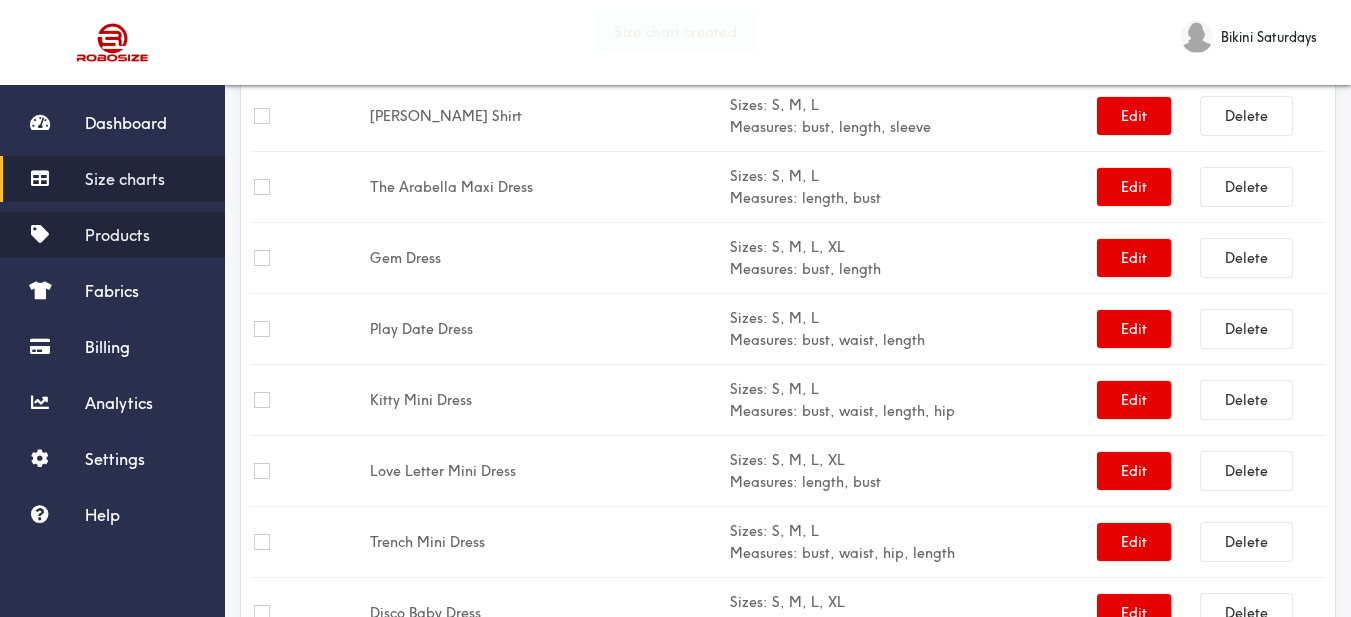 click on "Products" at bounding box center (112, 235) 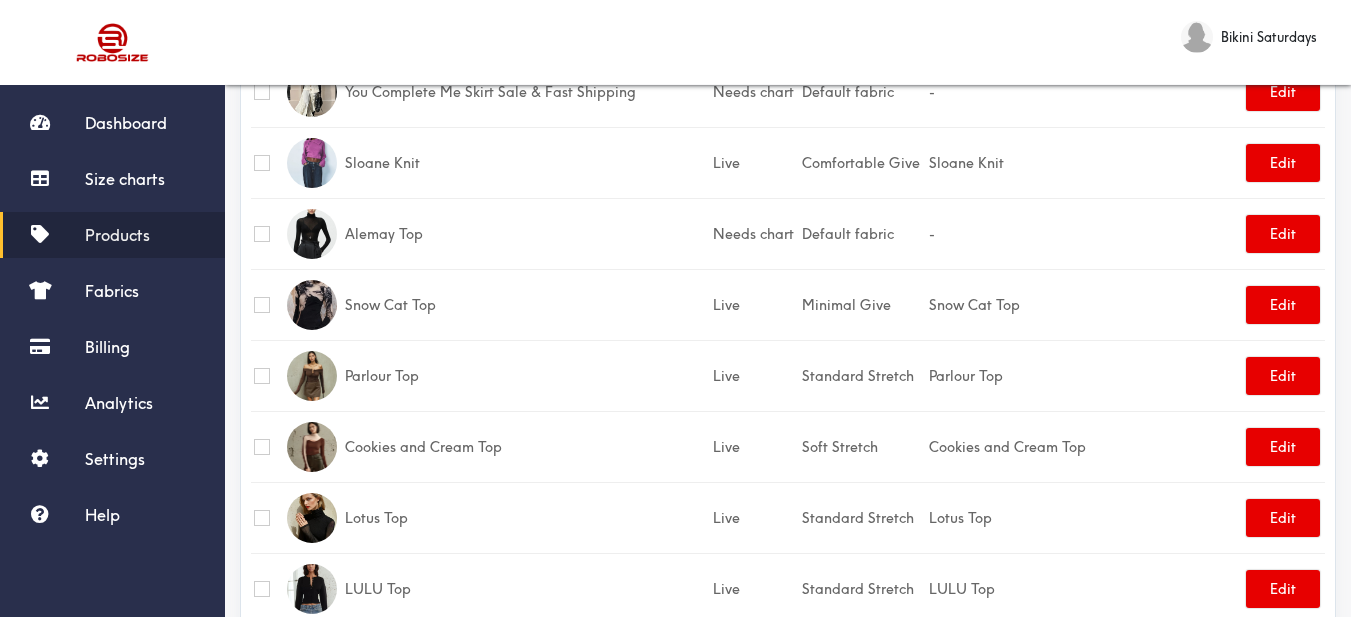 scroll, scrollTop: 0, scrollLeft: 0, axis: both 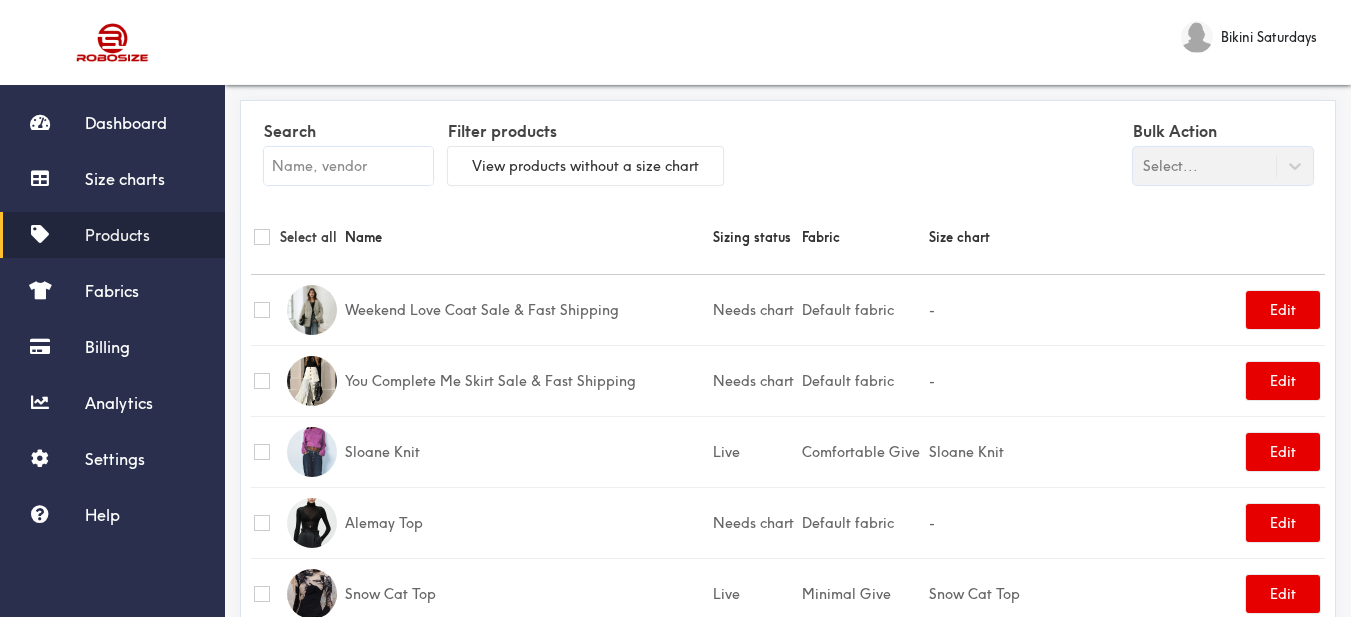click at bounding box center [348, 166] 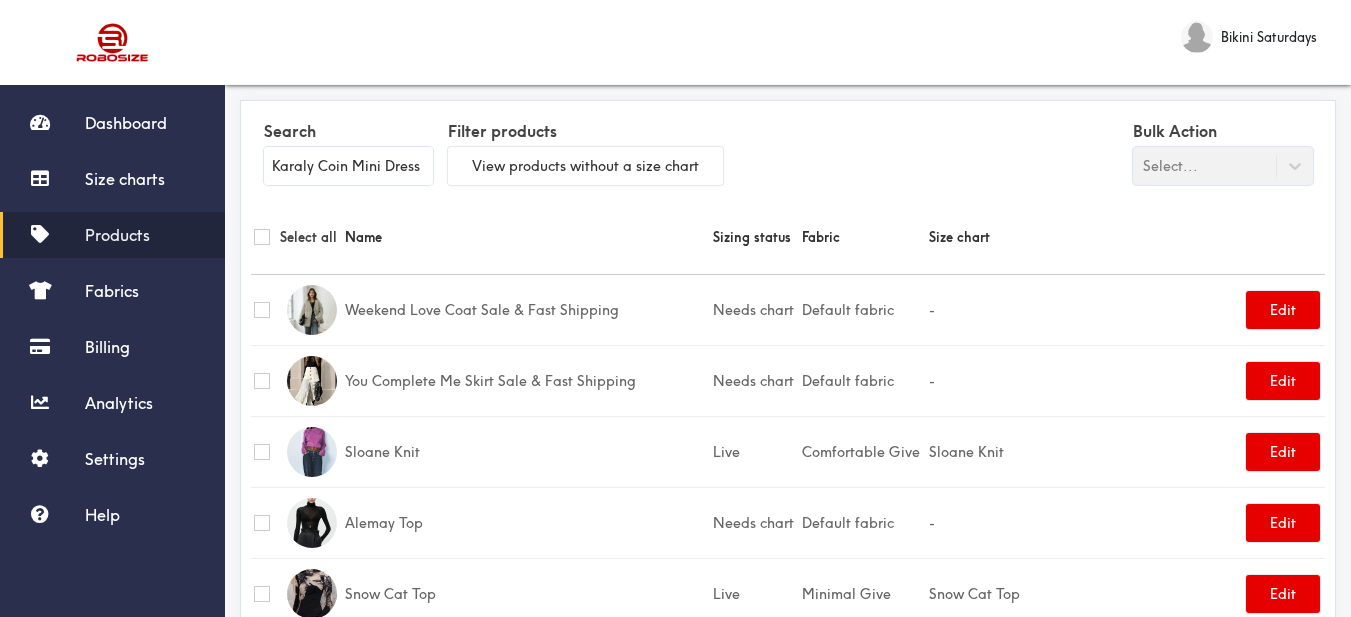 type on "Karaly Coin Mini Dress" 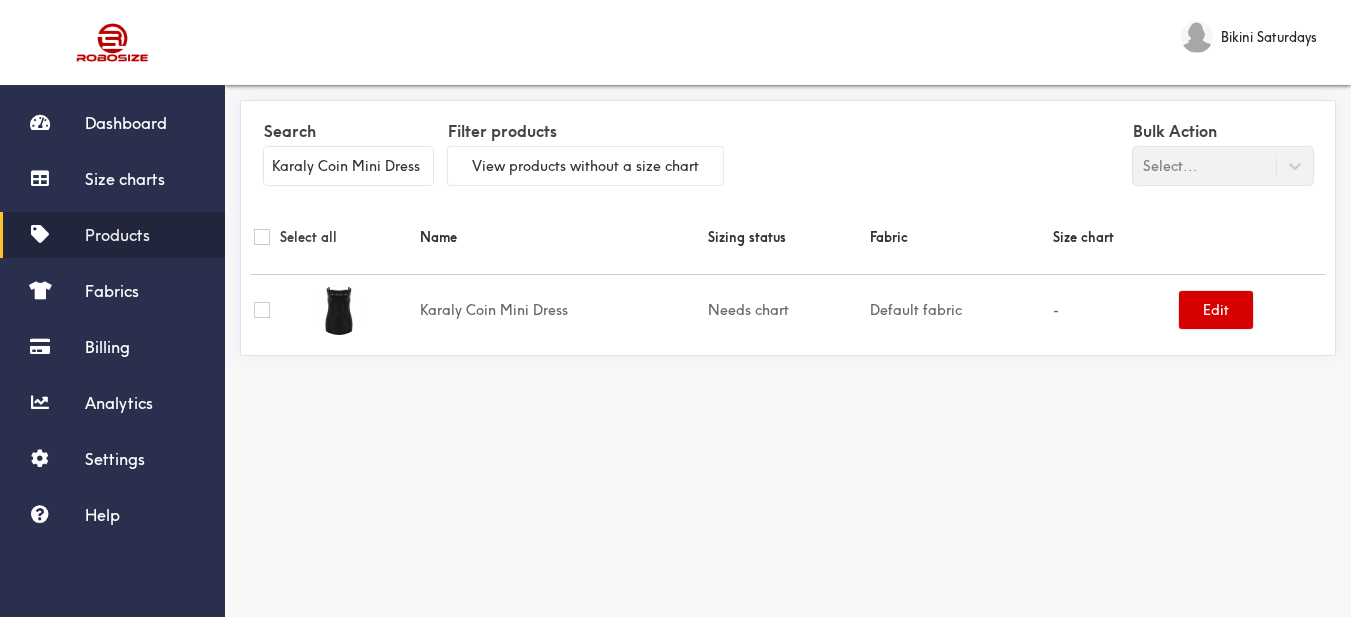 click on "Edit" at bounding box center [1216, 310] 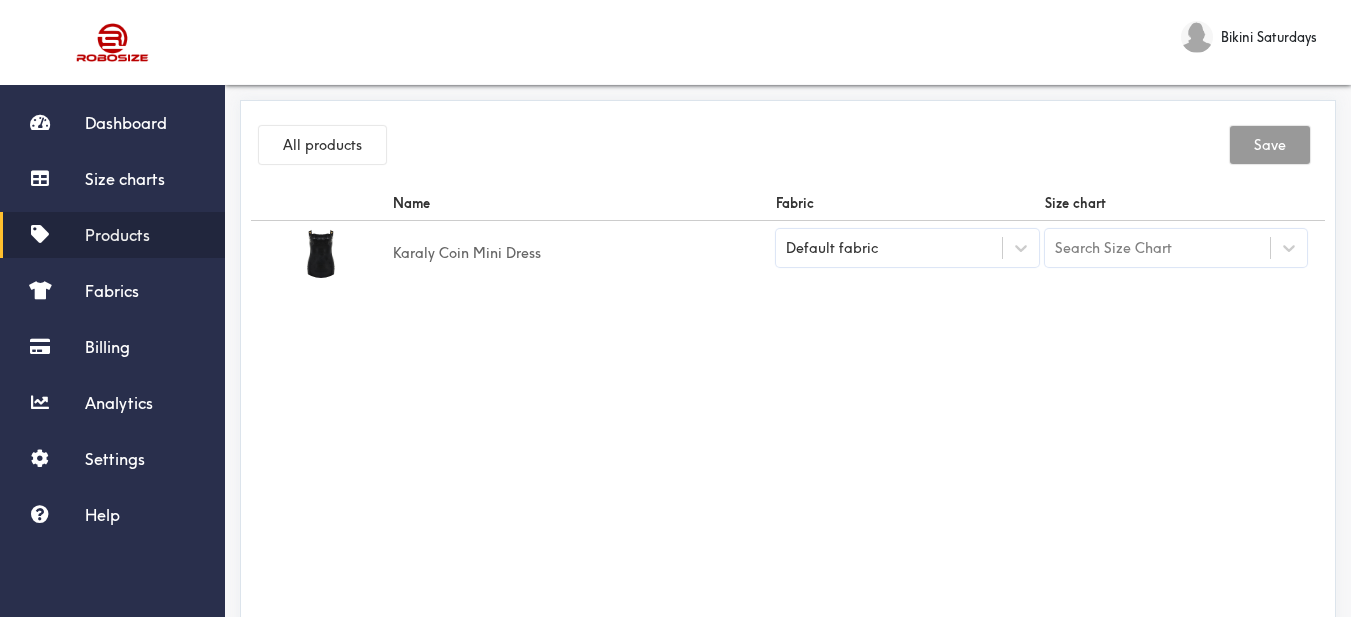 click on "Default fabric" at bounding box center (889, 248) 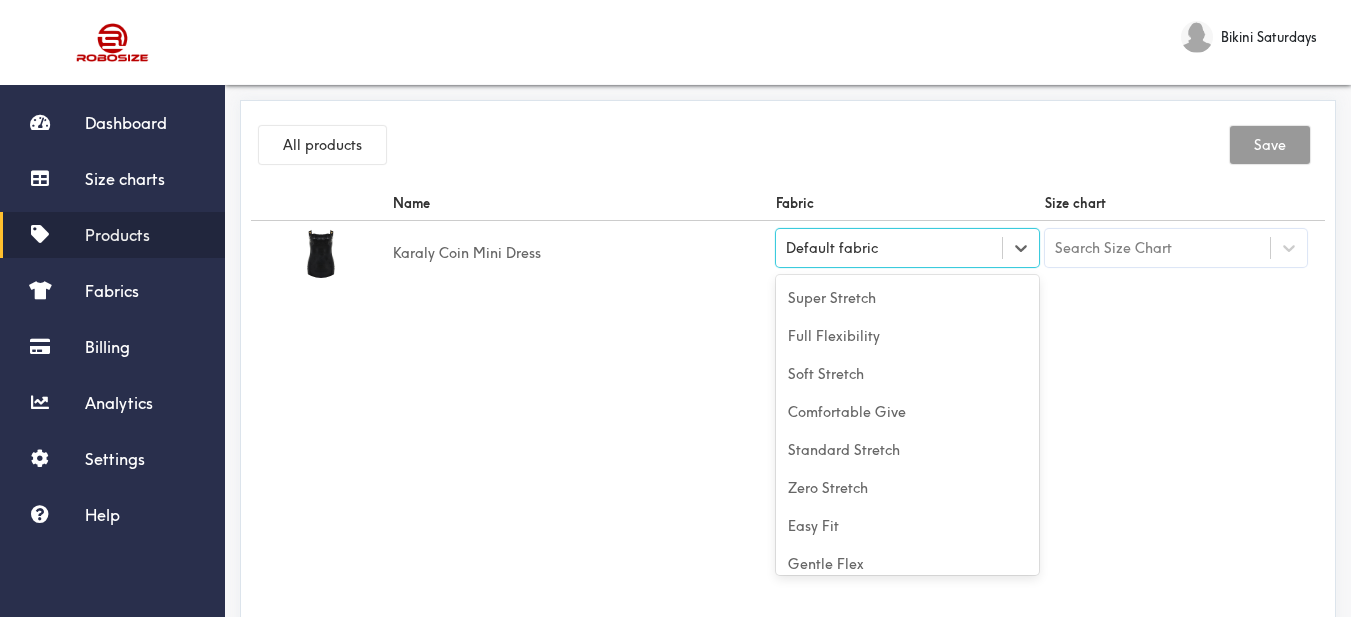 scroll, scrollTop: 88, scrollLeft: 0, axis: vertical 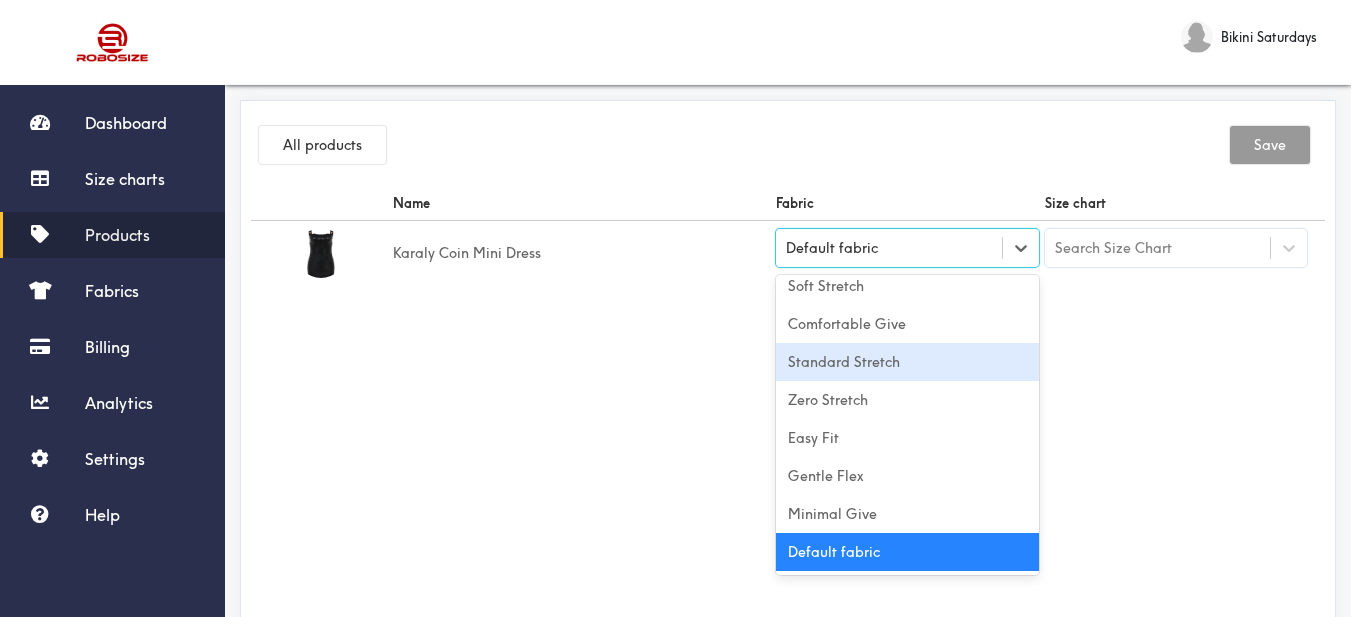 drag, startPoint x: 932, startPoint y: 365, endPoint x: 1213, endPoint y: 331, distance: 283.04947 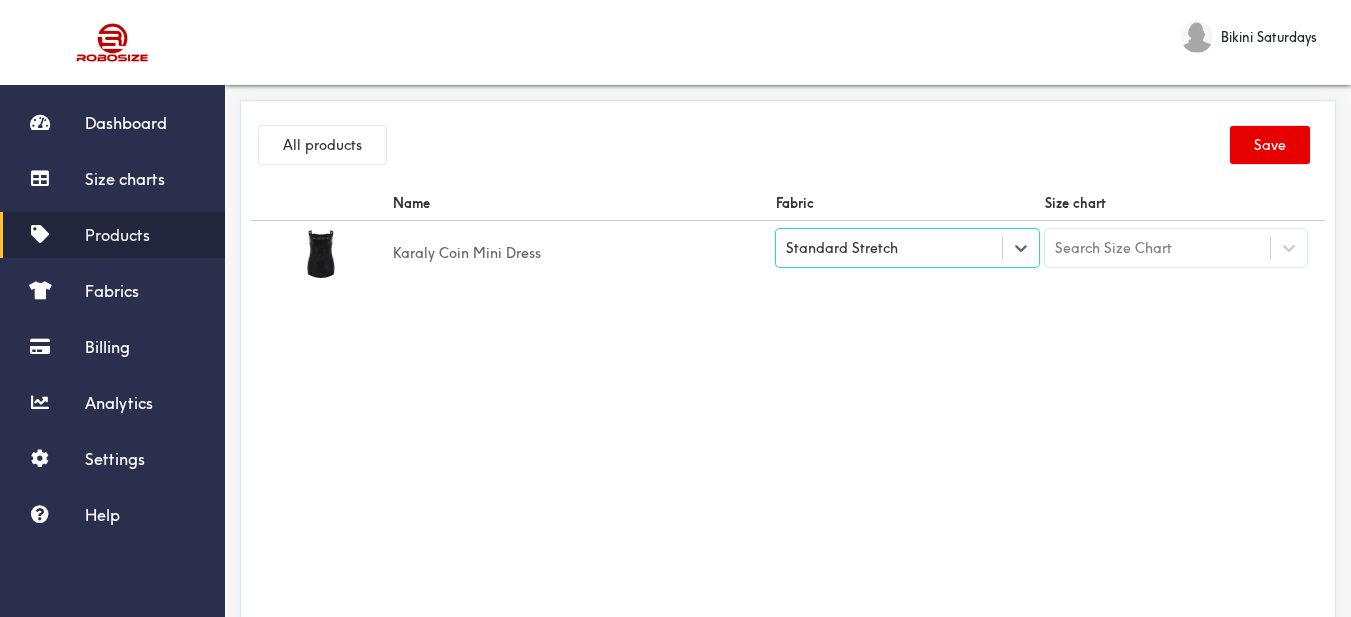 click on "Name Fabric Size chart Karaly Coin Mini Dress option [object Object], selected.   Select is focused , press Down to open the menu,  Standard Stretch Search Size Chart" at bounding box center (788, 411) 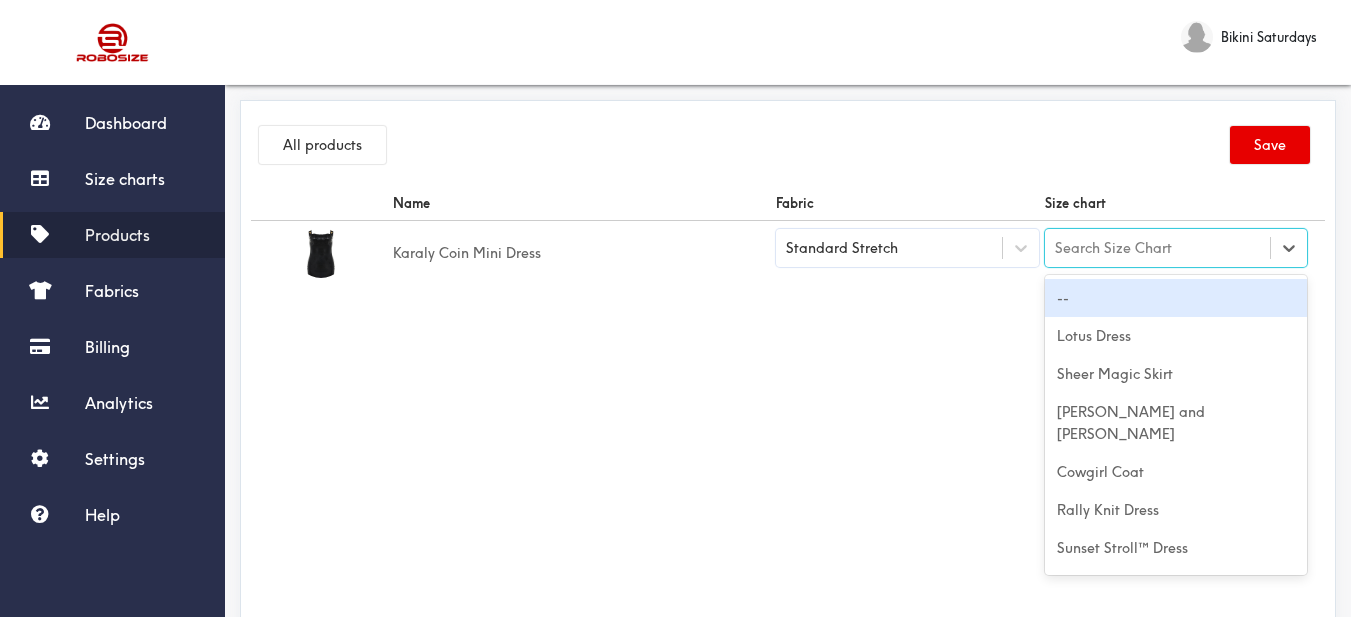 click on "Search Size Chart" at bounding box center [1158, 248] 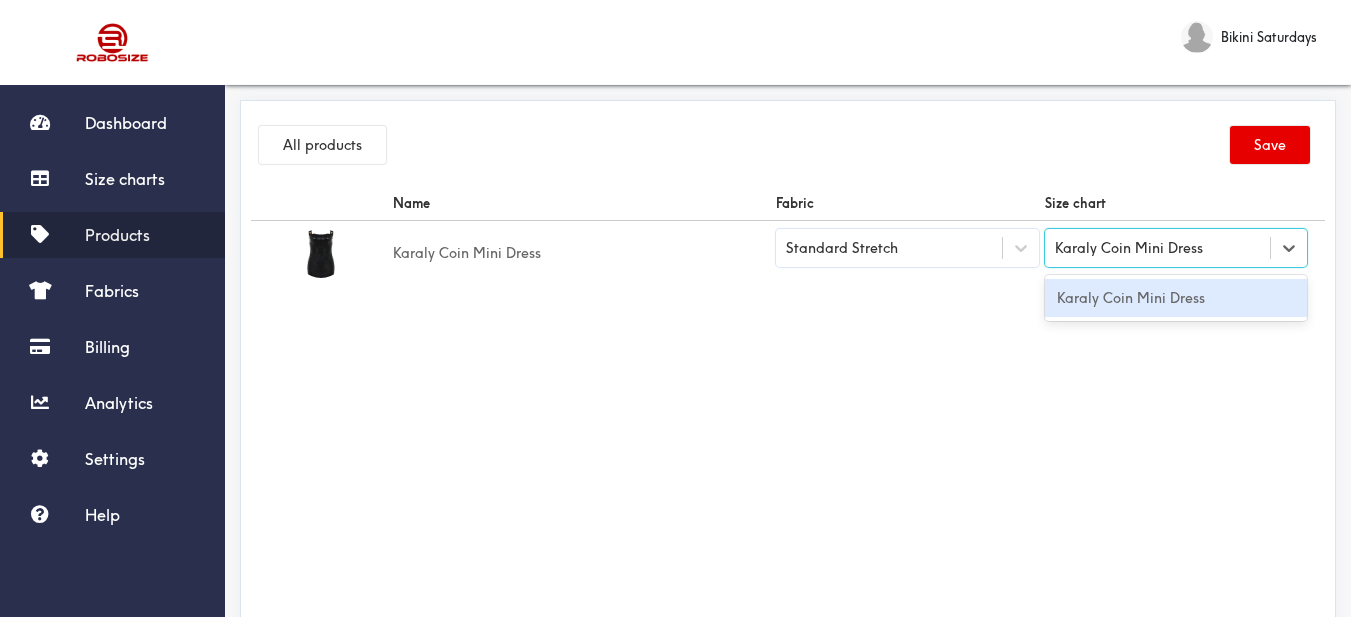 click on "Karaly Coin Mini Dress" at bounding box center (1176, 298) 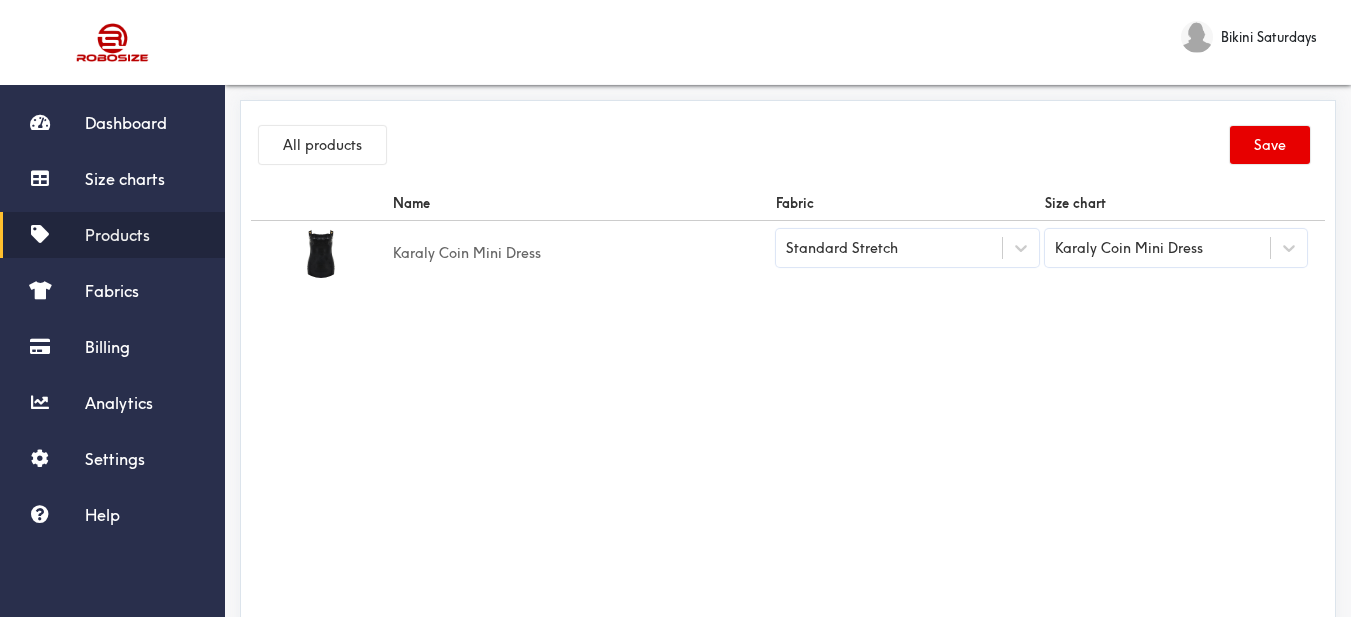 drag, startPoint x: 948, startPoint y: 339, endPoint x: 958, endPoint y: 340, distance: 10.049875 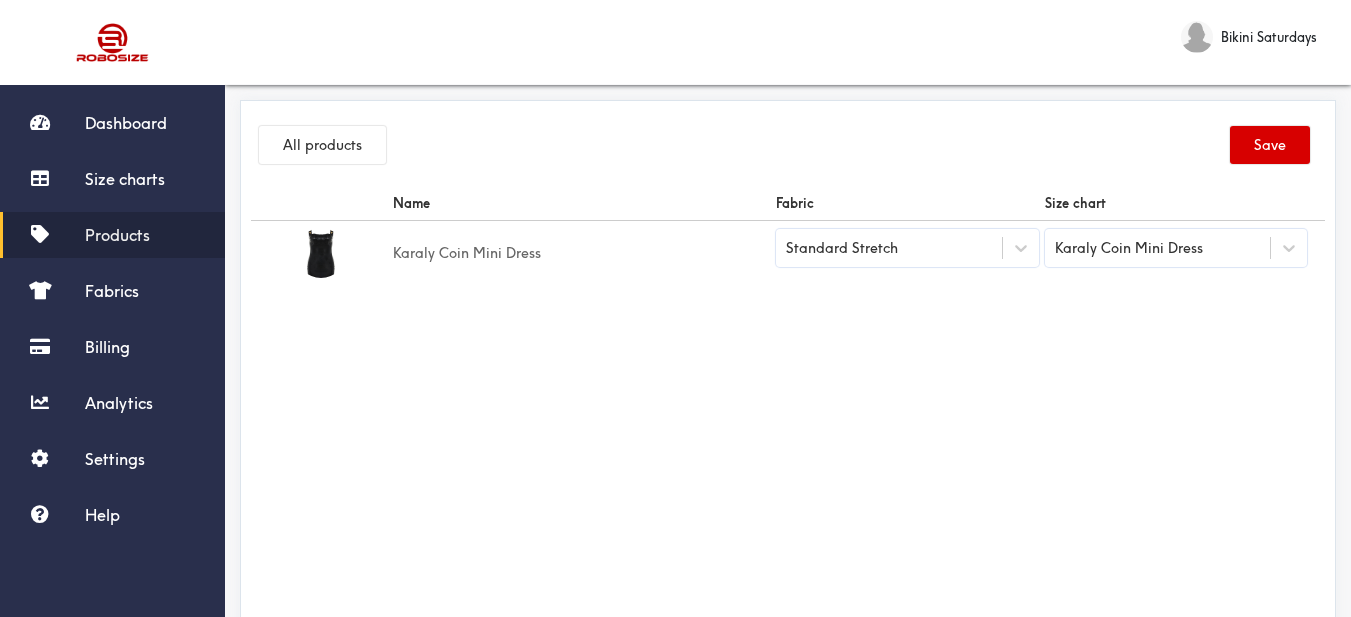 click on "Save" at bounding box center (1270, 145) 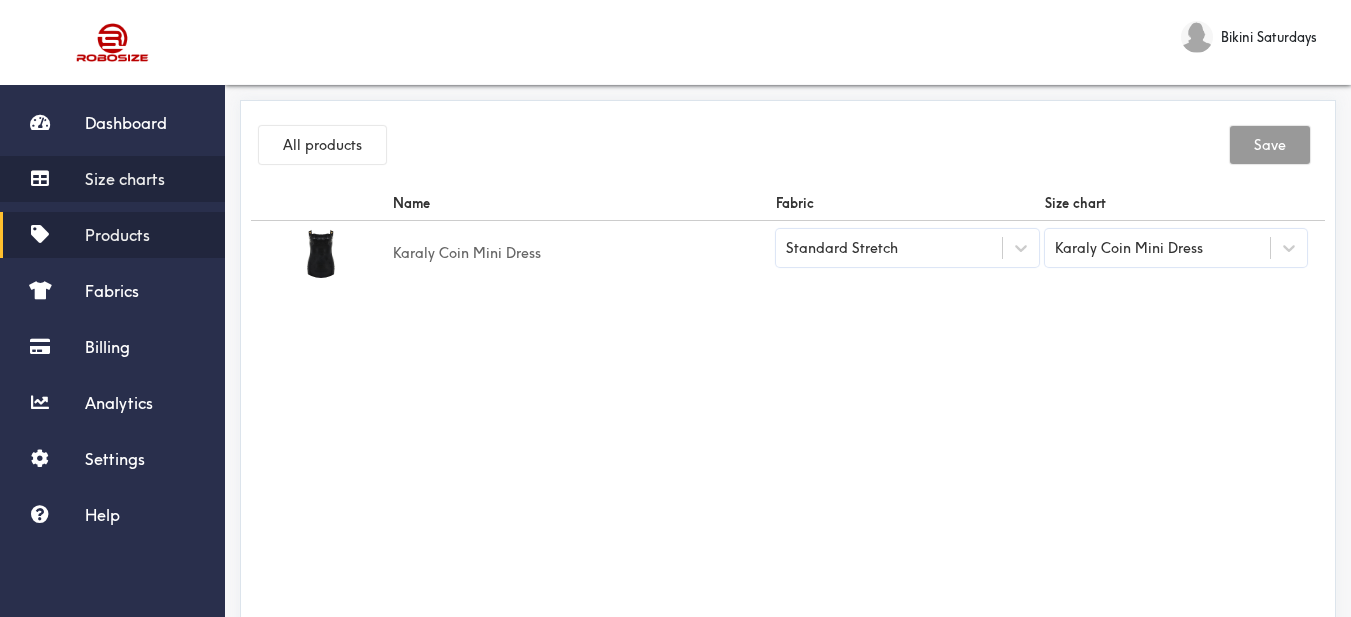 click on "Size charts" at bounding box center [125, 179] 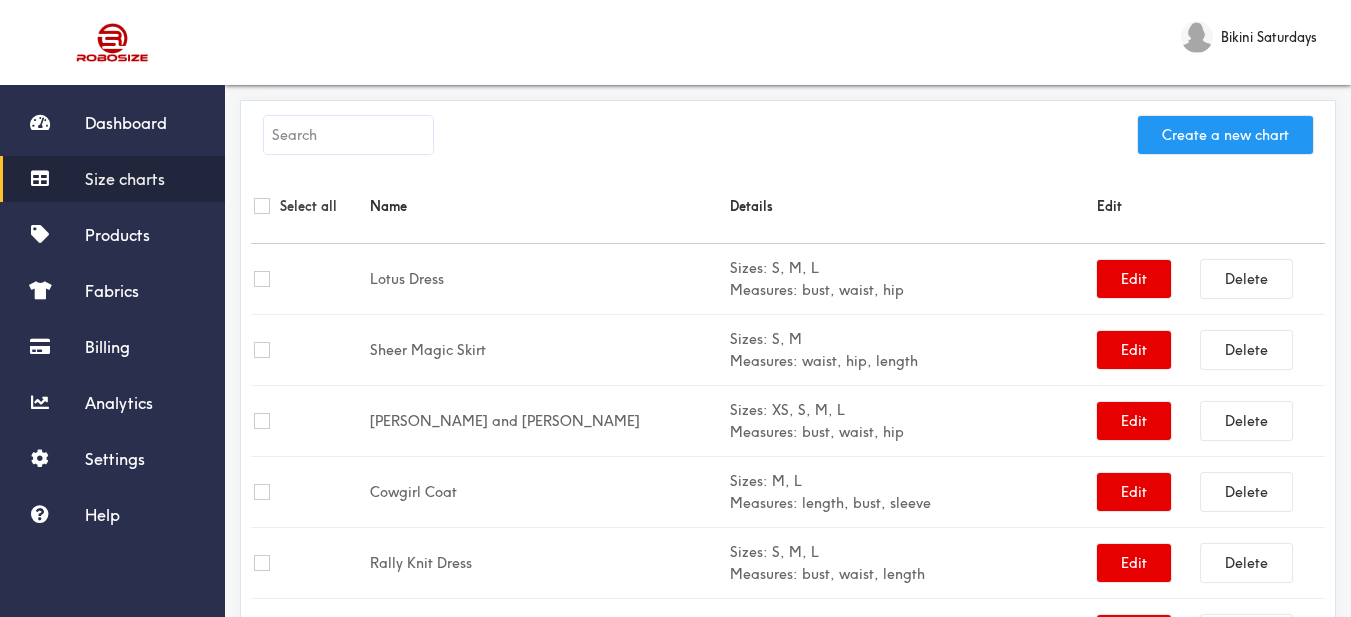 click on "Create a new chart" at bounding box center [1225, 135] 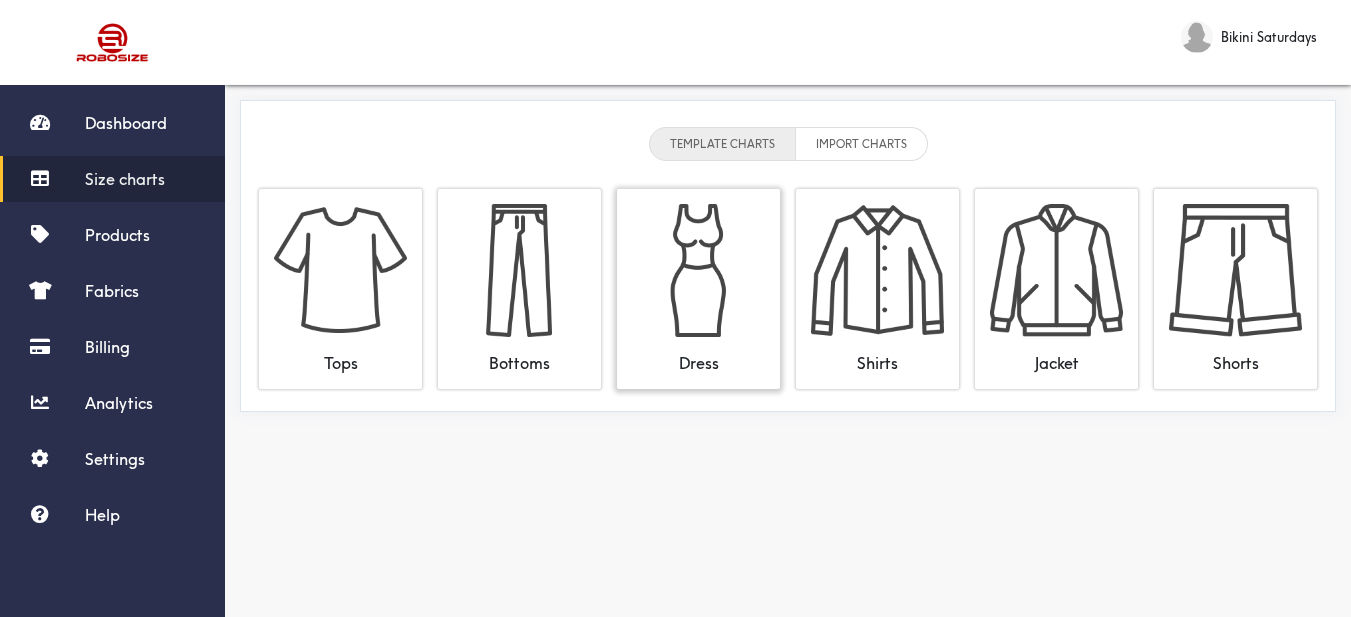 click at bounding box center (698, 270) 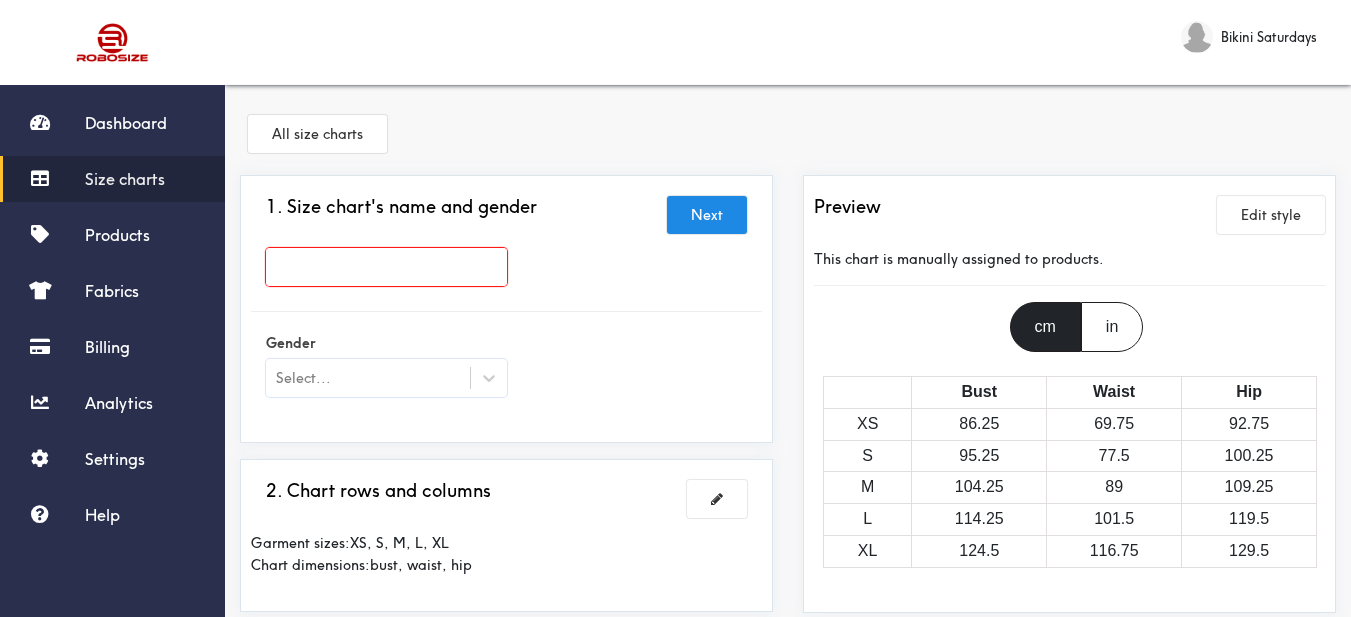 click at bounding box center [386, 267] 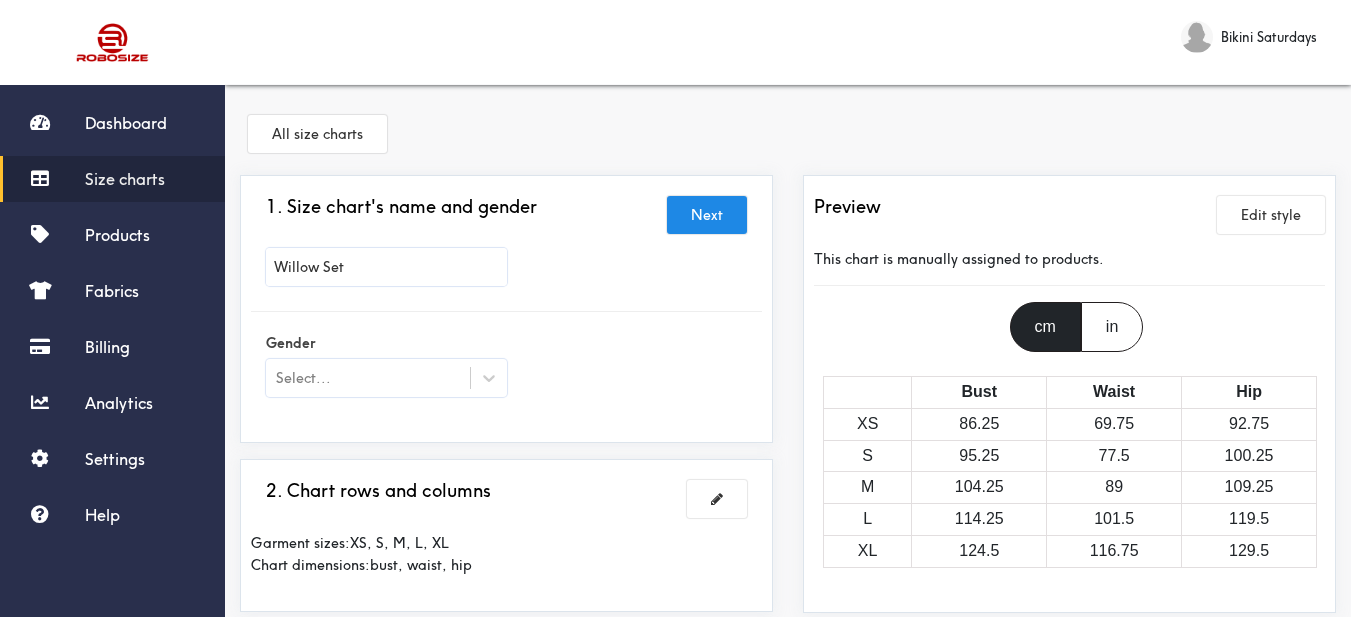 type on "Willow Set" 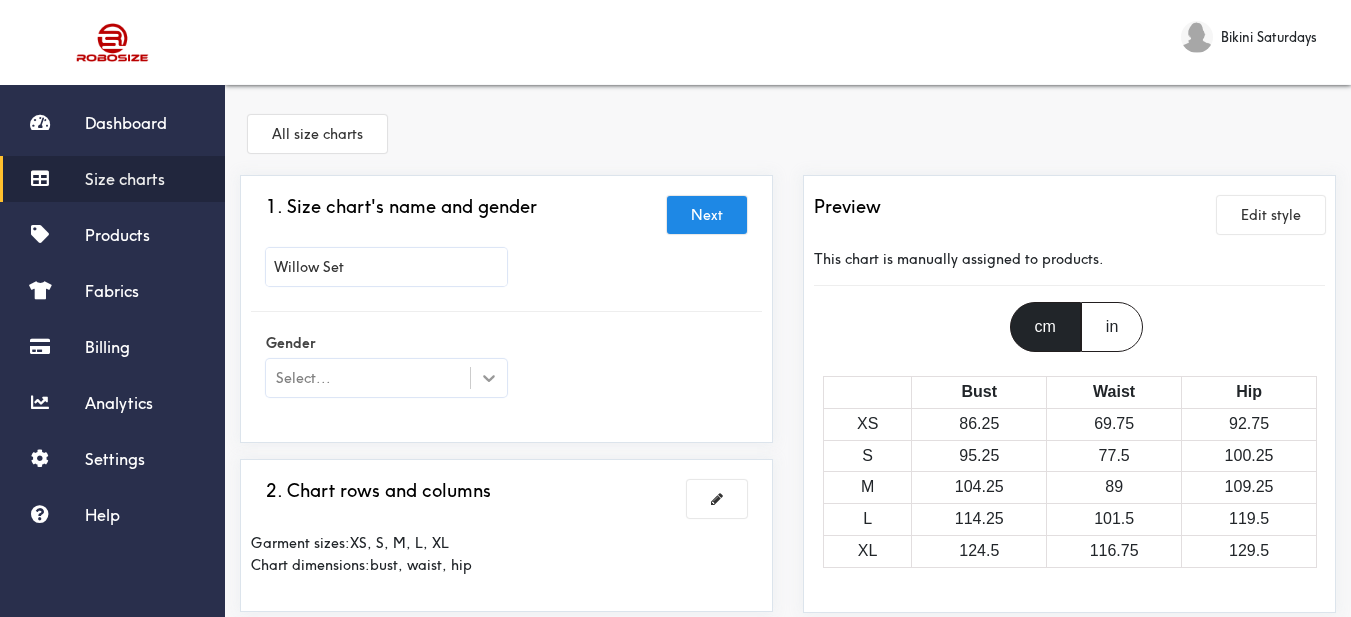 scroll, scrollTop: 100, scrollLeft: 0, axis: vertical 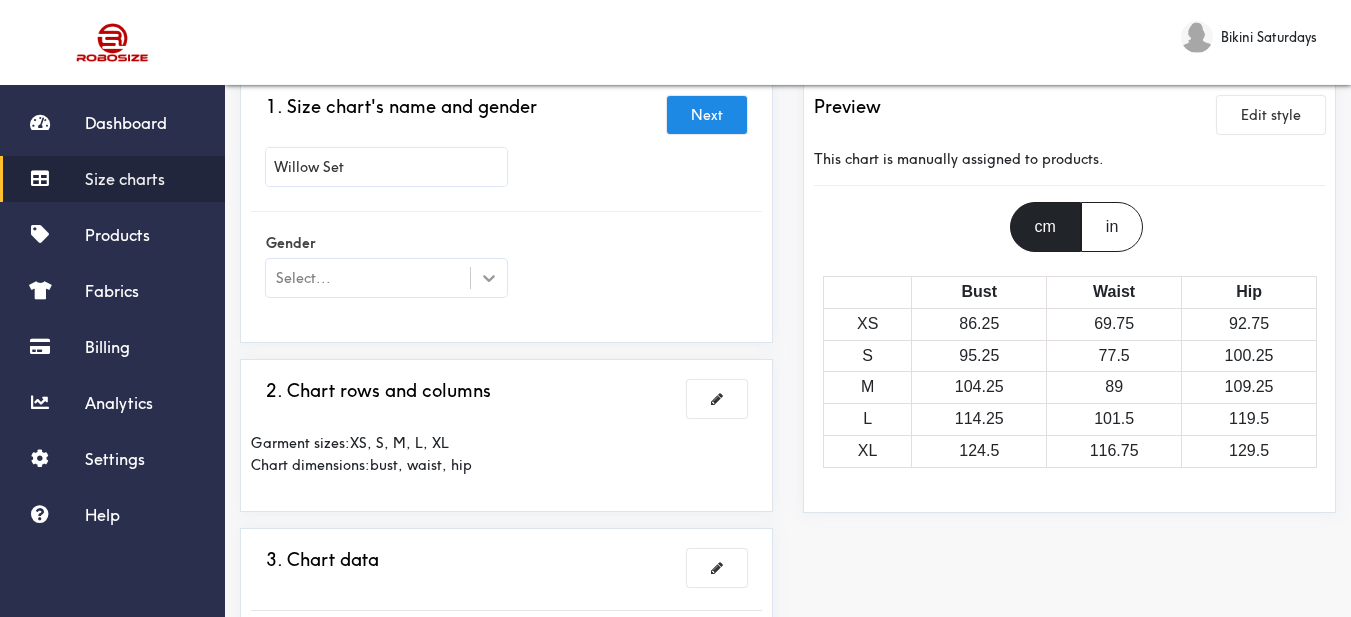 click at bounding box center [489, 278] 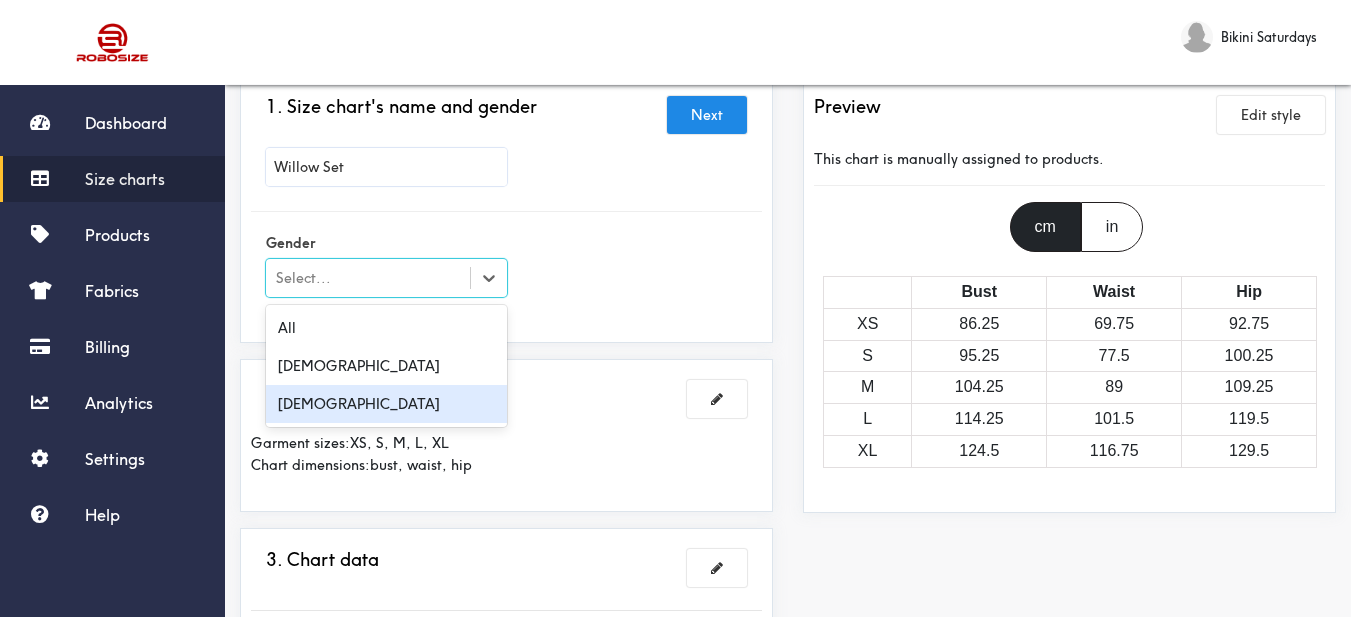 drag, startPoint x: 441, startPoint y: 394, endPoint x: 545, endPoint y: 345, distance: 114.96521 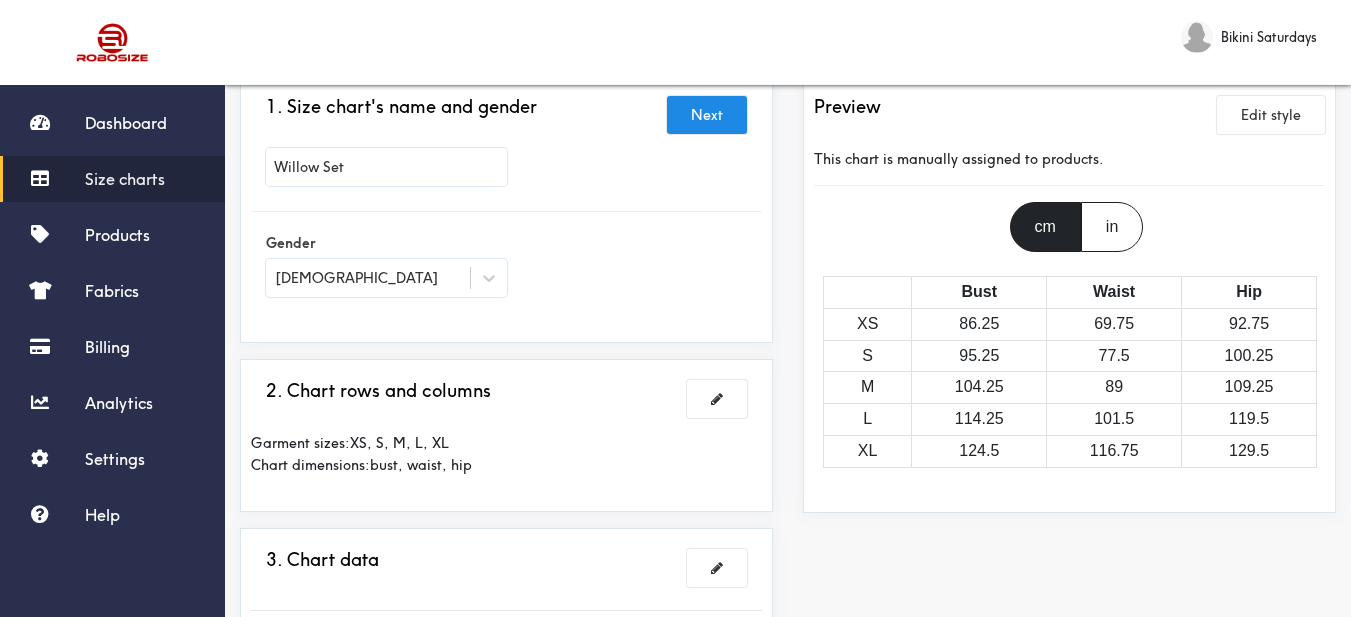 drag, startPoint x: 545, startPoint y: 345, endPoint x: 570, endPoint y: 318, distance: 36.796738 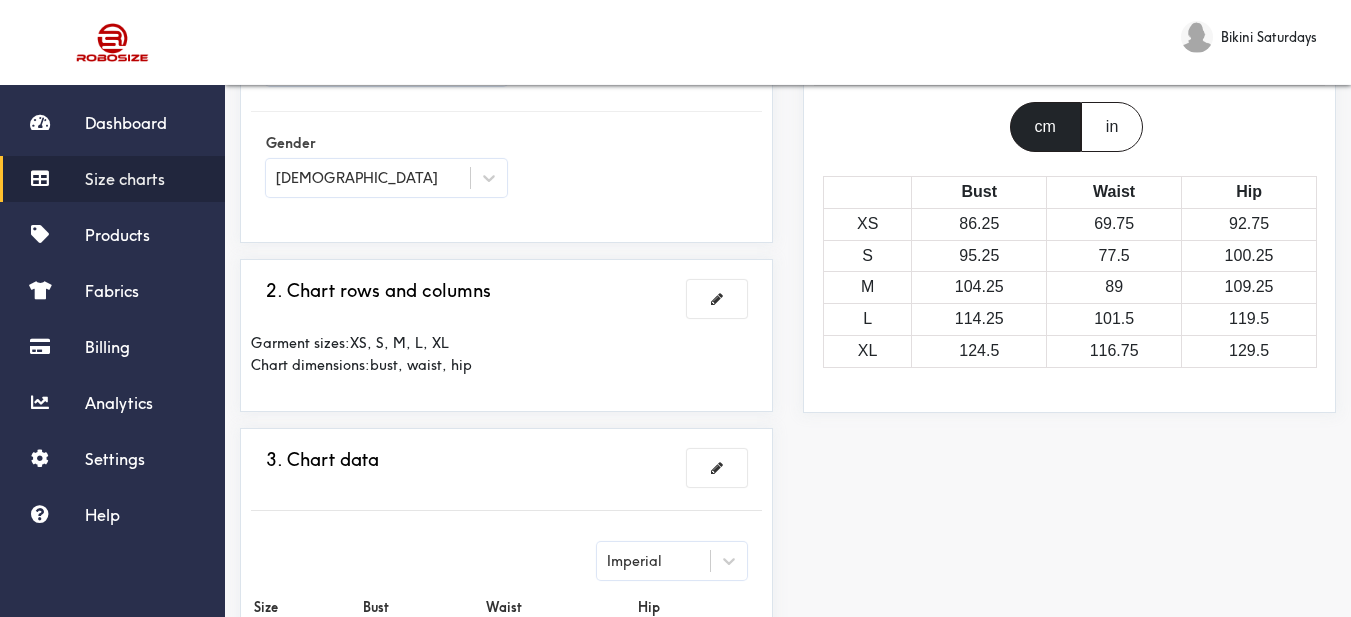scroll, scrollTop: 300, scrollLeft: 0, axis: vertical 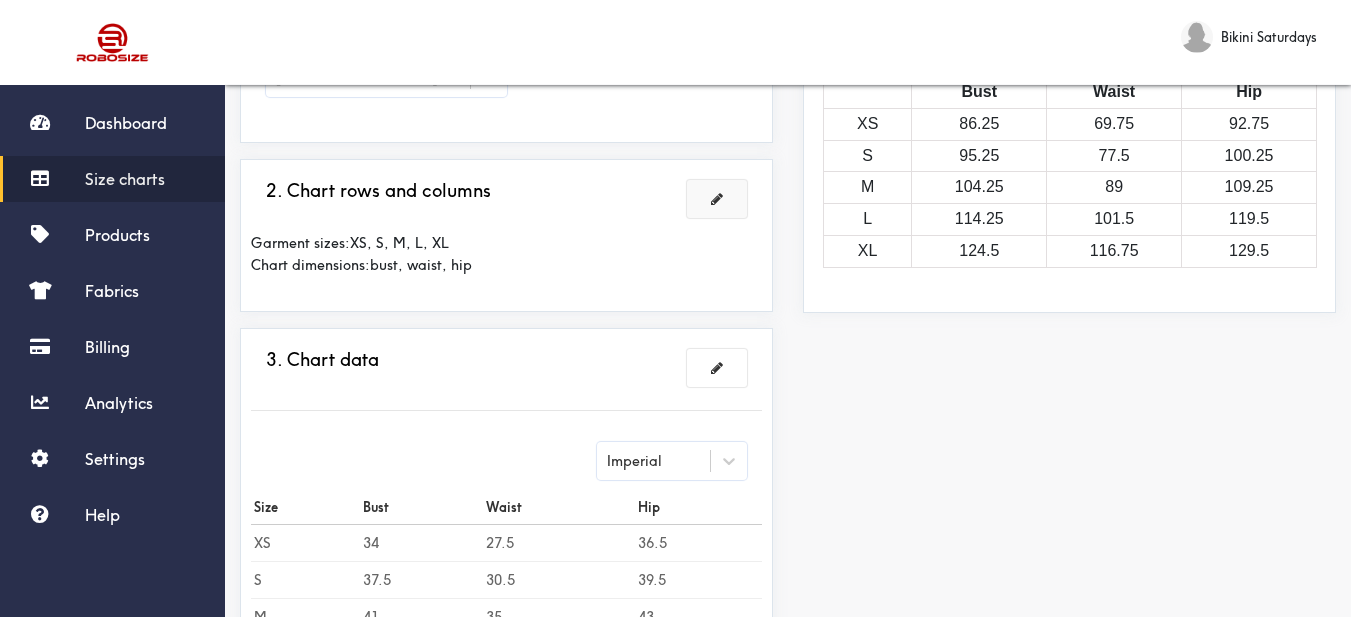 click at bounding box center [717, 199] 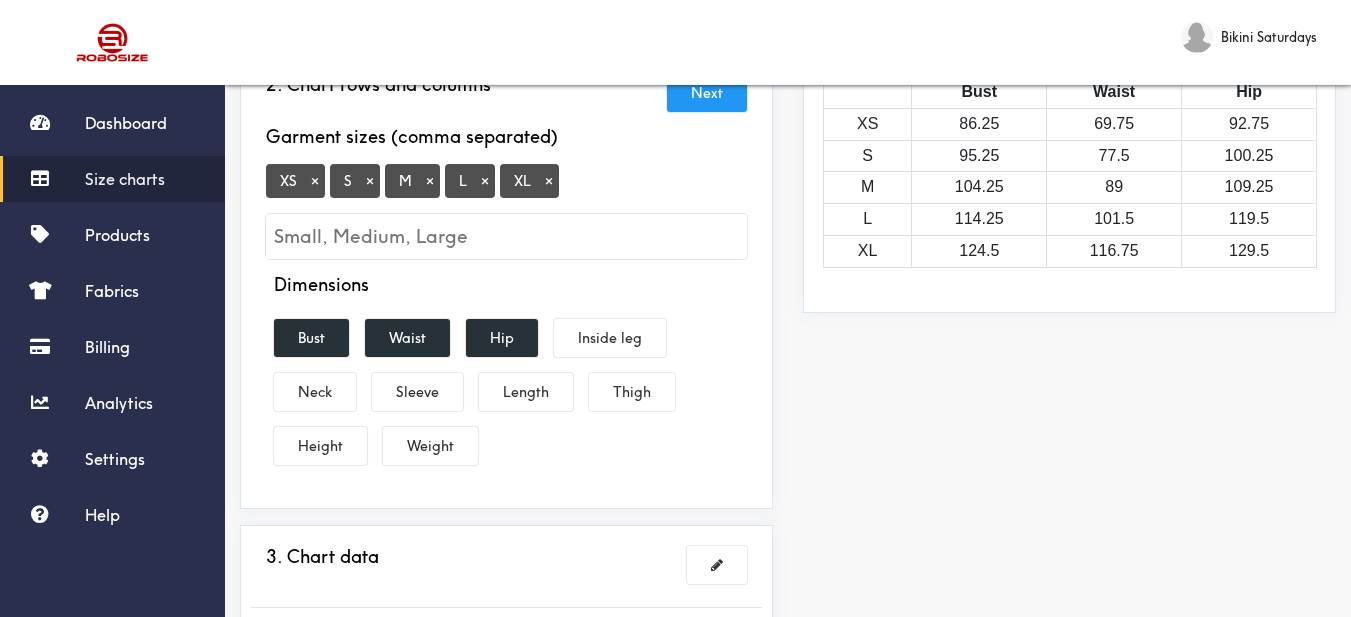 click on "×" at bounding box center (315, 181) 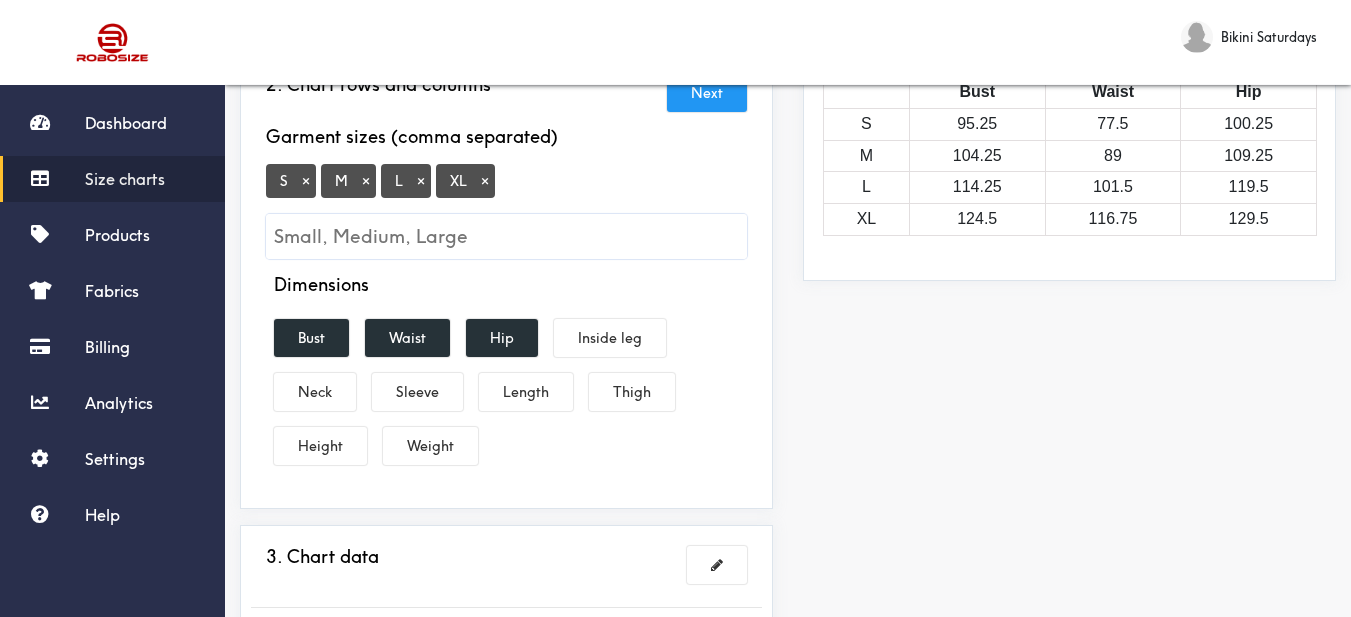 click on "×" at bounding box center (485, 181) 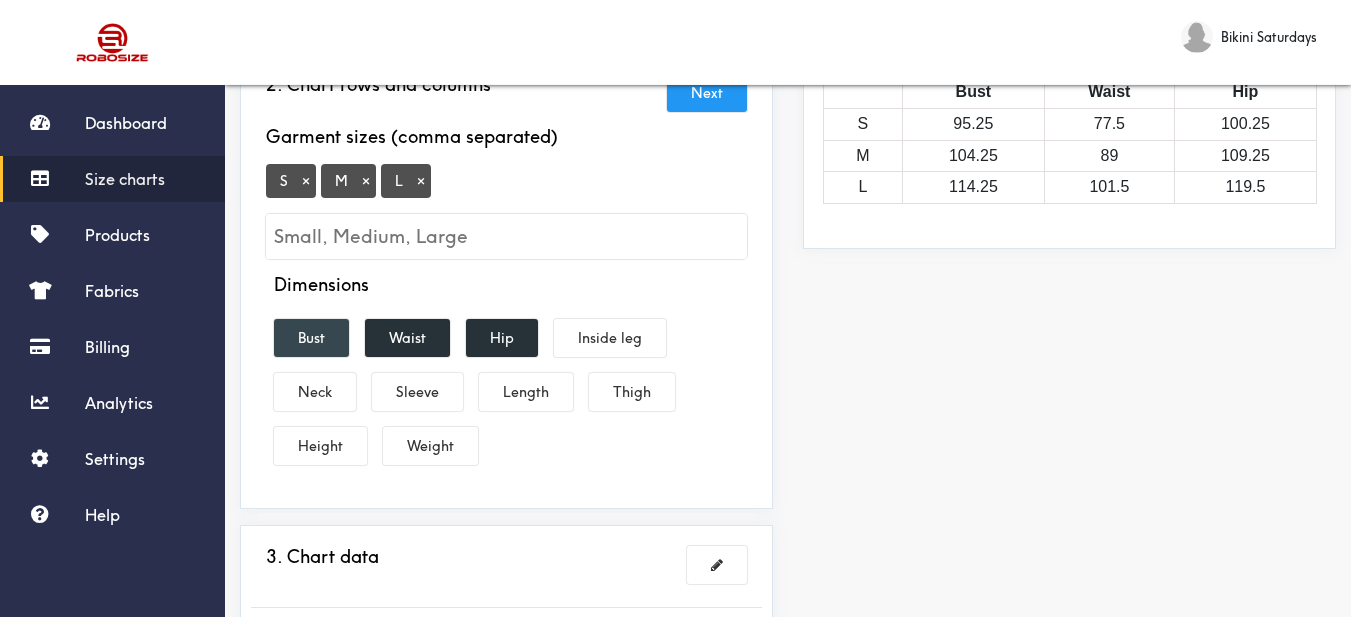 click on "Bust" at bounding box center (311, 338) 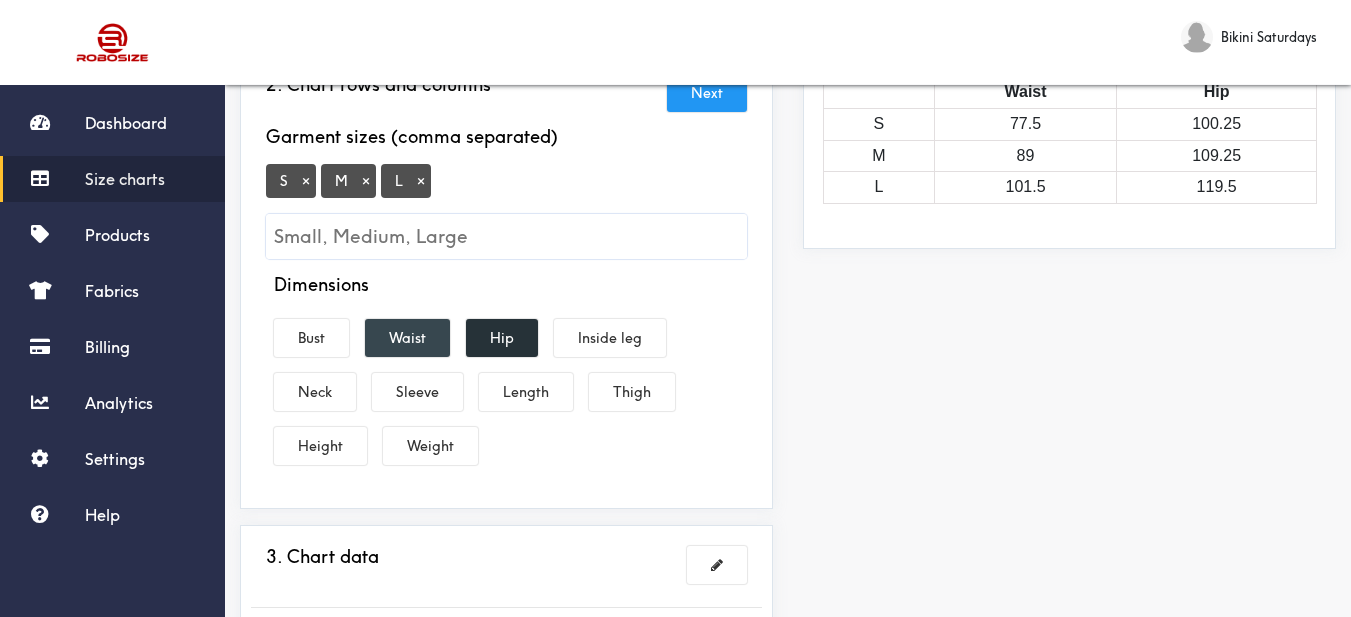 click on "Waist" at bounding box center (407, 338) 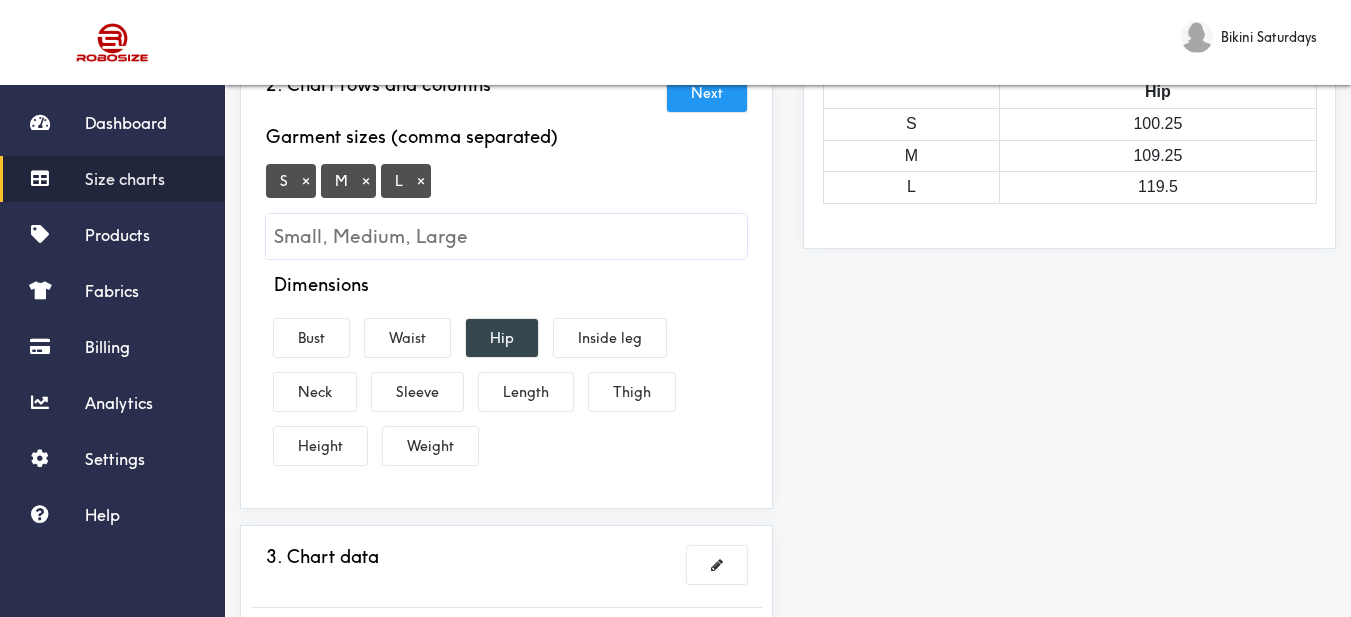 click on "Hip" at bounding box center (502, 338) 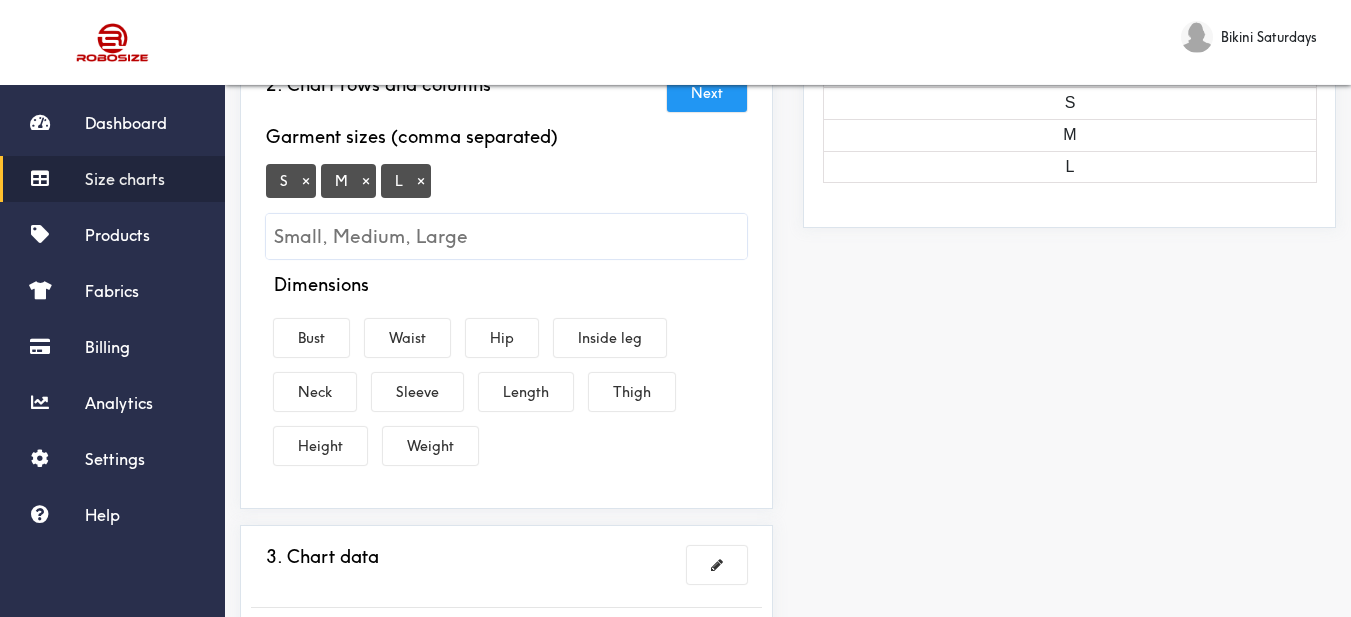 click on "Length" at bounding box center [526, 392] 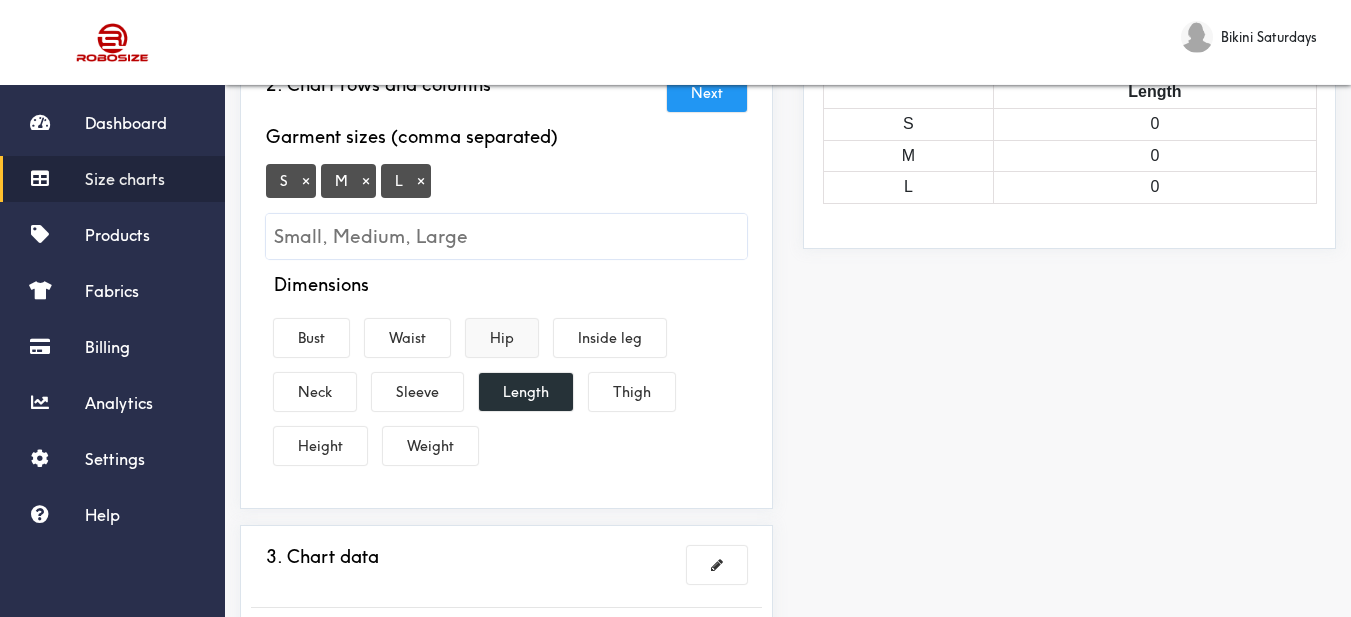 click on "Hip" at bounding box center [502, 338] 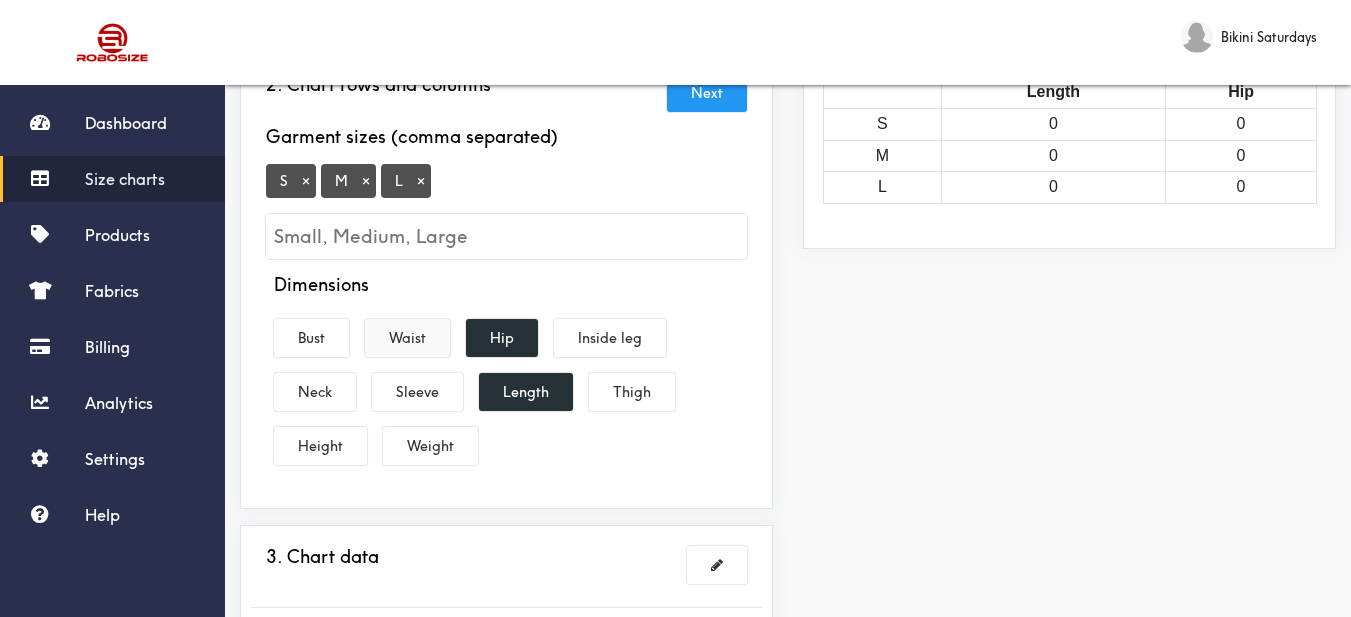 click on "Waist" at bounding box center (407, 338) 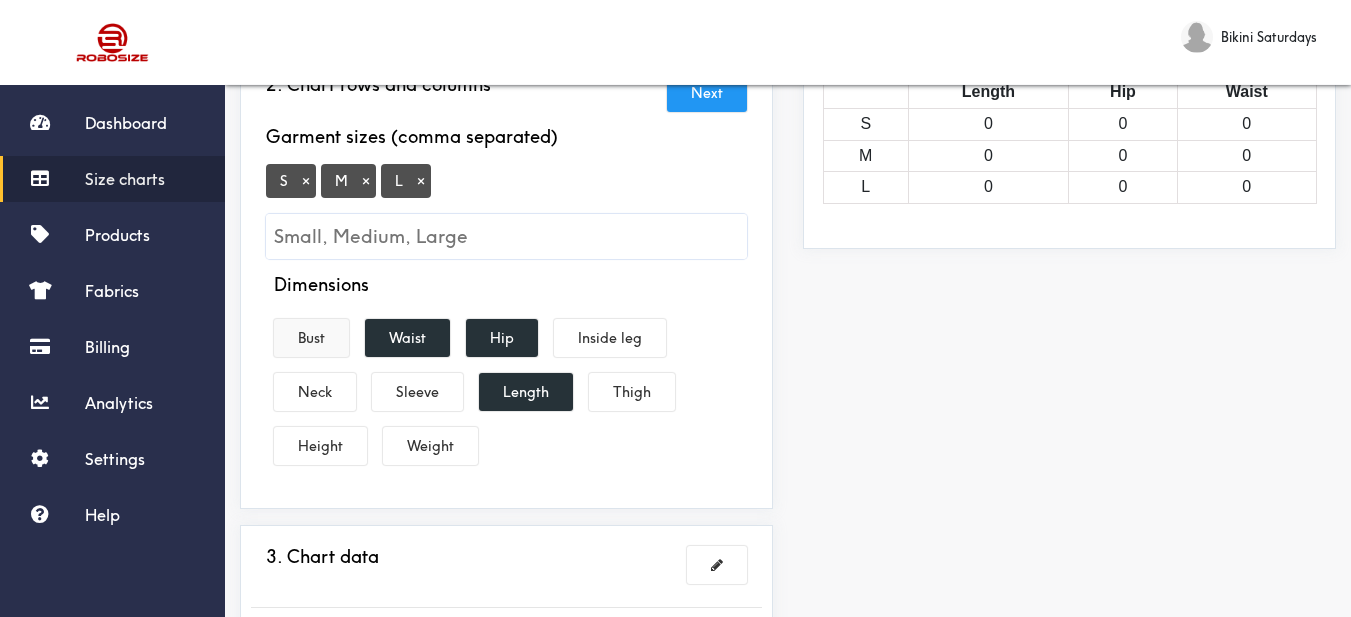 click on "Bust" at bounding box center (311, 338) 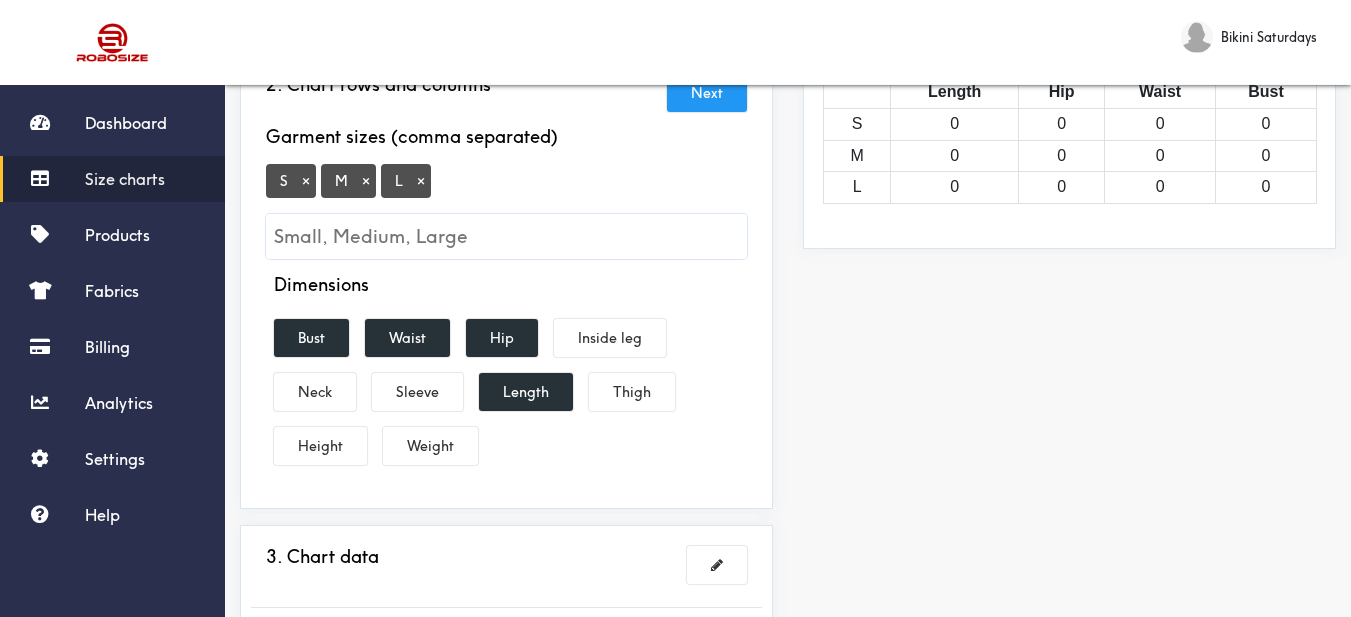 scroll, scrollTop: 400, scrollLeft: 0, axis: vertical 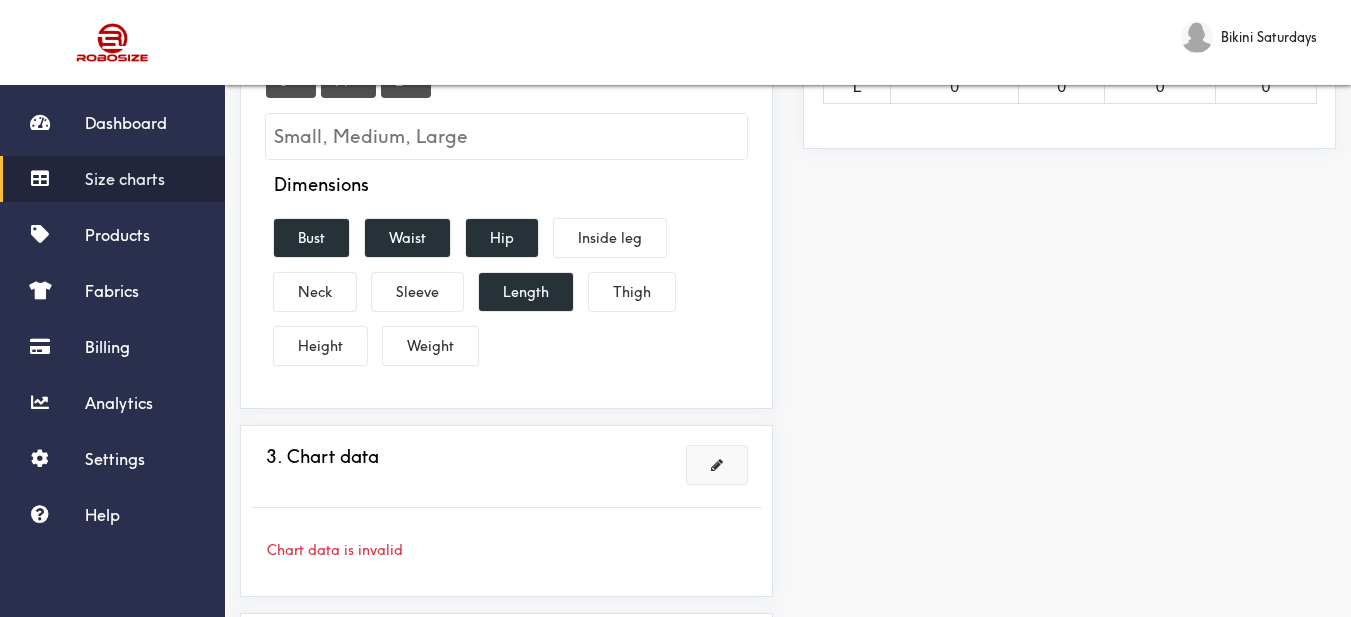 click at bounding box center [717, 465] 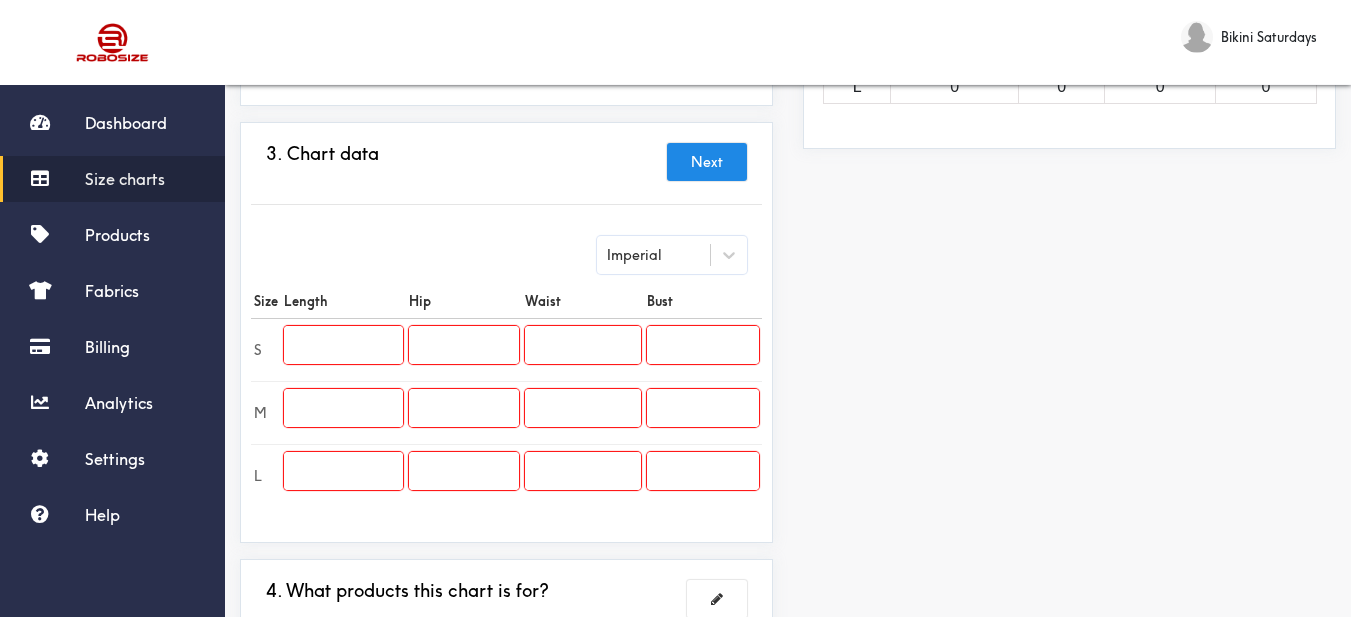click at bounding box center [343, 345] 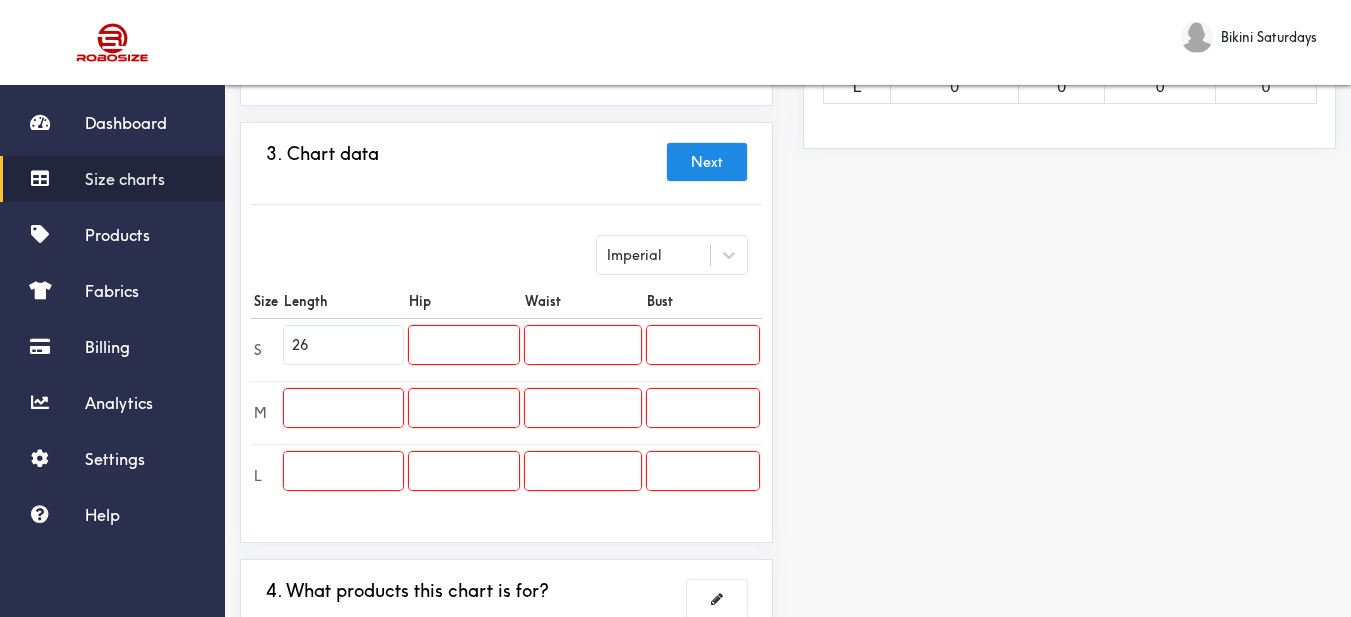 type on "26" 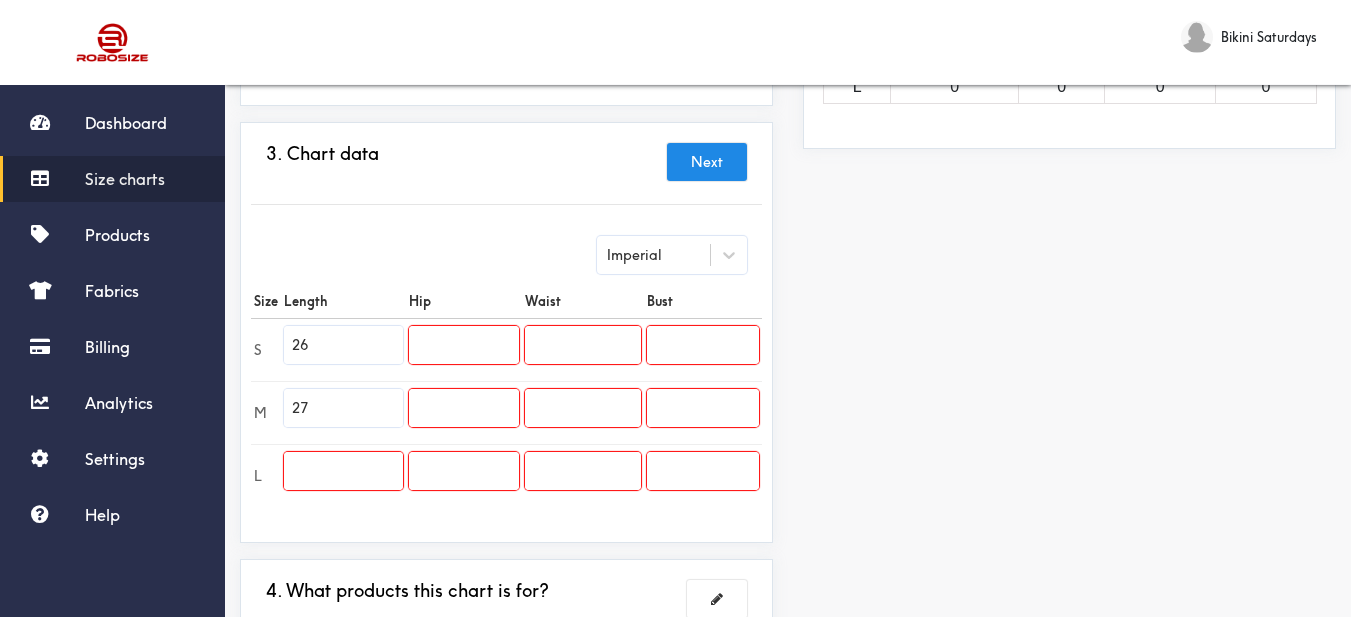 type on "27" 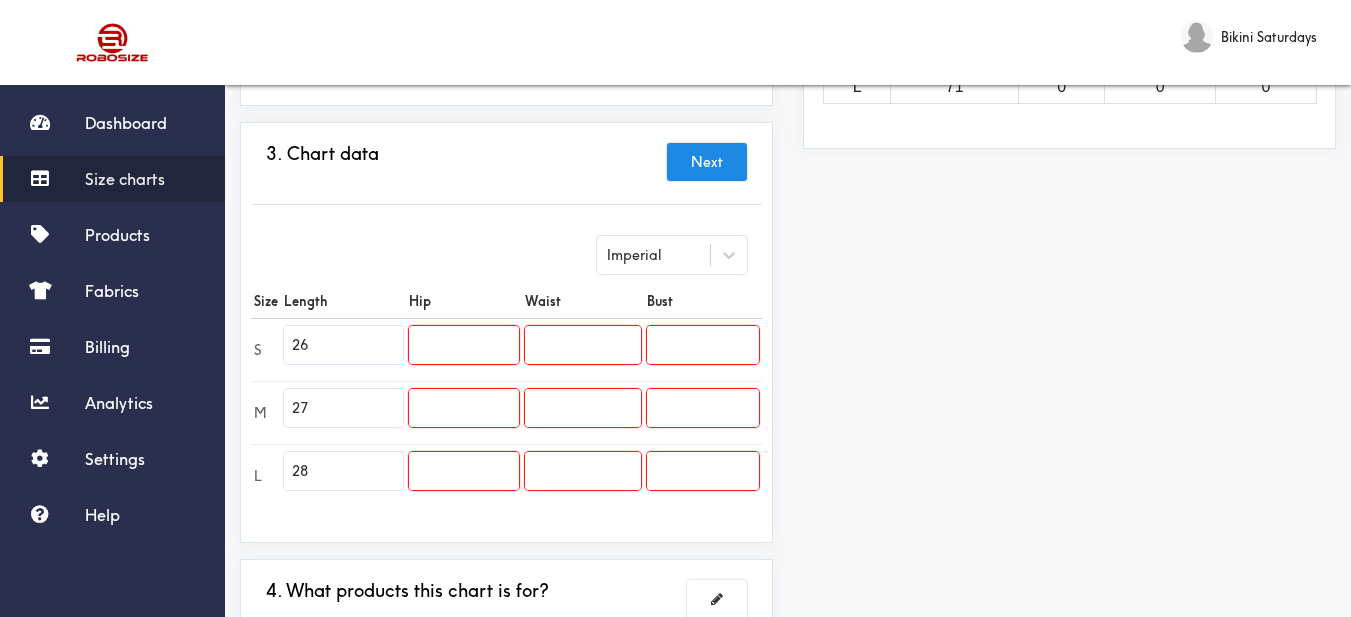 type on "28" 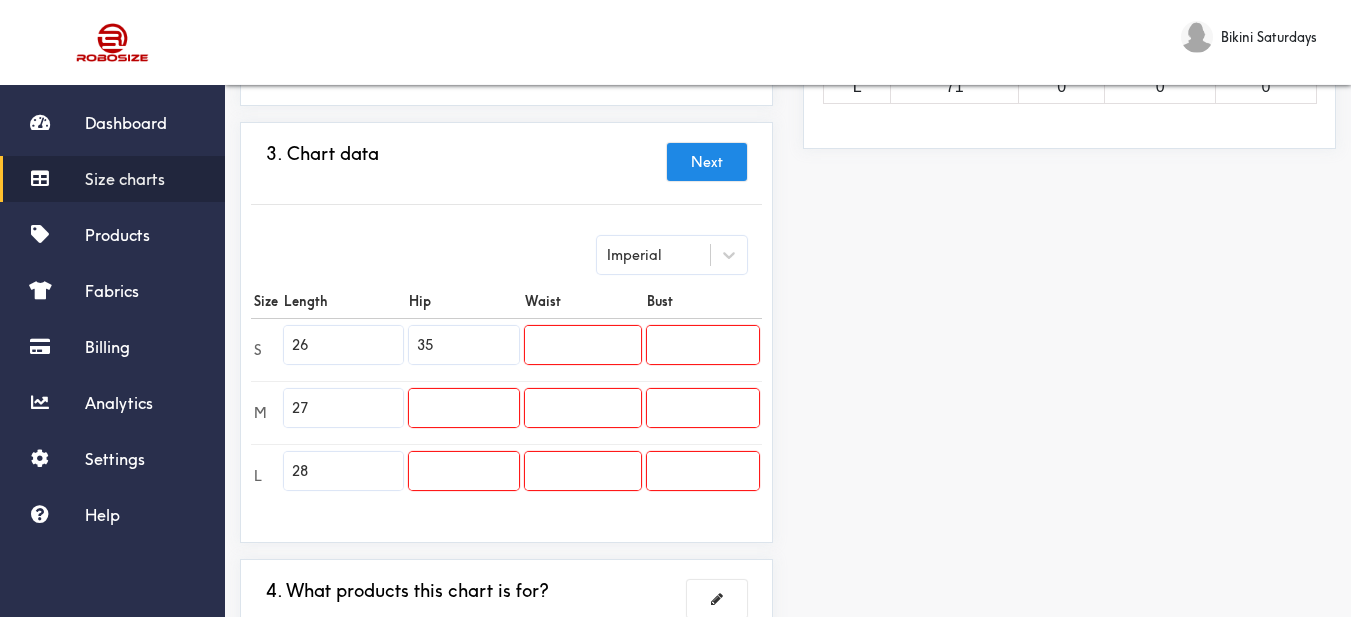 type on "35" 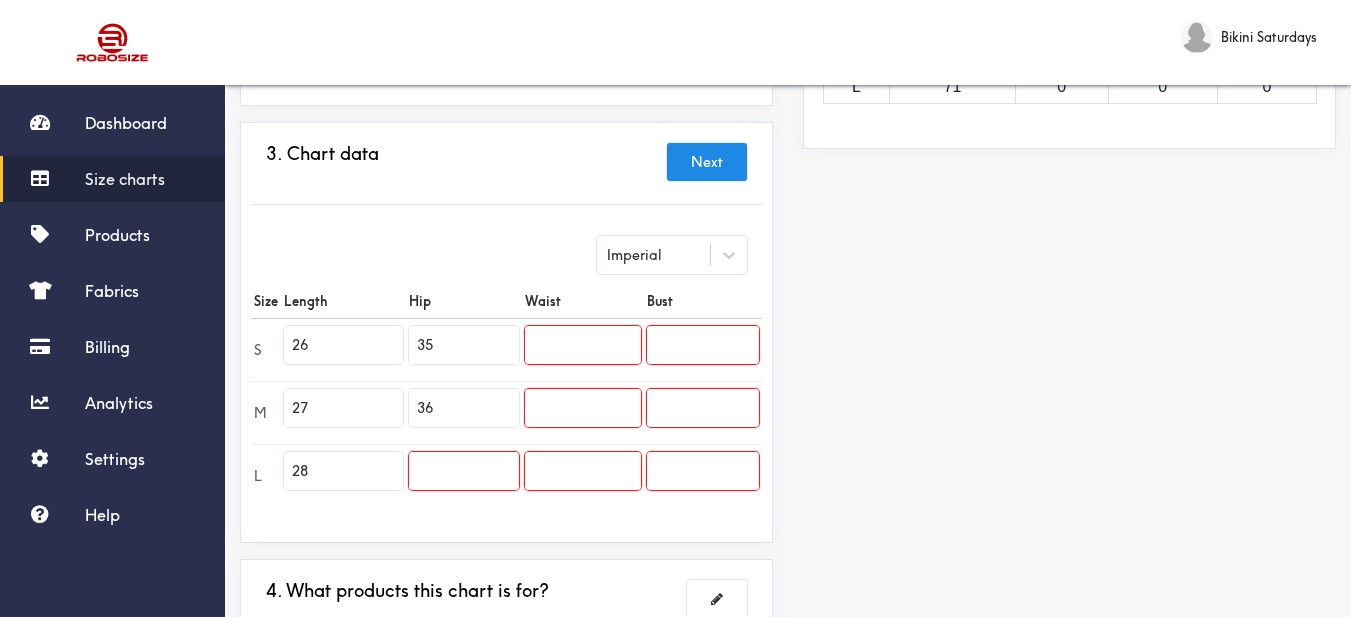 type on "36" 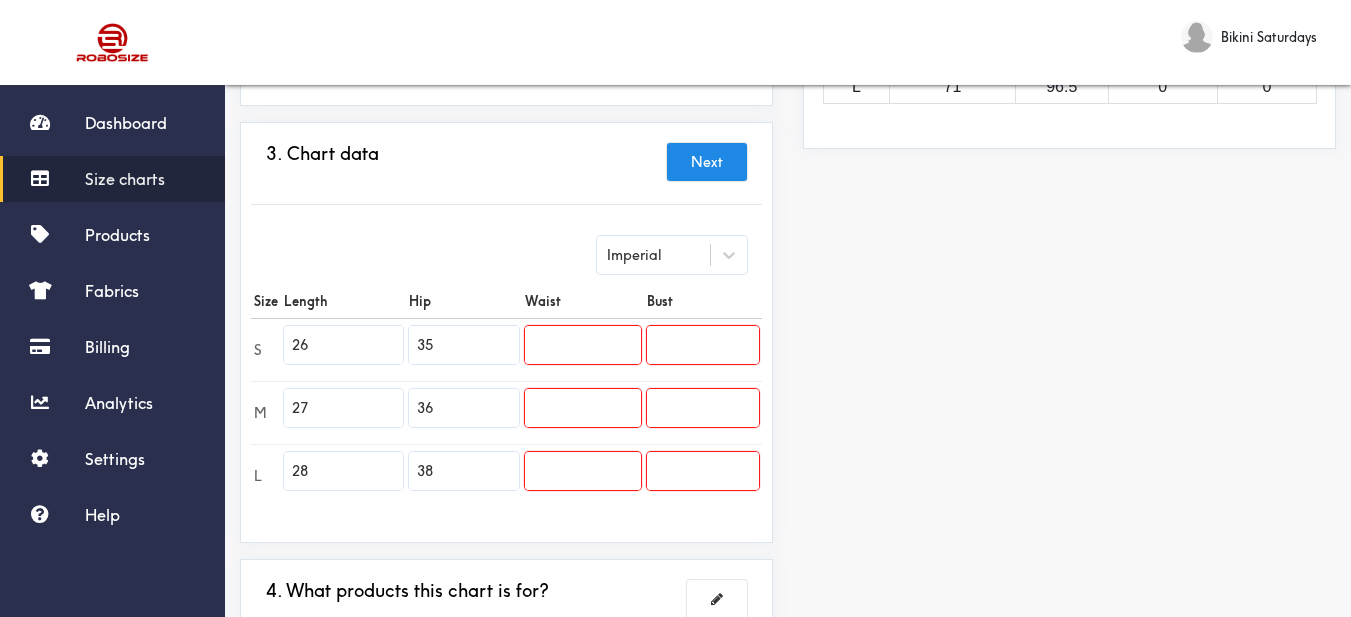 type on "38" 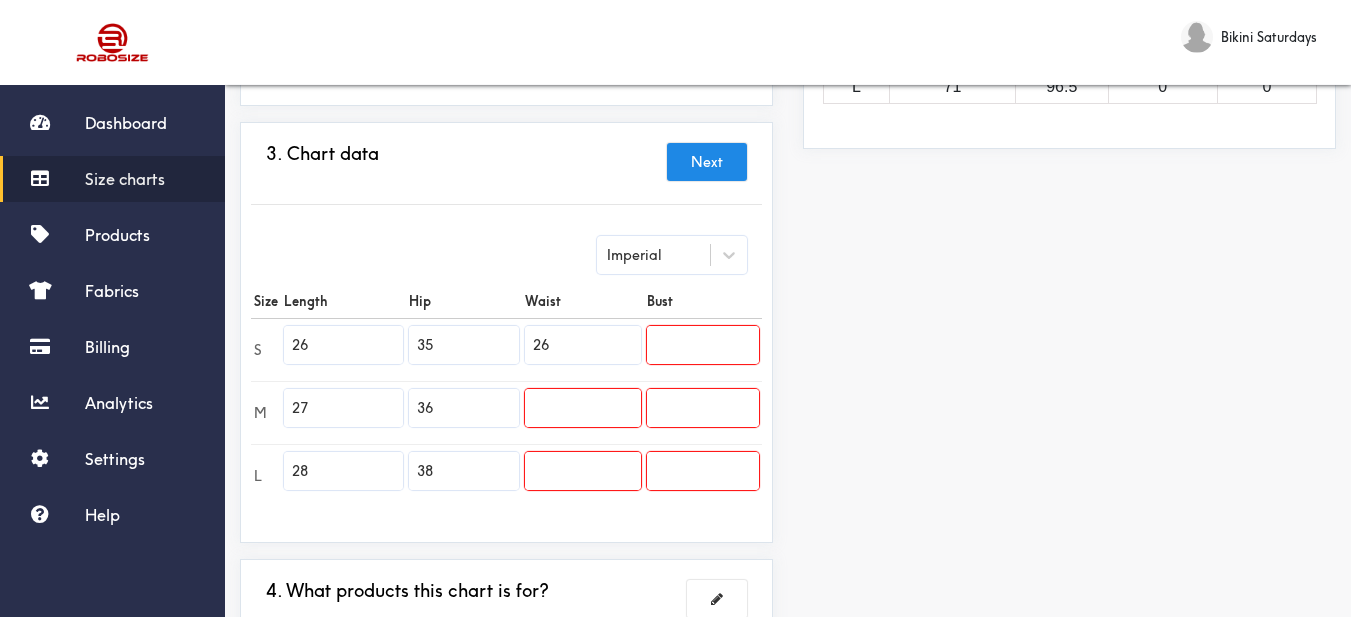 type on "26" 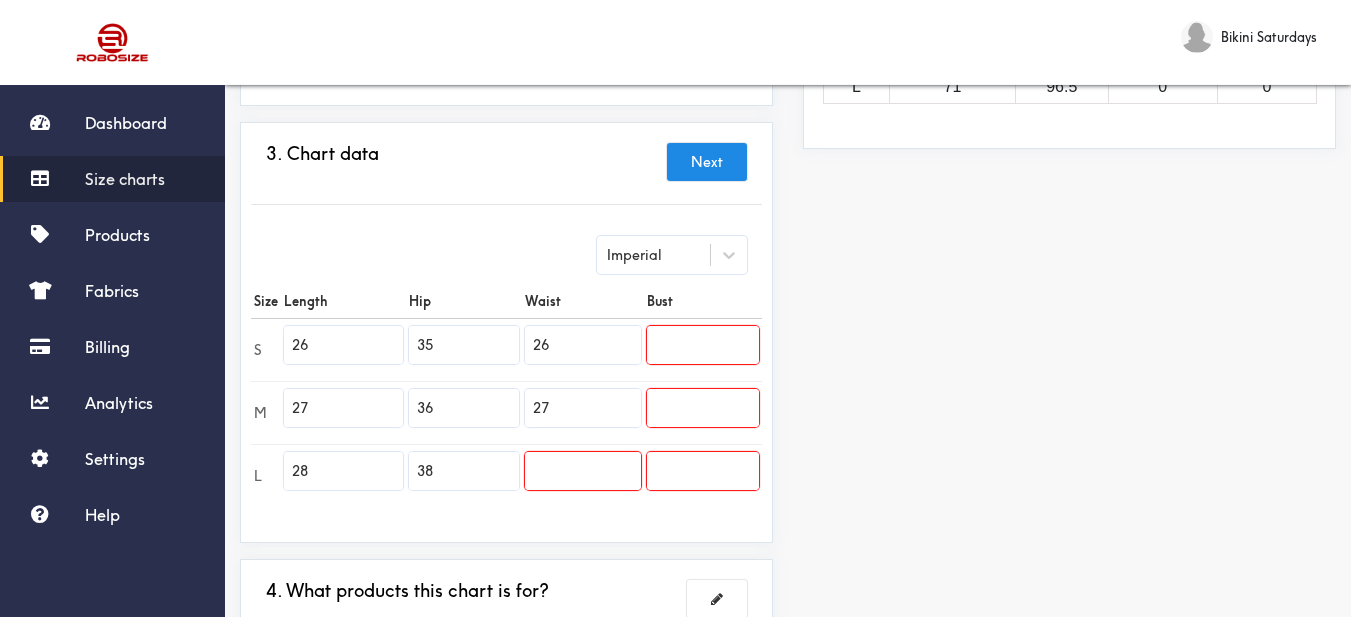 type on "27" 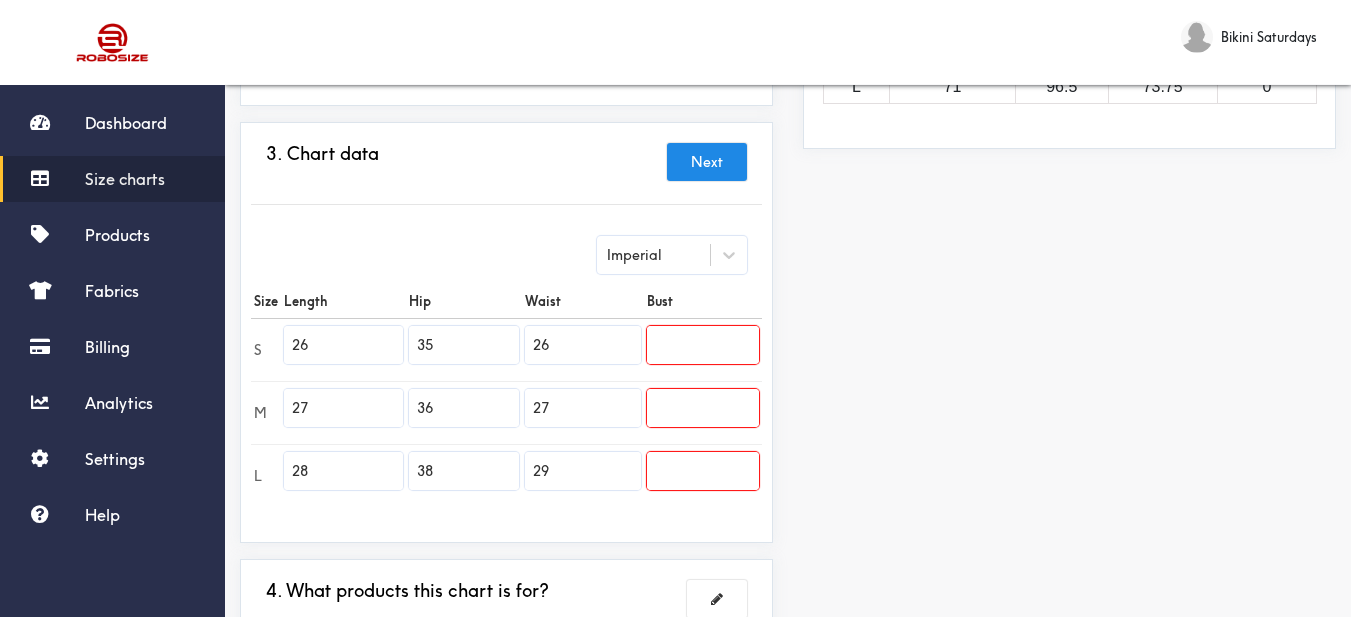 type on "29" 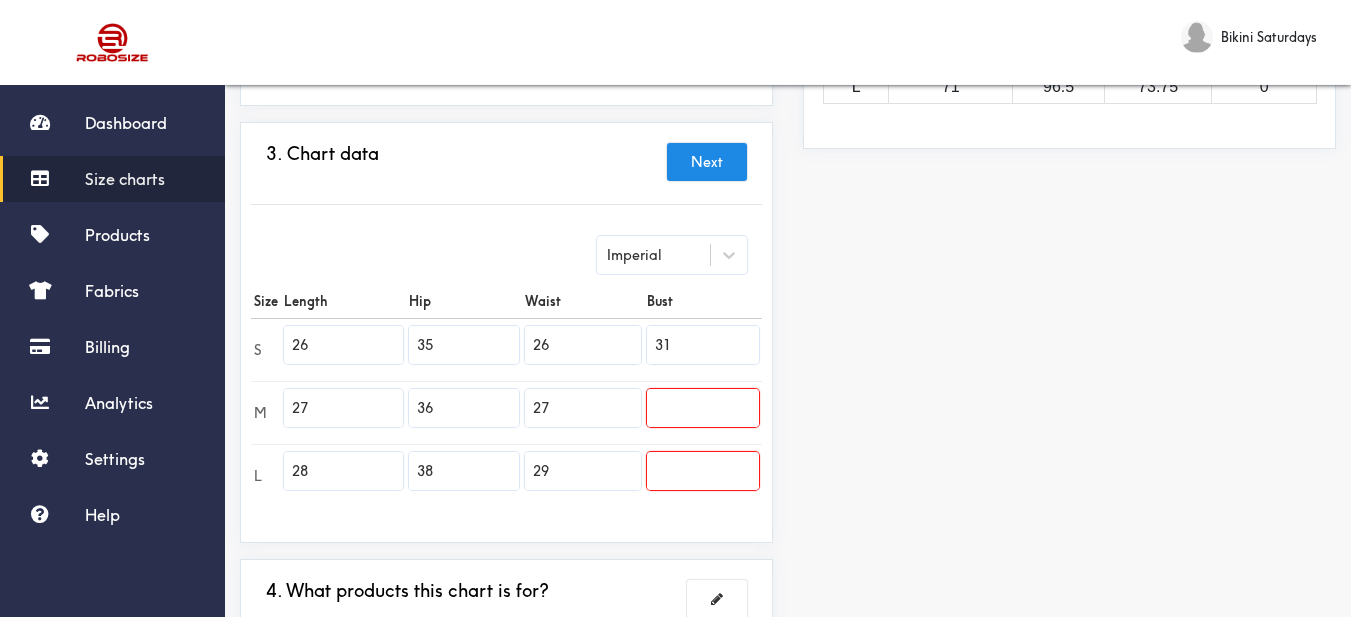 type on "31" 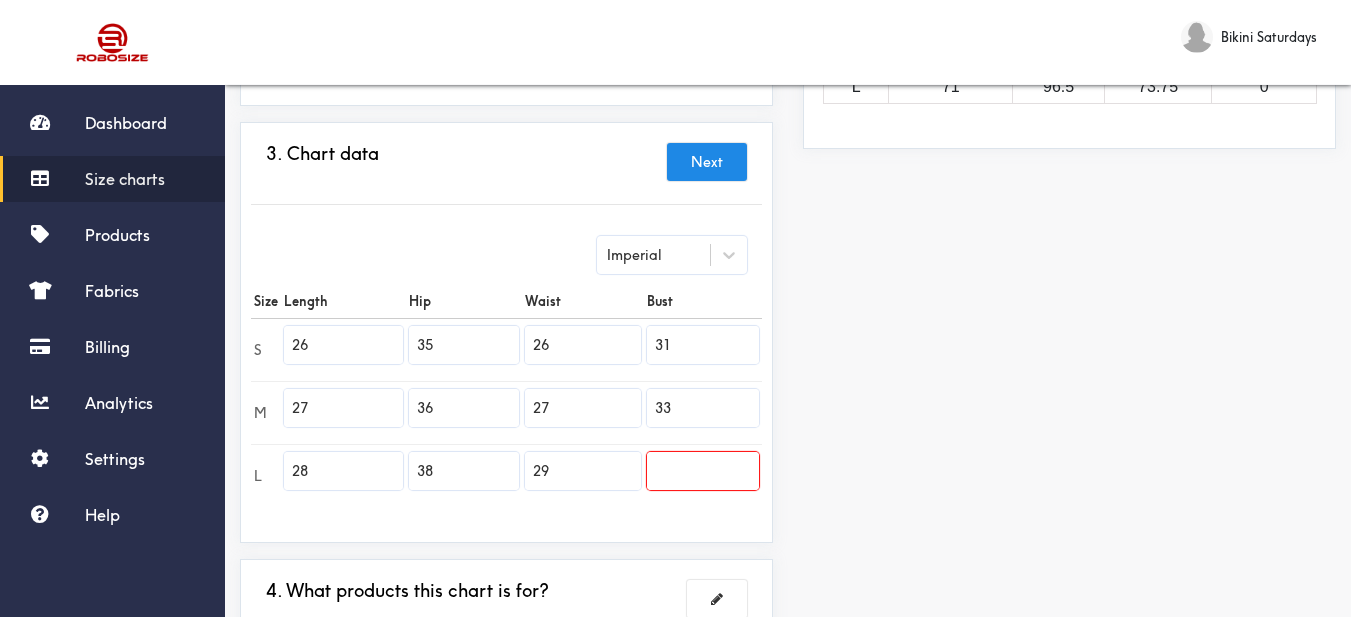 type on "33" 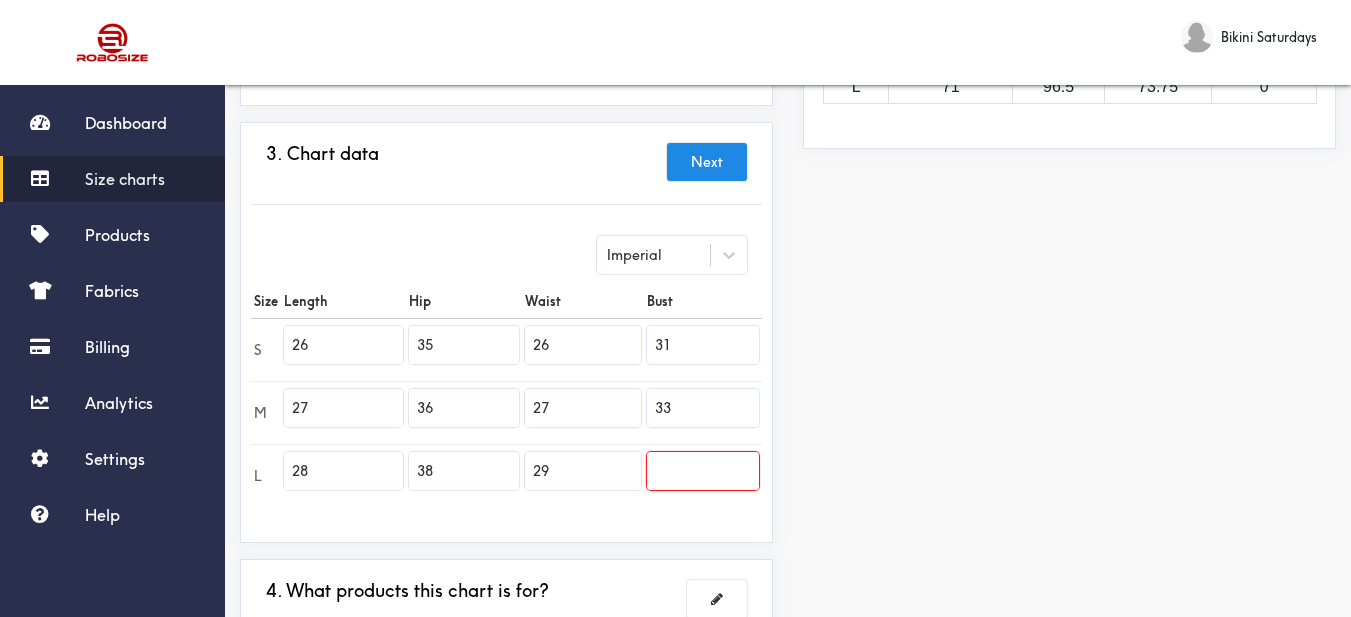 click at bounding box center [703, 471] 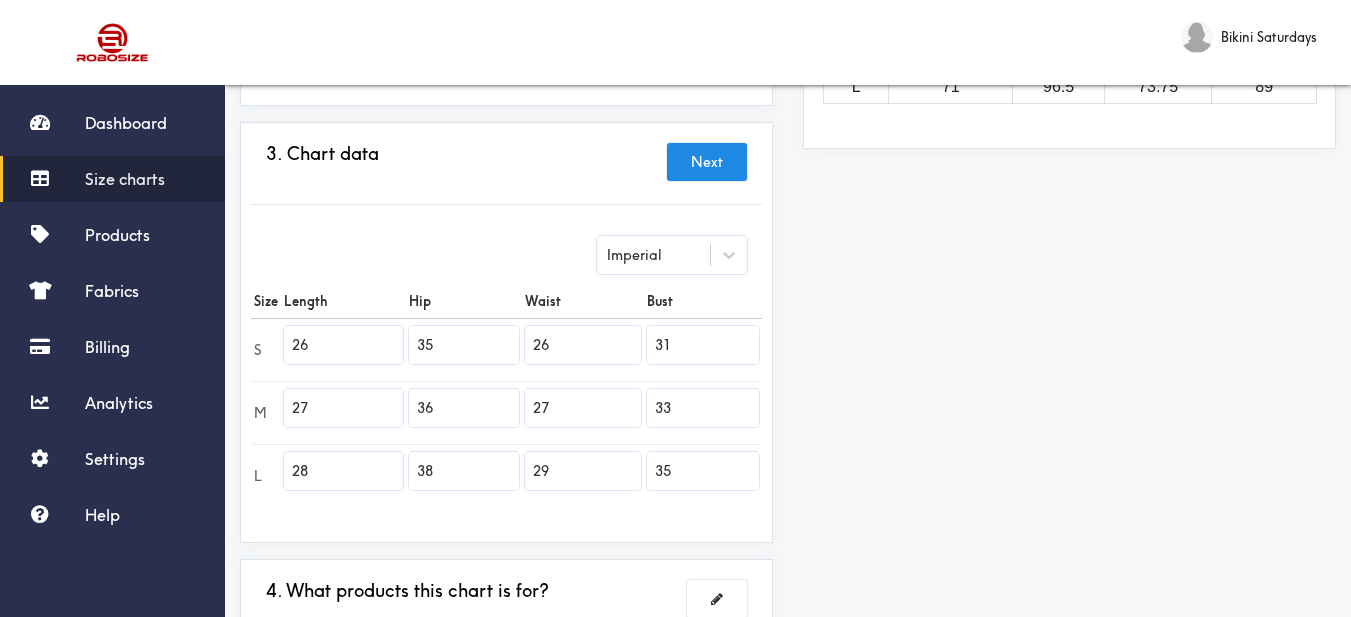type on "35" 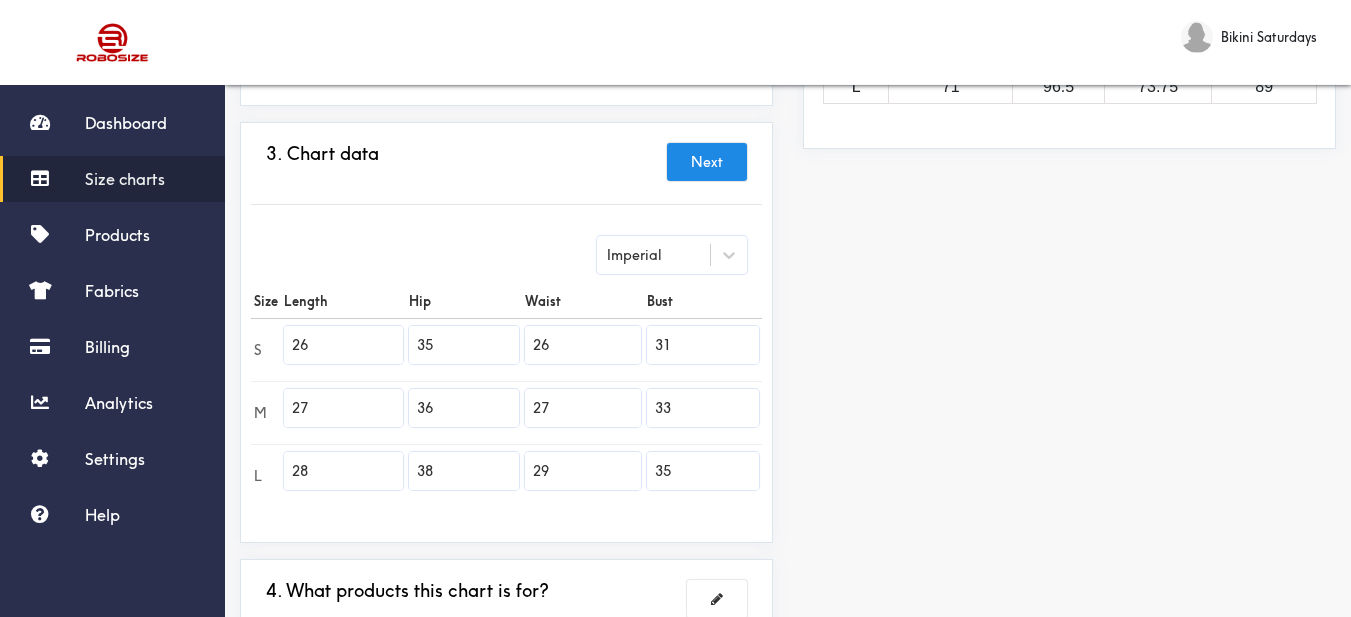 scroll, scrollTop: 589, scrollLeft: 0, axis: vertical 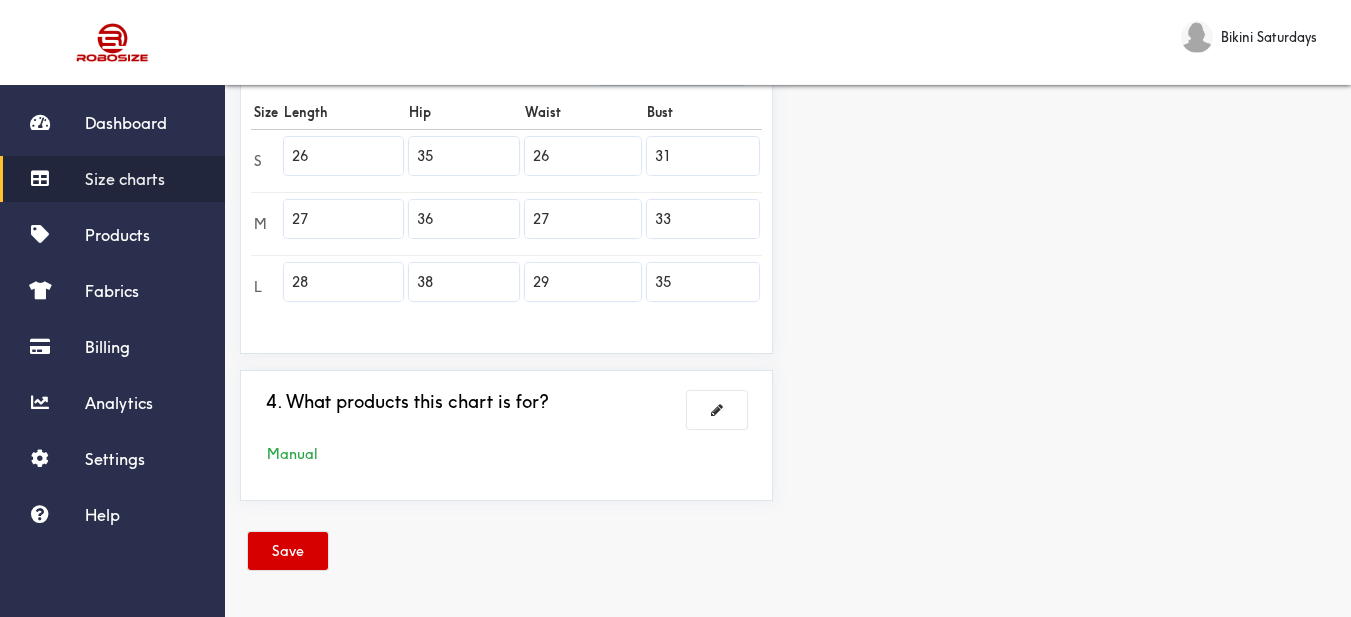 click on "Save" at bounding box center (288, 551) 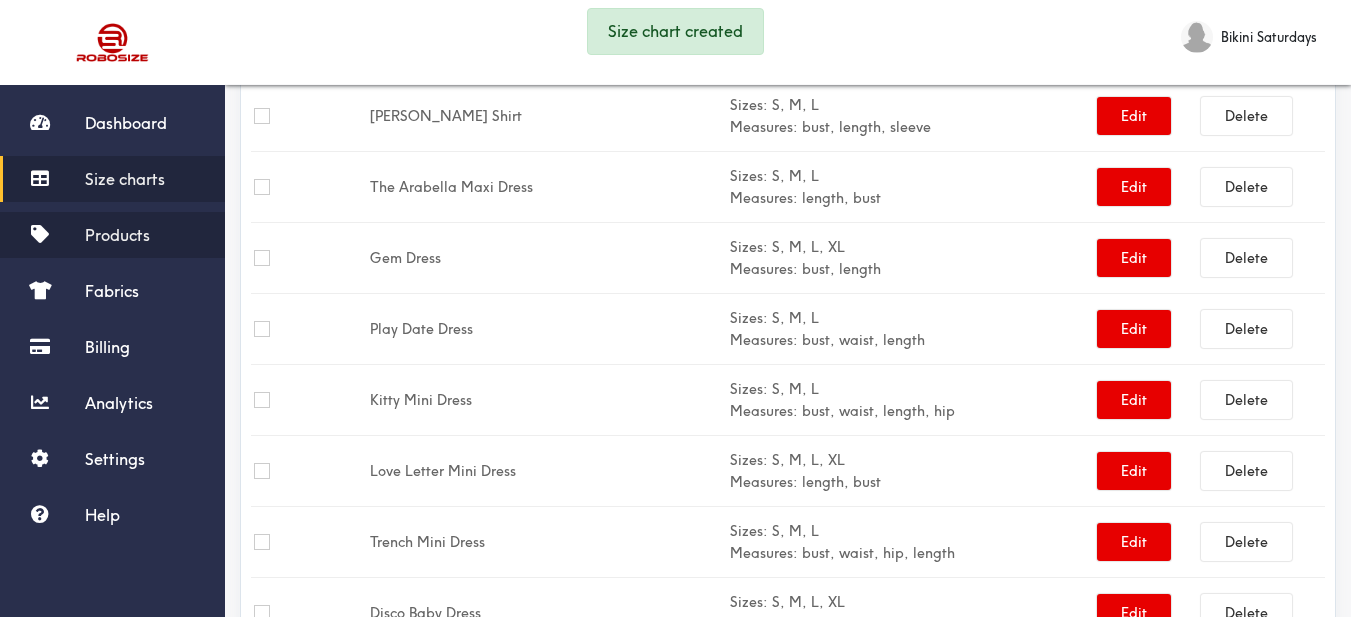 click on "Products" at bounding box center [117, 235] 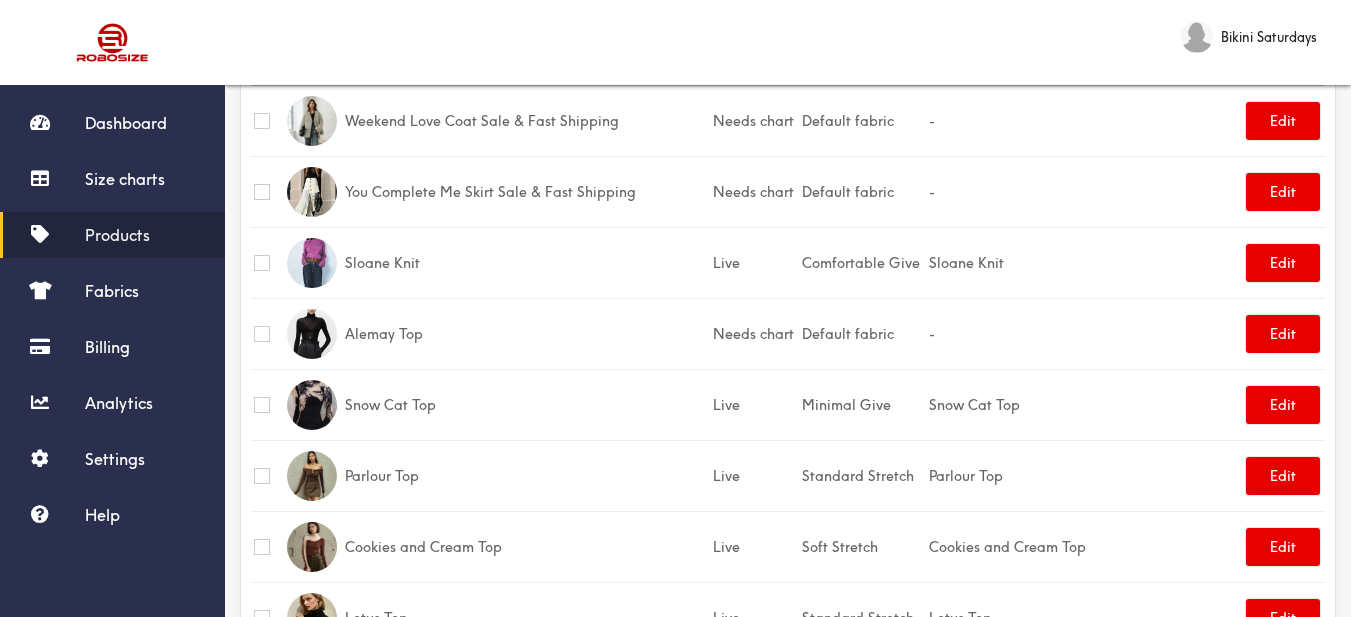 scroll, scrollTop: 0, scrollLeft: 0, axis: both 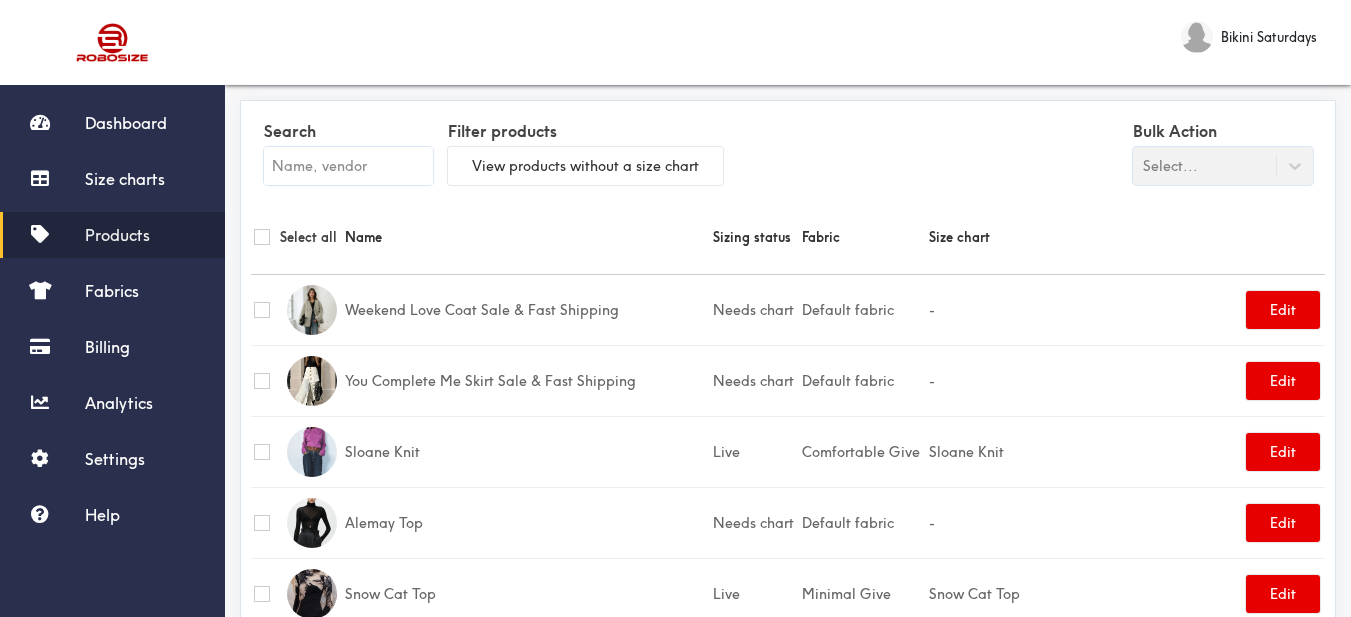 click at bounding box center [348, 166] 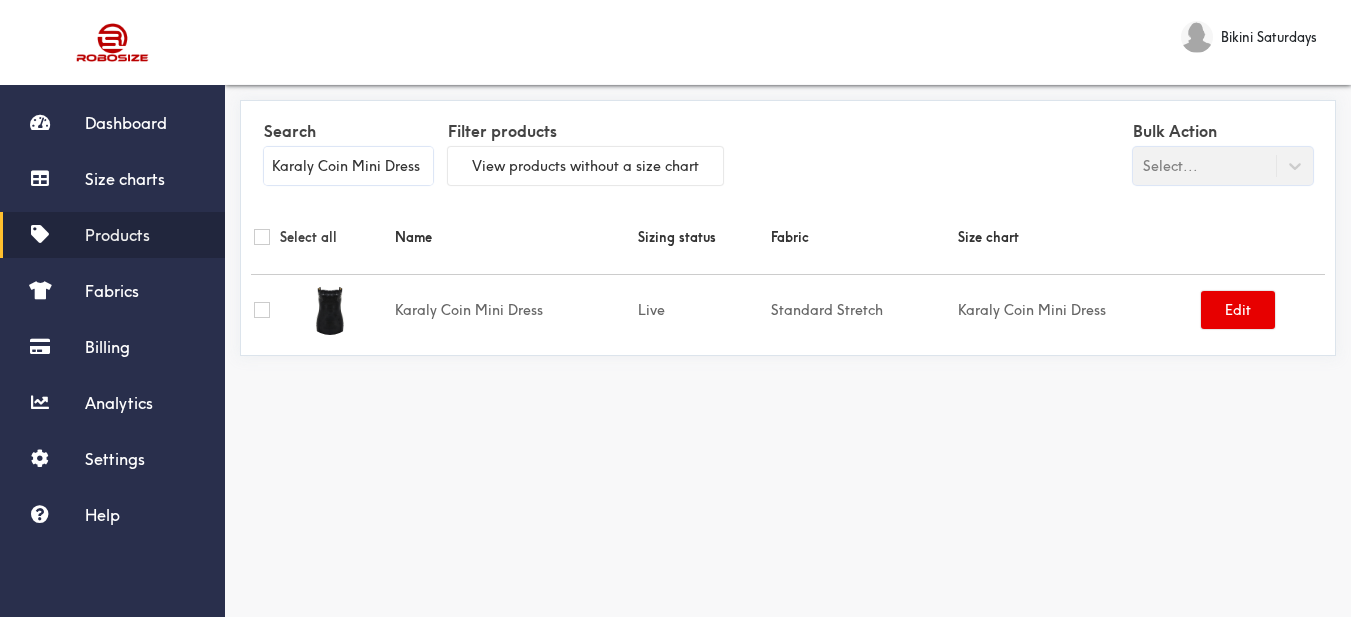 type on "Karaly Coin Mini Dress" 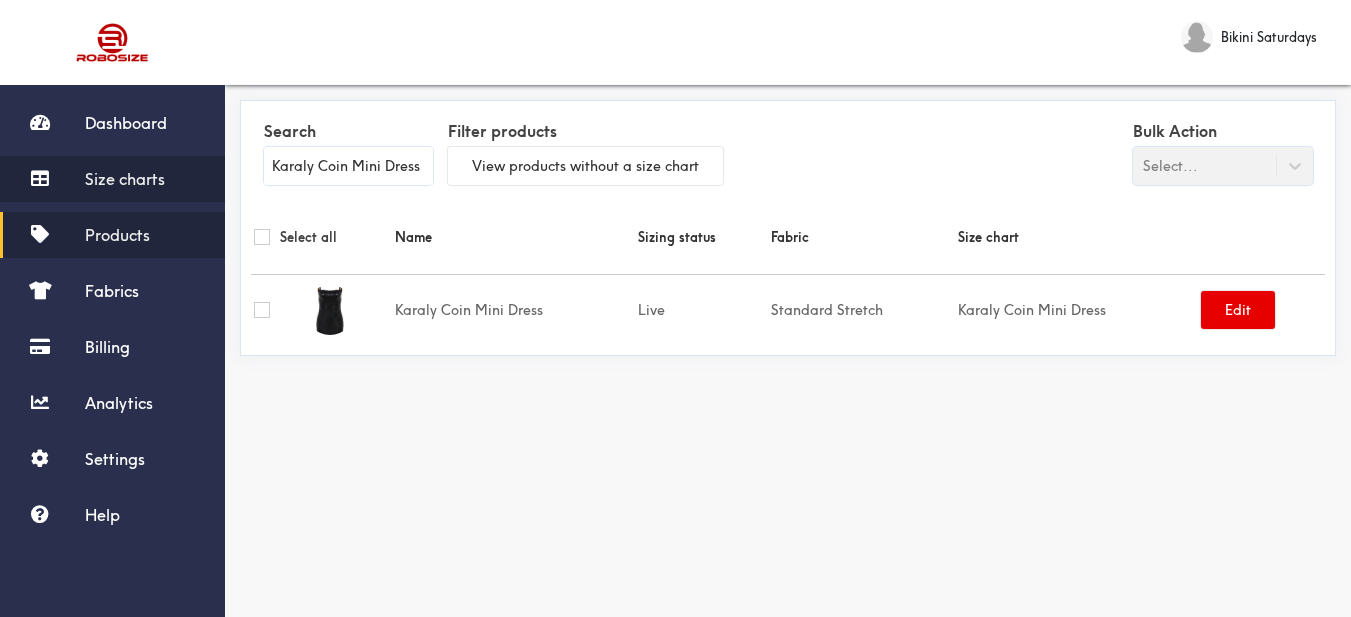 drag, startPoint x: 161, startPoint y: 183, endPoint x: 203, endPoint y: 192, distance: 42.953465 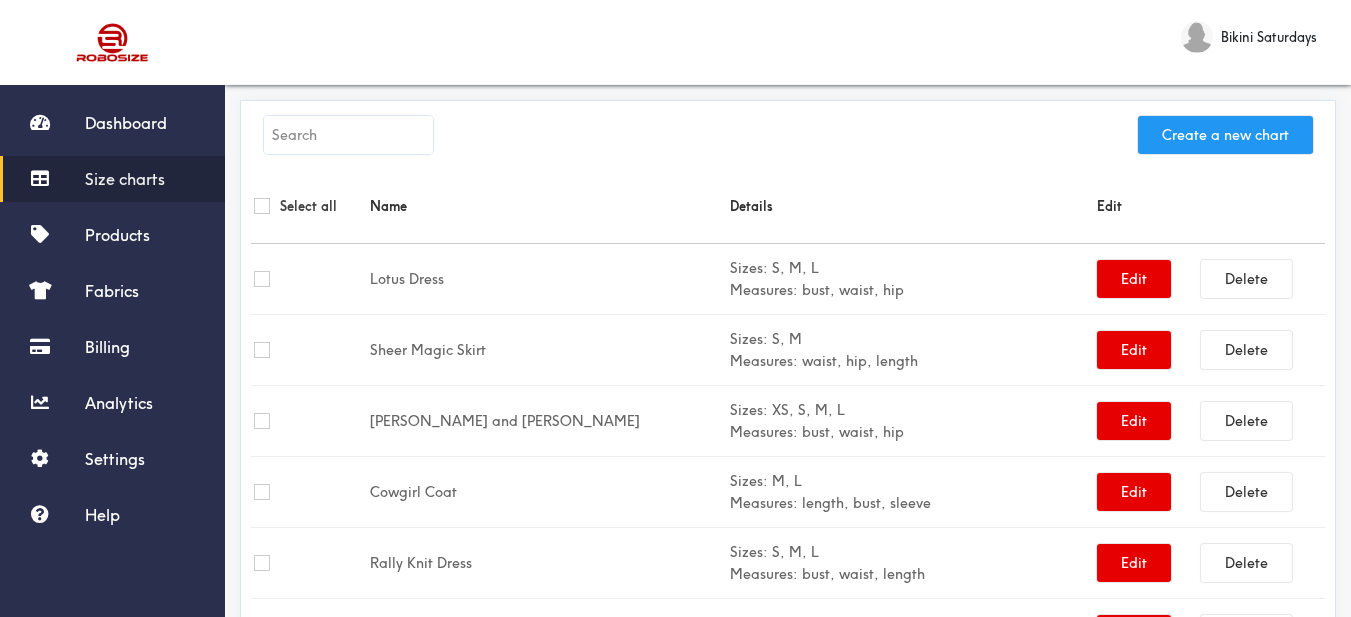 click on "Create a new chart" at bounding box center (1225, 135) 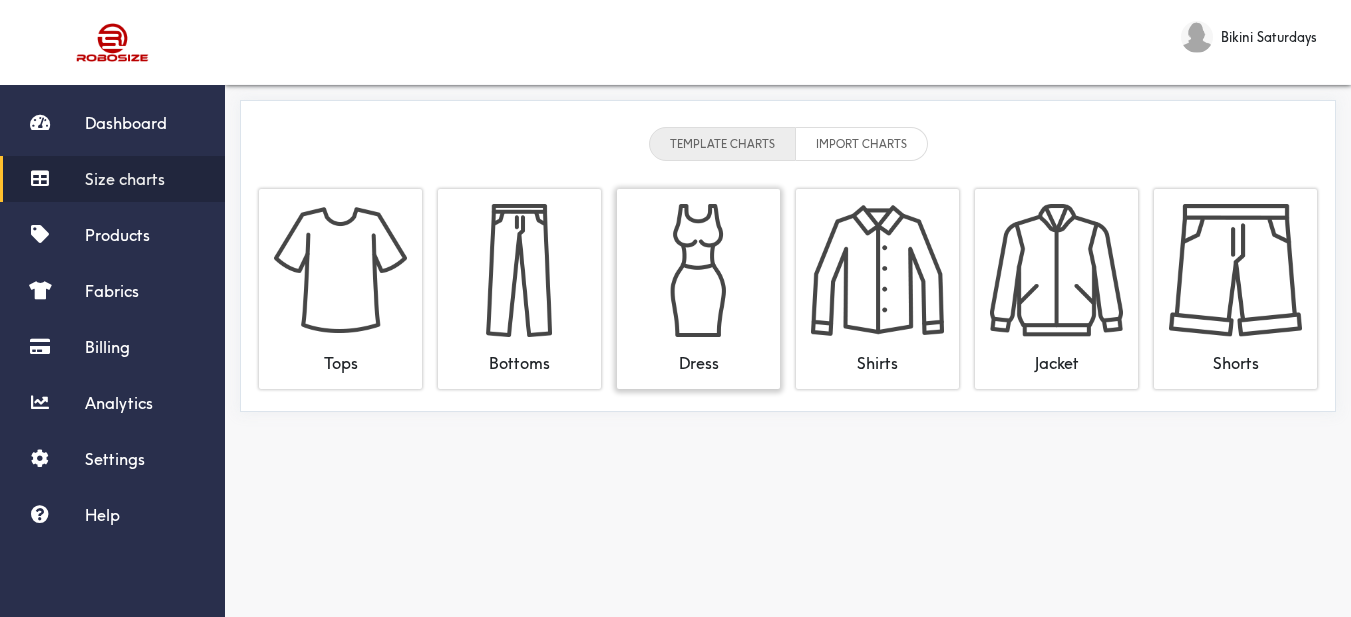 click at bounding box center (698, 270) 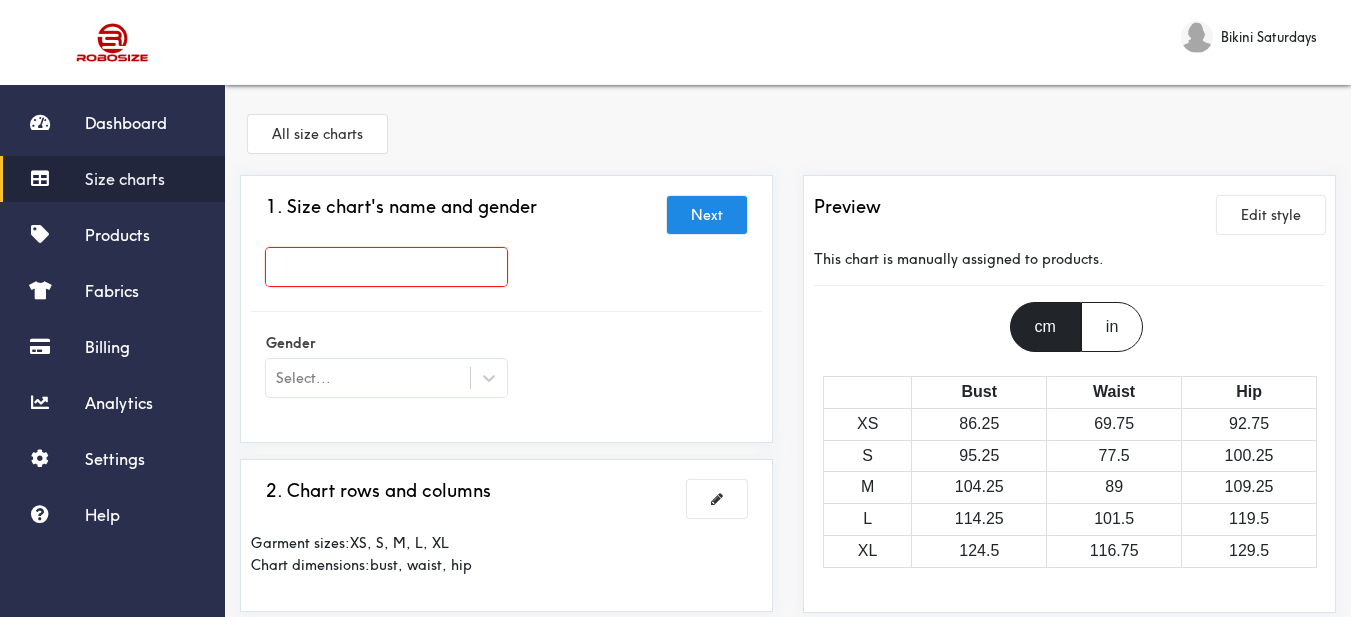 click at bounding box center (386, 267) 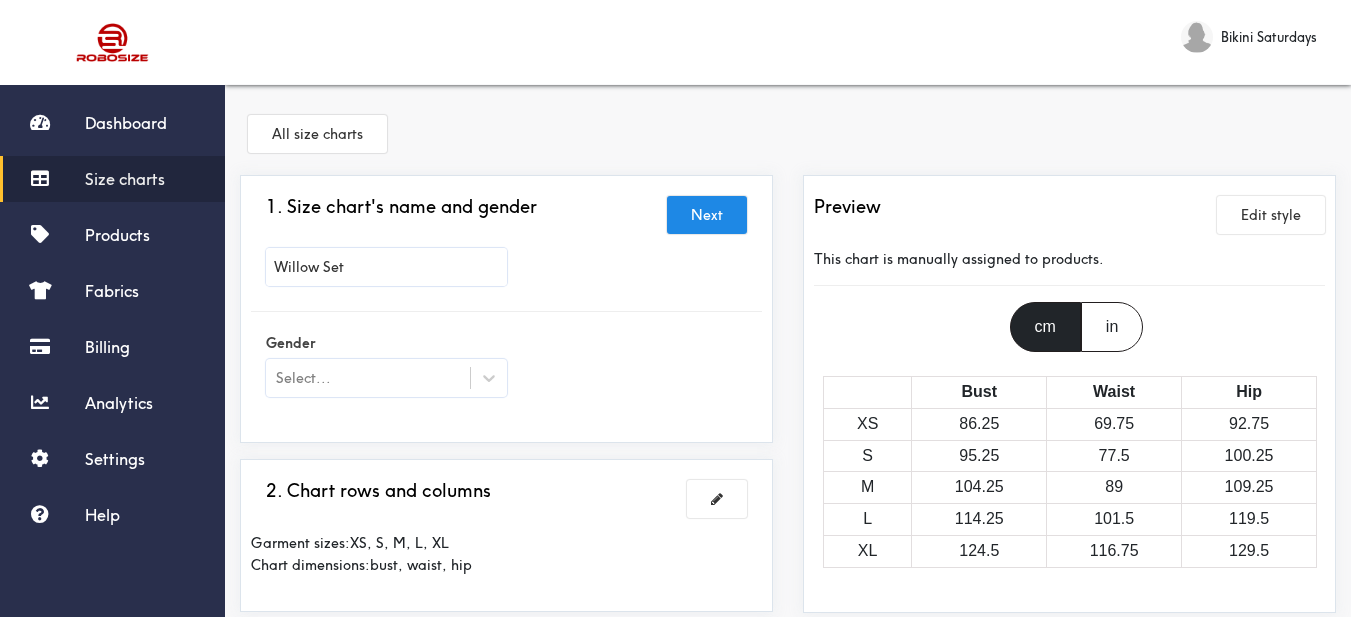 type on "Willow Set" 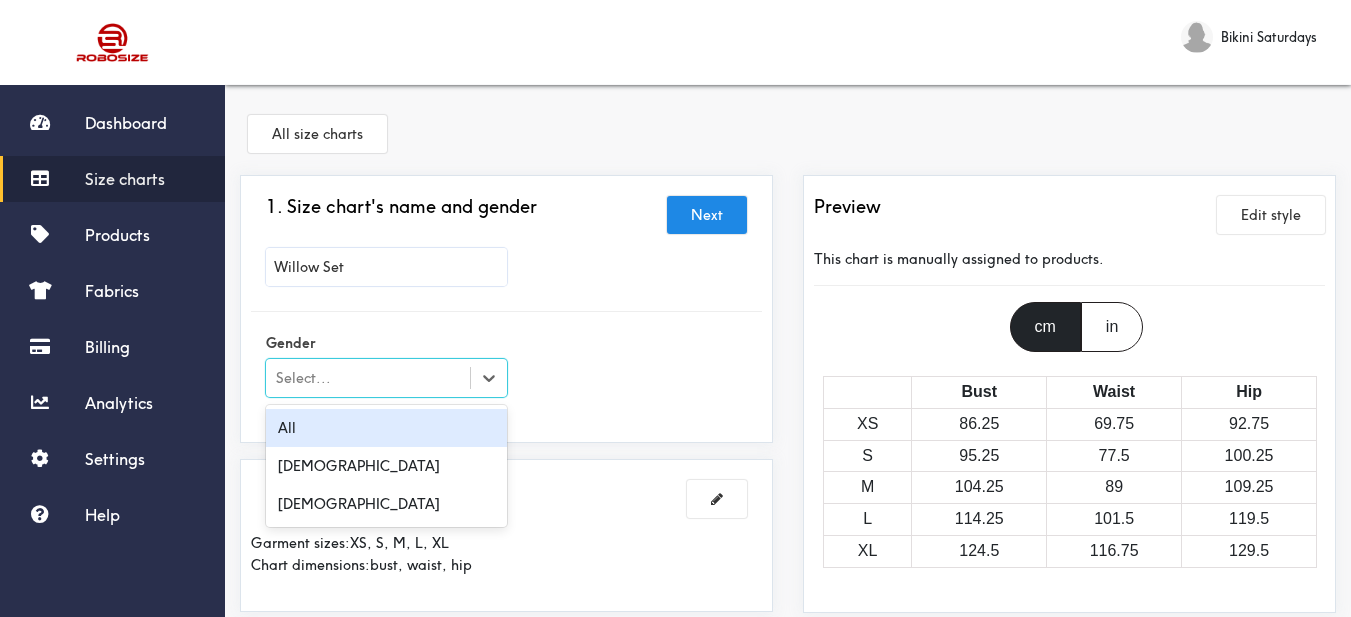 drag, startPoint x: 470, startPoint y: 381, endPoint x: 418, endPoint y: 437, distance: 76.41989 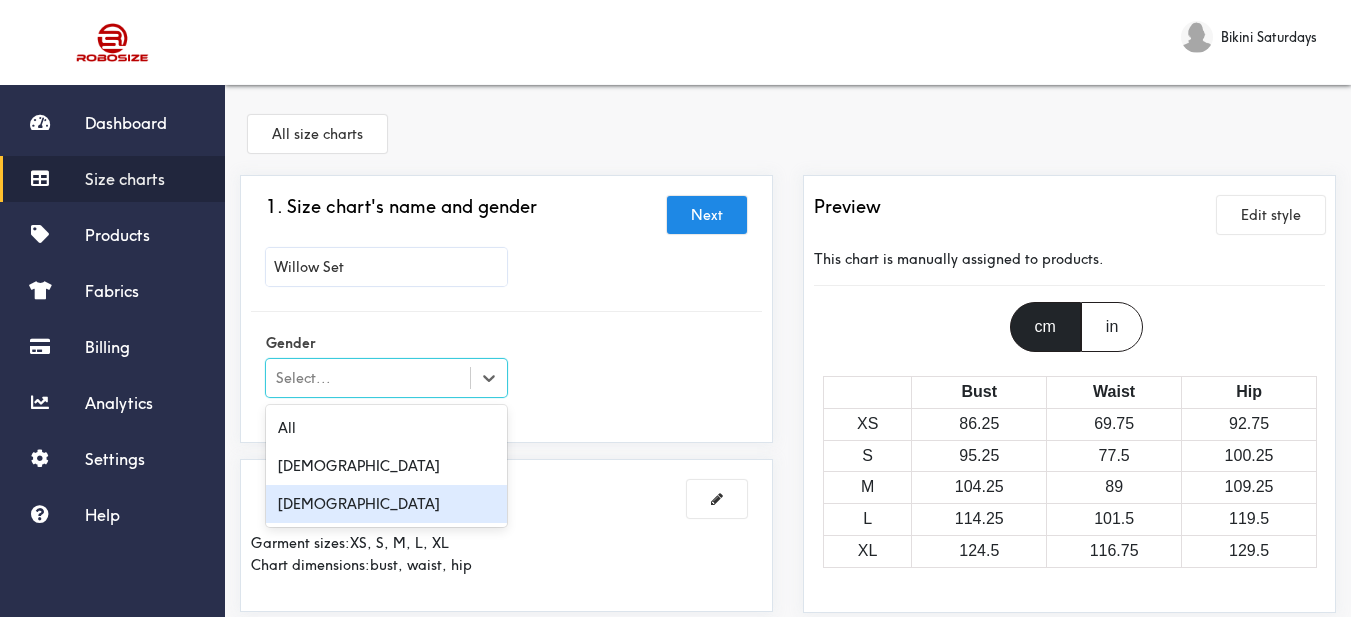 click on "[DEMOGRAPHIC_DATA]" at bounding box center (386, 504) 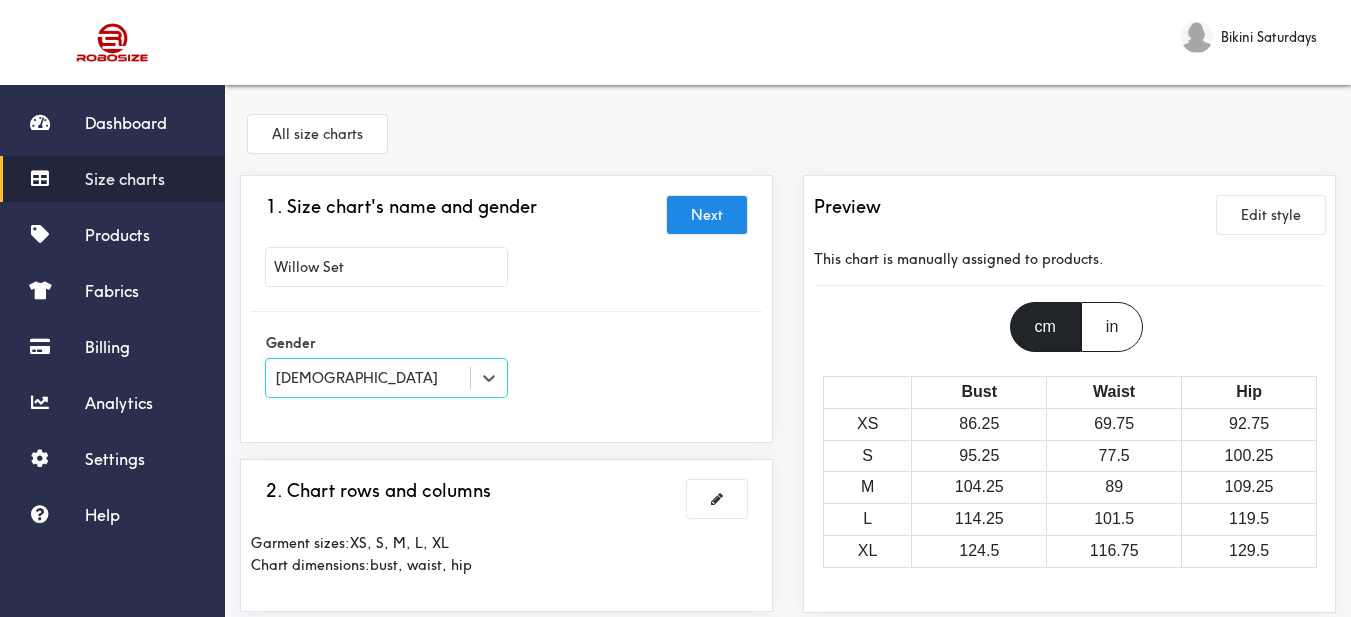 click on "1. Size chart's name and gender Next Willow Set Gender option [DEMOGRAPHIC_DATA], selected.   Select is focused , press Down to open the menu,  [DEMOGRAPHIC_DATA] 2. Chart rows and columns Garment sizes:  XS, S, M, L, XL Chart dimensions:  bust, waist, hip 3. Chart data Imperial Size Bust Waist Hip XS 34 27.5 36.5 S 37.5 30.5 39.5 M 41 35 43 L 45 40 47 XL 49 46 51 4. What products this chart is for? Manual" at bounding box center (506, 691) 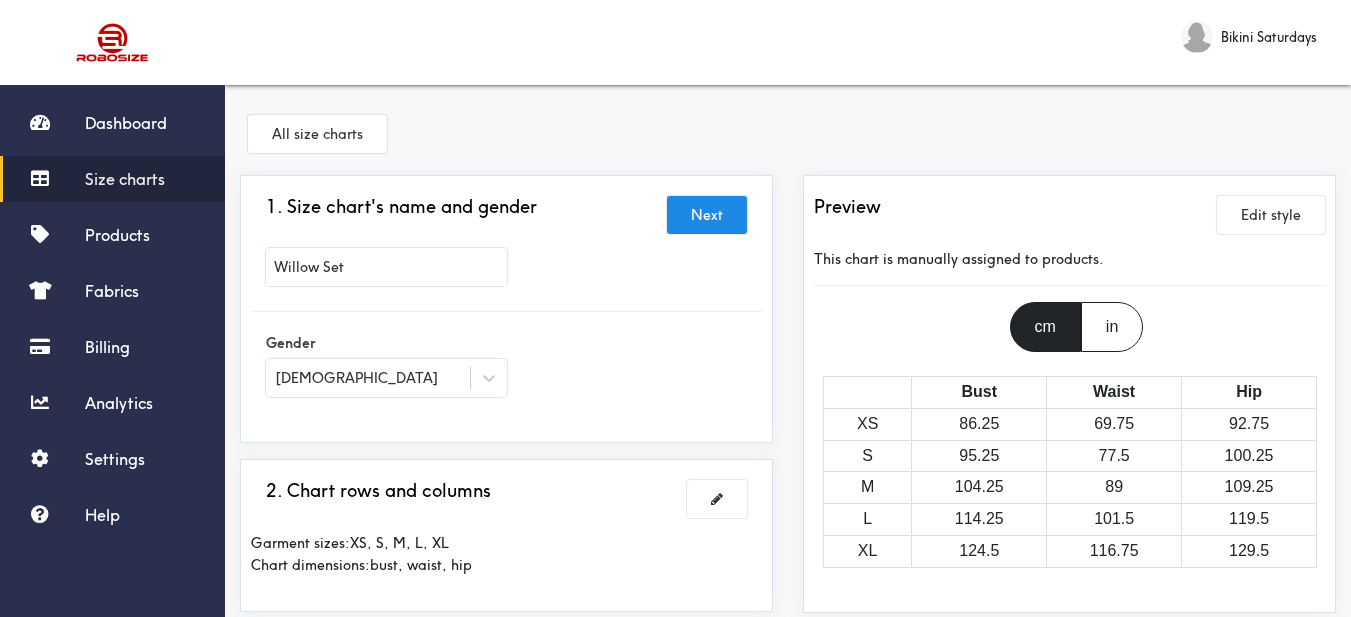 click on "Size charts" at bounding box center [125, 179] 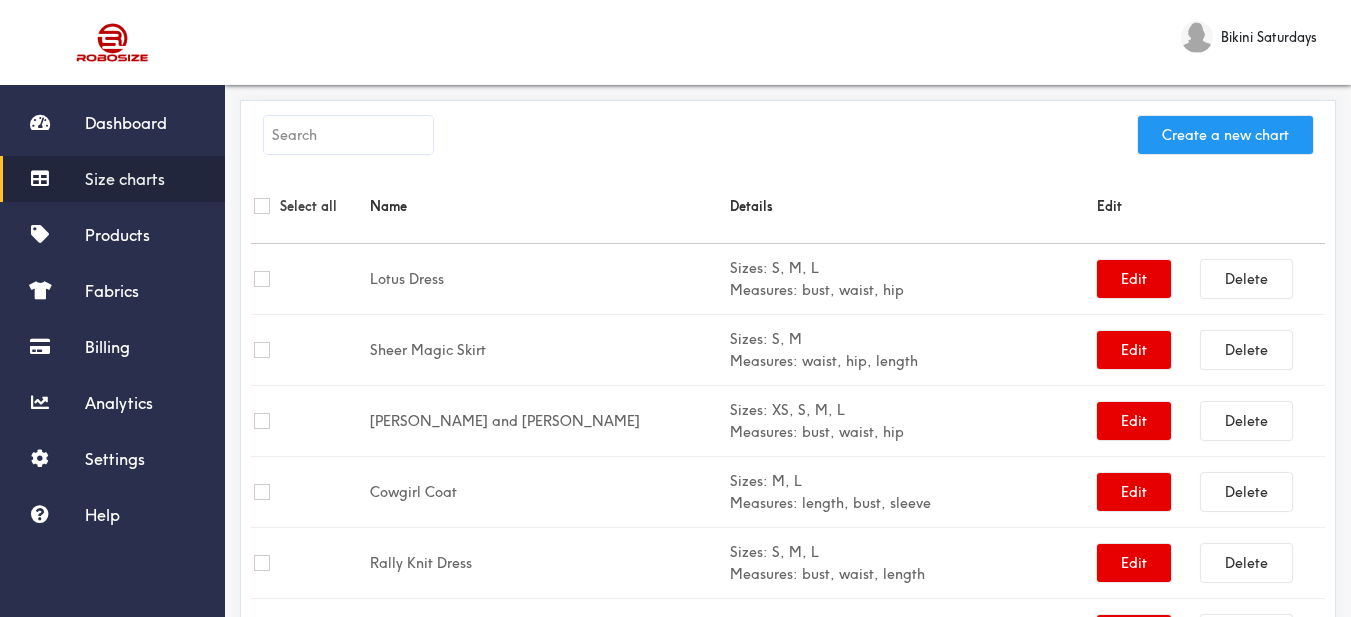 click on "Create a new chart" at bounding box center (1225, 135) 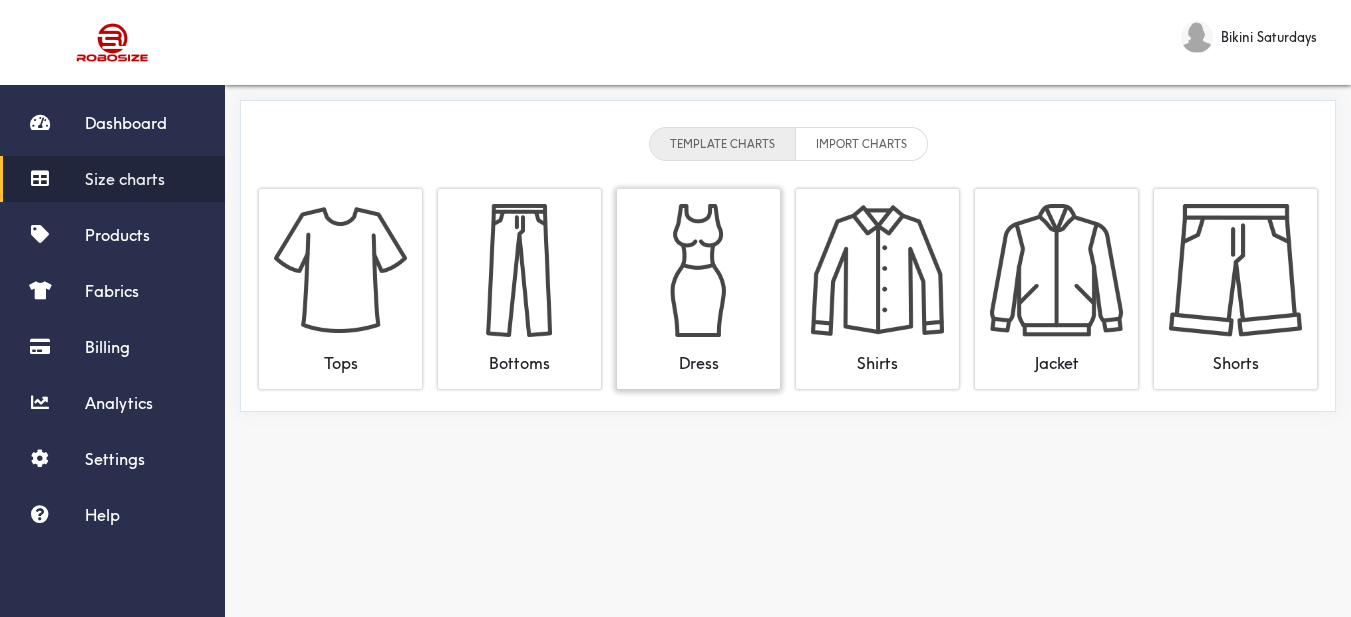 click on "Dress" at bounding box center [698, 355] 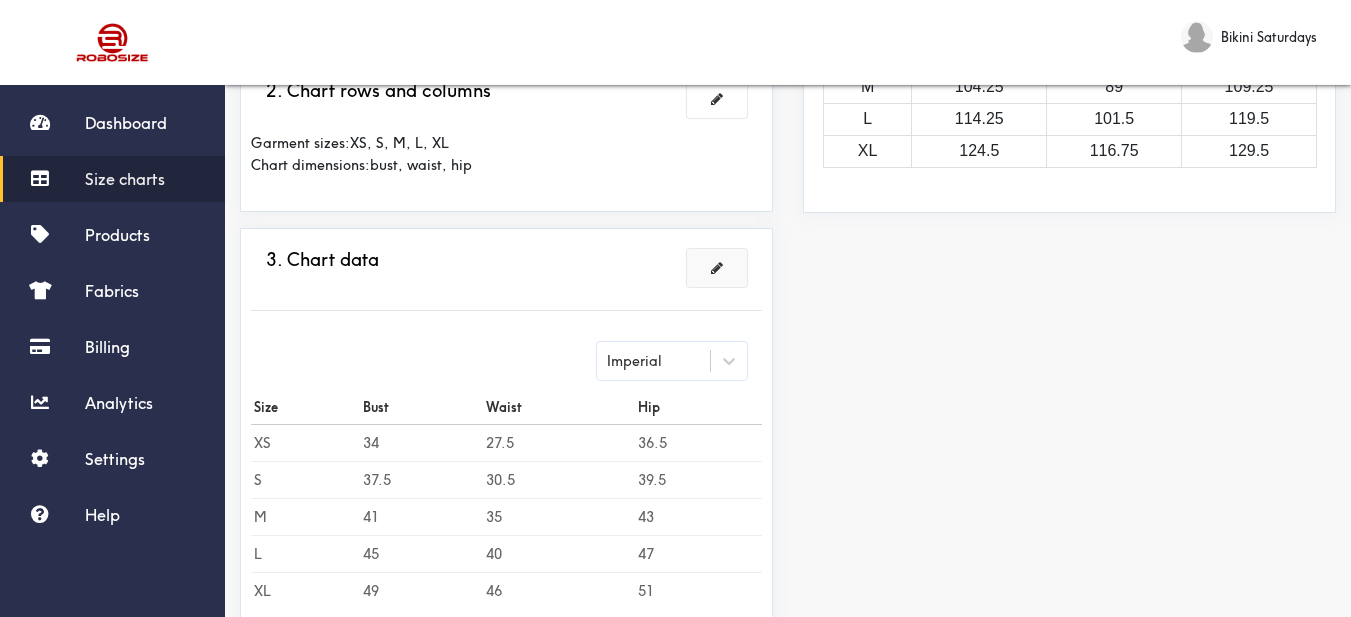 scroll, scrollTop: 300, scrollLeft: 0, axis: vertical 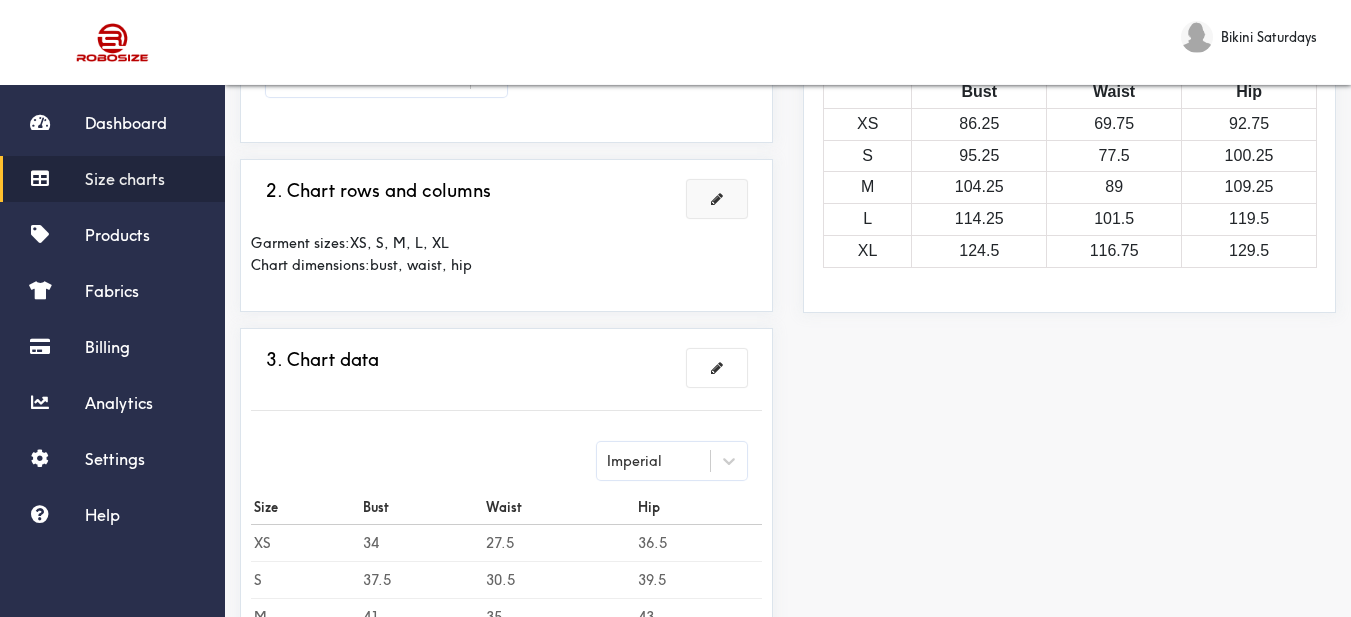 click at bounding box center [717, 199] 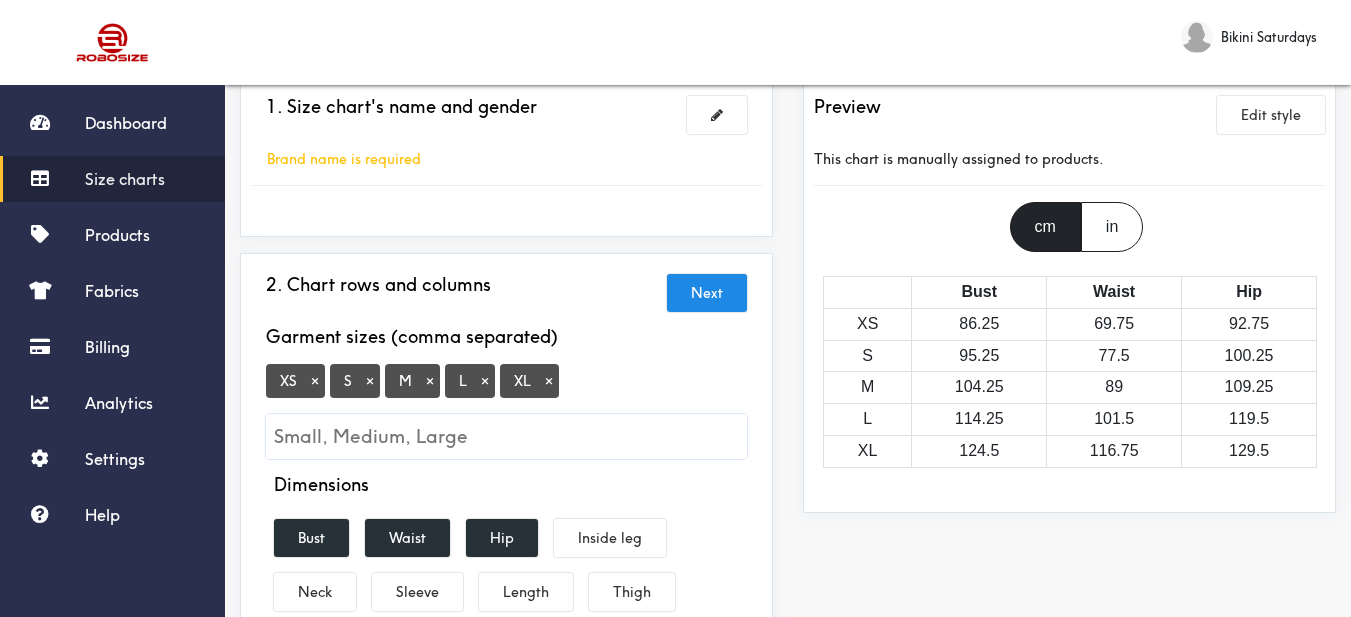 scroll, scrollTop: 0, scrollLeft: 0, axis: both 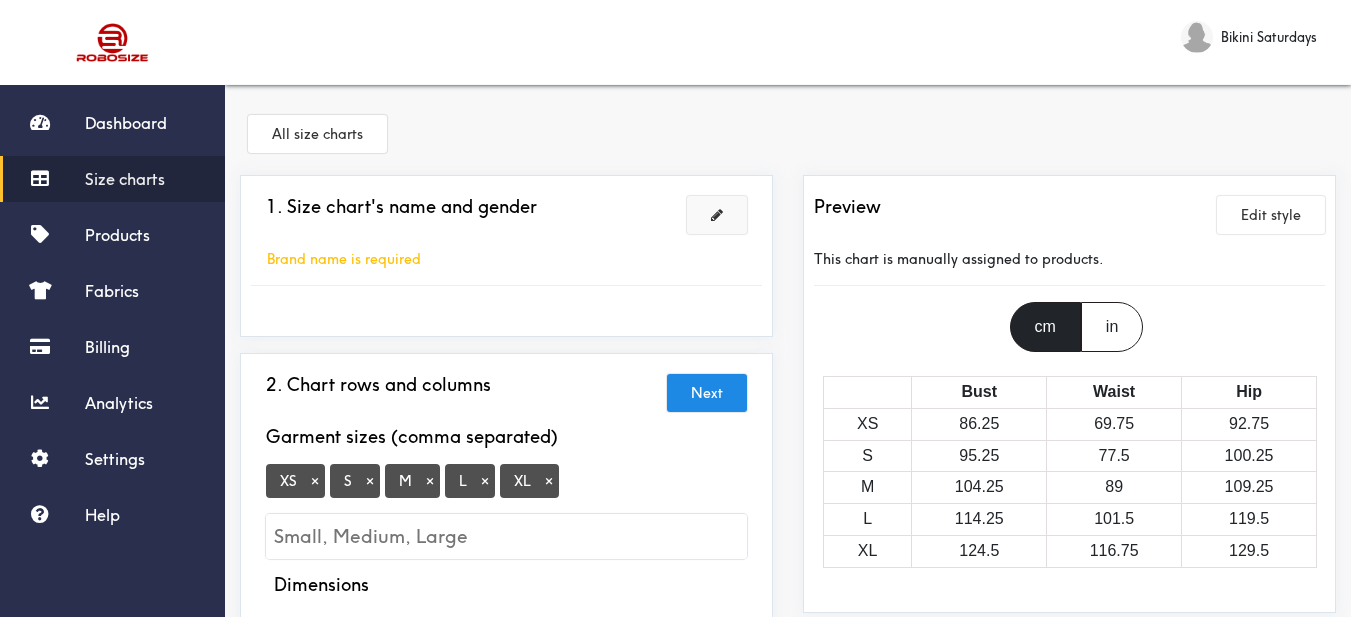 click at bounding box center [717, 215] 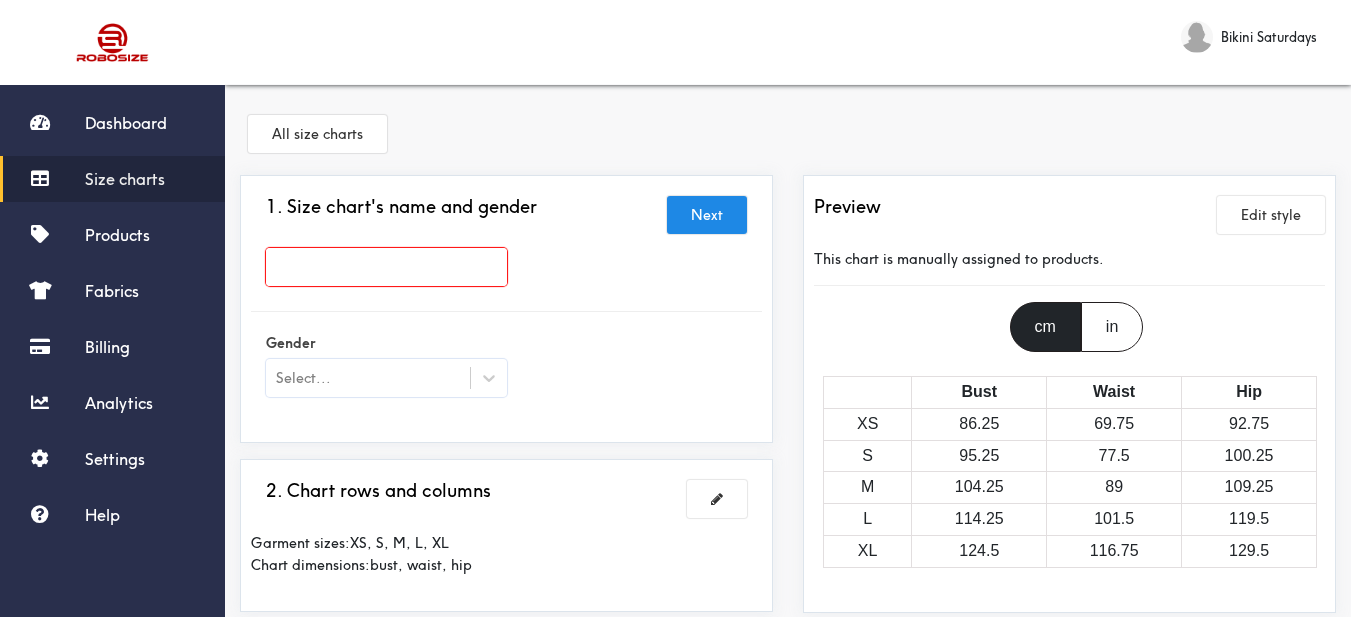 type 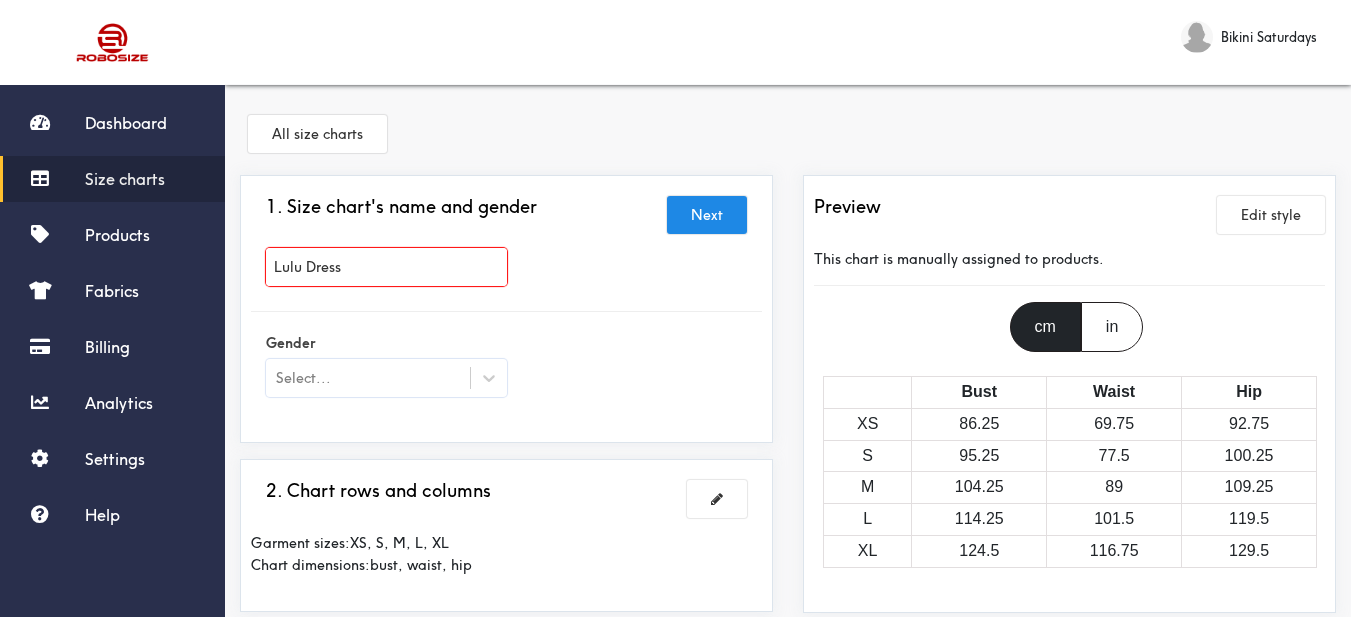 type on "Lulu Dress" 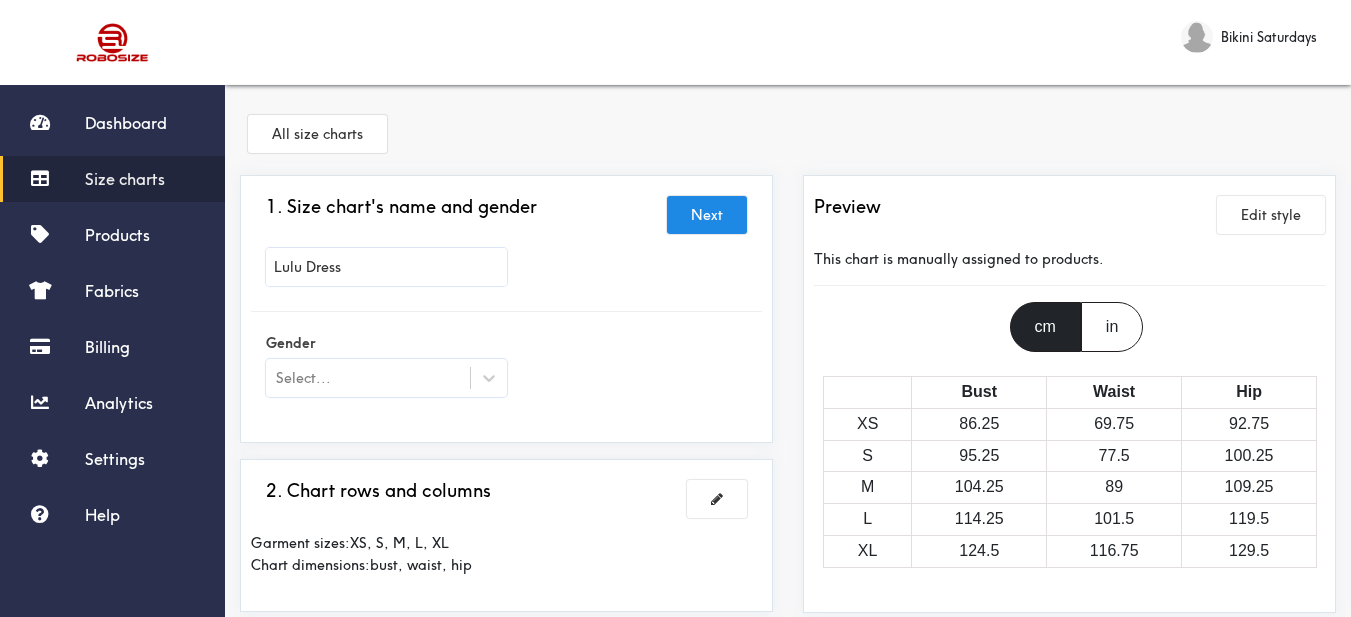 click on "Gender Select..." at bounding box center (506, 367) 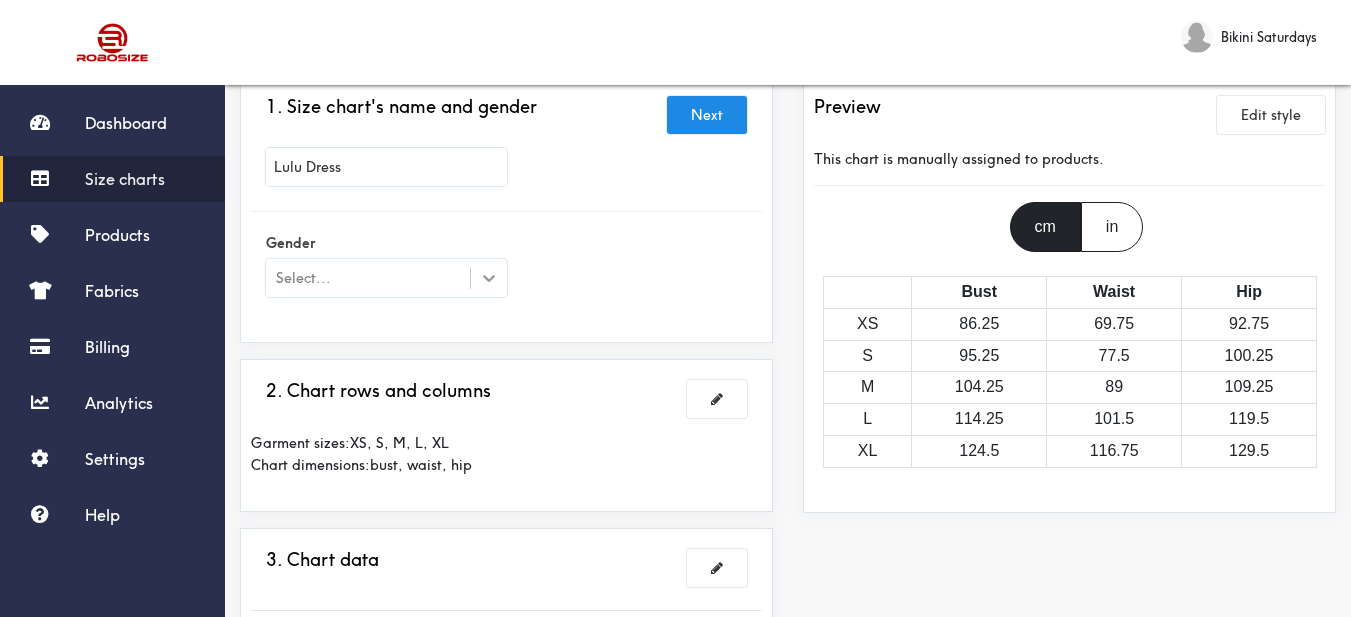 click at bounding box center [489, 278] 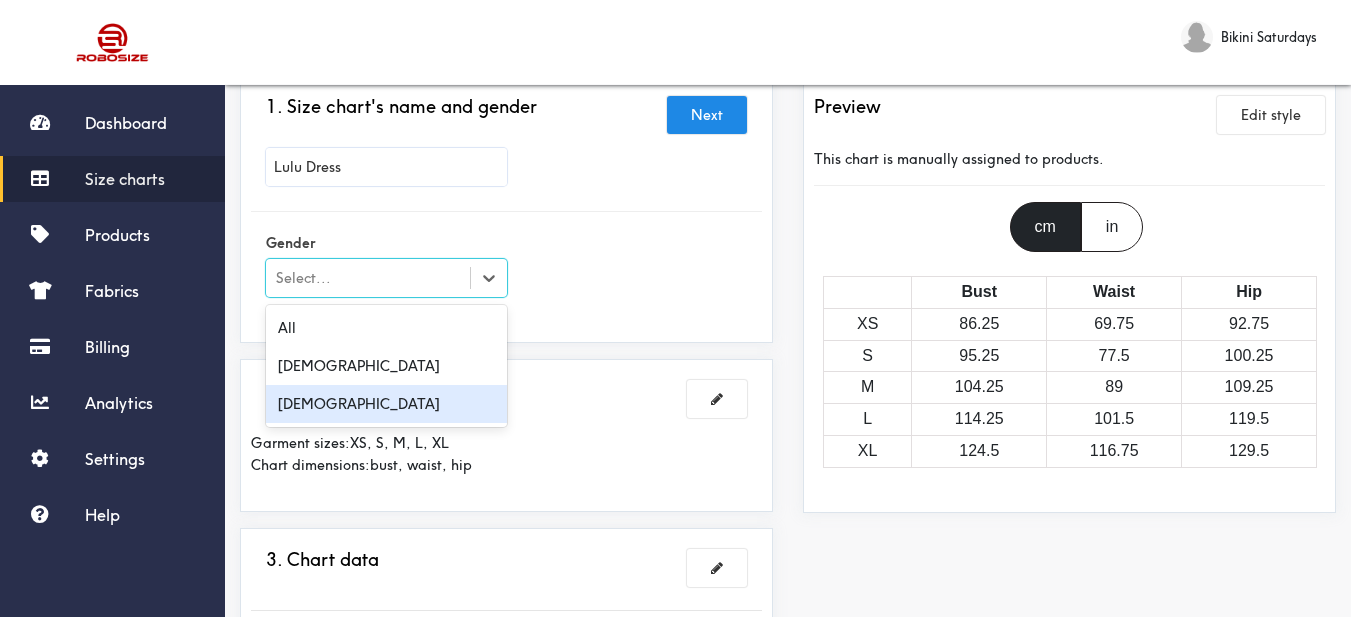click on "[DEMOGRAPHIC_DATA]" at bounding box center (386, 404) 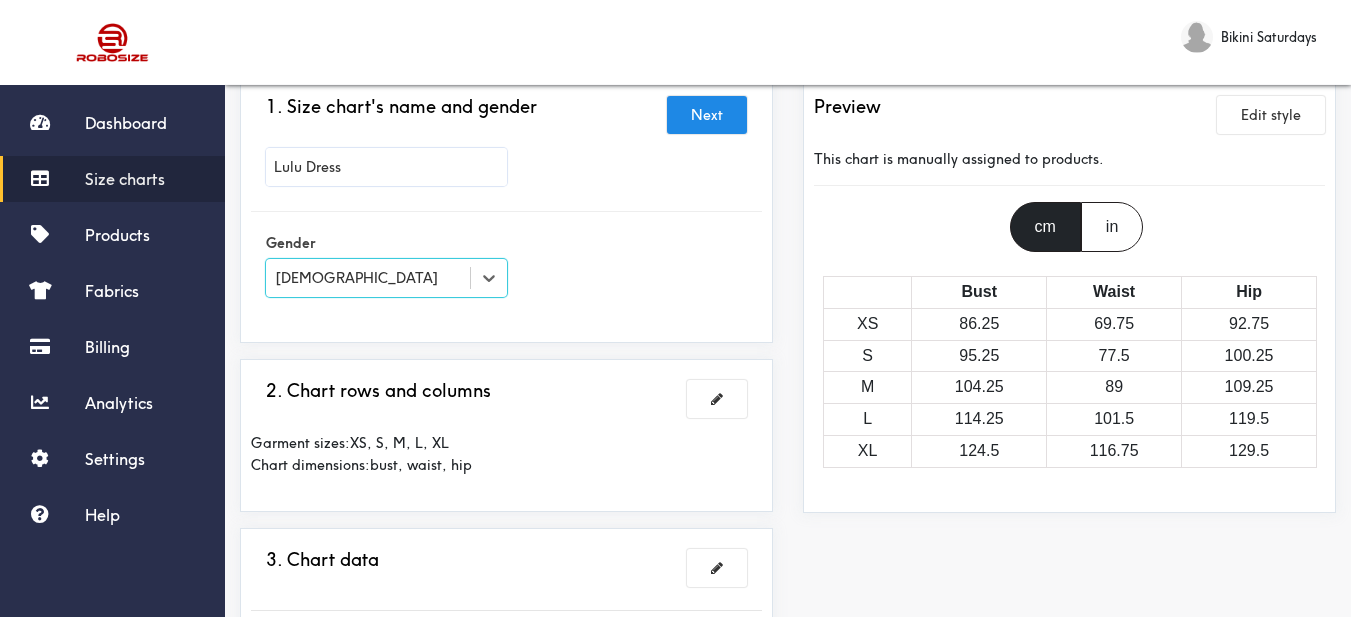 scroll, scrollTop: 300, scrollLeft: 0, axis: vertical 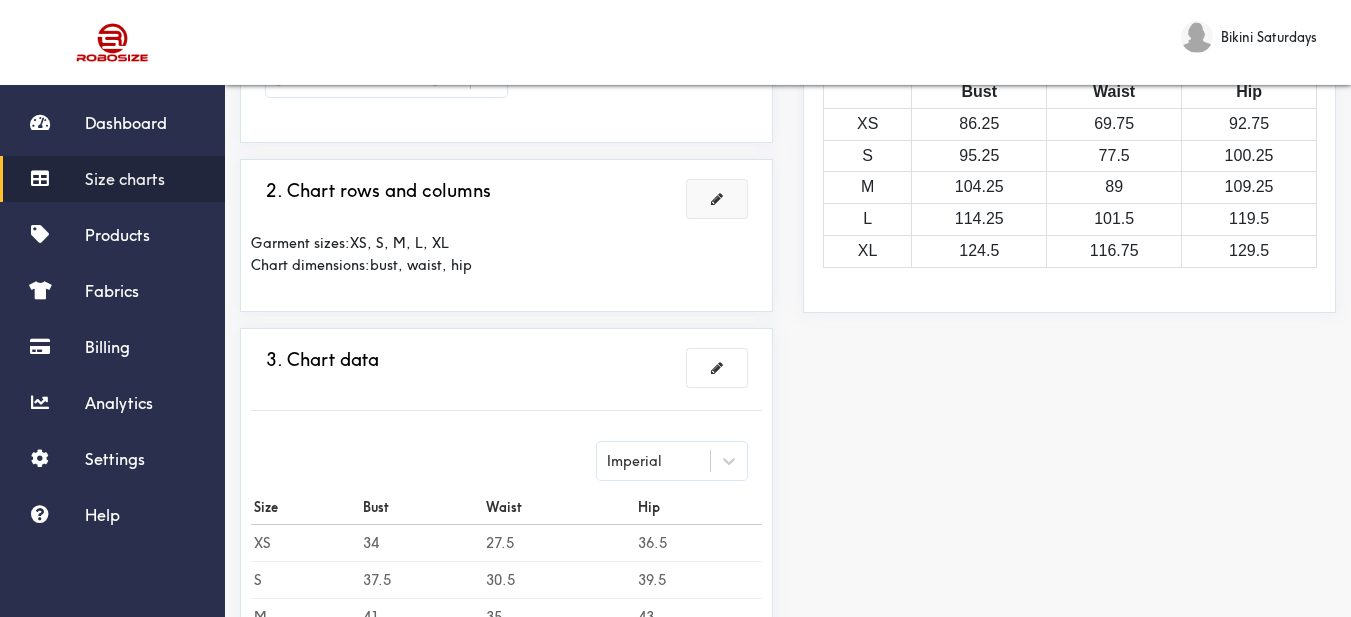 click at bounding box center [717, 199] 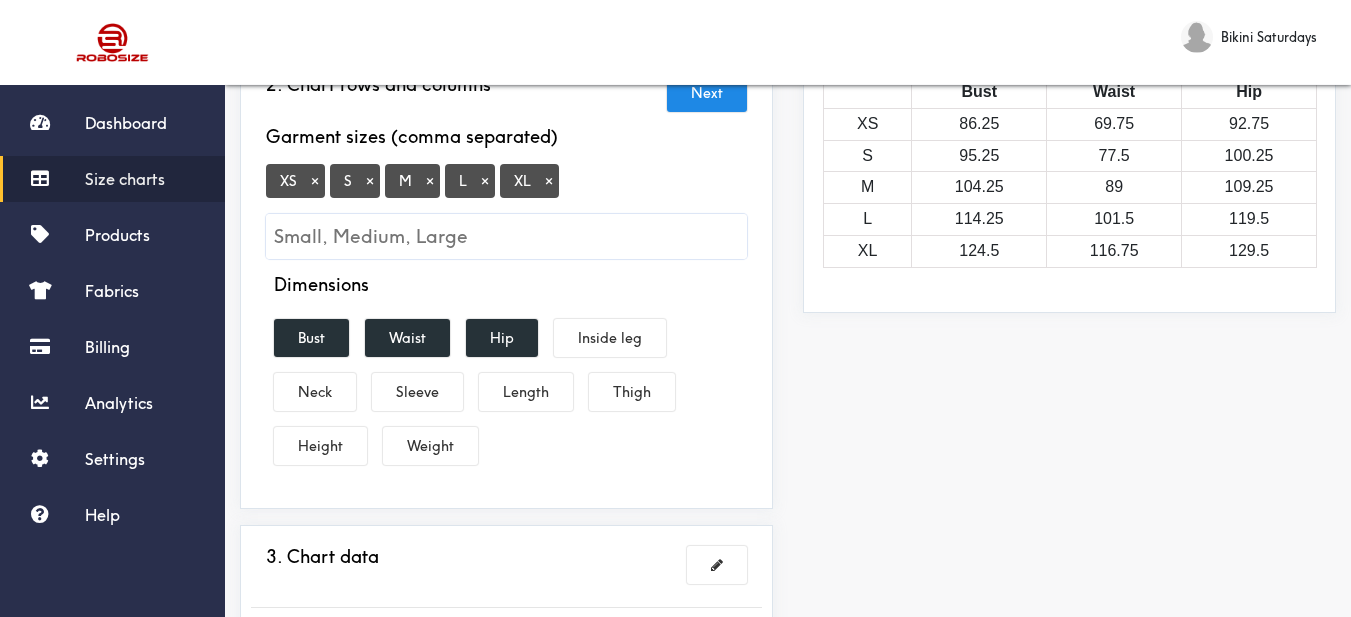 click on "×" at bounding box center (315, 181) 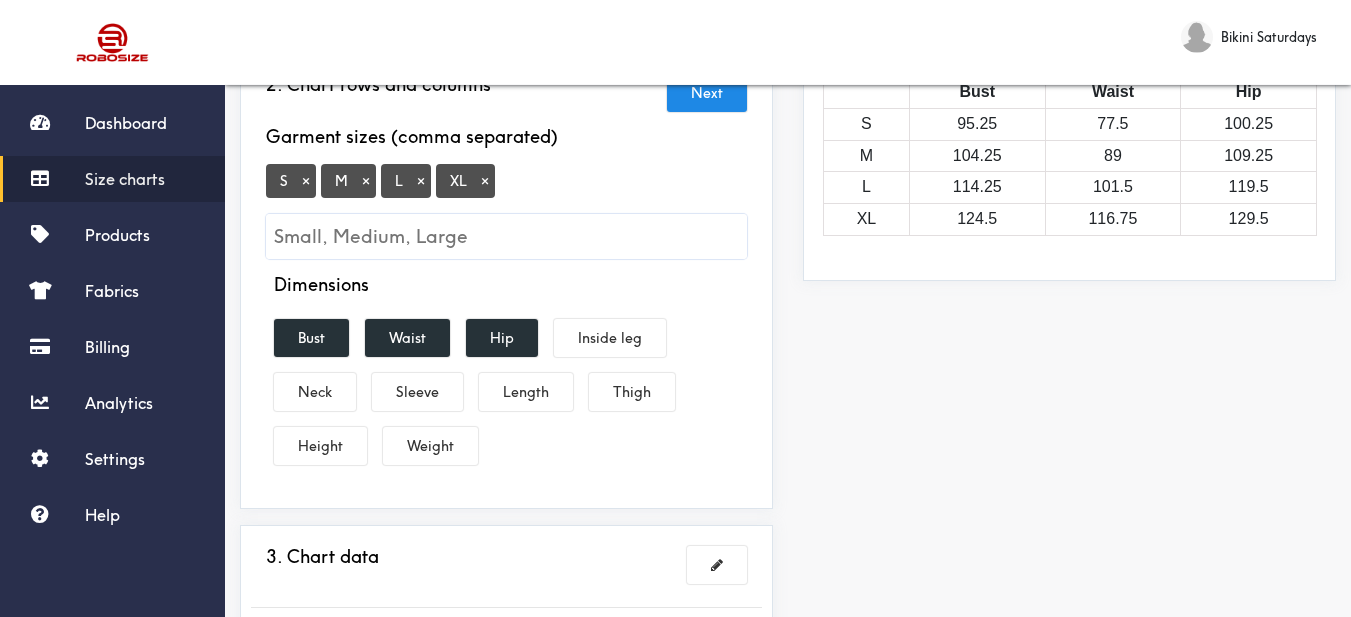 click on "×" at bounding box center (306, 181) 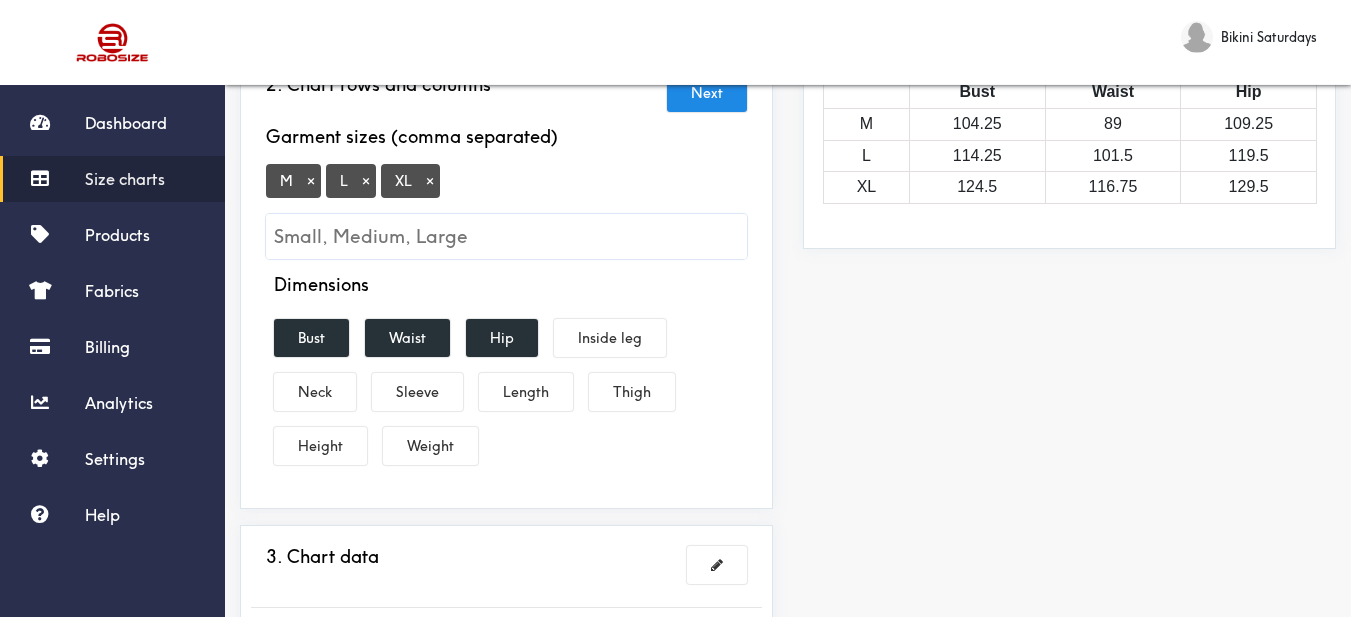 click on "×" at bounding box center (311, 181) 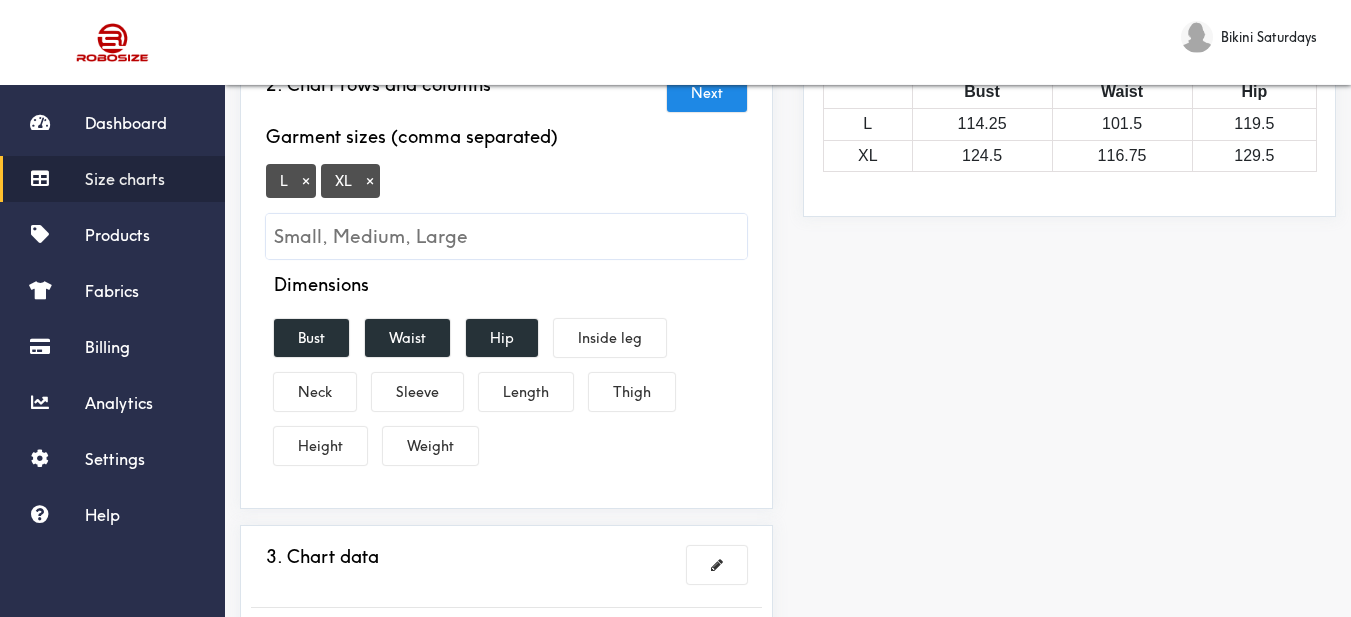 click on "×" at bounding box center [306, 181] 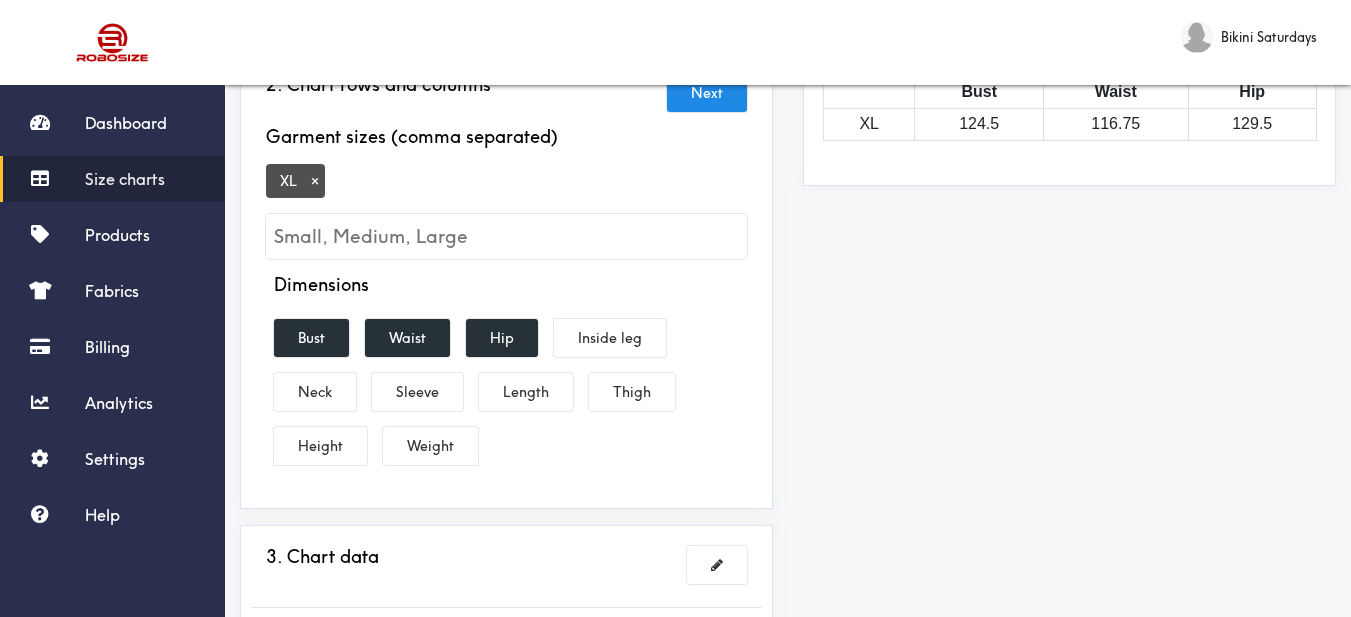 click on "×" at bounding box center (315, 181) 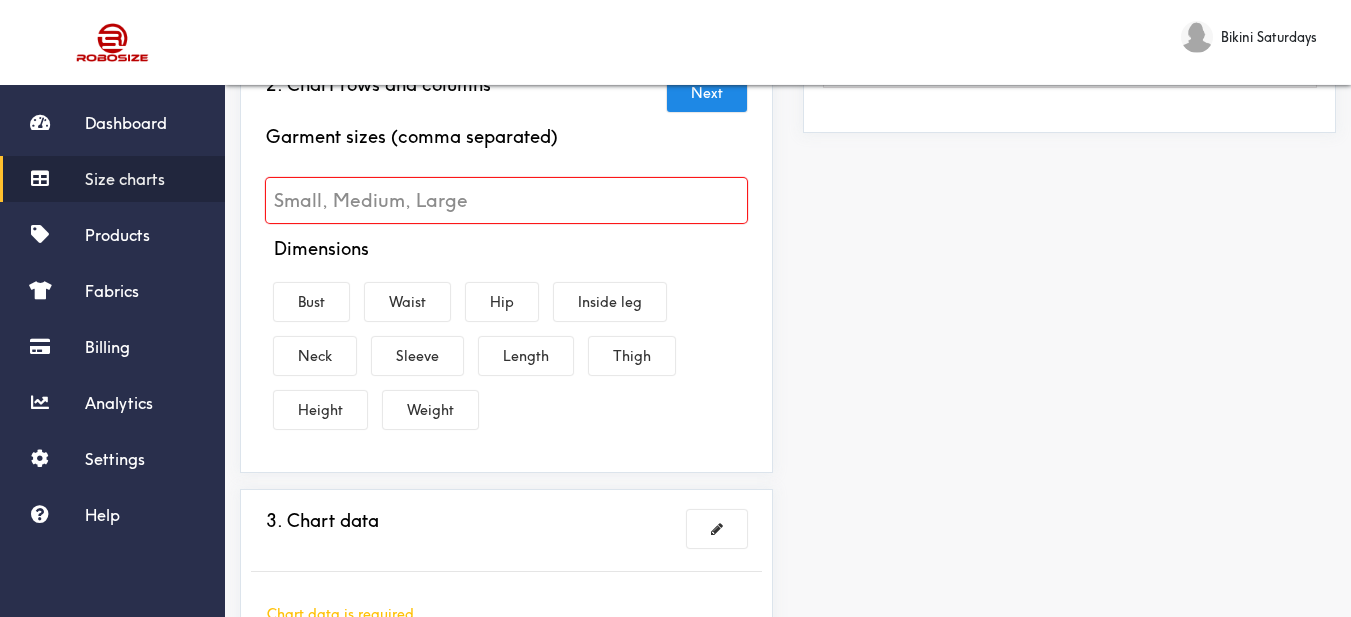 click at bounding box center (506, 200) 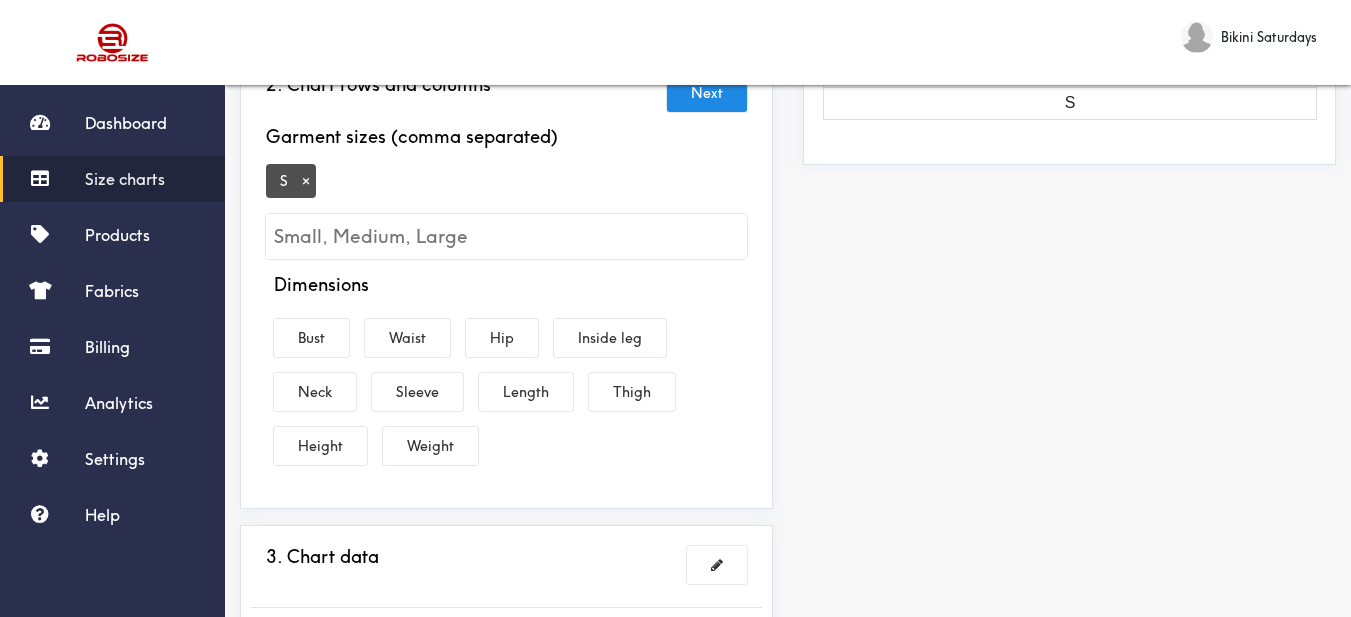 type on "N" 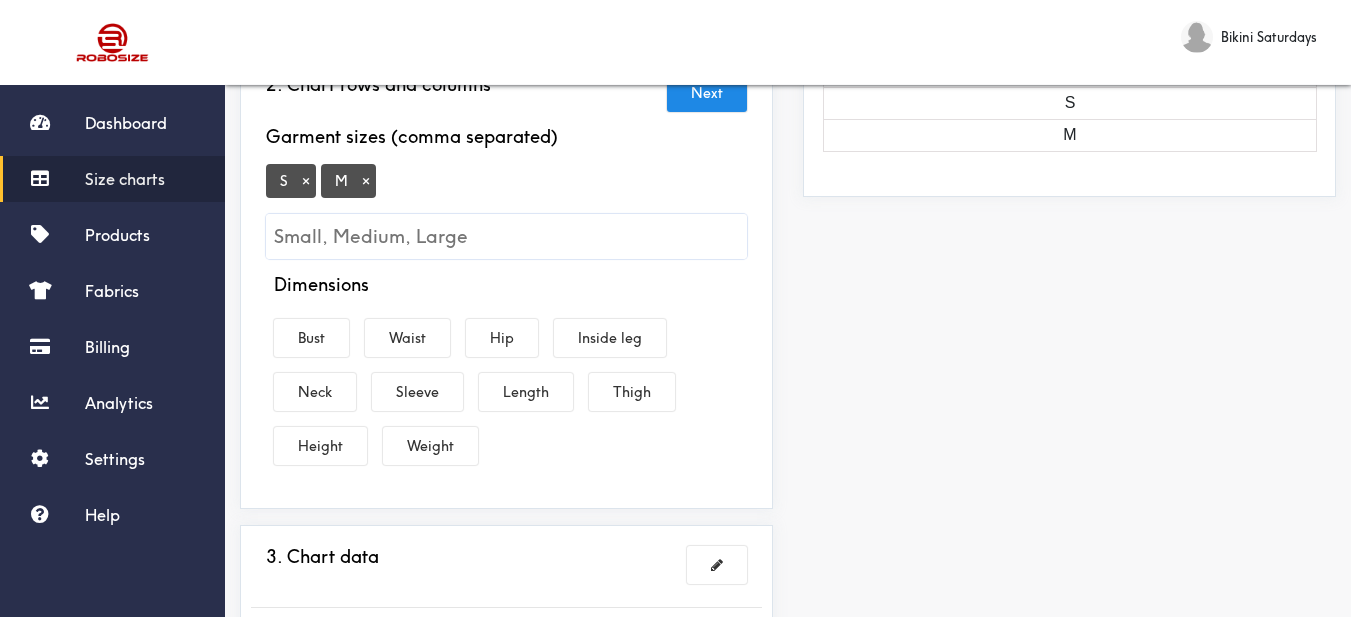 type on "L" 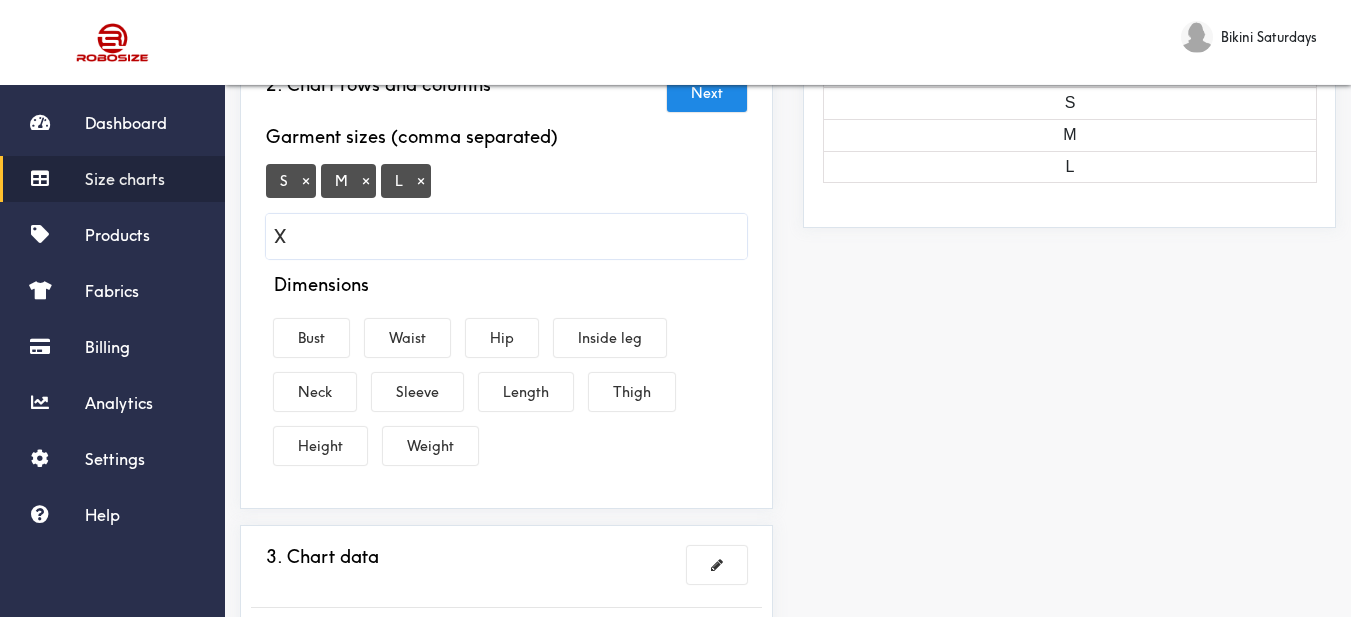 type on "XL" 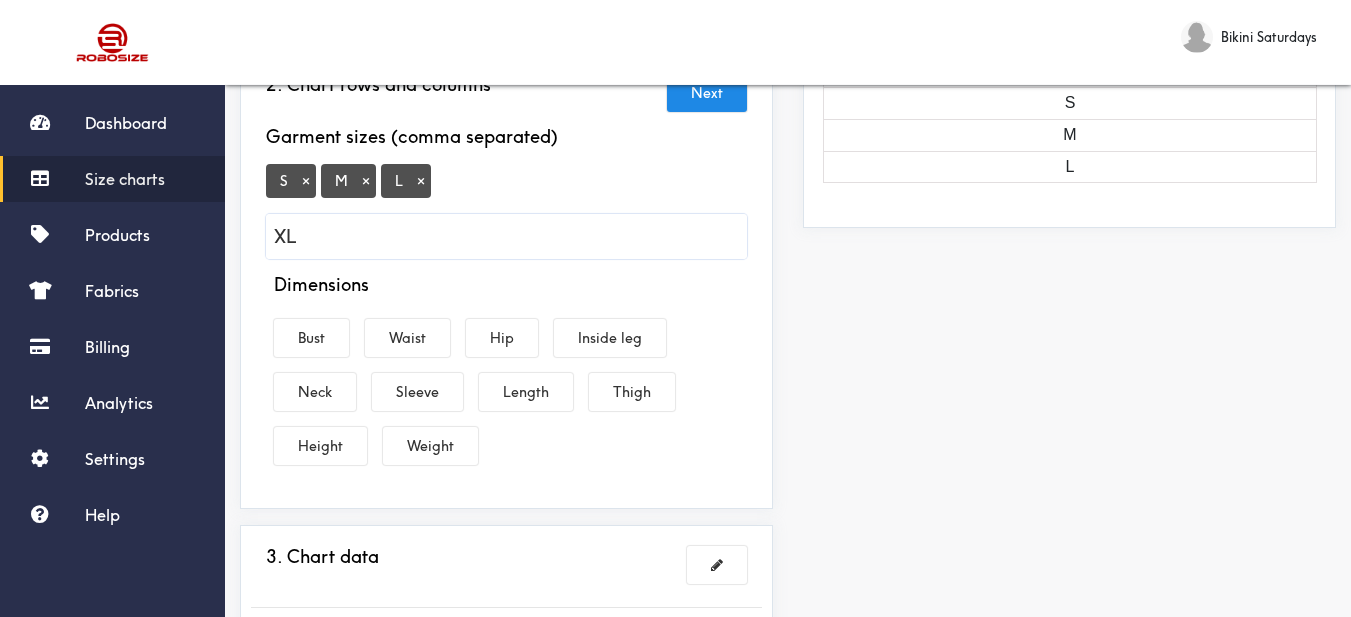 type 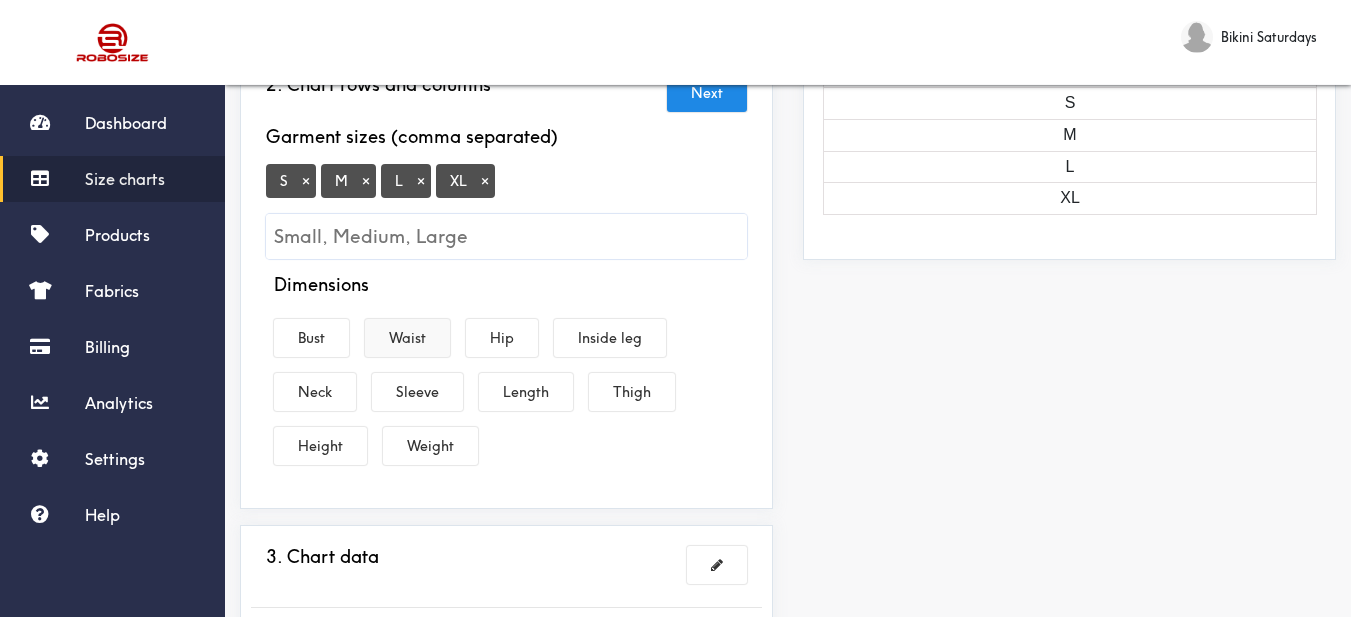 scroll, scrollTop: 400, scrollLeft: 0, axis: vertical 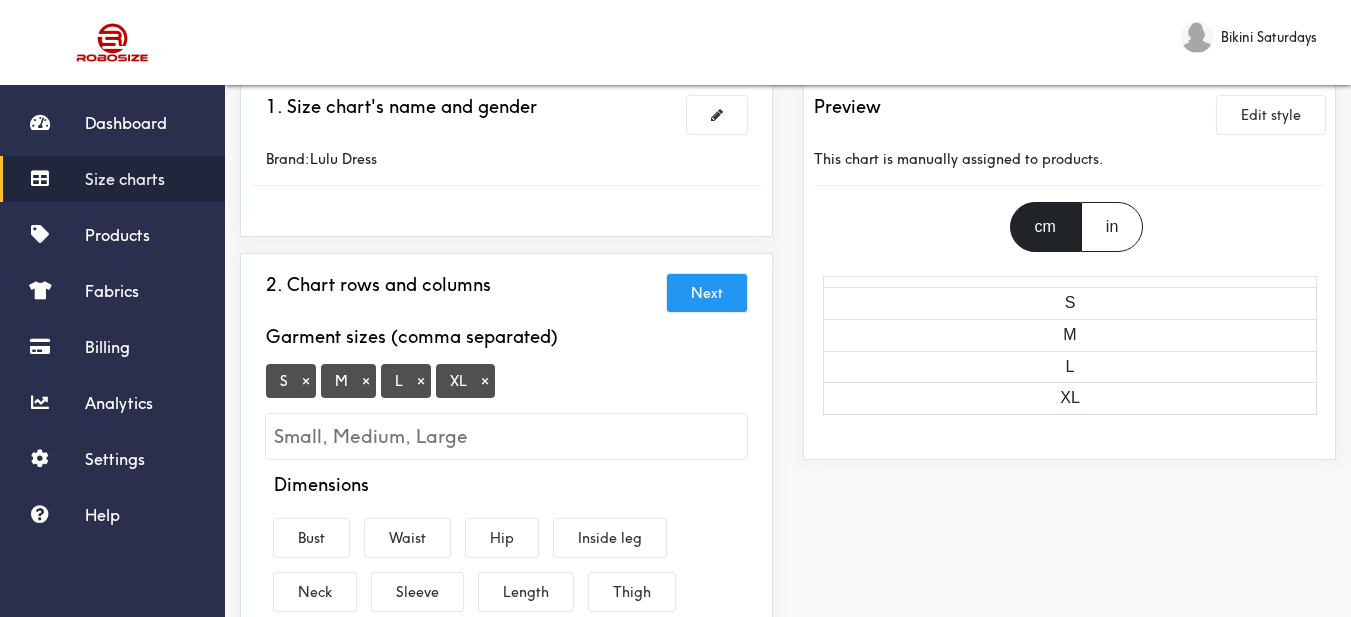 click on "Next" at bounding box center [707, 293] 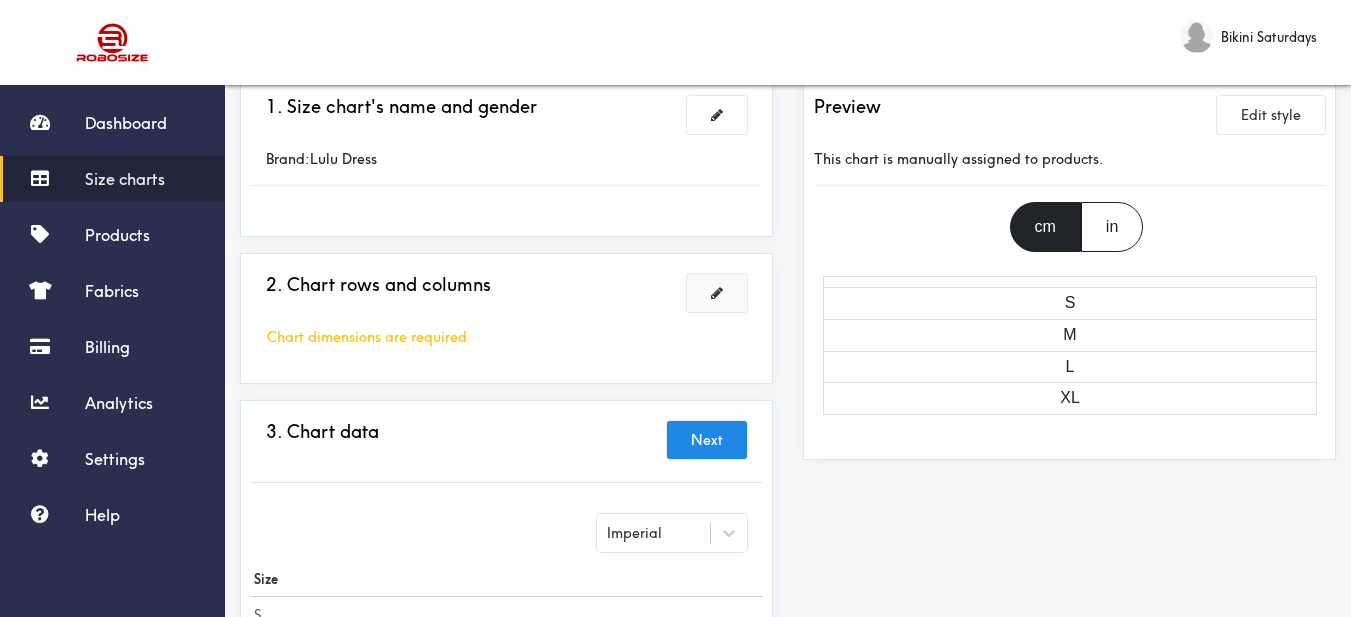 click at bounding box center [717, 293] 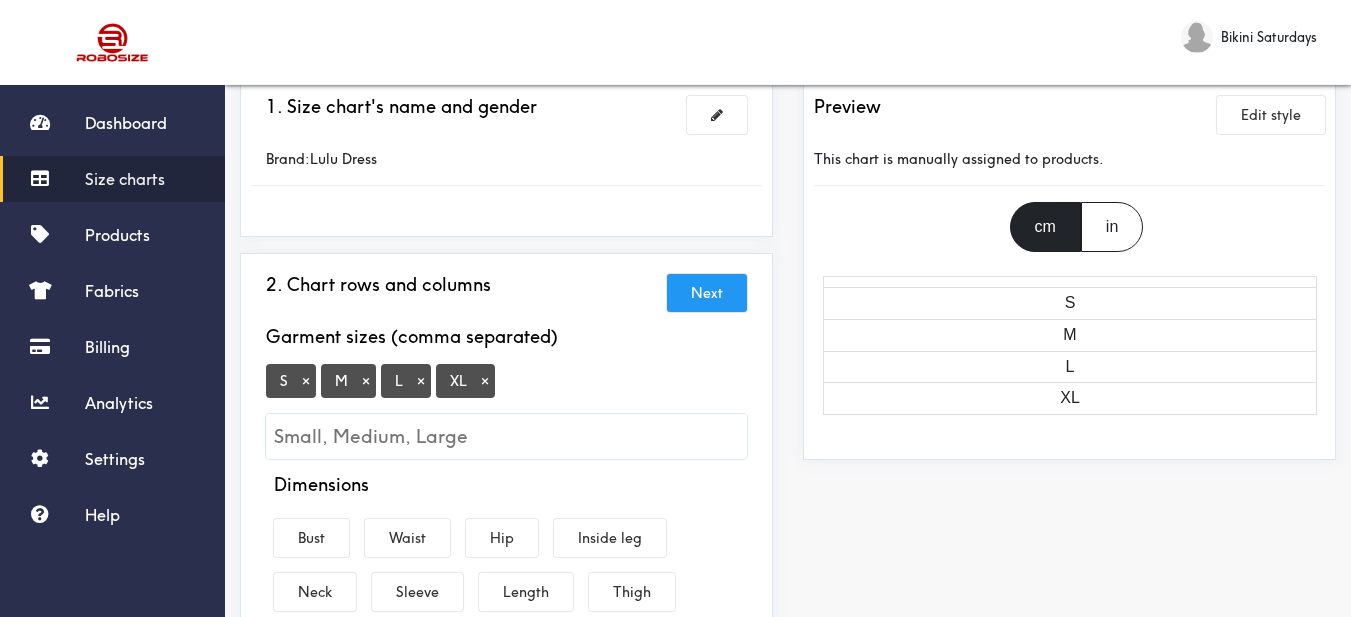 scroll, scrollTop: 300, scrollLeft: 0, axis: vertical 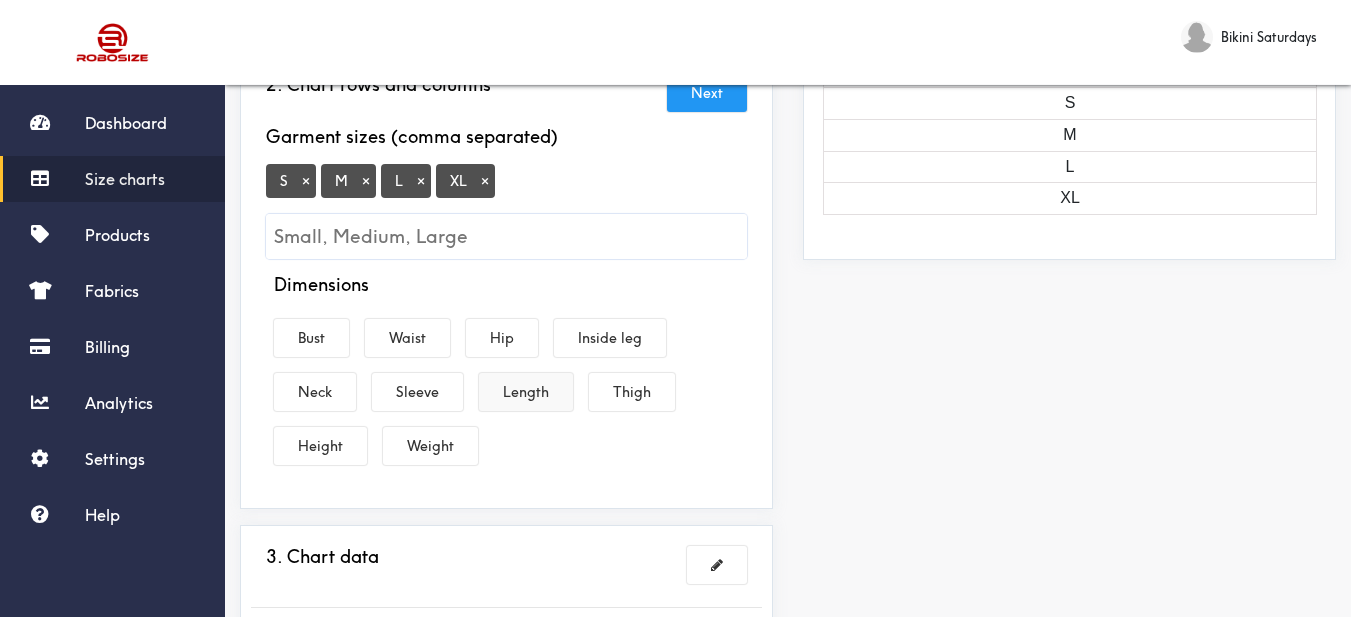 drag, startPoint x: 529, startPoint y: 389, endPoint x: 372, endPoint y: 357, distance: 160.22797 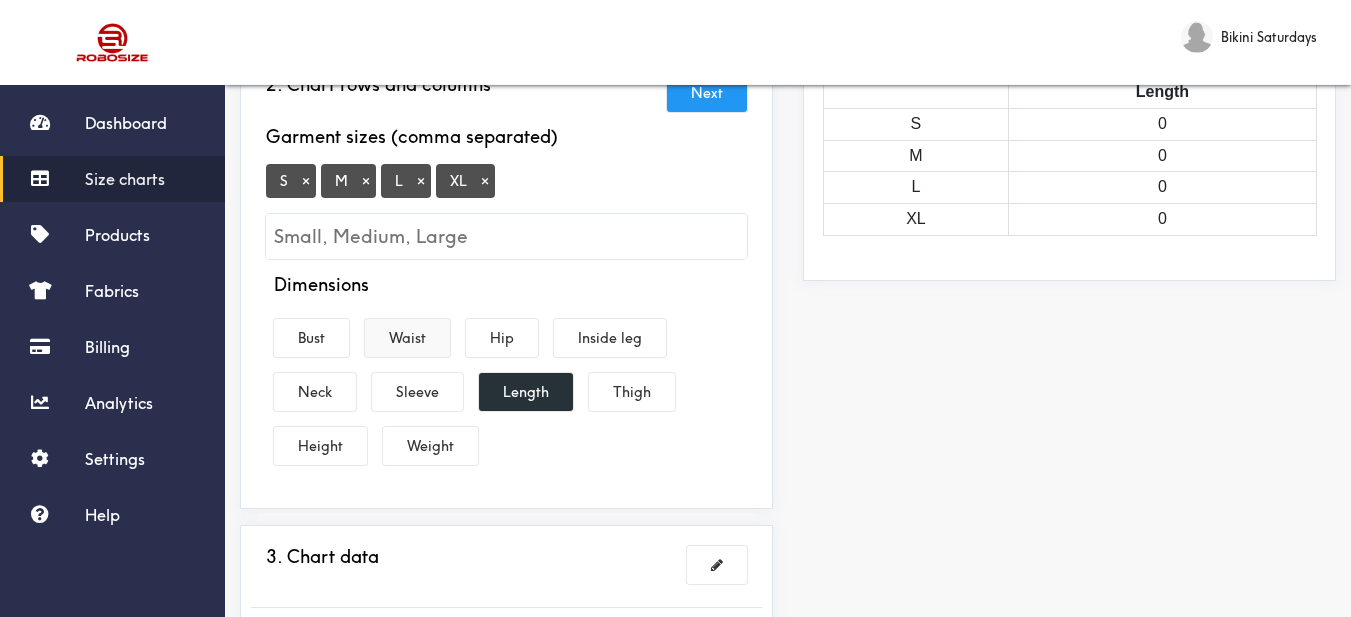 click on "Bust" at bounding box center [311, 338] 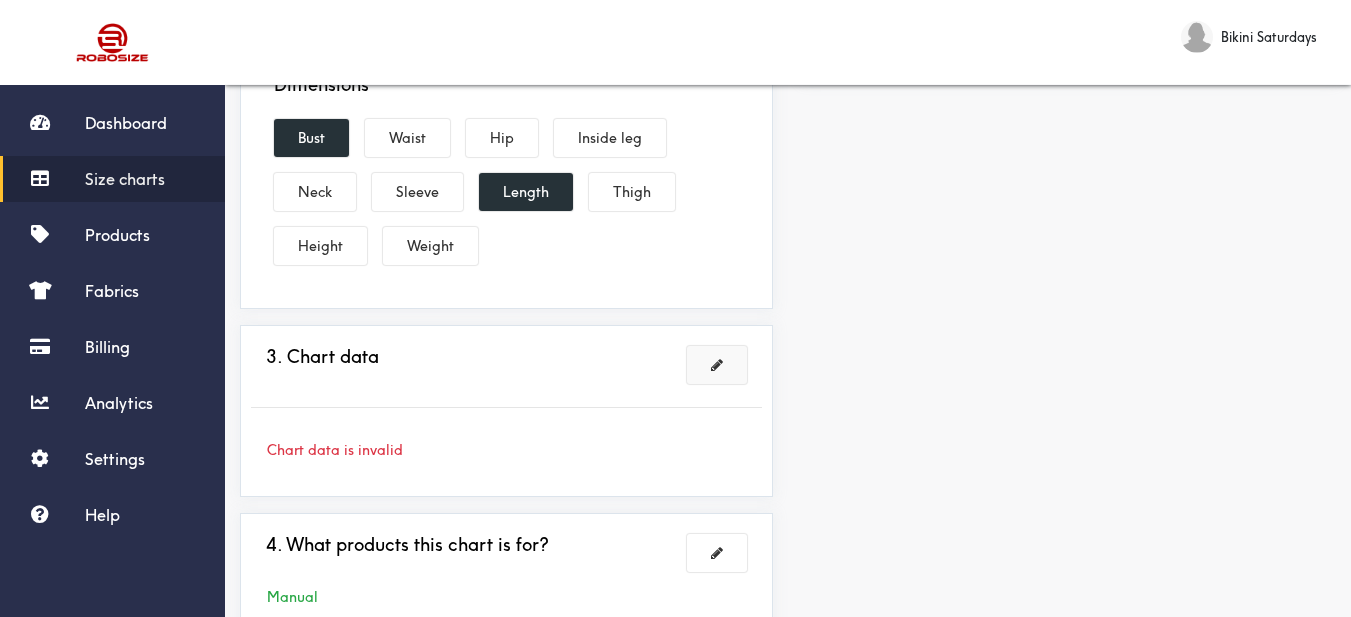 click at bounding box center [717, 365] 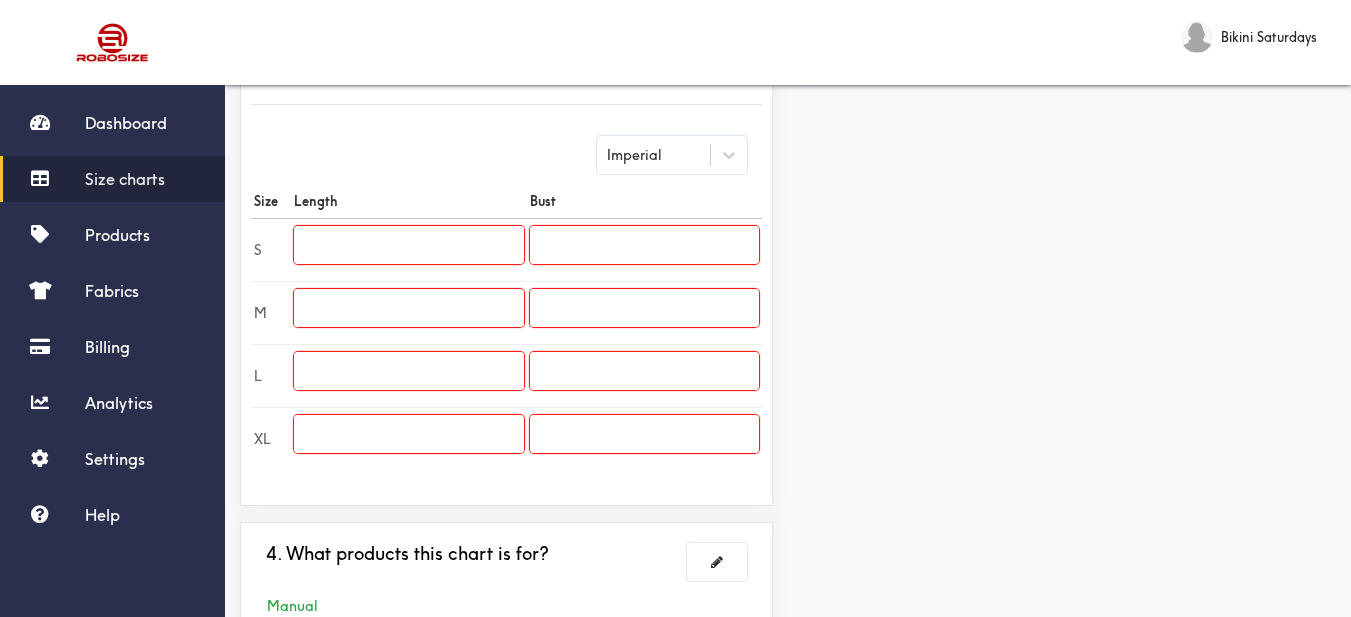 scroll, scrollTop: 600, scrollLeft: 0, axis: vertical 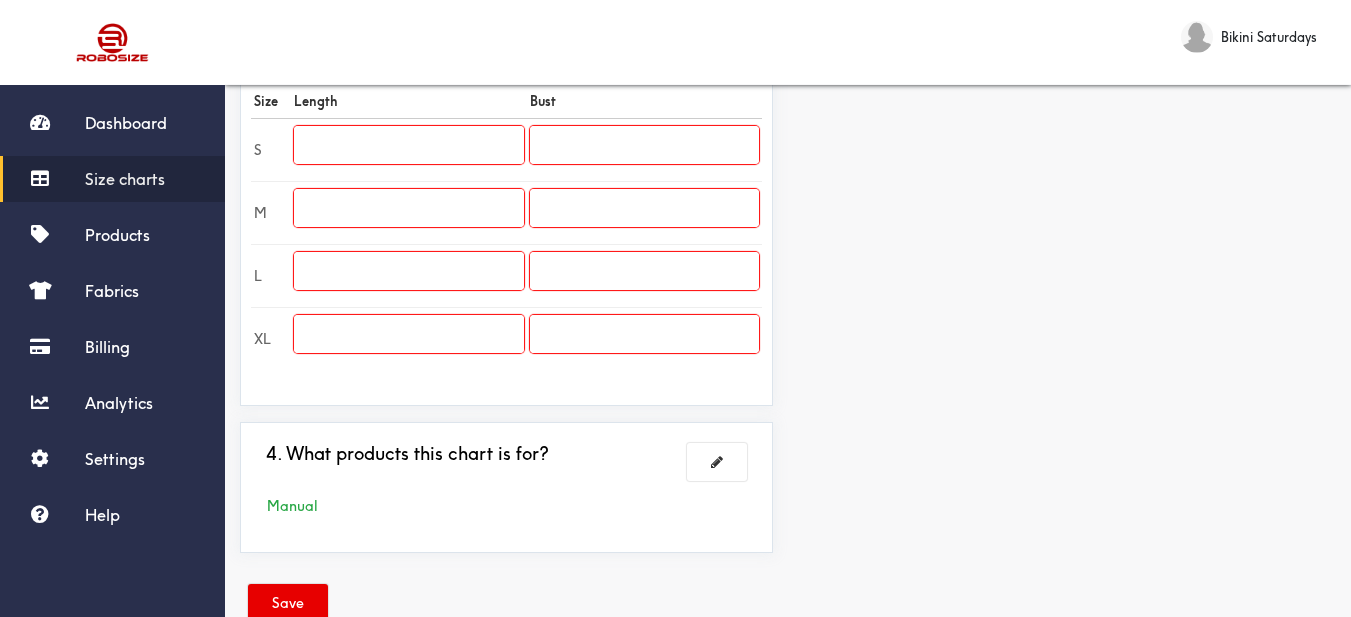 click at bounding box center [408, 145] 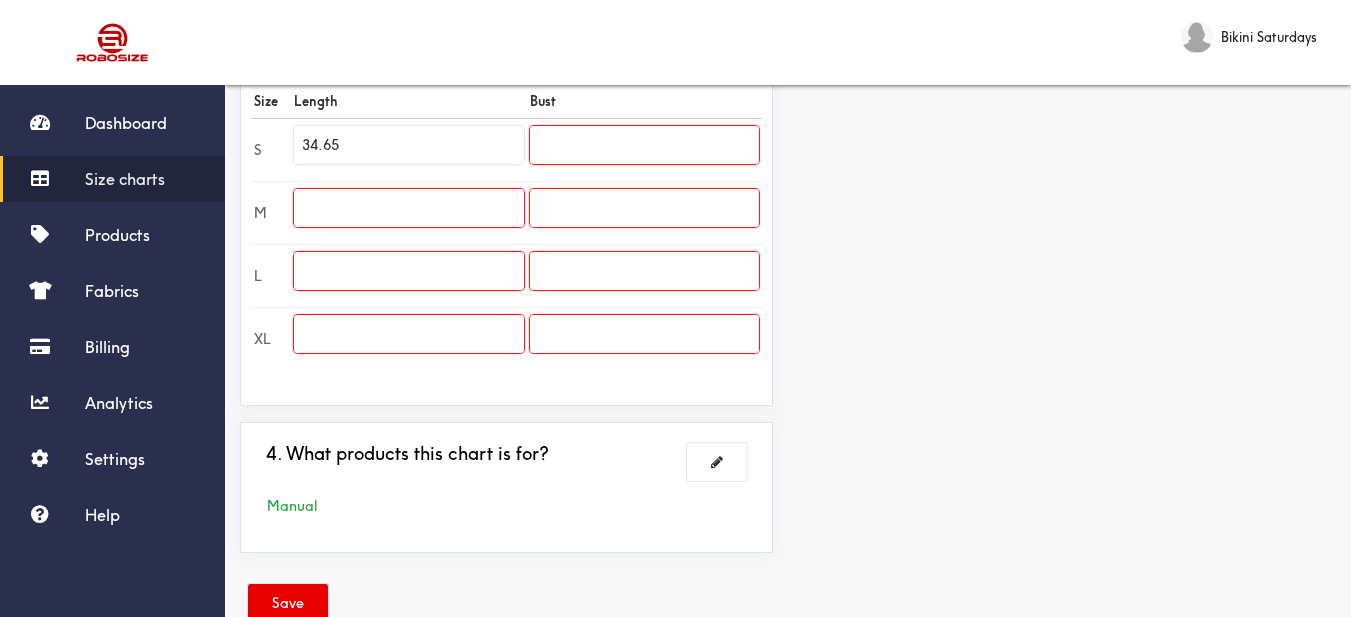 type on "34.65" 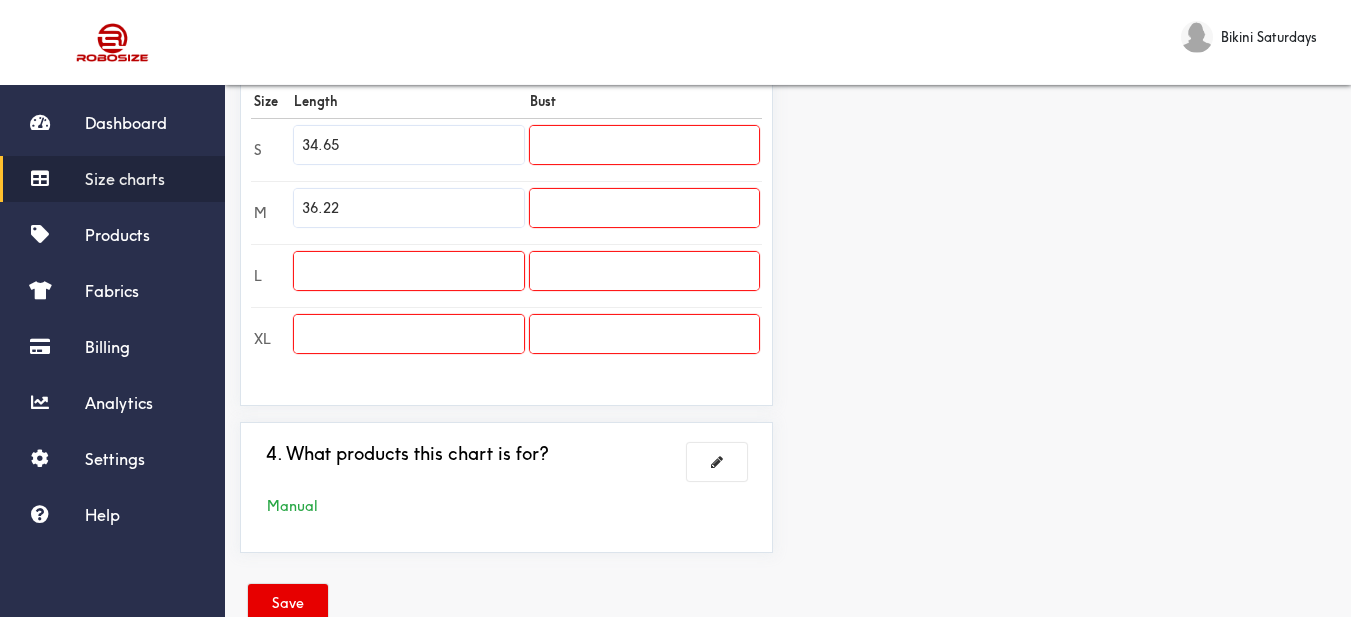 type on "36.22" 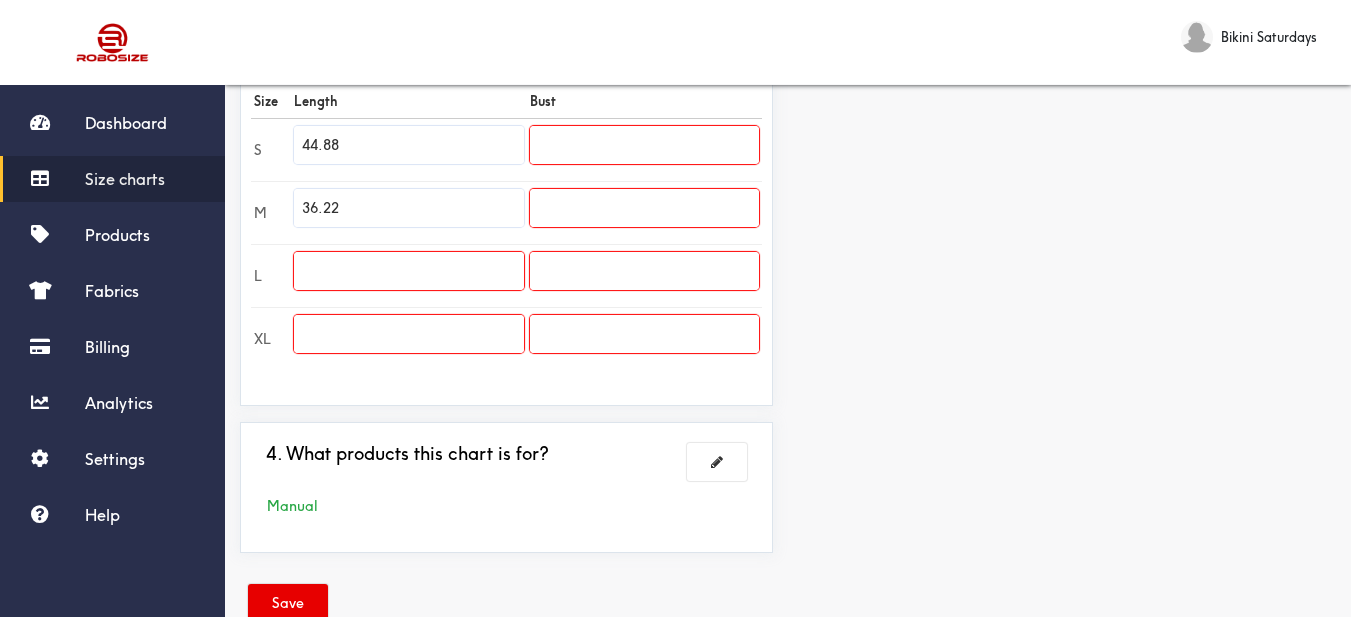 type on "44.88" 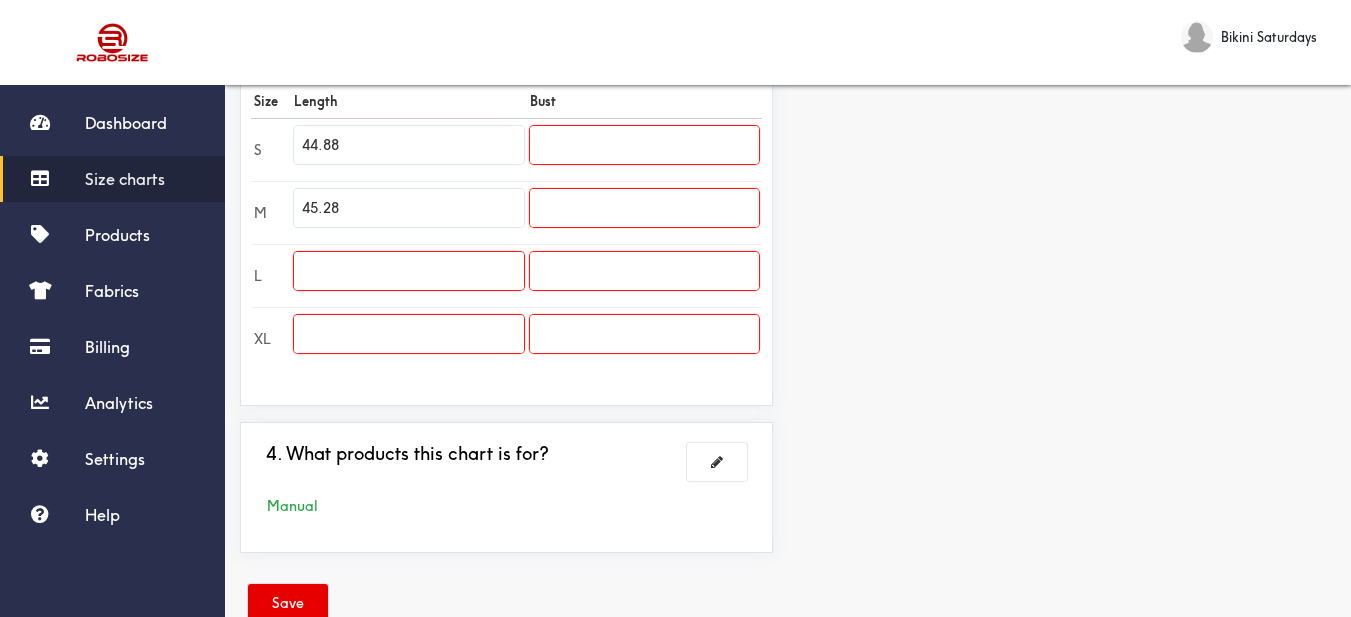 type on "45.28" 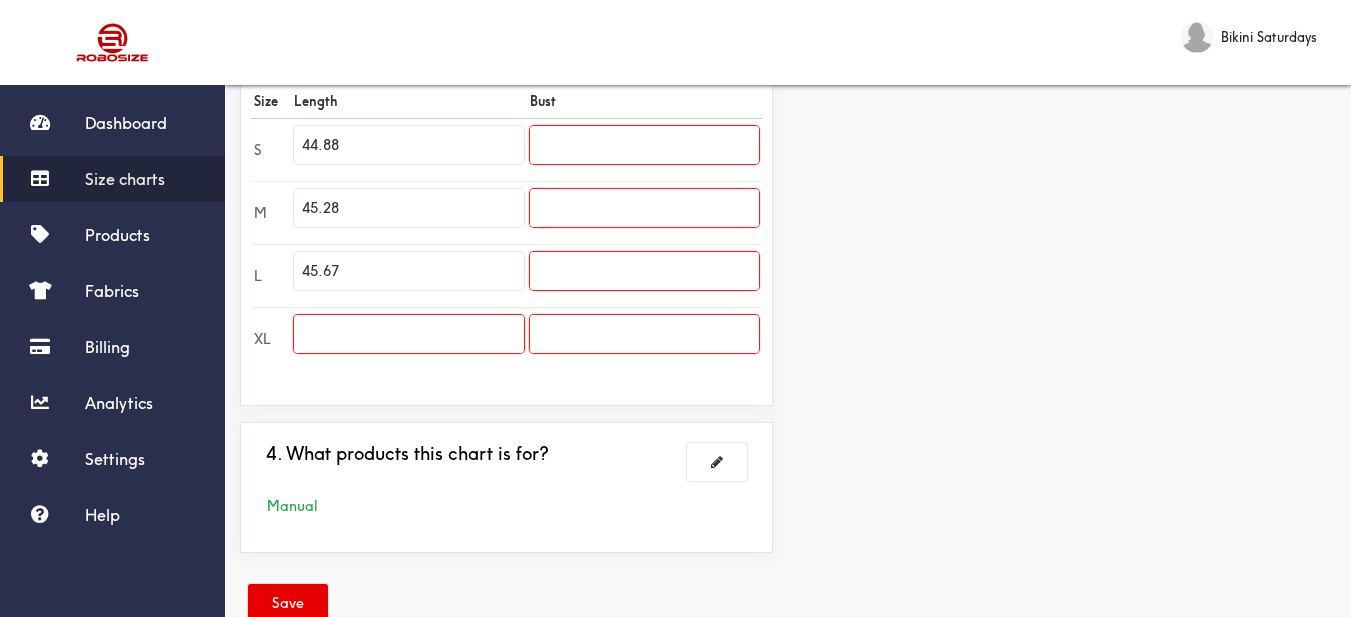 type on "45.67" 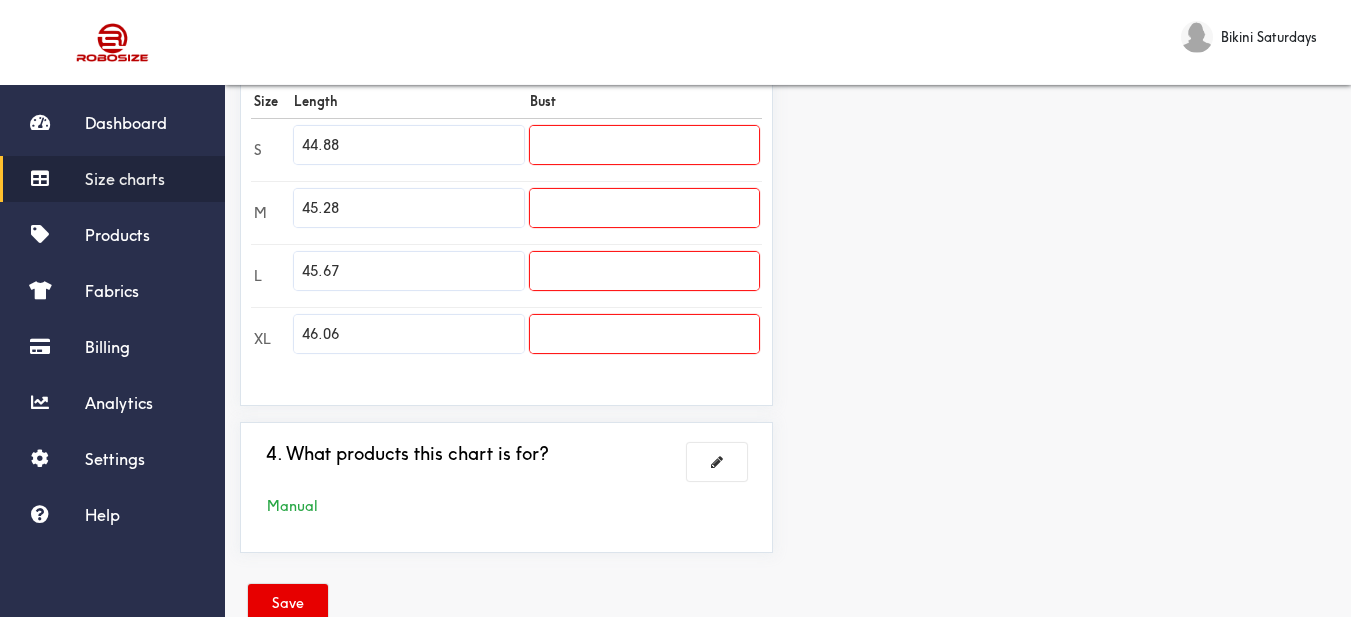 type on "46.06" 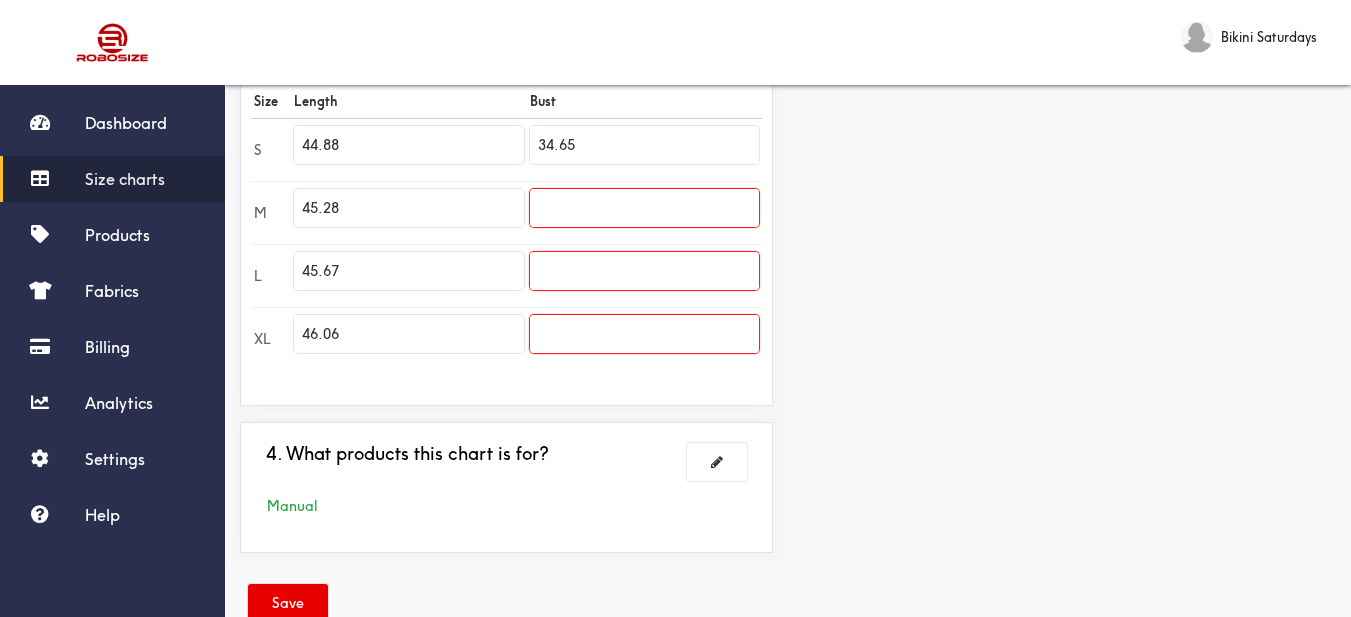 type on "34.65" 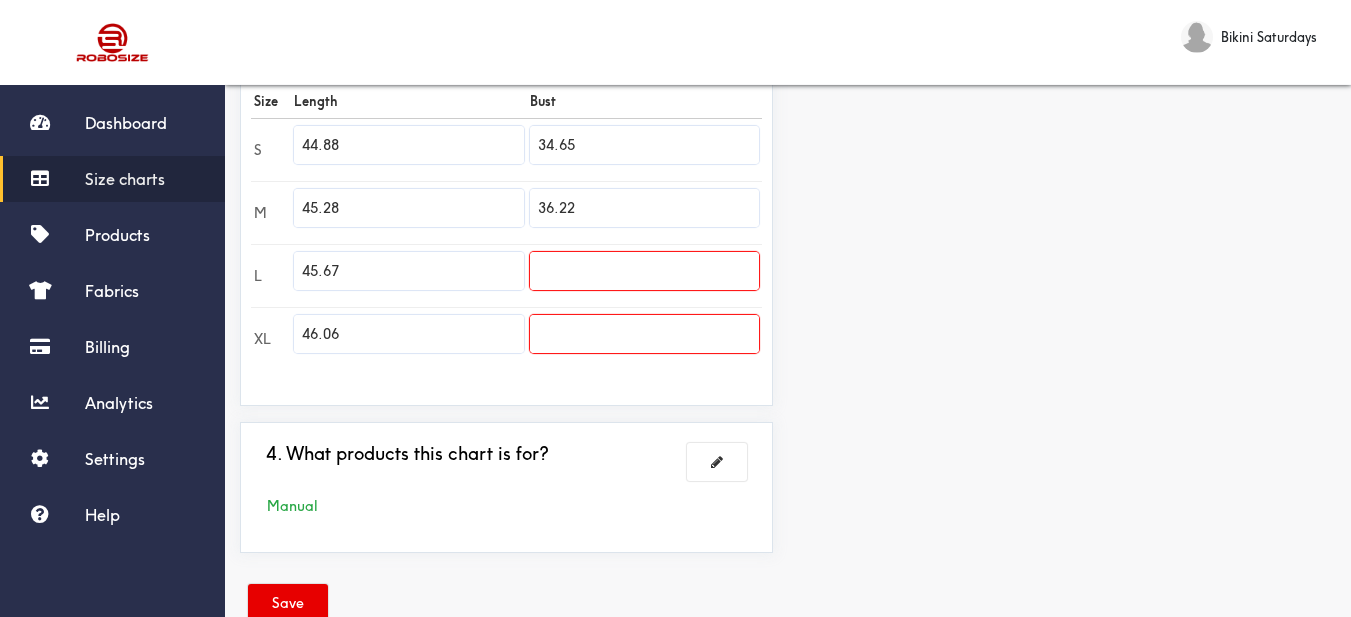 type on "36.22" 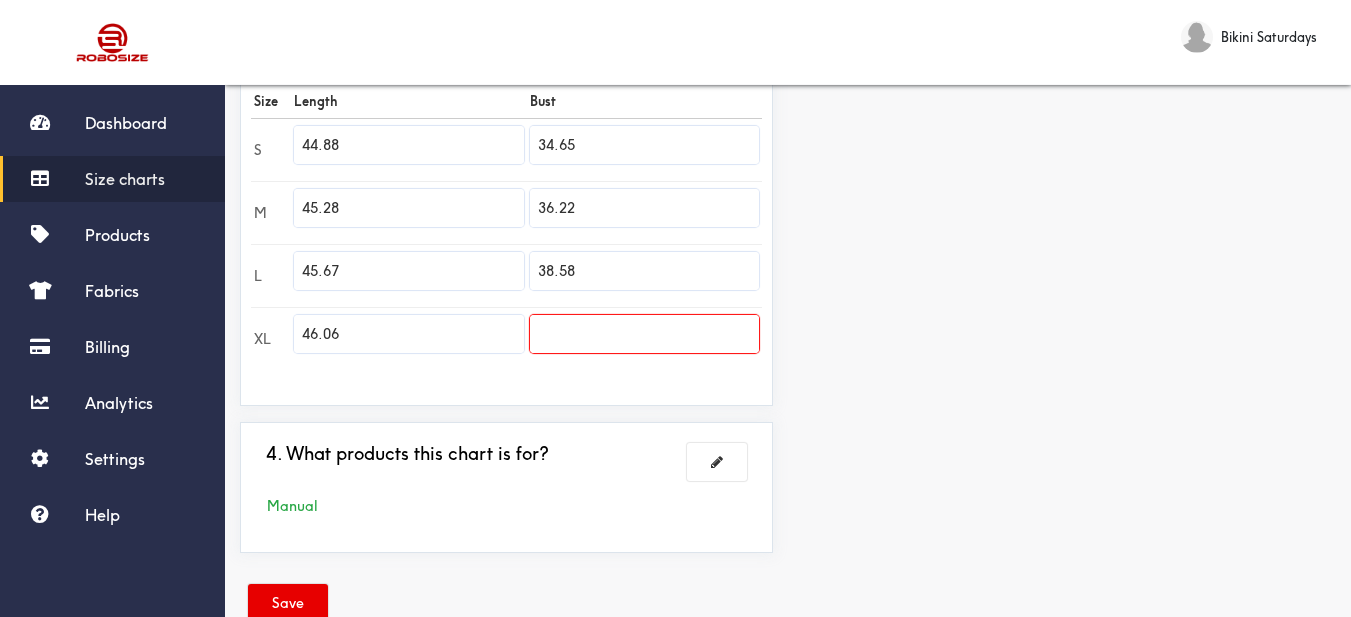 type on "38.58" 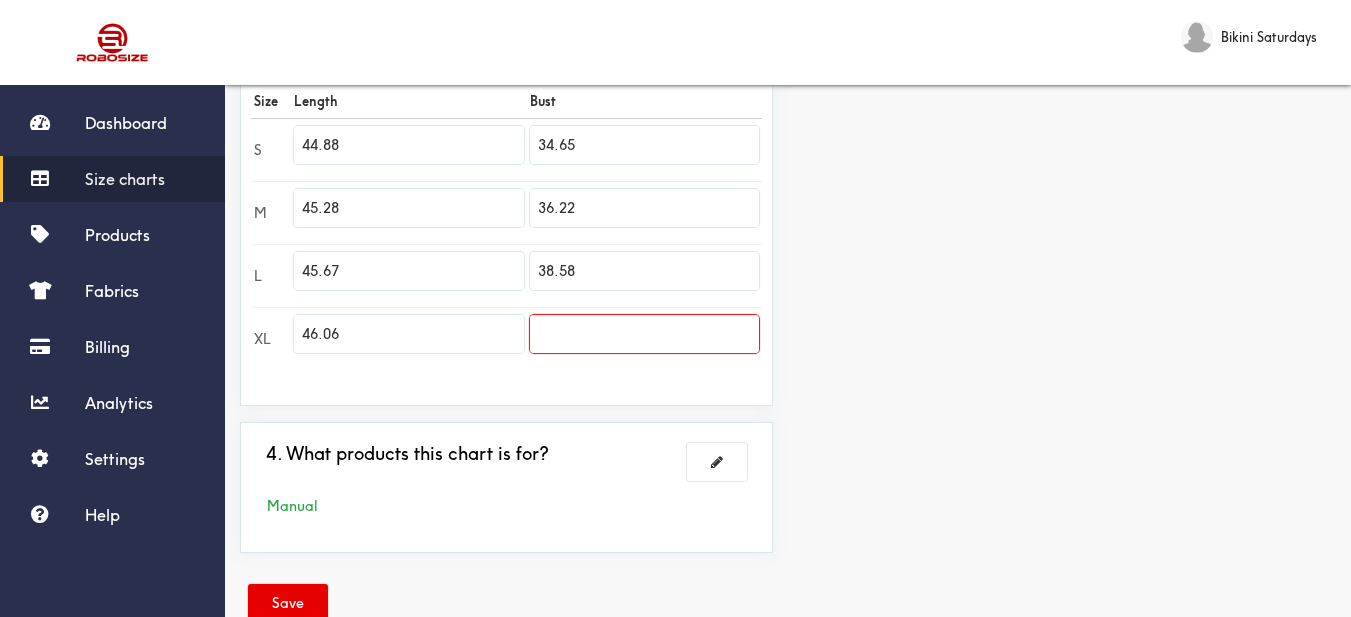 click at bounding box center (644, 334) 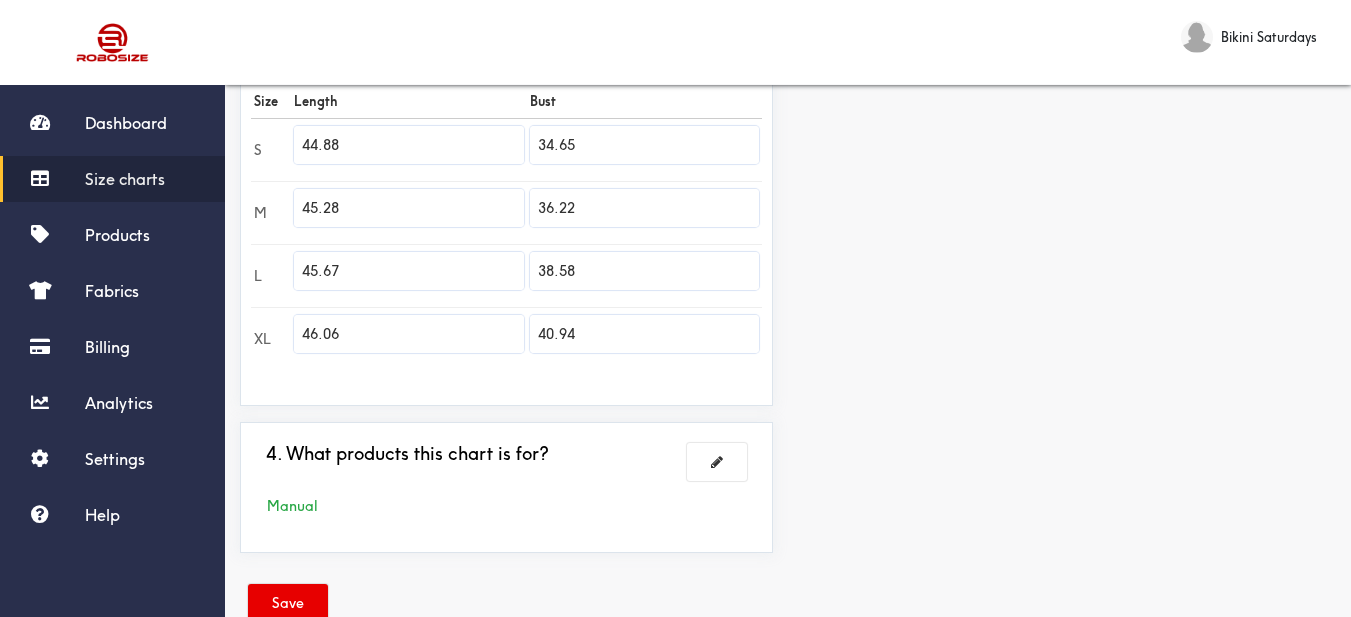 type on "40.94" 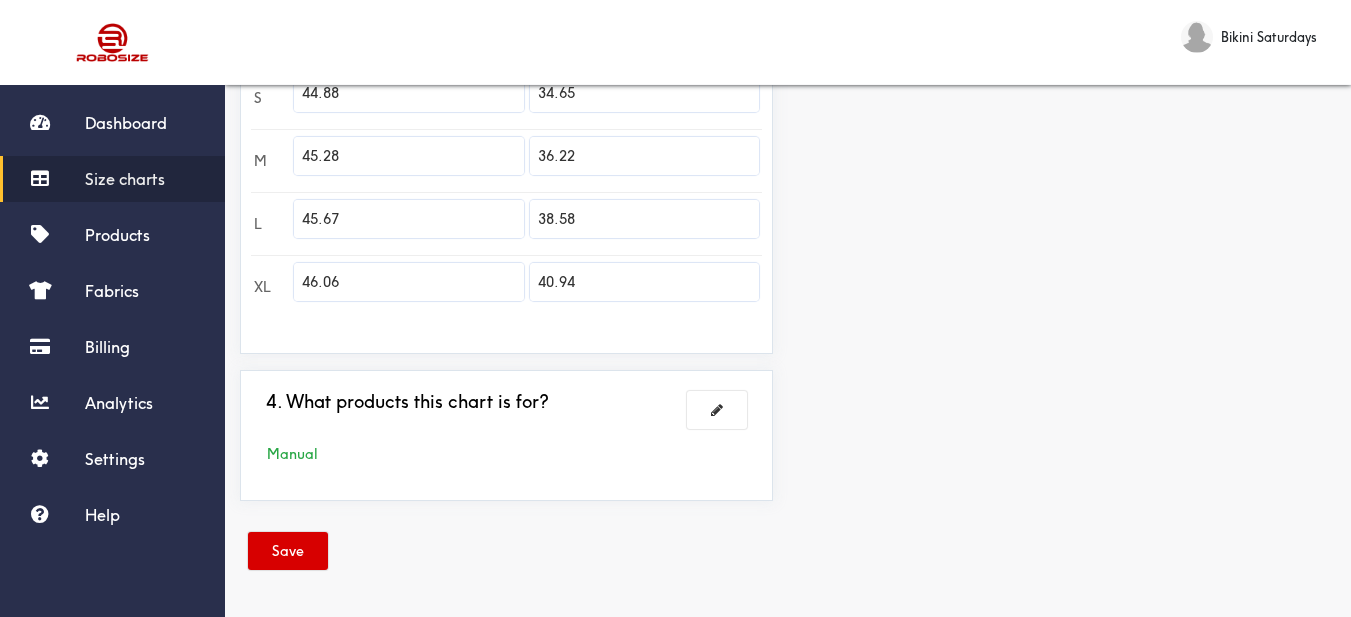 click on "Save" at bounding box center (288, 551) 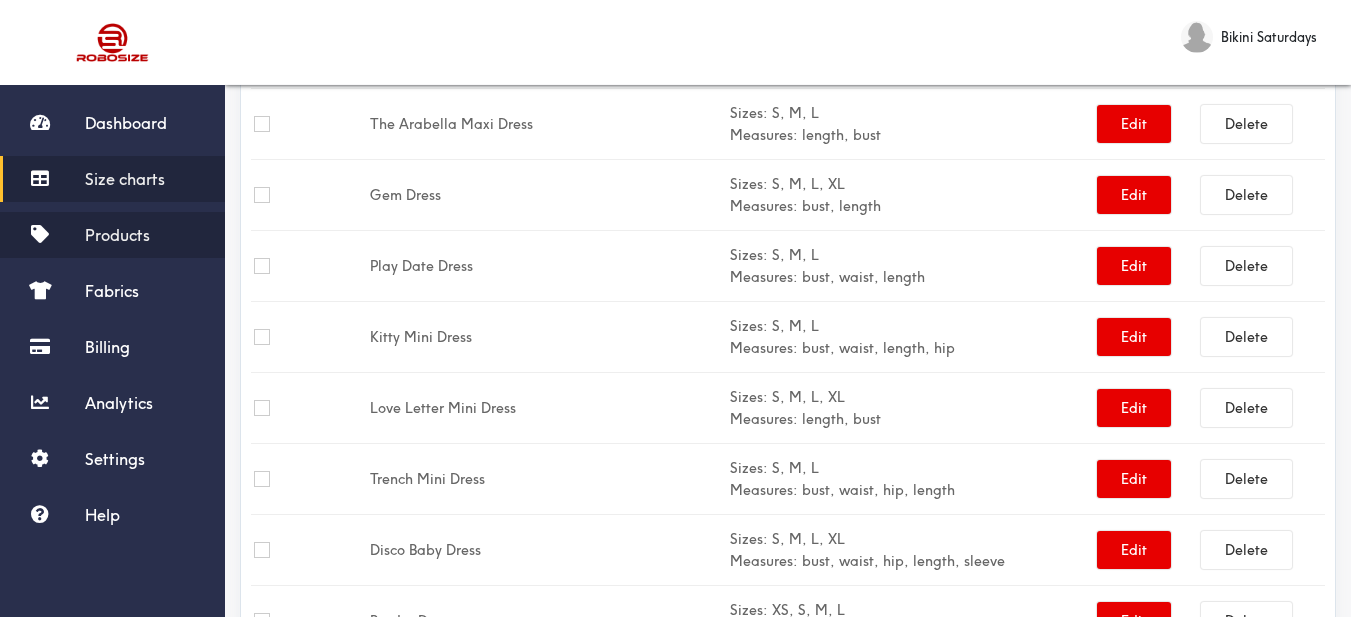 click on "Products" at bounding box center (112, 235) 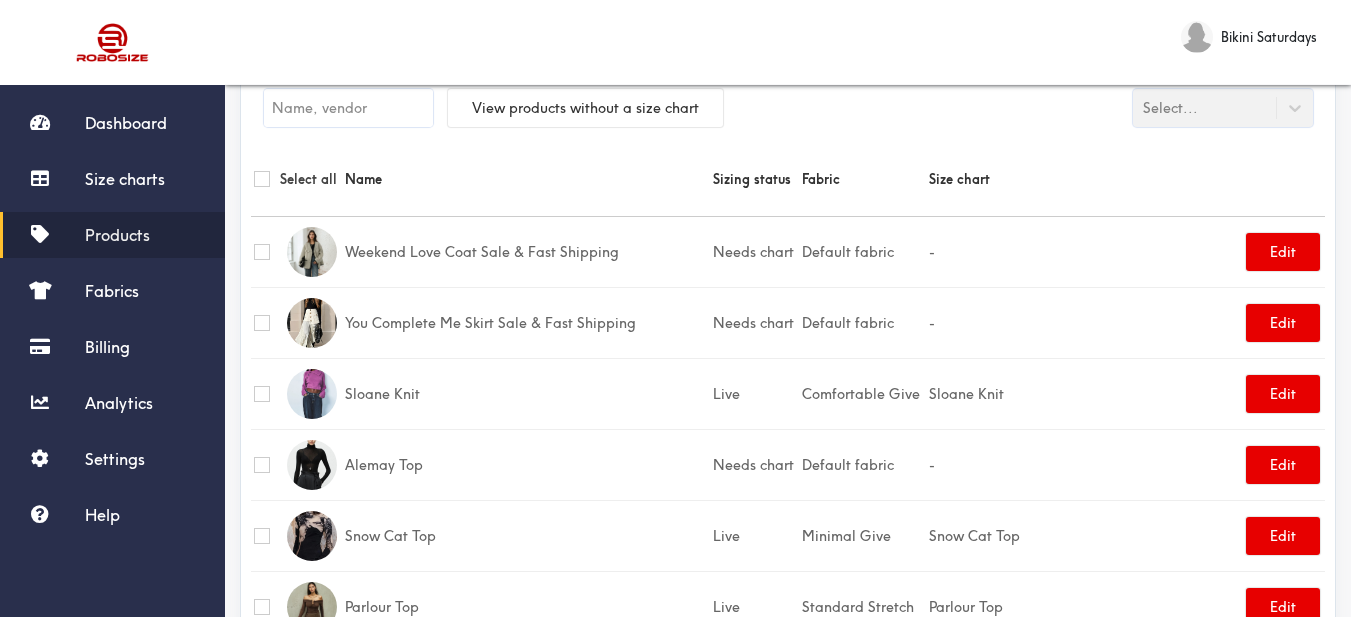 scroll, scrollTop: 0, scrollLeft: 0, axis: both 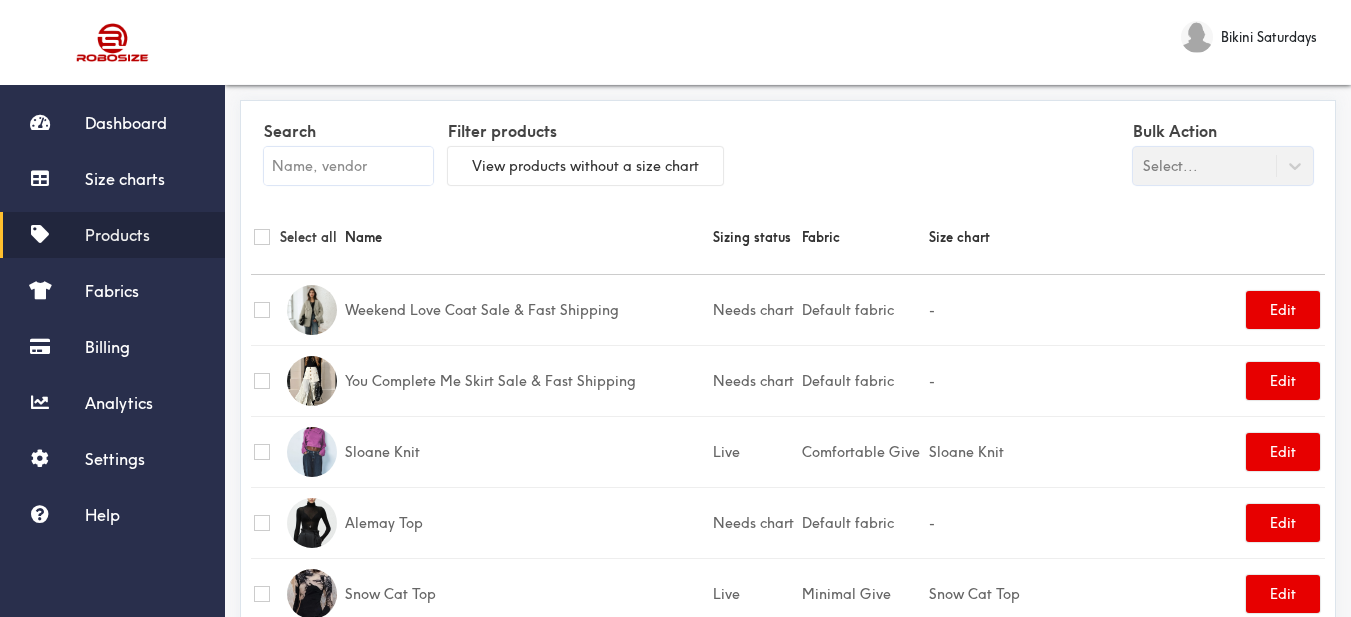 click at bounding box center [348, 166] 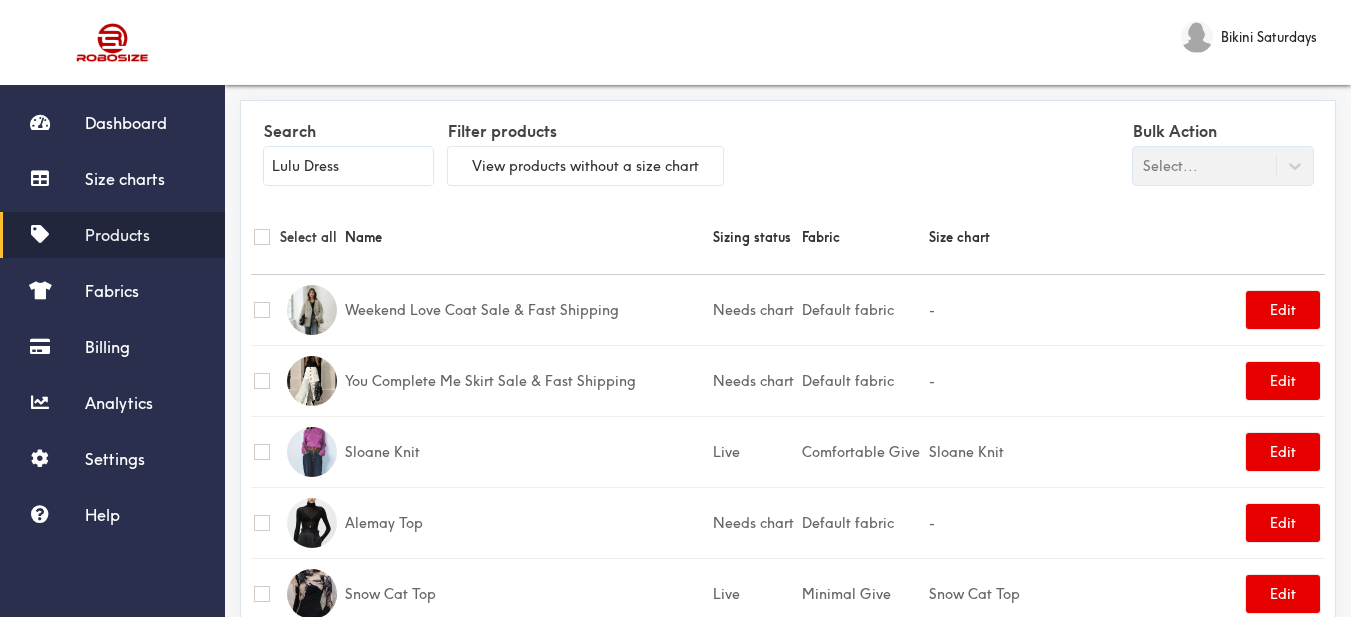 type on "Lulu Dress" 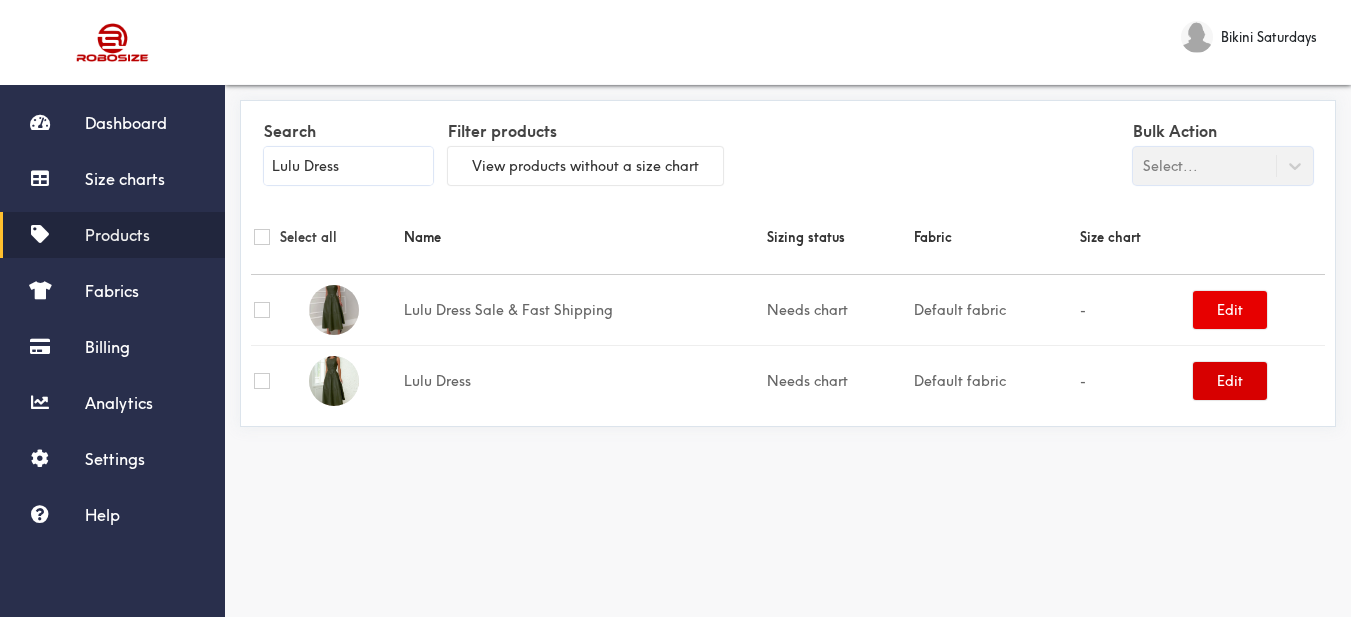 click on "Edit" at bounding box center [1230, 381] 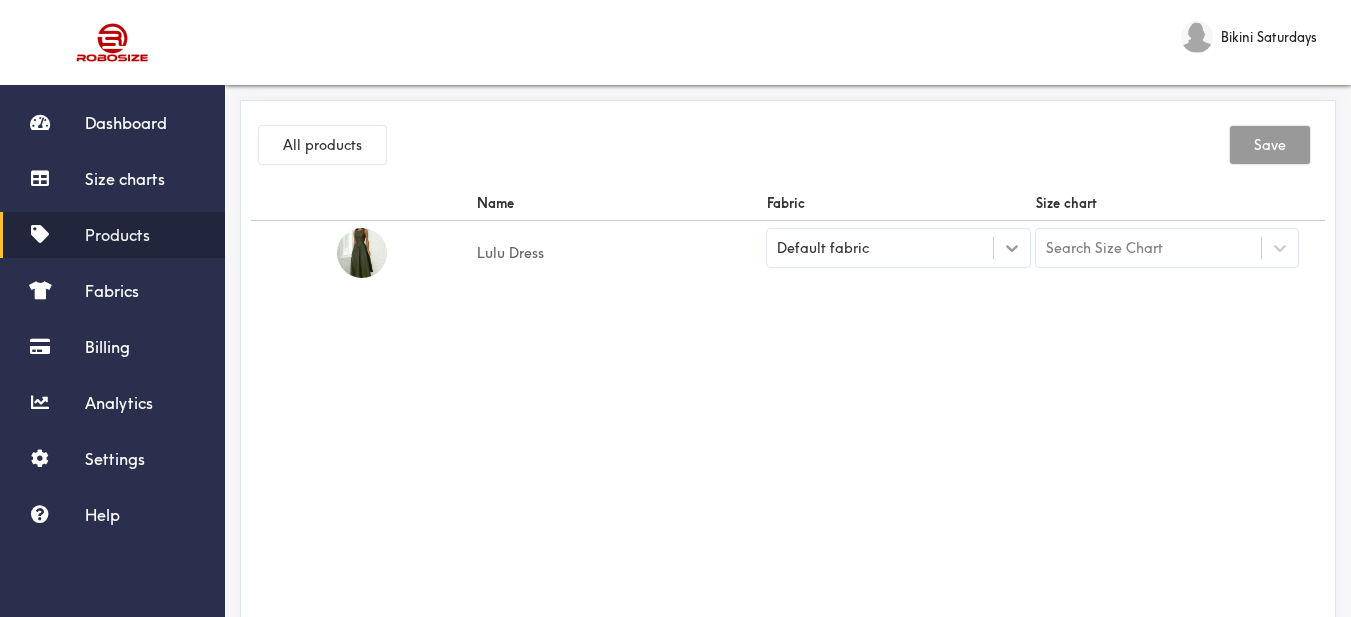 click at bounding box center [1012, 248] 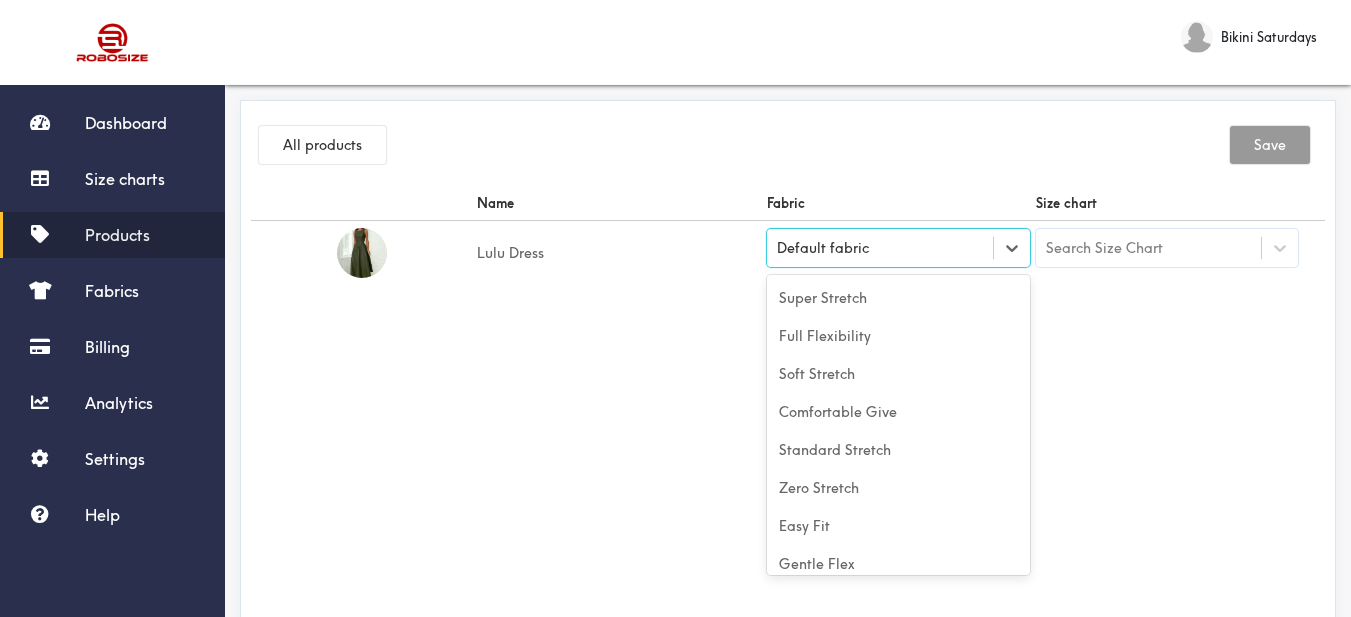 scroll, scrollTop: 88, scrollLeft: 0, axis: vertical 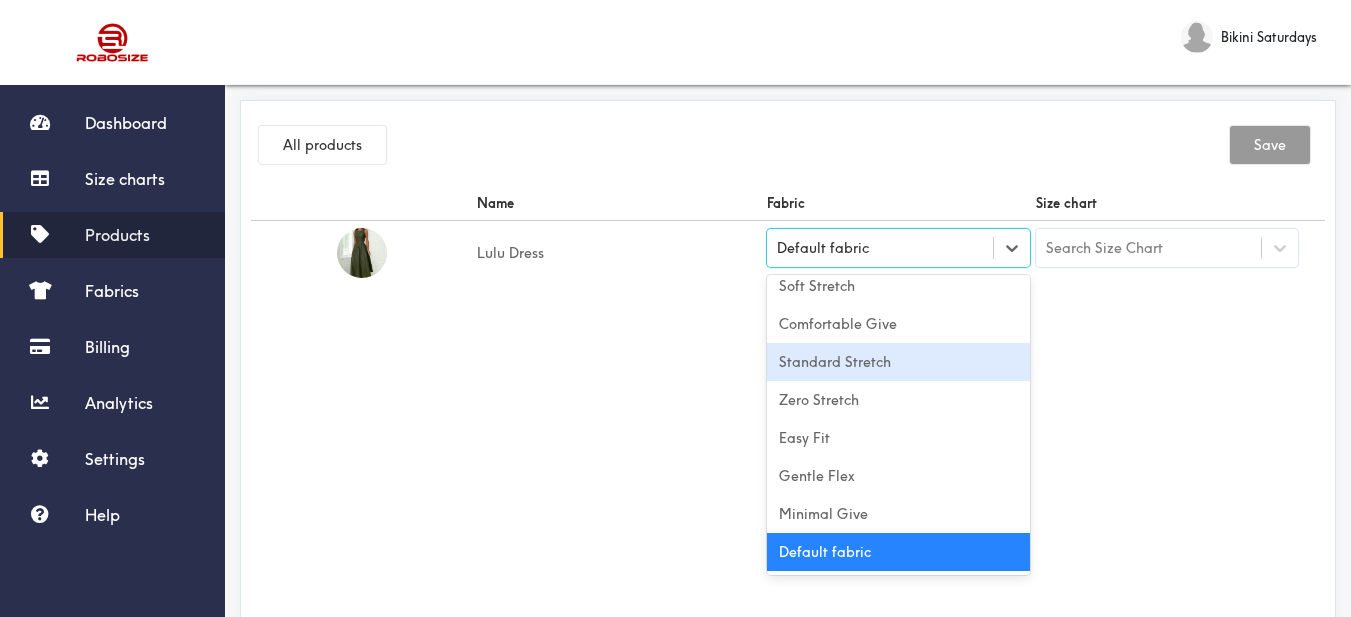click on "Standard Stretch" at bounding box center [898, 362] 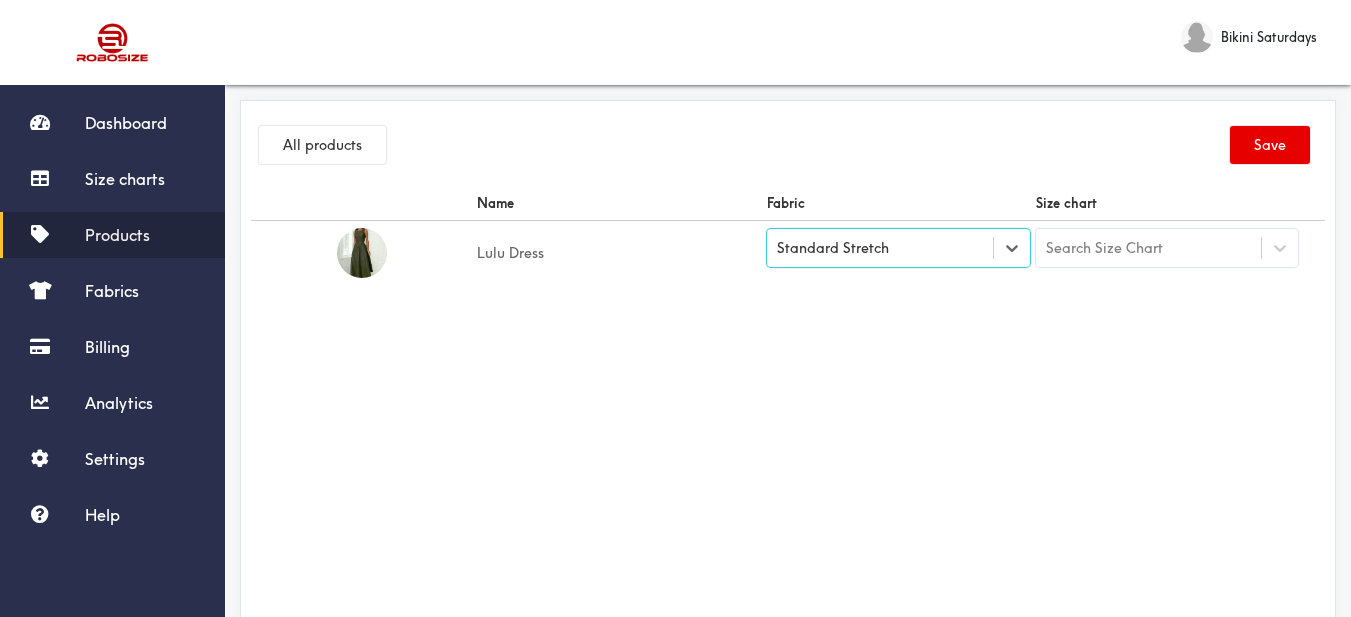 drag, startPoint x: 1006, startPoint y: 390, endPoint x: 1111, endPoint y: 335, distance: 118.5327 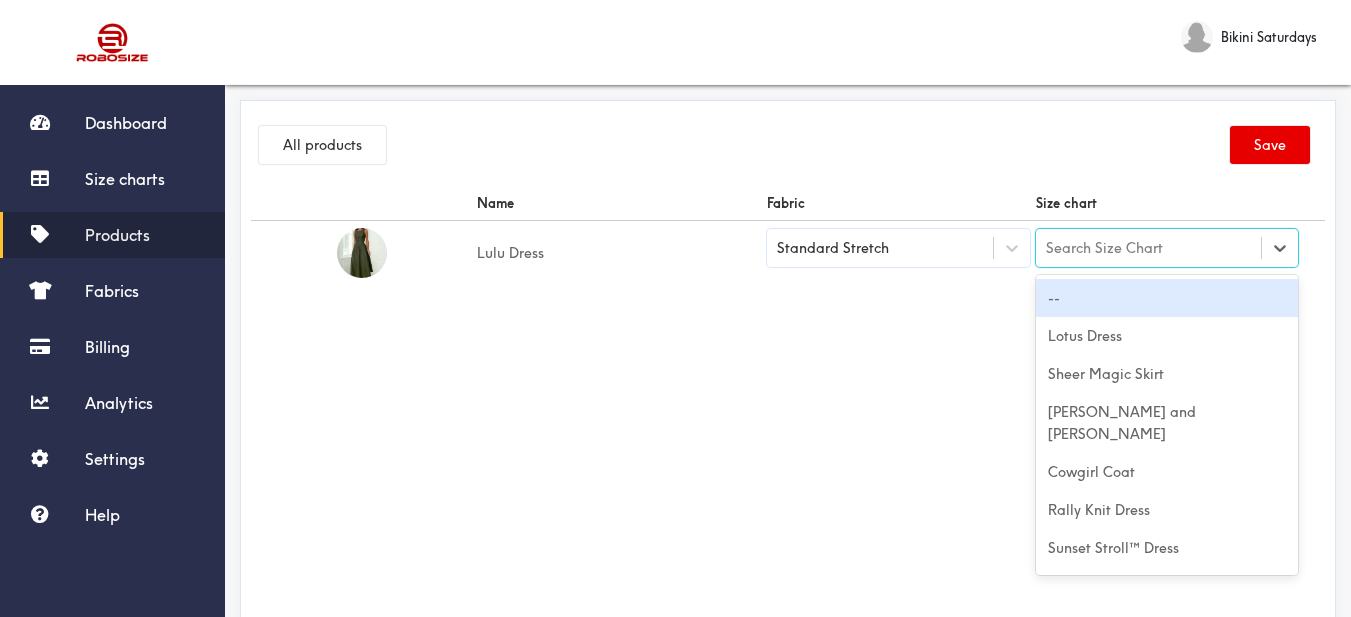 click on "Search Size Chart" at bounding box center [1104, 248] 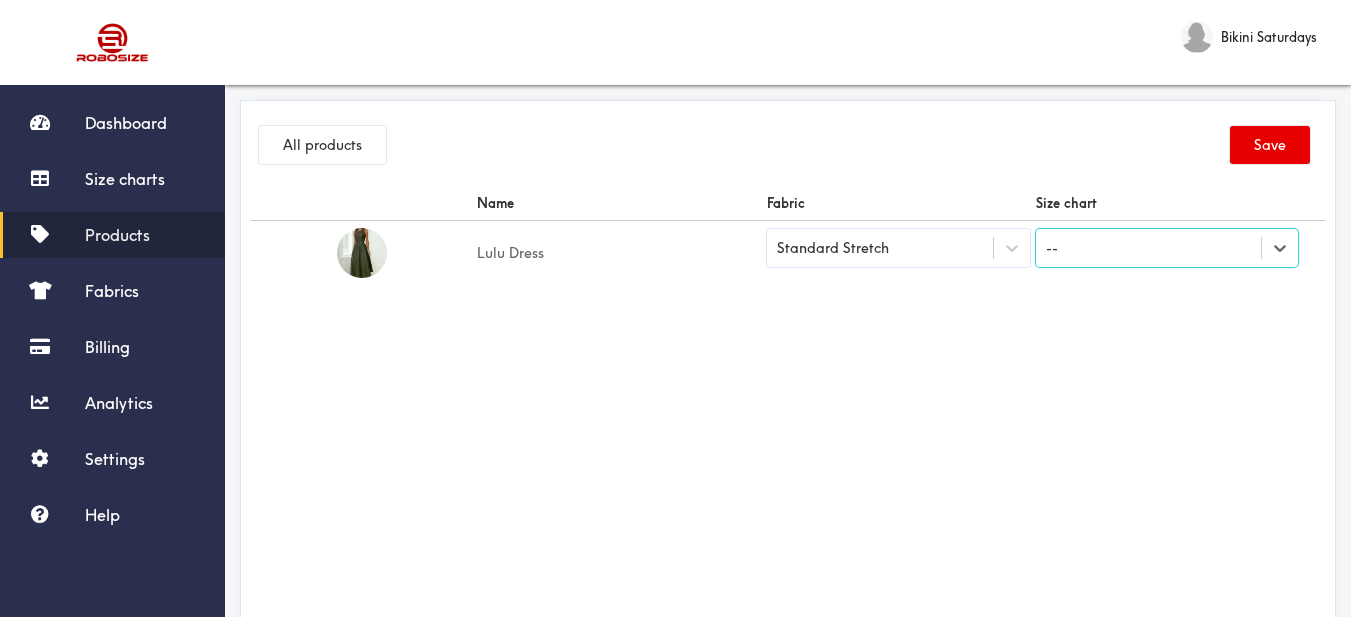 click on "--" at bounding box center [1149, 248] 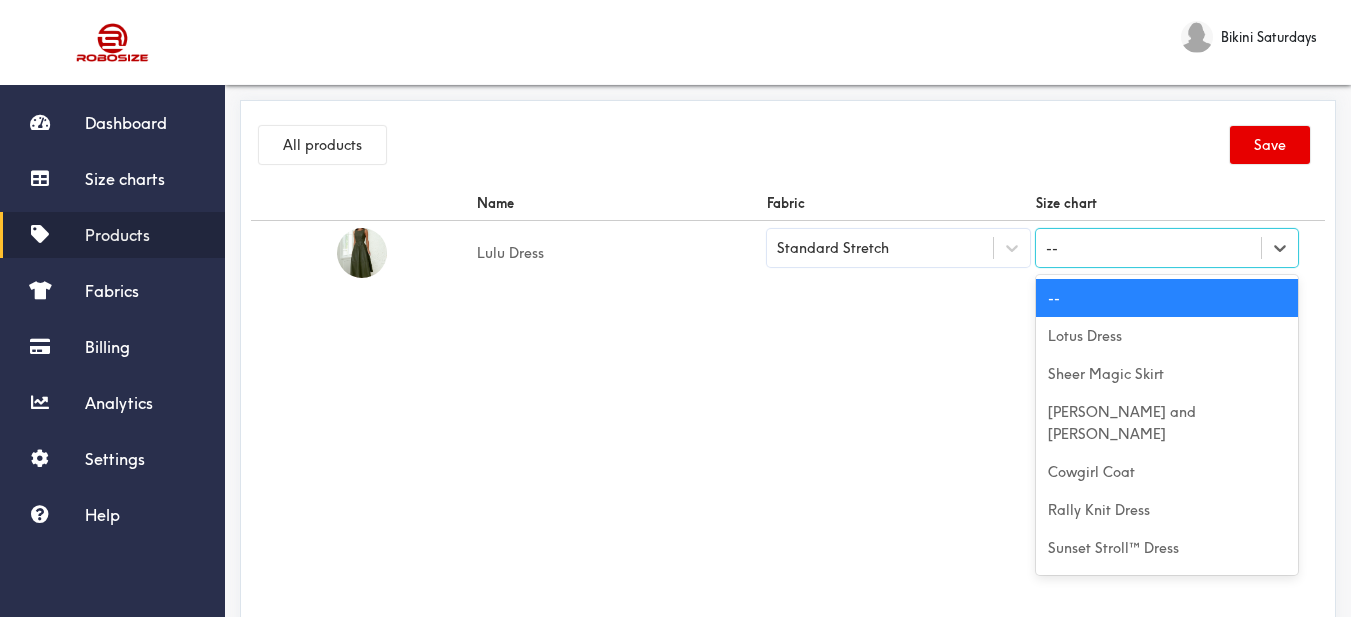 paste on "Lulu Dress" 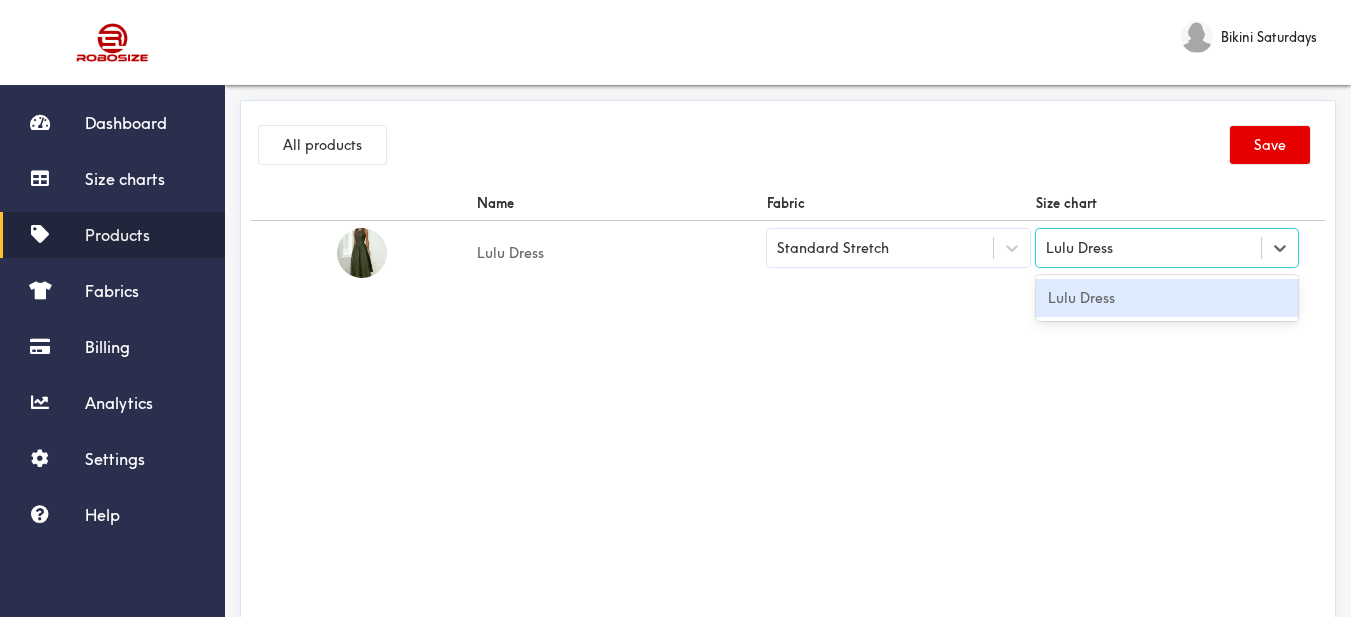 click on "Lulu Dress" at bounding box center [1167, 298] 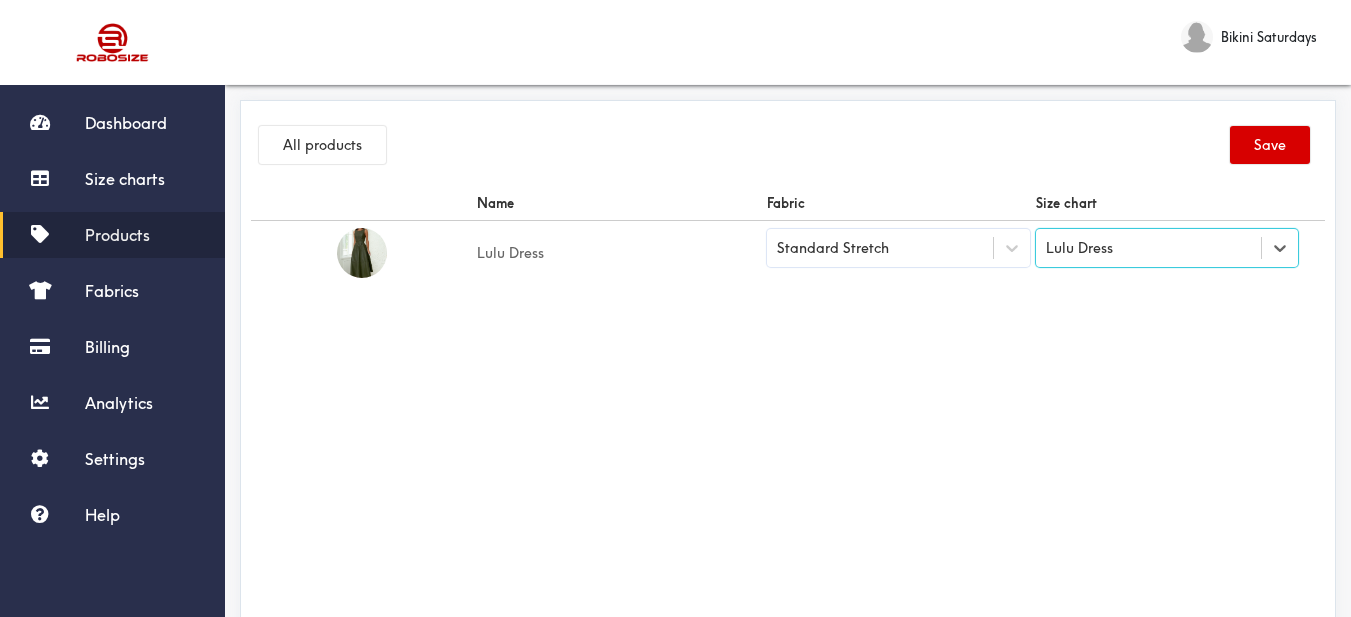 drag, startPoint x: 1268, startPoint y: 157, endPoint x: 1217, endPoint y: 148, distance: 51.78803 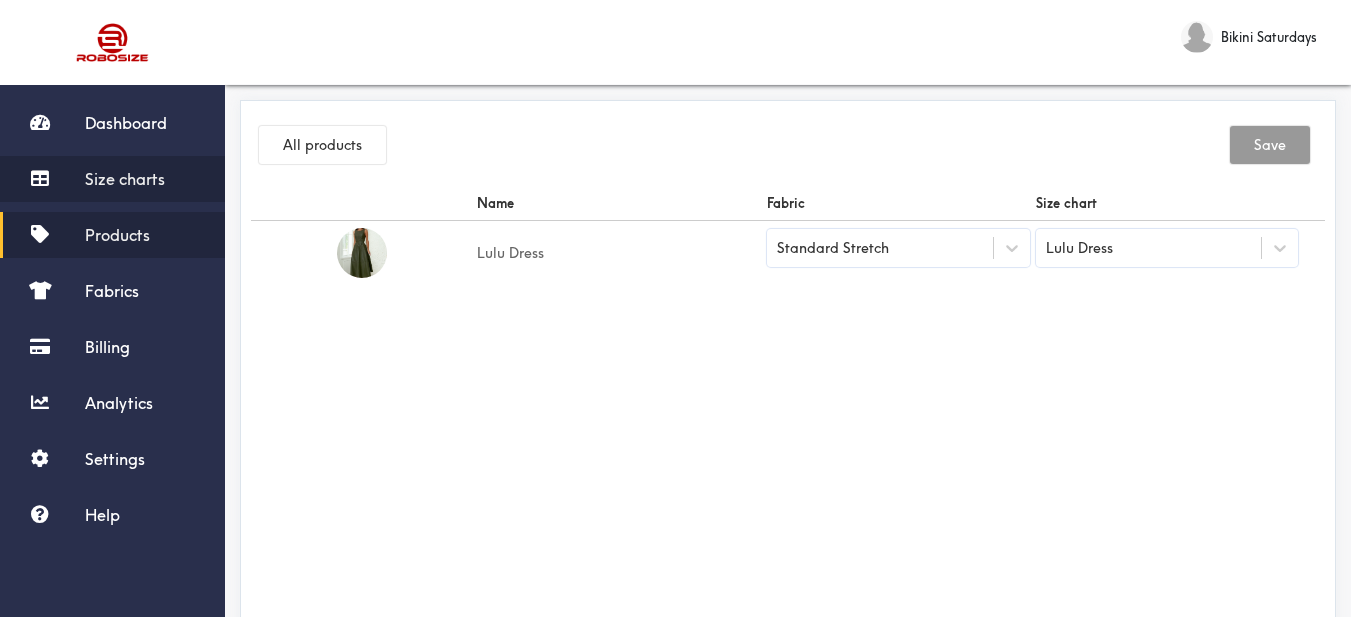 click on "Size charts" at bounding box center (125, 179) 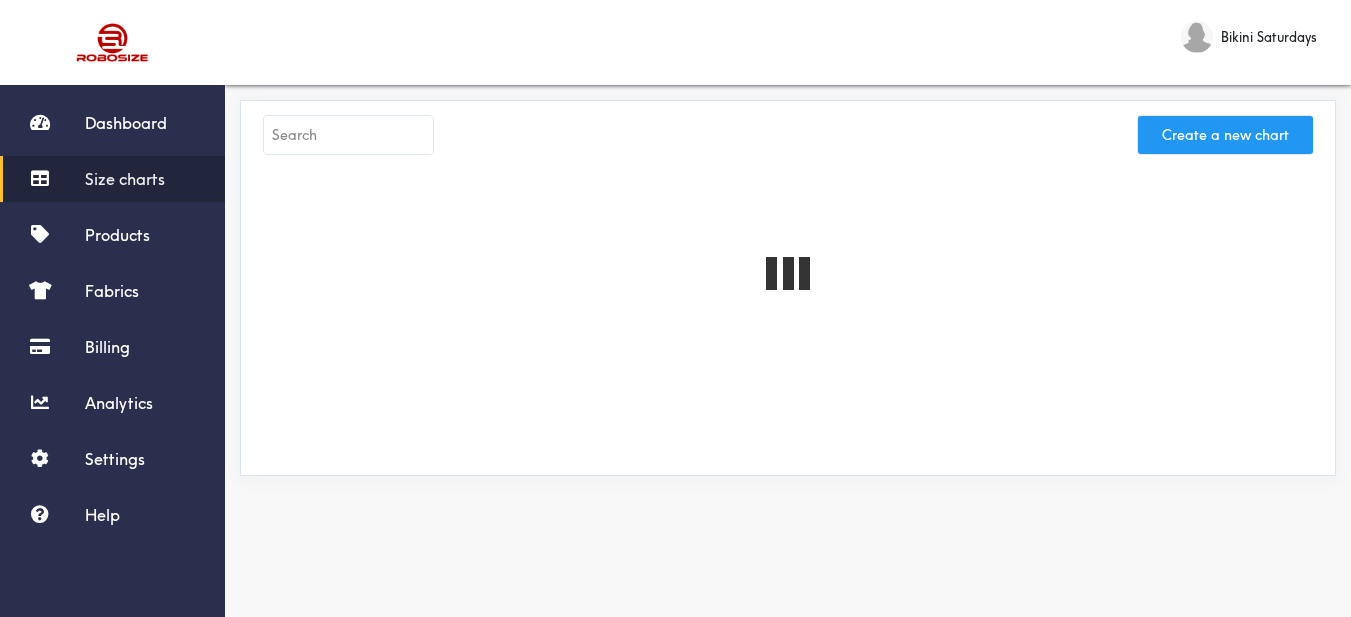 click on "Create a new chart" at bounding box center (1225, 135) 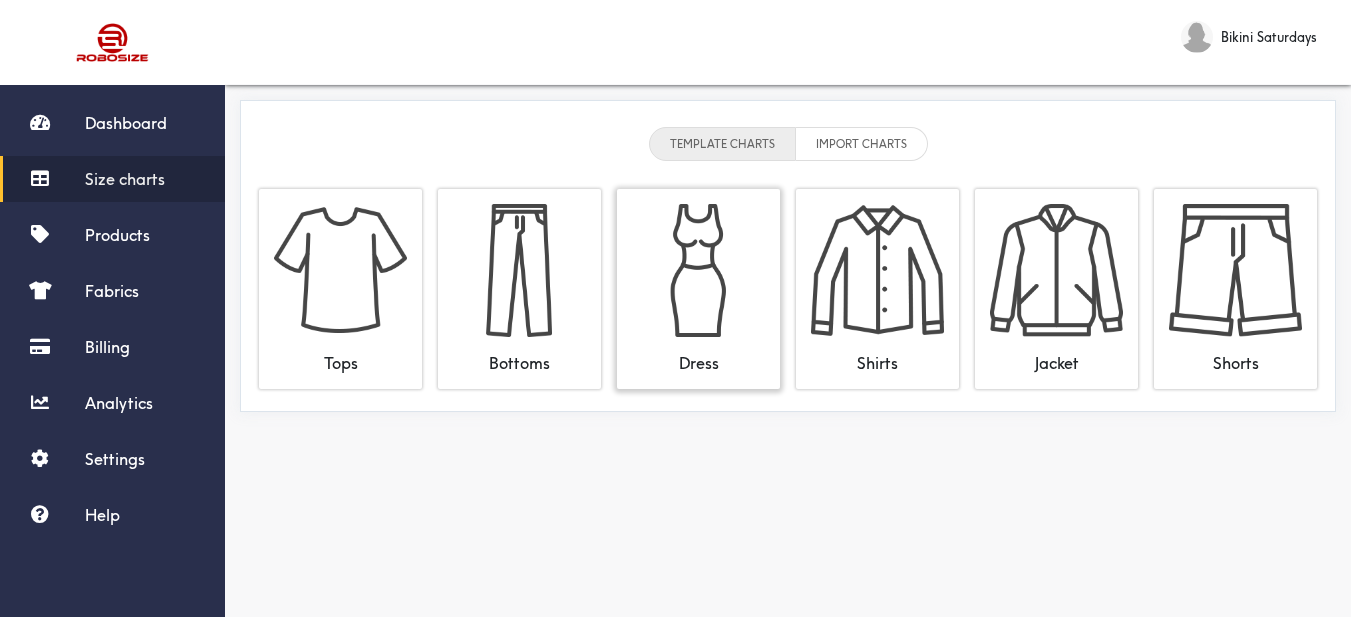 click at bounding box center (698, 270) 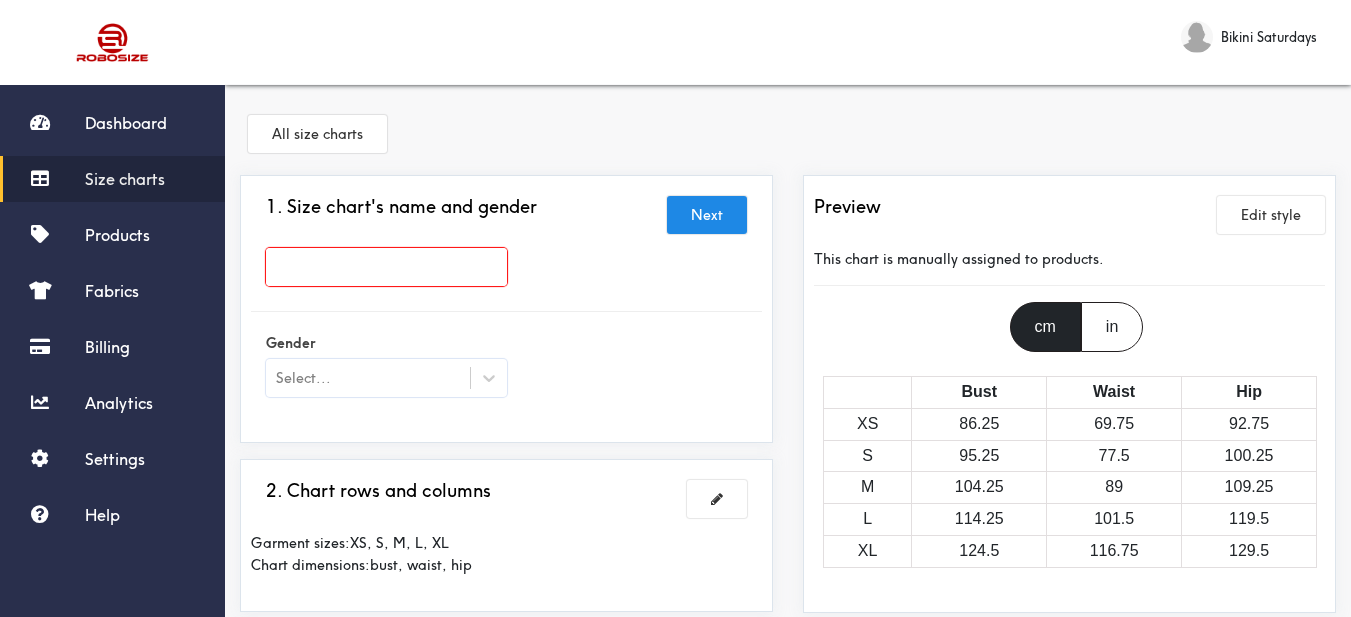 click on "Size charts" at bounding box center (125, 179) 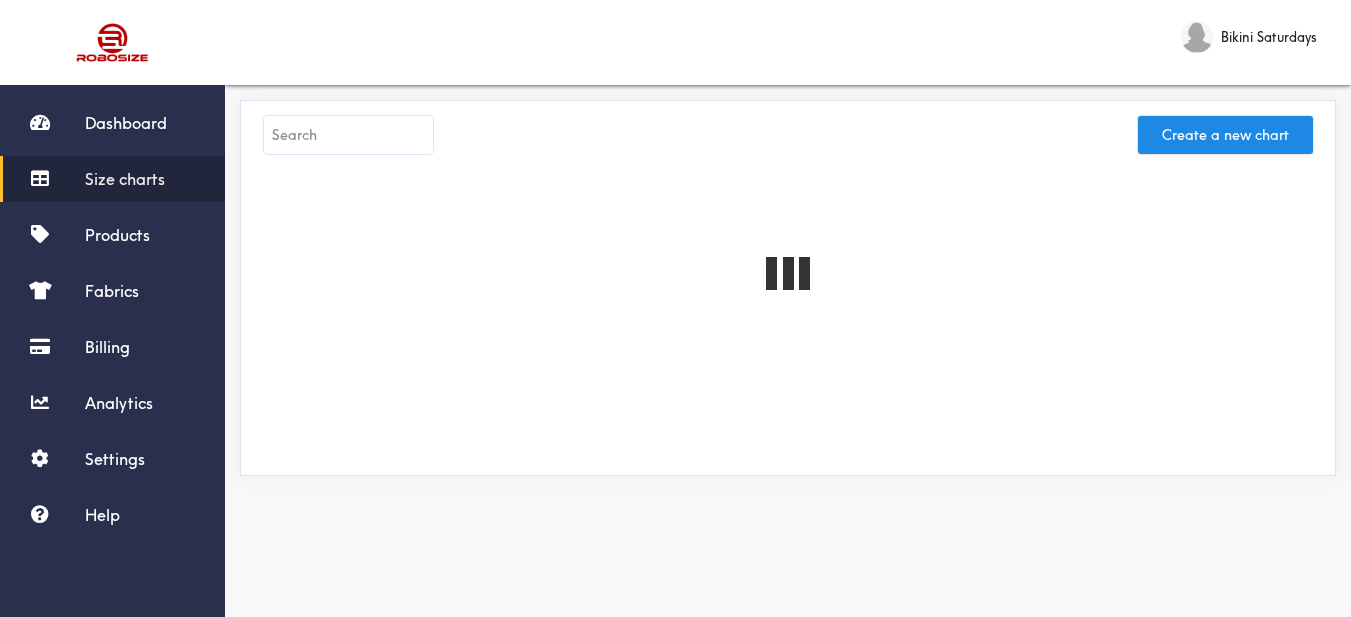 click at bounding box center [348, 135] 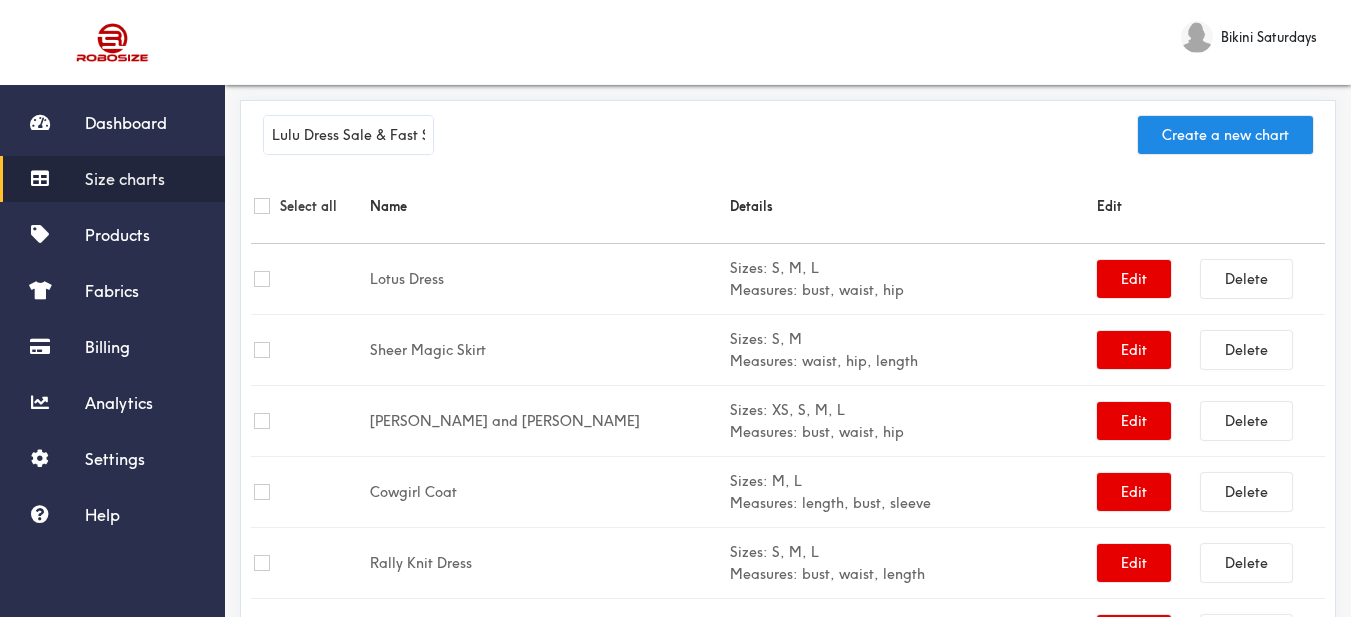scroll, scrollTop: 0, scrollLeft: 56, axis: horizontal 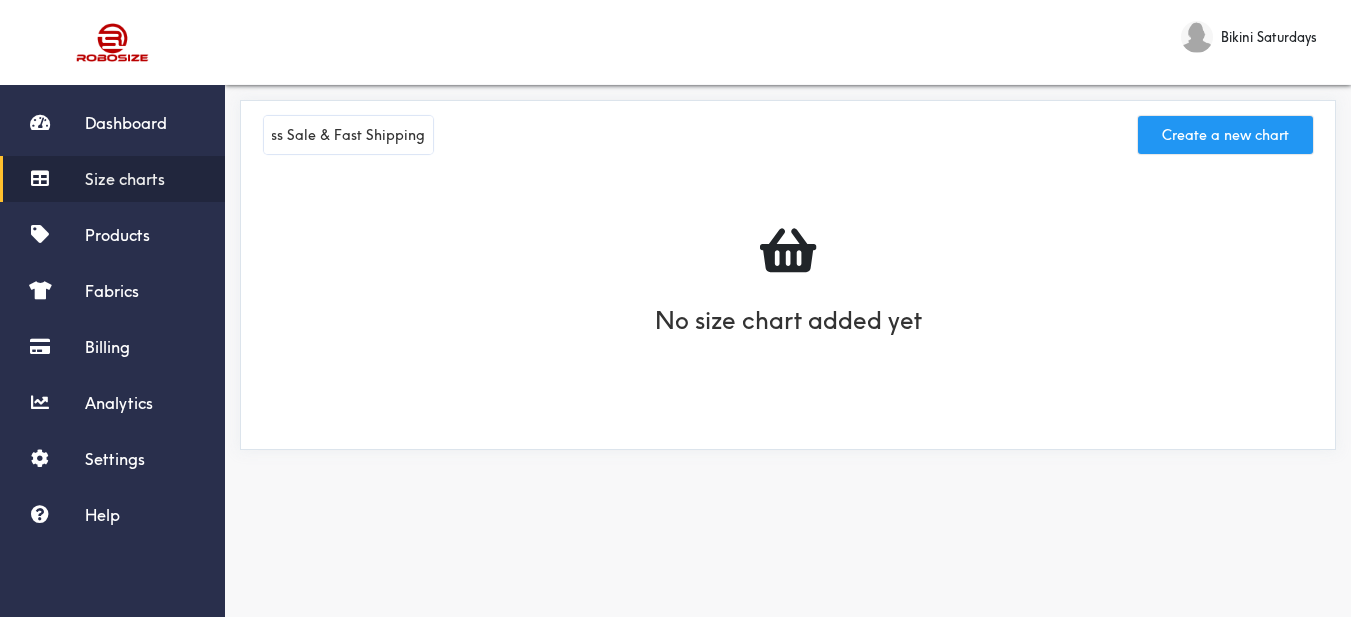 type on "Lulu Dress Sale & Fast Shipping" 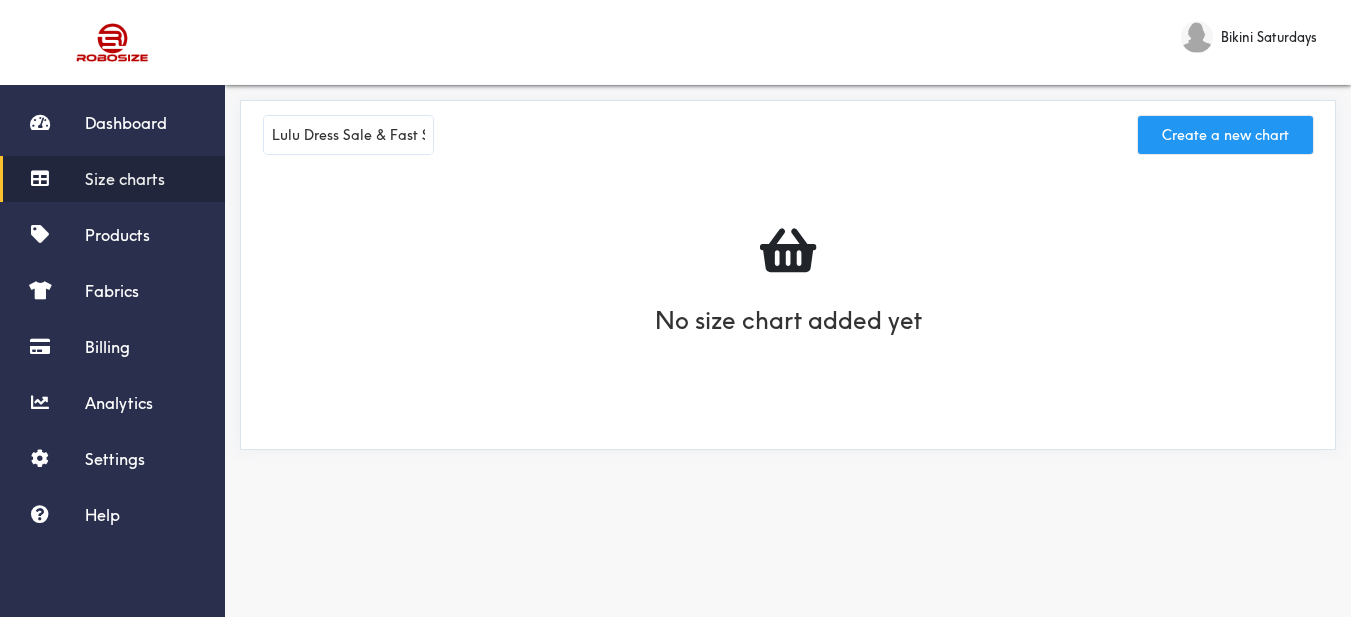 click on "Create a new chart" at bounding box center [1225, 135] 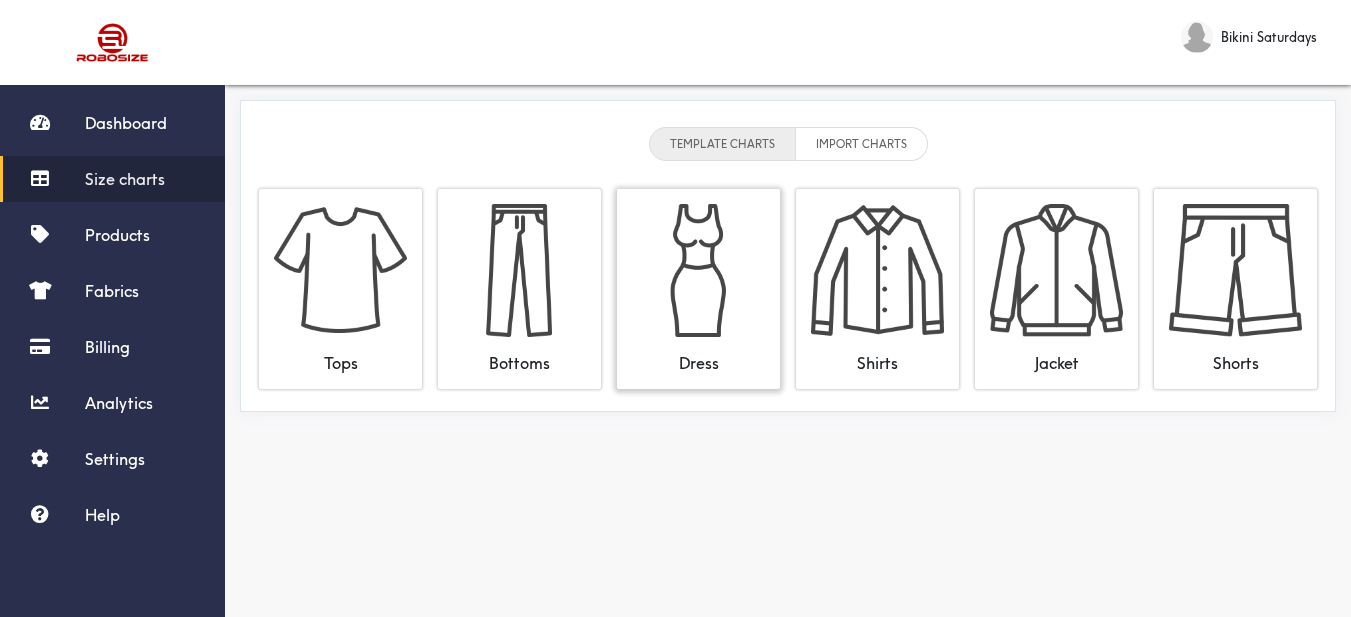 click at bounding box center (698, 270) 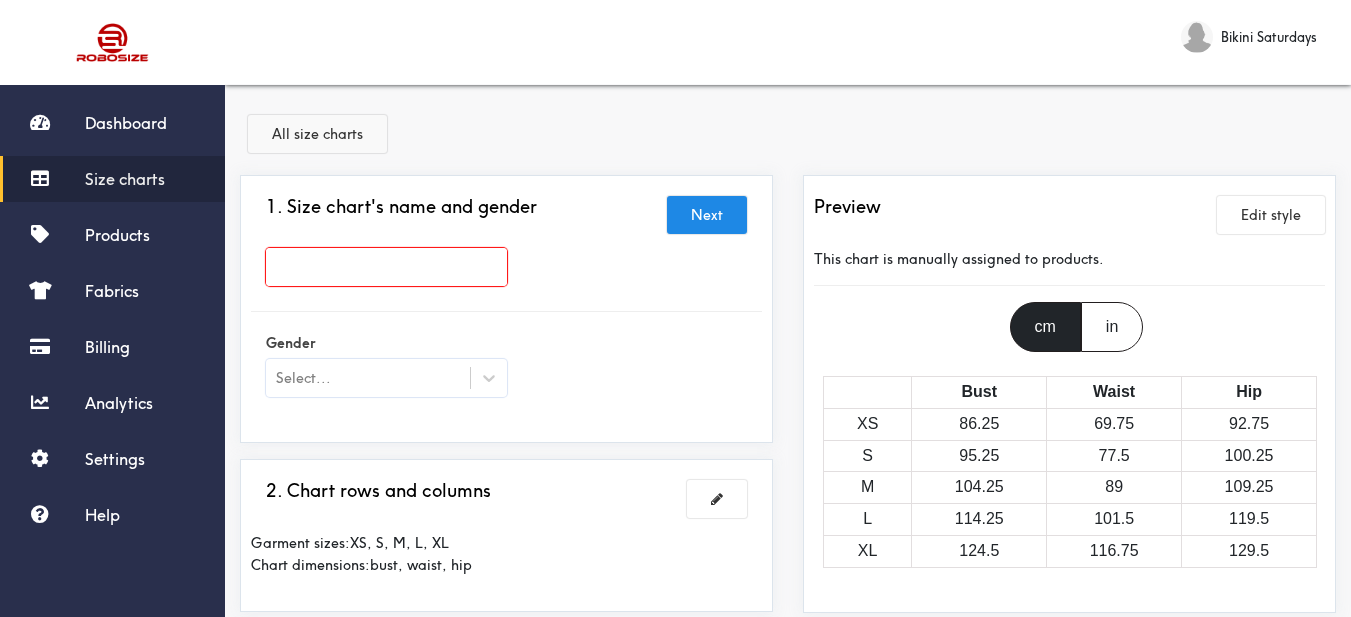 click on "All size charts" at bounding box center (317, 134) 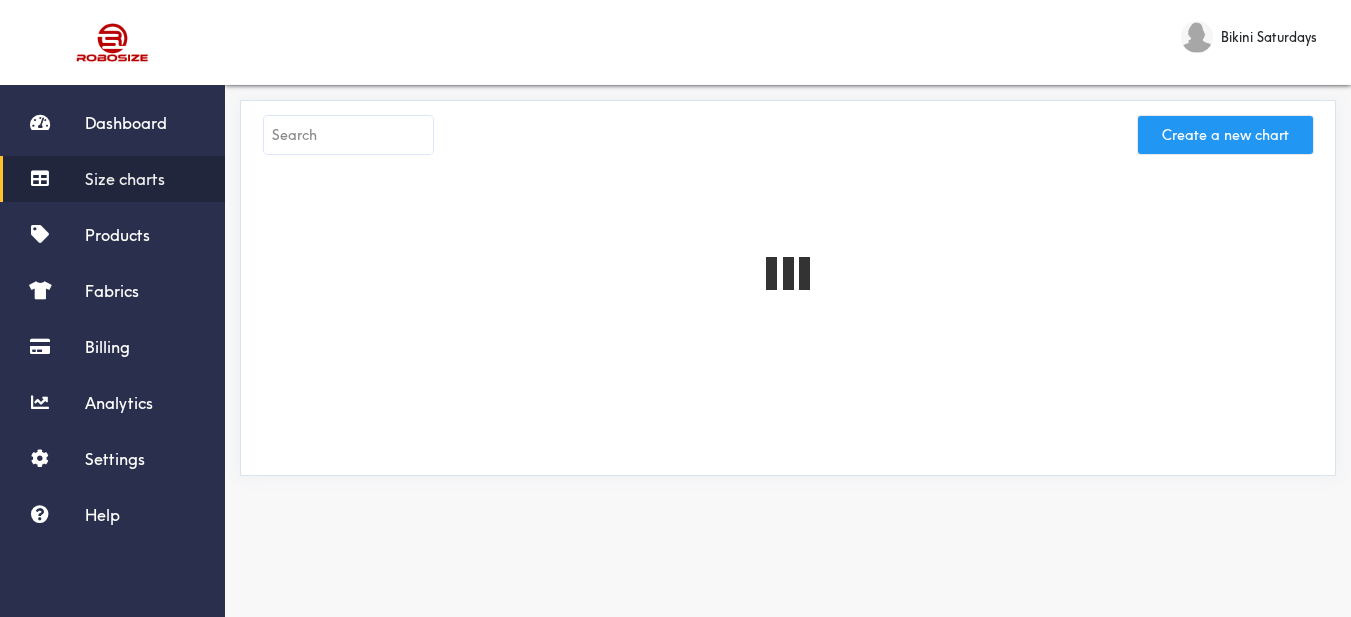 click on "Create a new chart" at bounding box center (1225, 135) 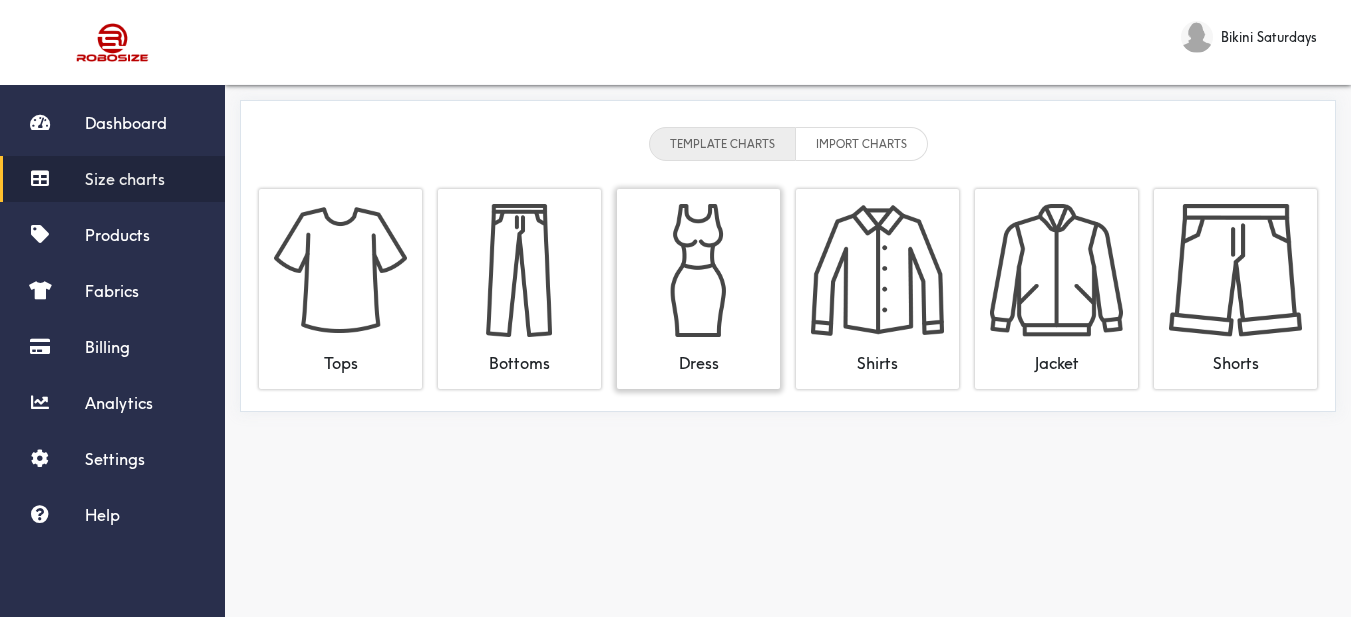 click at bounding box center (698, 270) 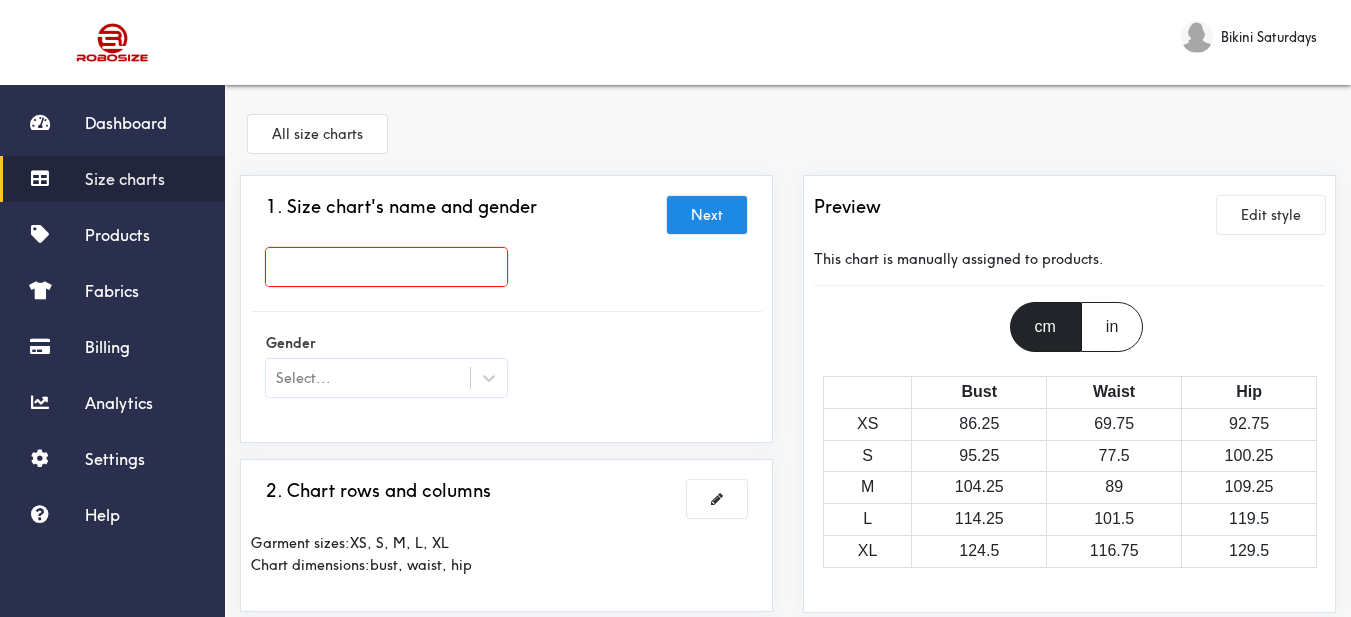 click at bounding box center (386, 267) 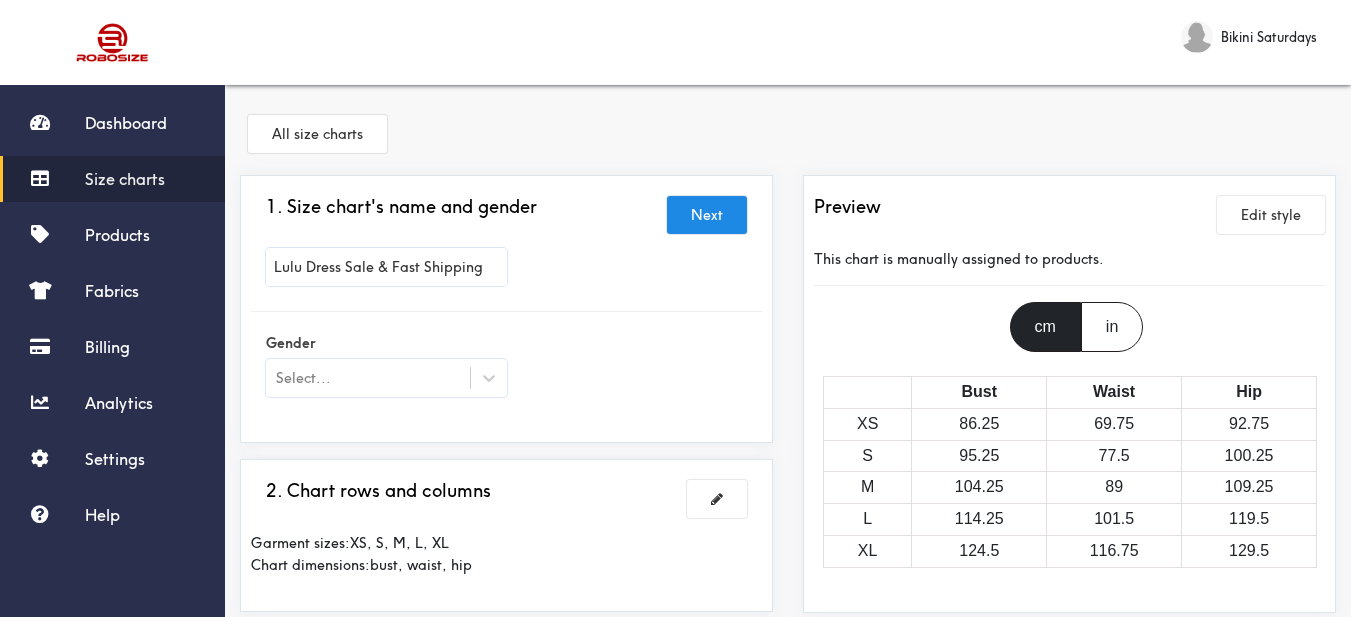 type on "Lulu Dress Sale & Fast Shipping" 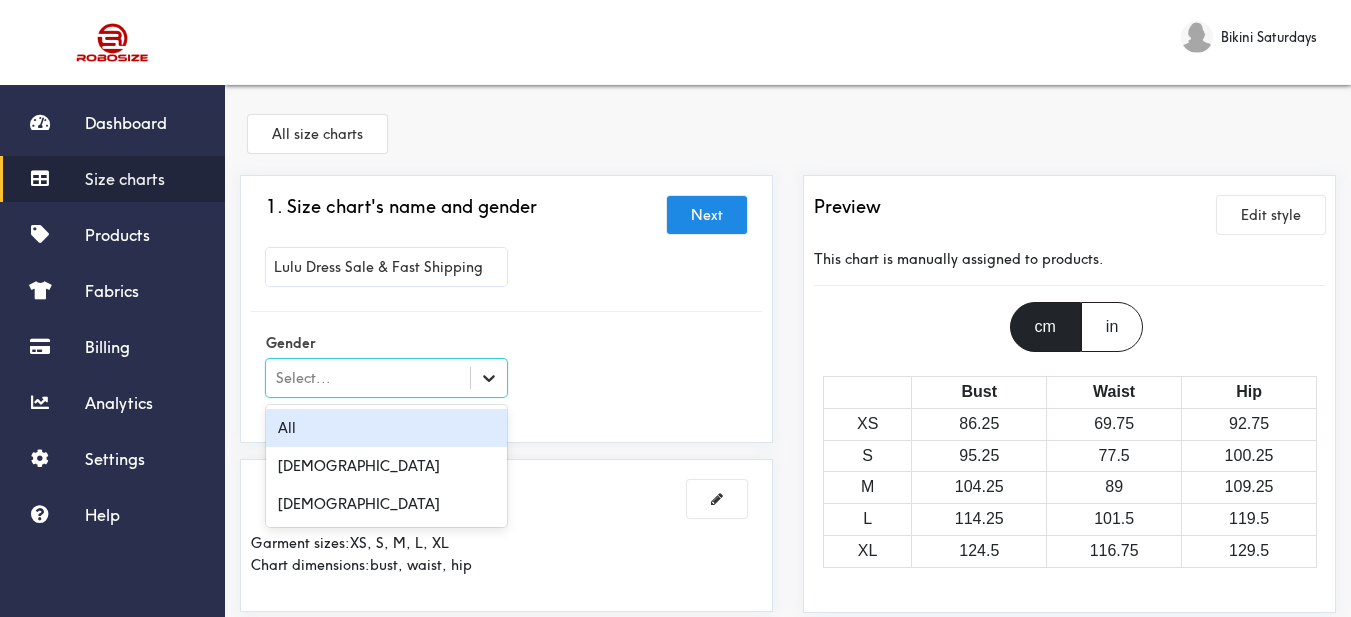 click 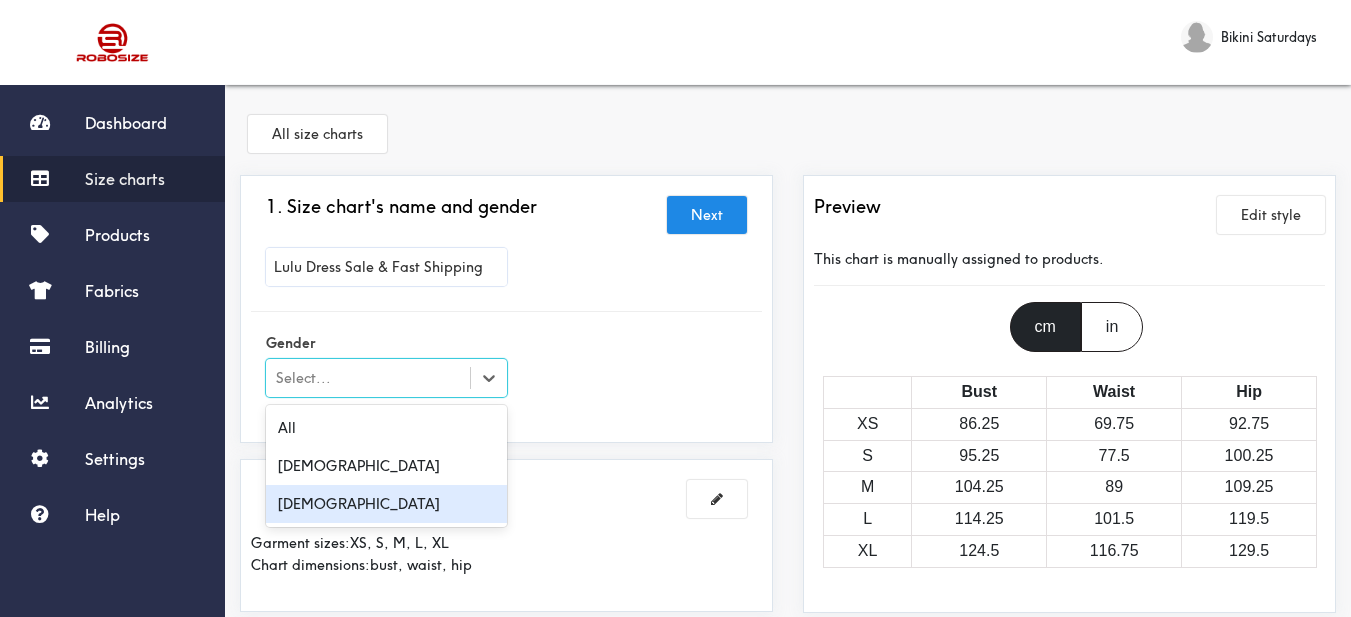 drag, startPoint x: 448, startPoint y: 497, endPoint x: 577, endPoint y: 442, distance: 140.23552 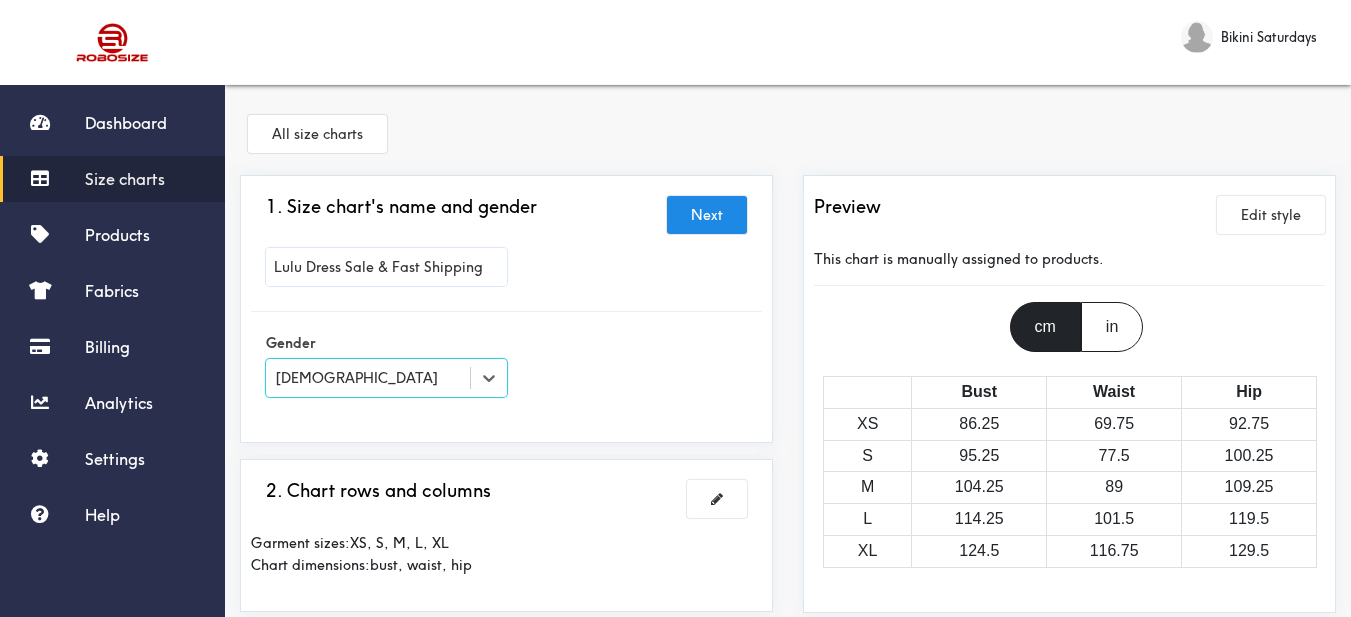 scroll, scrollTop: 200, scrollLeft: 0, axis: vertical 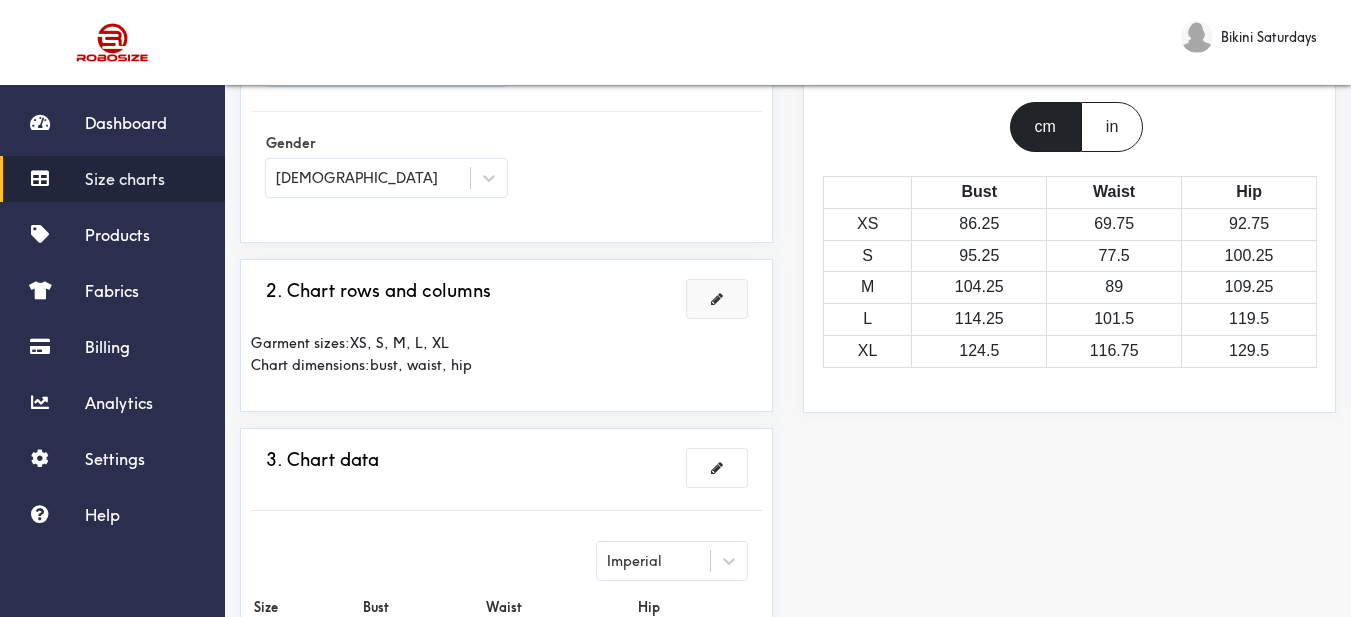 click at bounding box center (717, 299) 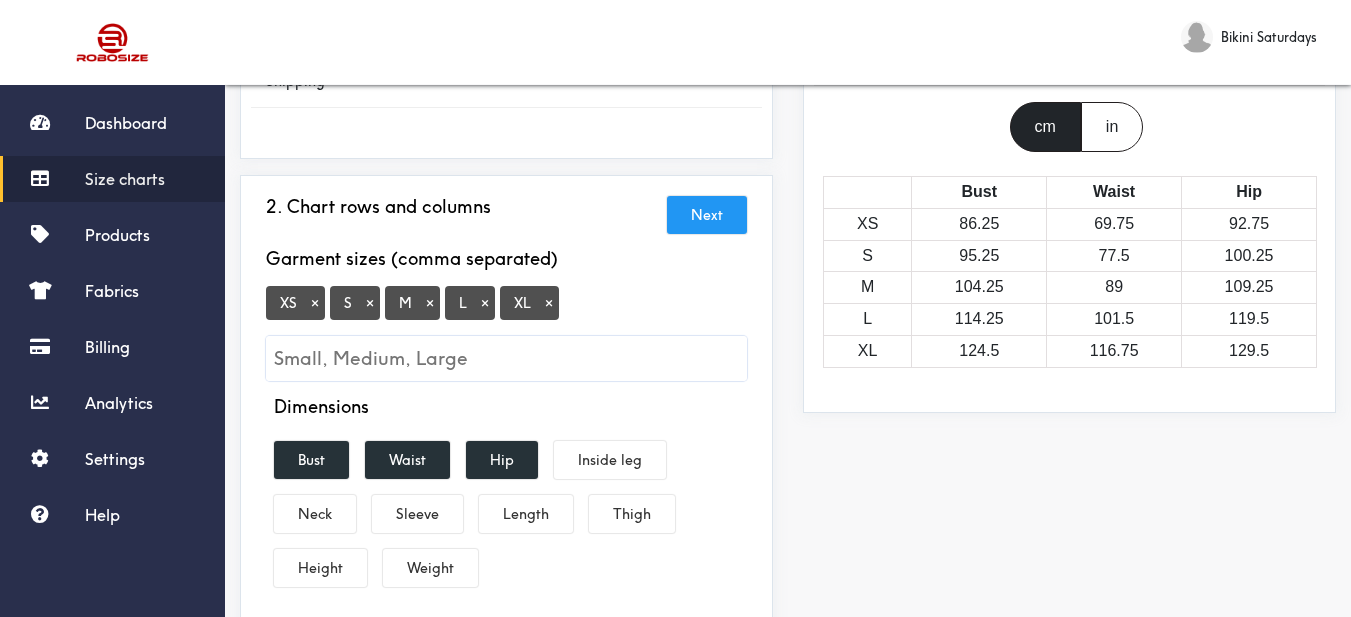 click on "×" at bounding box center (315, 303) 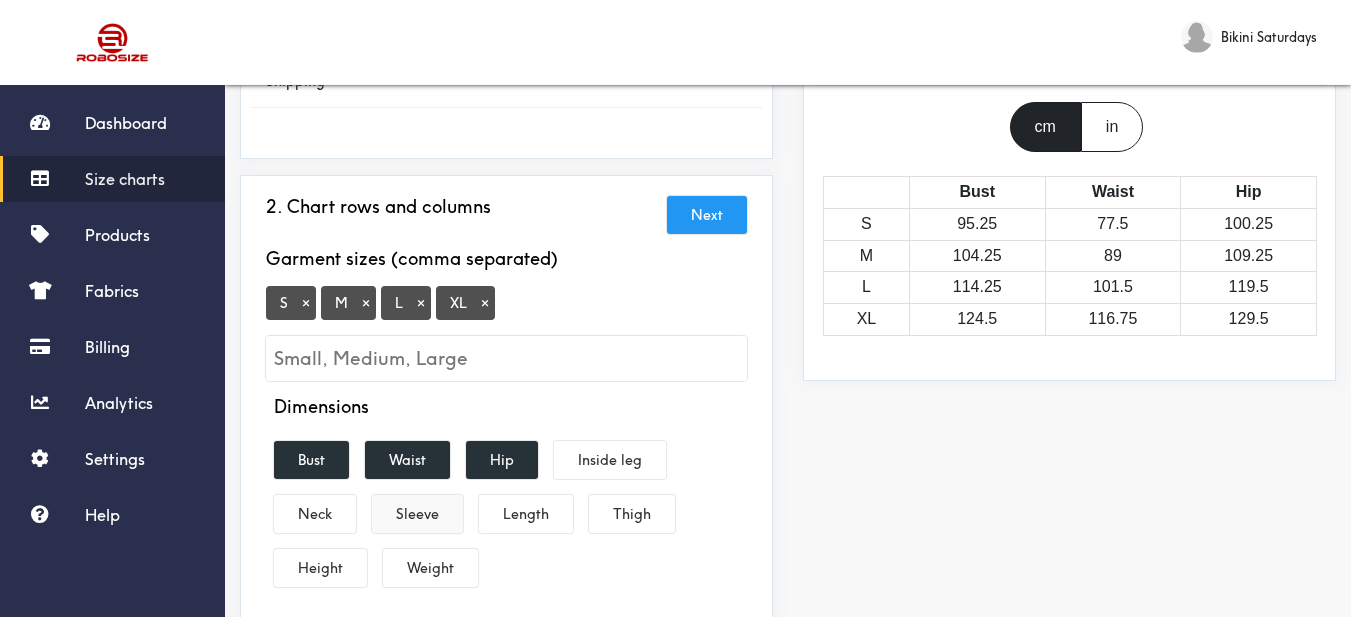 scroll, scrollTop: 300, scrollLeft: 0, axis: vertical 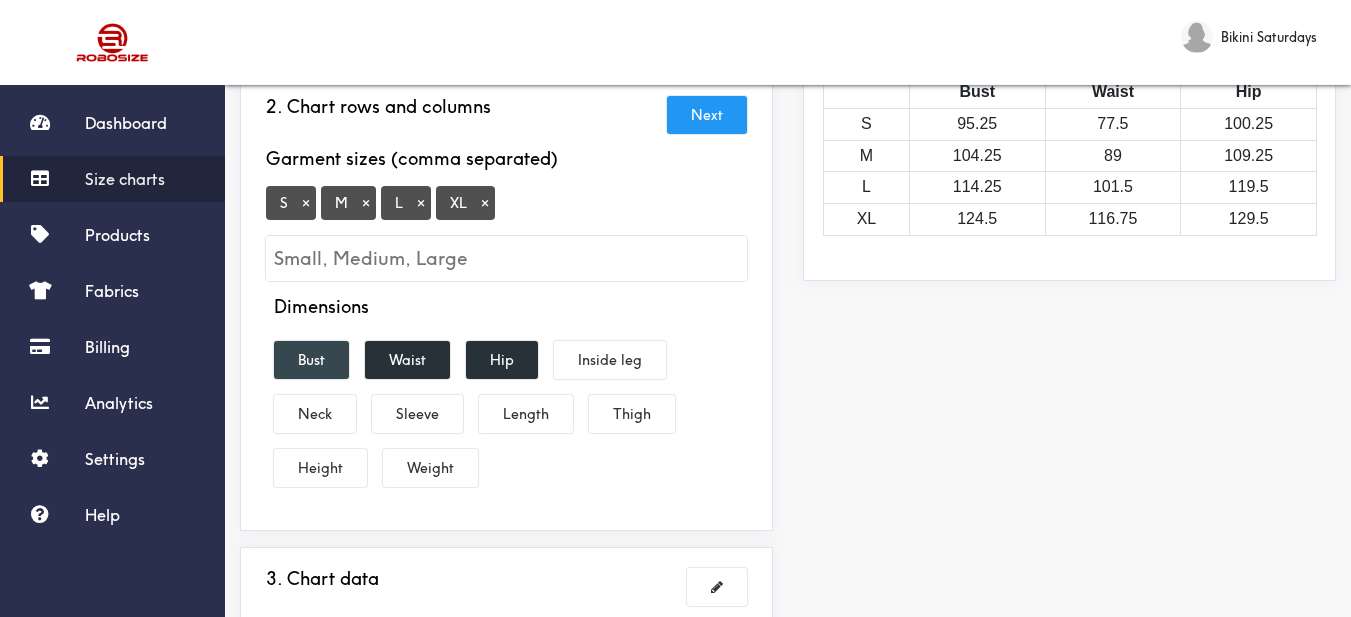 click on "Bust" at bounding box center (311, 360) 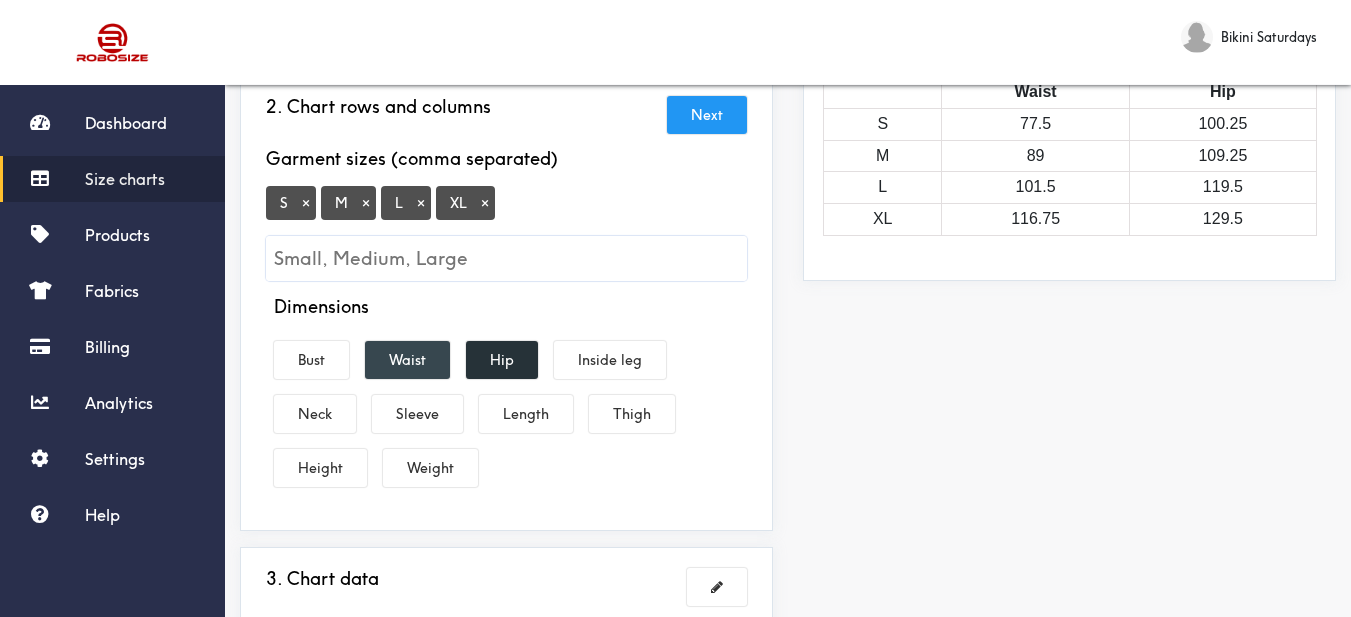 click on "Waist" at bounding box center (407, 360) 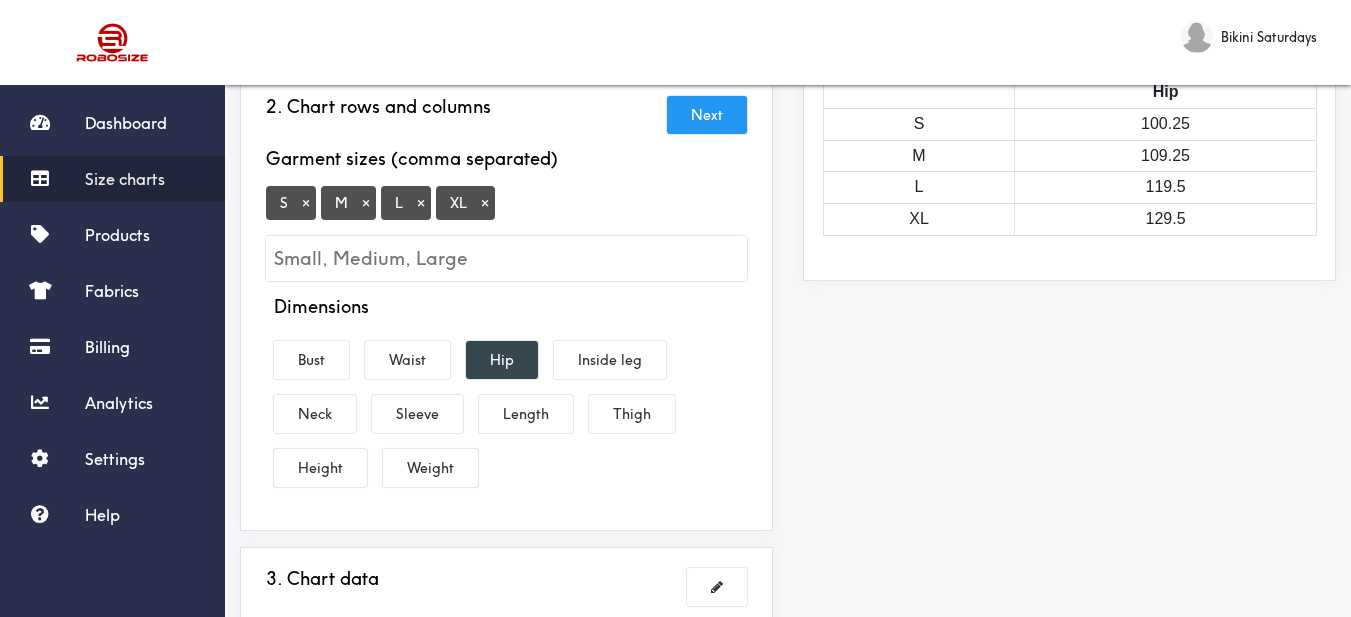 drag, startPoint x: 490, startPoint y: 349, endPoint x: 498, endPoint y: 371, distance: 23.409399 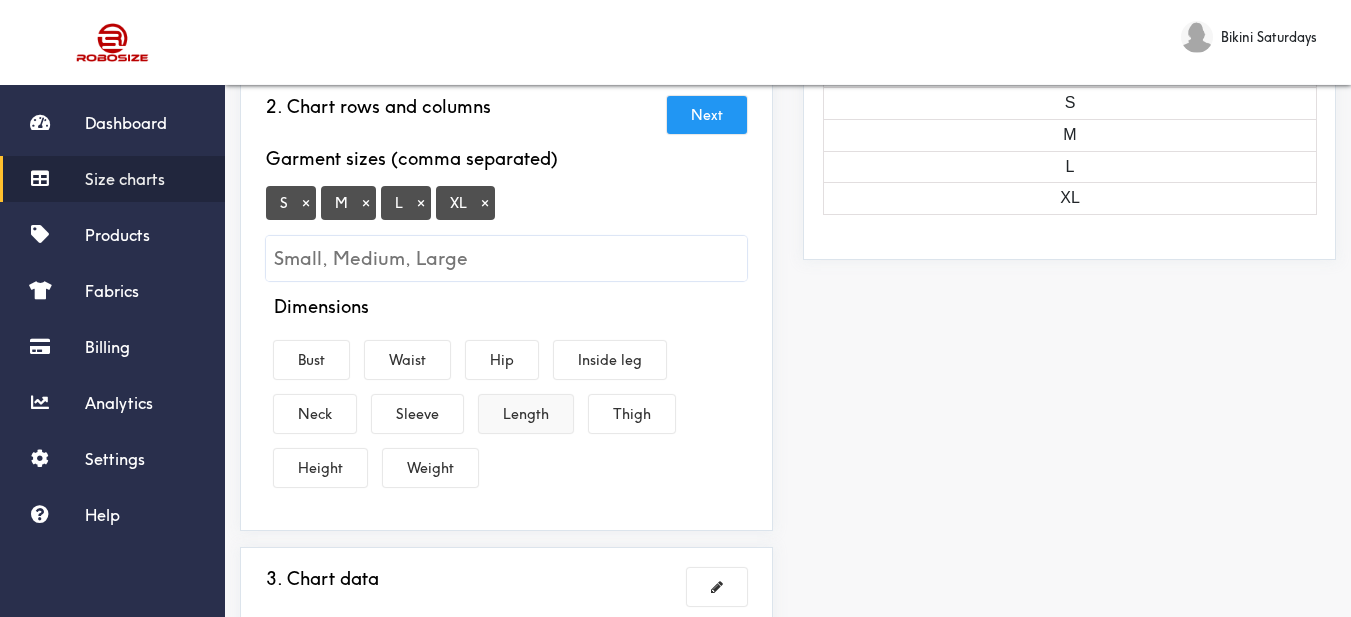 drag, startPoint x: 510, startPoint y: 404, endPoint x: 368, endPoint y: 366, distance: 146.9966 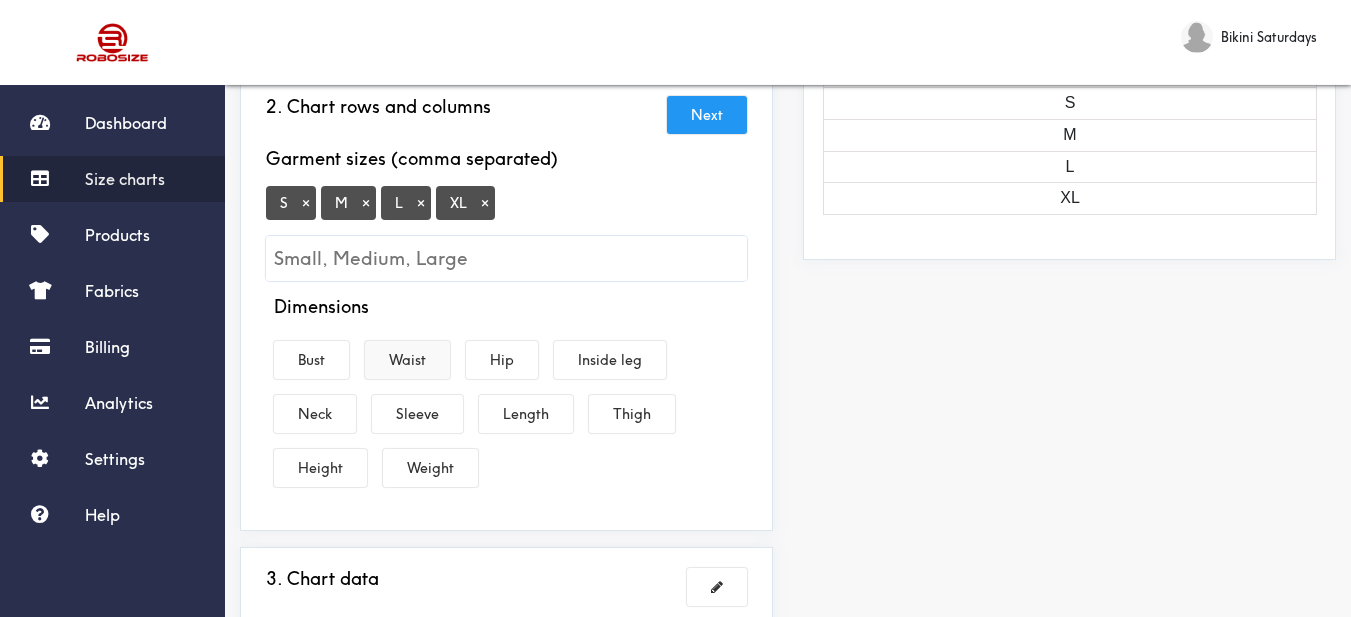 click on "Length" at bounding box center [526, 414] 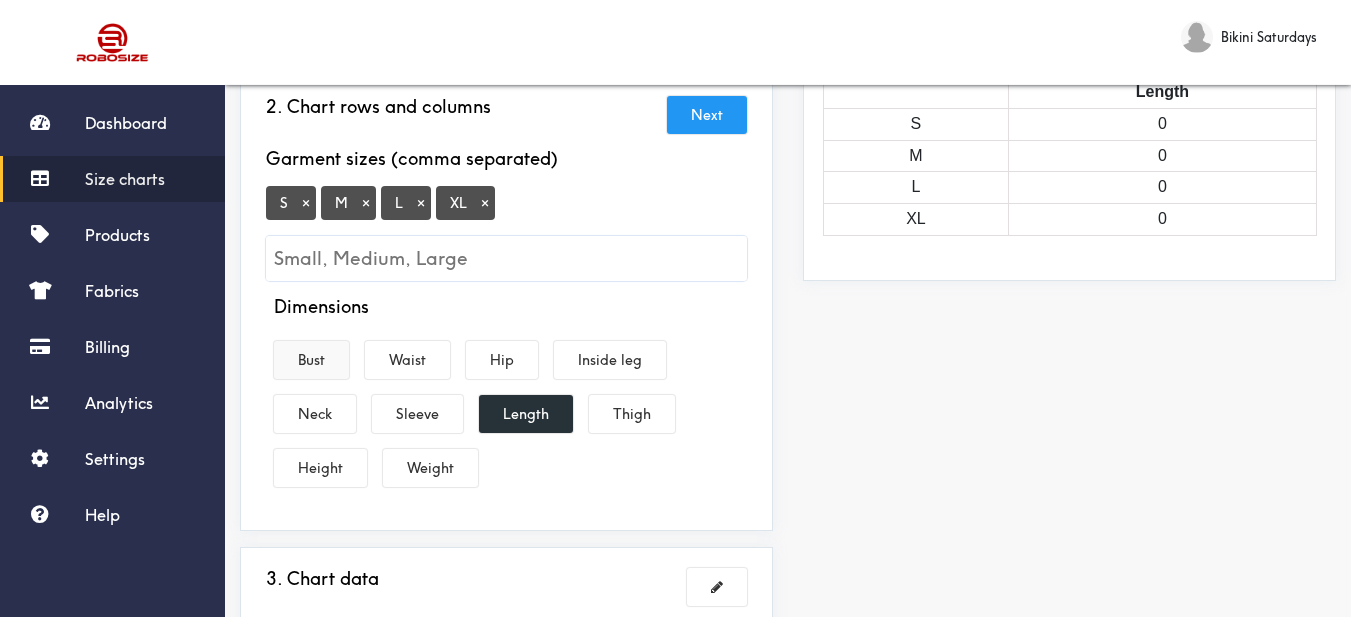 click on "Bust" at bounding box center [311, 360] 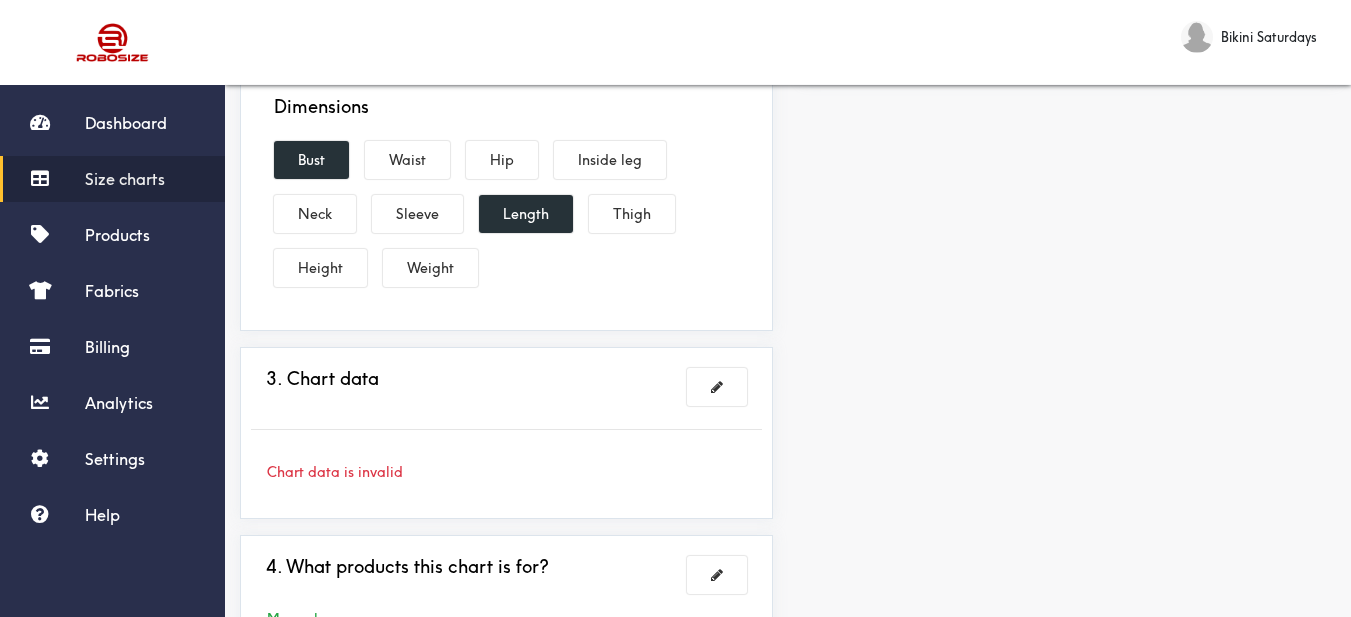 scroll, scrollTop: 665, scrollLeft: 0, axis: vertical 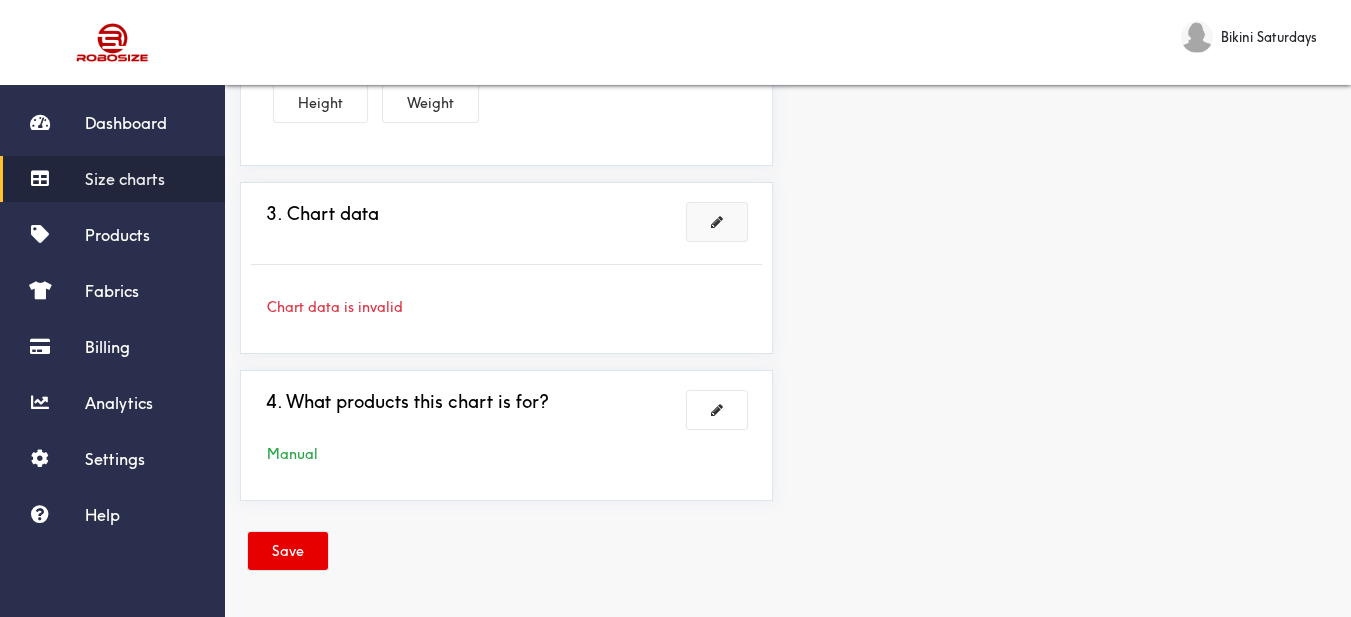 click at bounding box center (717, 222) 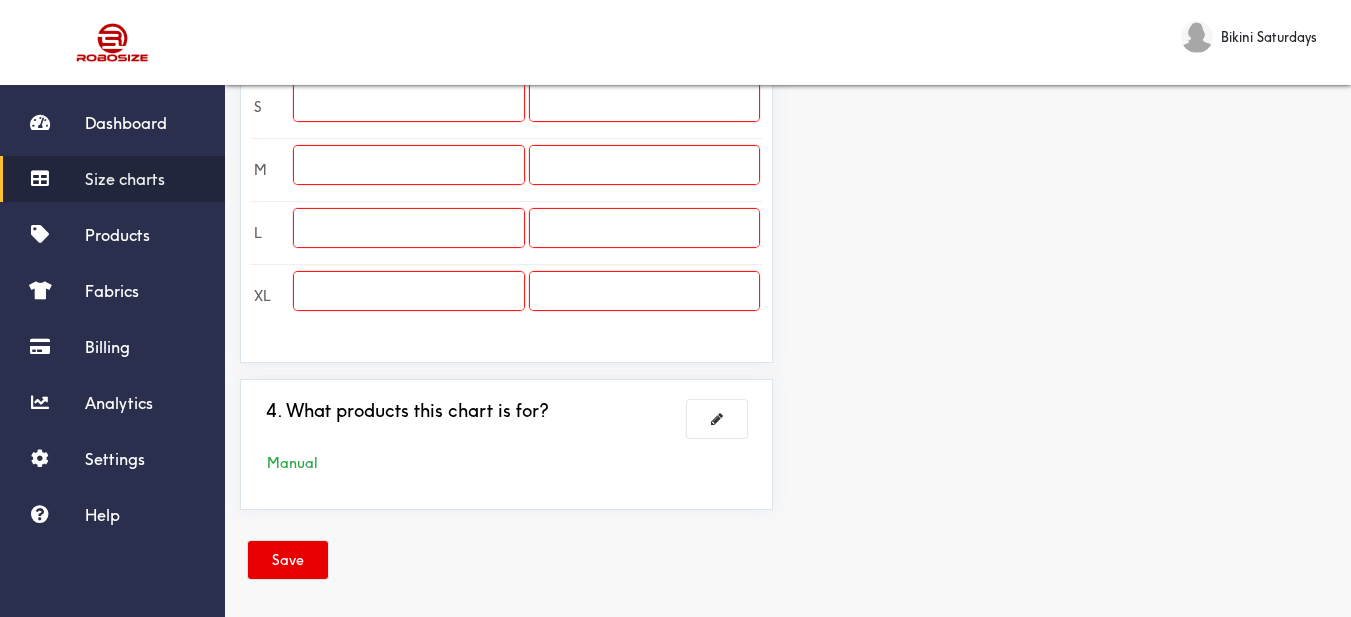 scroll, scrollTop: 465, scrollLeft: 0, axis: vertical 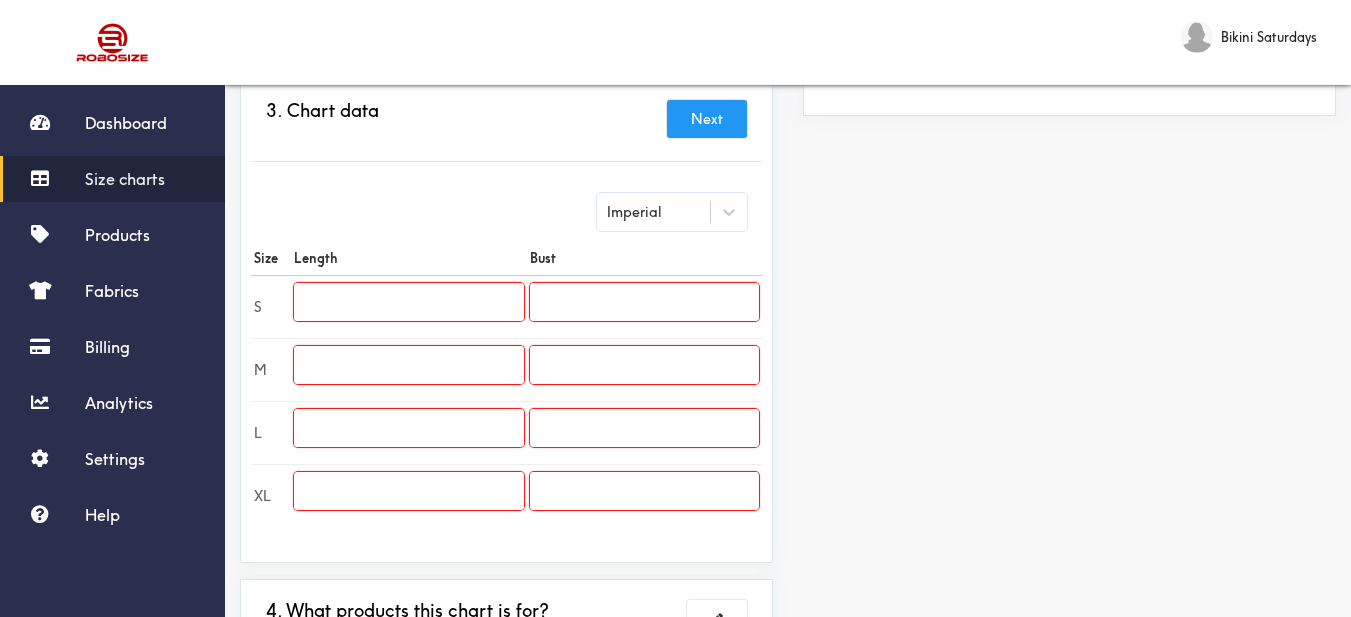 click at bounding box center [644, 302] 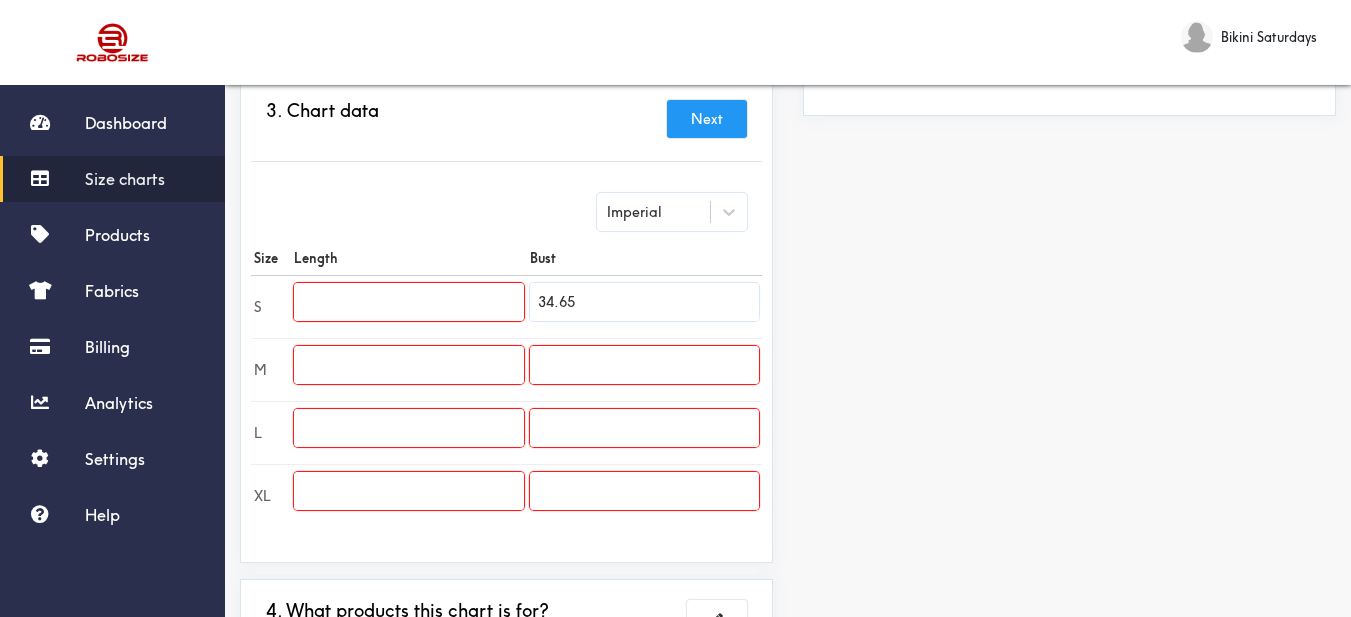 type on "34.65" 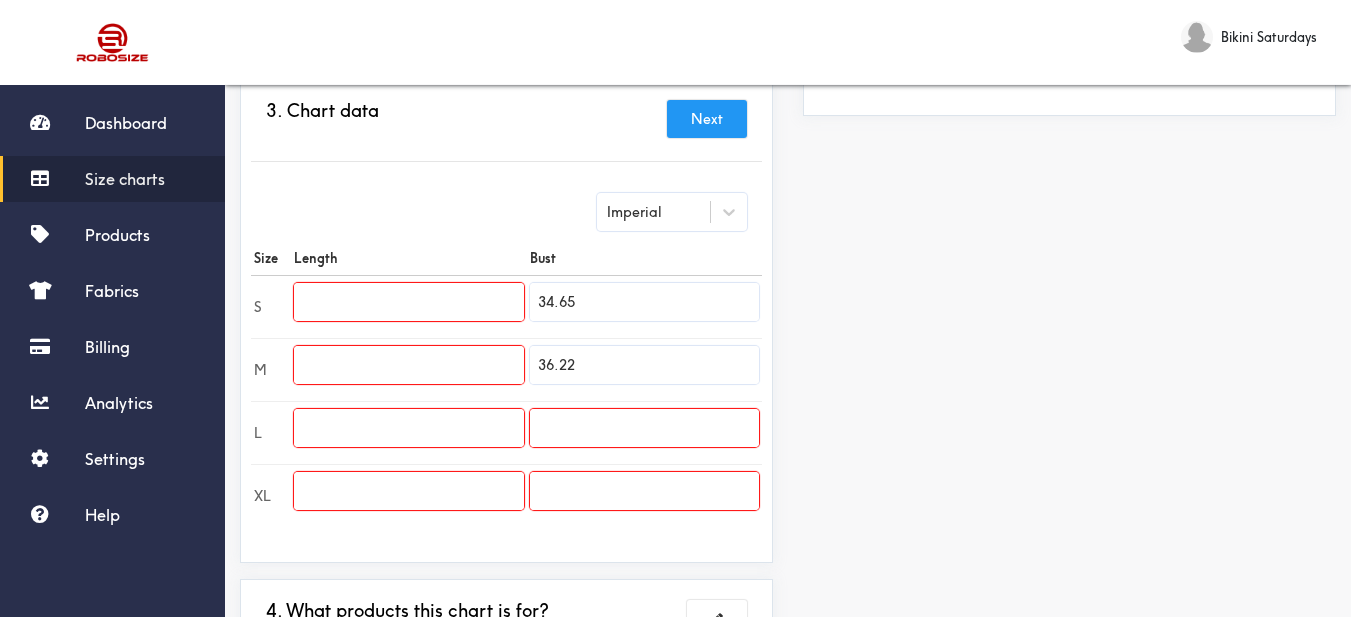 type on "36.22" 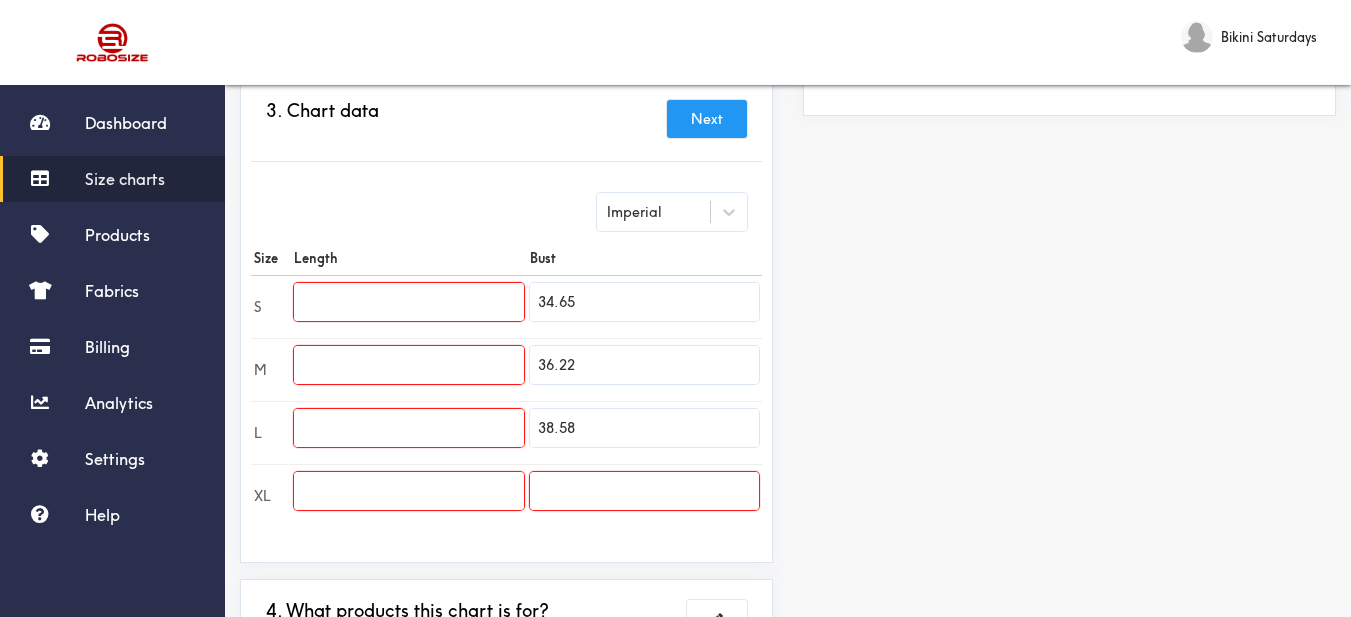 type on "38.58" 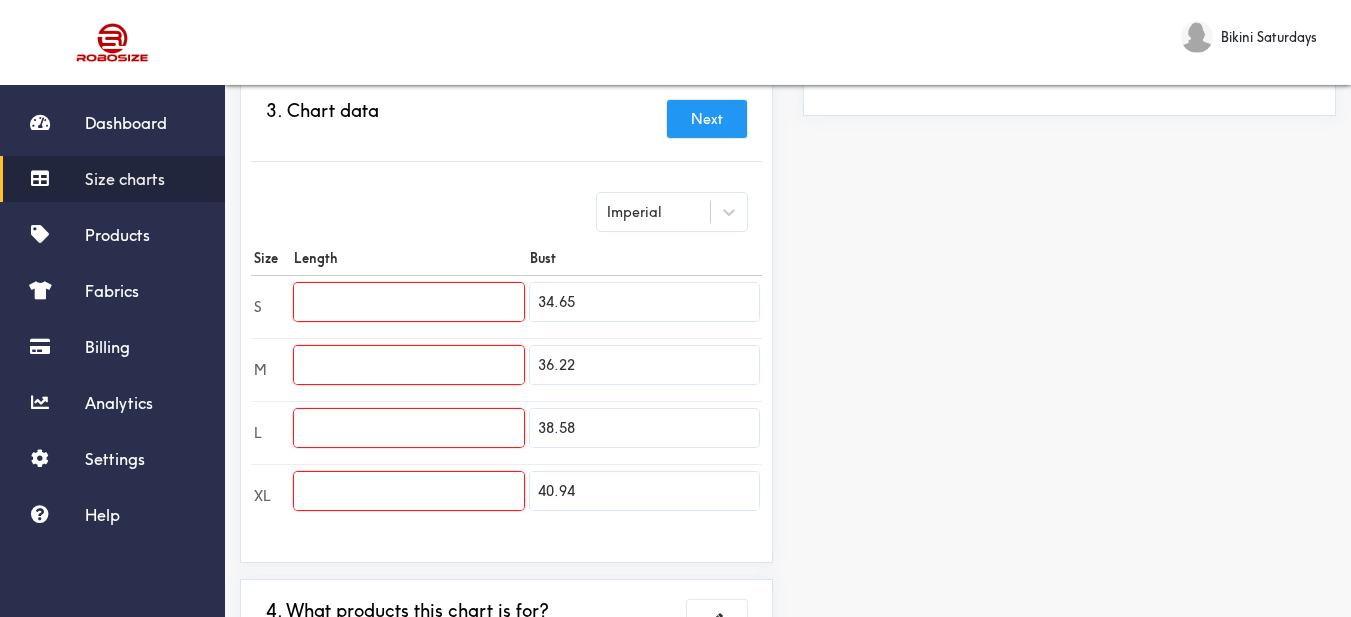type on "40.94" 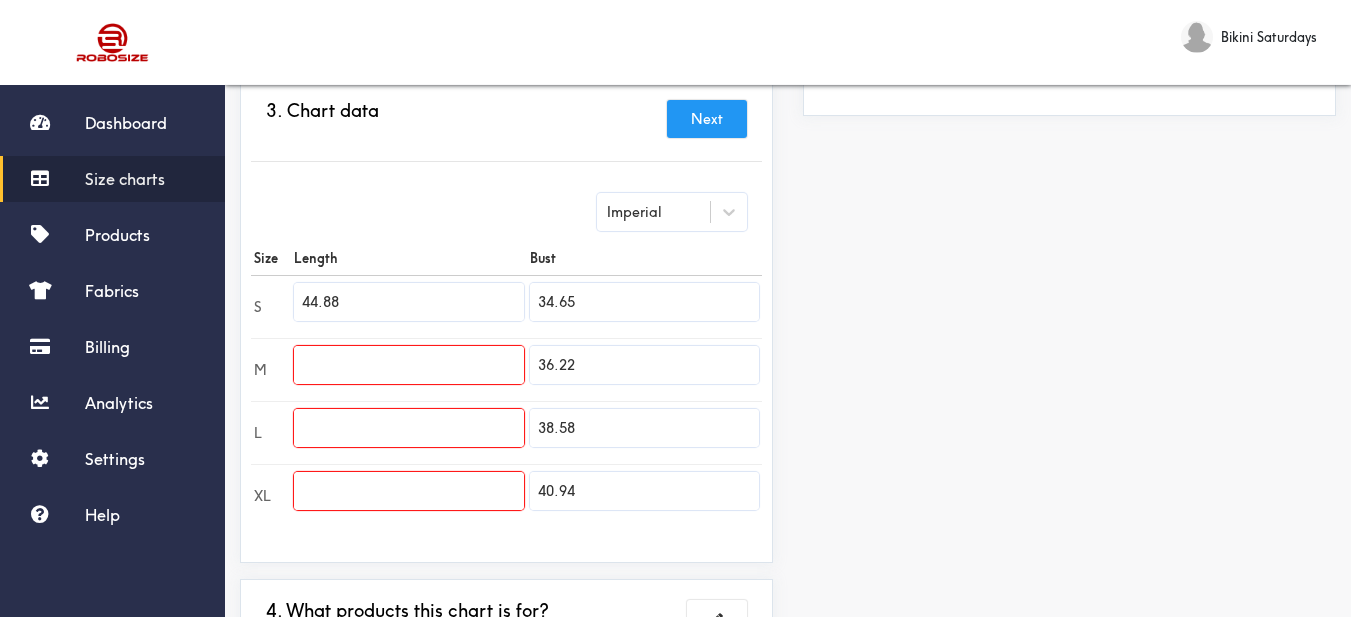 type on "44.88" 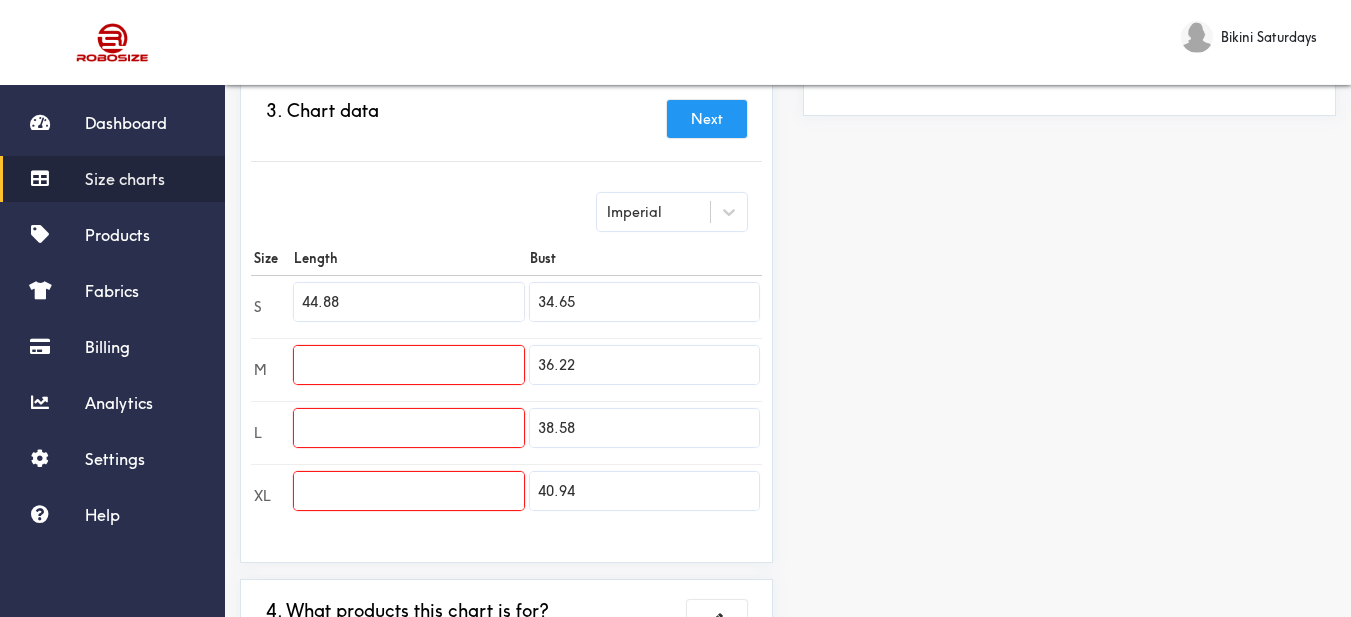 click at bounding box center (408, 365) 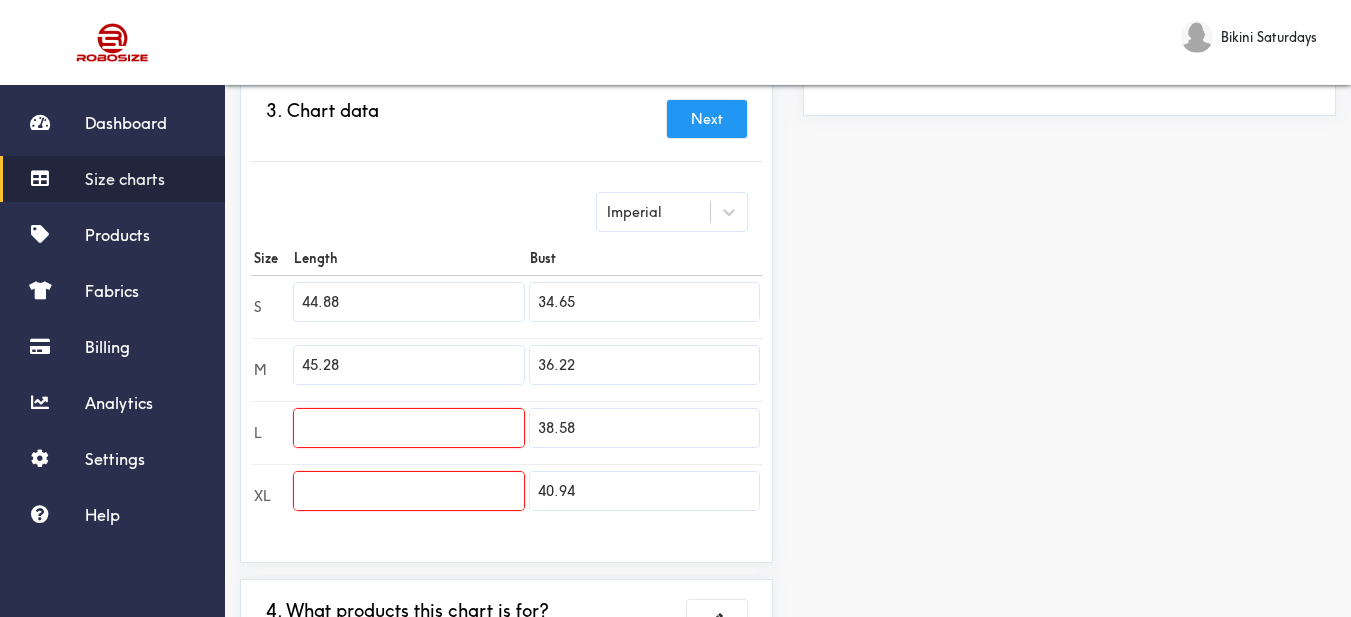 type on "45.28" 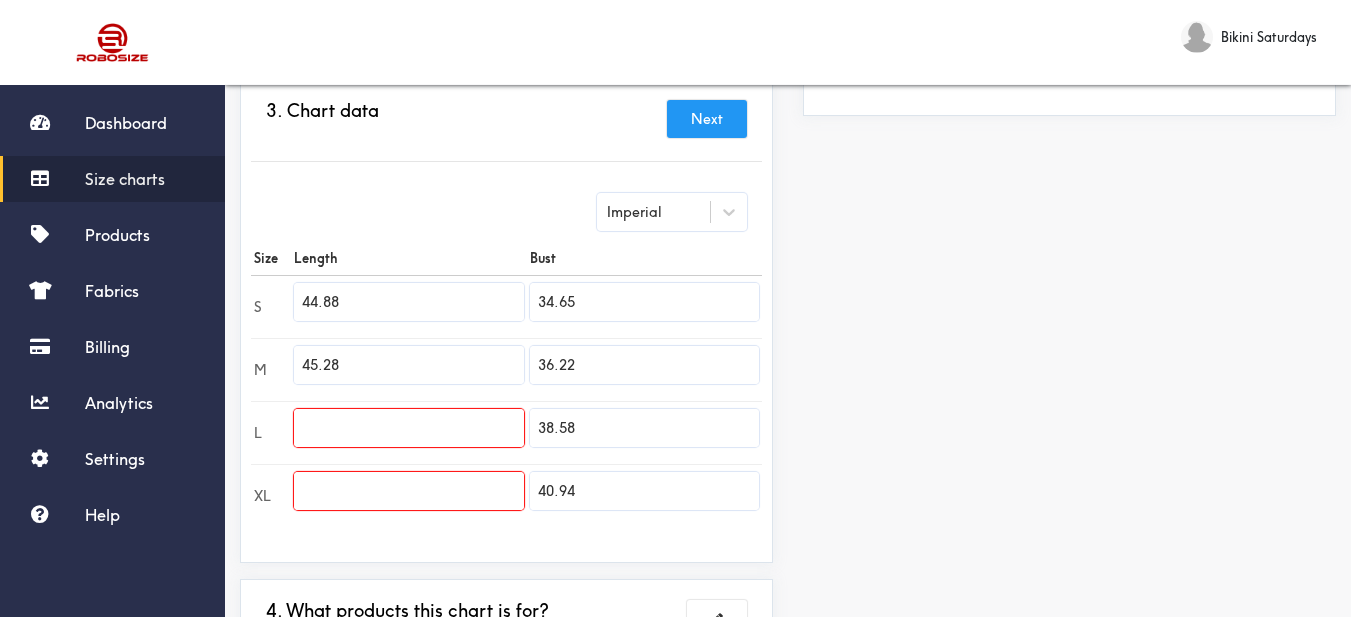 click at bounding box center (408, 428) 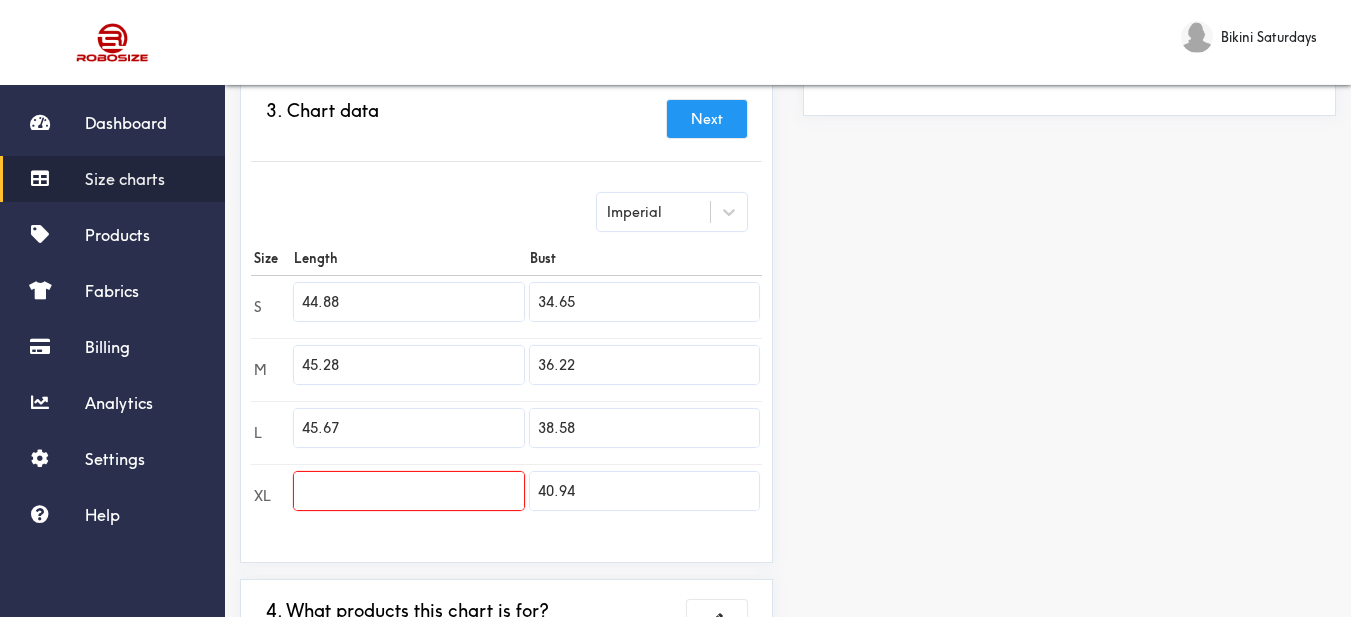 type on "45.67" 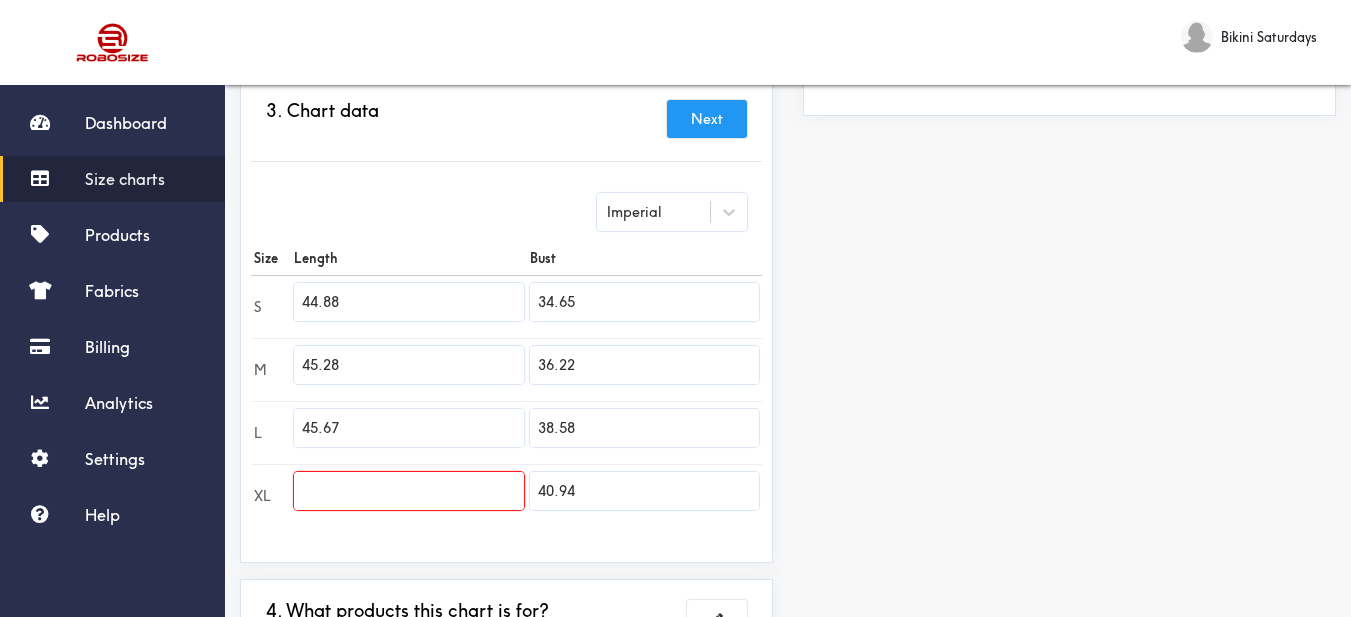 click at bounding box center [408, 495] 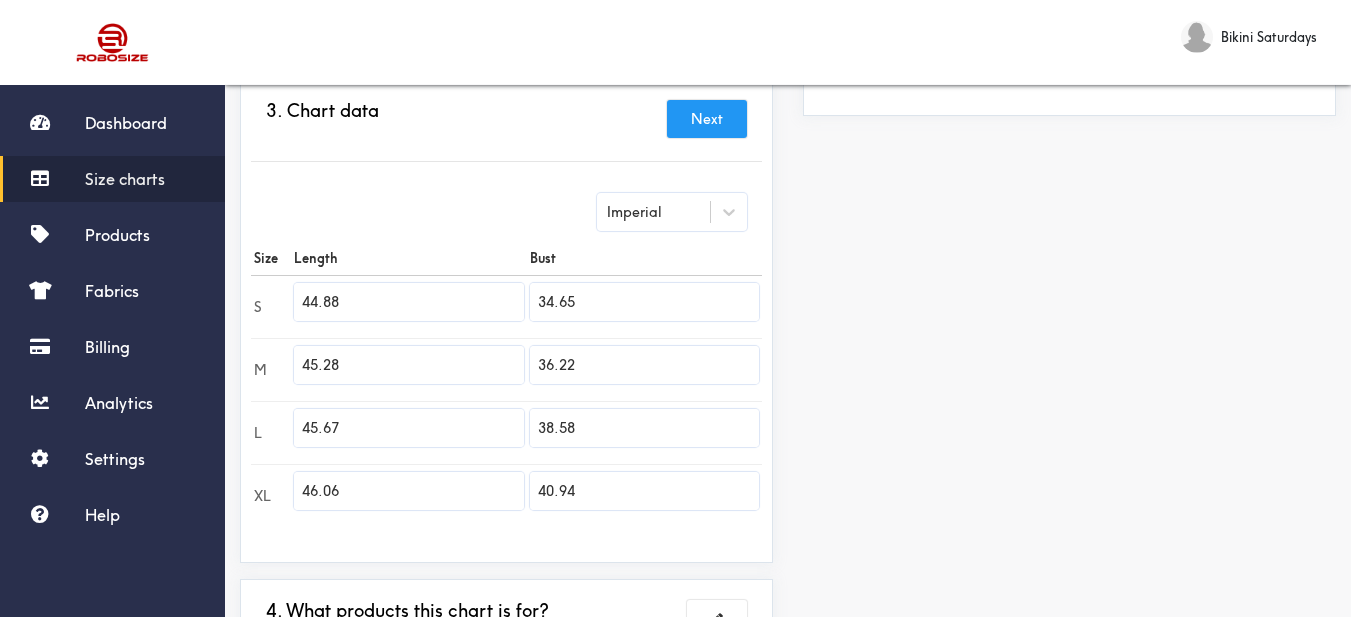 type on "46.06" 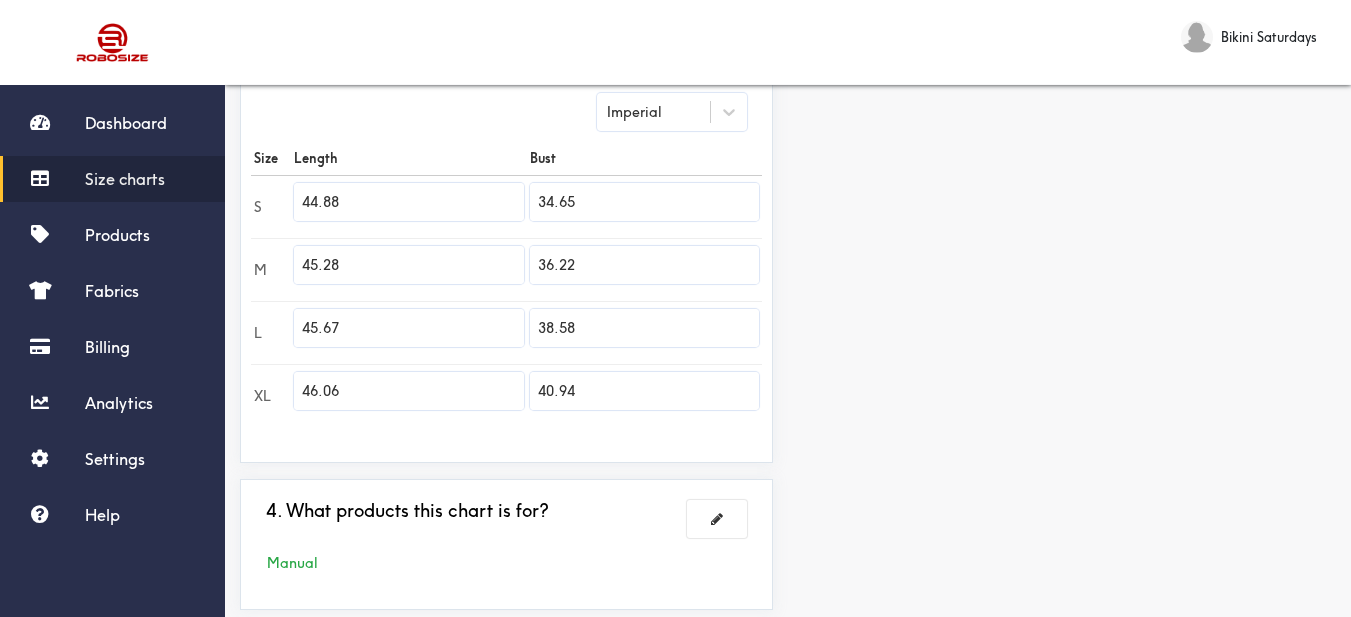scroll, scrollTop: 665, scrollLeft: 0, axis: vertical 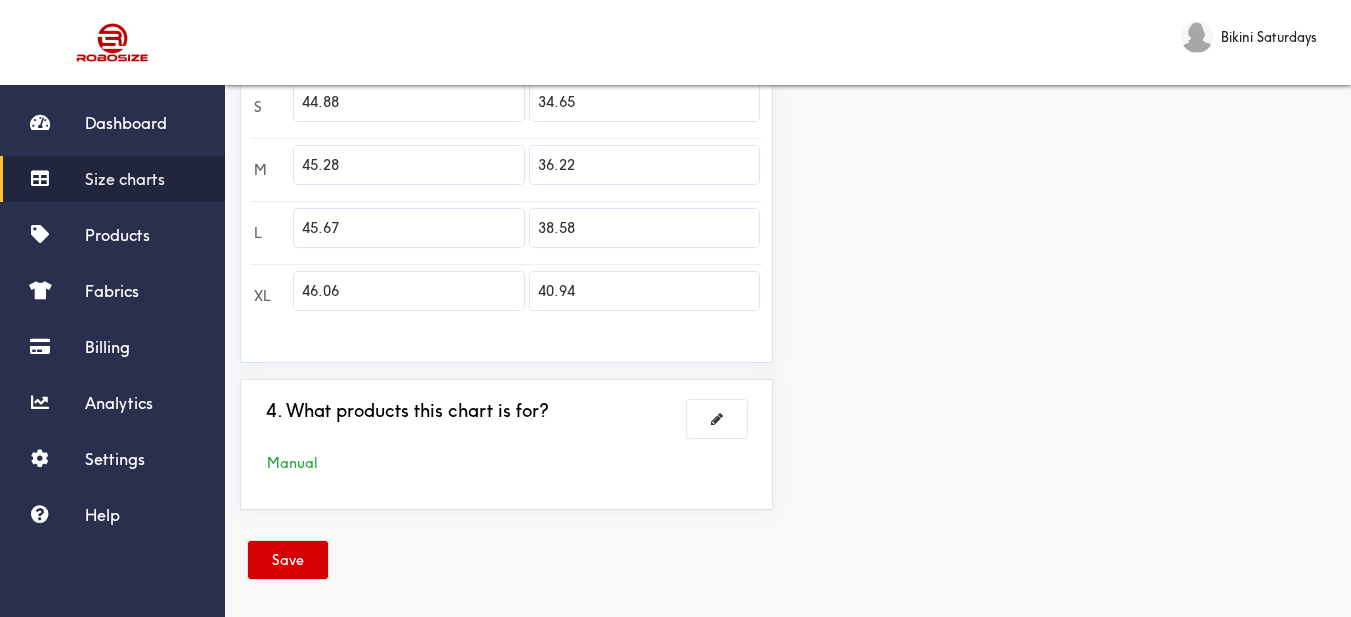 click on "Save" at bounding box center [288, 560] 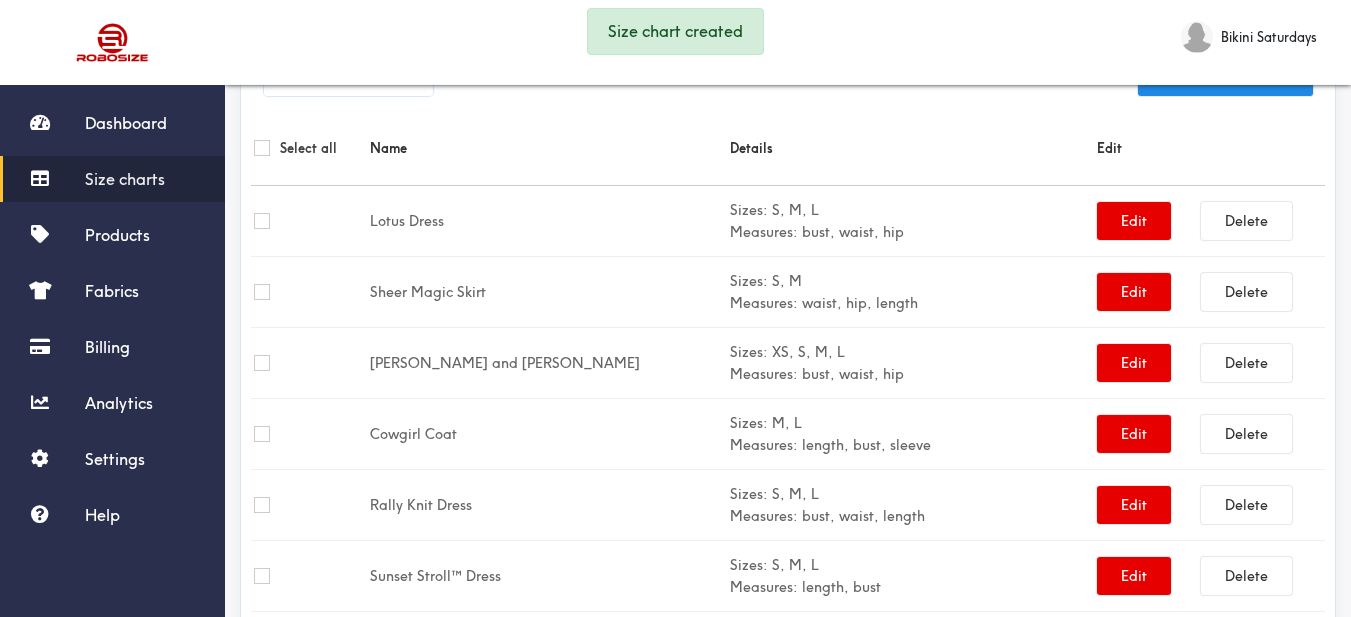 scroll, scrollTop: 665, scrollLeft: 0, axis: vertical 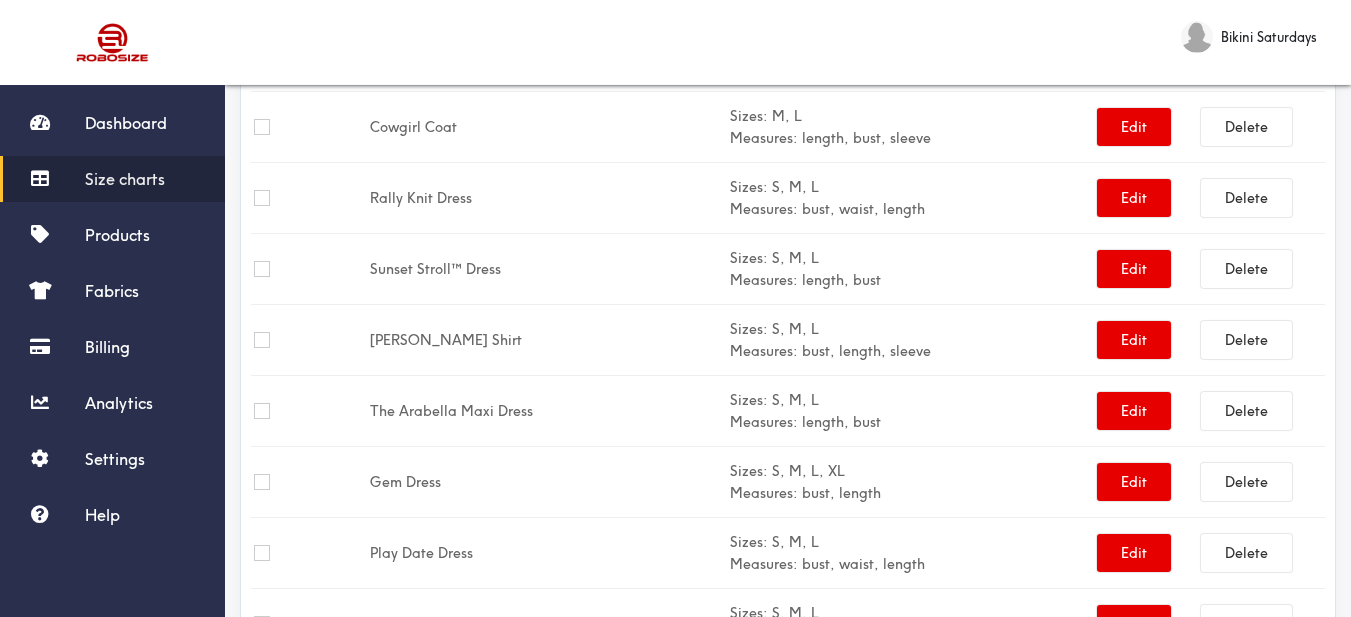 click on "Size charts" at bounding box center (125, 179) 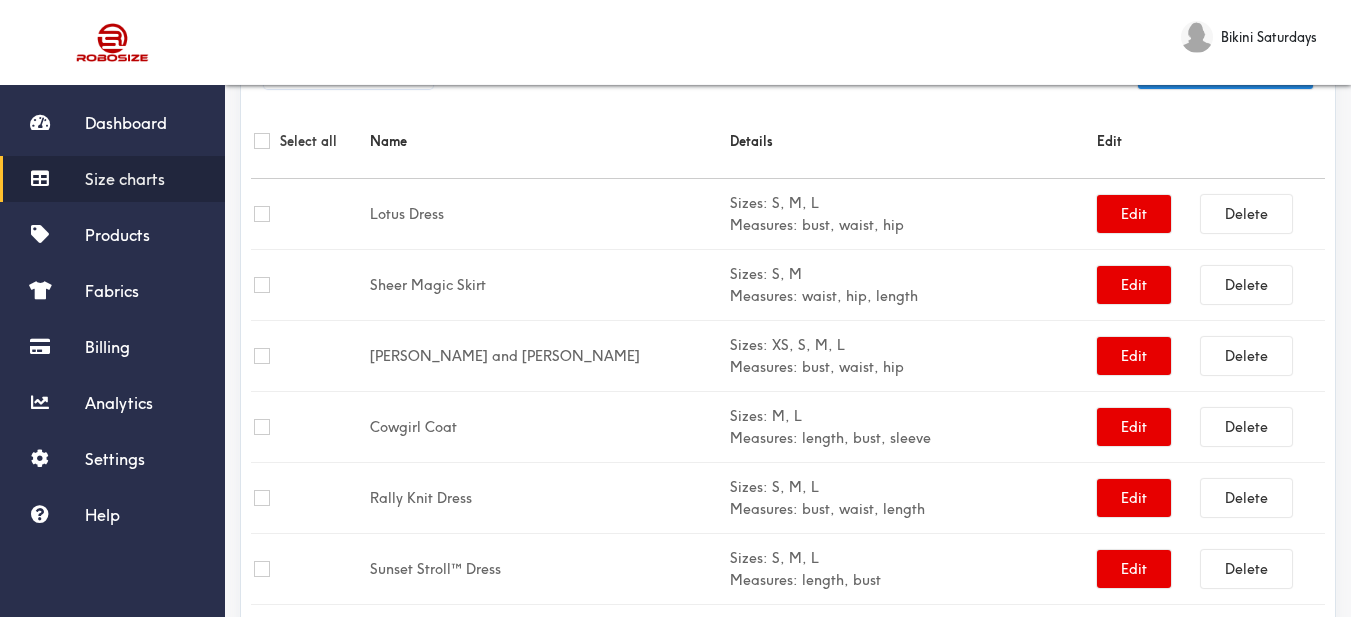 scroll, scrollTop: 0, scrollLeft: 0, axis: both 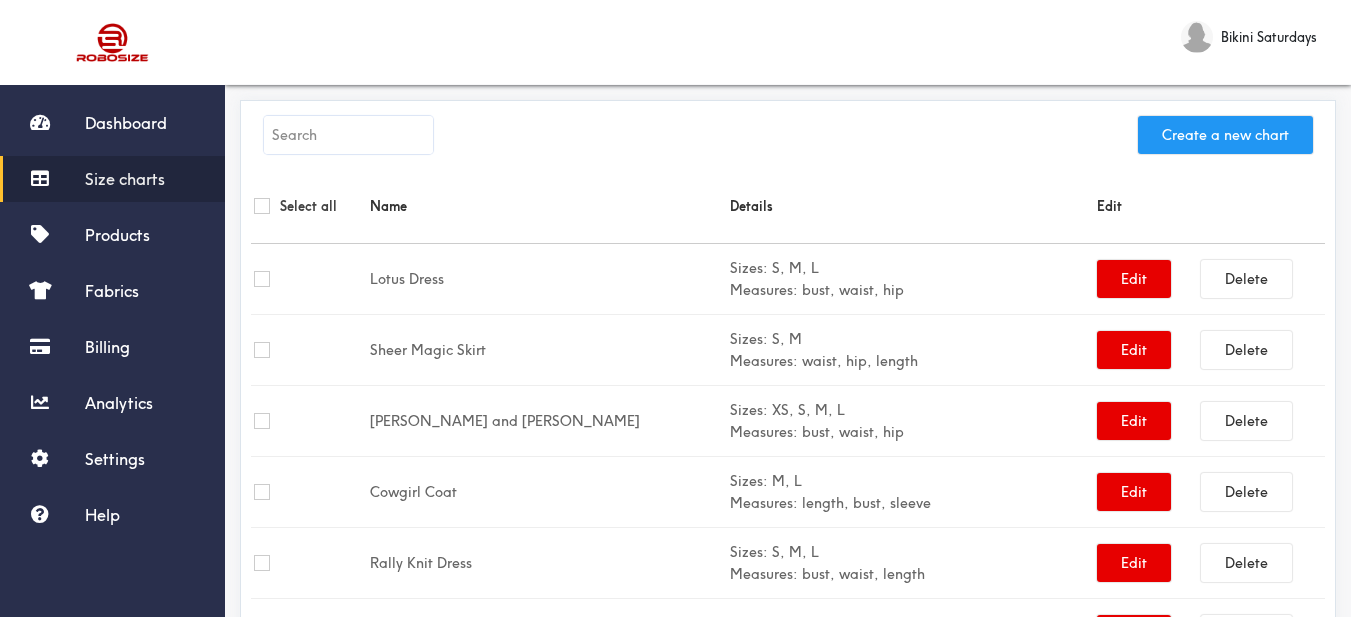 click on "Create a new chart" at bounding box center (1225, 135) 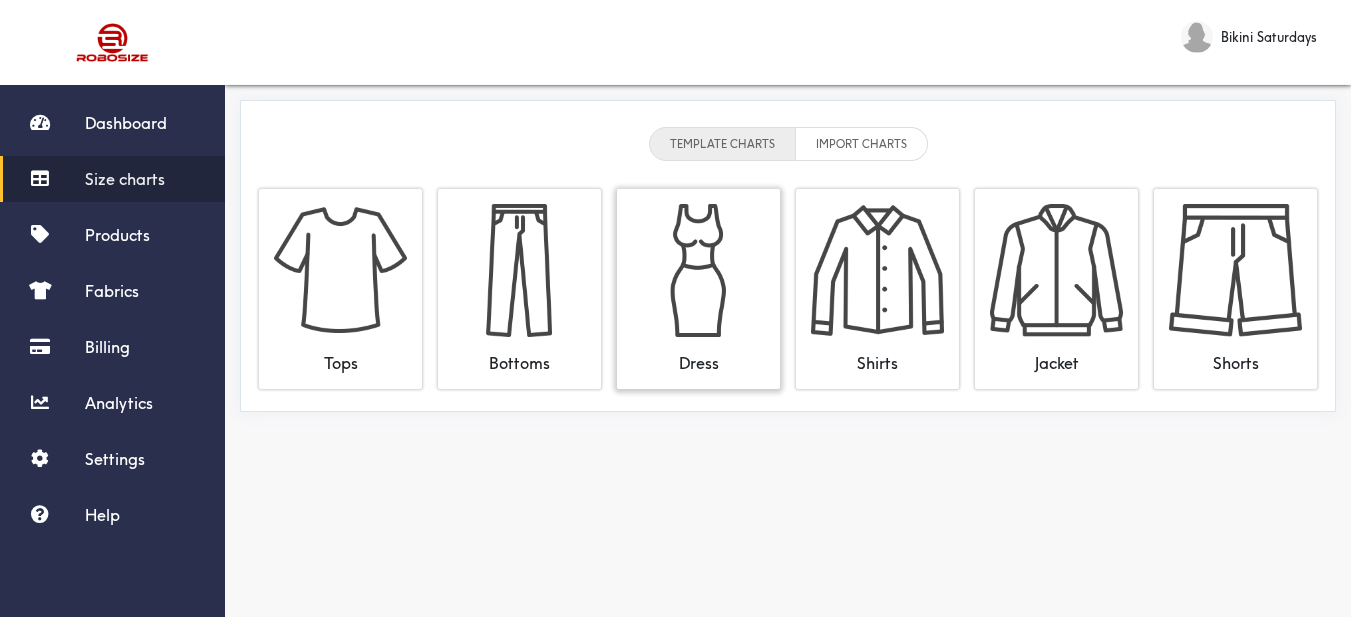 click at bounding box center (698, 270) 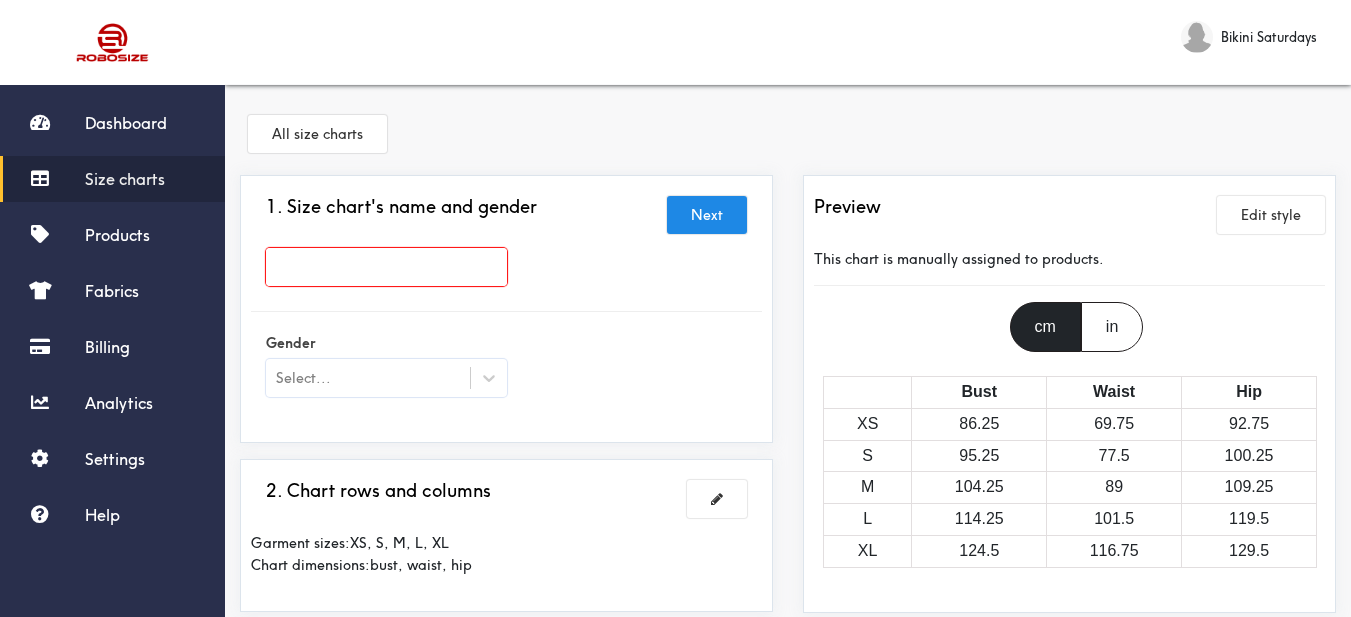 click at bounding box center (386, 267) 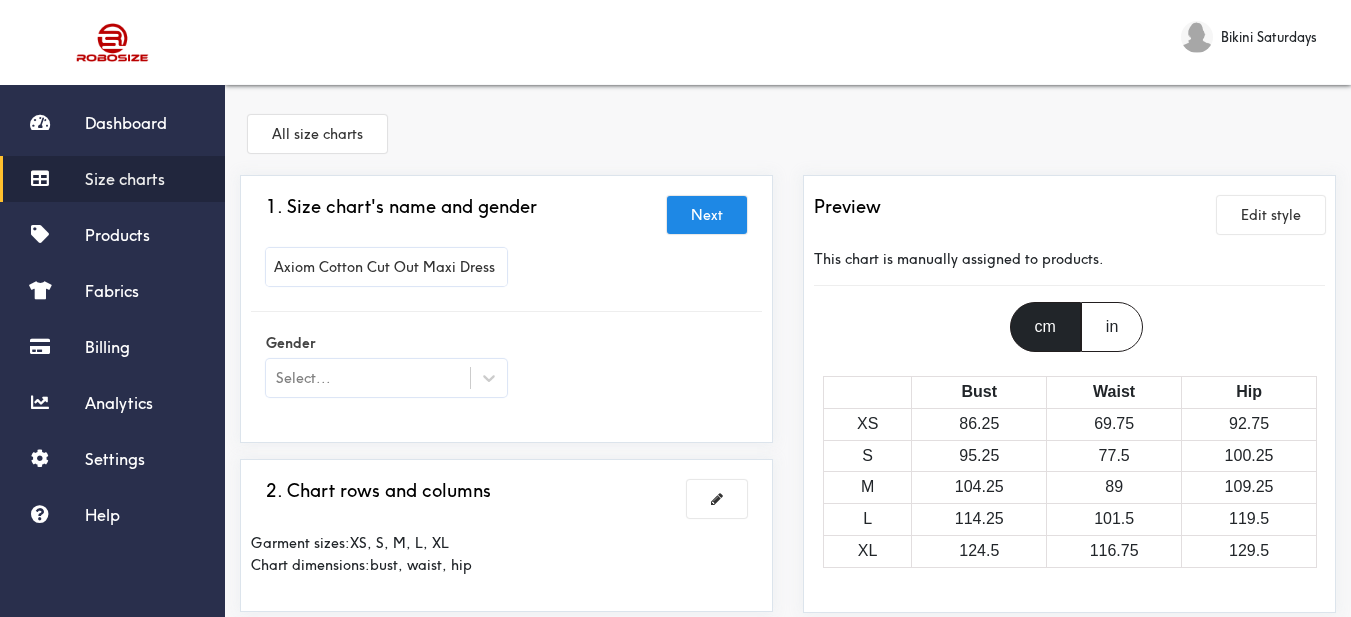 type on "Axiom Cotton Cut Out Maxi Dress" 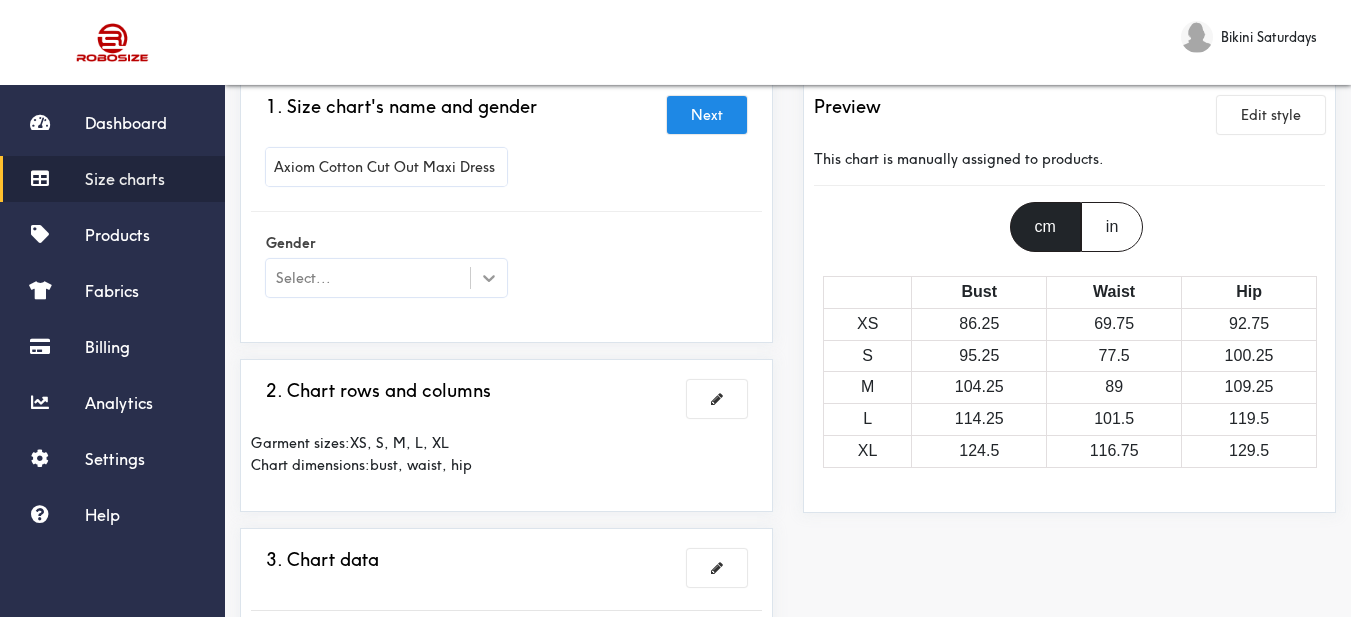 click 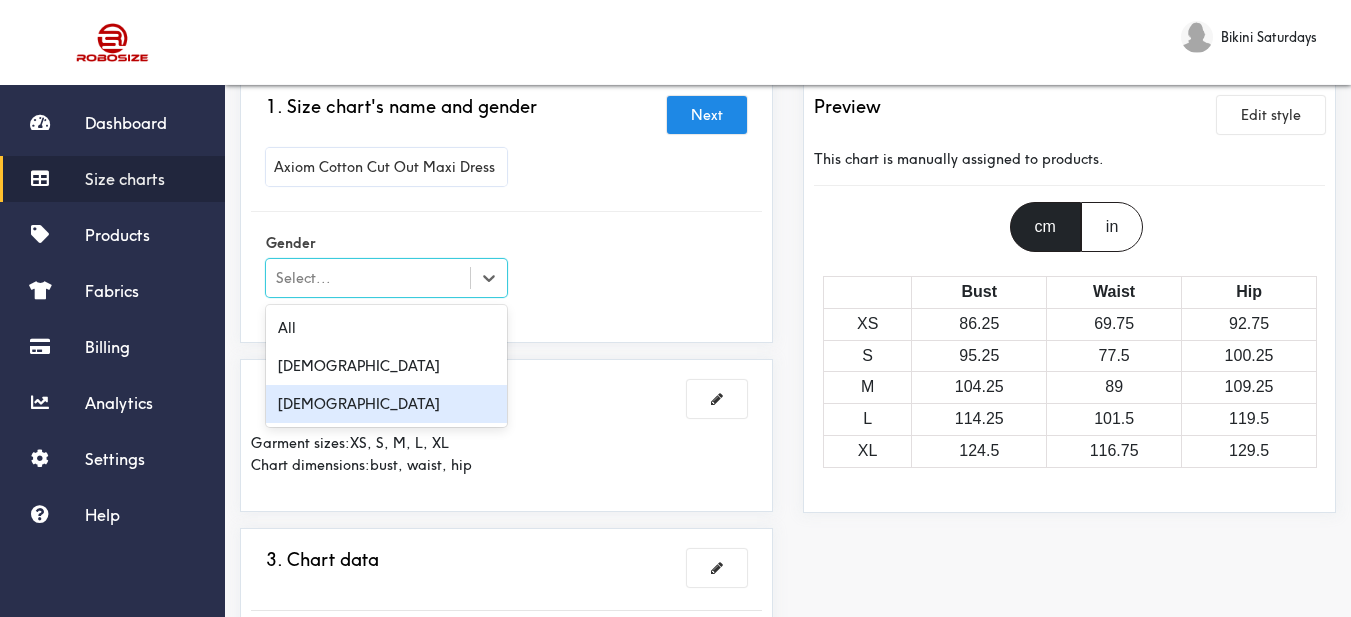 drag, startPoint x: 410, startPoint y: 386, endPoint x: 428, endPoint y: 389, distance: 18.248287 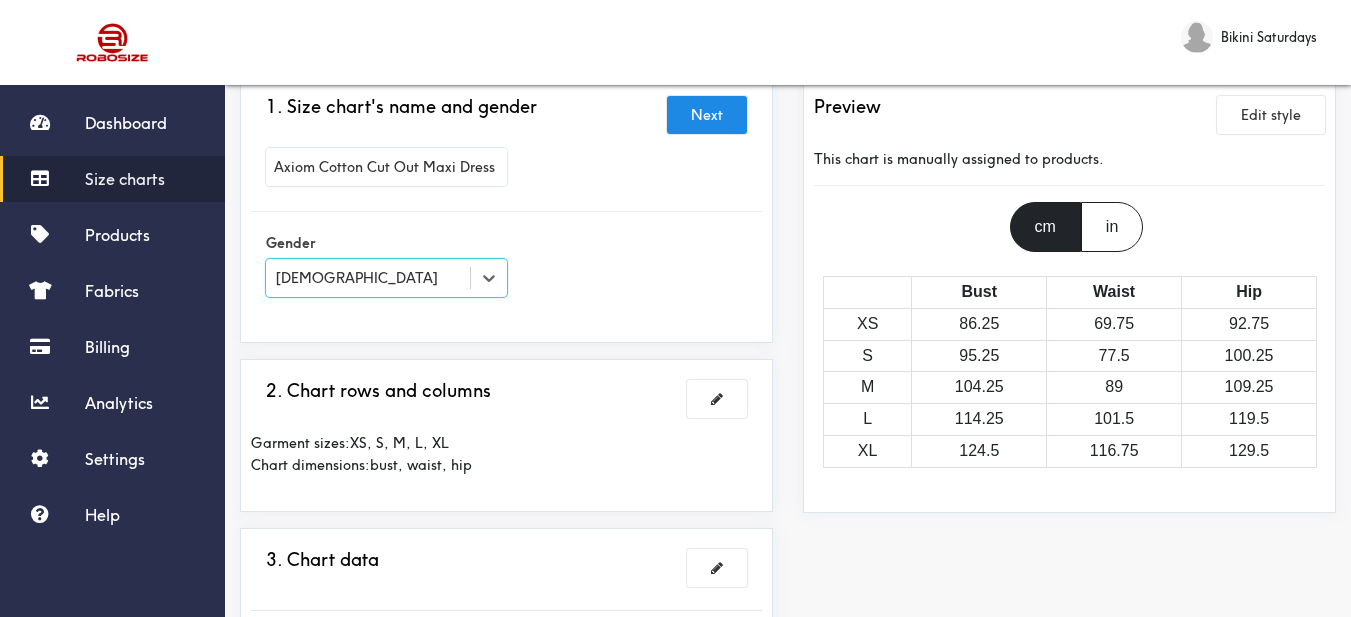 click on "1. Size chart's name and gender Next Axiom Cotton Cut Out Maxi Dress Gender option [DEMOGRAPHIC_DATA], selected.   Select is focused , press Down to open the menu,  [DEMOGRAPHIC_DATA] 2. Chart rows and columns Garment sizes:  XS, S, M, L, XL Chart dimensions:  bust, waist, hip 3. Chart data Imperial Size Bust Waist Hip XS 34 27.5 36.5 S 37.5 30.5 39.5 M 41 35 43 L 45 40 47 XL 49 46 51 4. What products this chart is for? Manual" at bounding box center (506, 591) 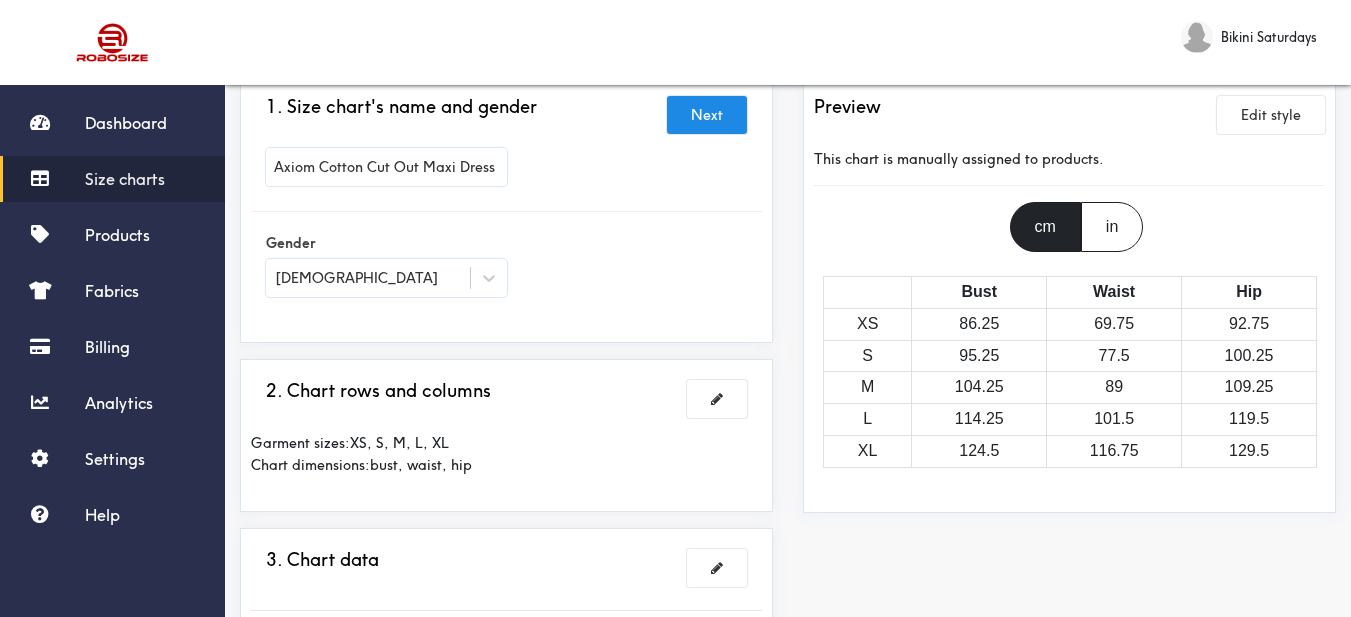 scroll, scrollTop: 200, scrollLeft: 0, axis: vertical 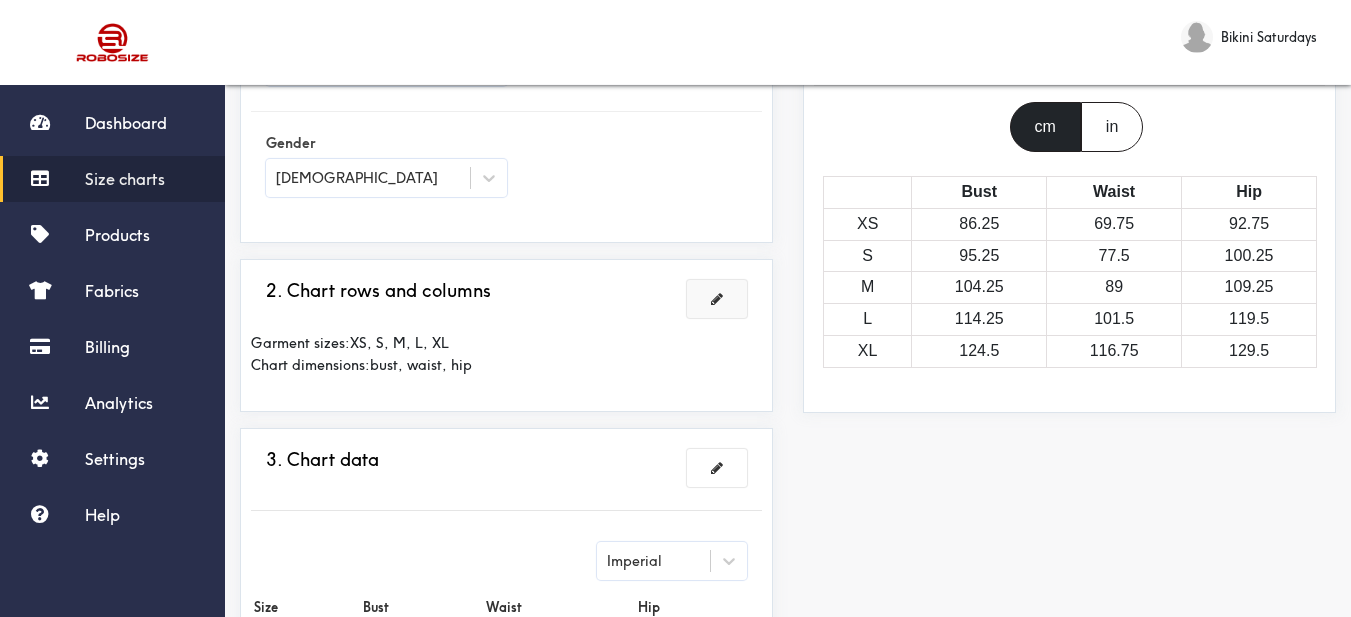 click at bounding box center [717, 299] 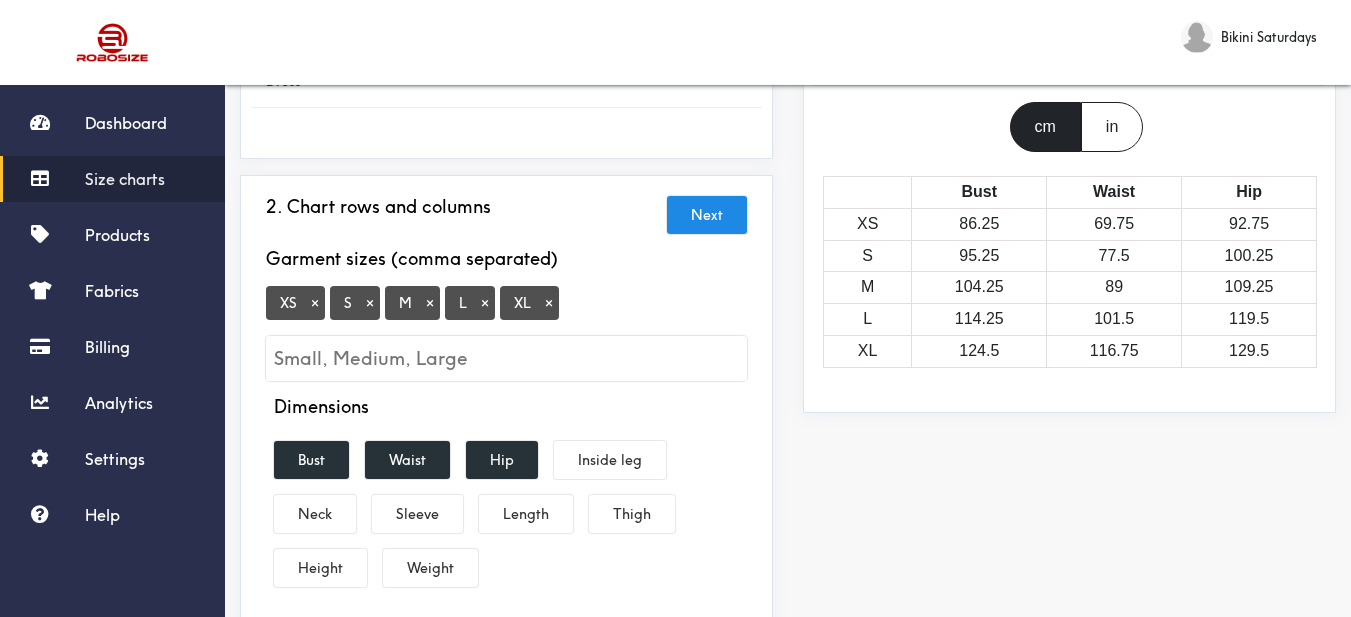 scroll, scrollTop: 0, scrollLeft: 0, axis: both 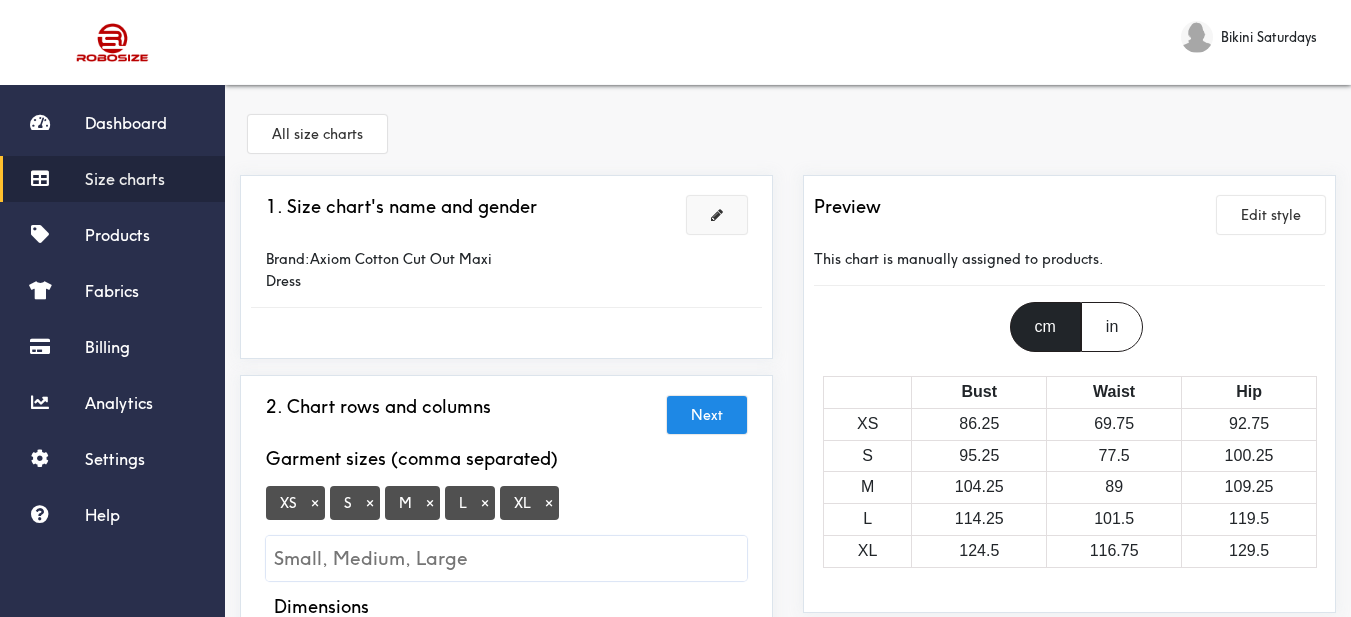 click at bounding box center (717, 215) 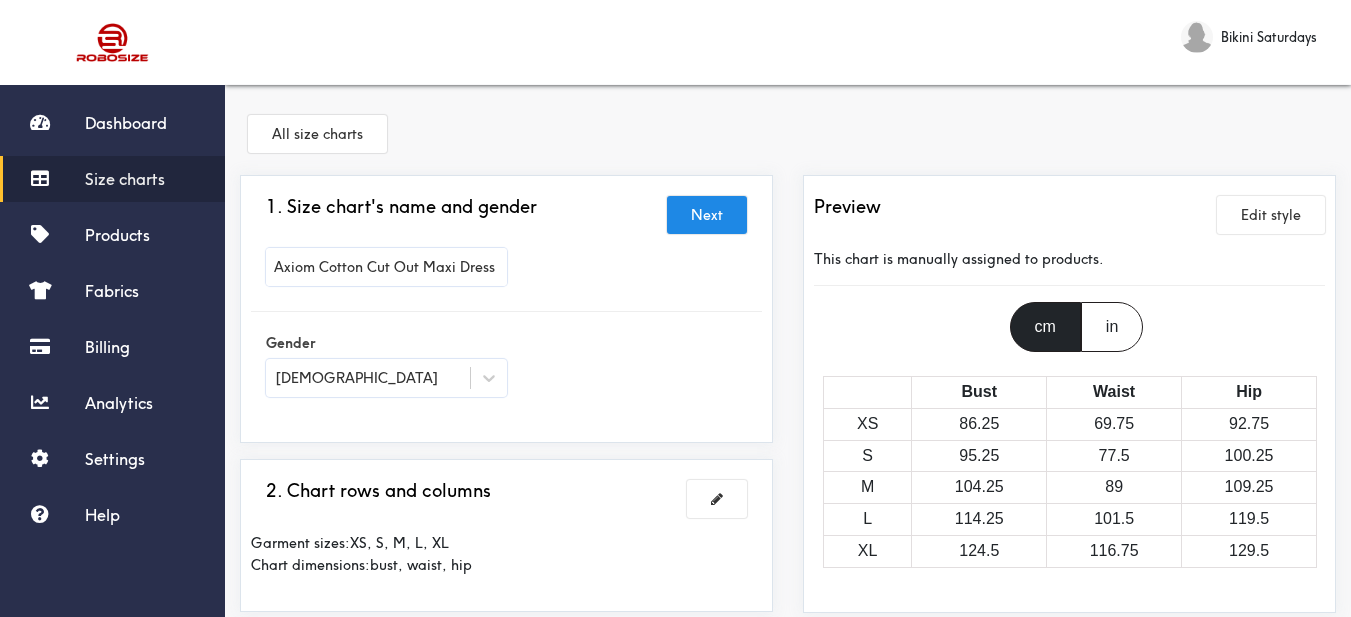 click on "Axiom Cotton Cut Out Maxi Dress" at bounding box center [386, 267] 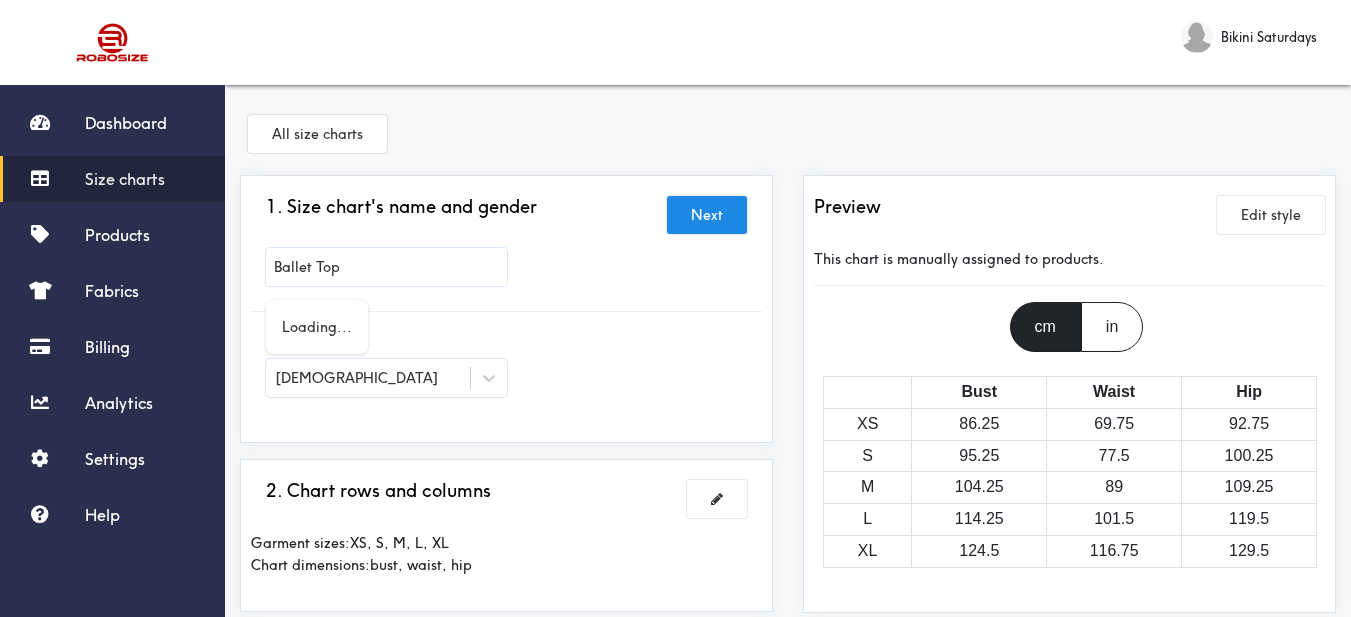 scroll, scrollTop: 200, scrollLeft: 0, axis: vertical 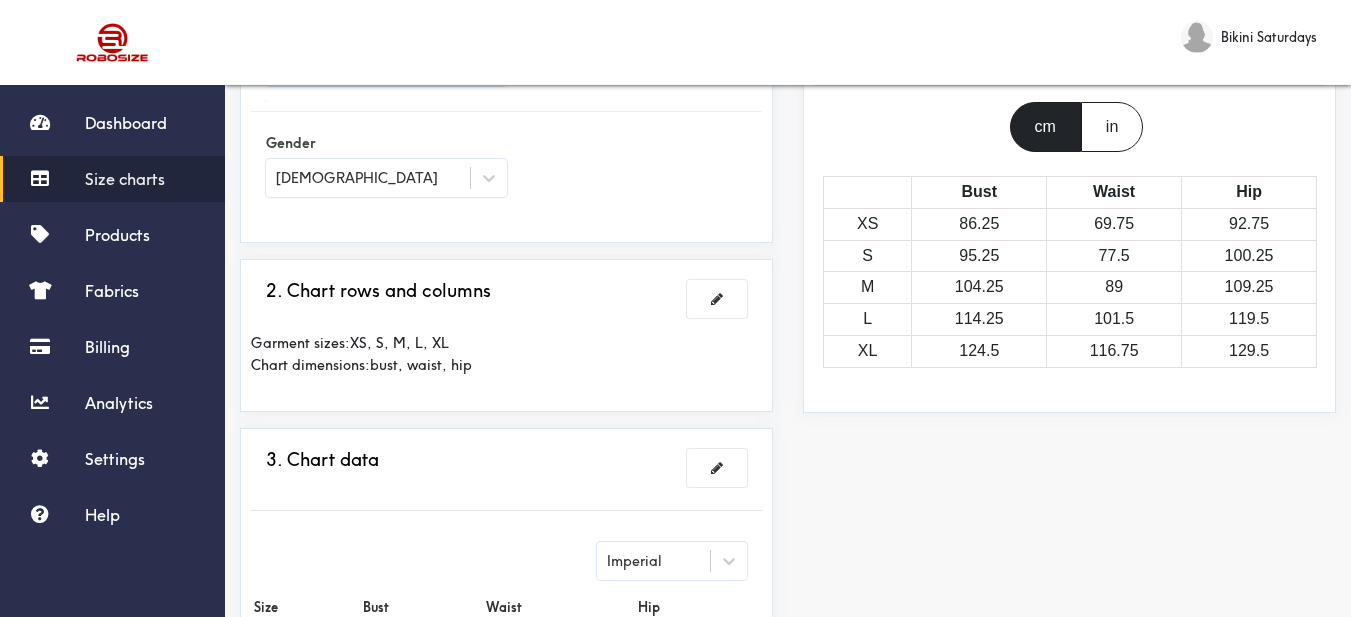 type on "Ballet Top" 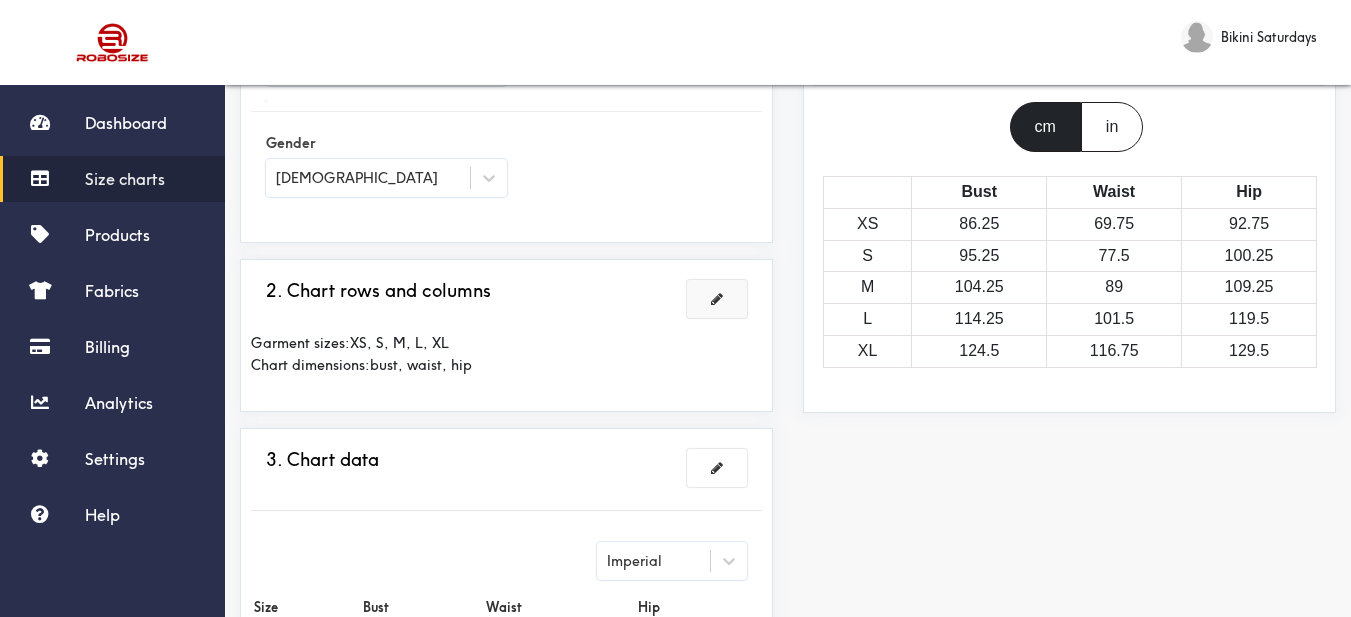 click at bounding box center [675, 308] 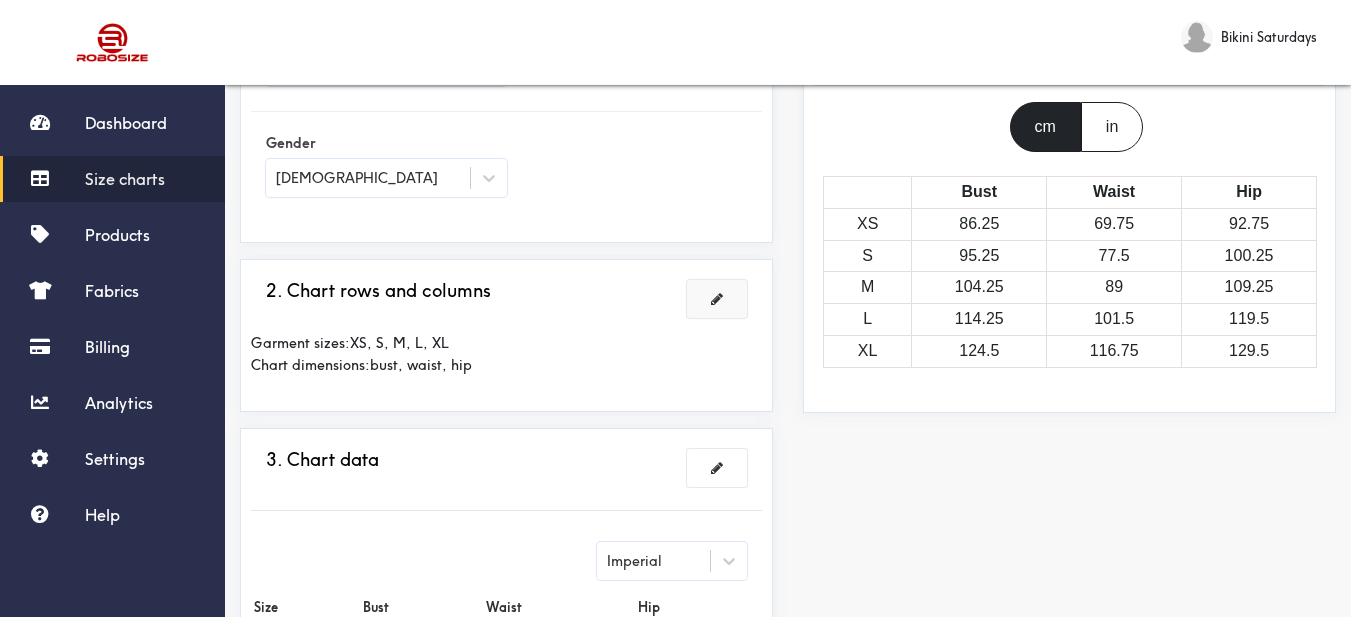 click at bounding box center (717, 299) 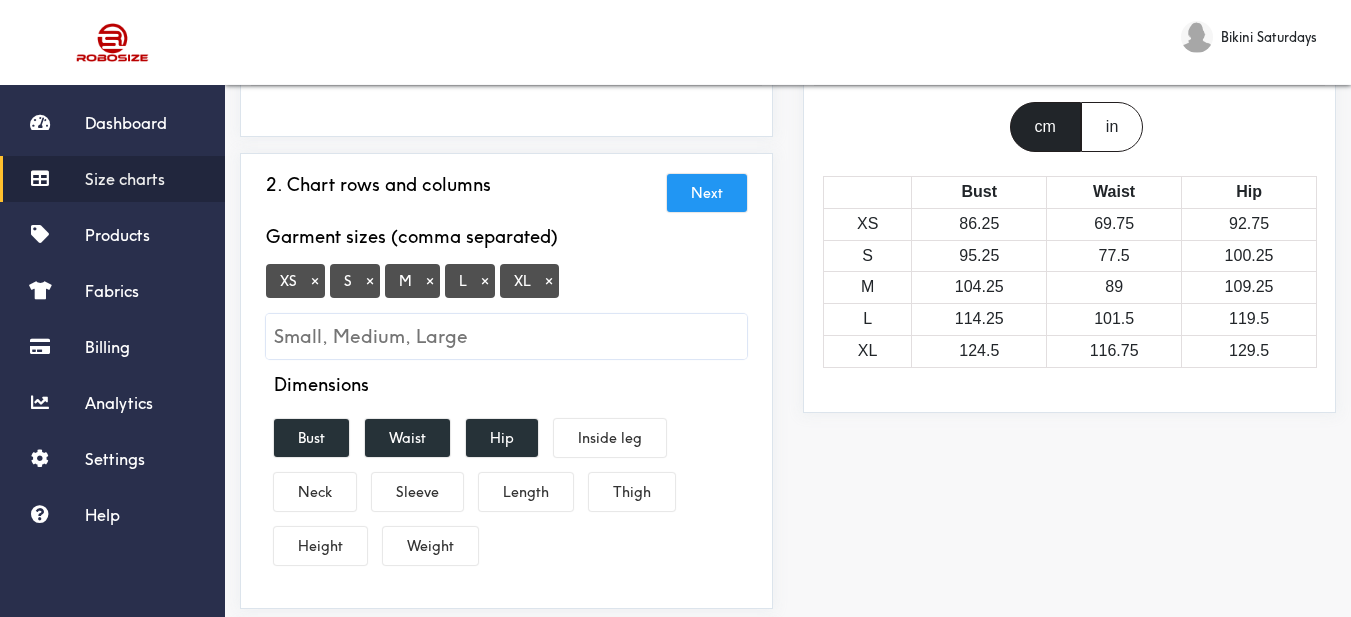 click on "×" at bounding box center (315, 281) 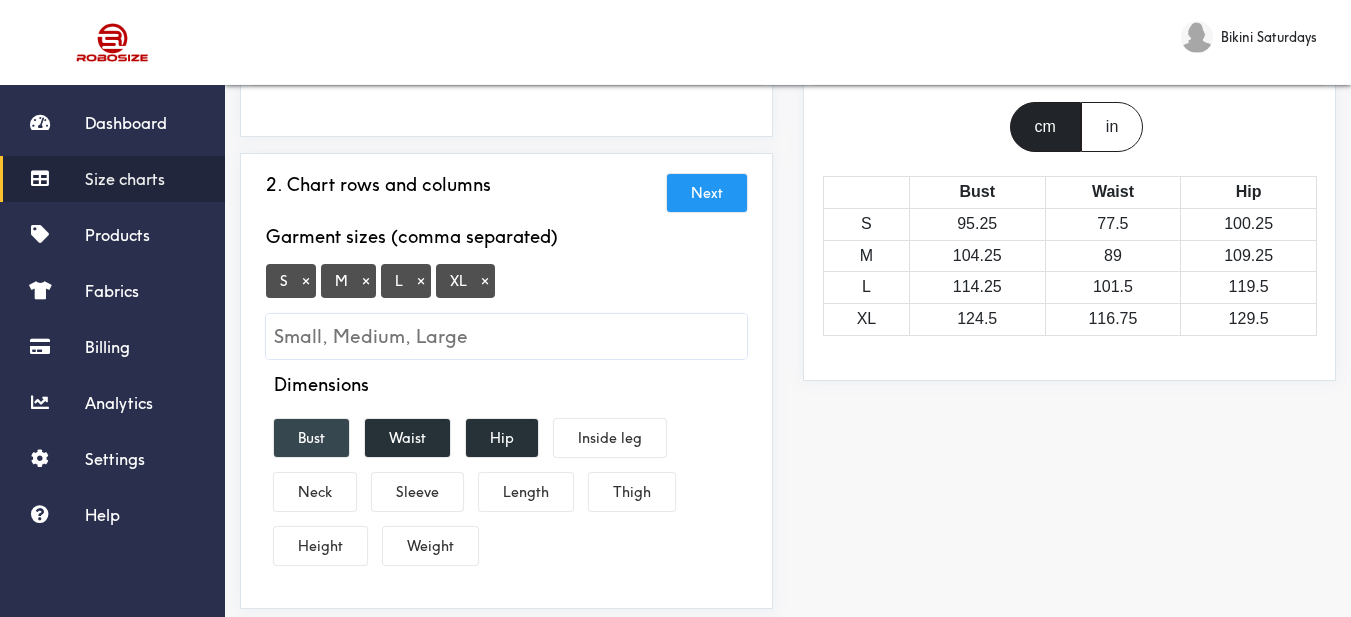drag, startPoint x: 323, startPoint y: 433, endPoint x: 389, endPoint y: 443, distance: 66.75328 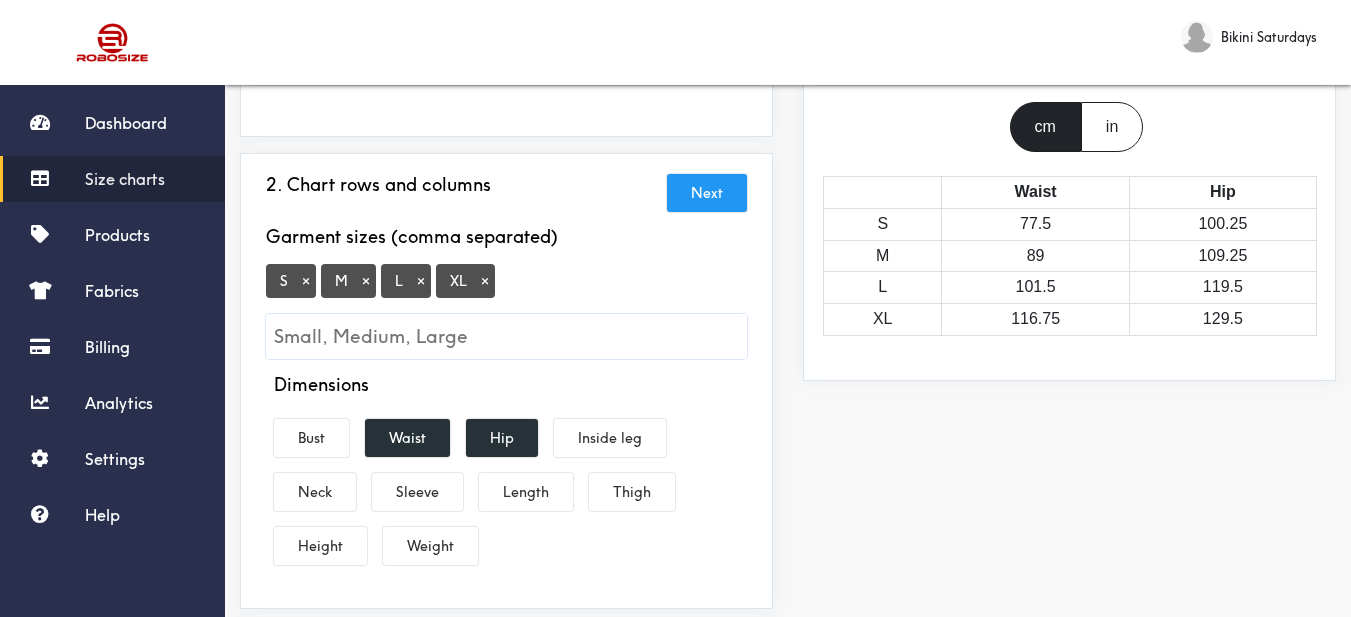 drag, startPoint x: 402, startPoint y: 443, endPoint x: 453, endPoint y: 441, distance: 51.0392 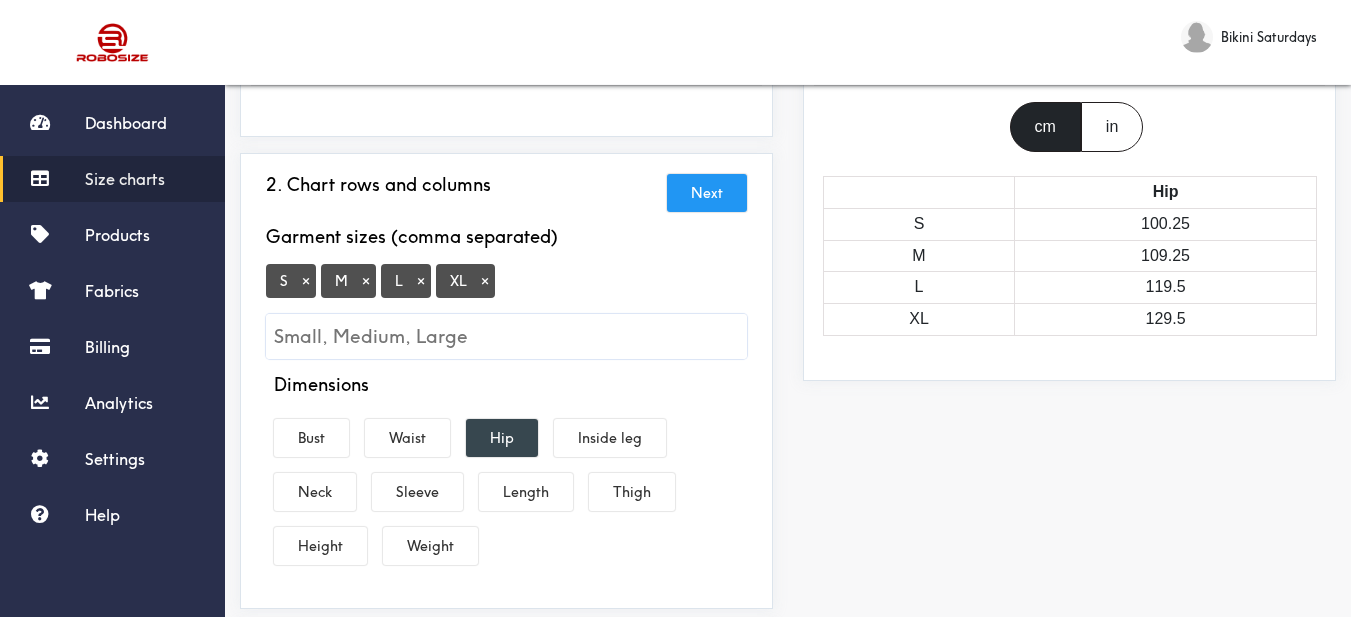 click on "Hip" at bounding box center (502, 438) 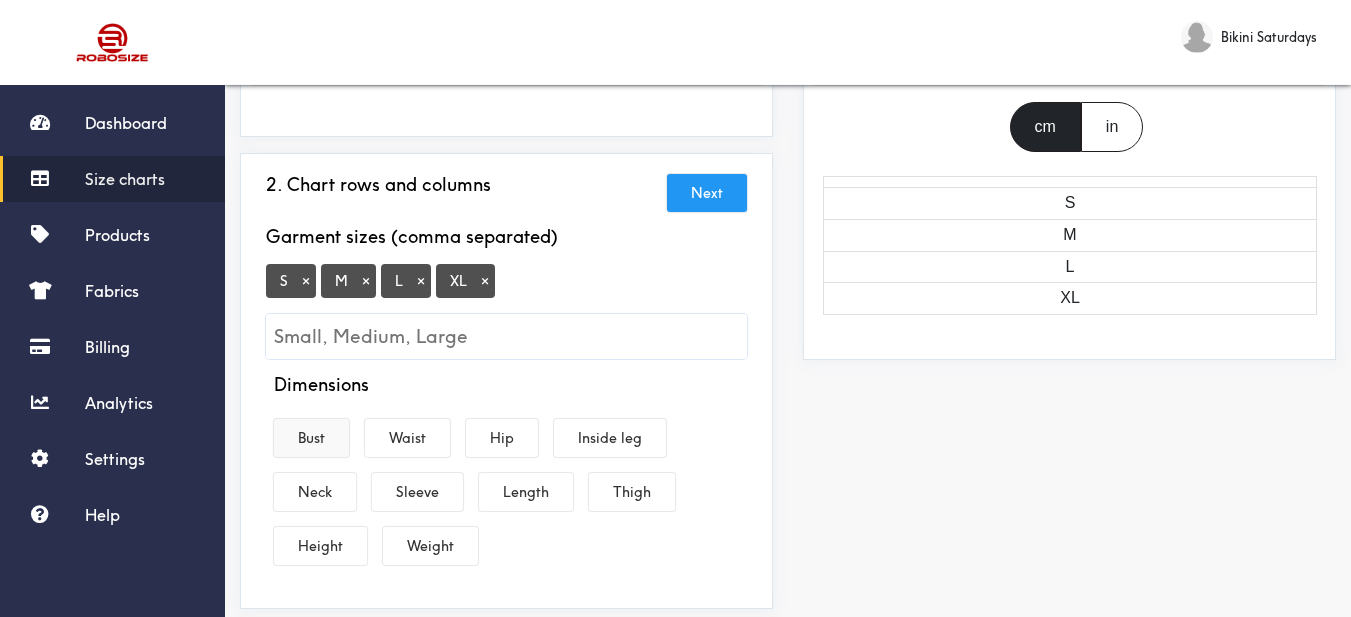 click on "Bust" at bounding box center [311, 438] 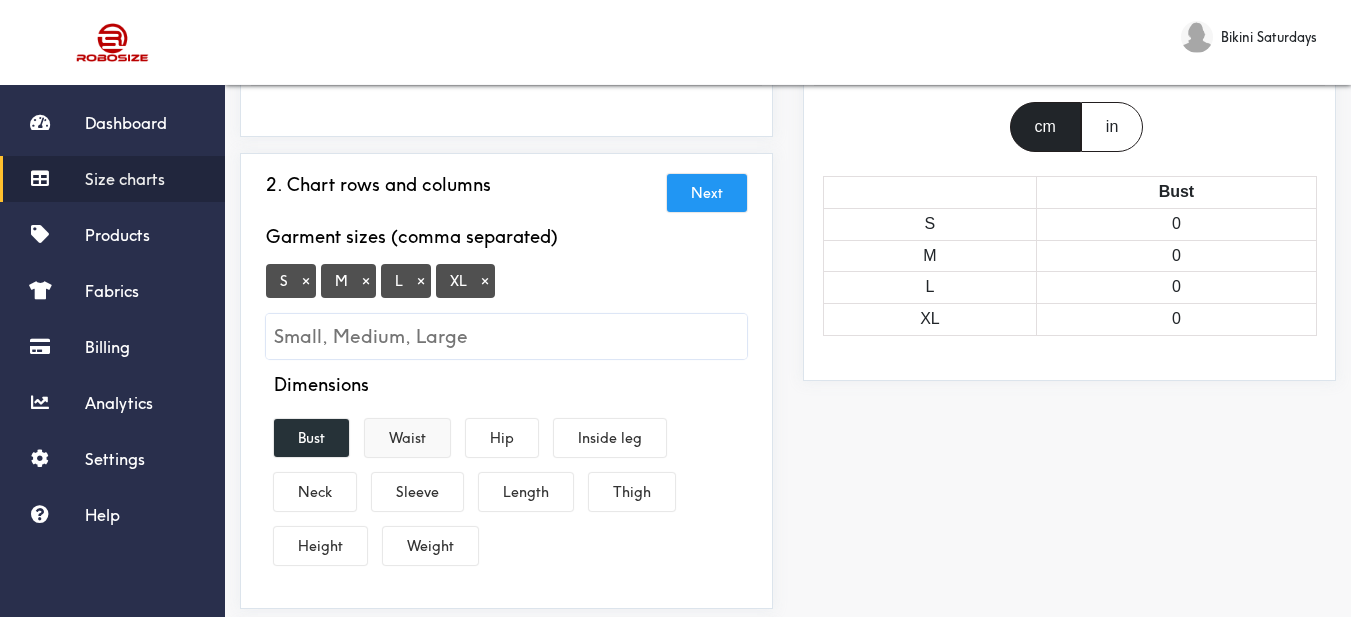 click on "Waist" at bounding box center (407, 438) 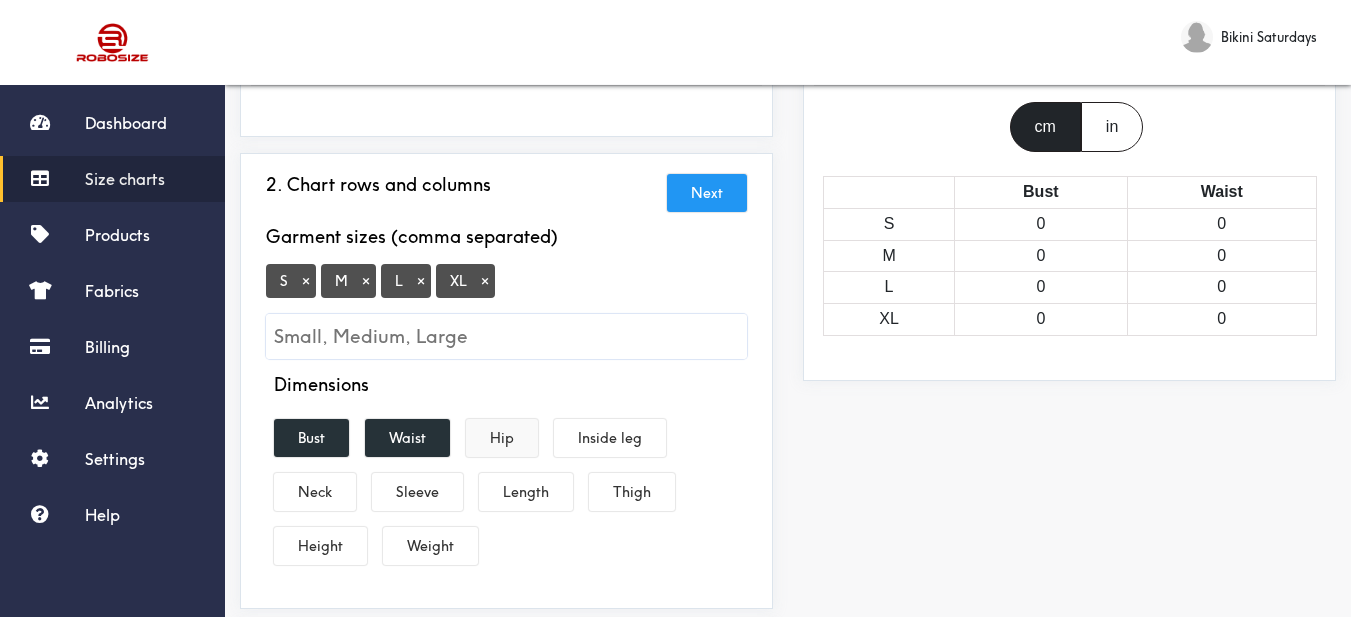 click on "Hip" at bounding box center [502, 438] 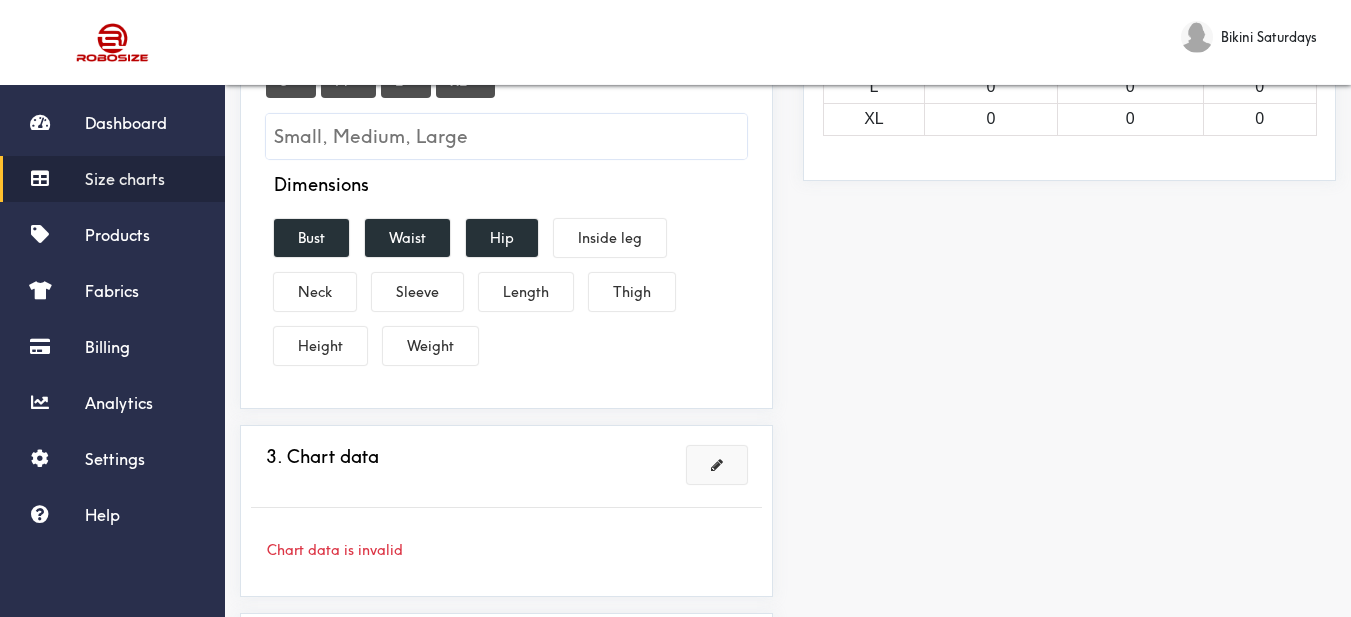 click at bounding box center [717, 465] 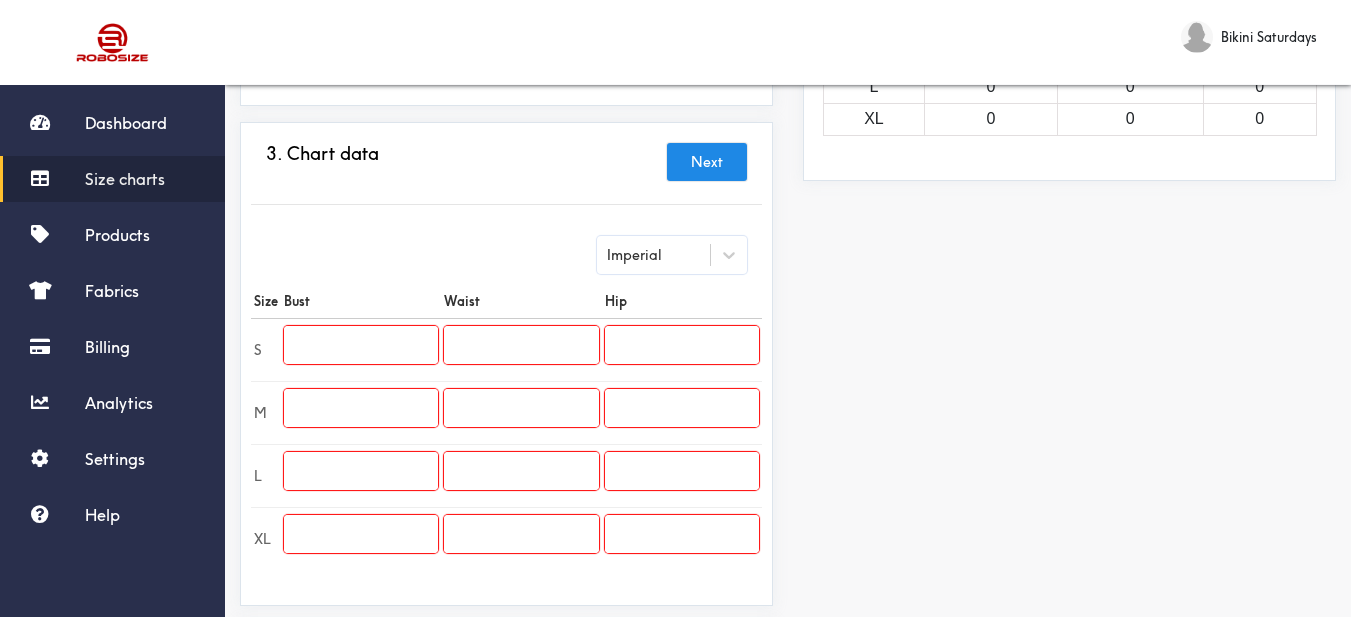scroll, scrollTop: 500, scrollLeft: 0, axis: vertical 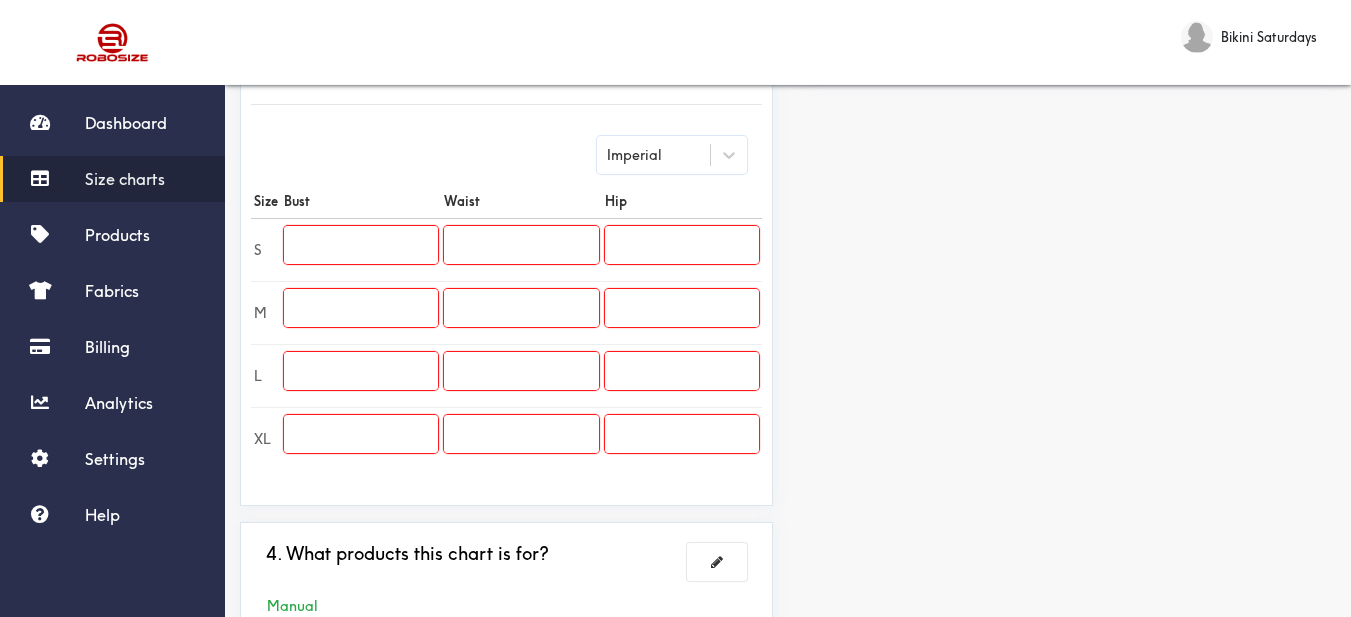 click at bounding box center [361, 245] 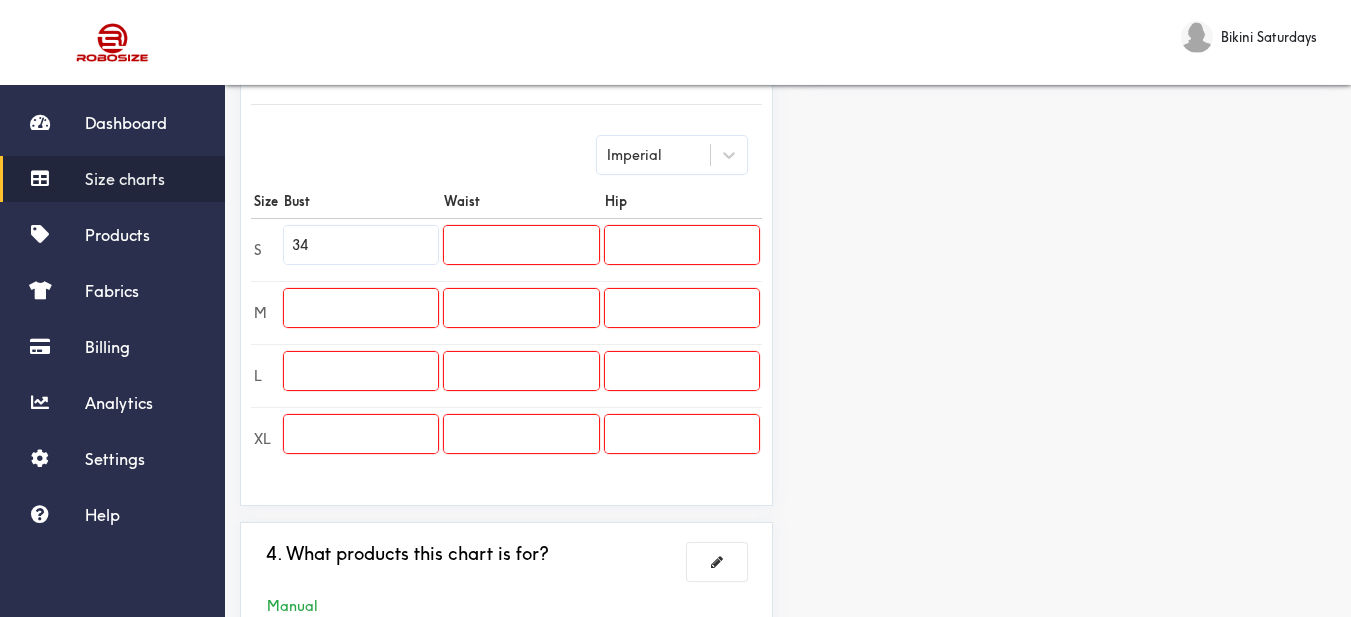 type on "34" 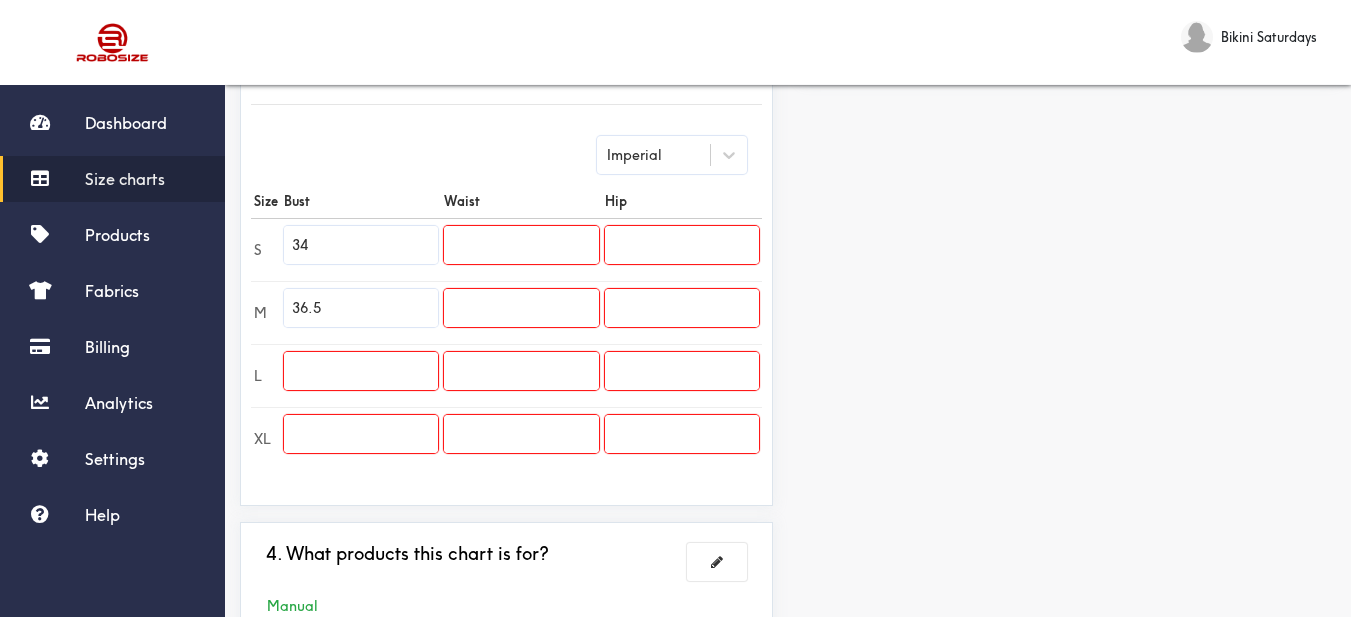 type on "36.5" 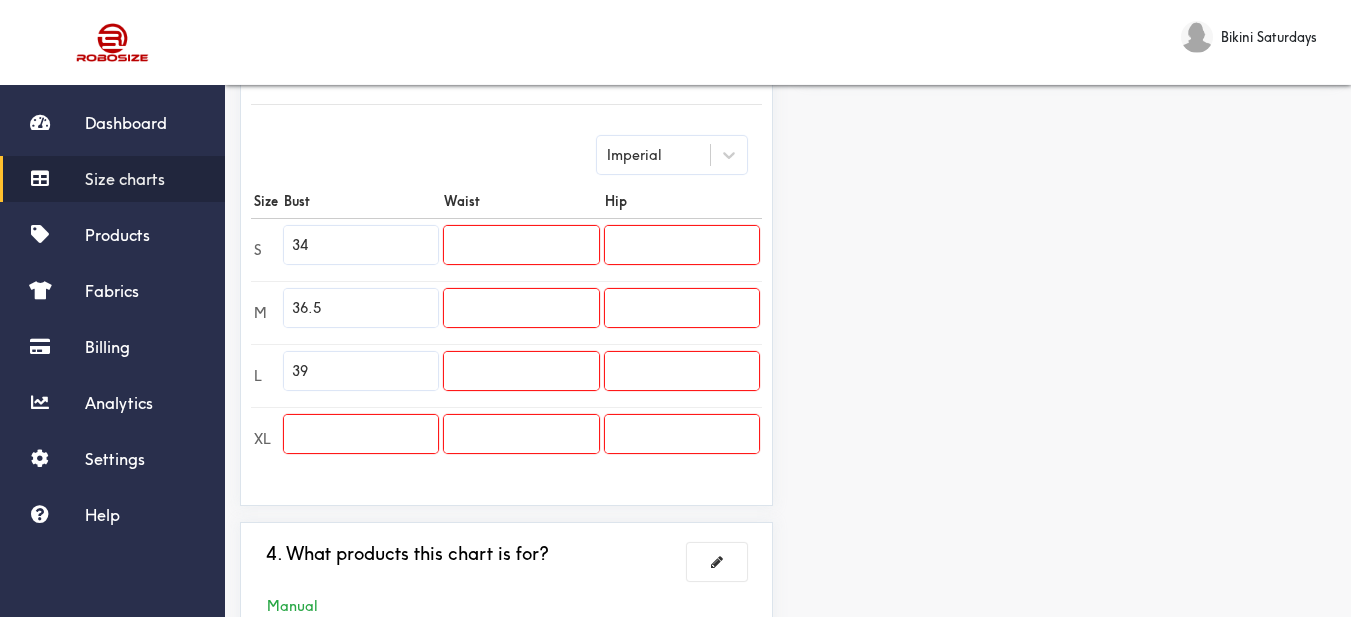 type on "39" 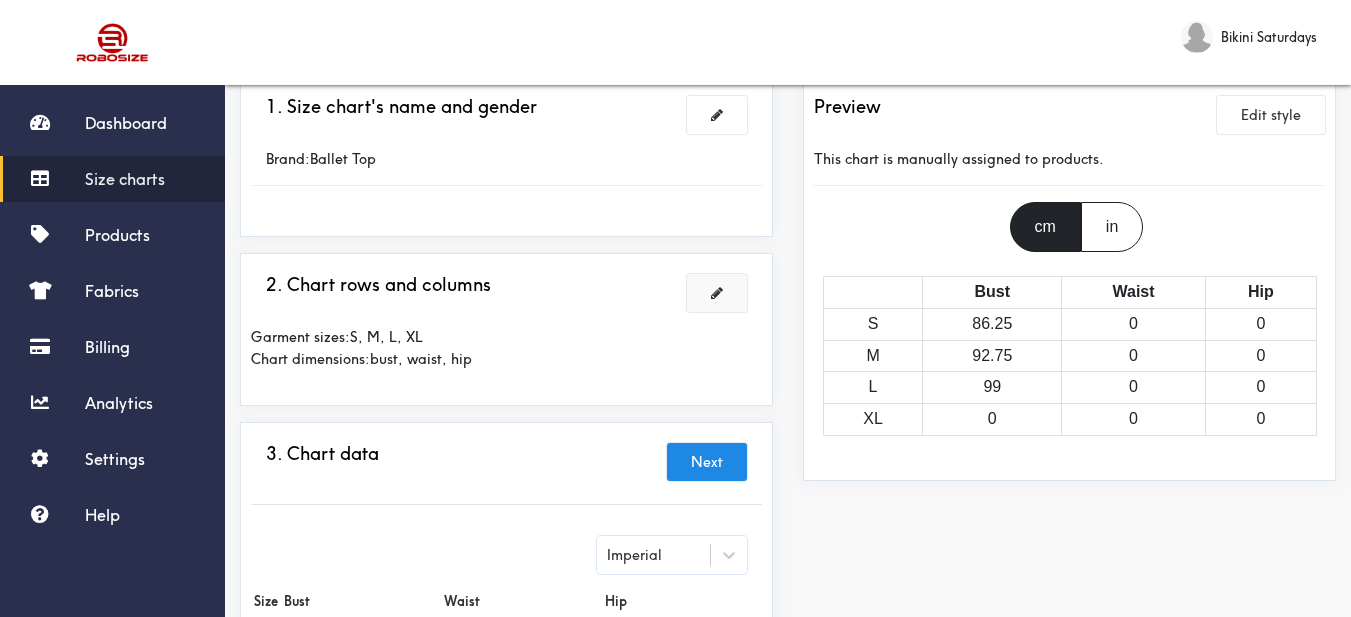 scroll, scrollTop: 0, scrollLeft: 0, axis: both 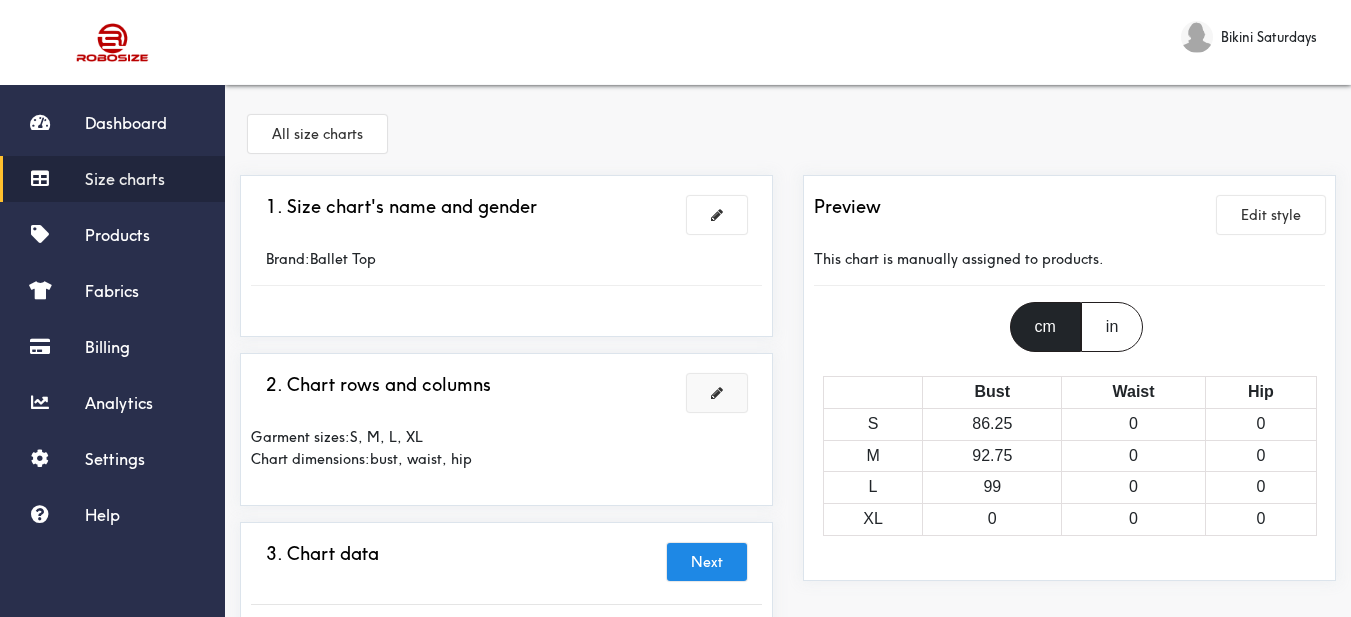 click at bounding box center (717, 393) 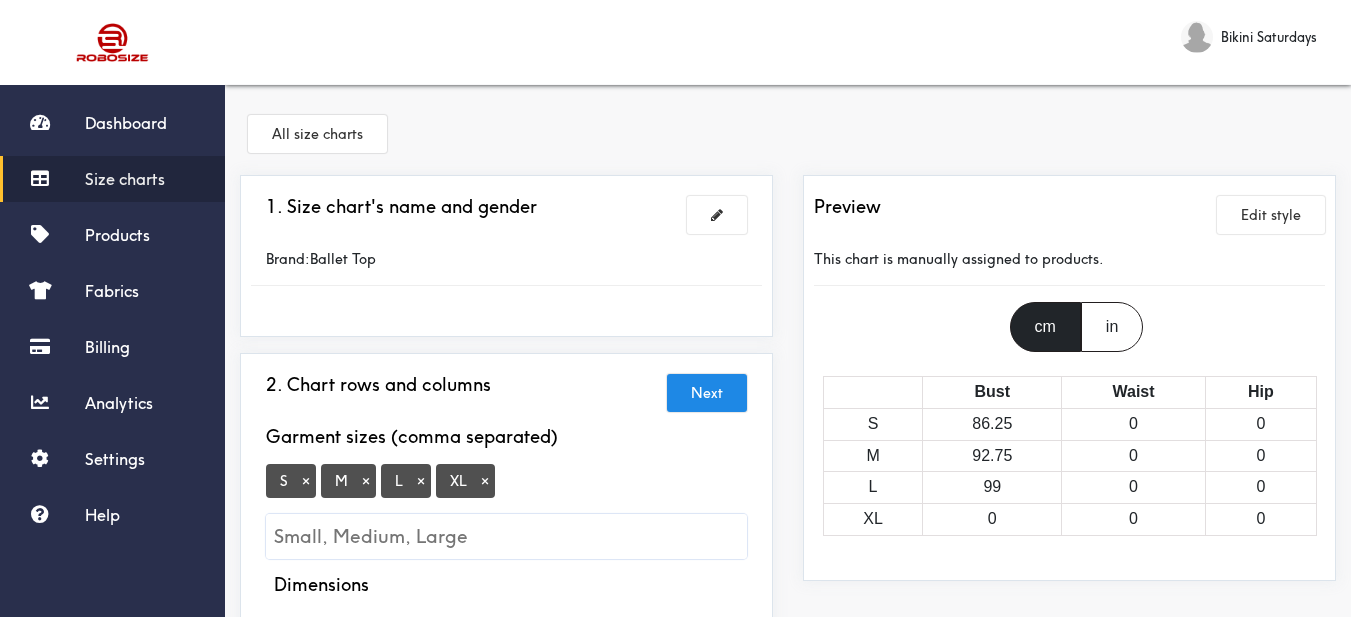 click on "×" at bounding box center [485, 481] 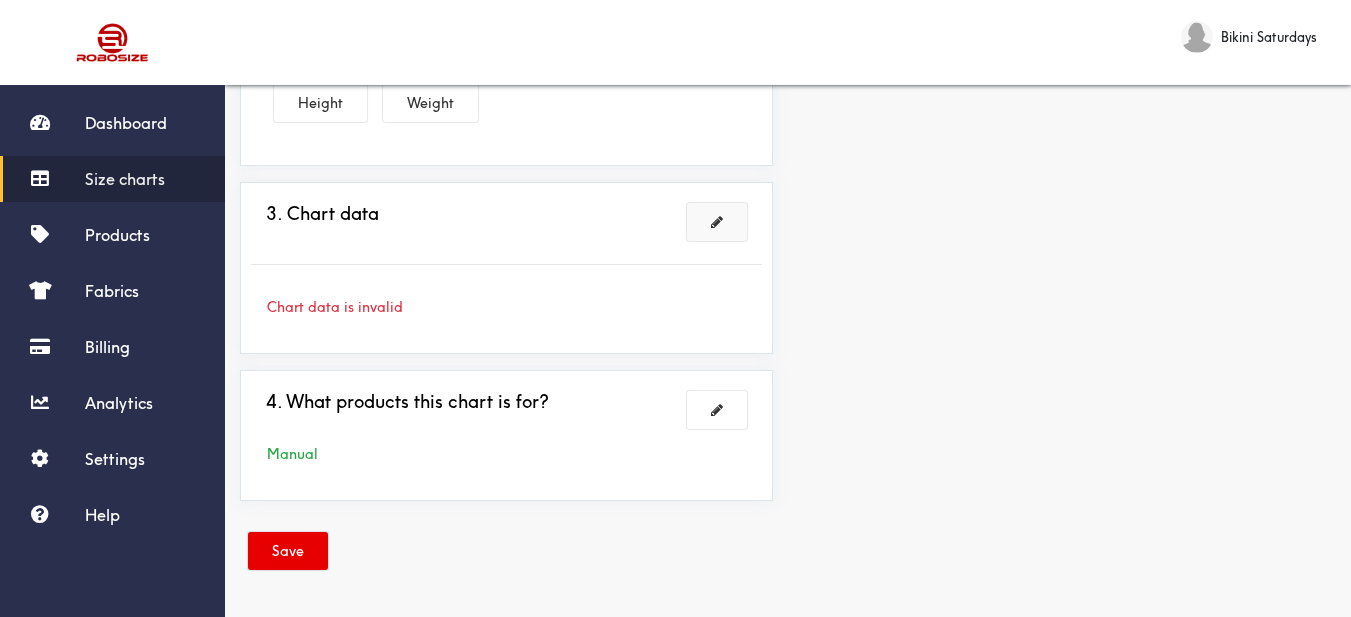 click at bounding box center (717, 222) 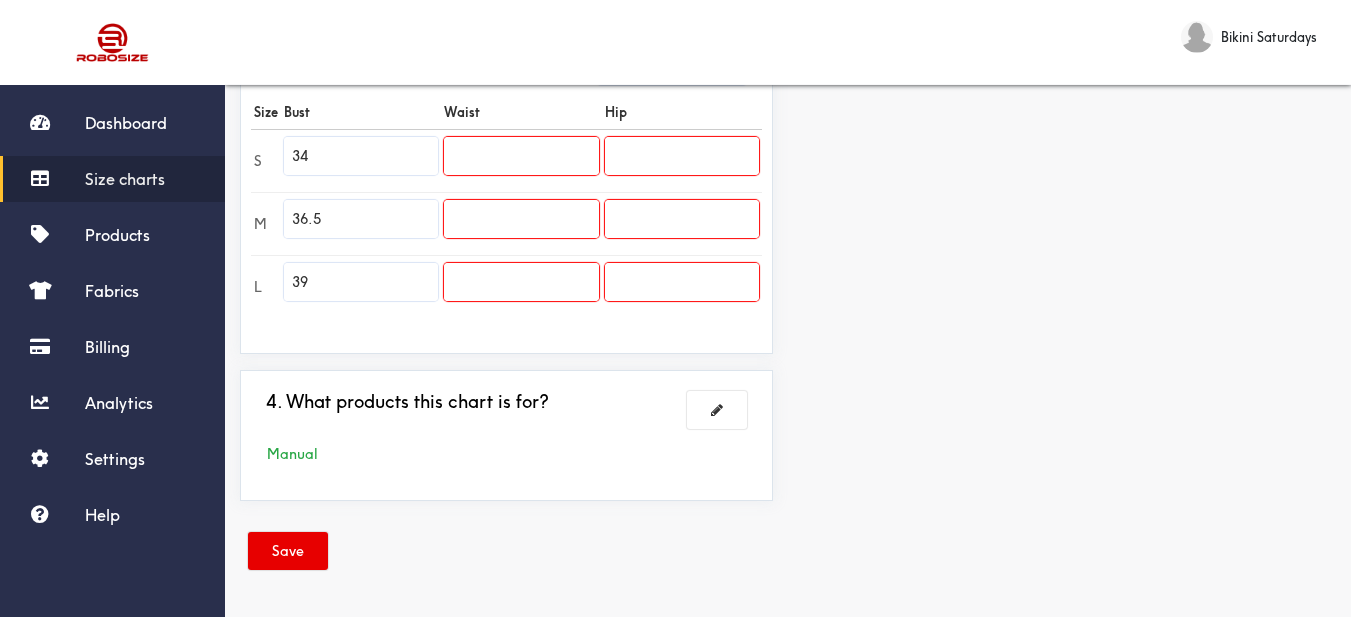scroll, scrollTop: 589, scrollLeft: 0, axis: vertical 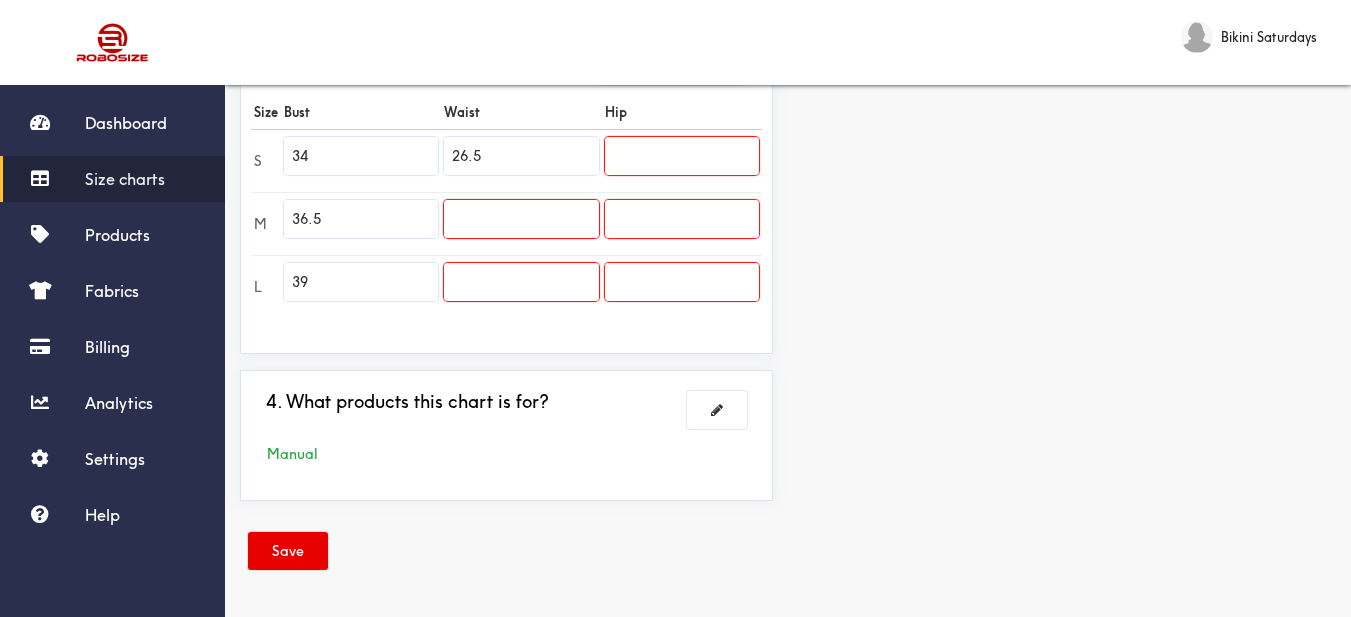 type on "26.5" 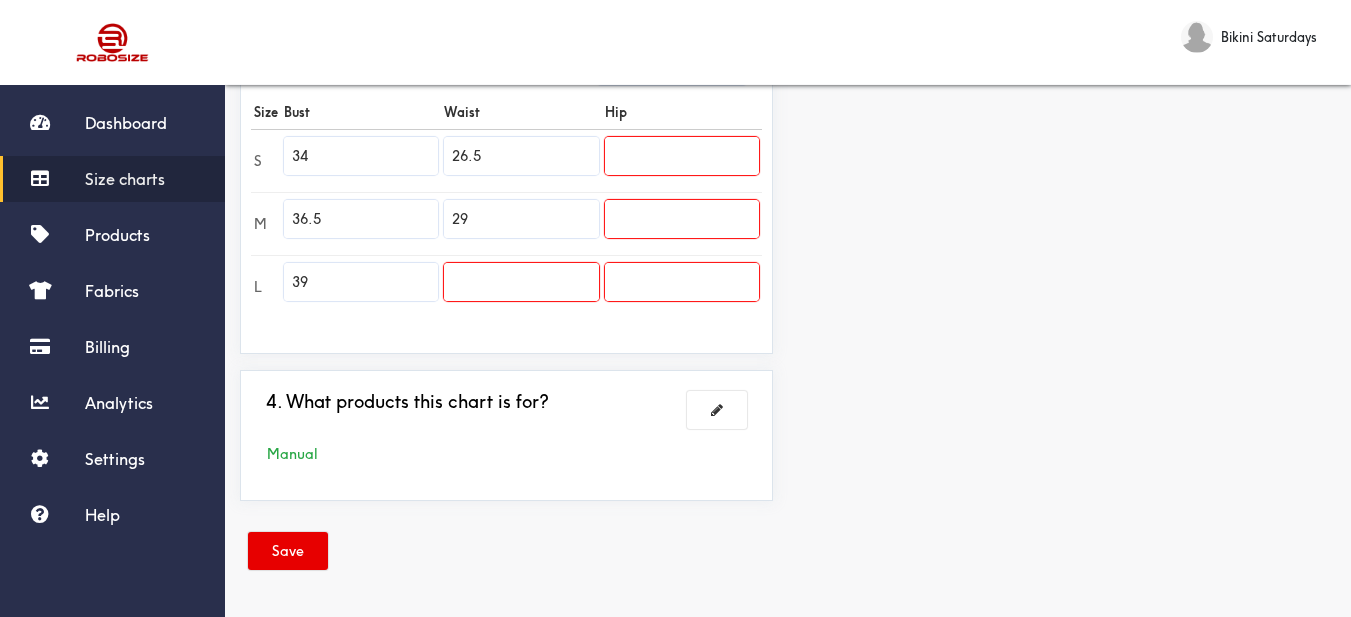 type on "29" 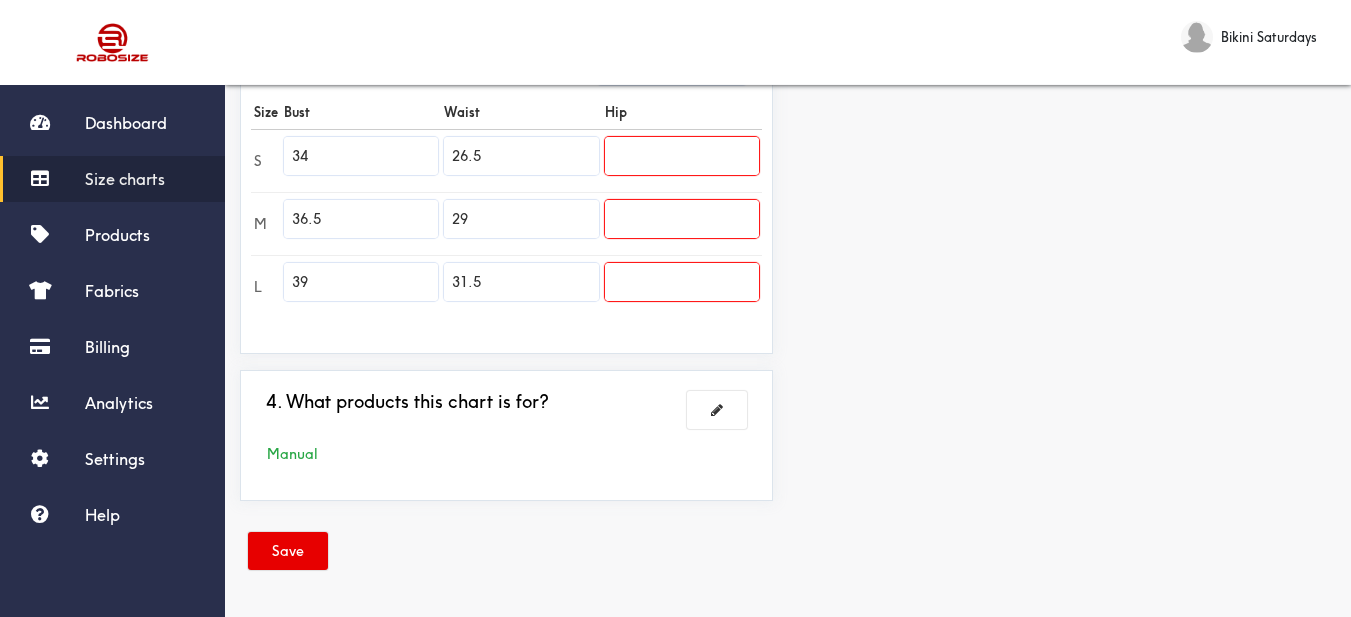 type on "31.5" 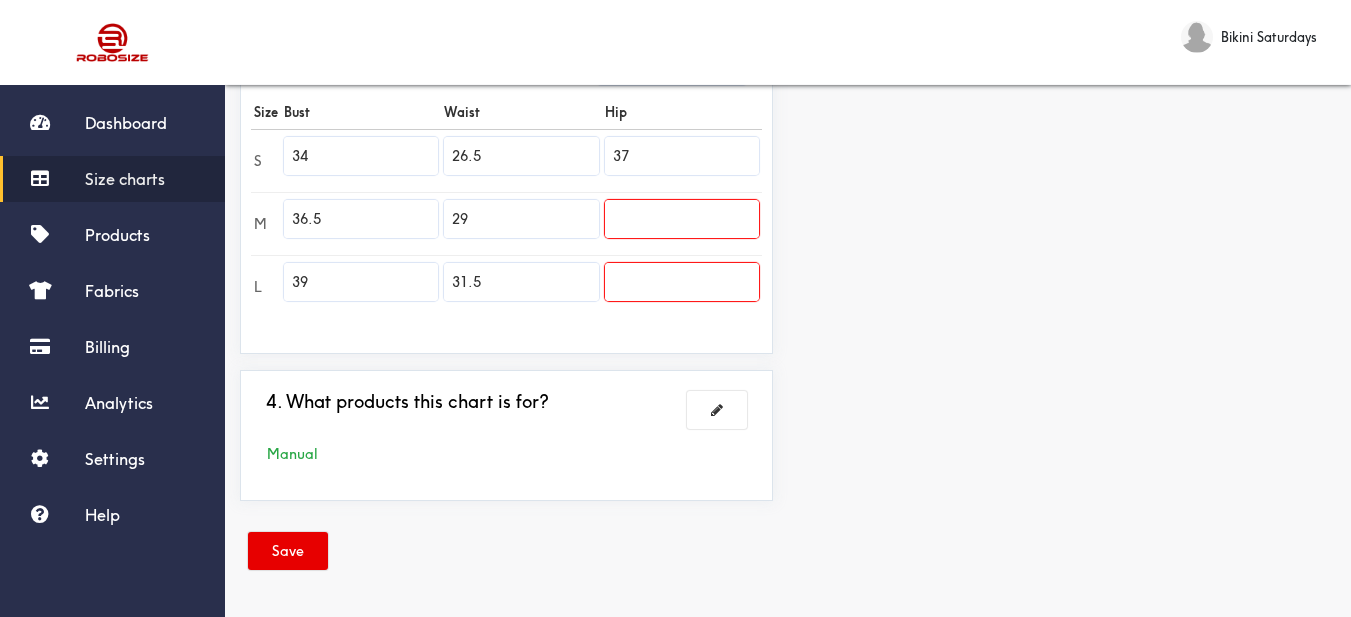 type on "37" 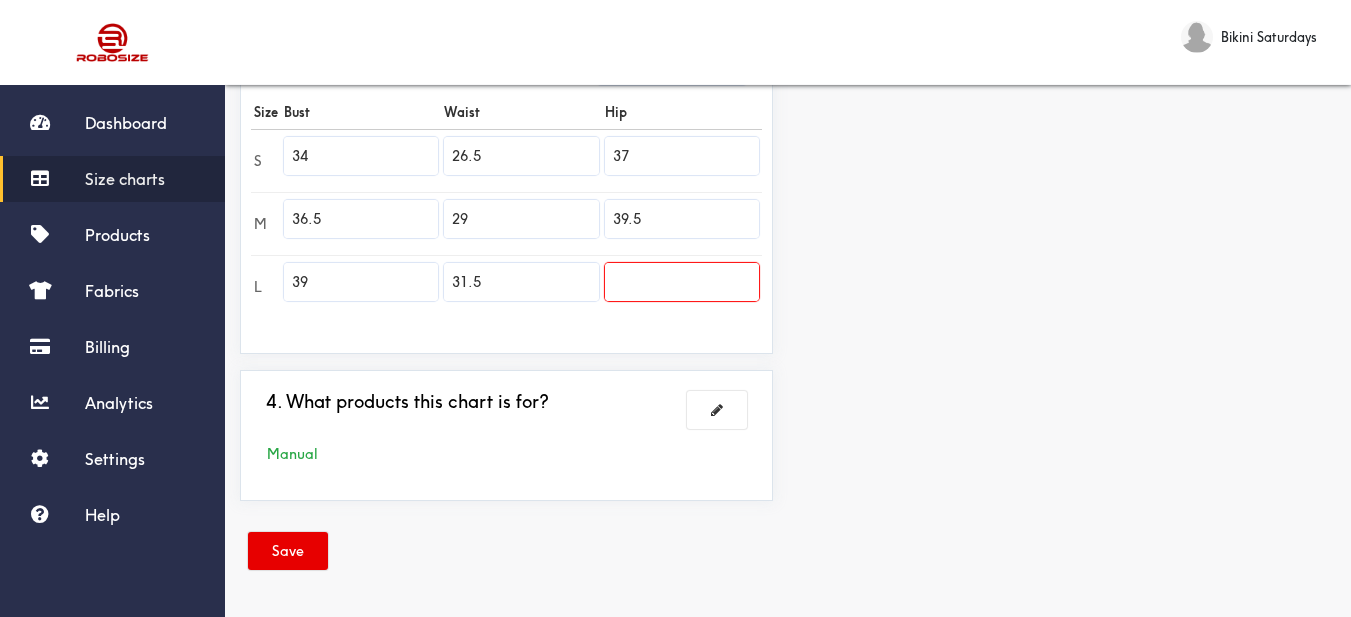 type on "39.5" 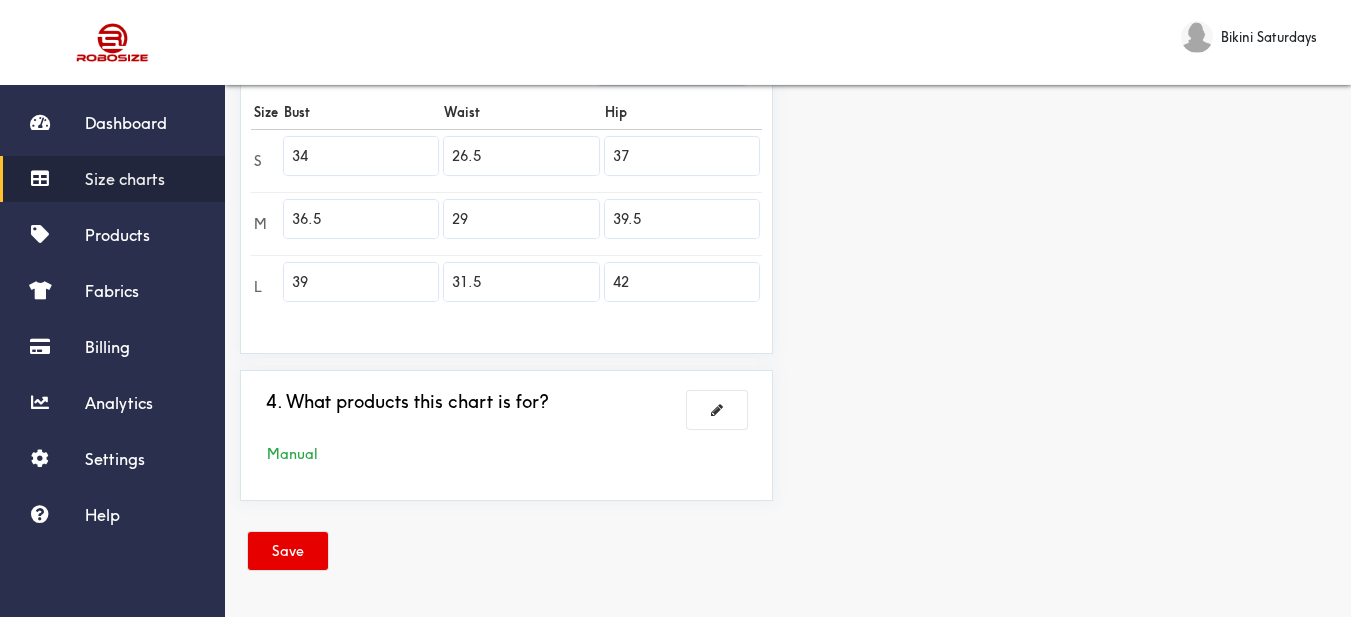 type on "42" 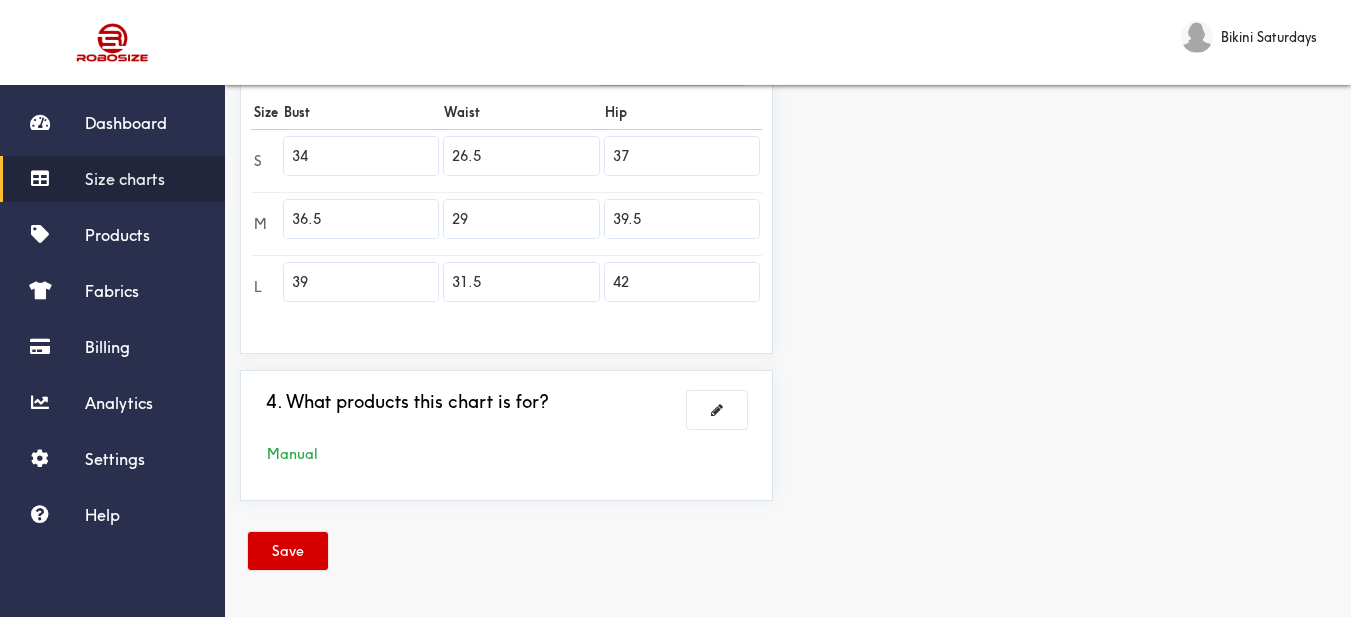 click on "Save" at bounding box center (288, 551) 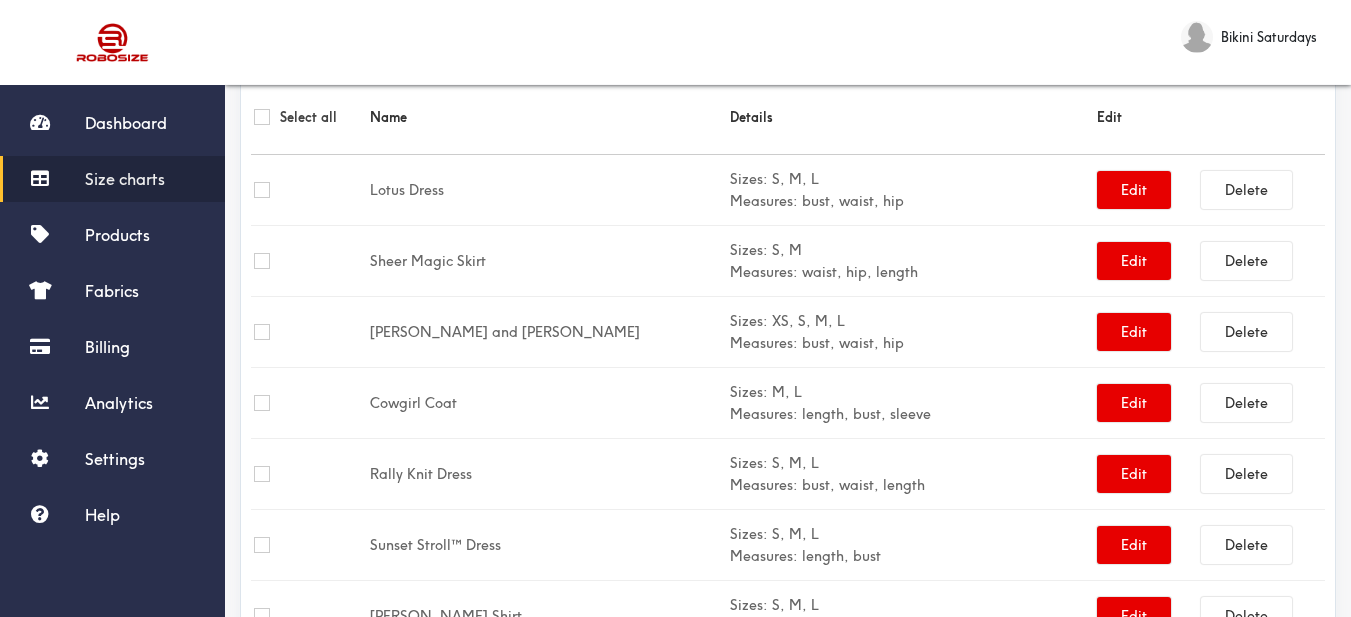scroll, scrollTop: 0, scrollLeft: 0, axis: both 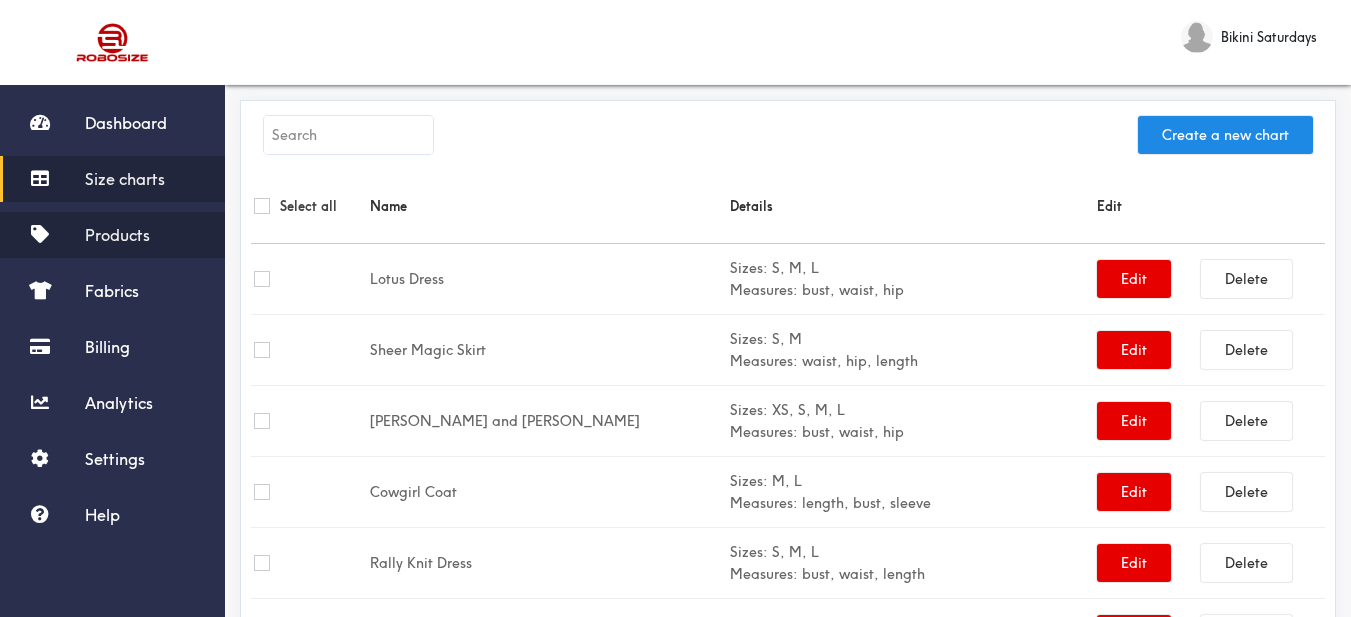 click on "Products" at bounding box center (112, 235) 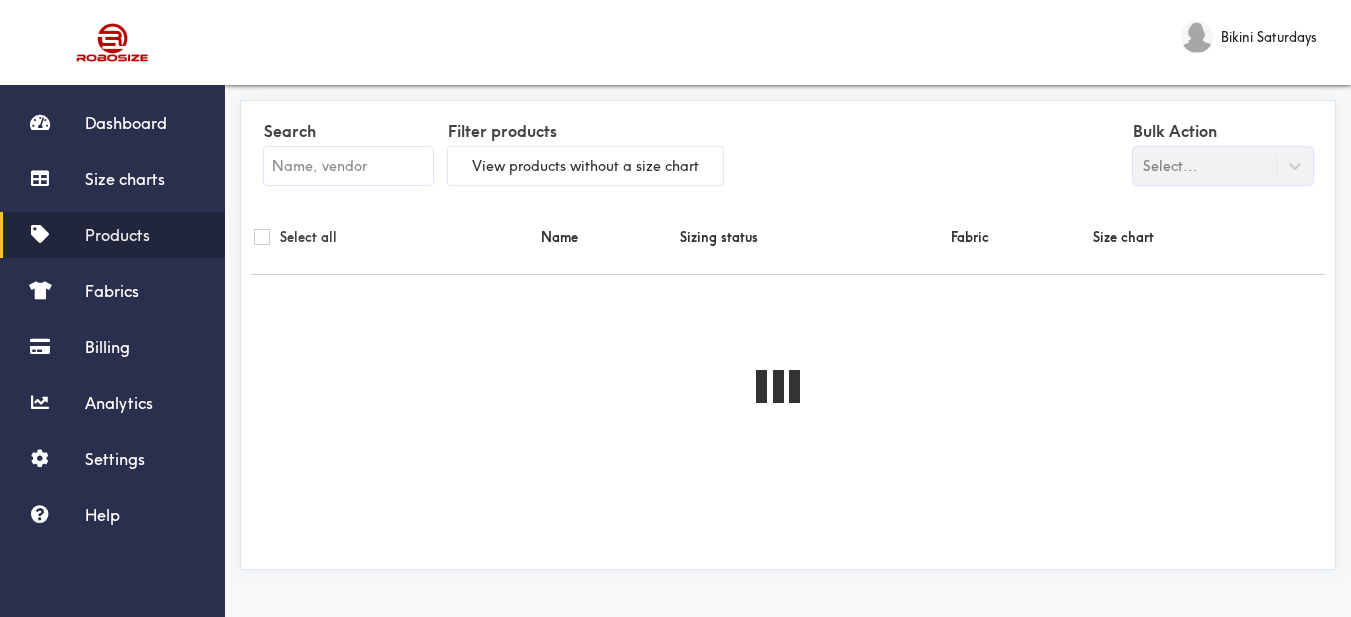 click at bounding box center (348, 166) 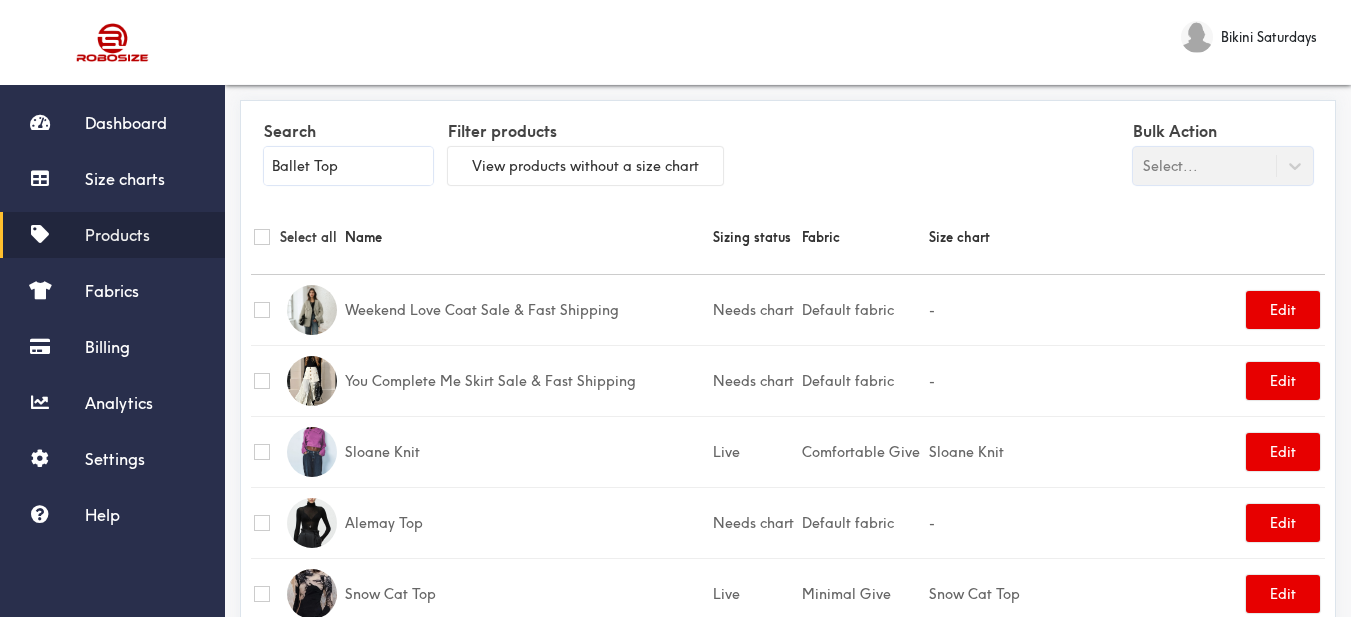 type on "Ballet Top" 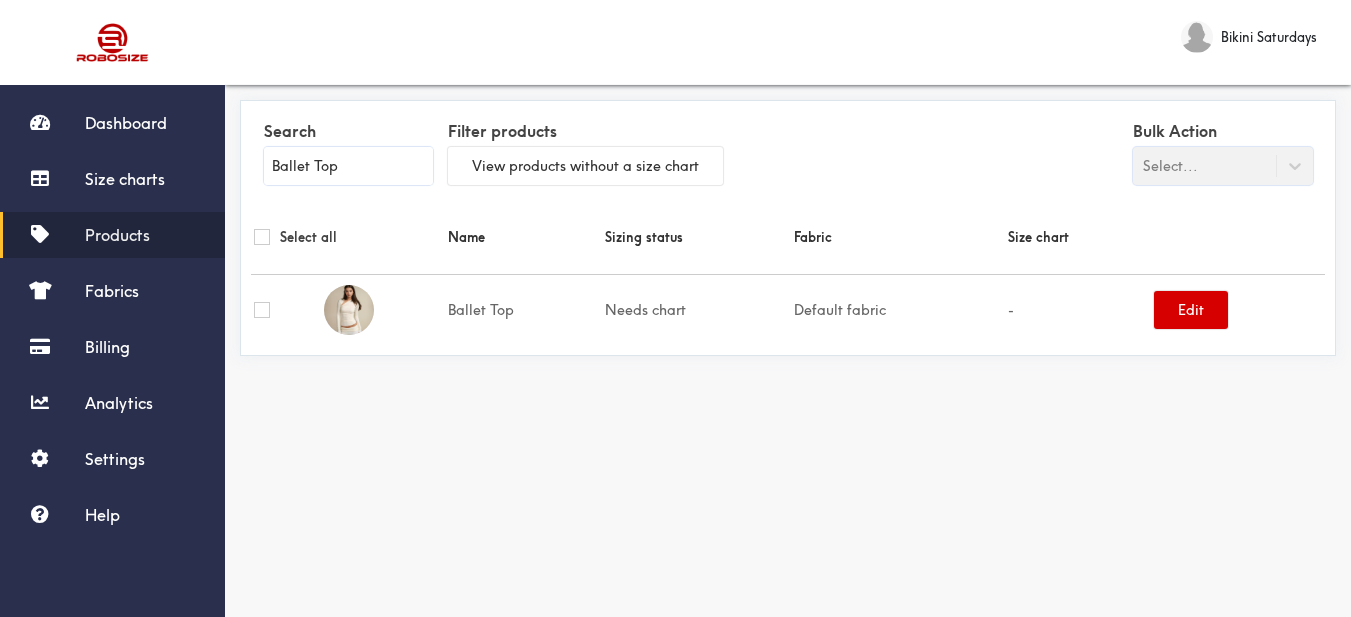click on "Edit" at bounding box center [1191, 310] 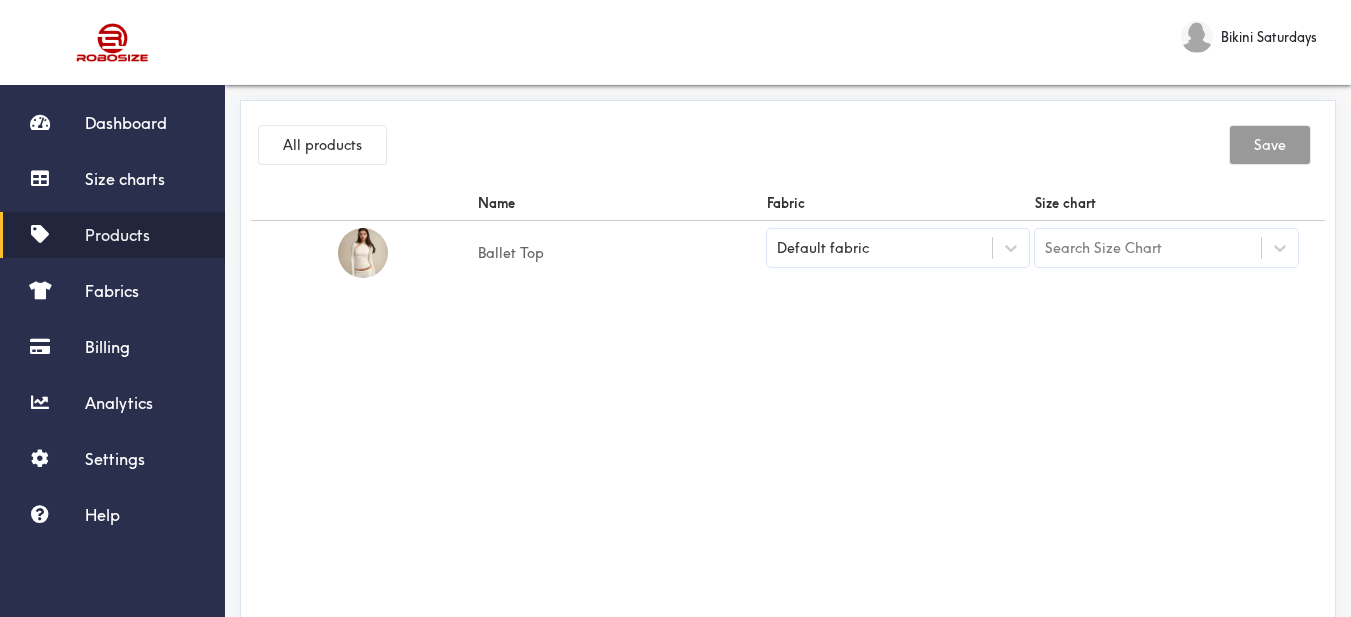 click on "Default fabric" at bounding box center (898, 248) 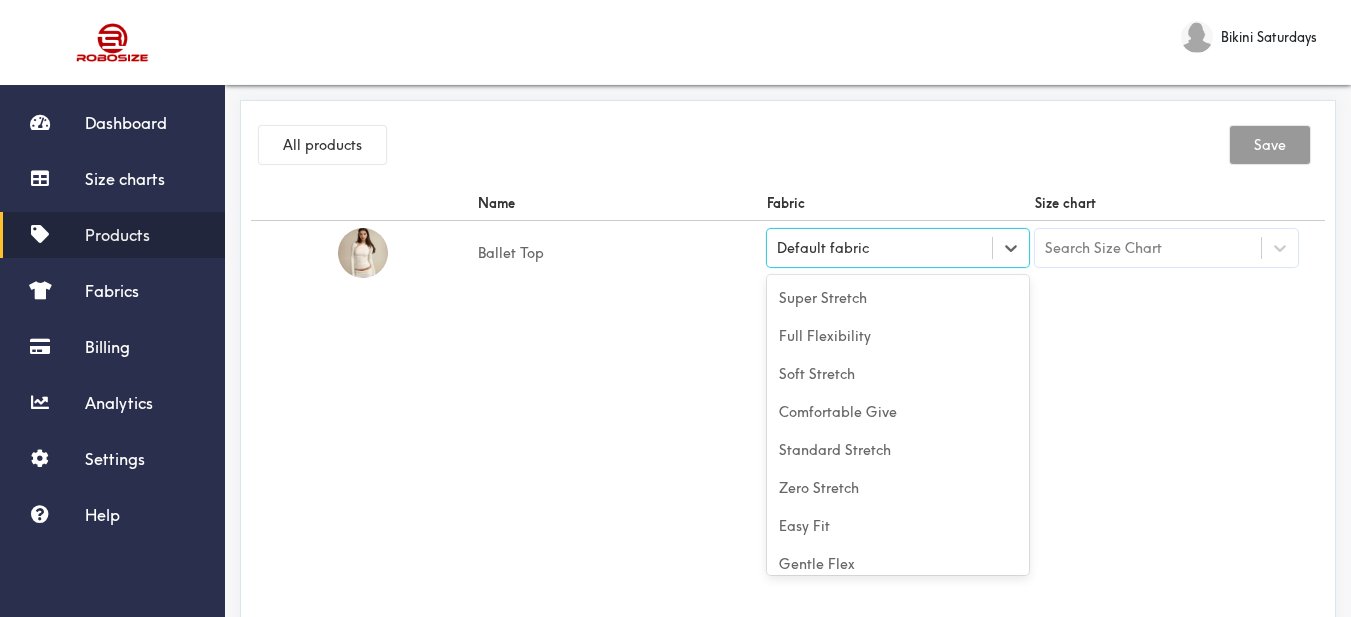 scroll, scrollTop: 88, scrollLeft: 0, axis: vertical 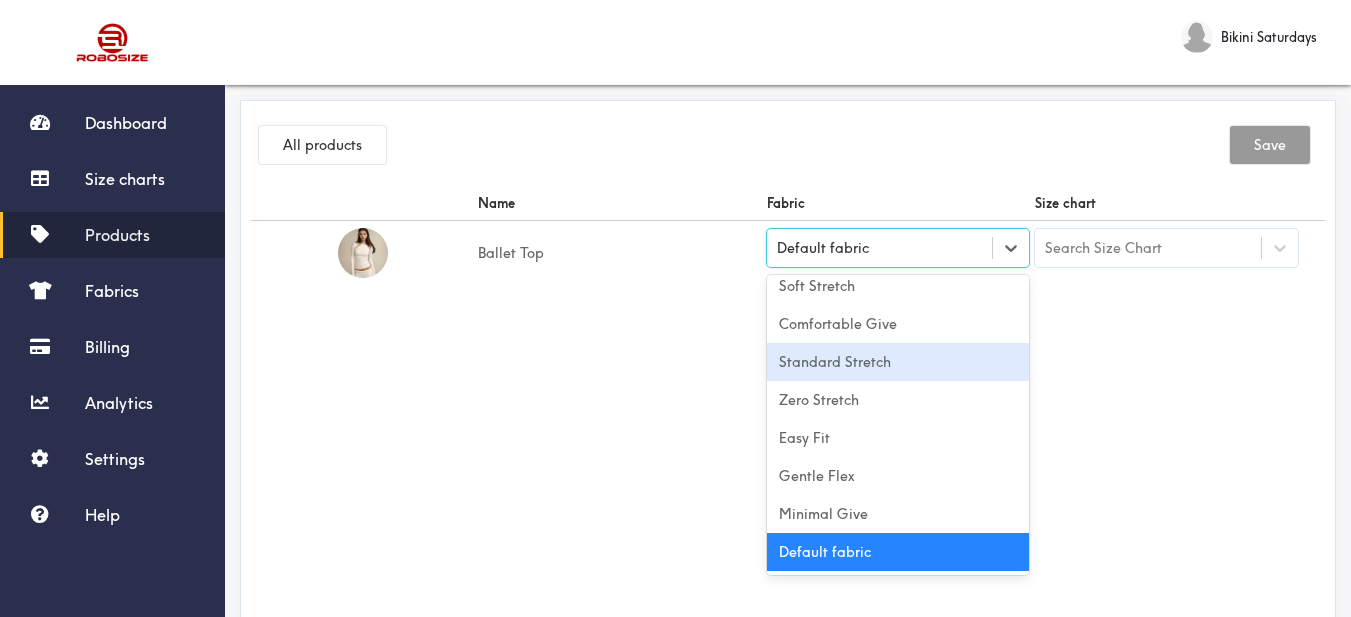 click on "Standard Stretch" at bounding box center [898, 362] 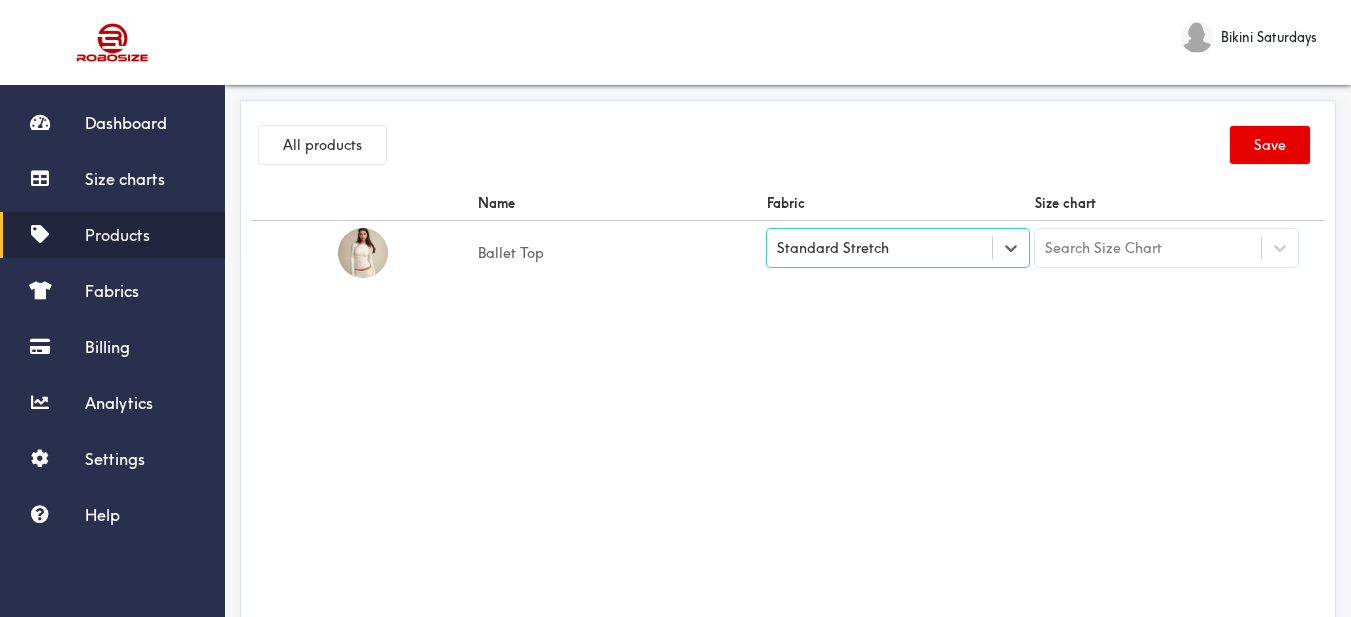 click on "Search Size Chart" at bounding box center [1103, 248] 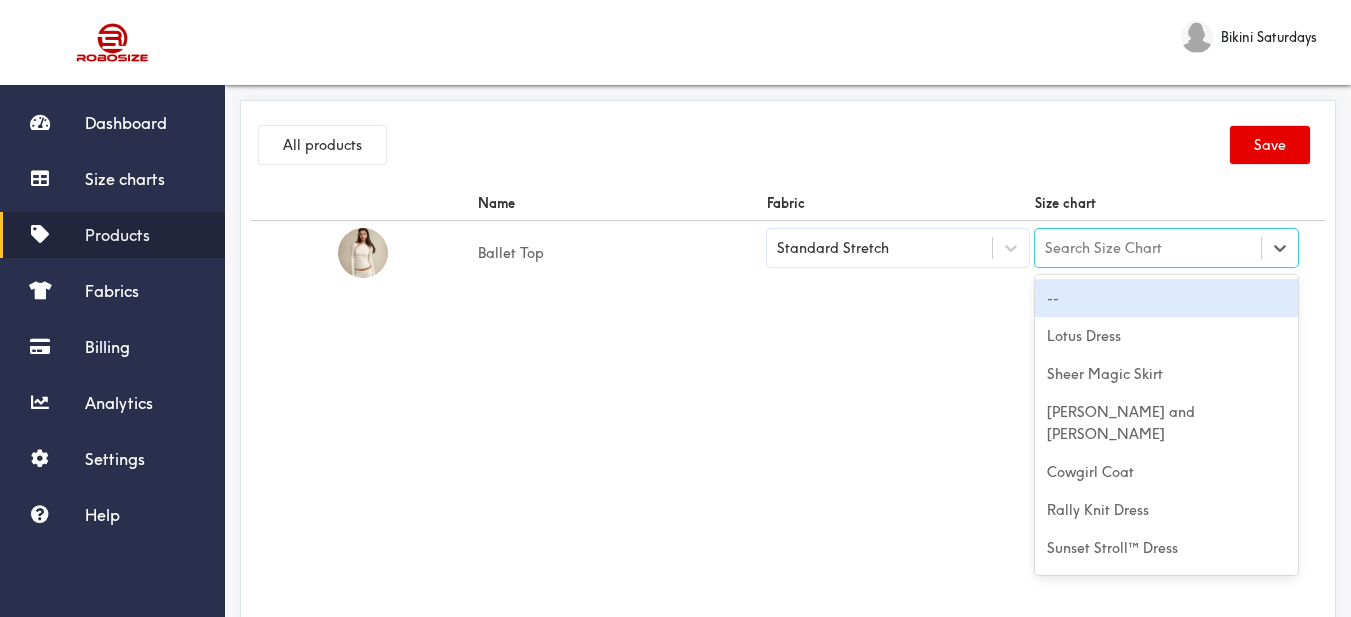 type on "Ballet Top" 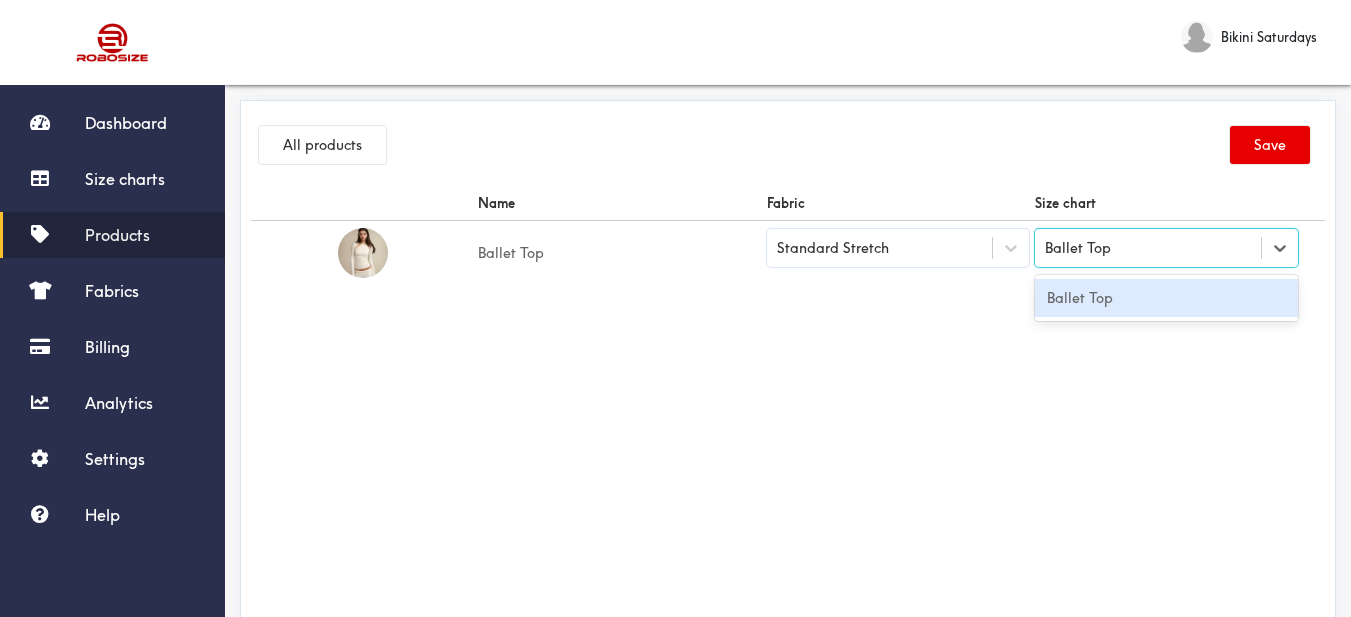 click on "Ballet Top" at bounding box center [1166, 298] 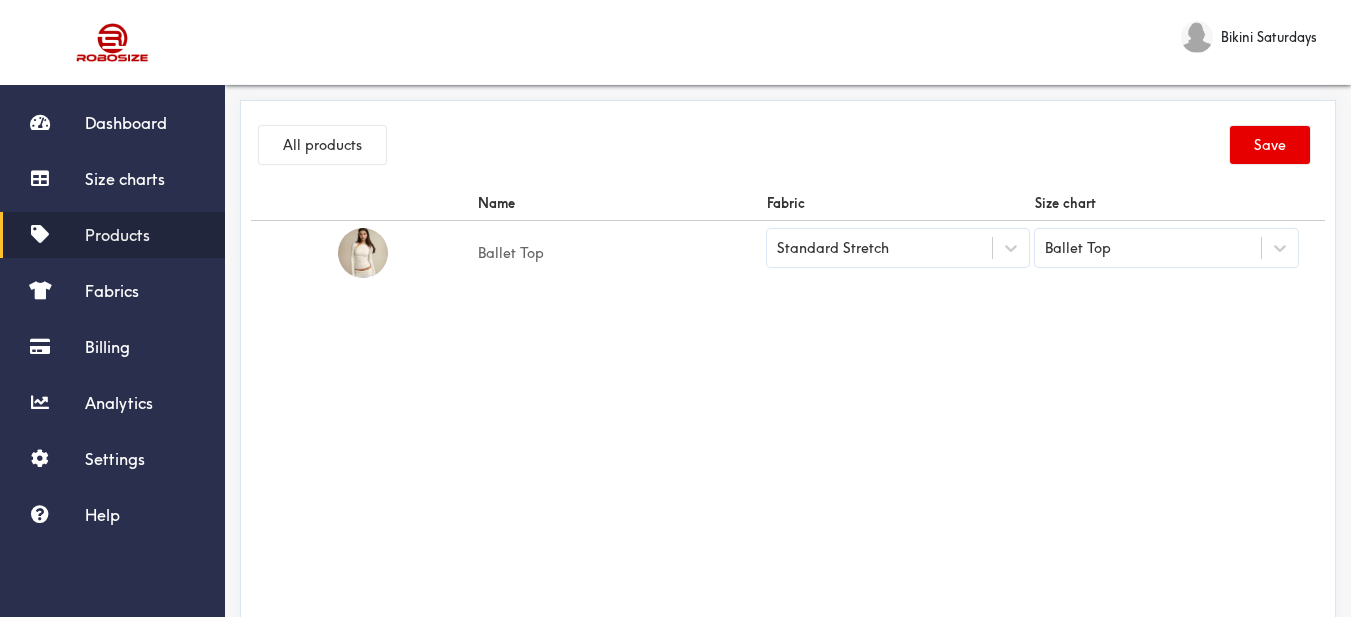 drag, startPoint x: 1030, startPoint y: 352, endPoint x: 1342, endPoint y: 171, distance: 360.7007 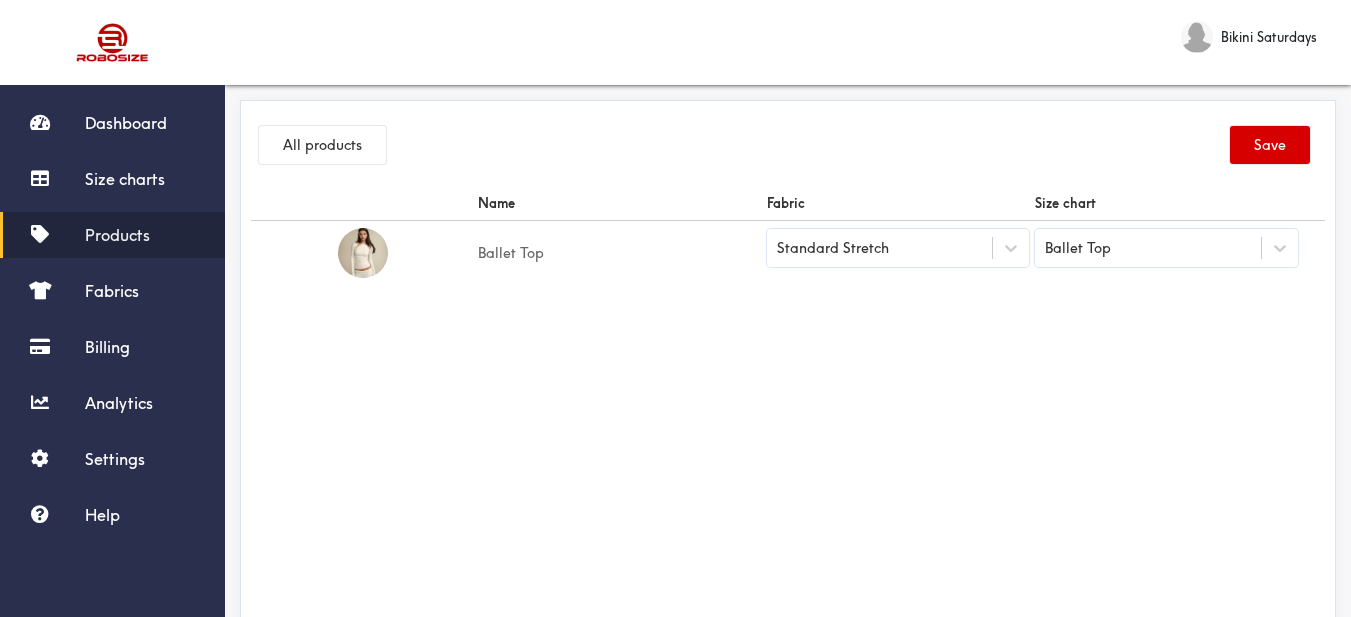 click on "Save" at bounding box center (1270, 145) 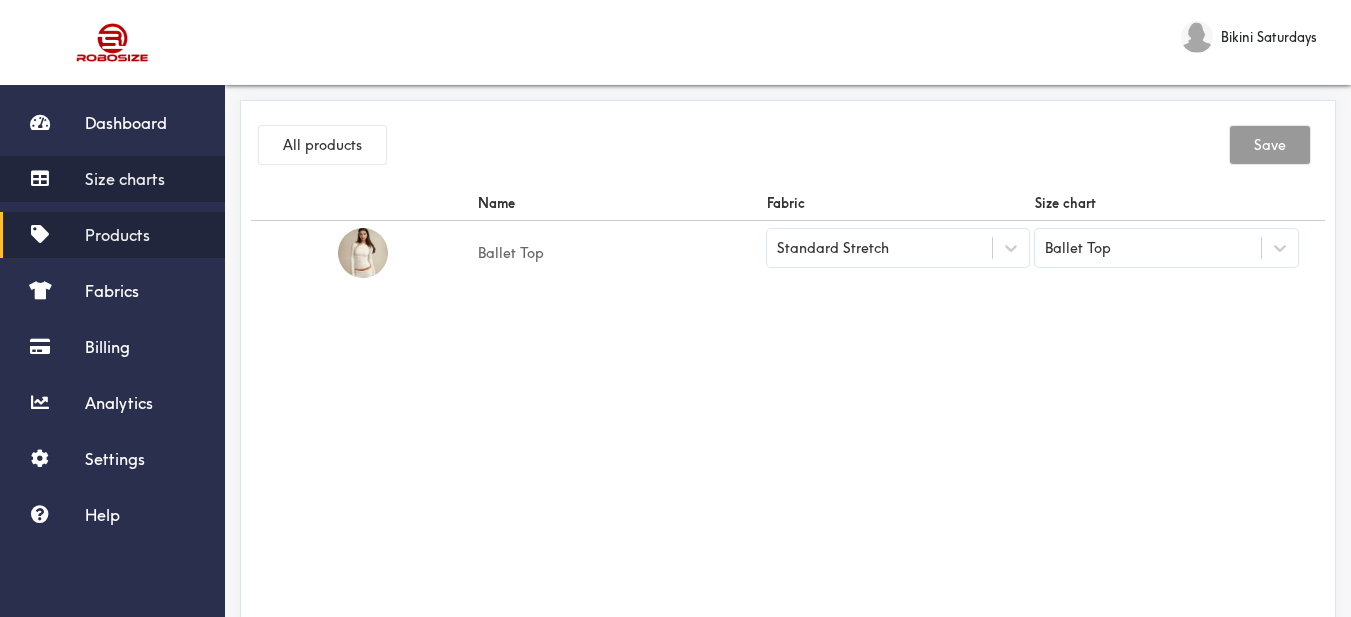 click on "Size charts" at bounding box center [125, 179] 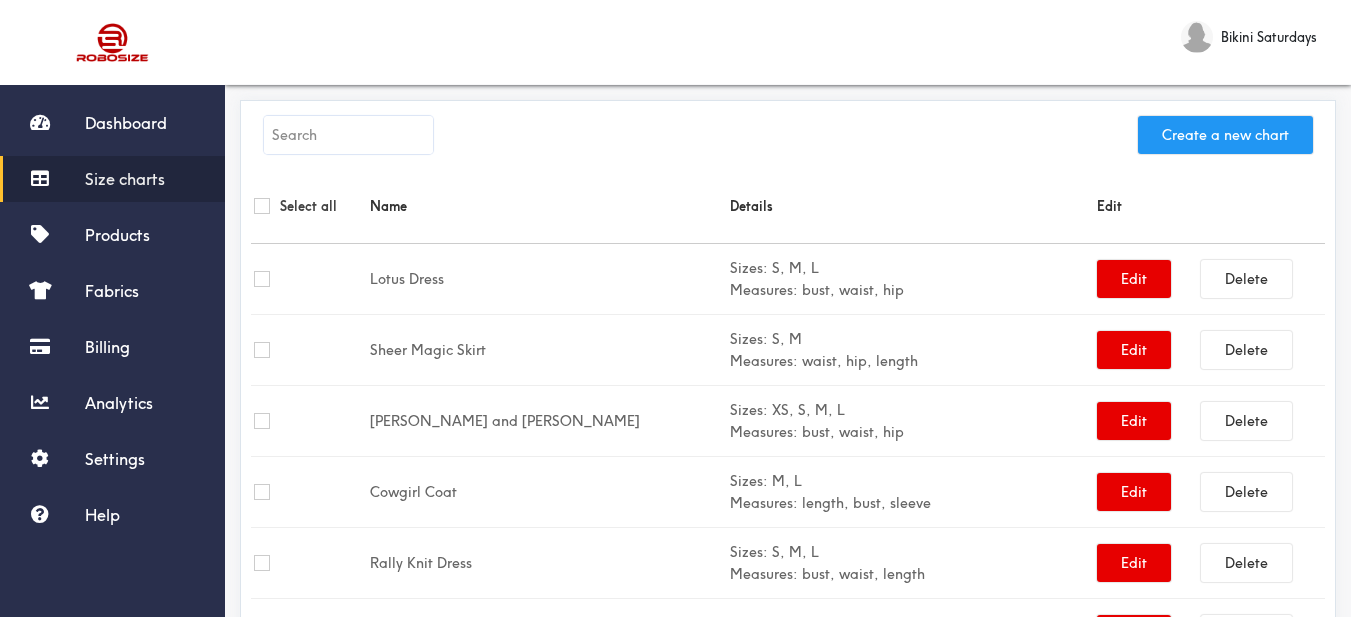 click on "Create a new chart" at bounding box center (1225, 135) 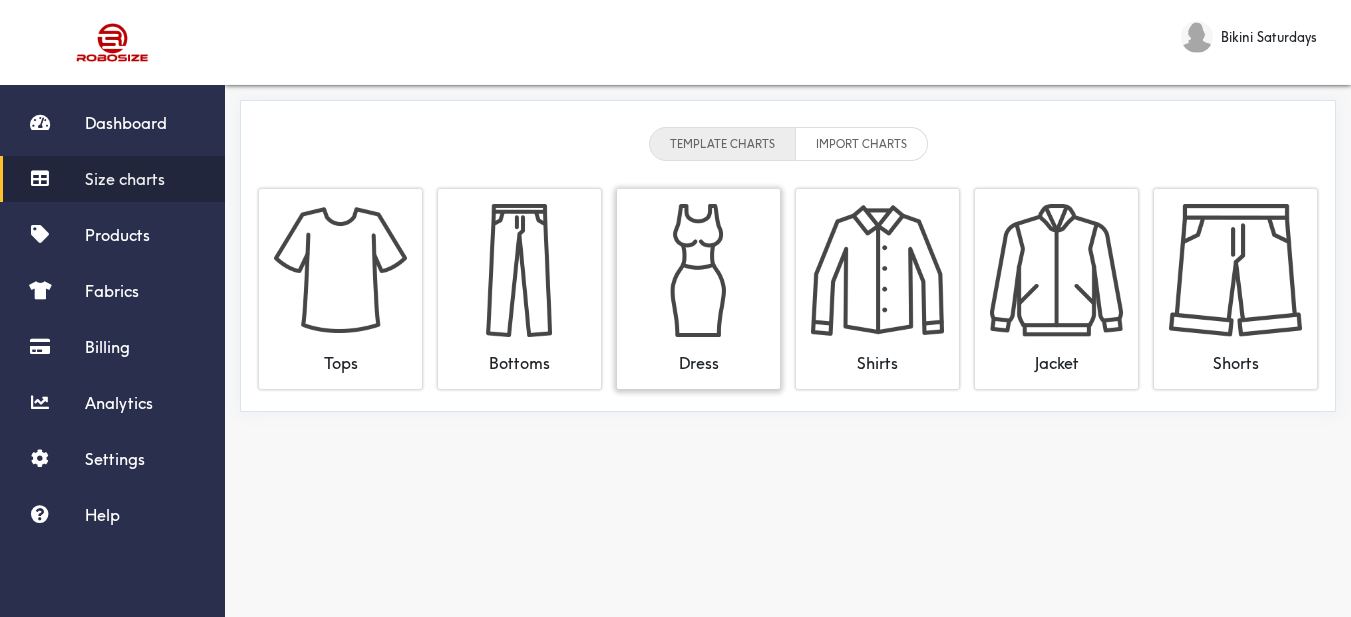 click at bounding box center (698, 270) 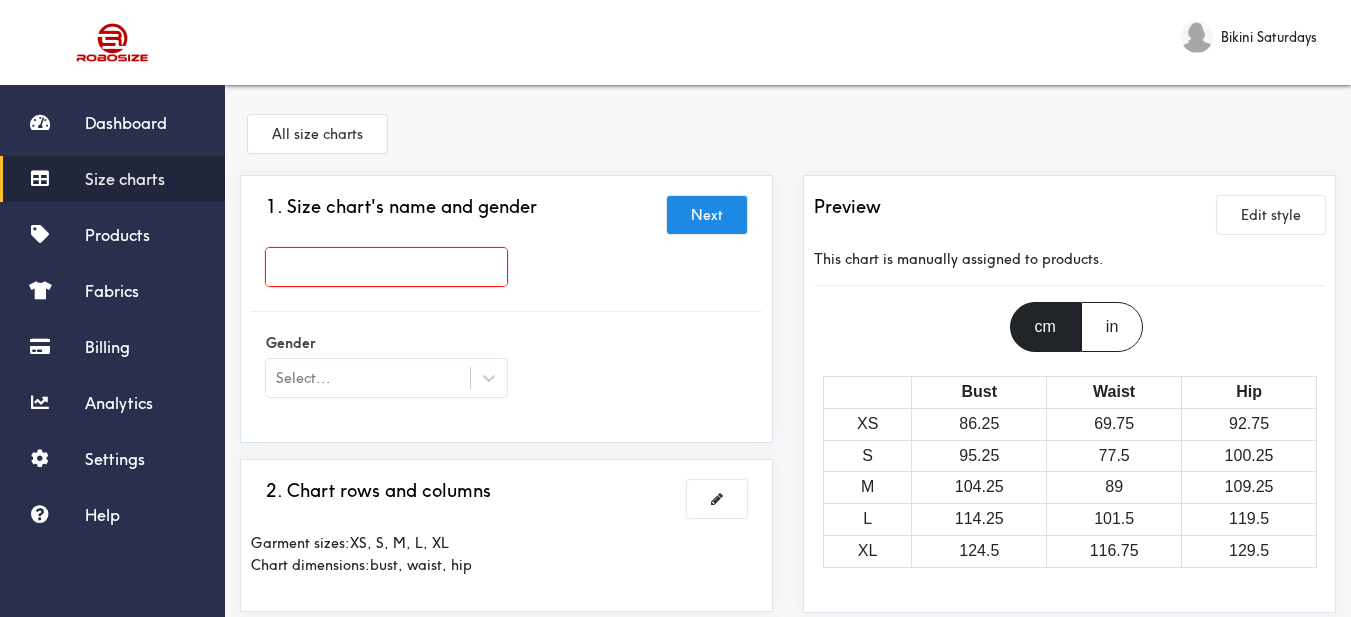click at bounding box center [386, 267] 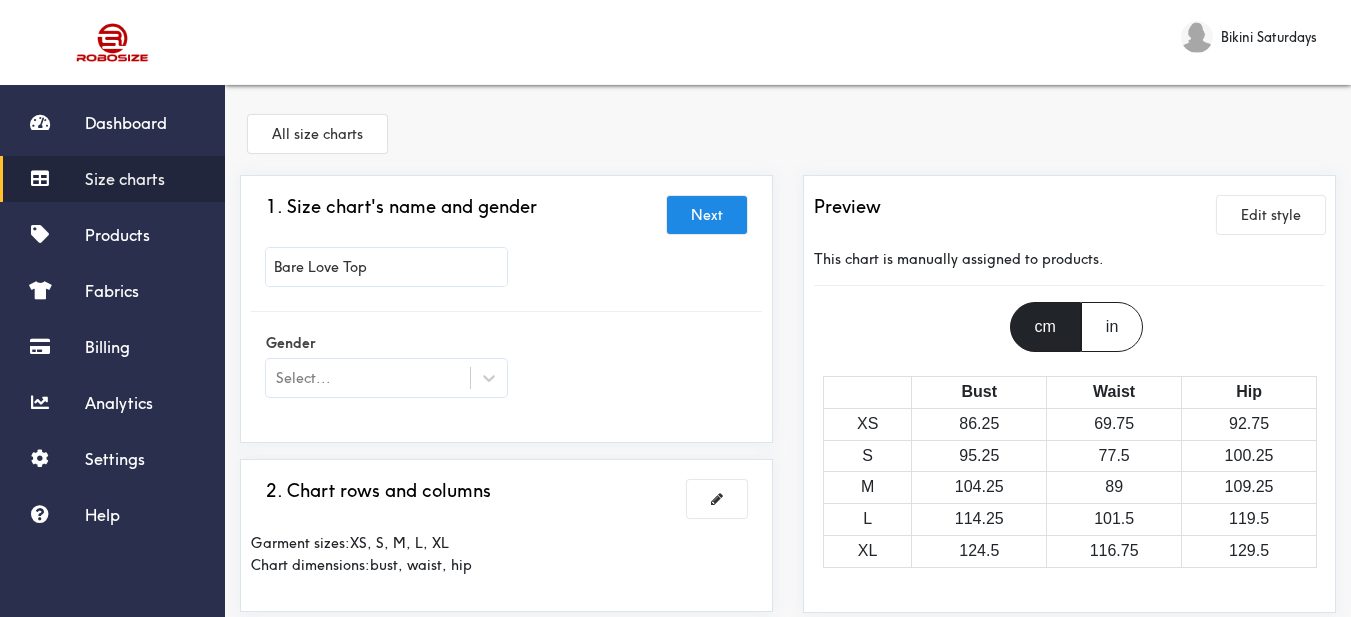 type on "Bare Love Top" 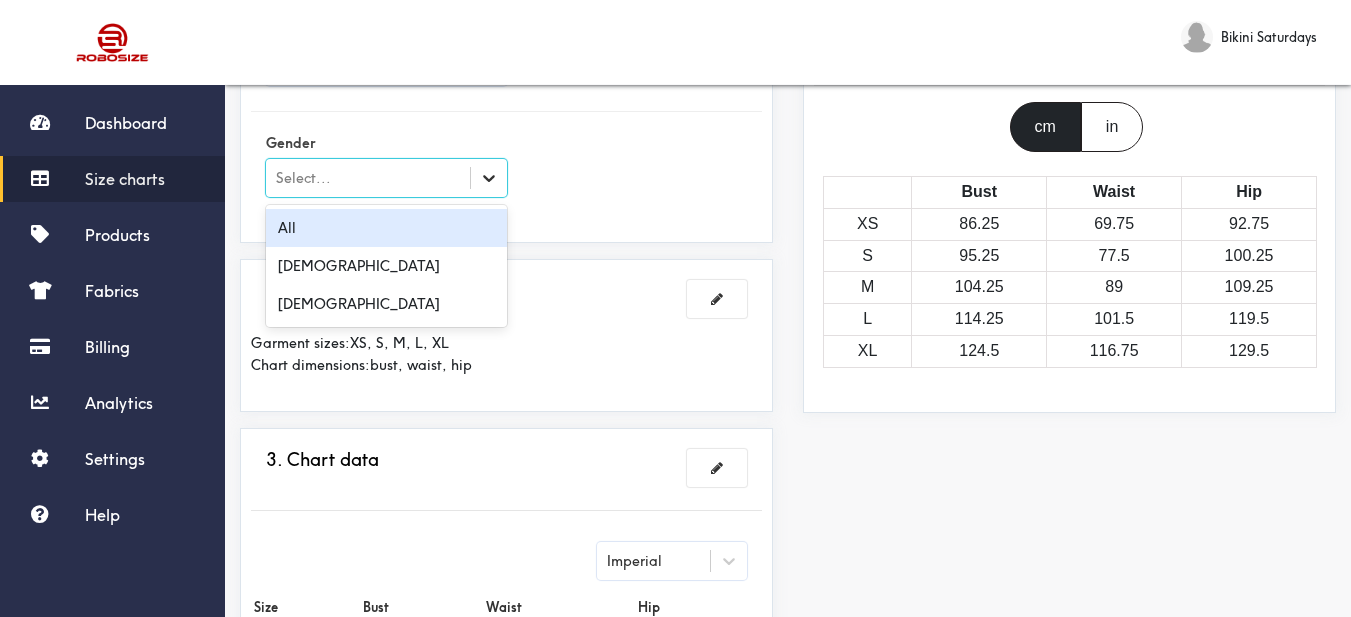 drag, startPoint x: 500, startPoint y: 184, endPoint x: 379, endPoint y: 253, distance: 139.29106 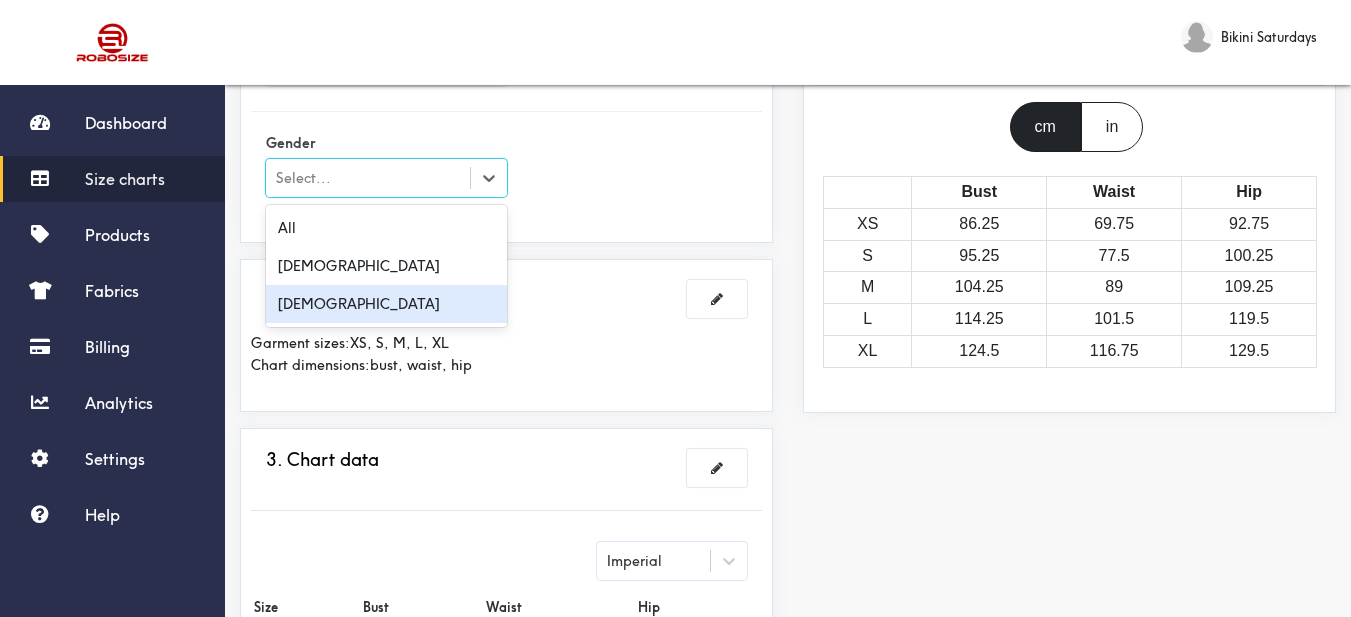 drag, startPoint x: 400, startPoint y: 302, endPoint x: 418, endPoint y: 315, distance: 22.203604 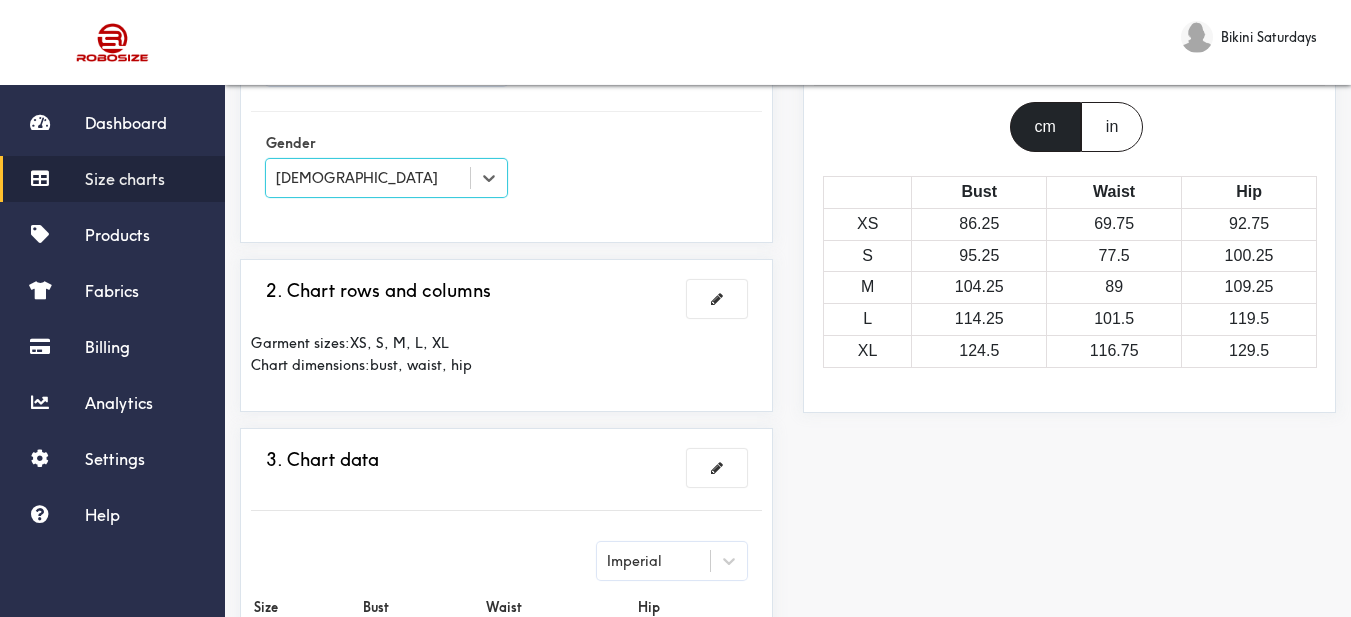 click on "1. Size chart's name and gender Next Bare Love Top Gender option [DEMOGRAPHIC_DATA], selected.   Select is focused , press Down to open the menu,  [DEMOGRAPHIC_DATA] 2. Chart rows and columns Garment sizes:  XS, S, M, L, XL Chart dimensions:  bust, waist, hip 3. Chart data Imperial Size Bust Waist Hip XS 34 27.5 36.5 S 37.5 30.5 39.5 M 41 35 43 L 45 40 47 XL 49 46 51 4. What products this chart is for? Manual" at bounding box center [506, 491] 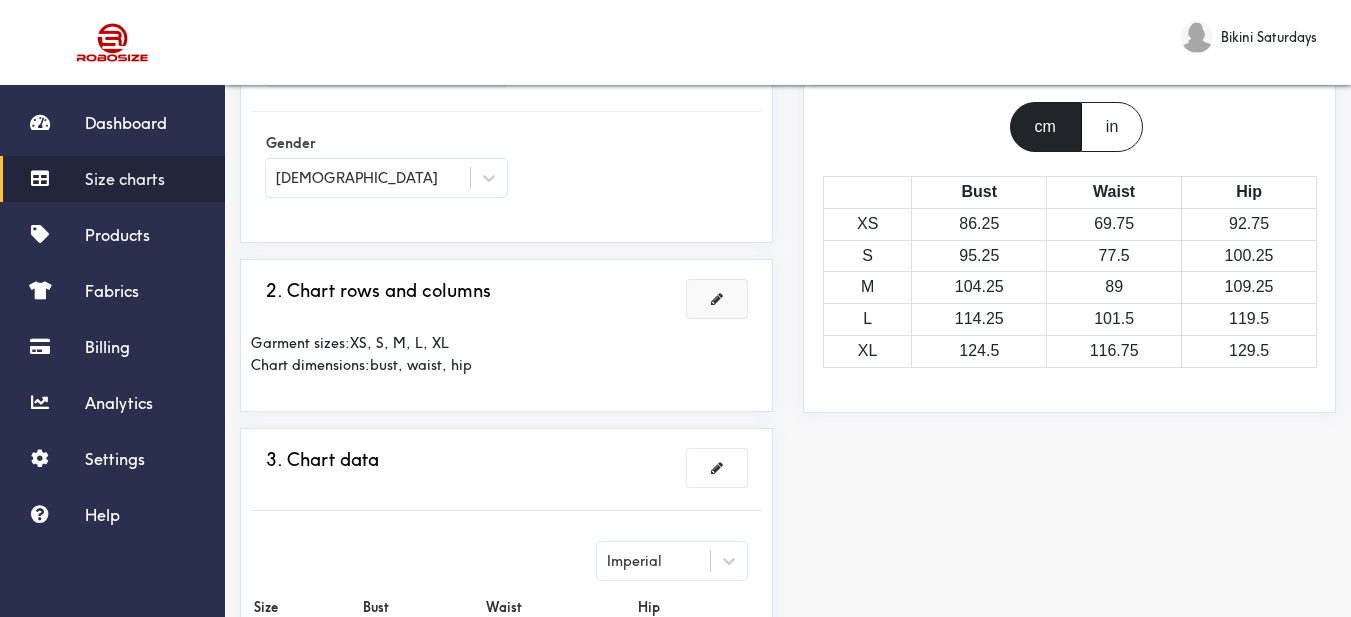 click at bounding box center [717, 299] 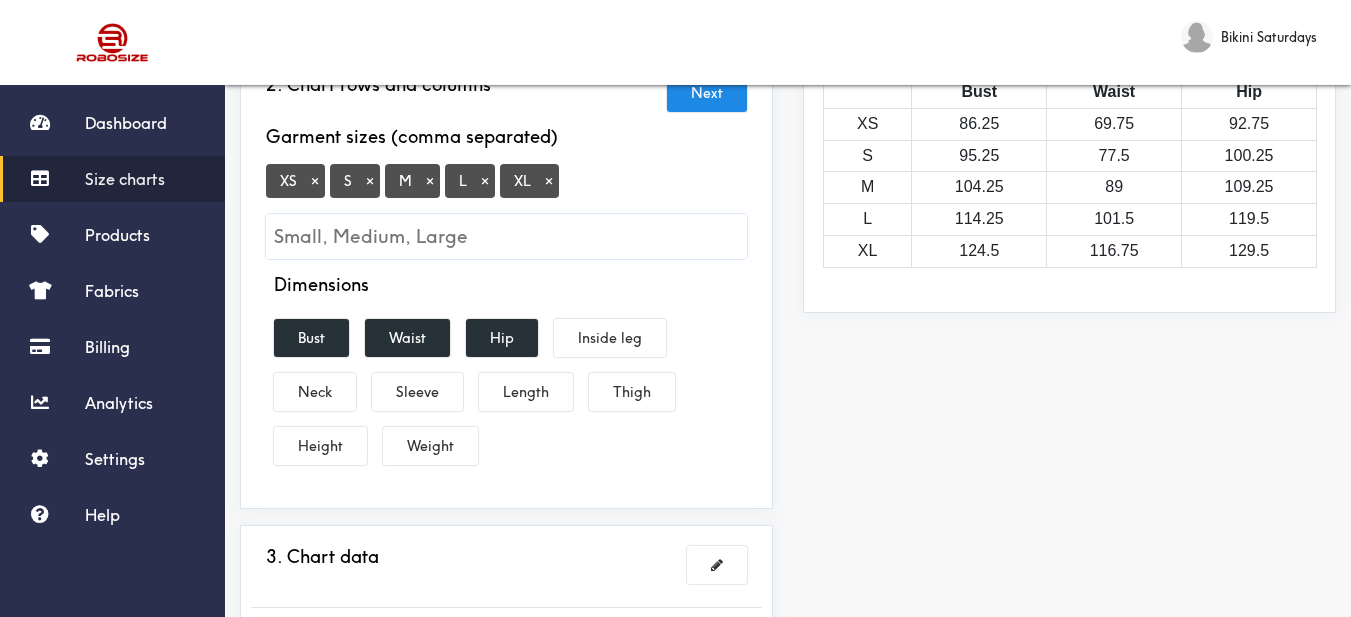 scroll, scrollTop: 200, scrollLeft: 0, axis: vertical 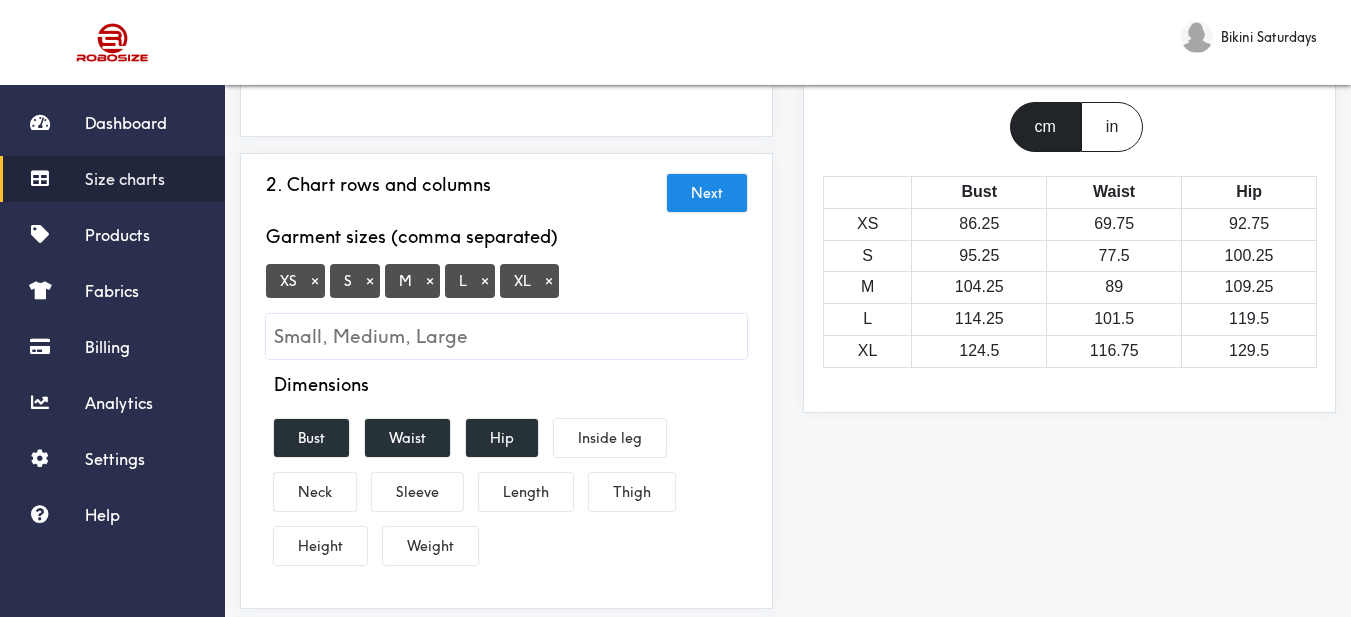 click on "×" at bounding box center (315, 281) 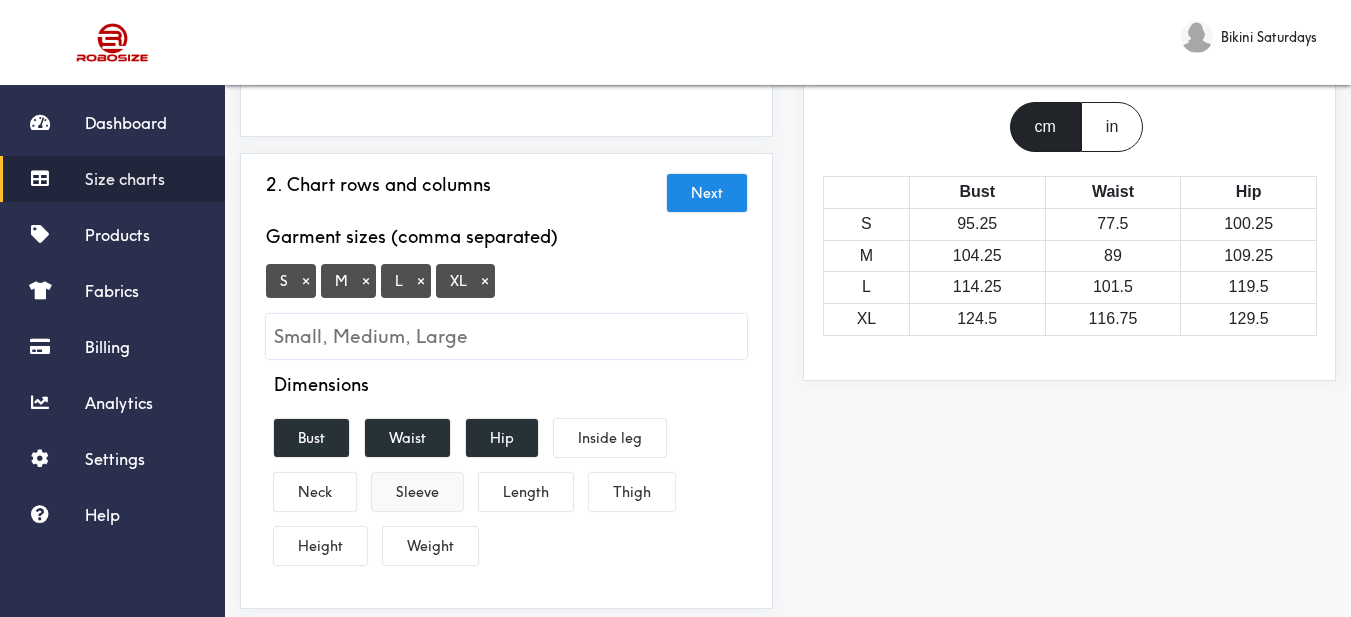 scroll, scrollTop: 300, scrollLeft: 0, axis: vertical 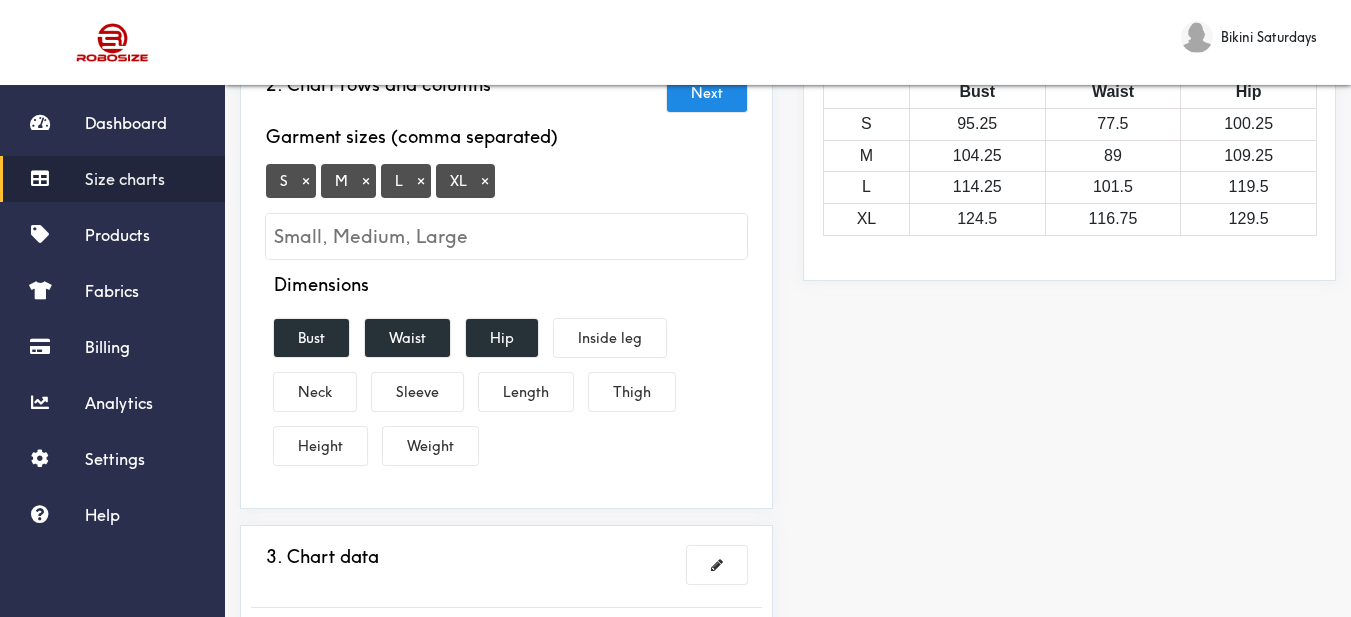 drag, startPoint x: 330, startPoint y: 340, endPoint x: 356, endPoint y: 340, distance: 26 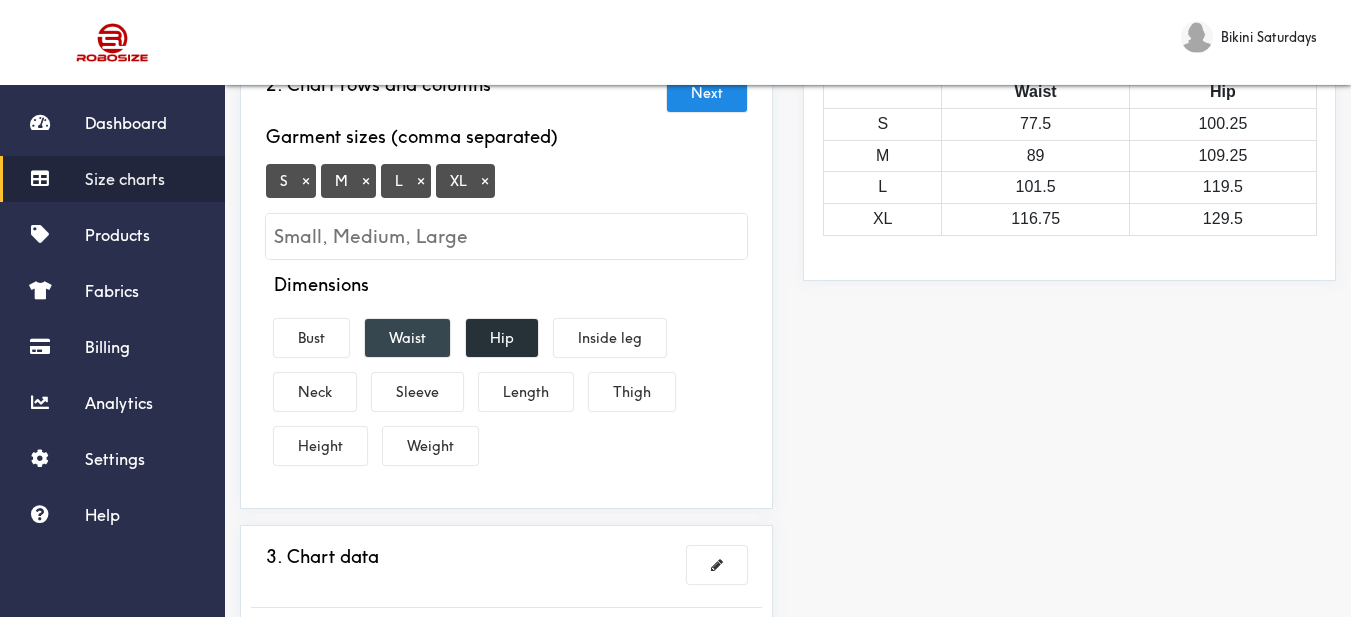 drag, startPoint x: 404, startPoint y: 330, endPoint x: 496, endPoint y: 330, distance: 92 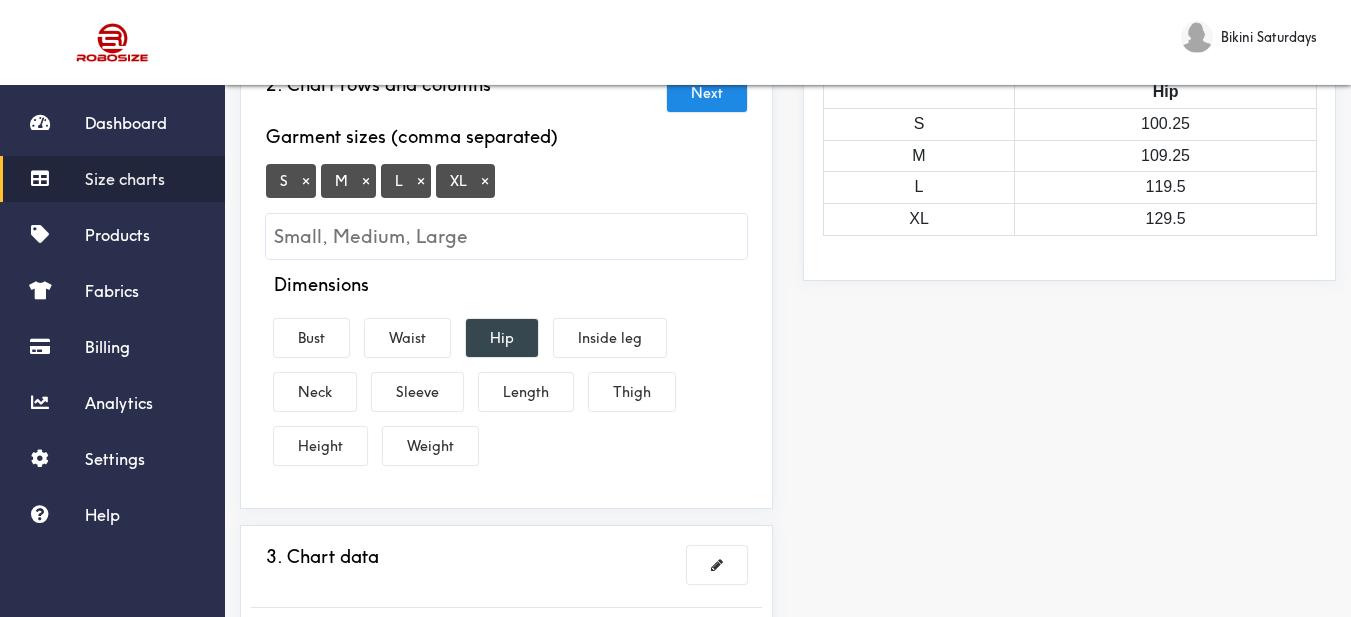 click on "Hip" at bounding box center (502, 338) 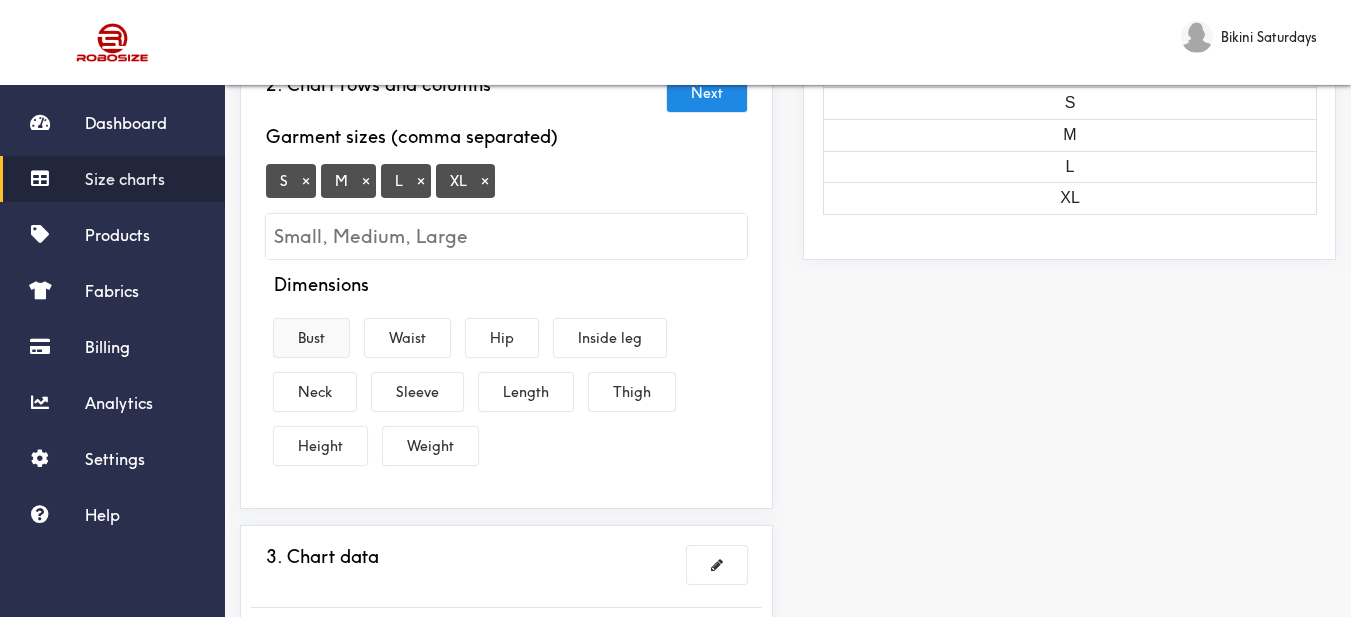 click on "Bust" at bounding box center (311, 338) 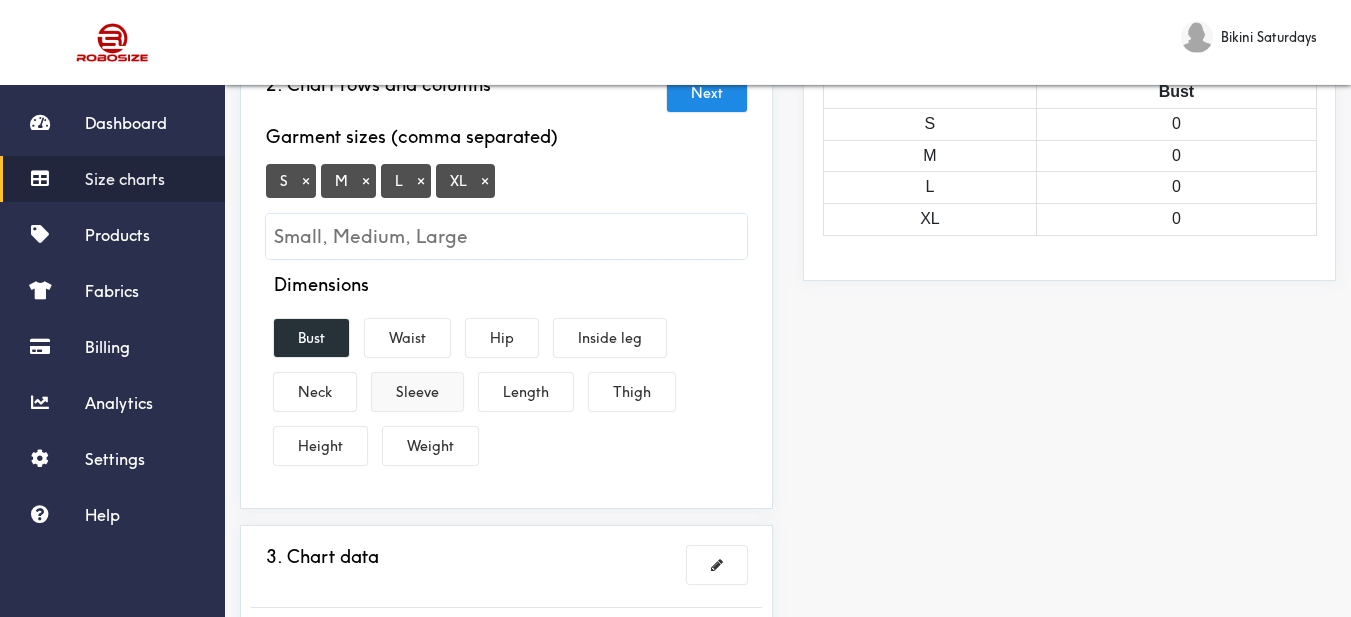 drag, startPoint x: 433, startPoint y: 394, endPoint x: 518, endPoint y: 400, distance: 85.2115 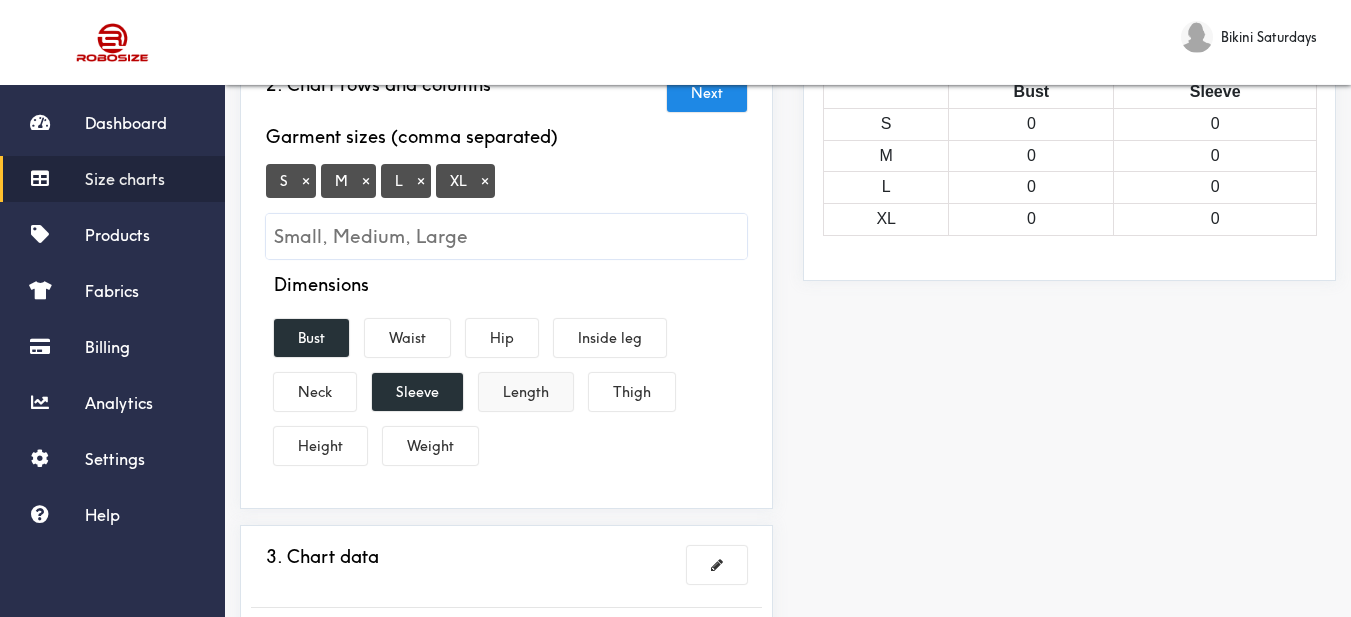 drag, startPoint x: 522, startPoint y: 400, endPoint x: 536, endPoint y: 400, distance: 14 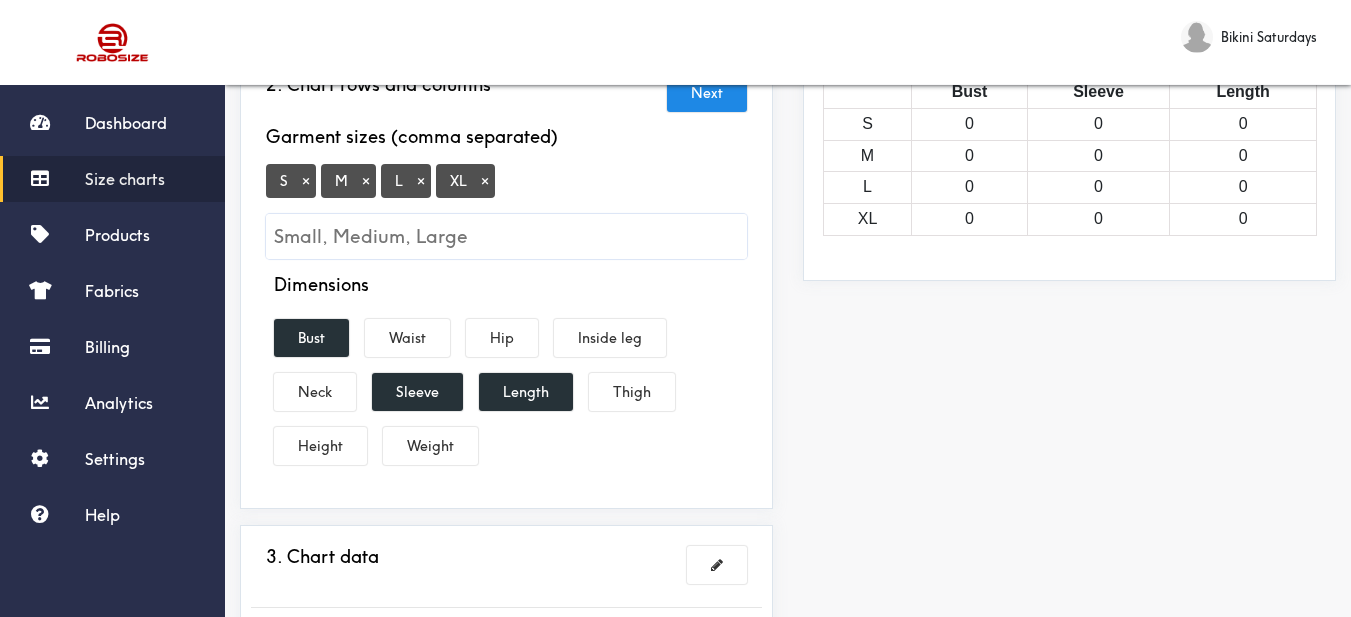 click on "Preview Edit style This chart is manually assigned to products. cm in Bust Sleeve Length S 0 0 0 M 0 0 0 L 0 0 0 XL 0 0 0" at bounding box center [1069, 367] 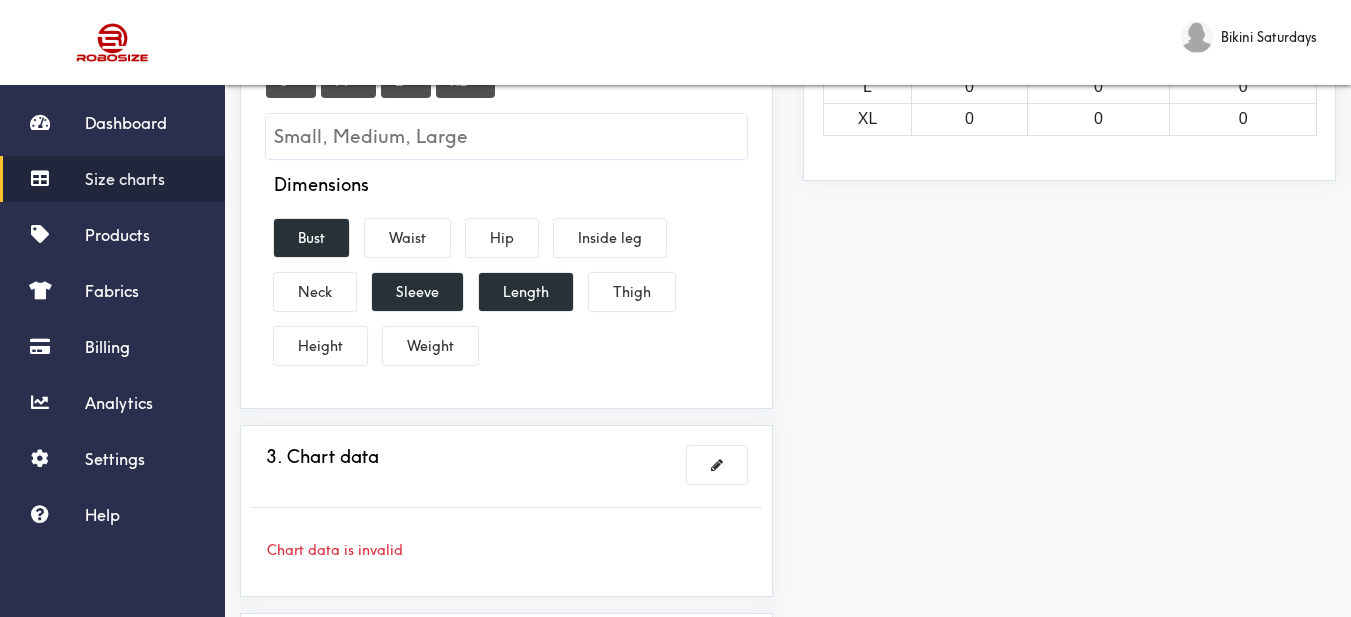 scroll, scrollTop: 500, scrollLeft: 0, axis: vertical 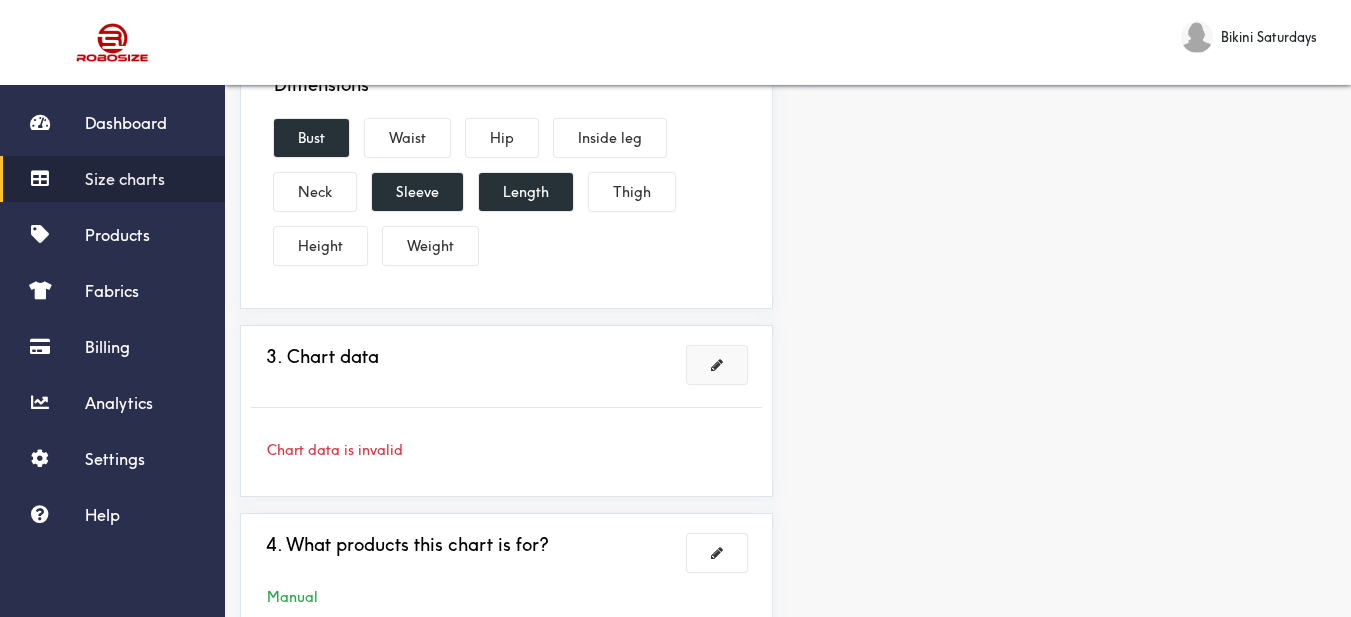 drag, startPoint x: 714, startPoint y: 371, endPoint x: 564, endPoint y: 16, distance: 385.3894 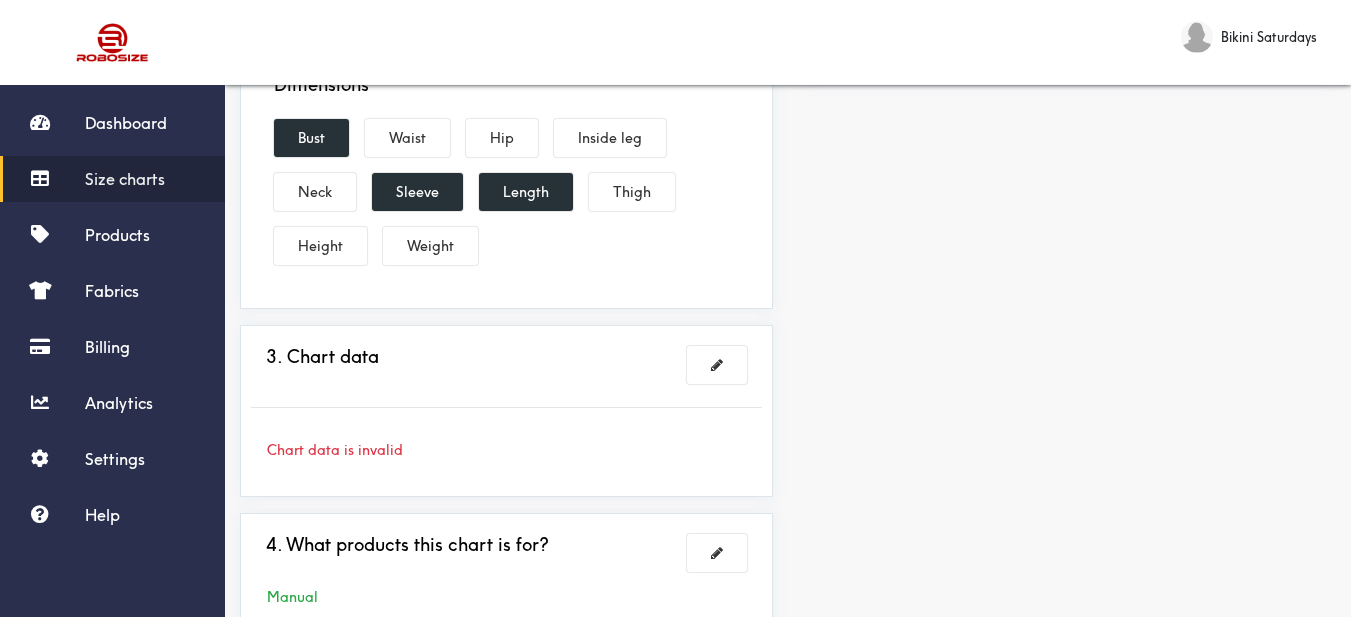 click at bounding box center (717, 365) 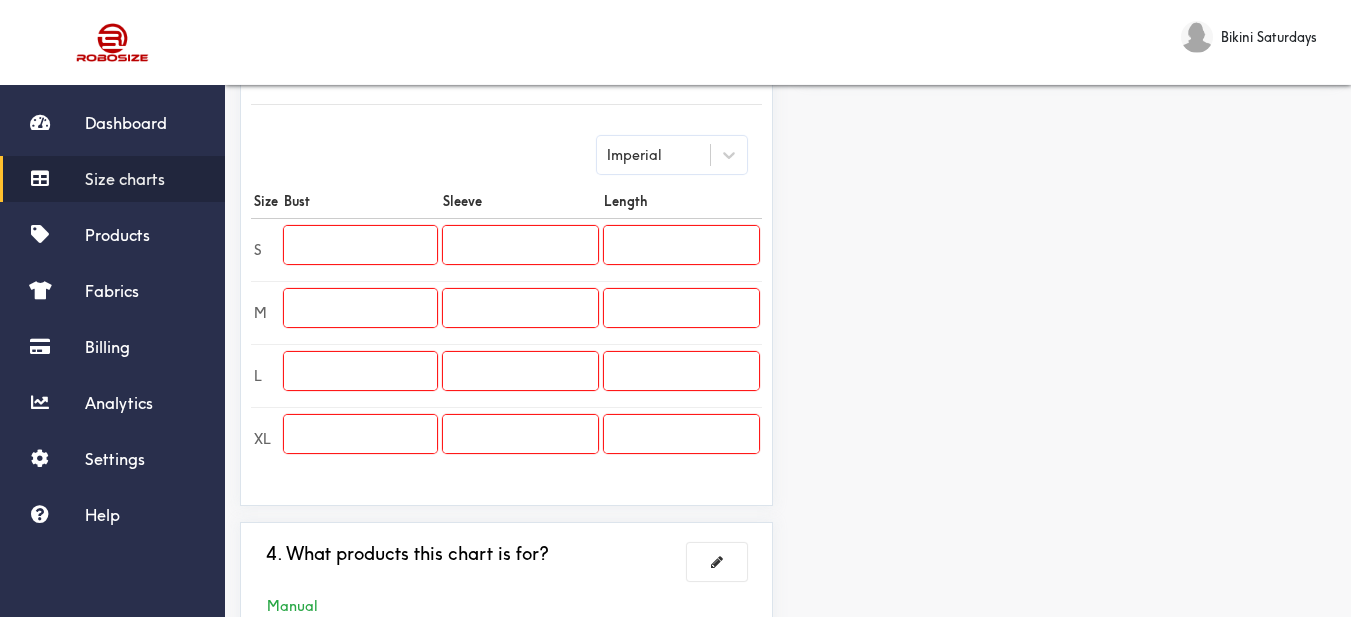 click at bounding box center (360, 245) 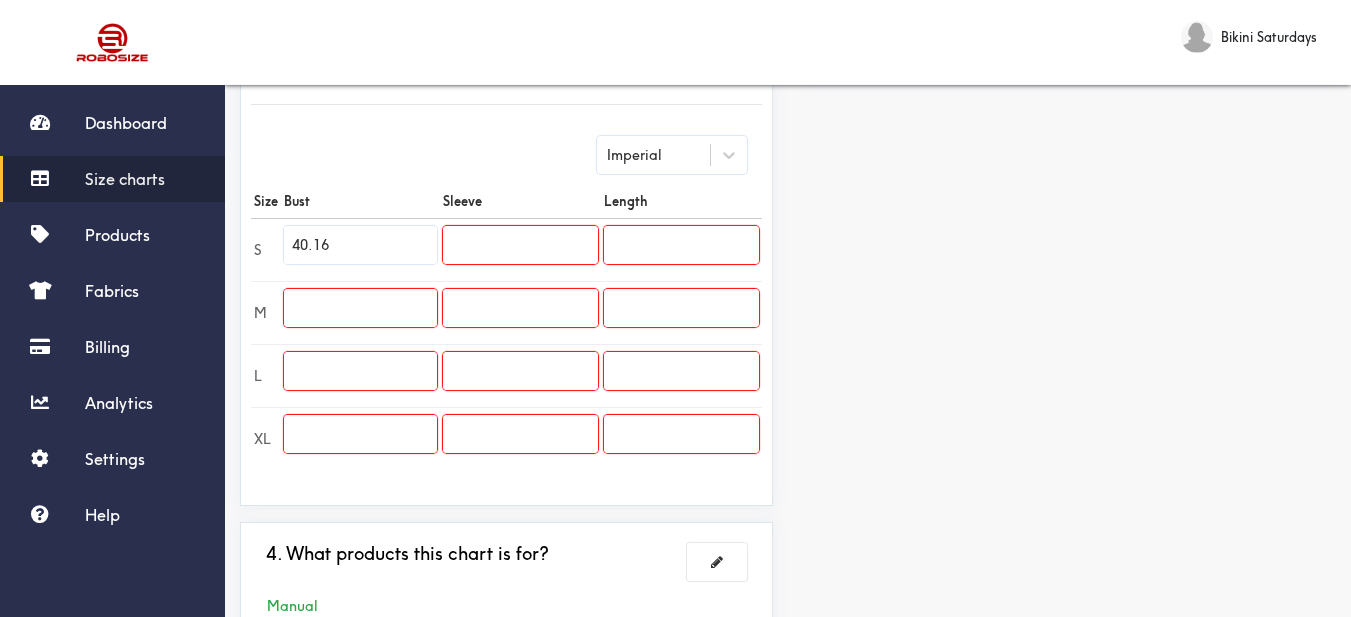 type on "40.16" 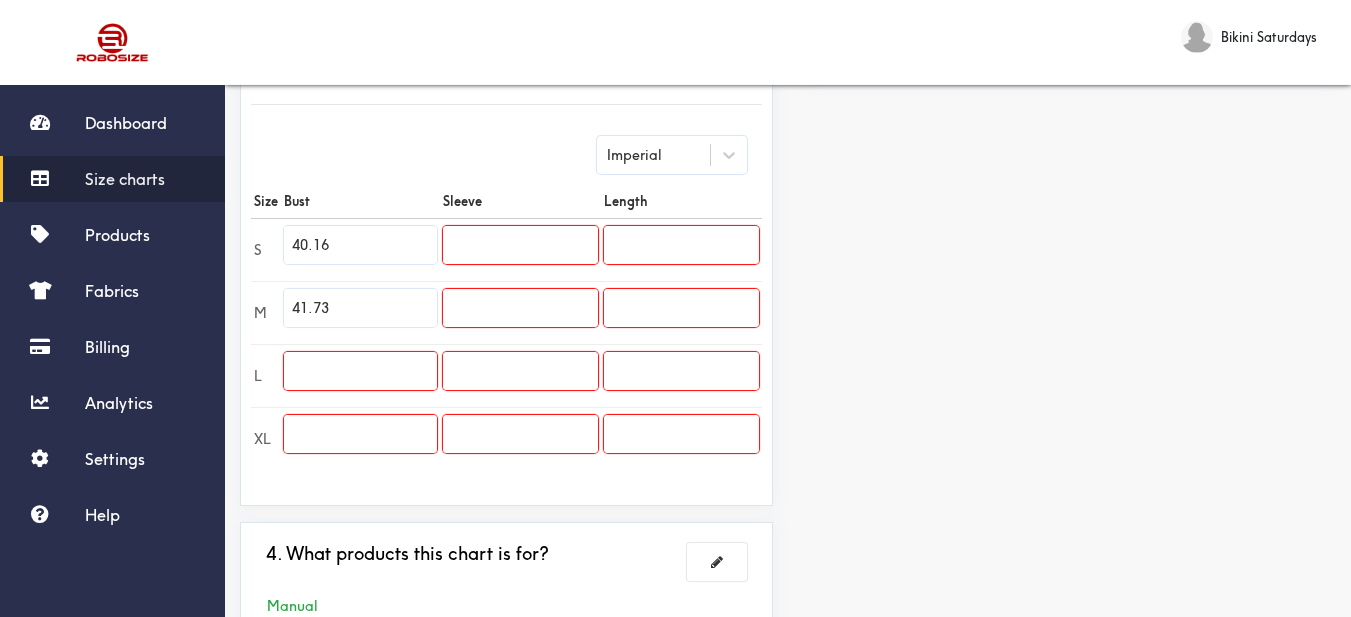 type on "41.73" 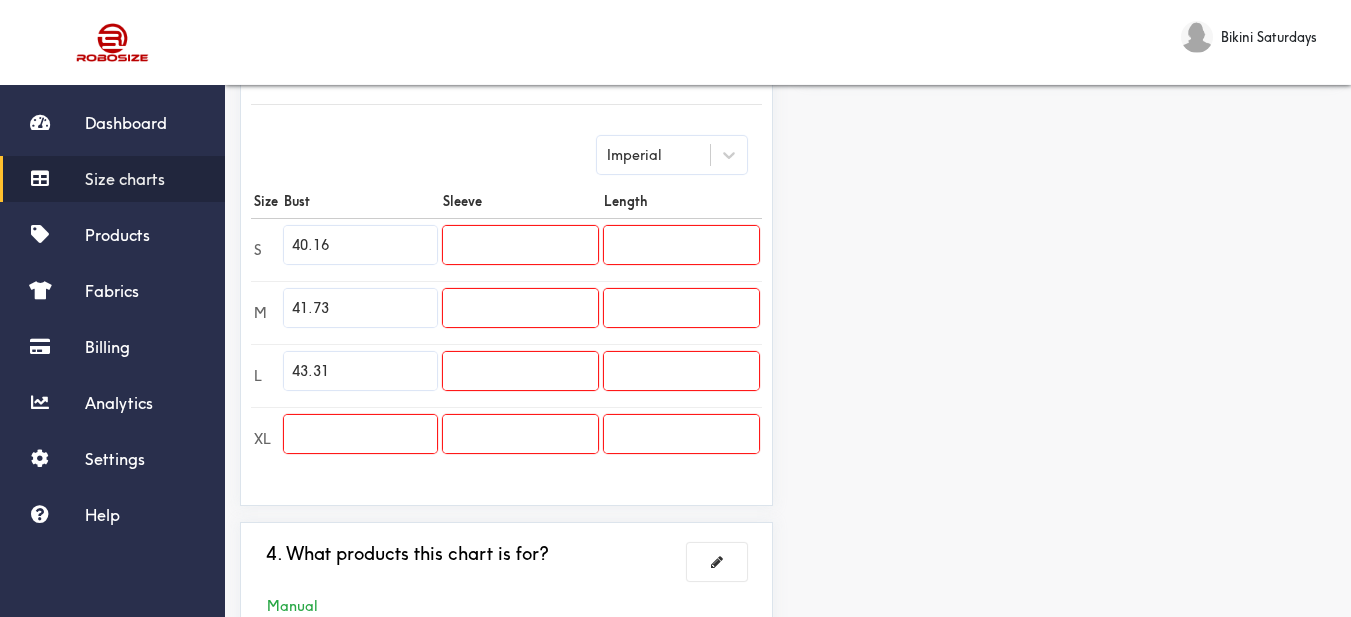type on "43.31" 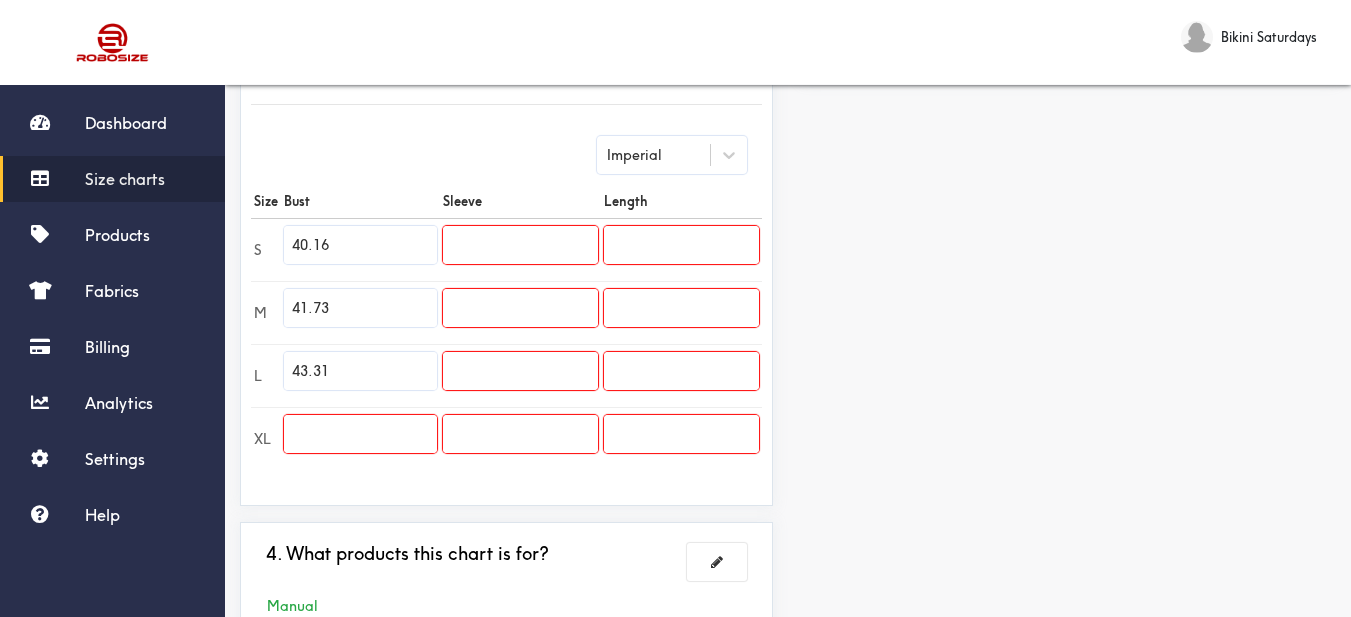 click at bounding box center (520, 245) 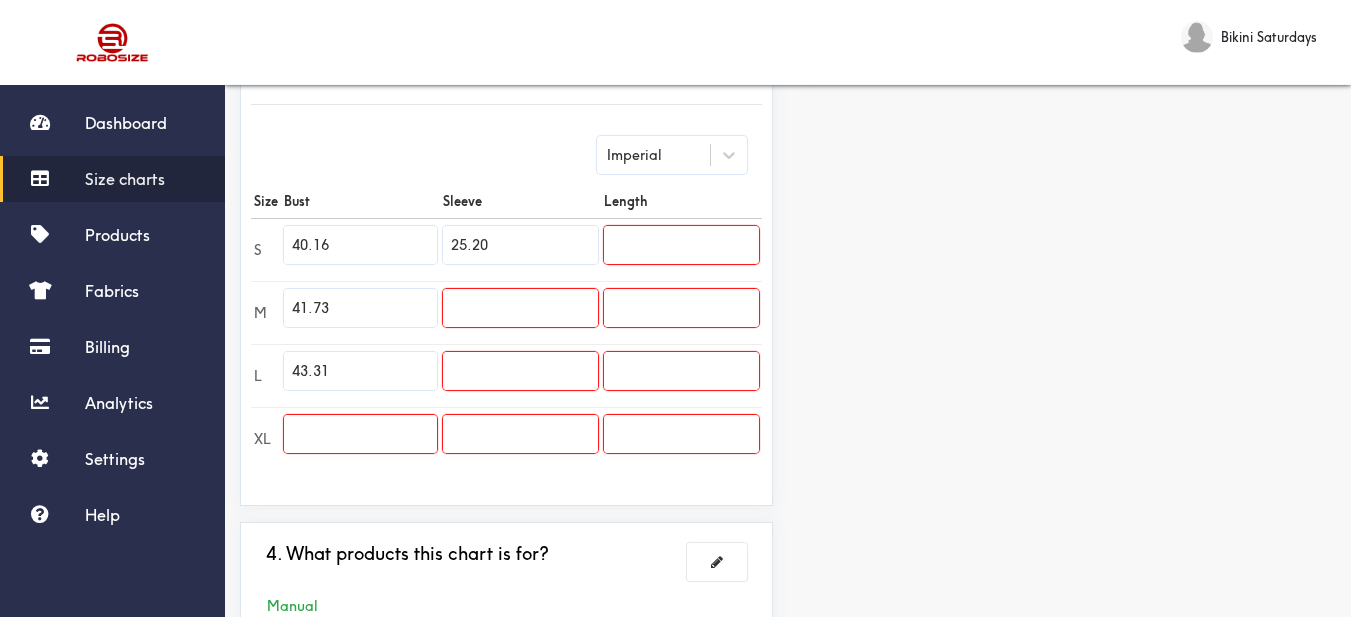 type on "25.20" 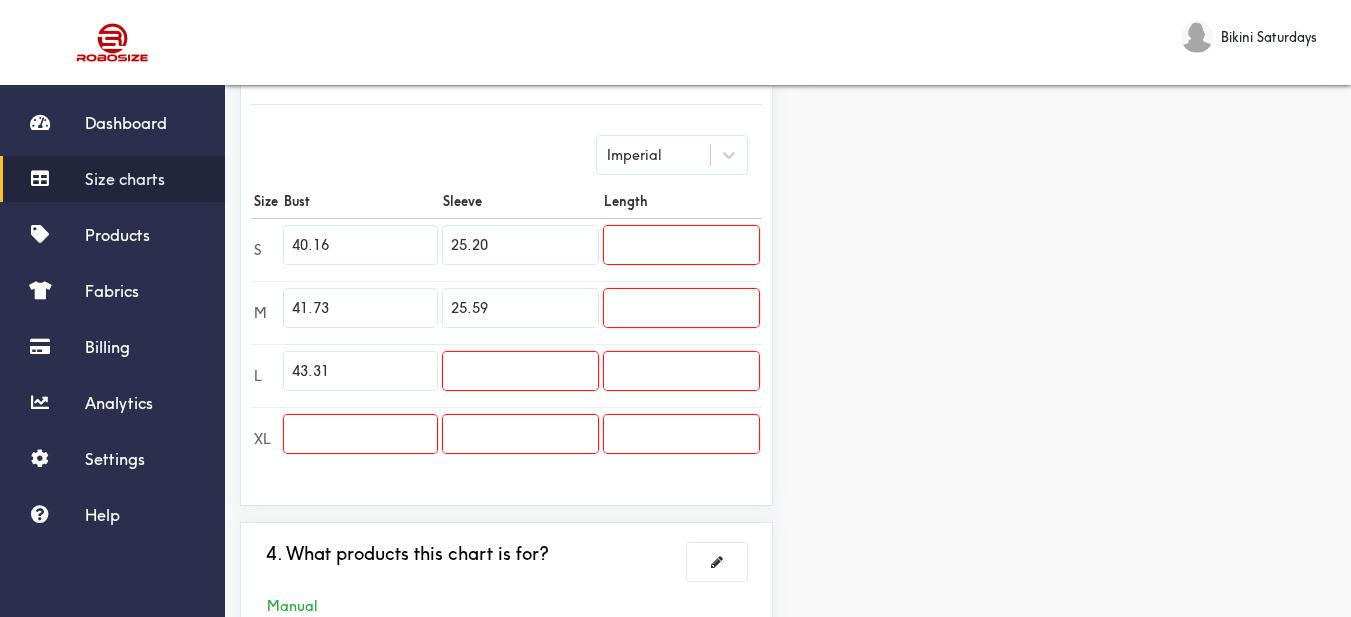 type on "25.59" 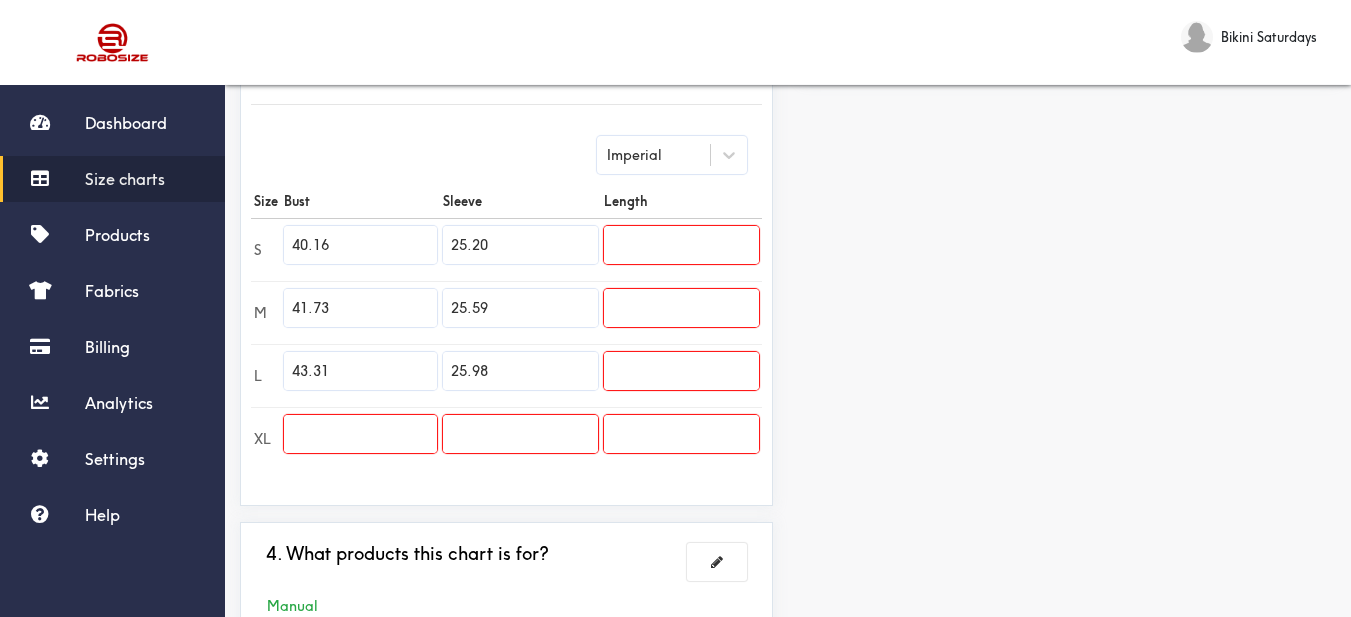 type on "25.98" 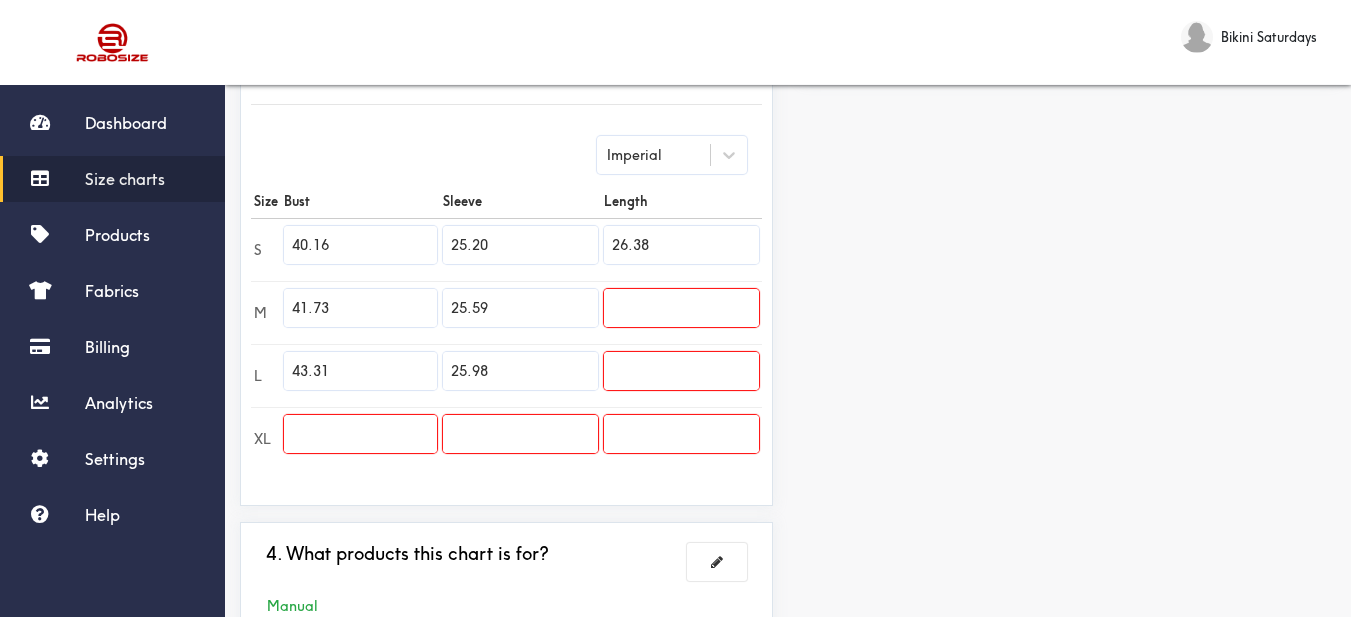 type 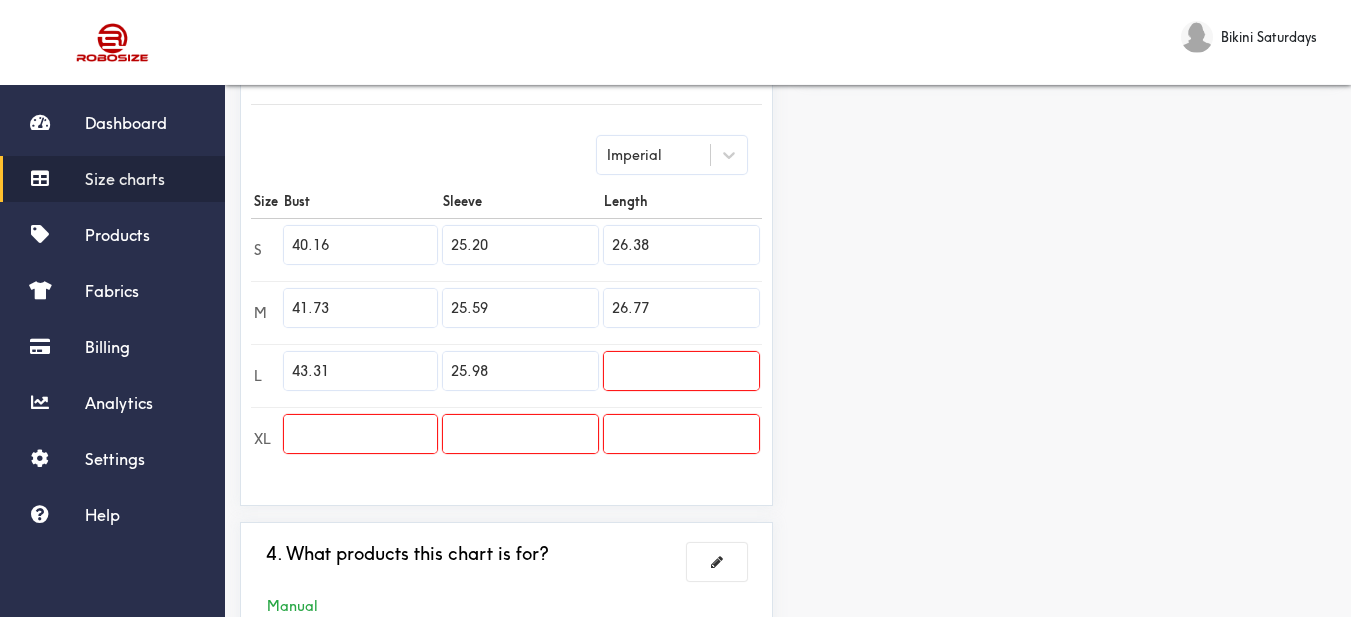 click at bounding box center [681, 371] 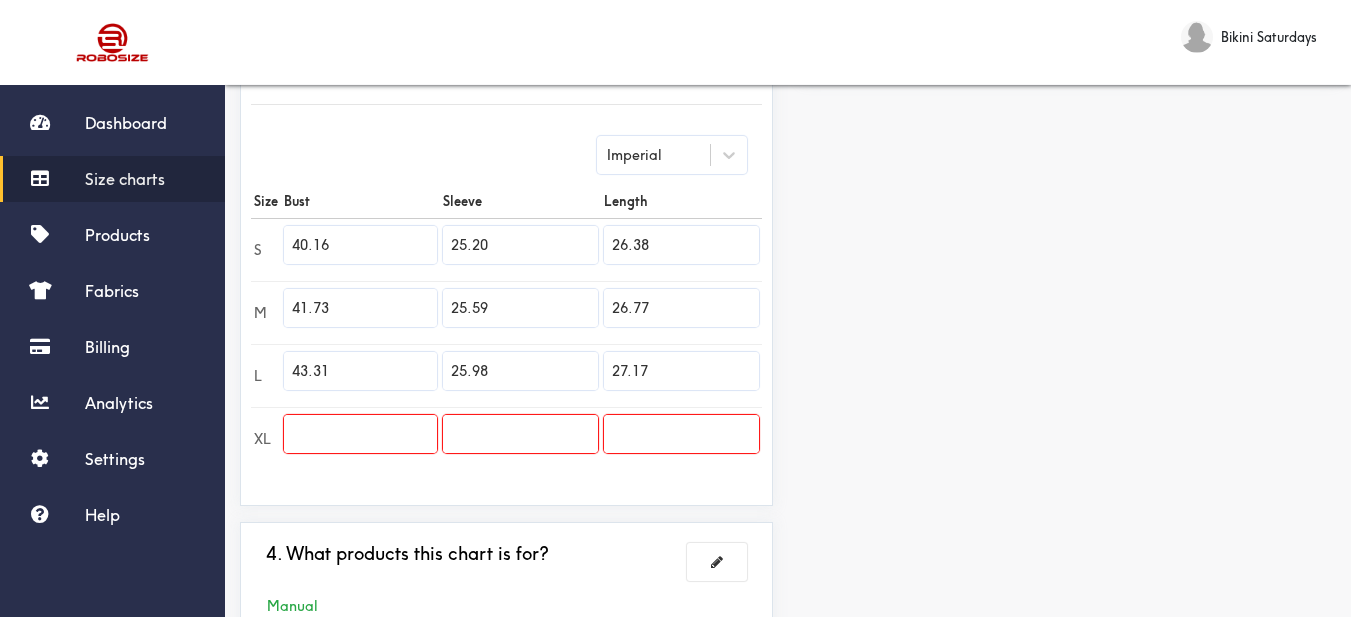 drag, startPoint x: 958, startPoint y: 350, endPoint x: 764, endPoint y: 394, distance: 198.92712 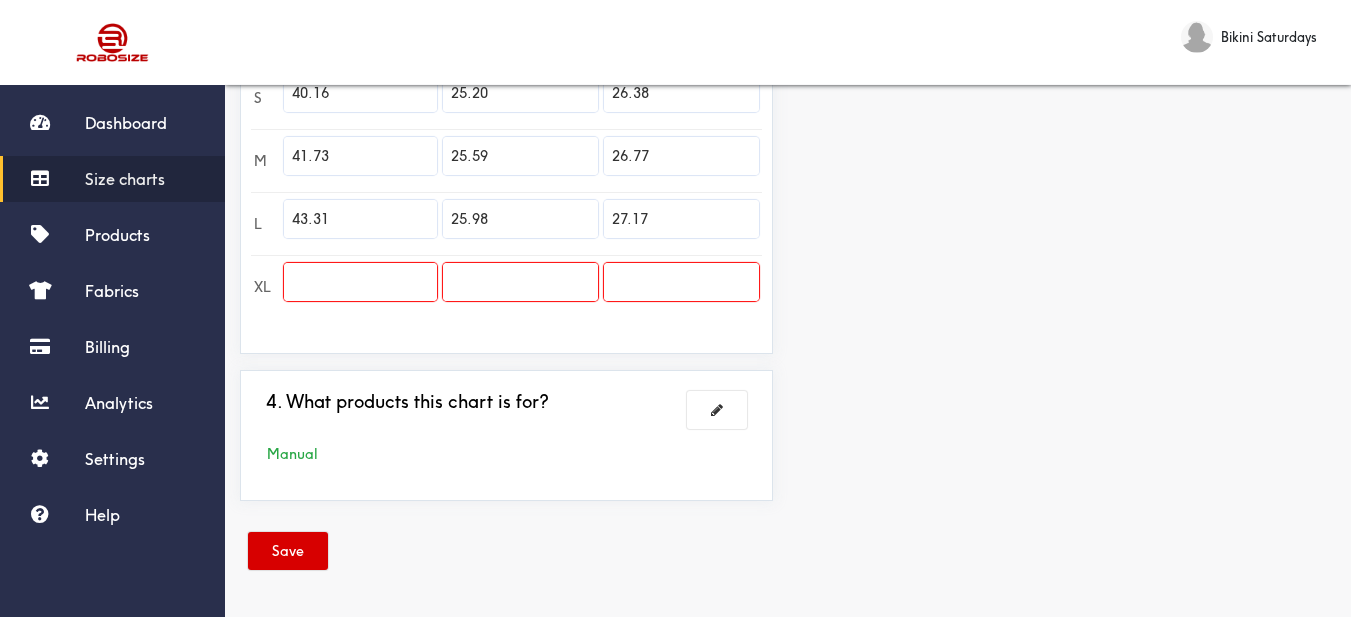 click on "Save" at bounding box center [288, 551] 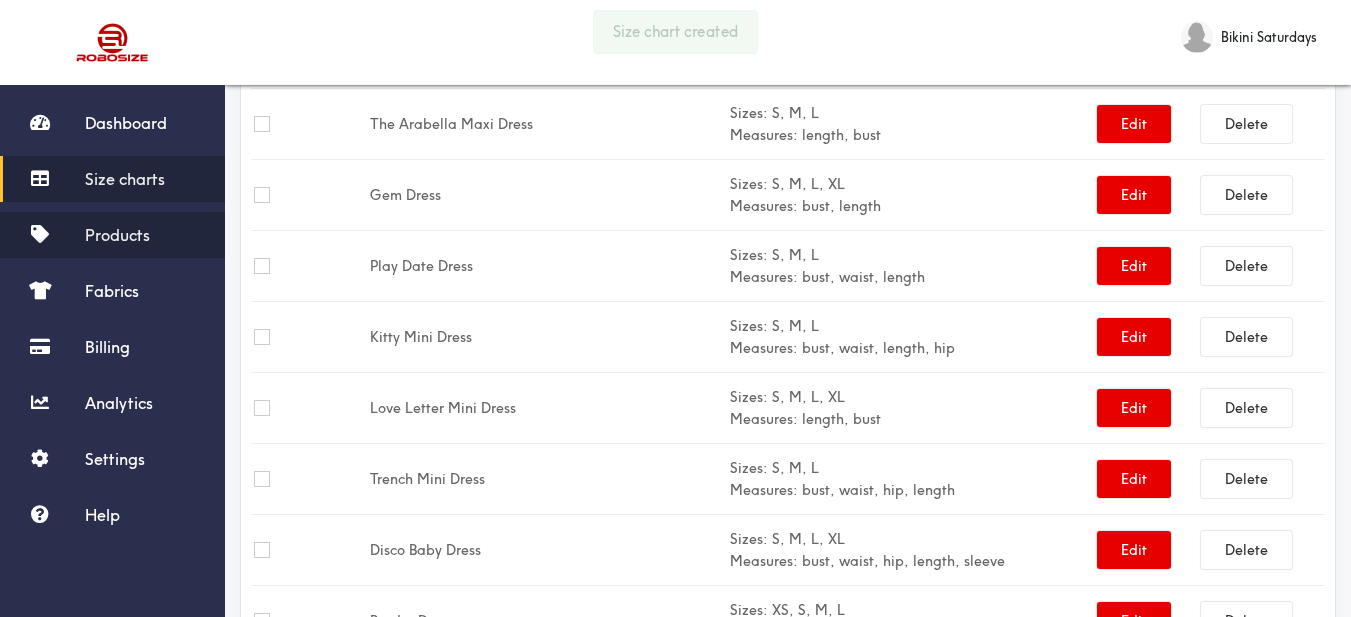 click on "Products" at bounding box center (112, 235) 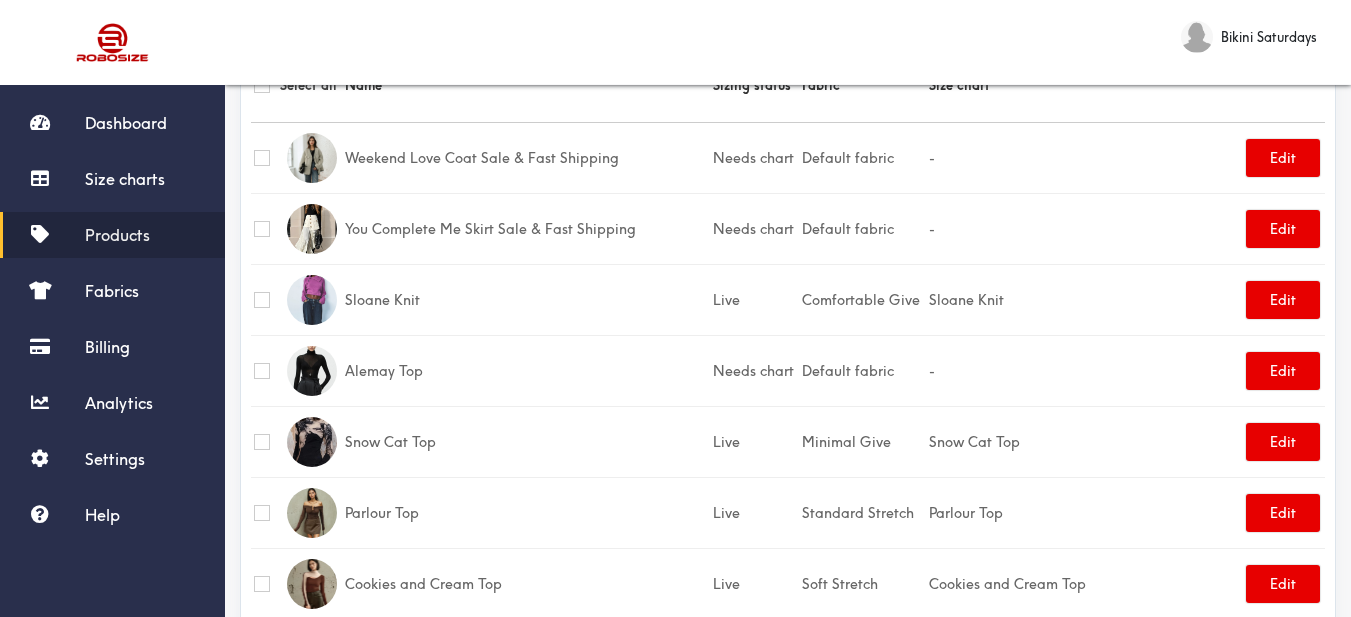 scroll, scrollTop: 0, scrollLeft: 0, axis: both 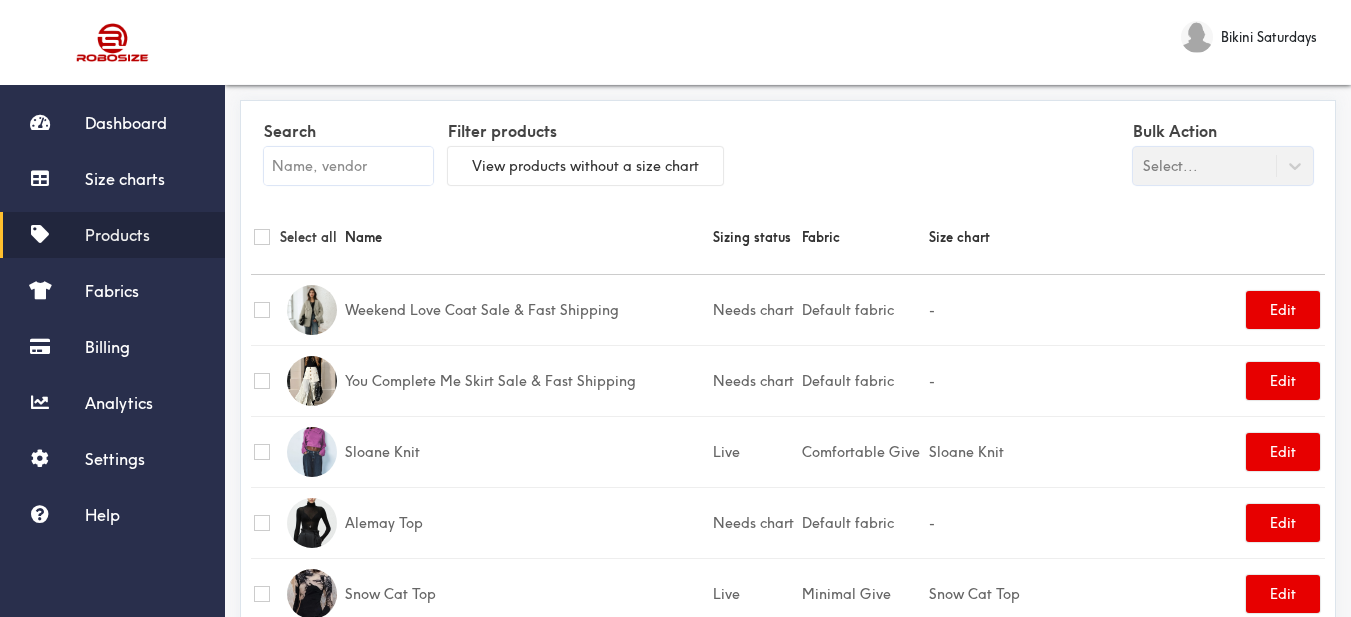 click at bounding box center (348, 166) 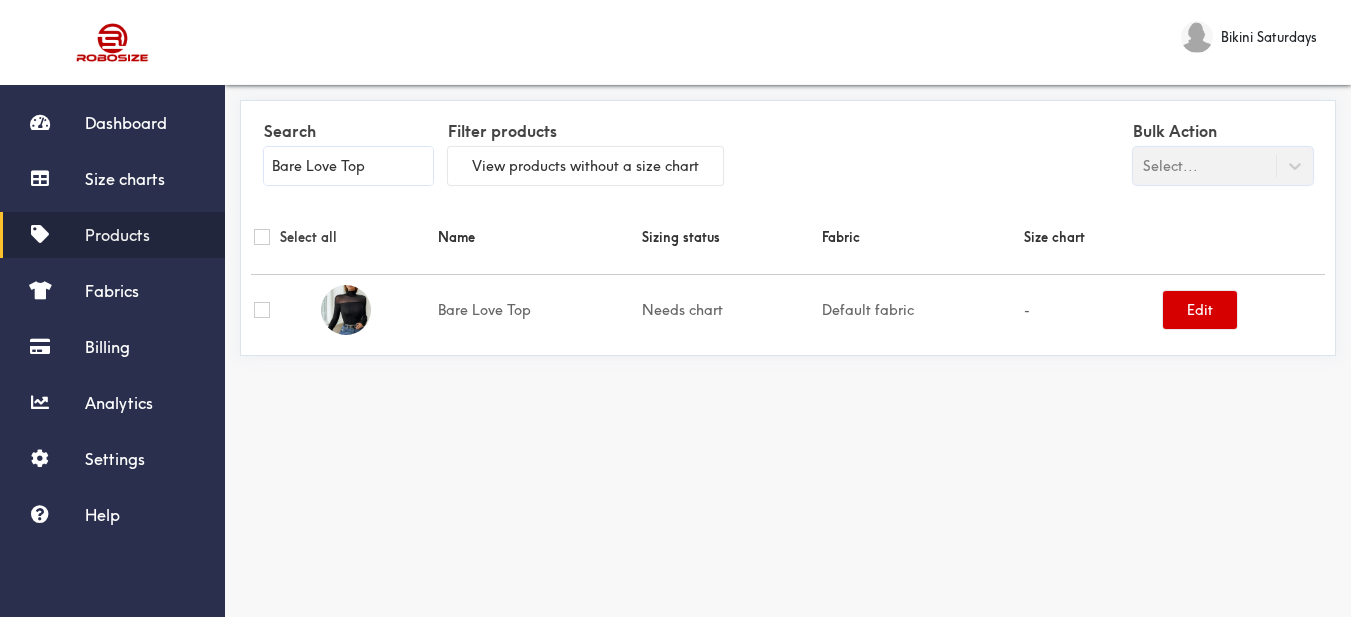click on "Edit" at bounding box center [1200, 310] 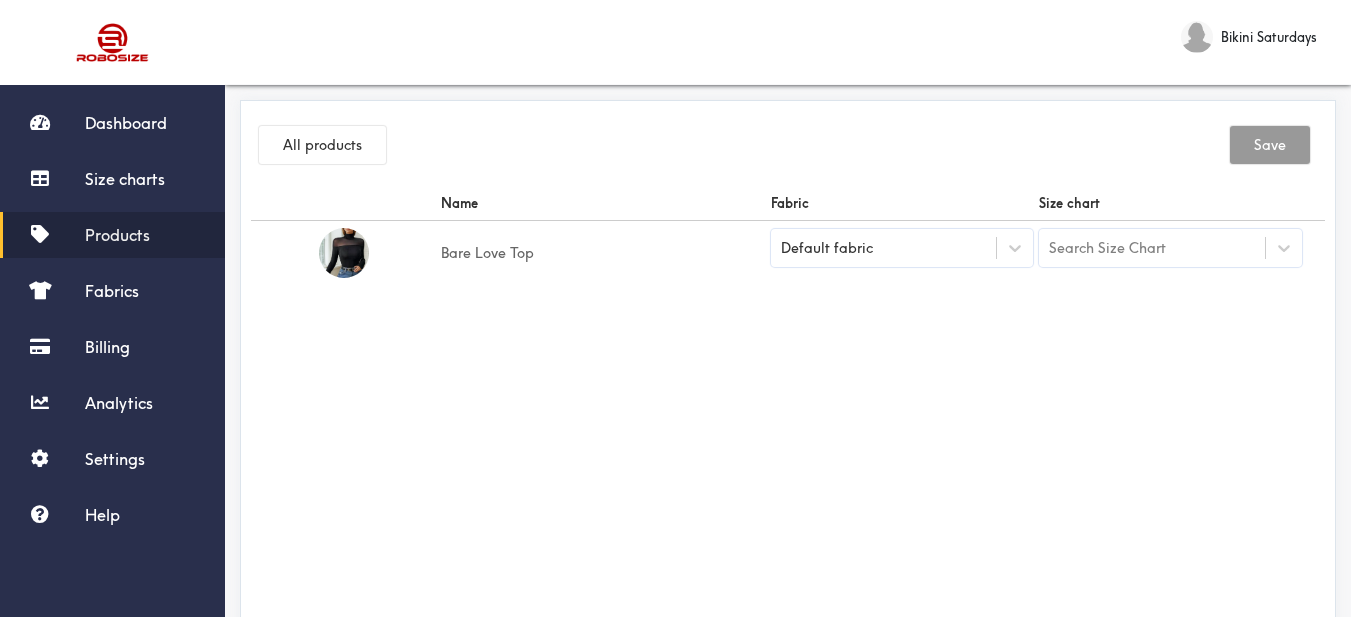 click on "Default fabric" at bounding box center (884, 248) 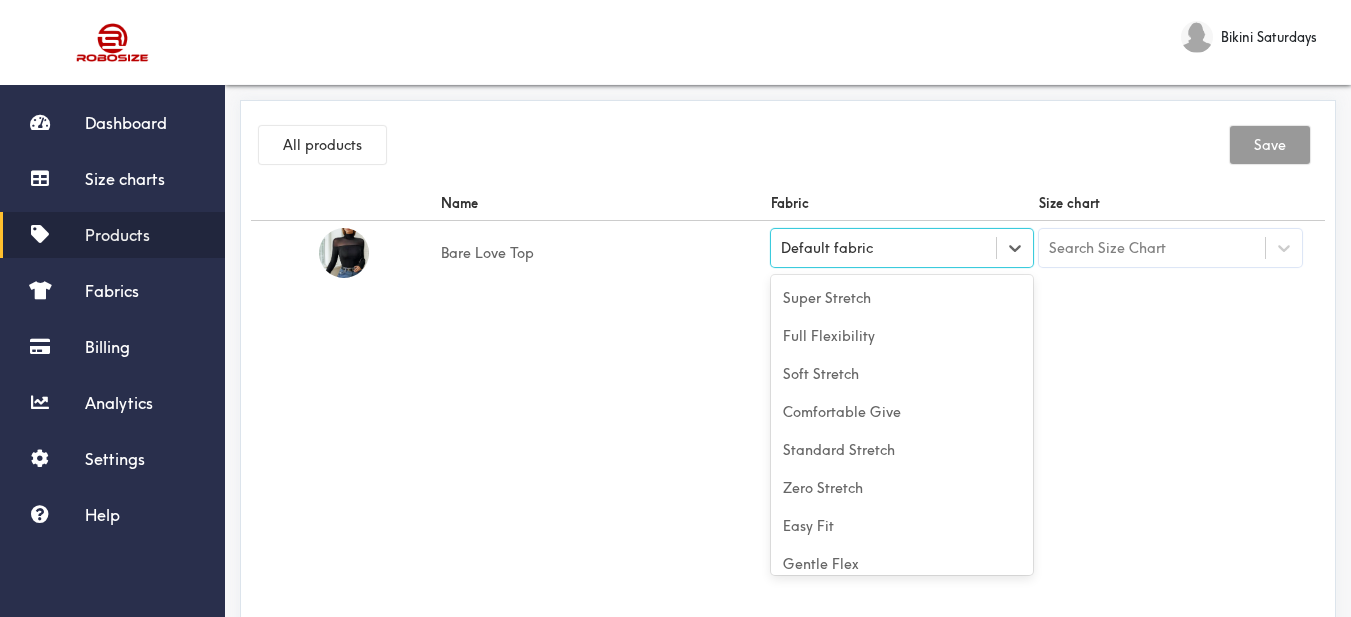 scroll, scrollTop: 88, scrollLeft: 0, axis: vertical 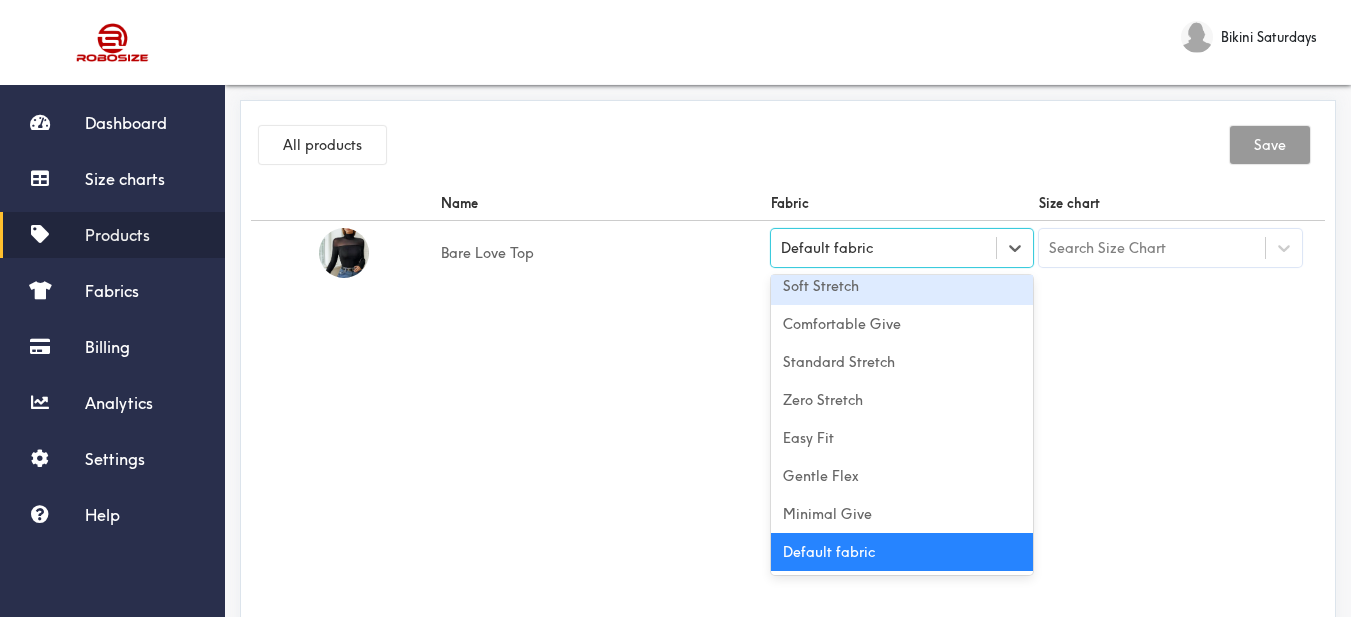 click on "Soft Stretch" at bounding box center [902, 286] 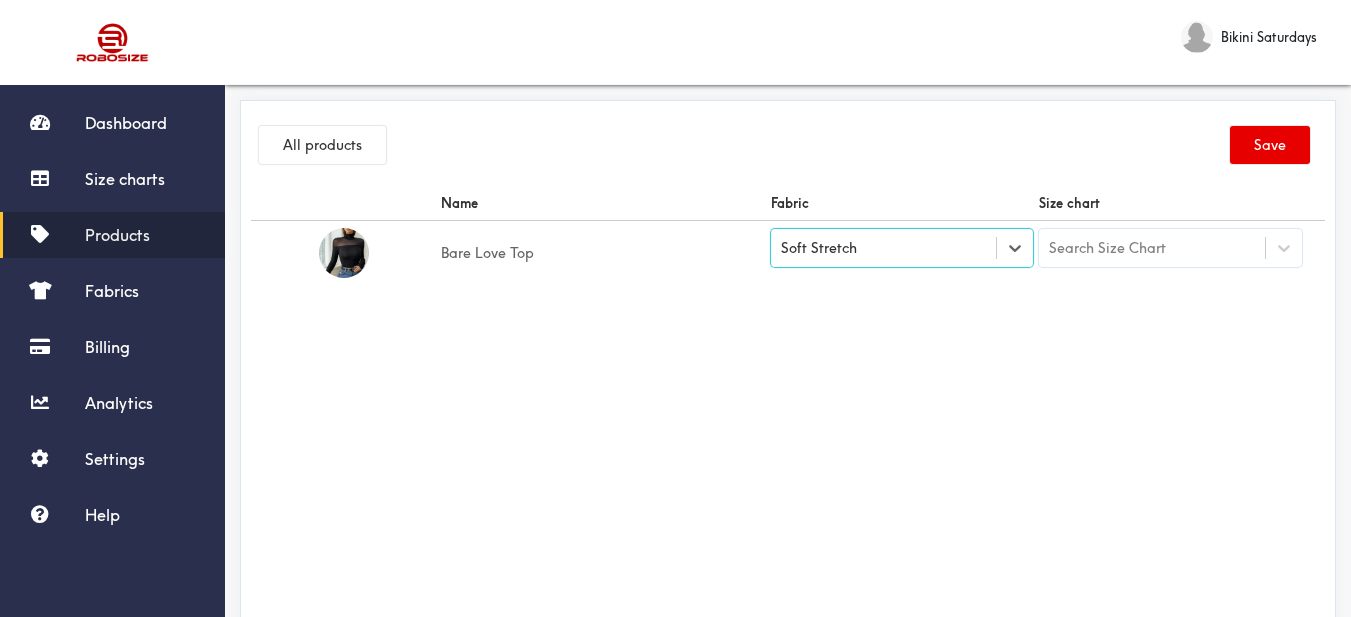 drag, startPoint x: 1088, startPoint y: 339, endPoint x: 1099, endPoint y: 334, distance: 12.083046 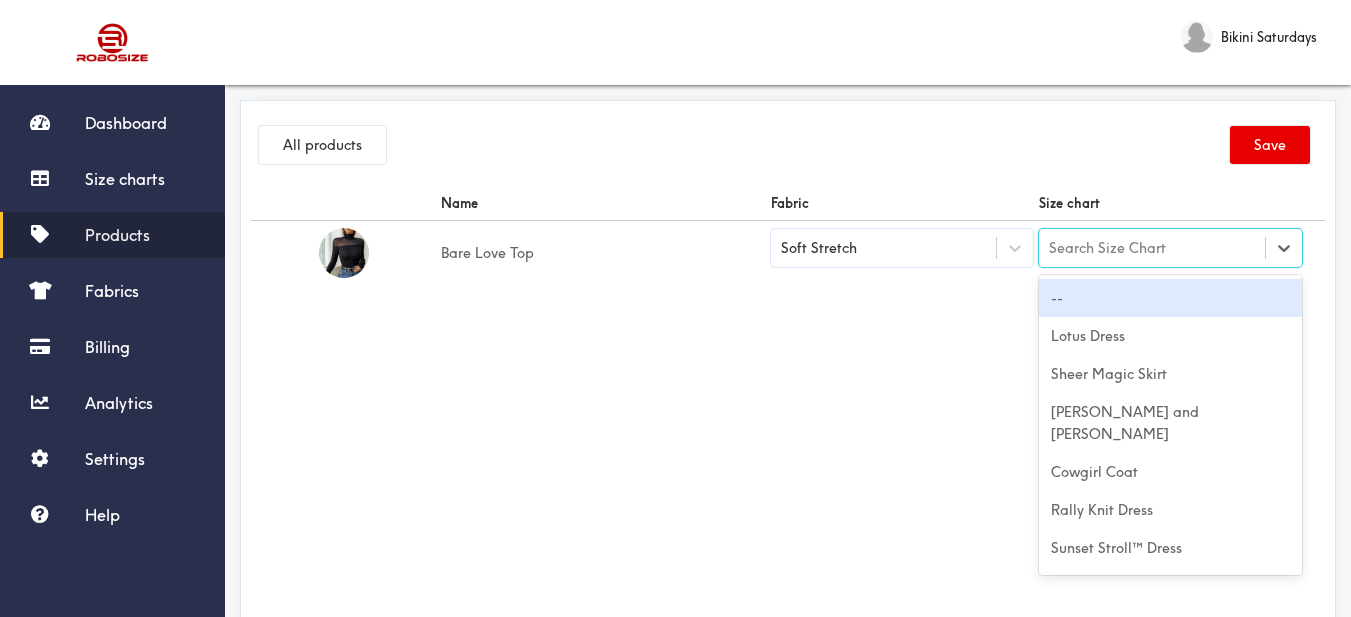 click on "Search Size Chart" at bounding box center [1107, 248] 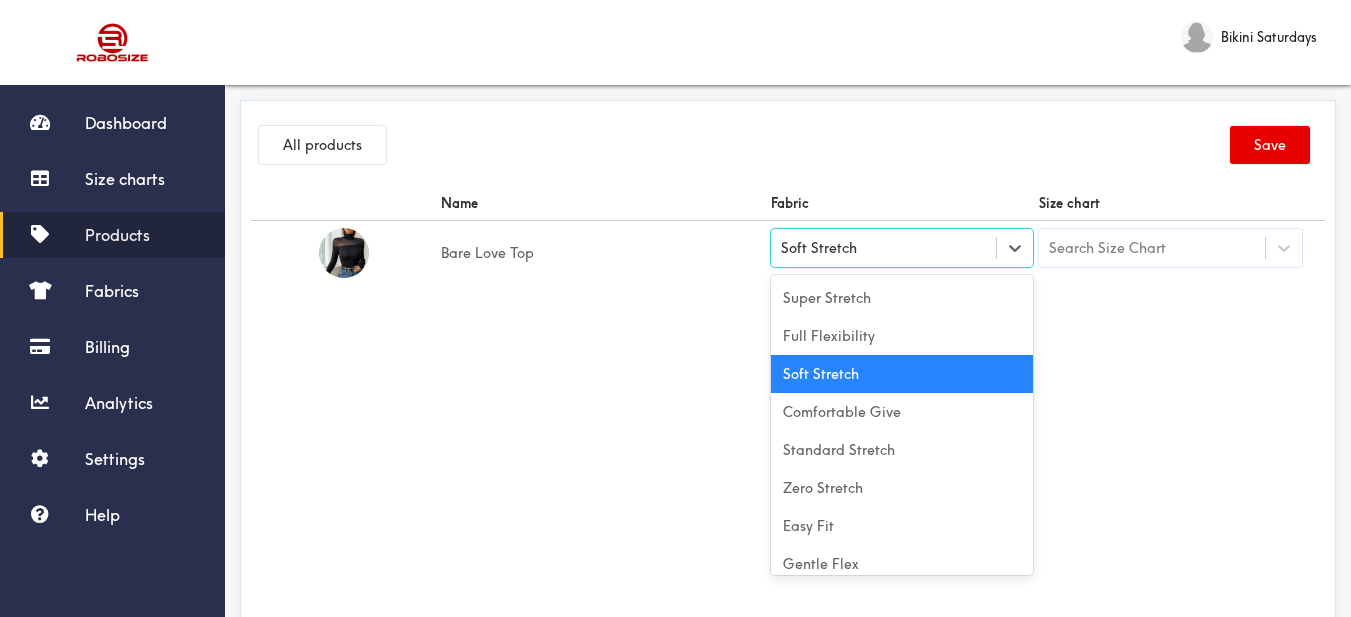 drag, startPoint x: 877, startPoint y: 246, endPoint x: 836, endPoint y: 334, distance: 97.082436 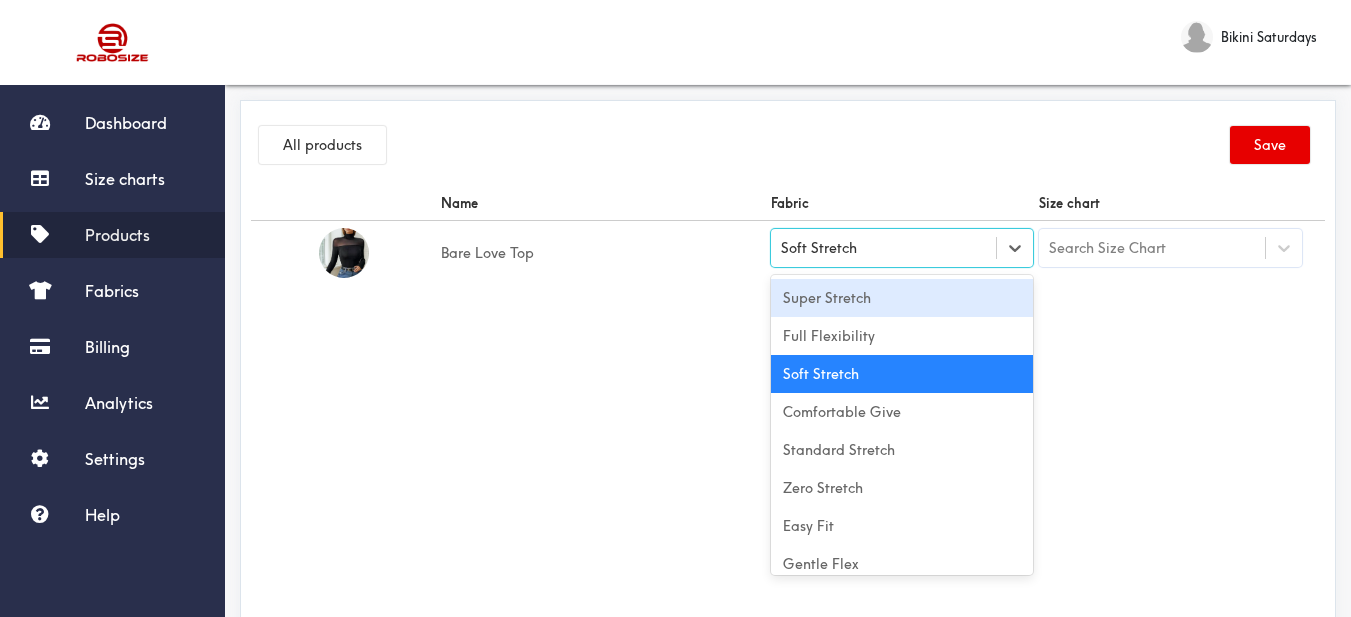 click on "Search Size Chart" at bounding box center [1107, 248] 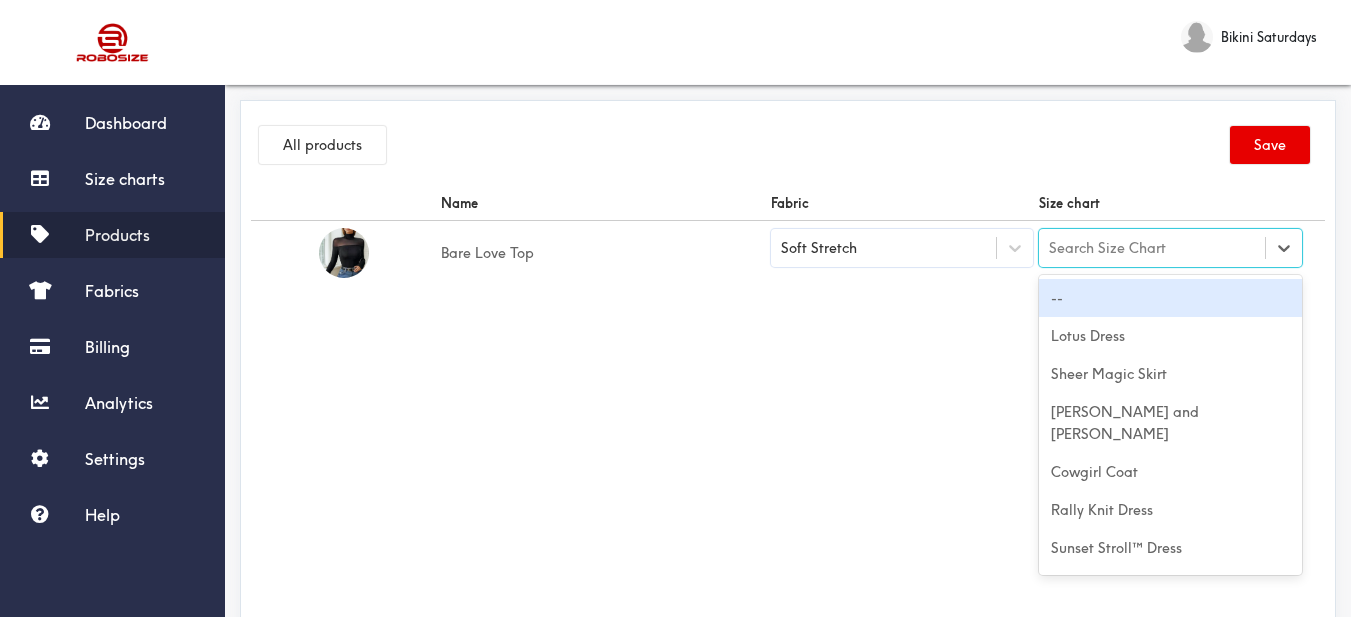 click on "--" at bounding box center [1170, 298] 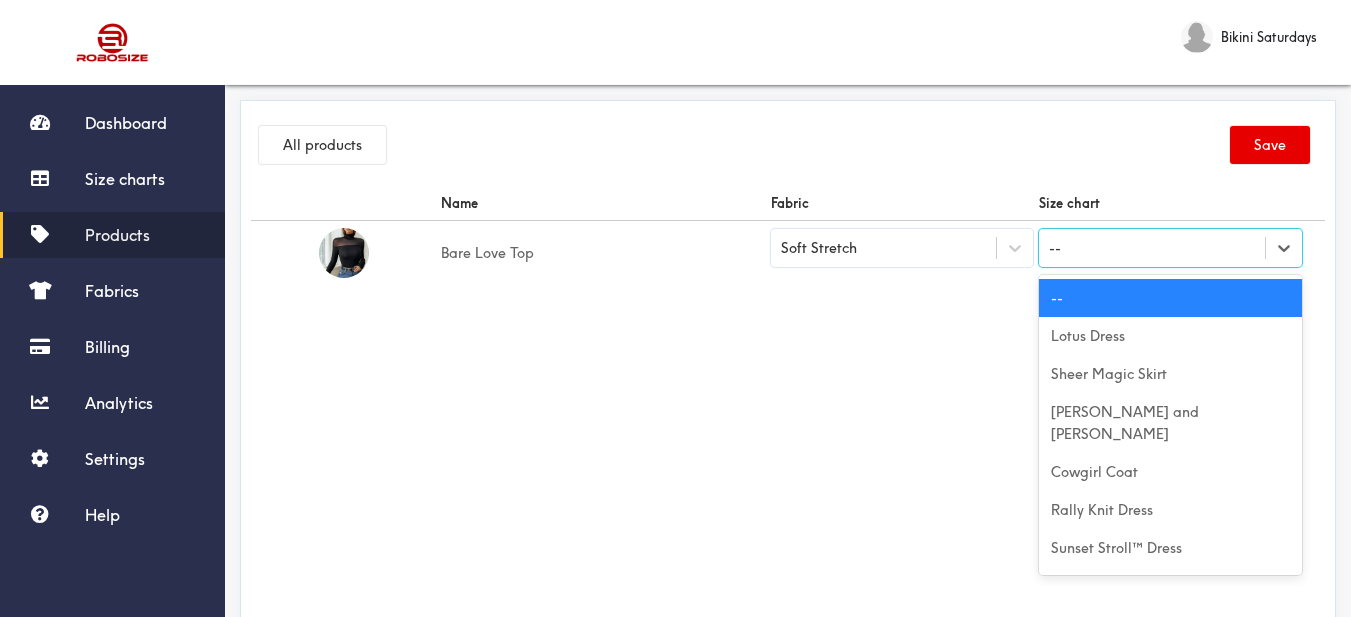 click on "--" at bounding box center (1152, 248) 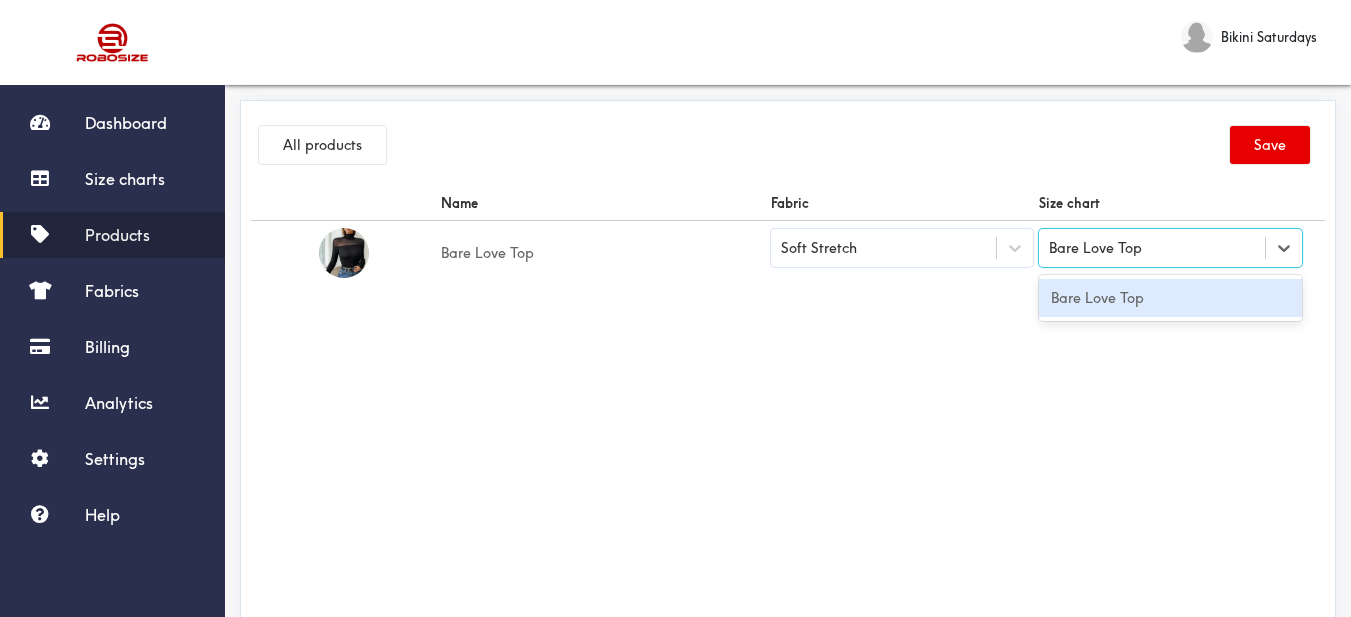 click on "Bare Love Top" at bounding box center [1170, 298] 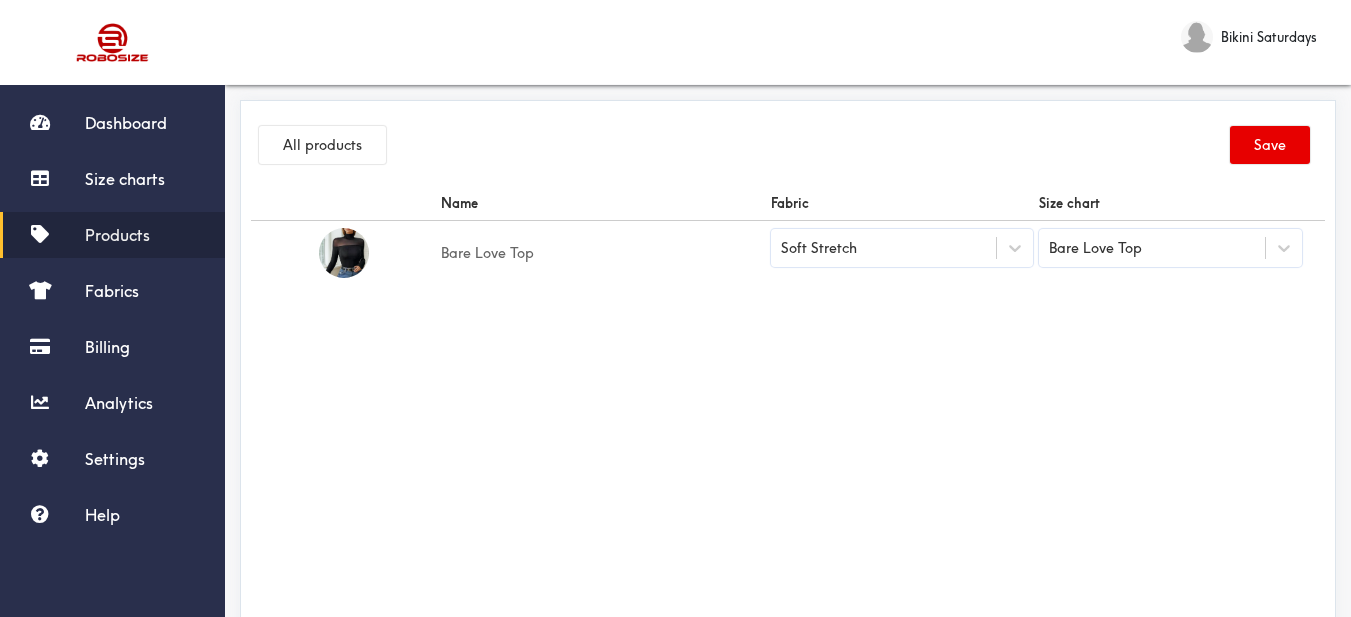drag, startPoint x: 1011, startPoint y: 309, endPoint x: 1042, endPoint y: 294, distance: 34.43835 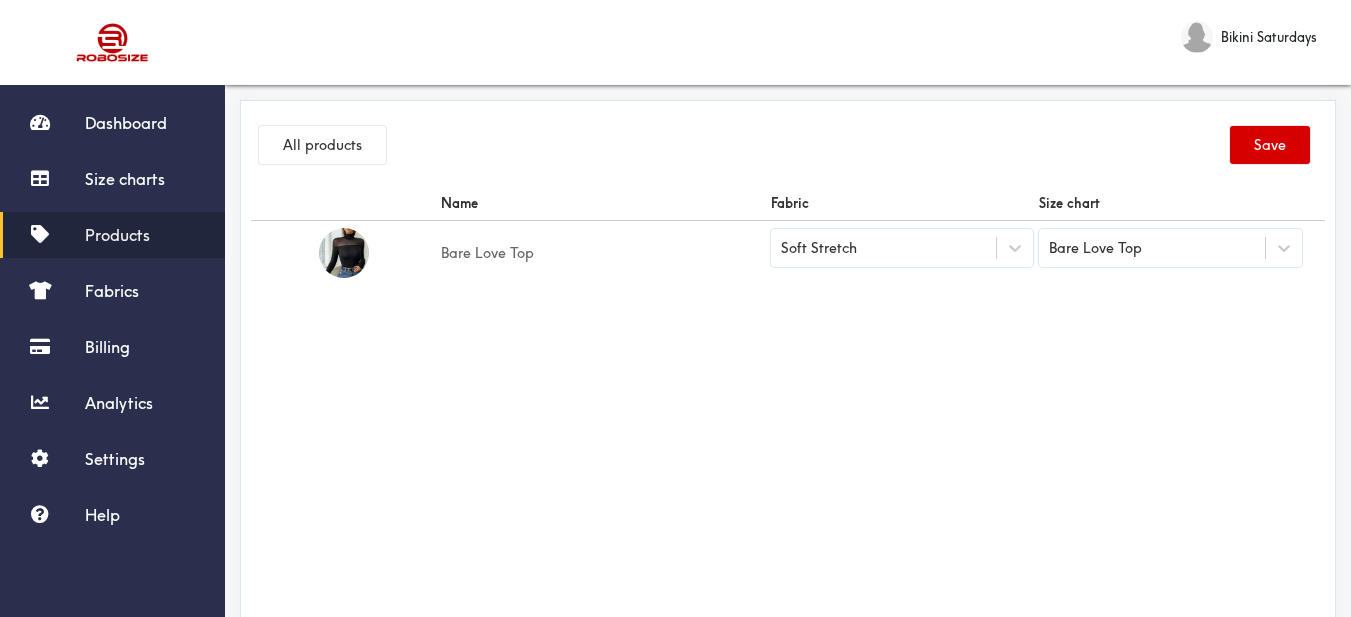 click on "Save" at bounding box center [1270, 145] 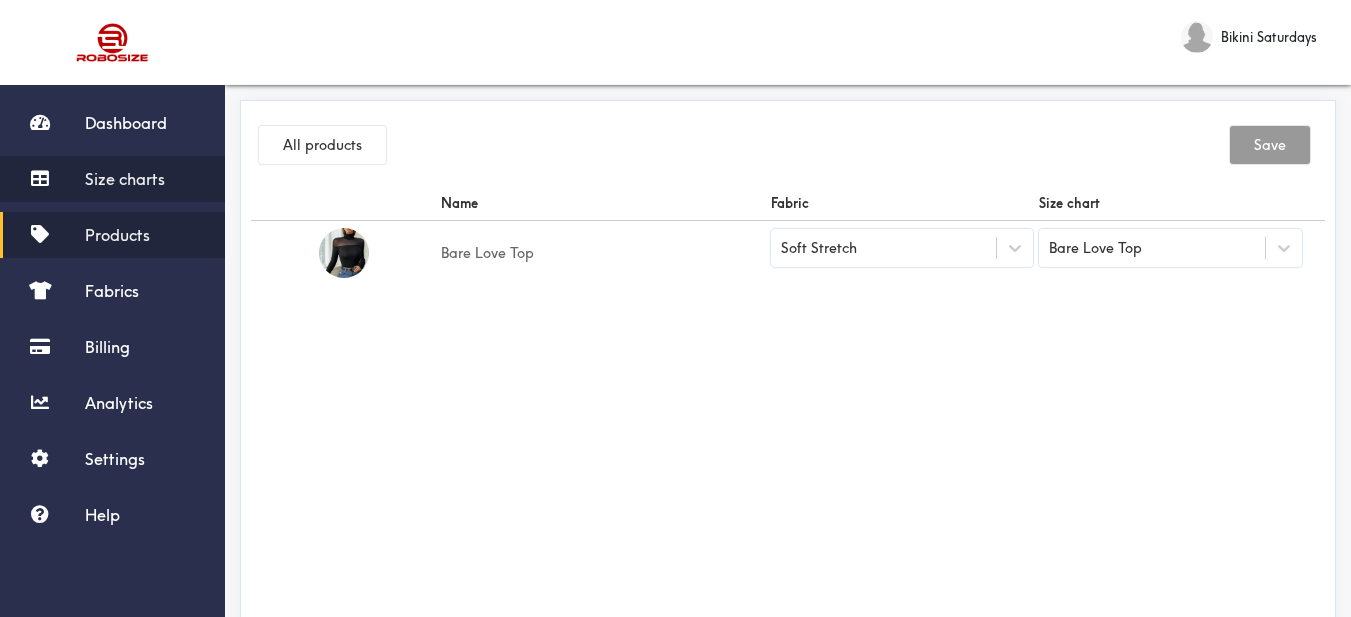 click on "Size charts" at bounding box center (125, 179) 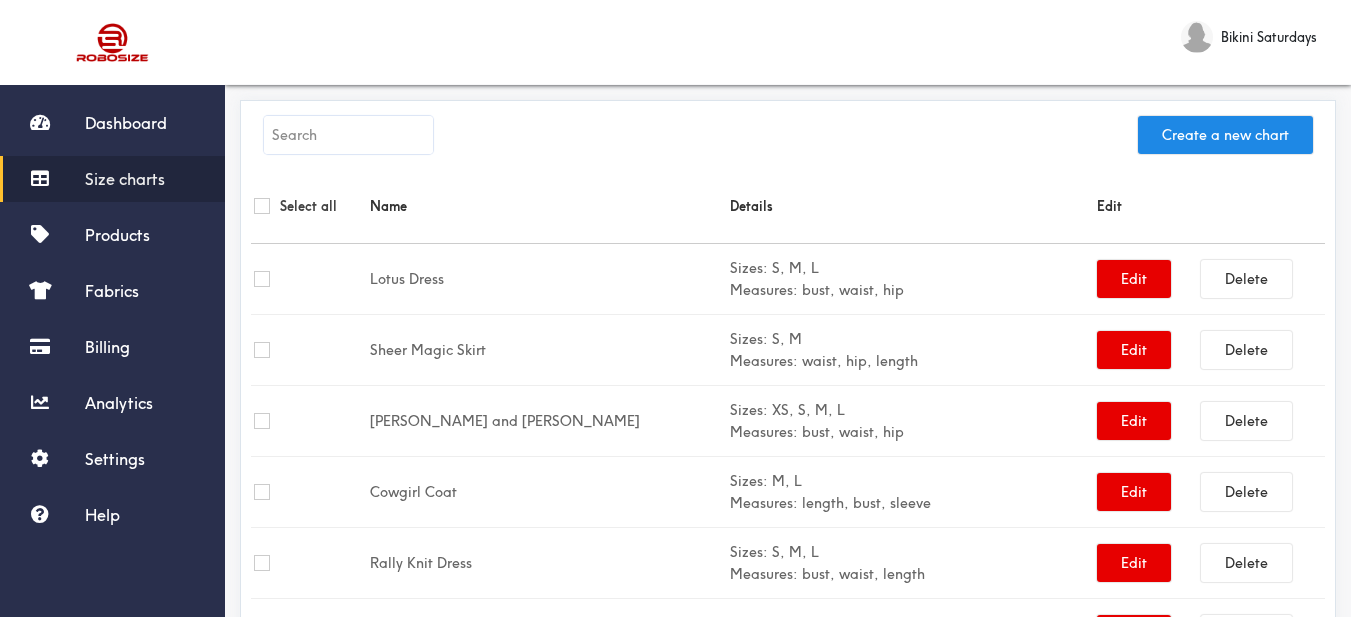 click at bounding box center [348, 135] 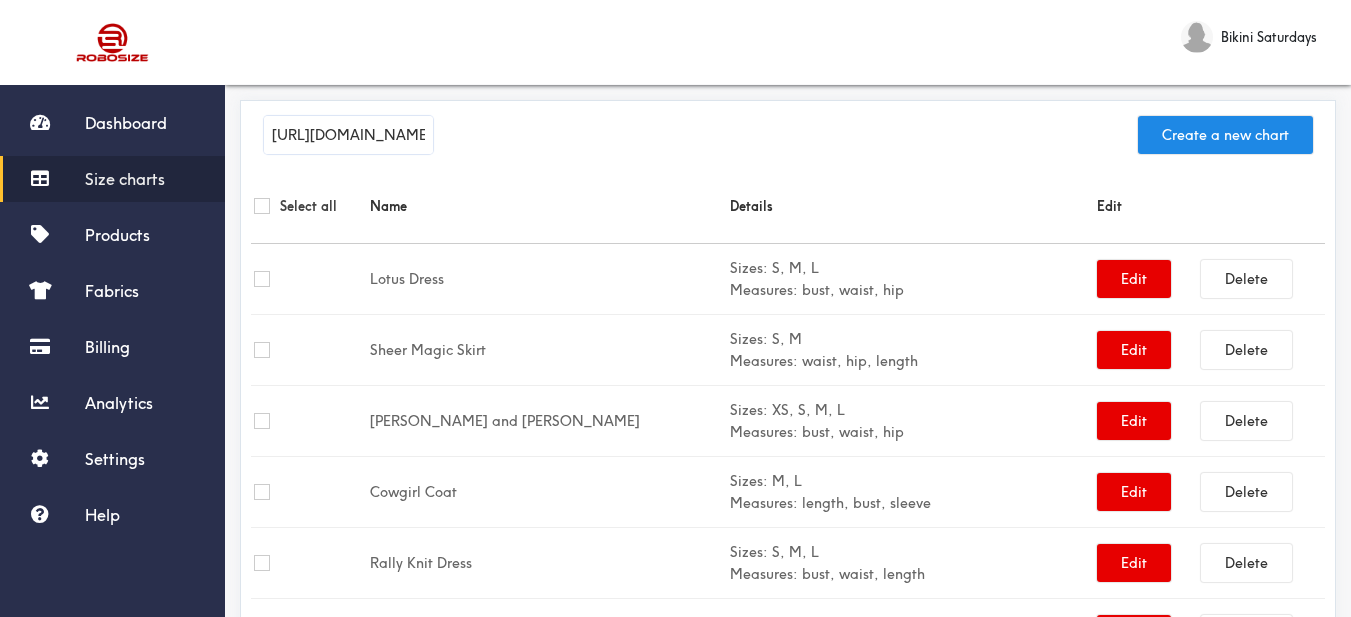 scroll, scrollTop: 0, scrollLeft: 233, axis: horizontal 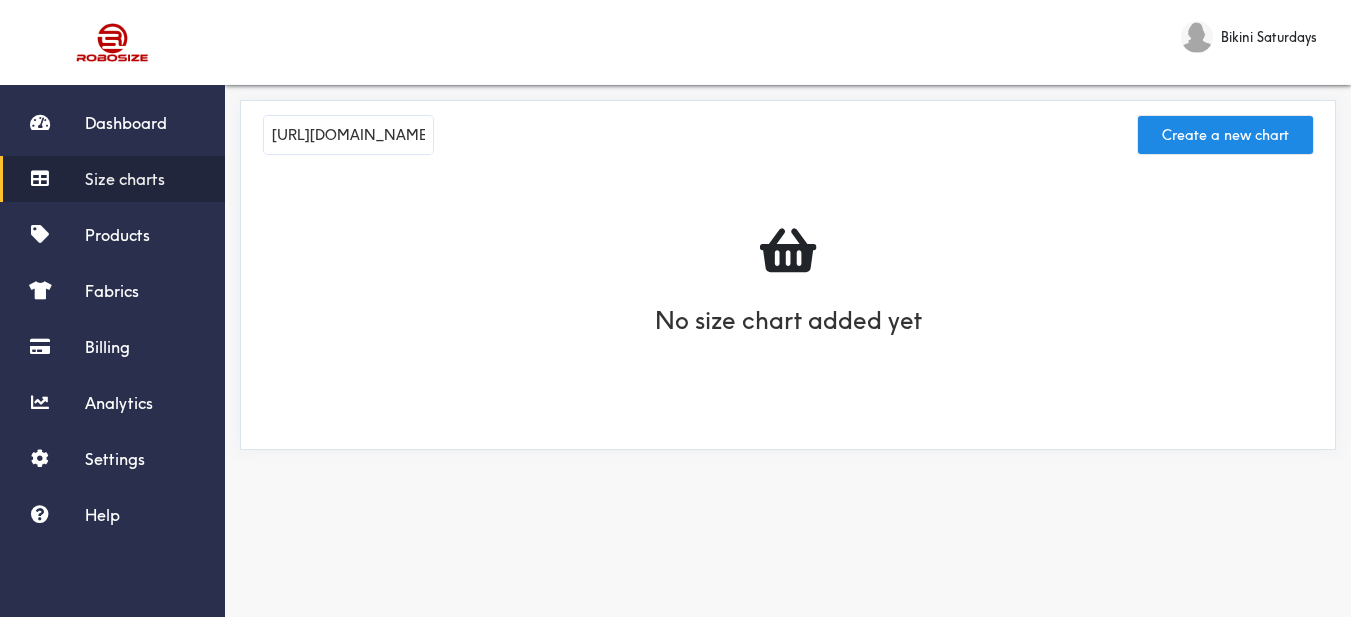click on "[URL][DOMAIN_NAME]" at bounding box center [348, 135] 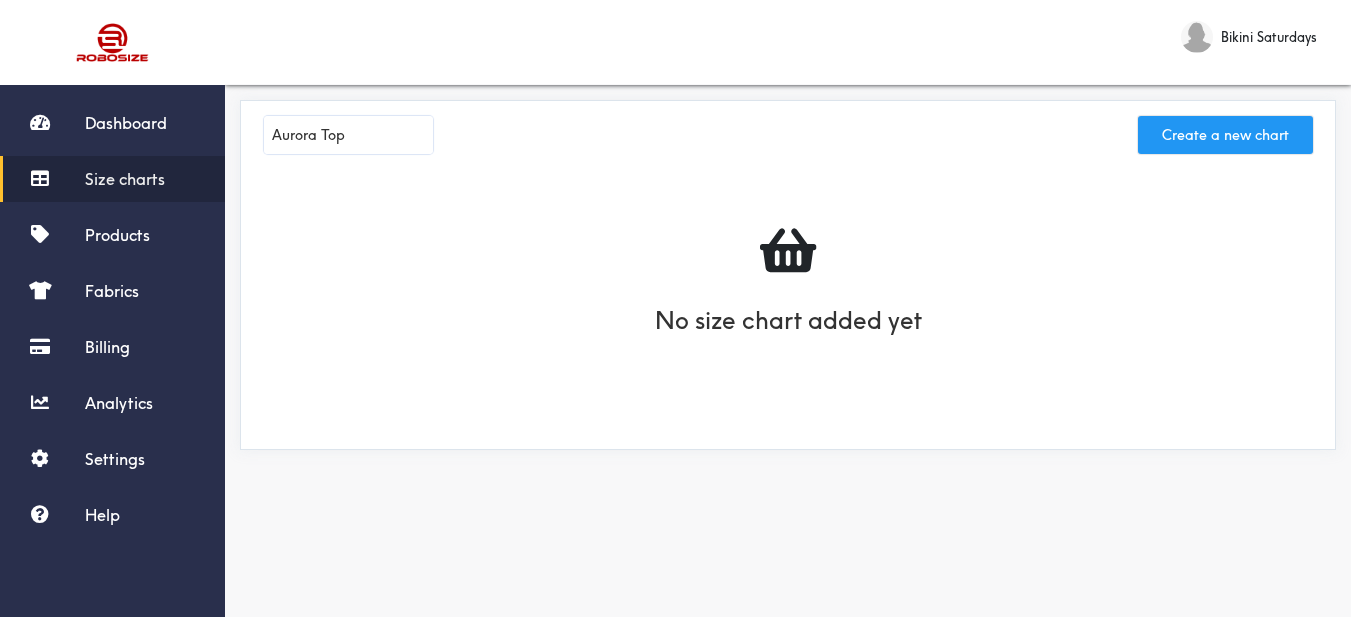 click on "Create a new chart" at bounding box center (1225, 135) 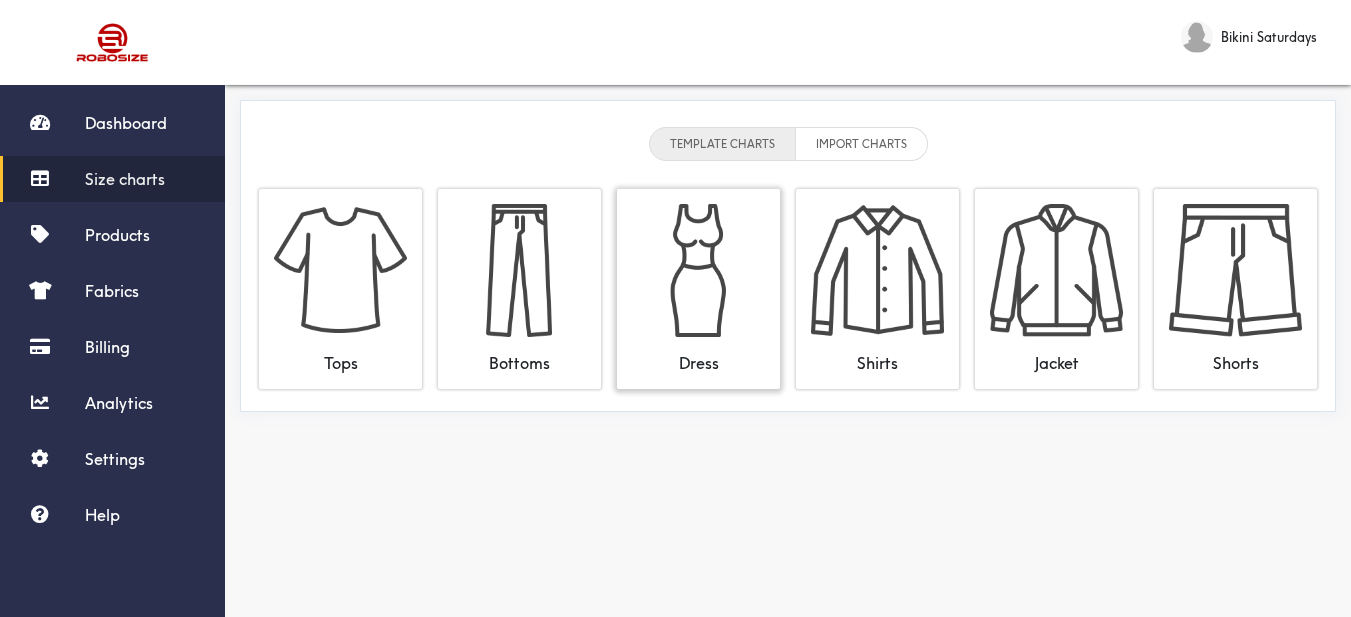 click at bounding box center (698, 270) 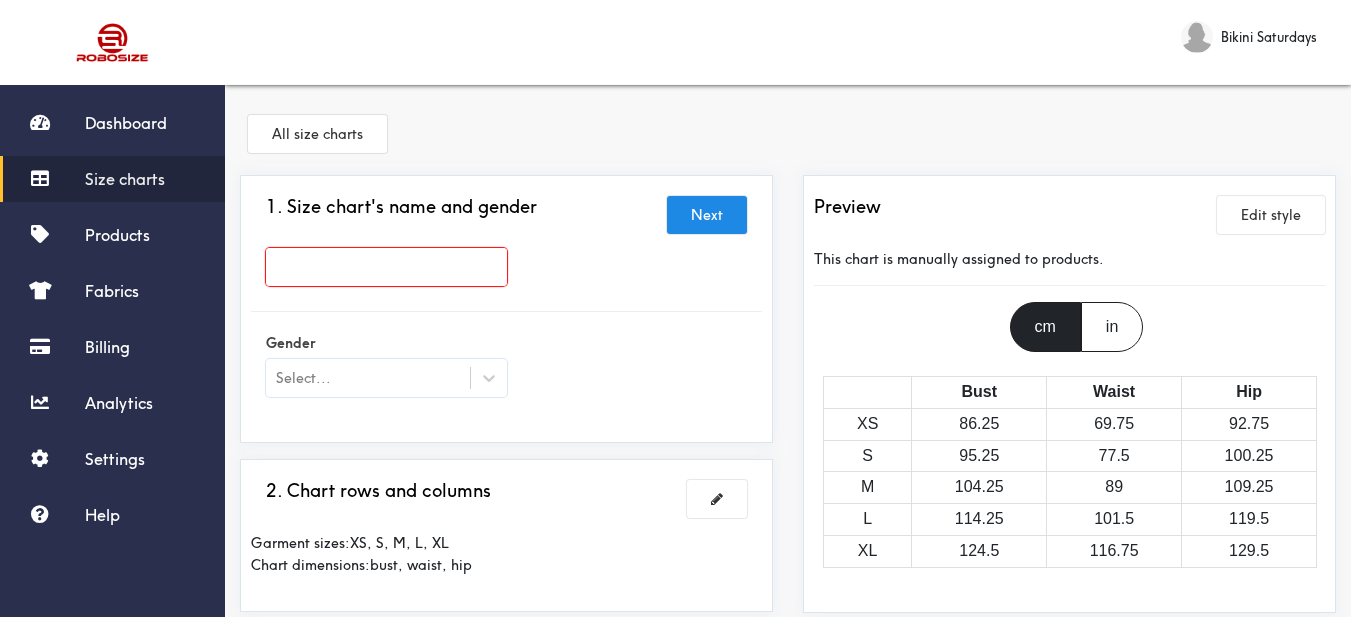 click at bounding box center [386, 267] 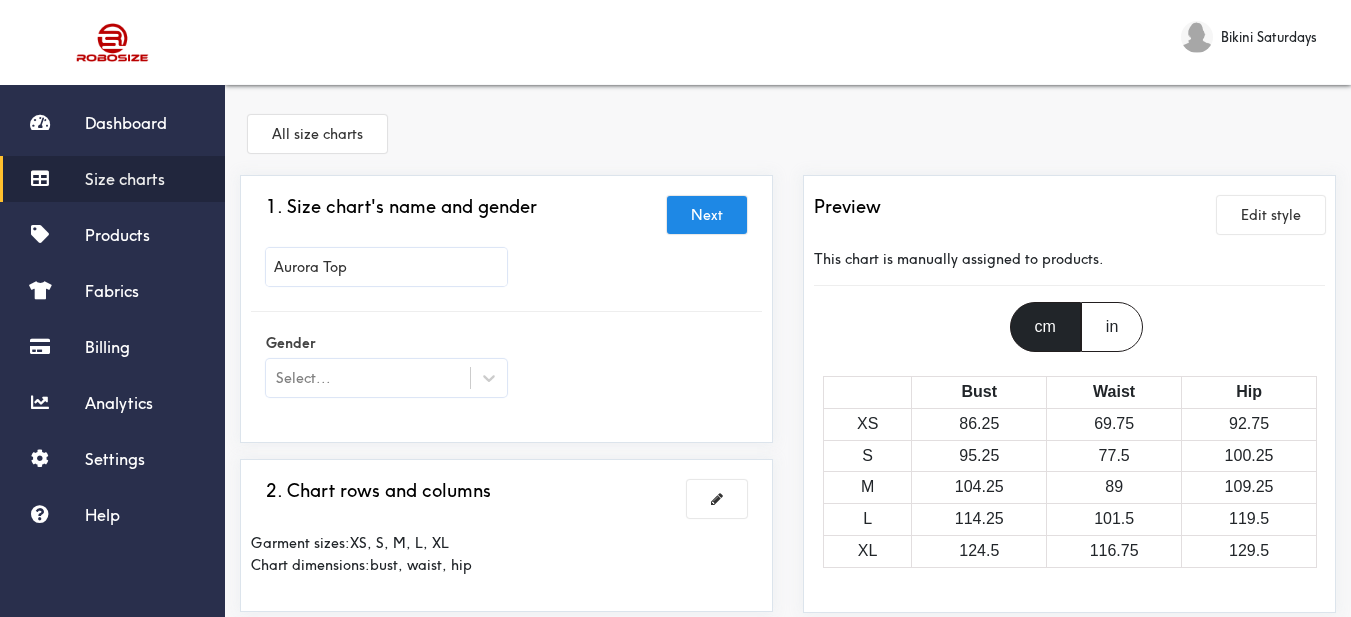 click on "Aurora Top" at bounding box center (506, 272) 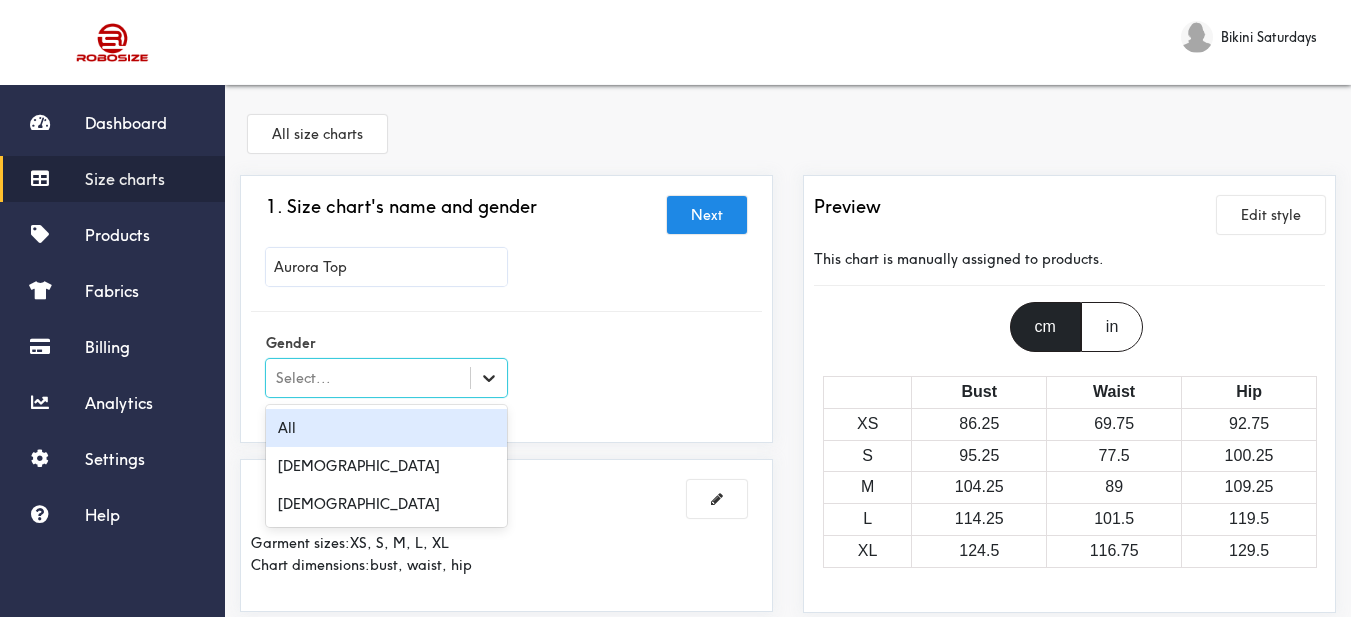 click 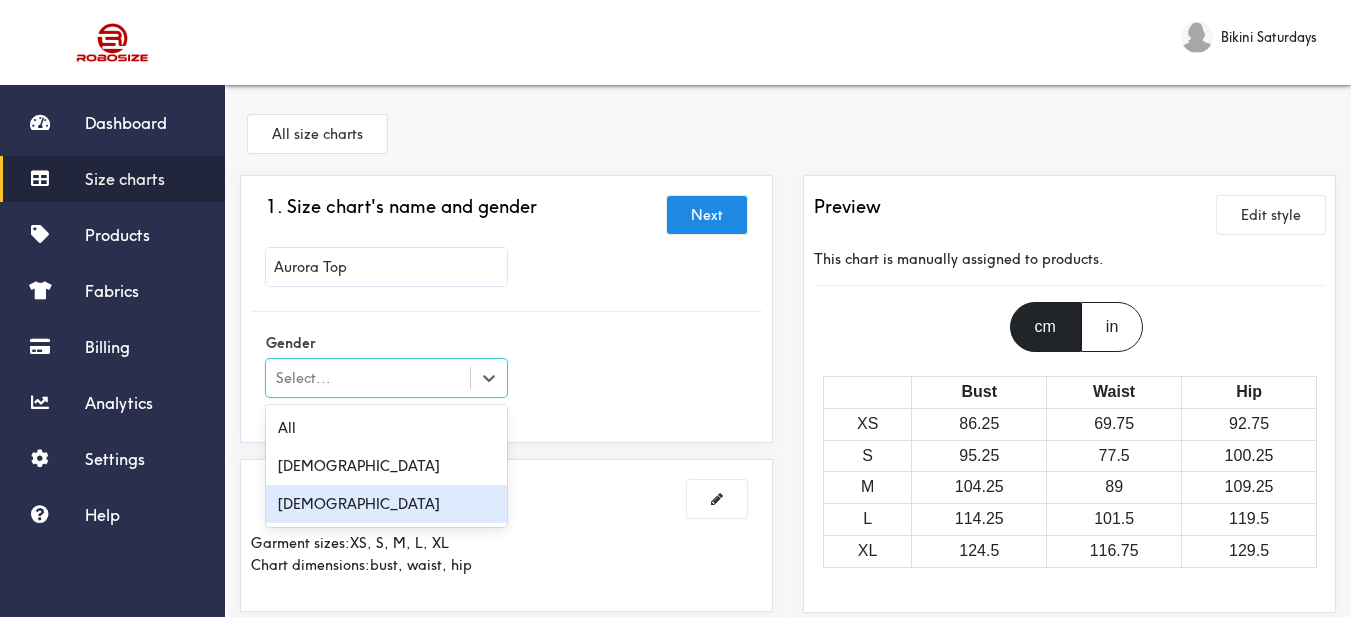 click on "[DEMOGRAPHIC_DATA]" at bounding box center (386, 504) 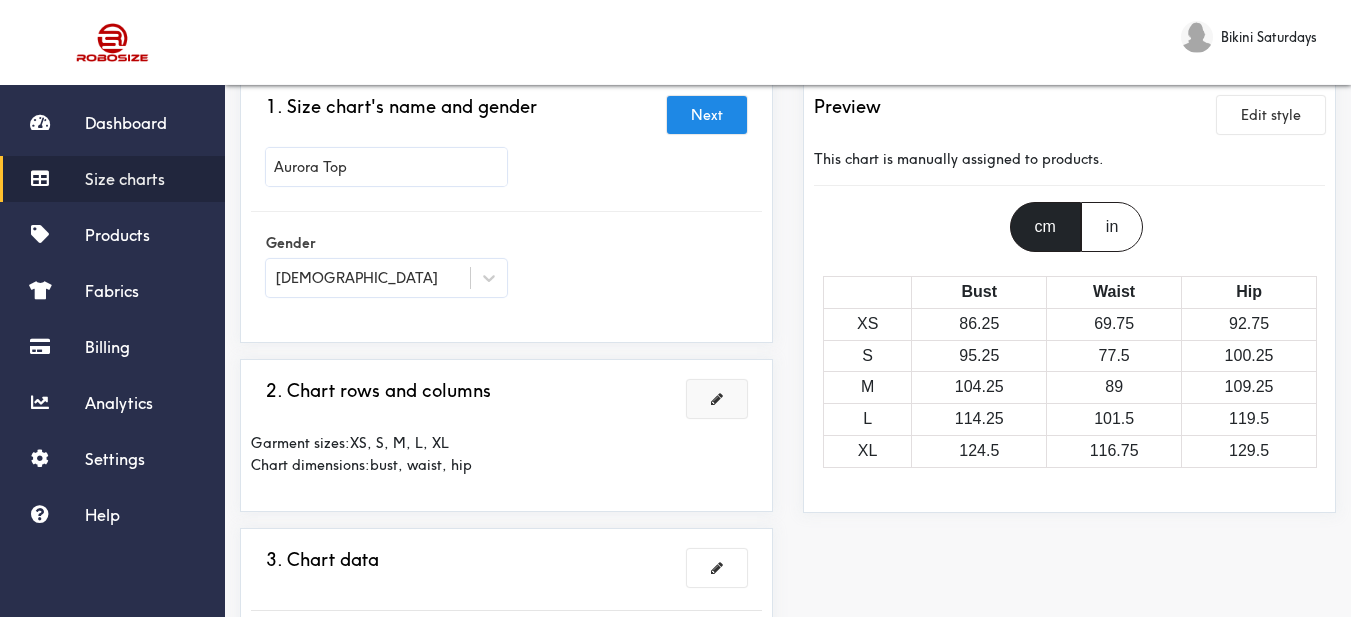click at bounding box center [717, 399] 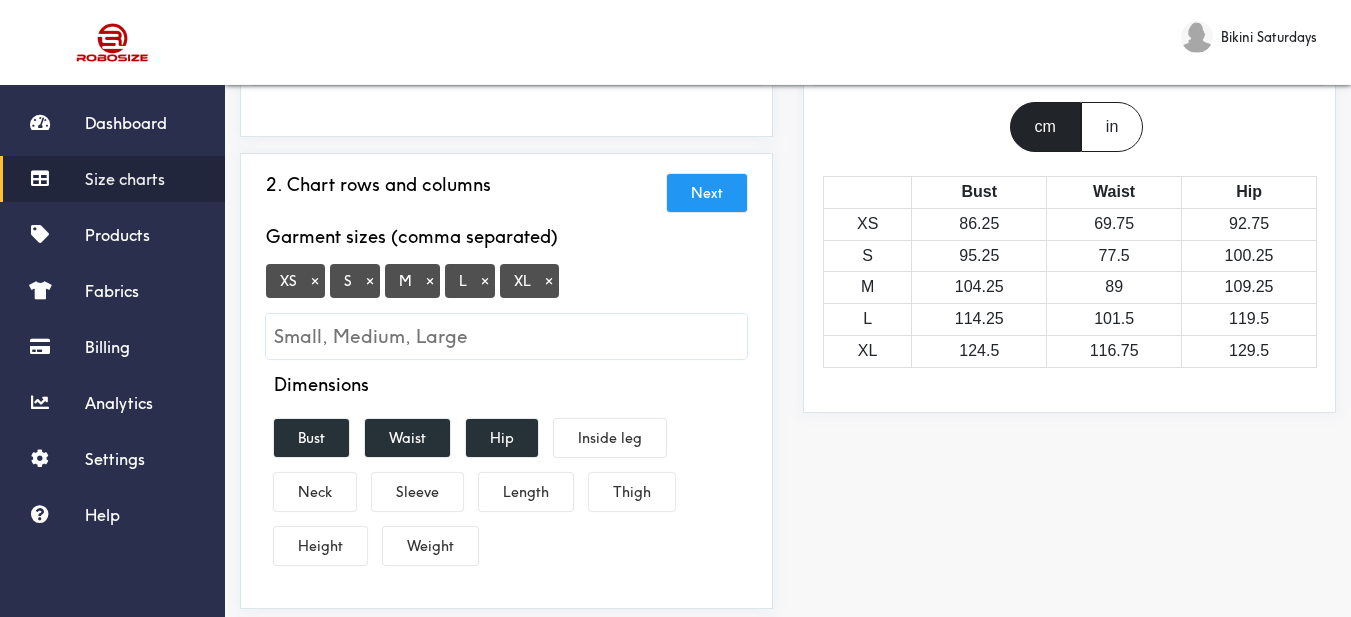 scroll, scrollTop: 300, scrollLeft: 0, axis: vertical 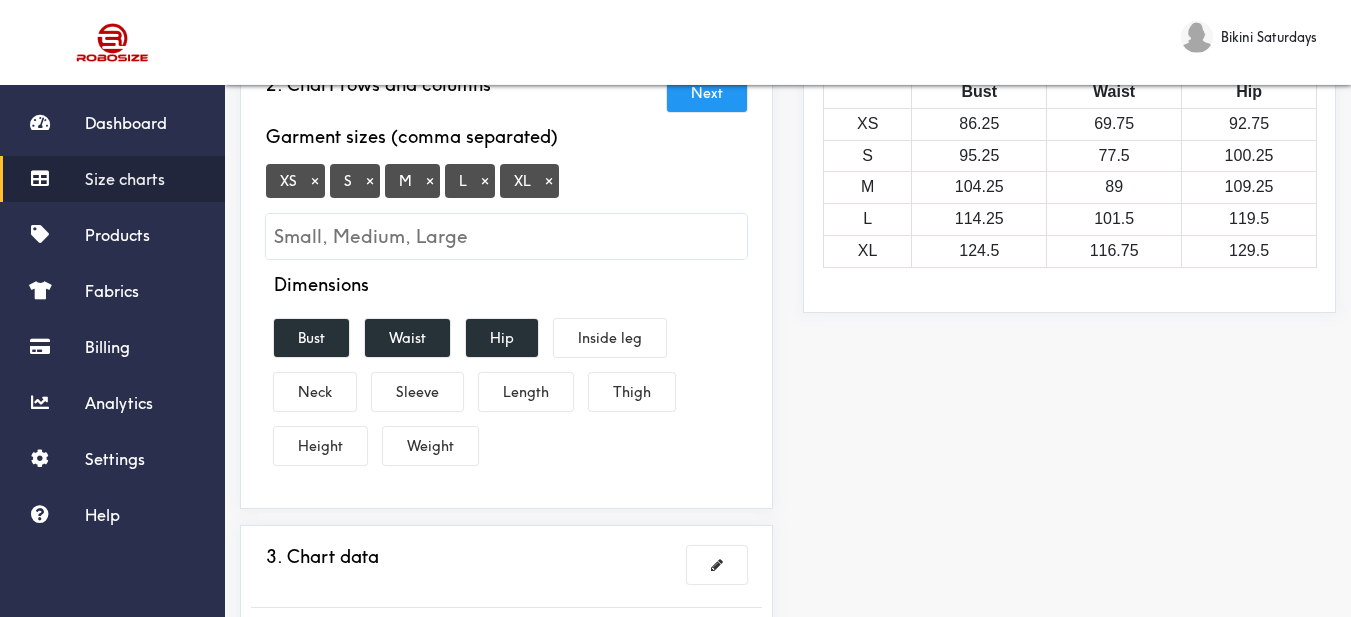 click on "×" at bounding box center (315, 181) 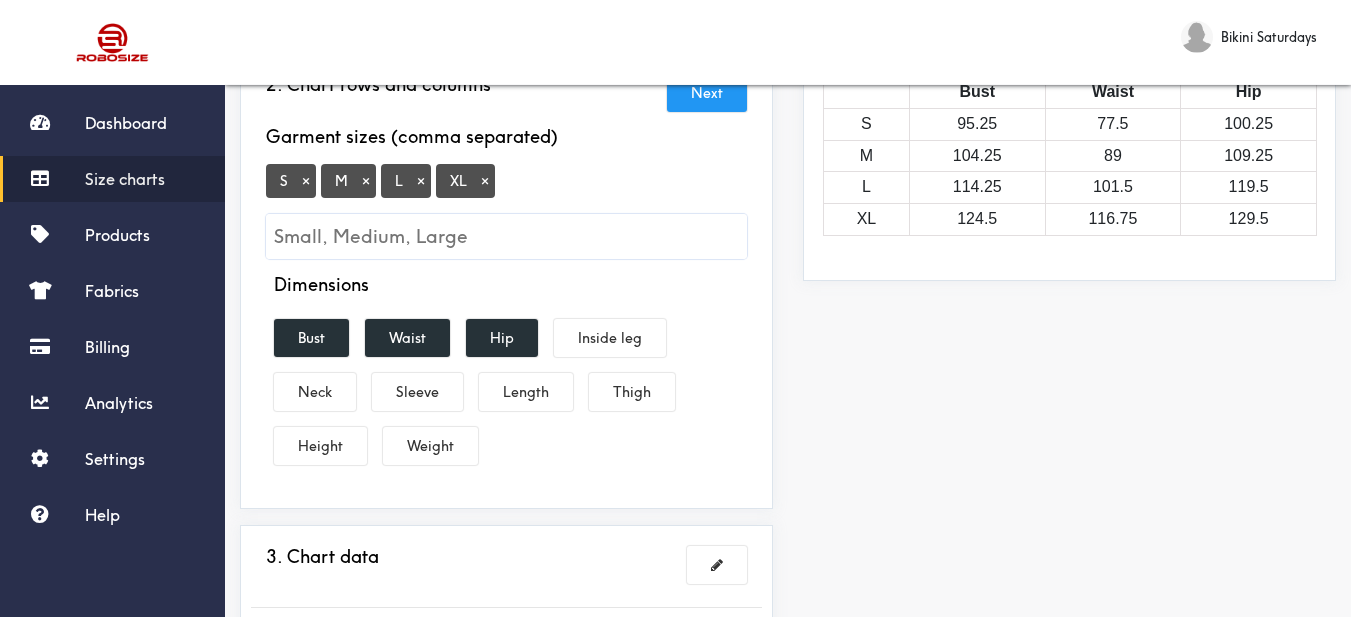 click on "×" at bounding box center [485, 181] 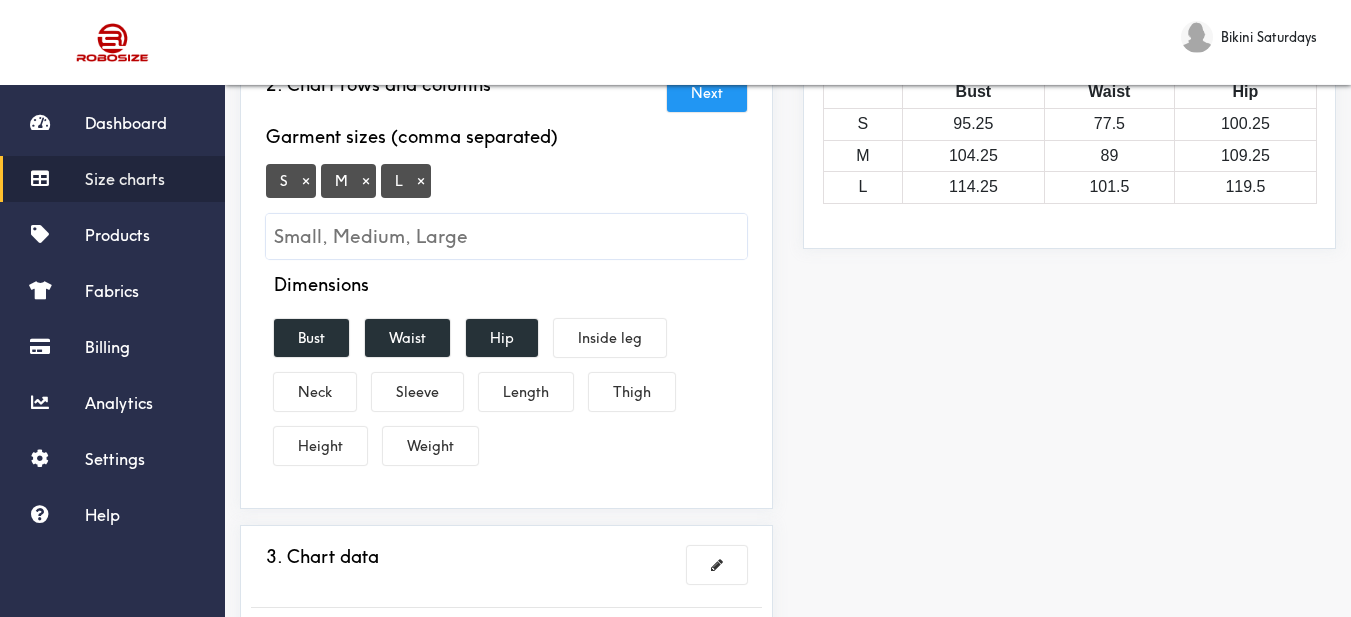 scroll, scrollTop: 400, scrollLeft: 0, axis: vertical 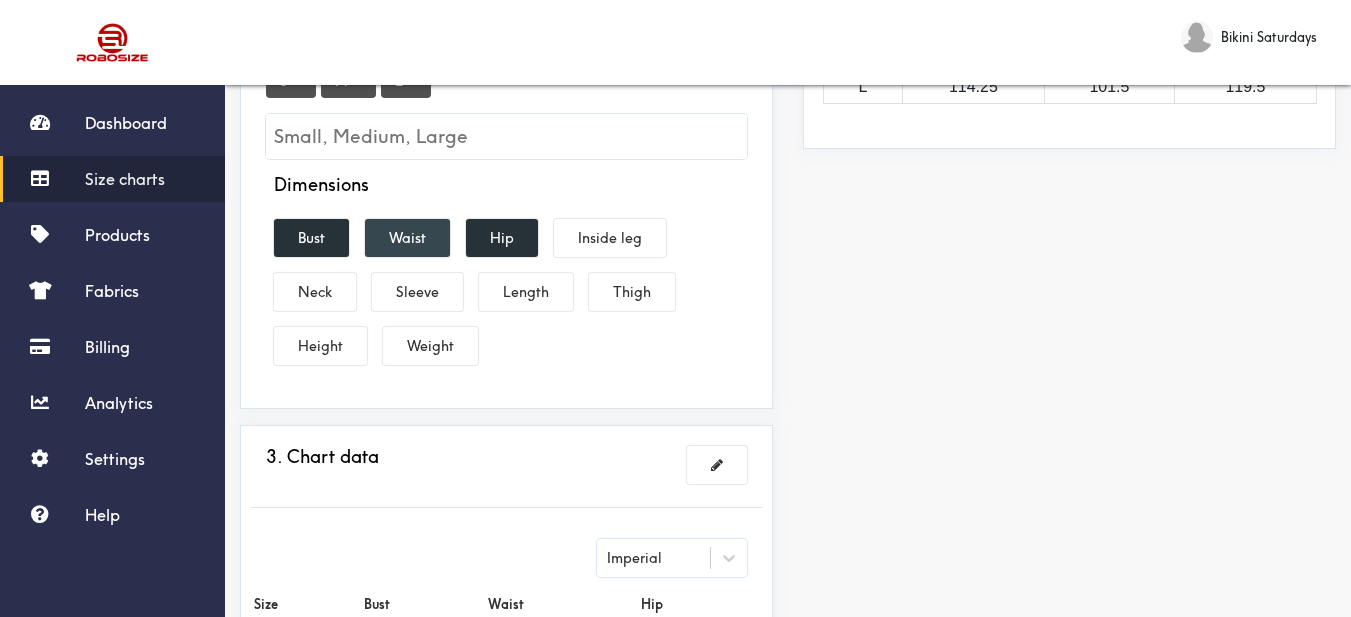 drag, startPoint x: 324, startPoint y: 234, endPoint x: 398, endPoint y: 223, distance: 74.8131 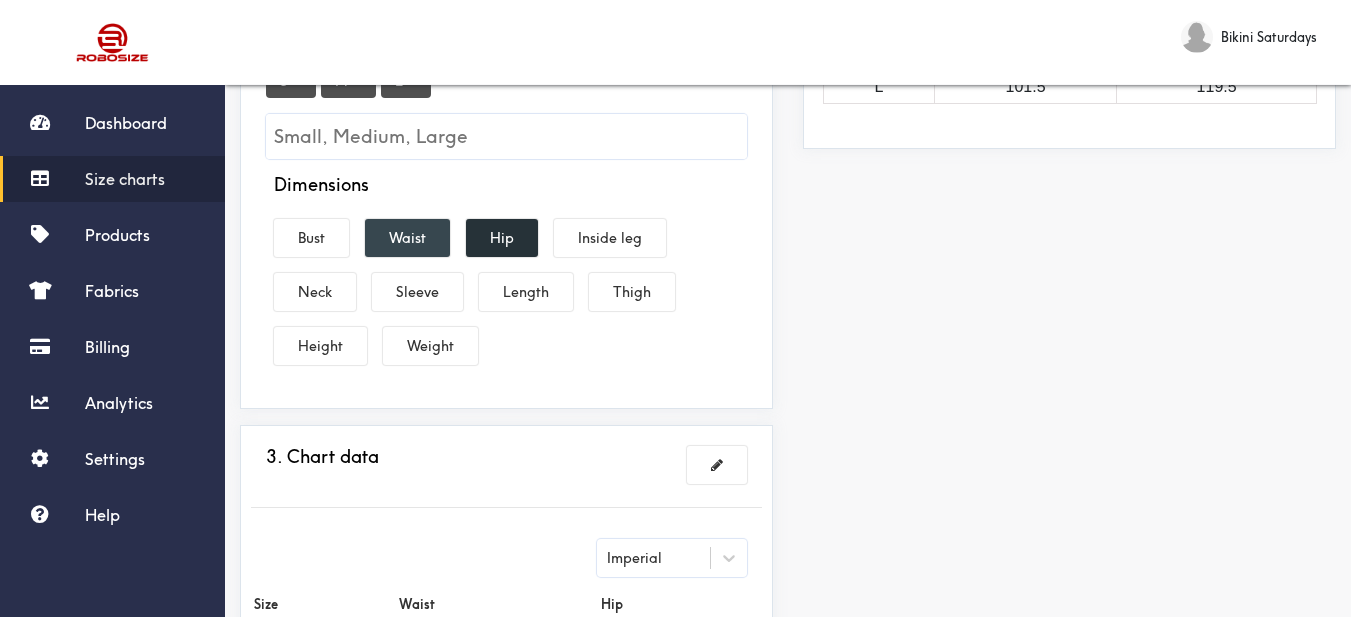click on "Waist" at bounding box center (407, 238) 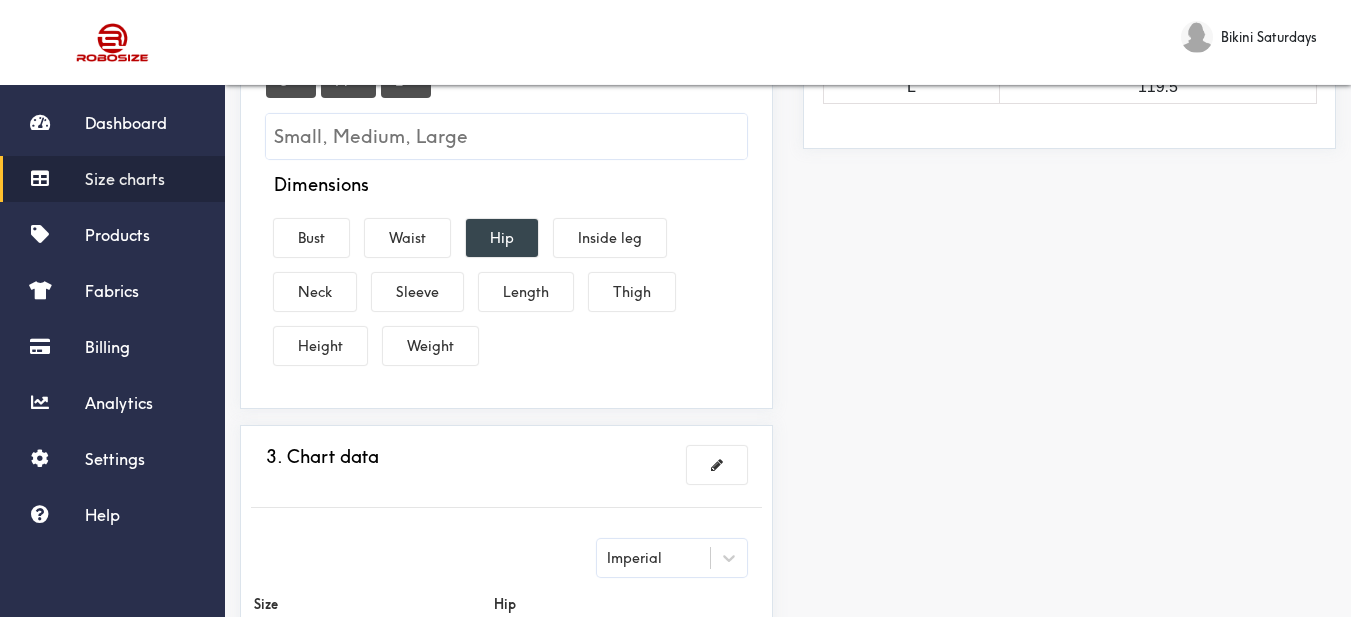 click on "Hip" at bounding box center (502, 238) 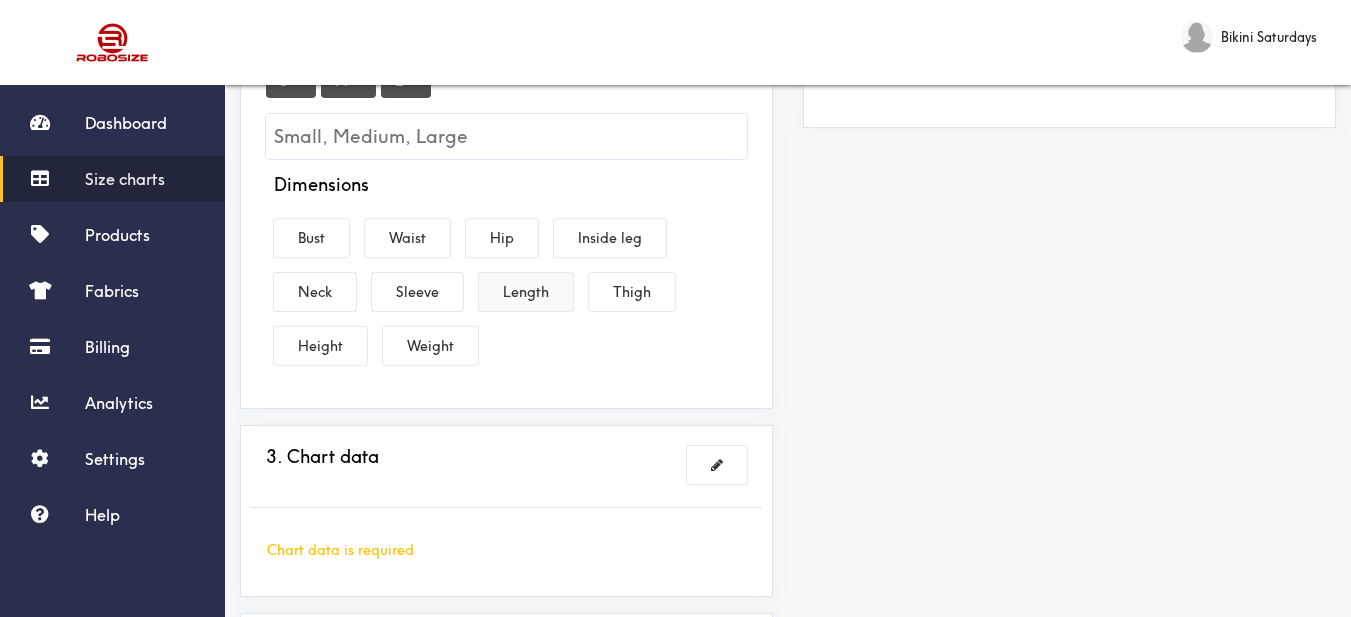 drag, startPoint x: 529, startPoint y: 289, endPoint x: 507, endPoint y: 289, distance: 22 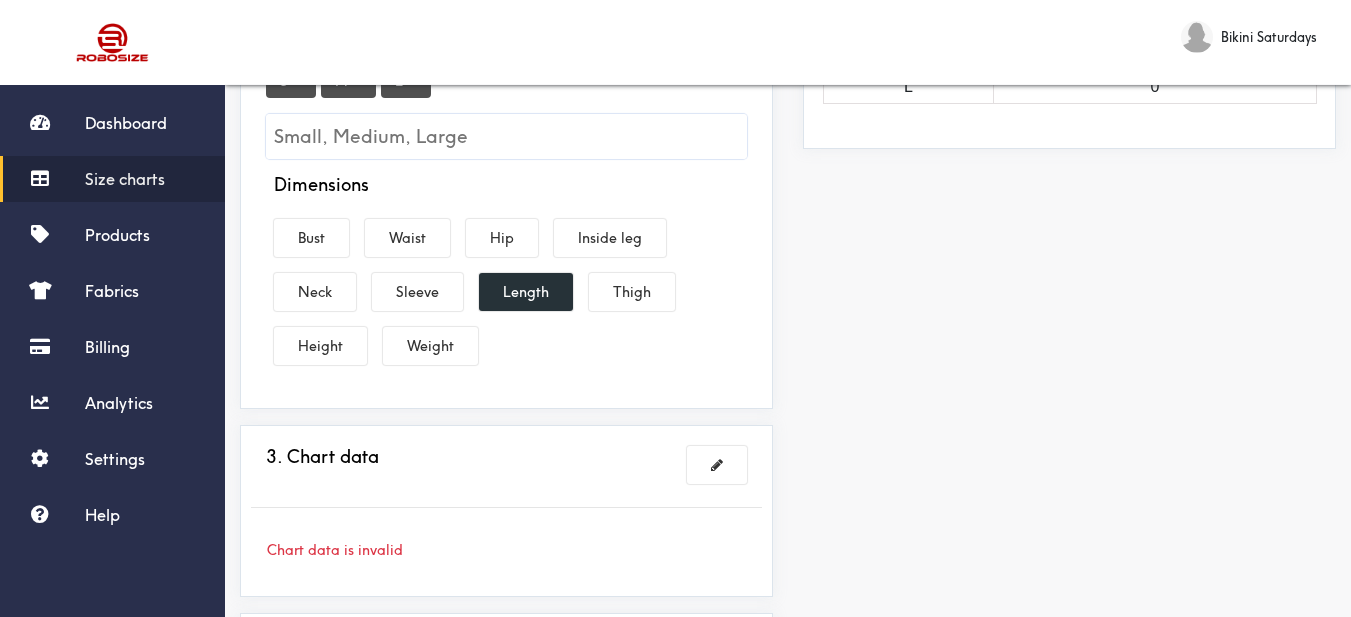 drag, startPoint x: 293, startPoint y: 238, endPoint x: 374, endPoint y: 263, distance: 84.77028 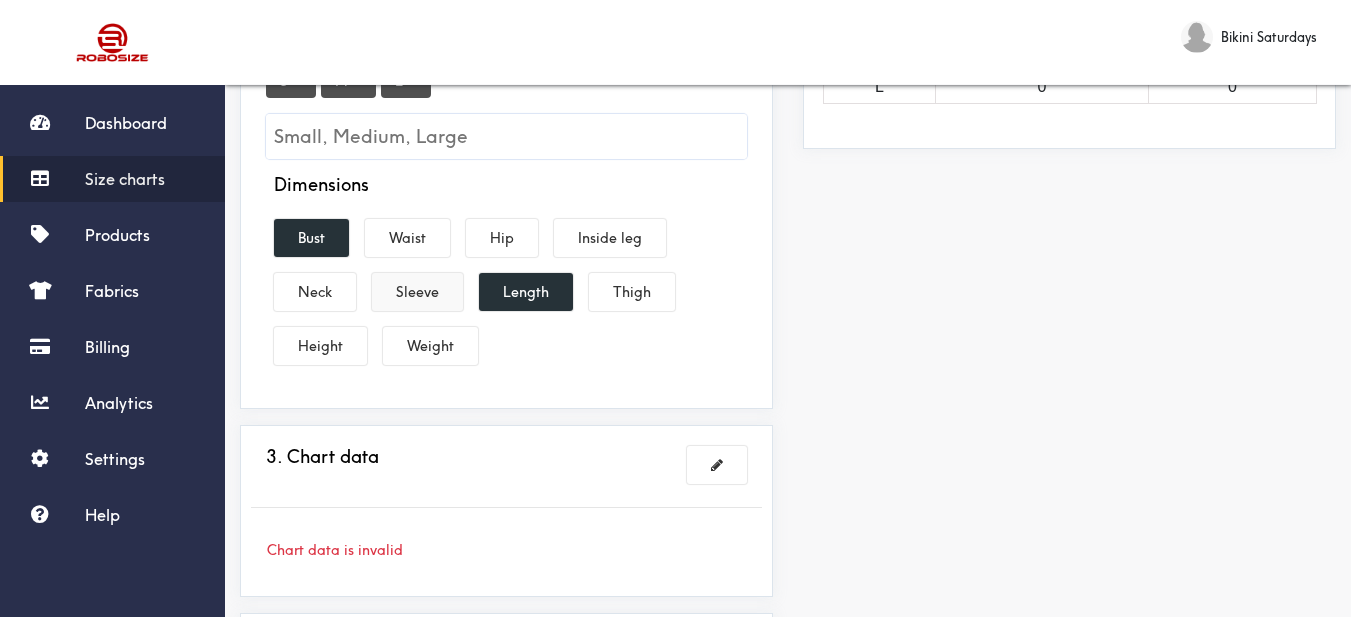 click on "Sleeve" at bounding box center (417, 292) 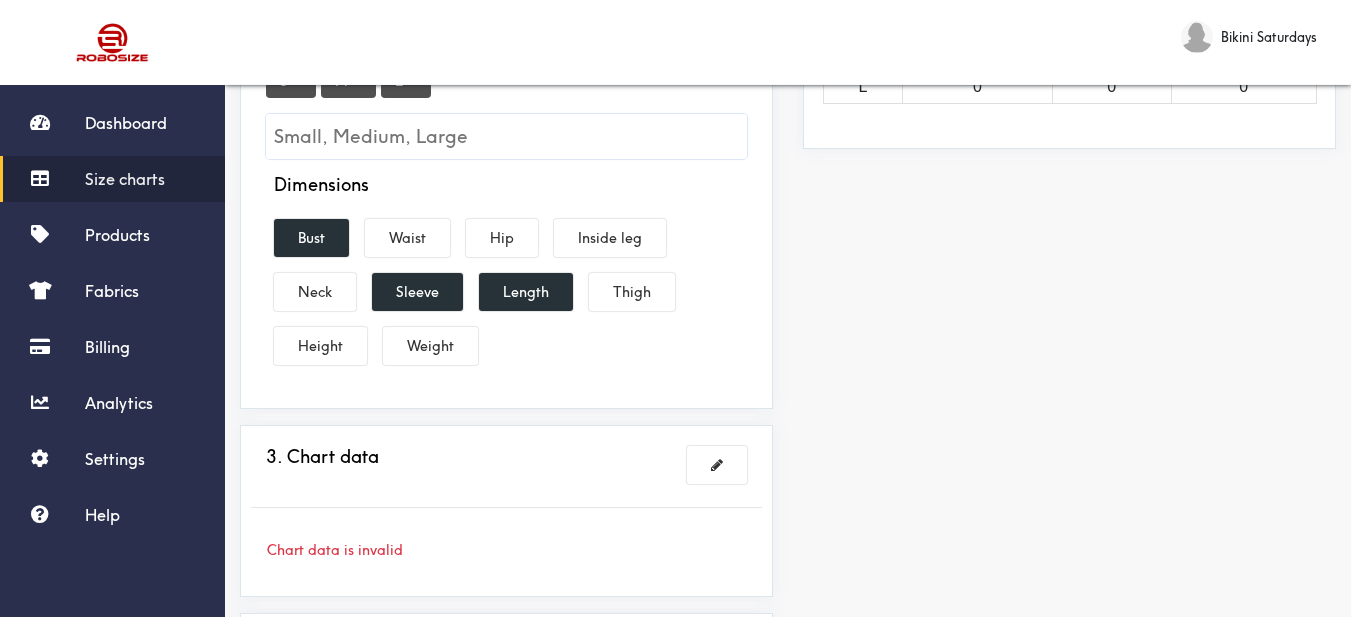 click on "Preview Edit style This chart is manually assigned to products. cm in Length Bust Sleeve S 0 0 0 M 0 0 0 L 0 0 0" at bounding box center (1069, 267) 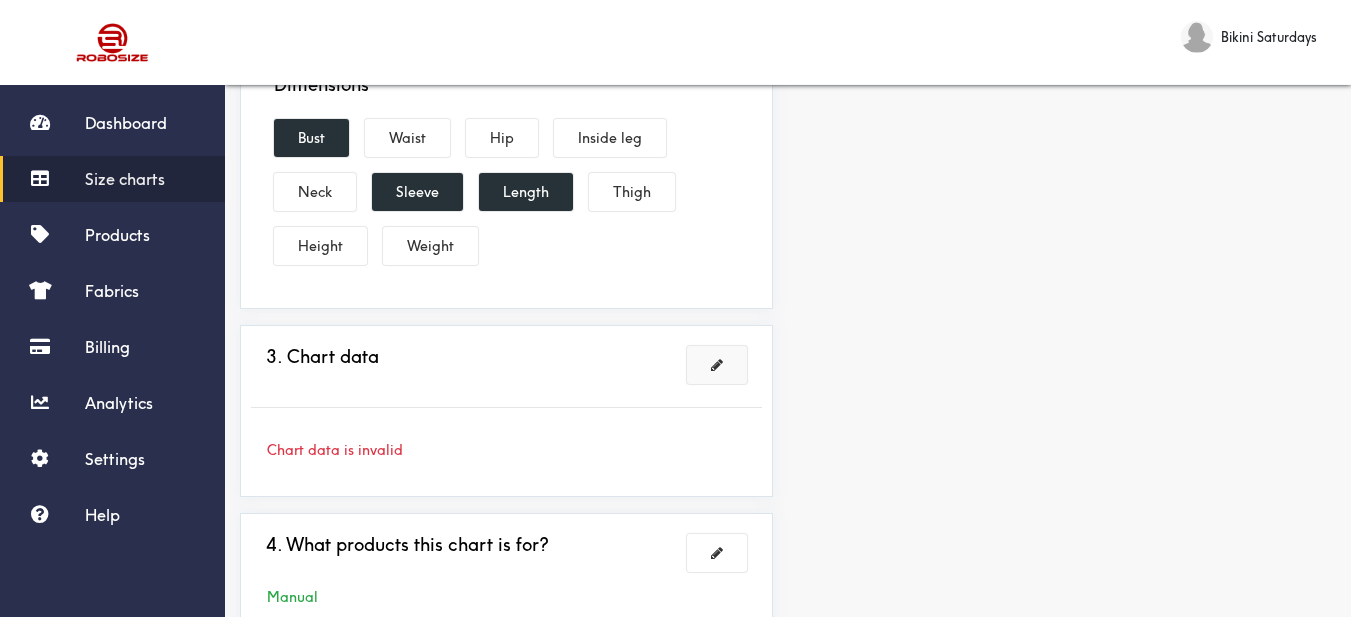 click at bounding box center (717, 365) 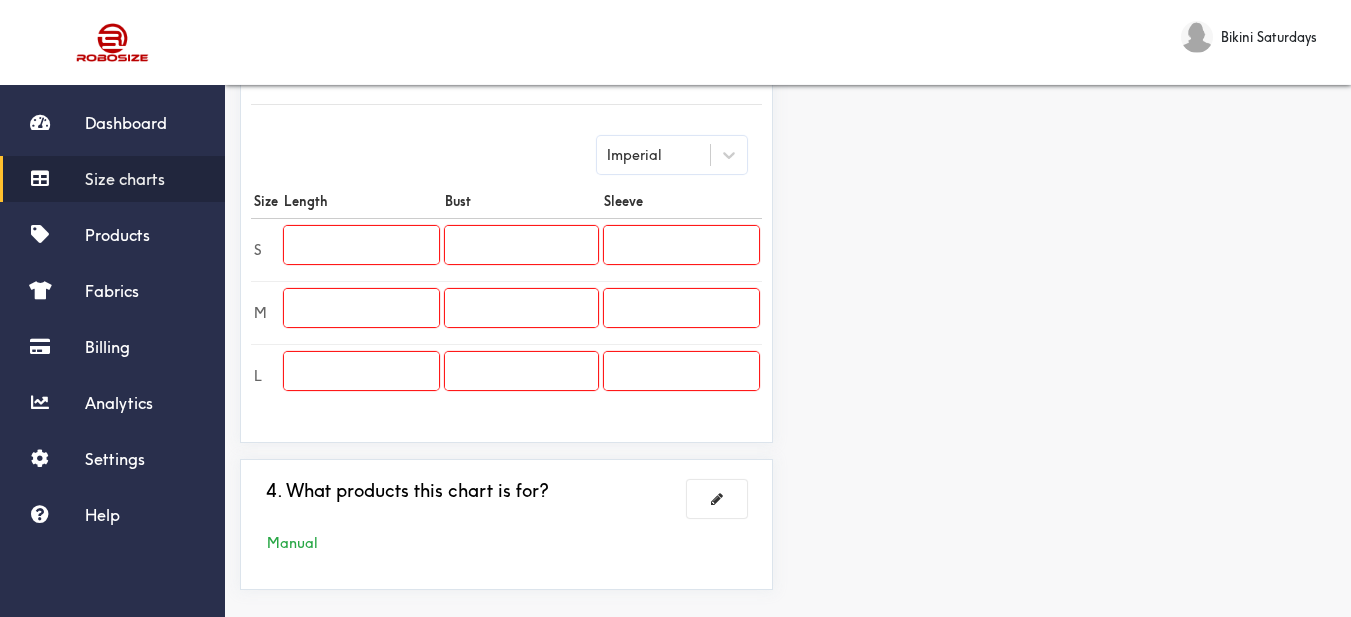 click at bounding box center (361, 245) 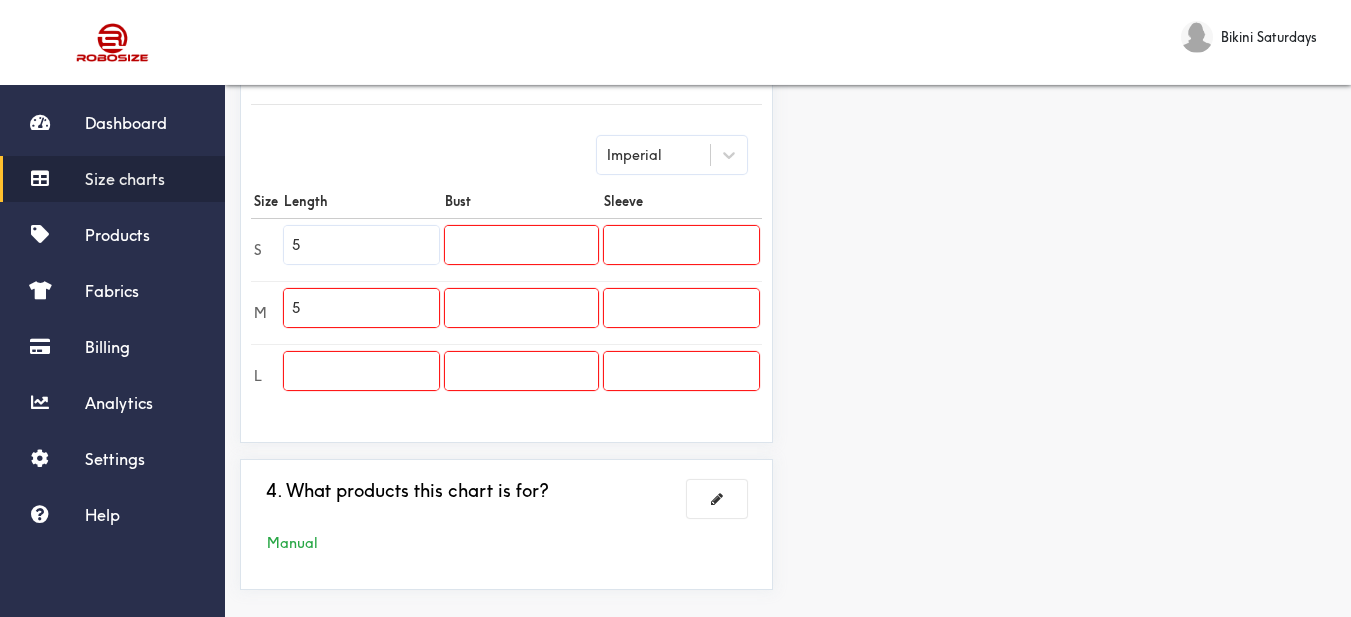 click on "5" at bounding box center [361, 308] 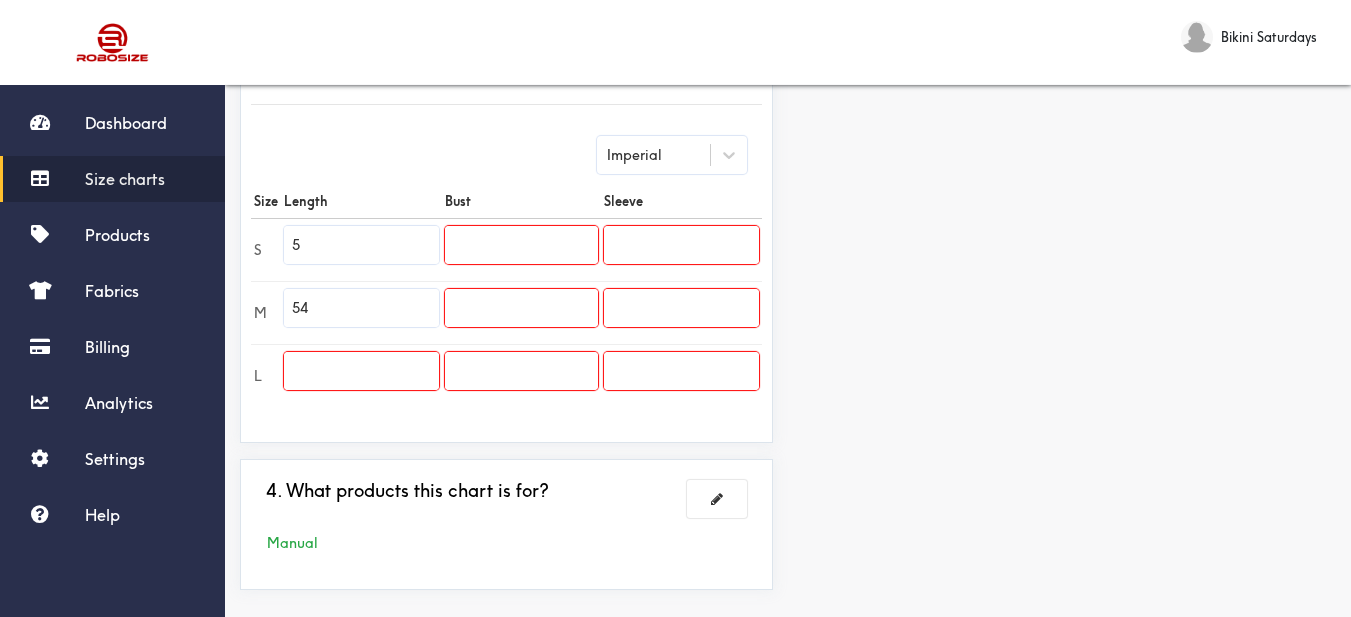 click at bounding box center (361, 371) 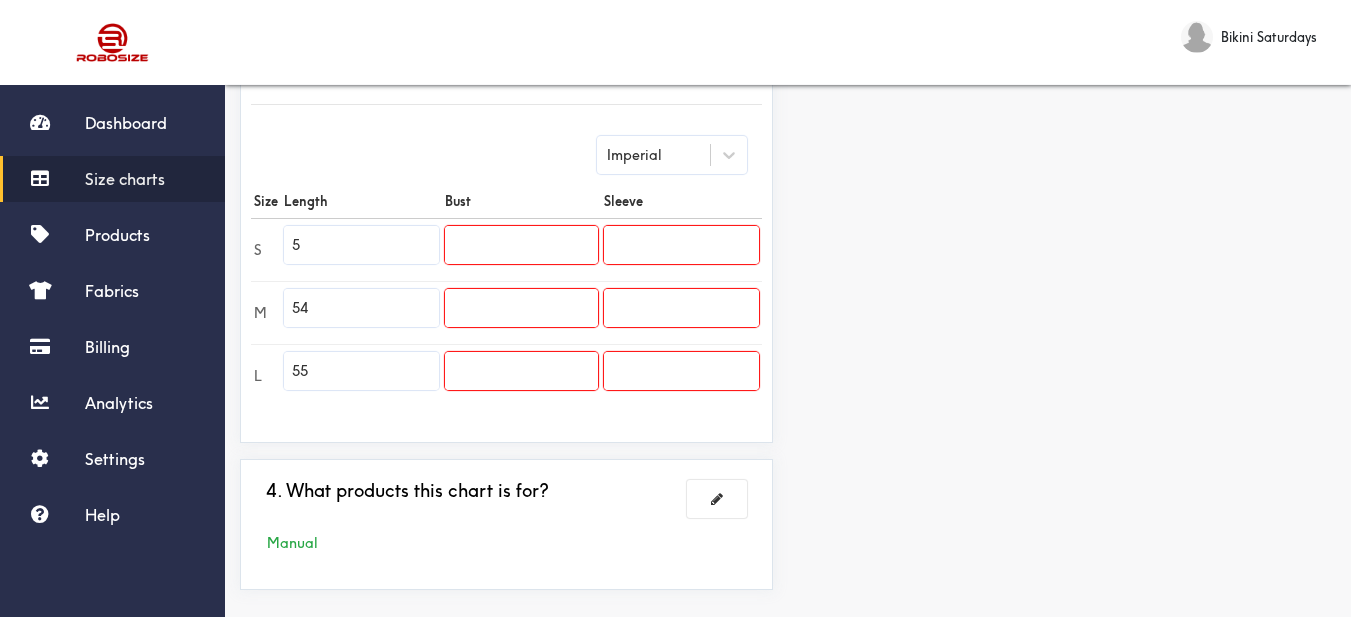 click on "5" at bounding box center (361, 245) 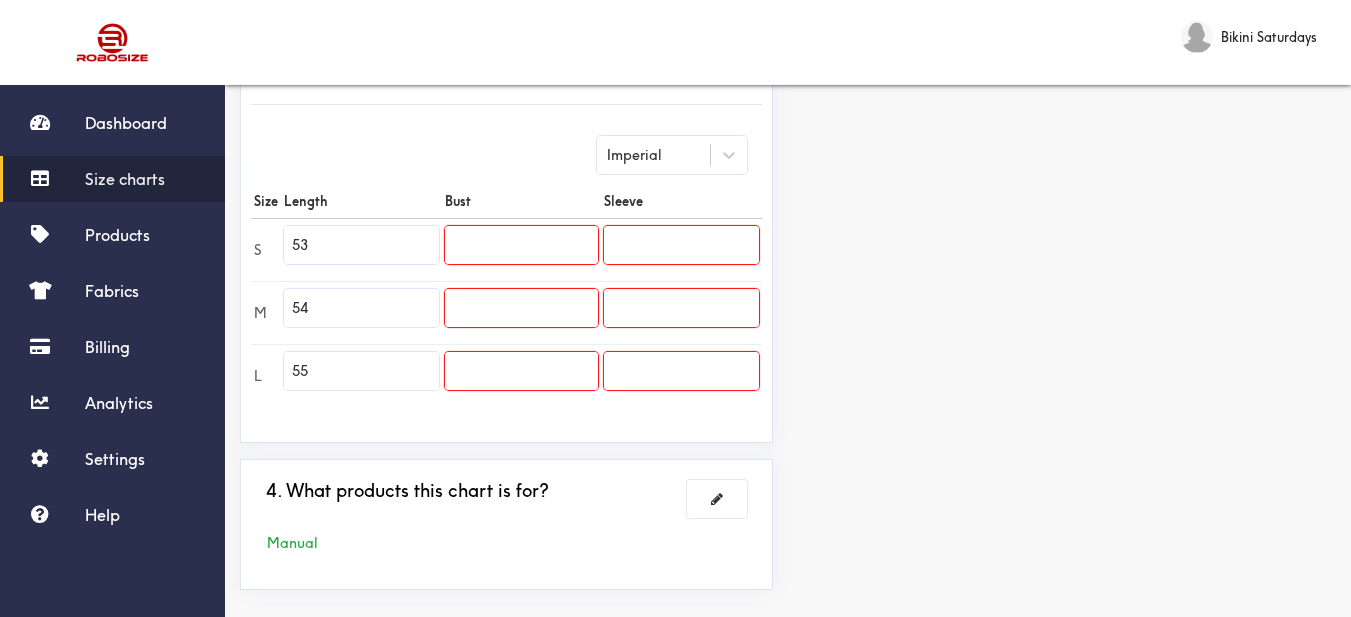 click at bounding box center (521, 245) 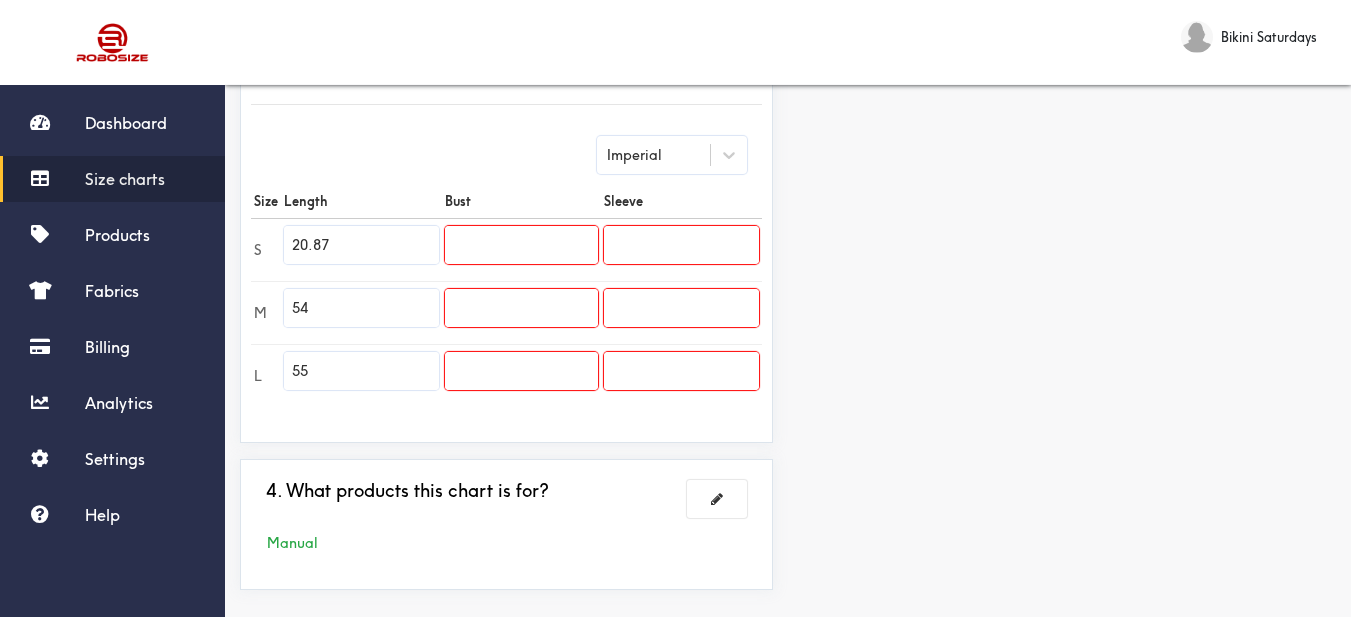drag, startPoint x: 341, startPoint y: 317, endPoint x: 278, endPoint y: 317, distance: 63 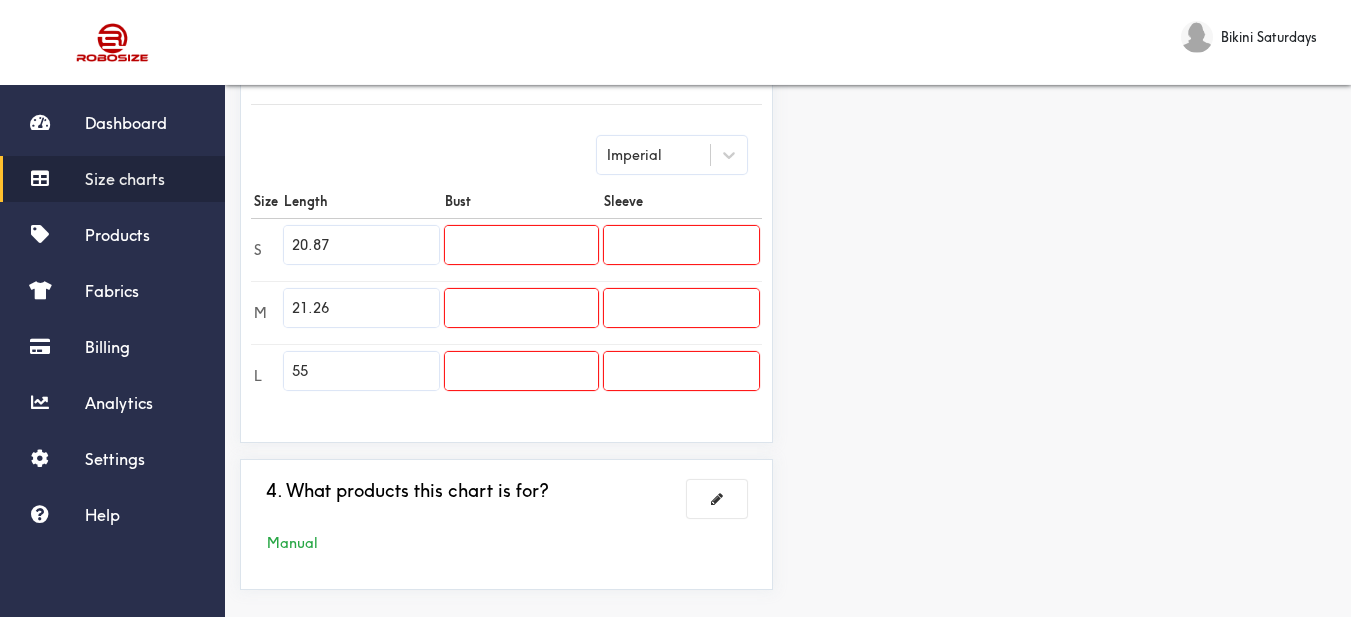 drag, startPoint x: 331, startPoint y: 376, endPoint x: 273, endPoint y: 362, distance: 59.665737 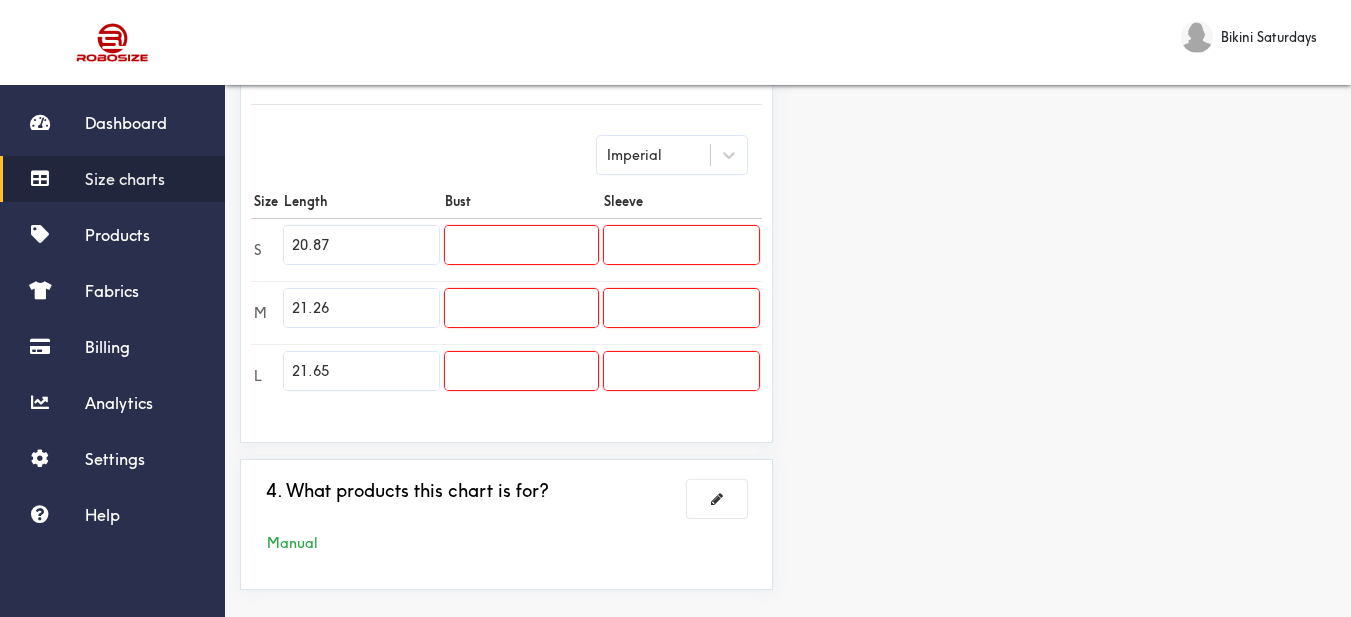 click at bounding box center [521, 245] 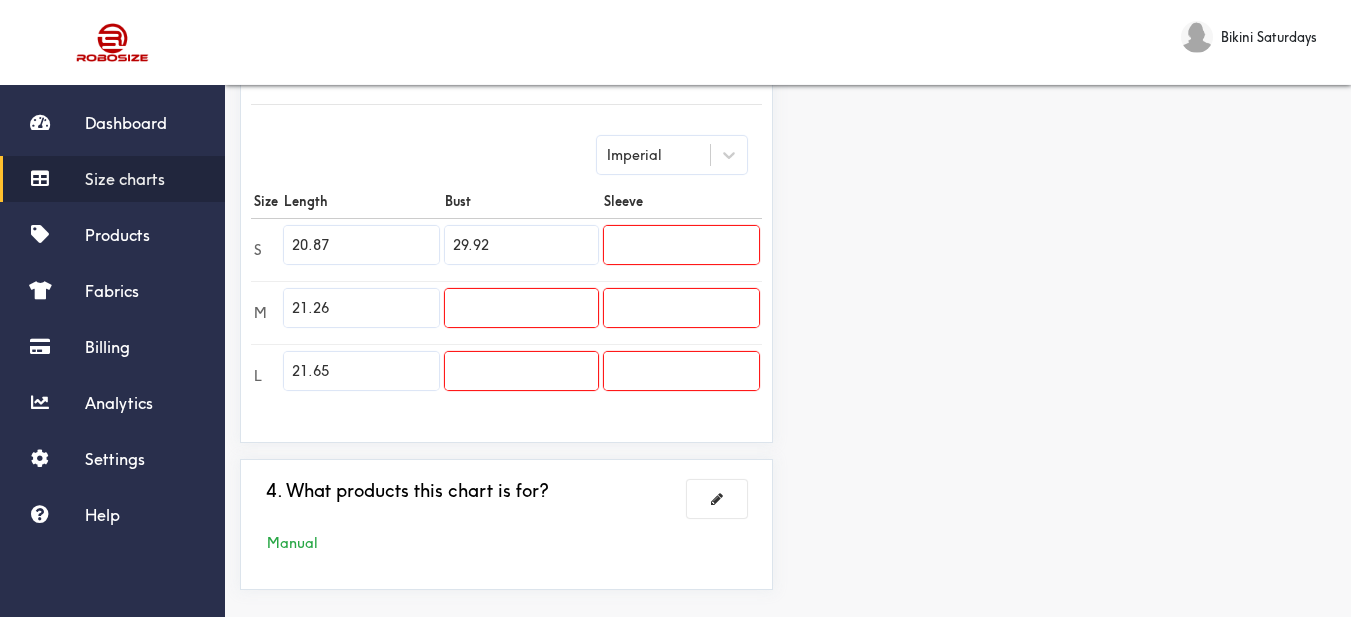 click at bounding box center (521, 308) 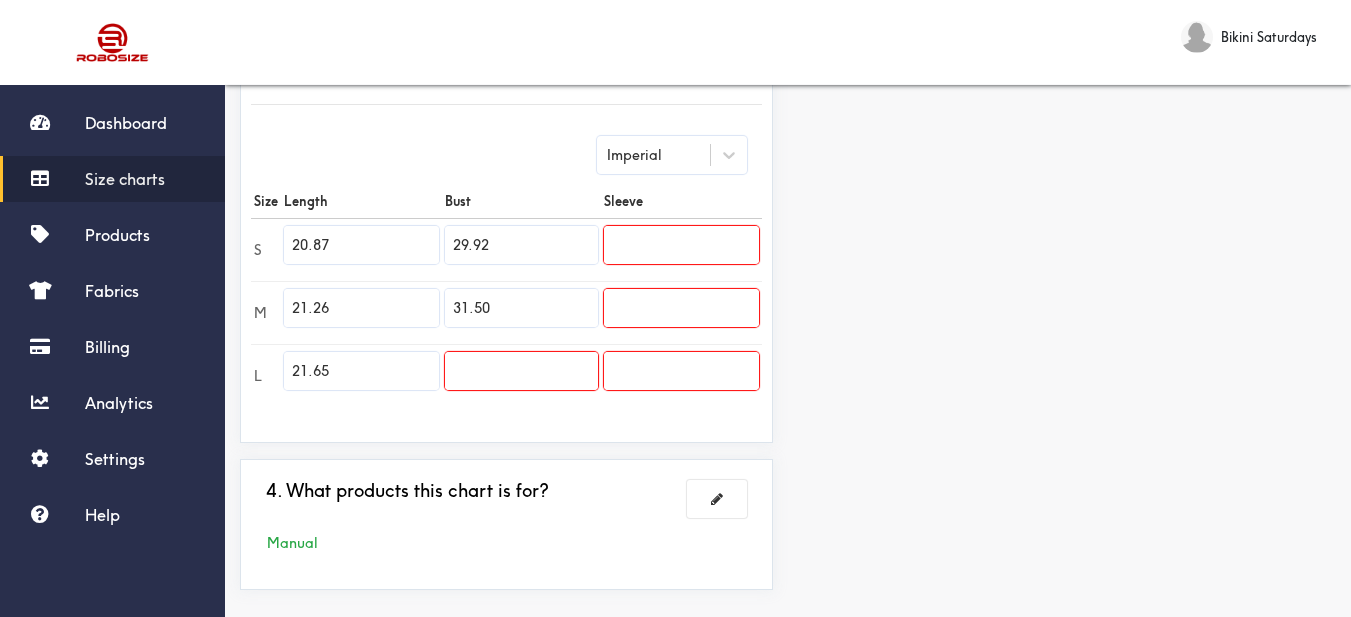 click at bounding box center [521, 371] 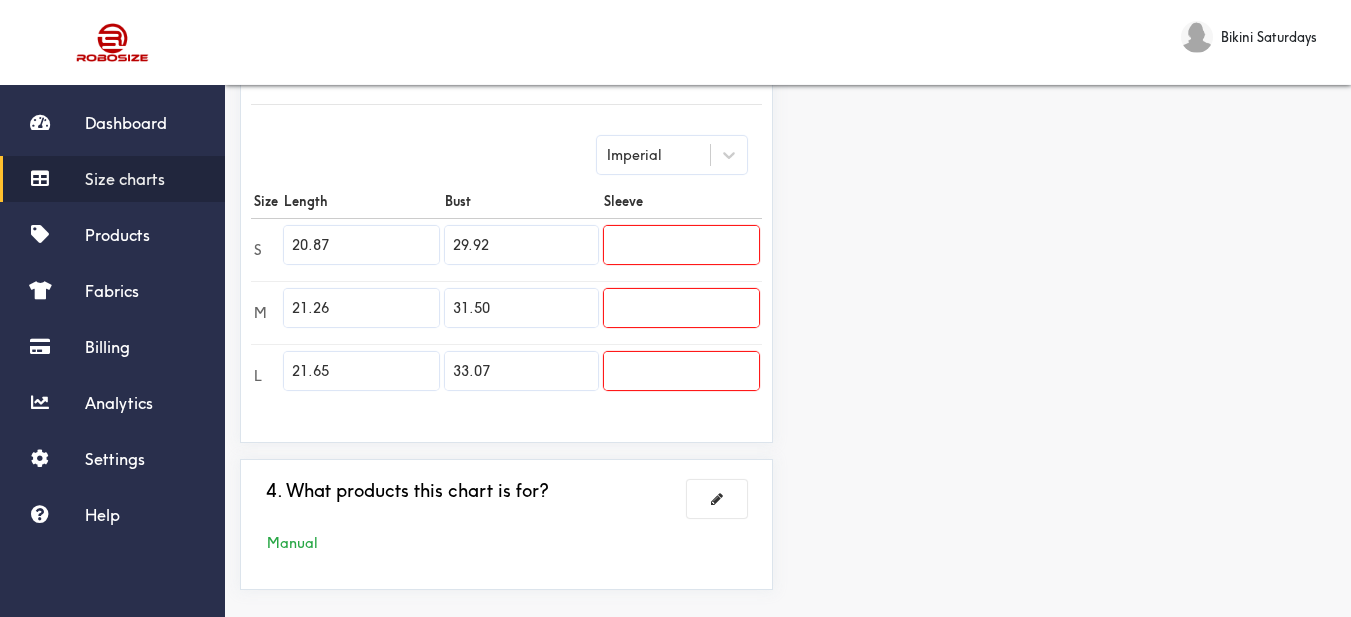 click at bounding box center [681, 245] 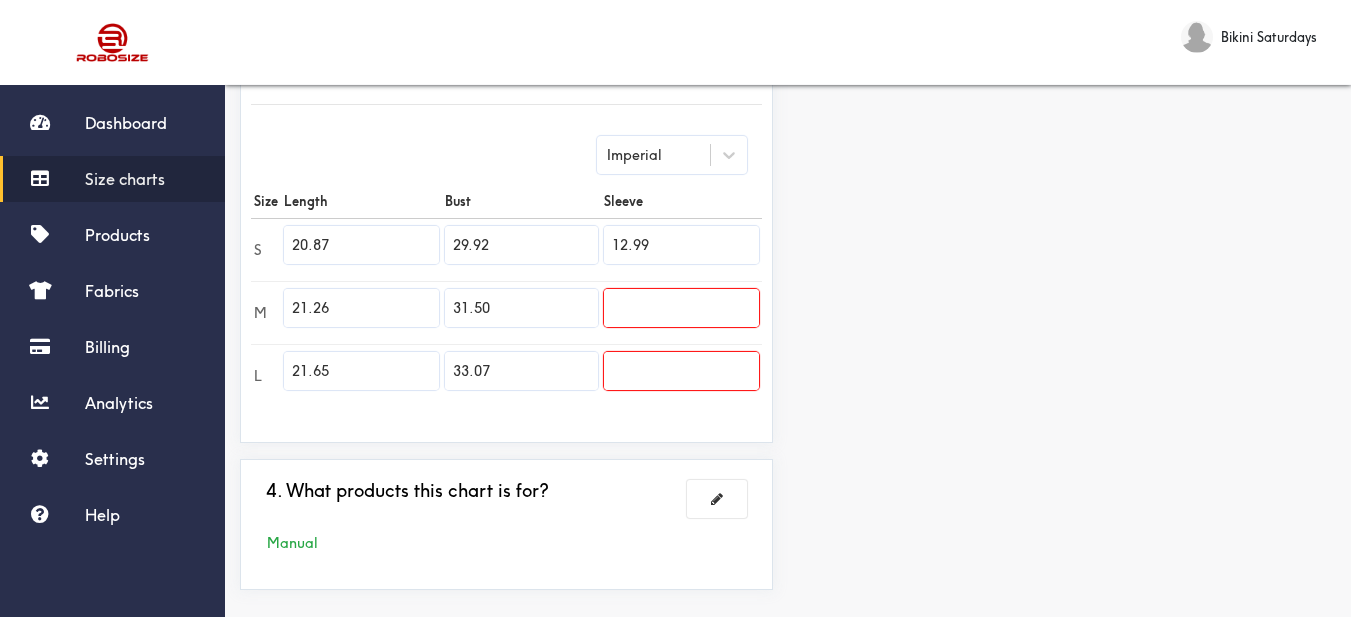 click at bounding box center [681, 308] 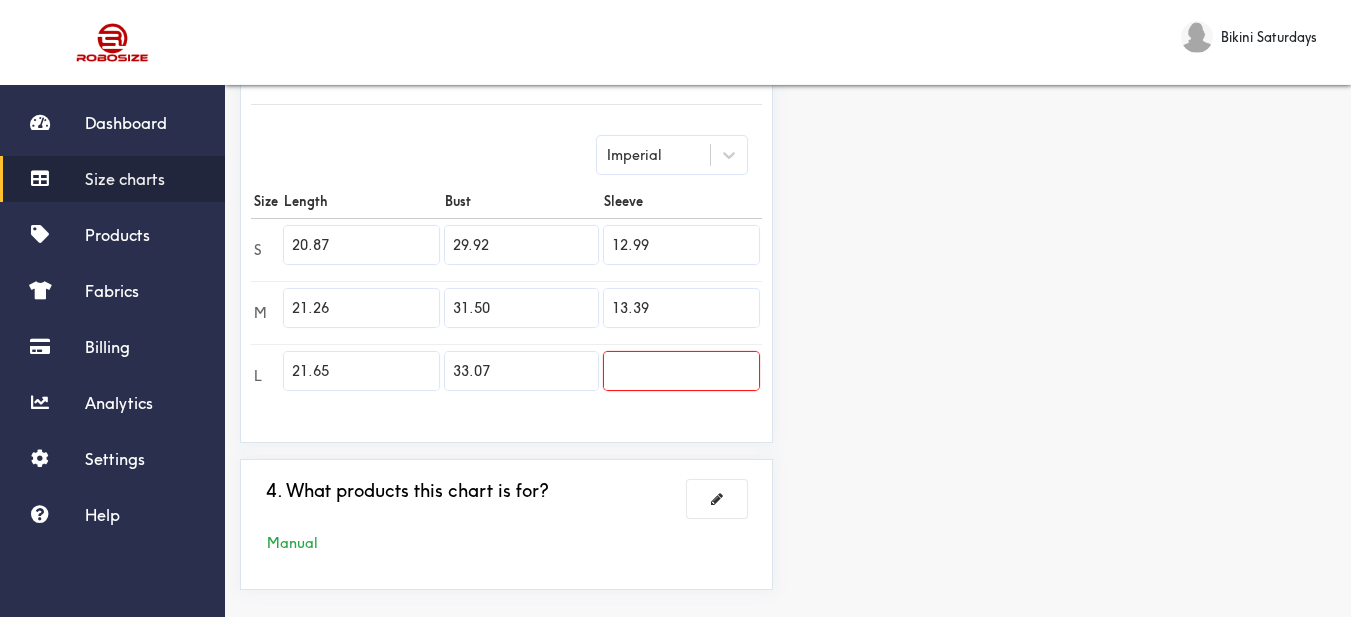 click at bounding box center [681, 371] 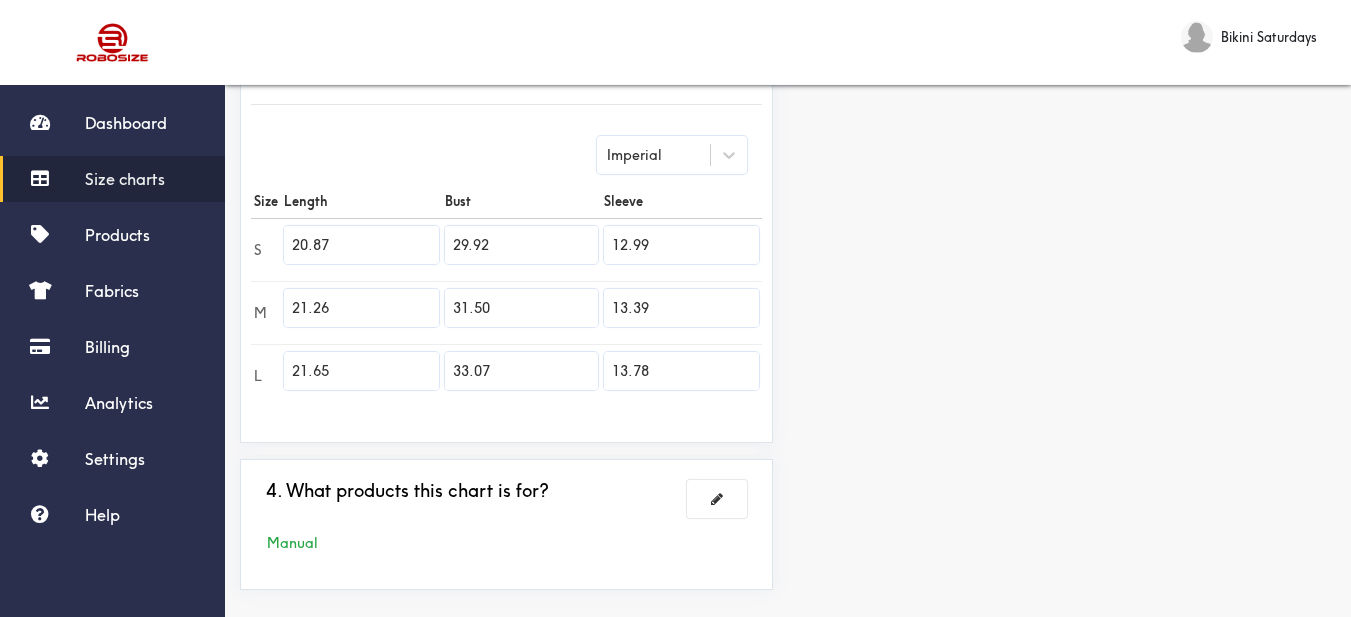 drag, startPoint x: 869, startPoint y: 138, endPoint x: 775, endPoint y: 224, distance: 127.40487 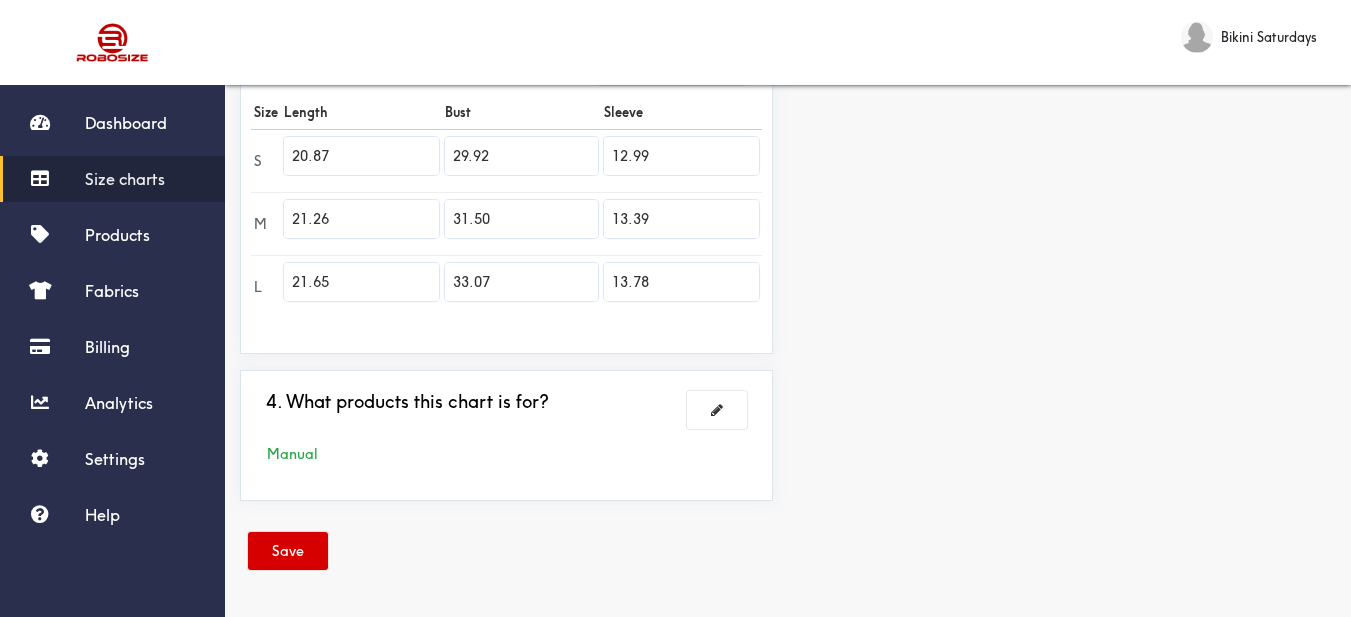 click on "Save" at bounding box center (288, 551) 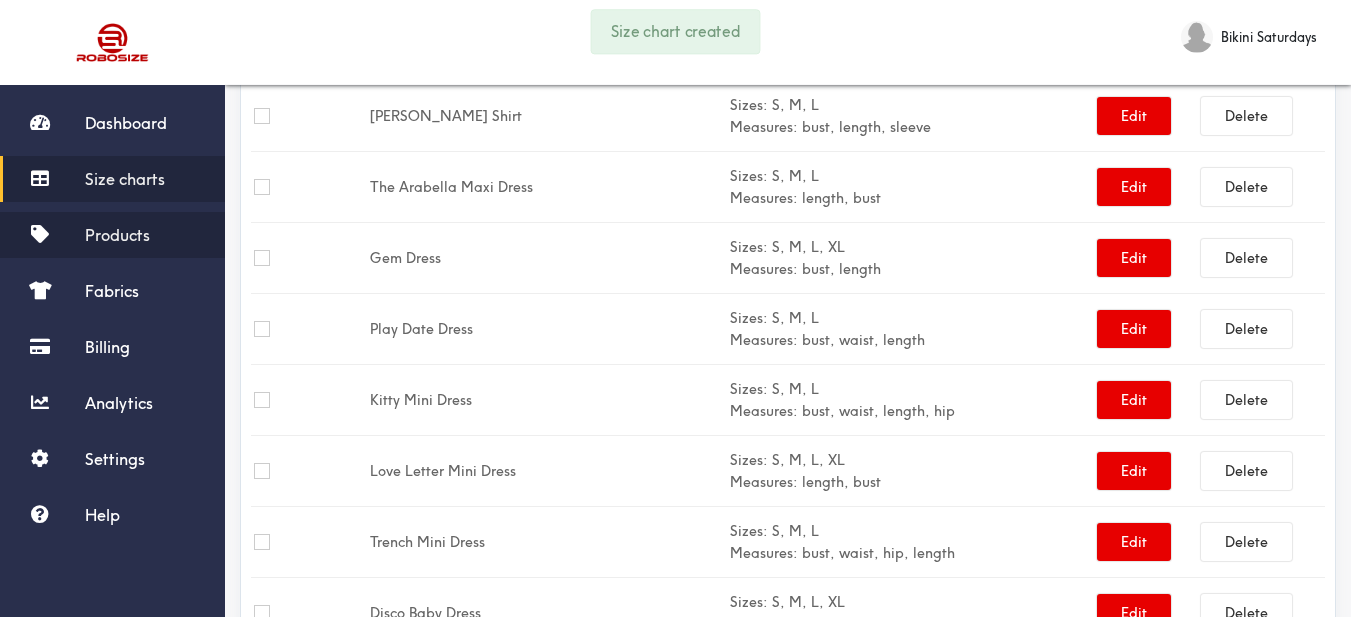 click on "Products" at bounding box center (117, 235) 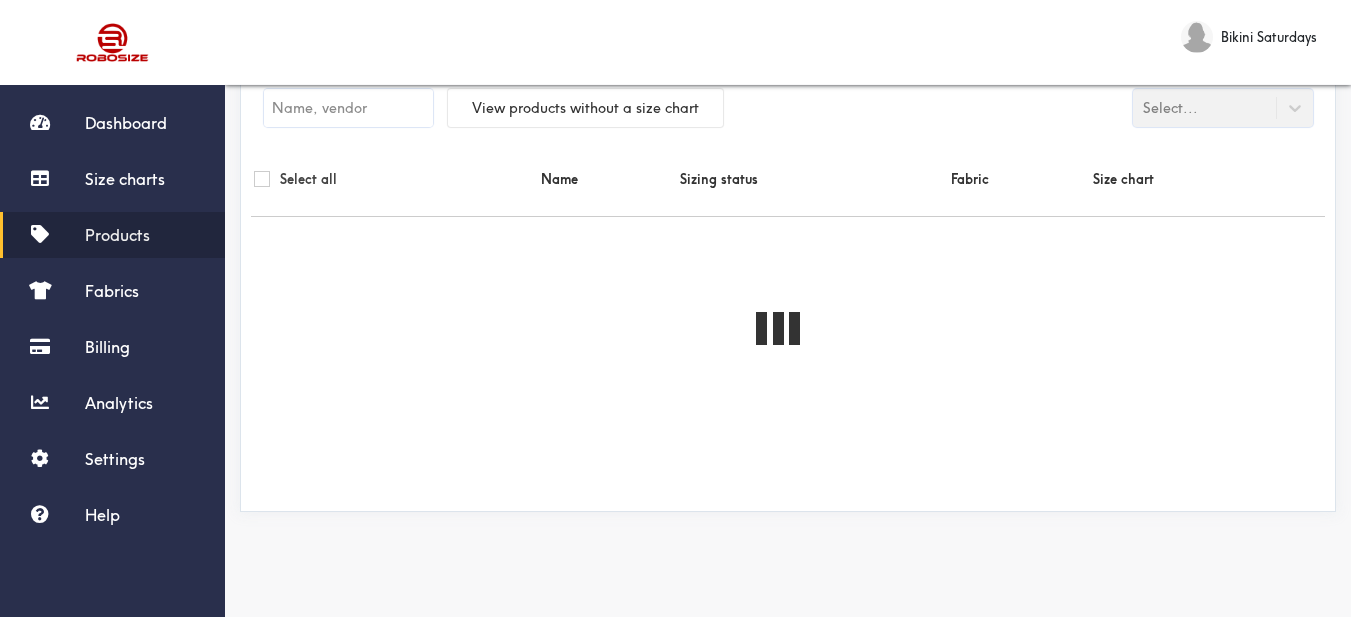 scroll, scrollTop: 0, scrollLeft: 0, axis: both 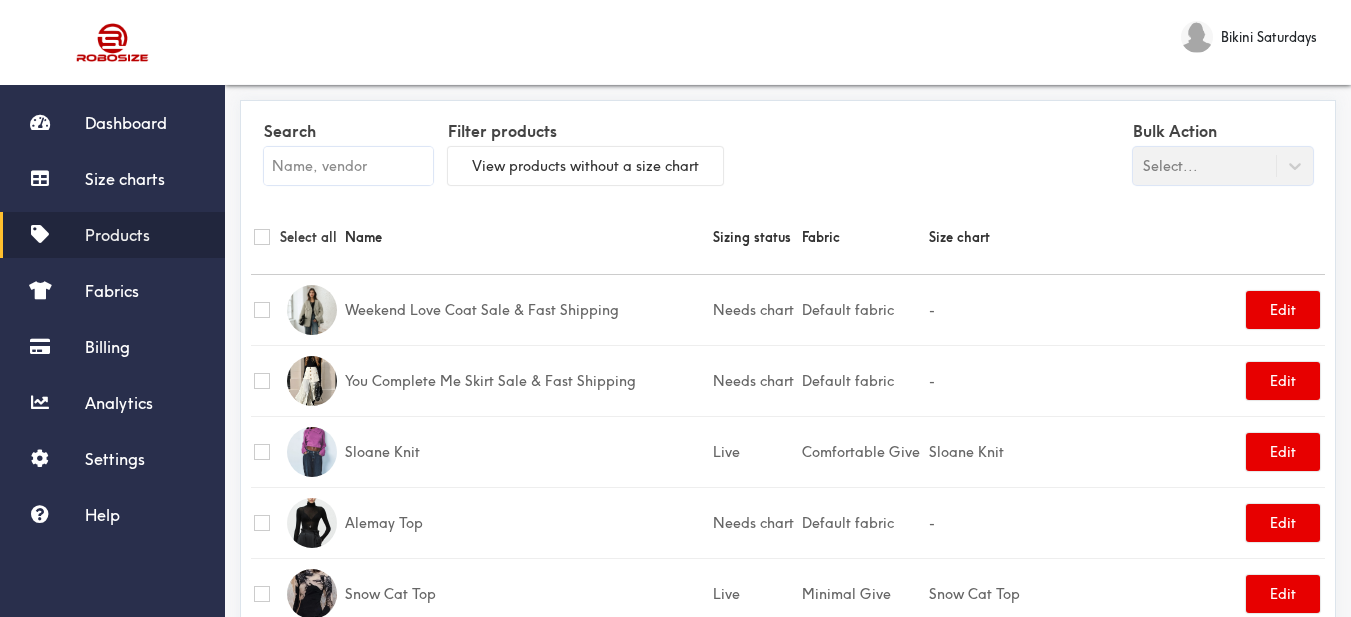 click at bounding box center [348, 166] 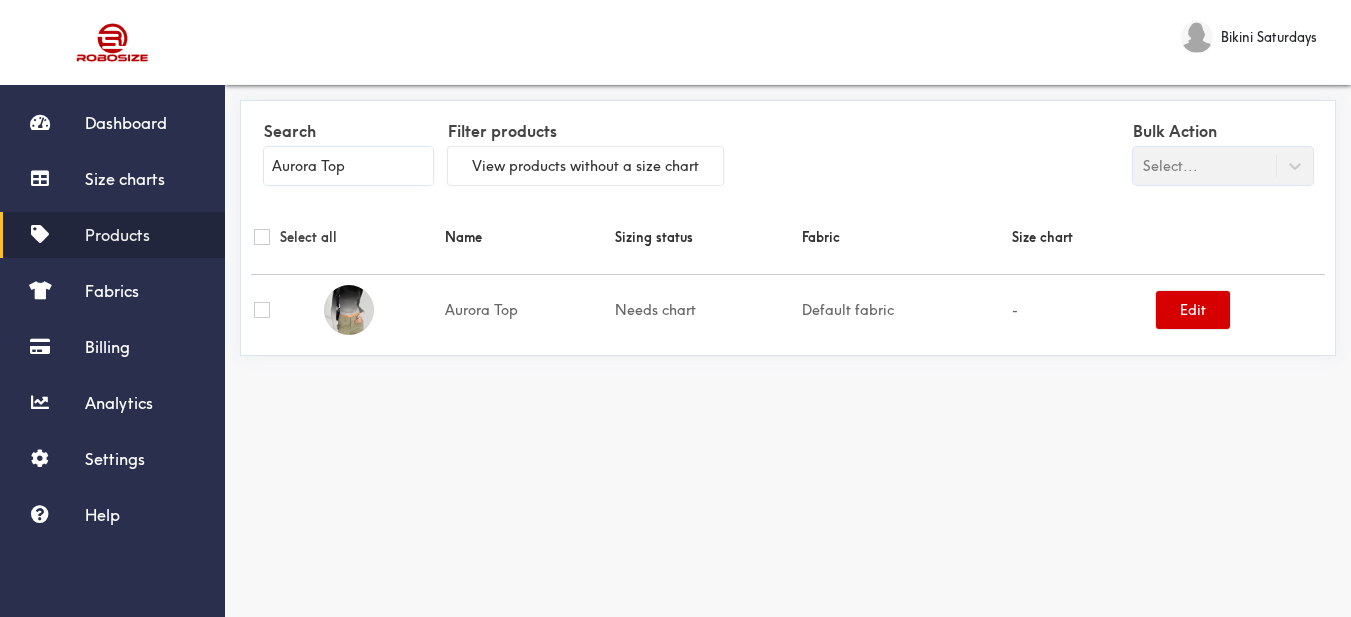 click on "Edit" at bounding box center [1193, 310] 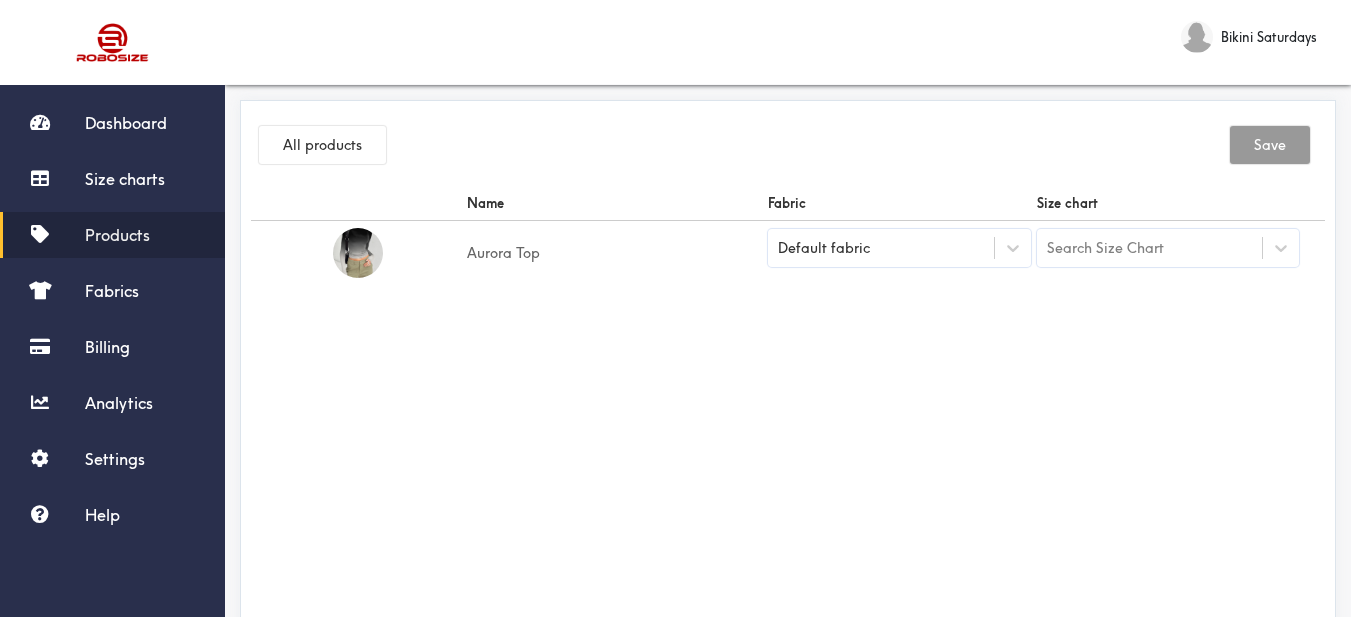 click on "Default fabric" at bounding box center (899, 253) 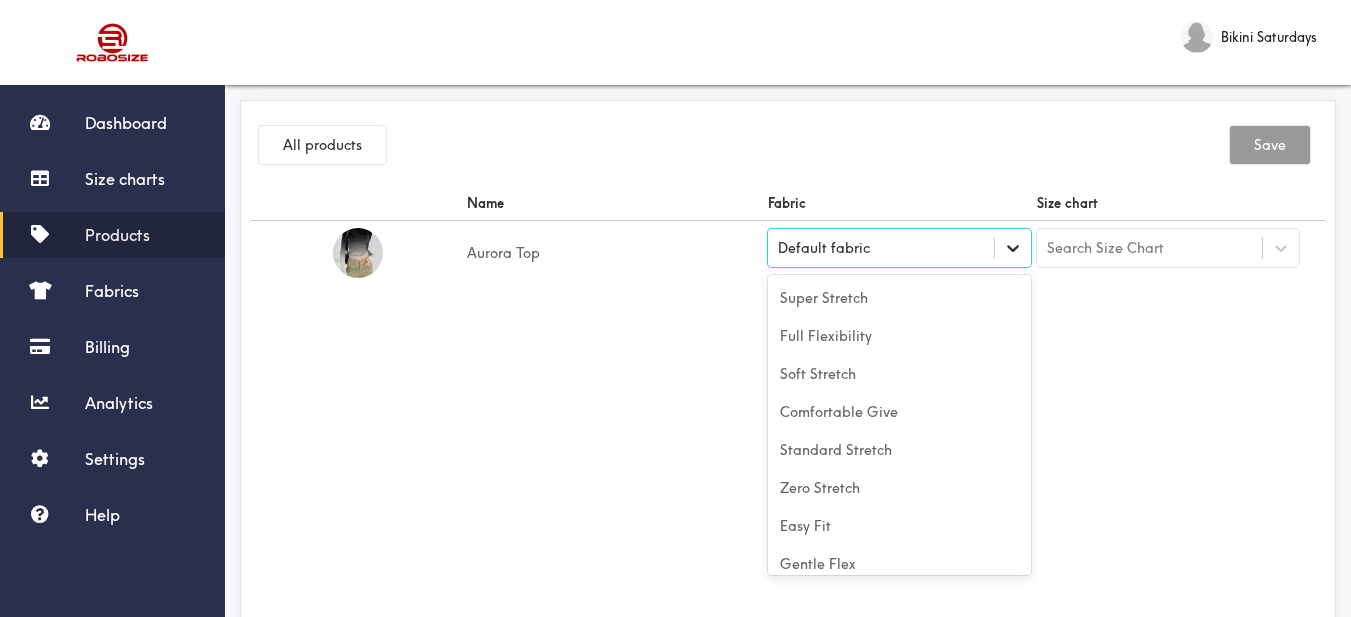 click at bounding box center (1013, 248) 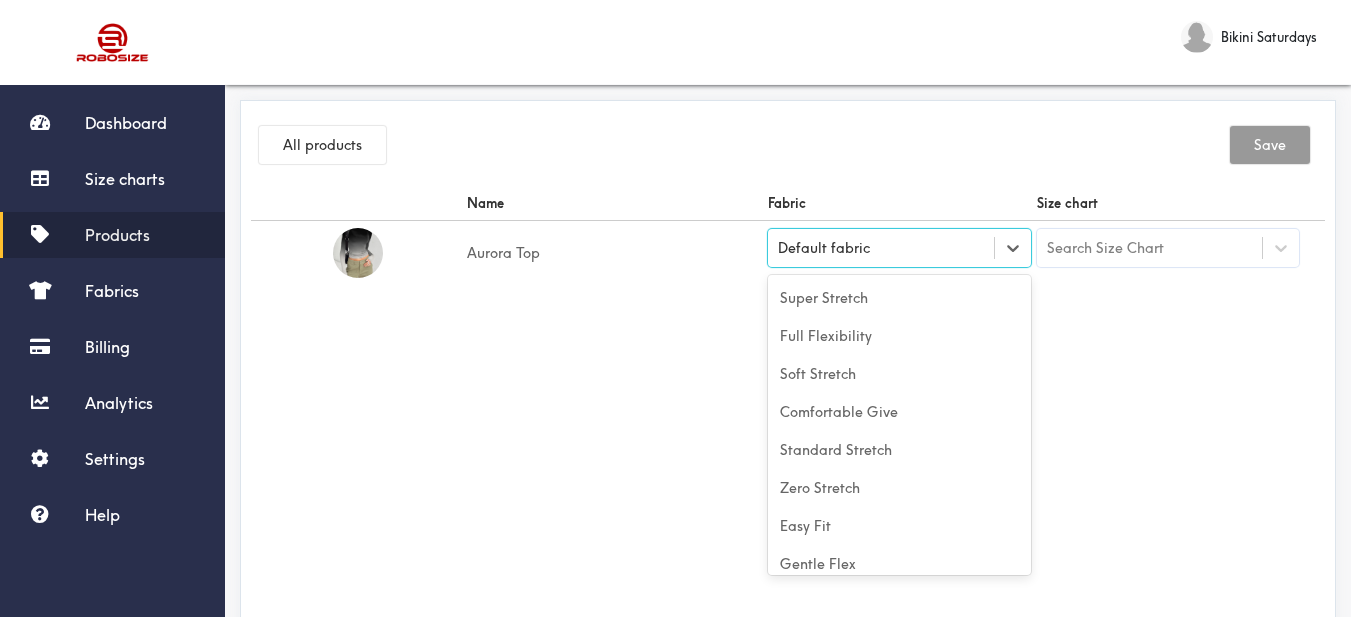 scroll, scrollTop: 88, scrollLeft: 0, axis: vertical 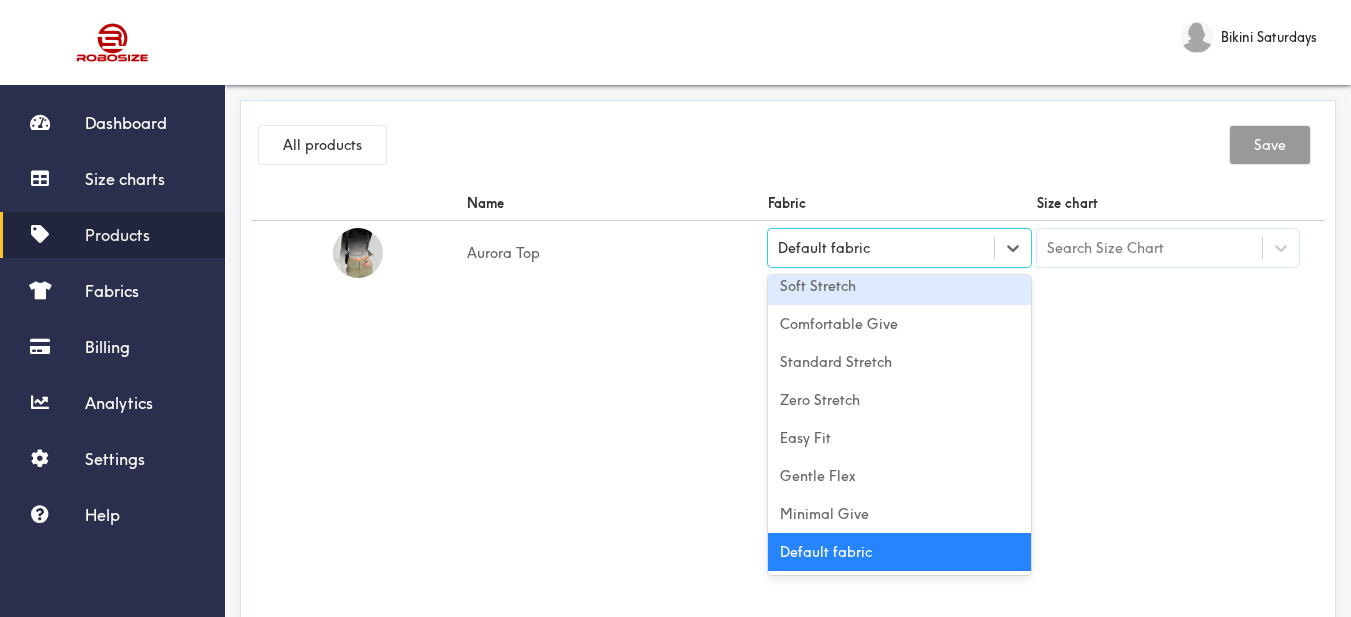 click on "Soft Stretch" at bounding box center [899, 286] 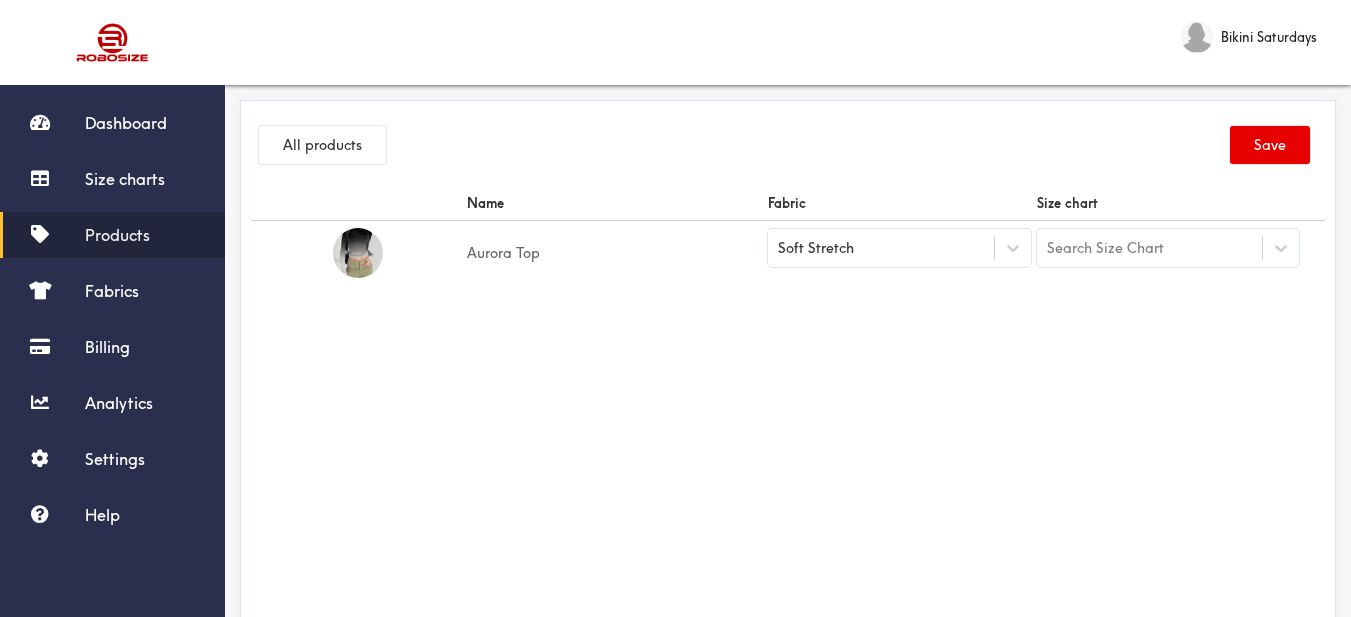 drag, startPoint x: 1002, startPoint y: 327, endPoint x: 1047, endPoint y: 326, distance: 45.01111 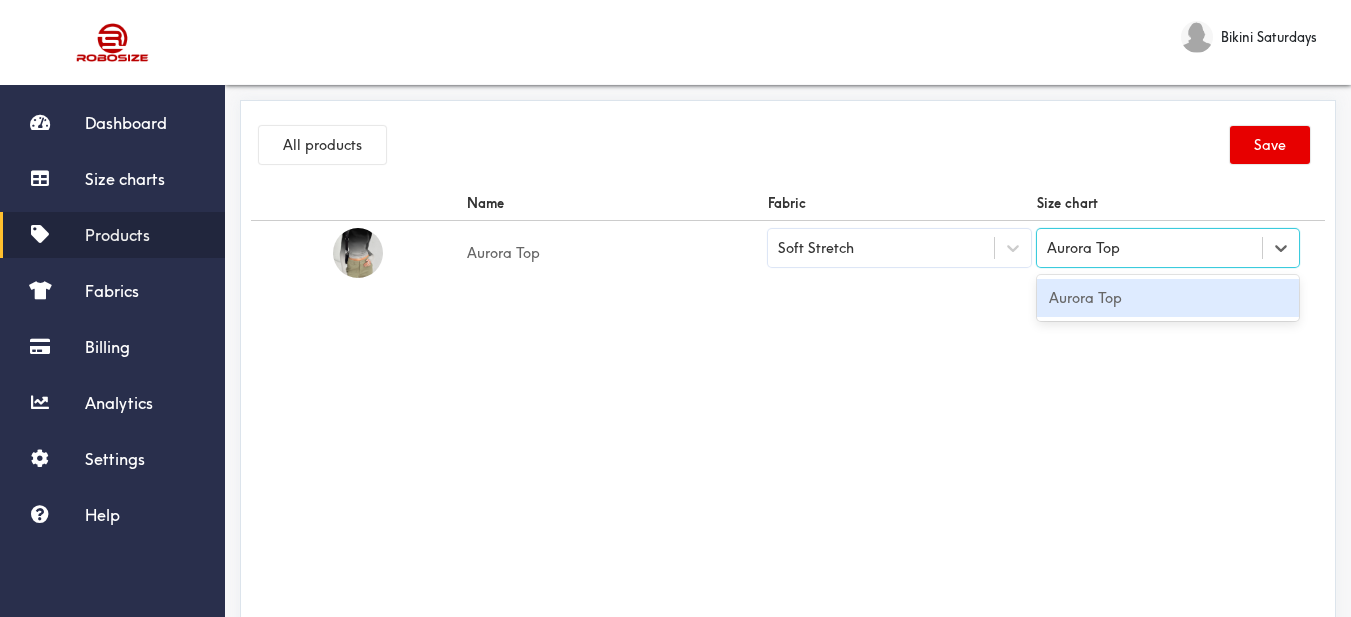 click on "Aurora Top" at bounding box center [1168, 298] 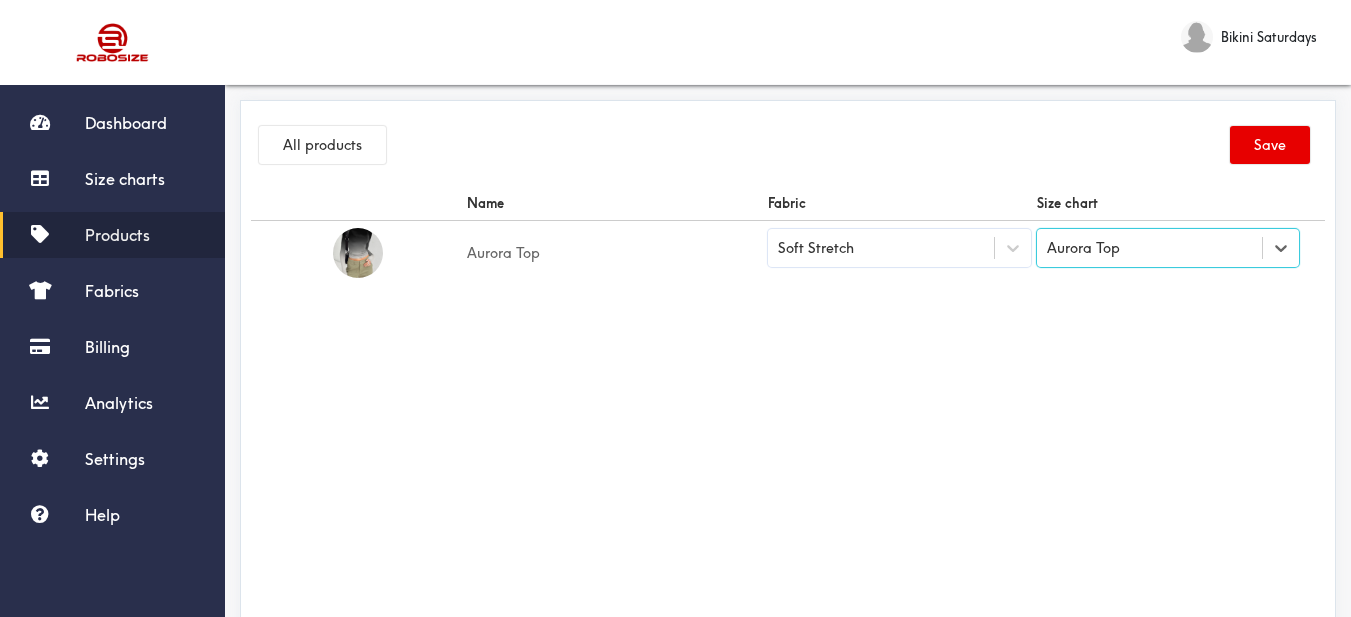 drag, startPoint x: 963, startPoint y: 327, endPoint x: 1001, endPoint y: 316, distance: 39.56008 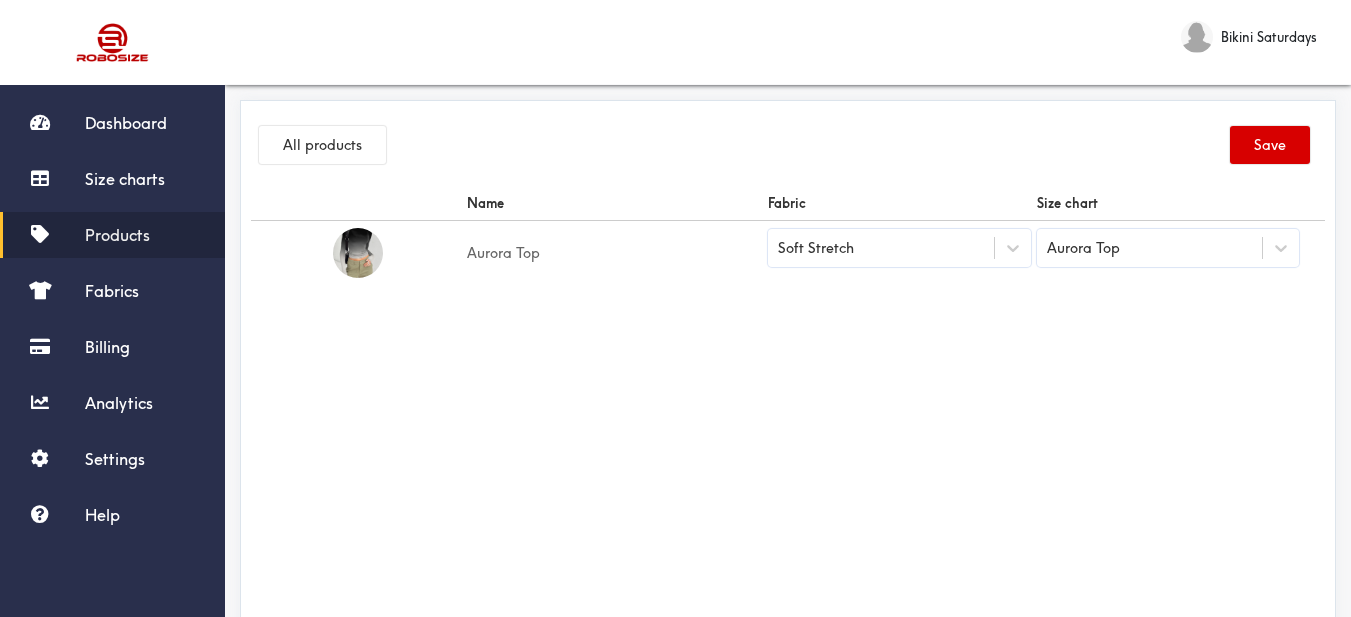 click on "Save" at bounding box center (1270, 145) 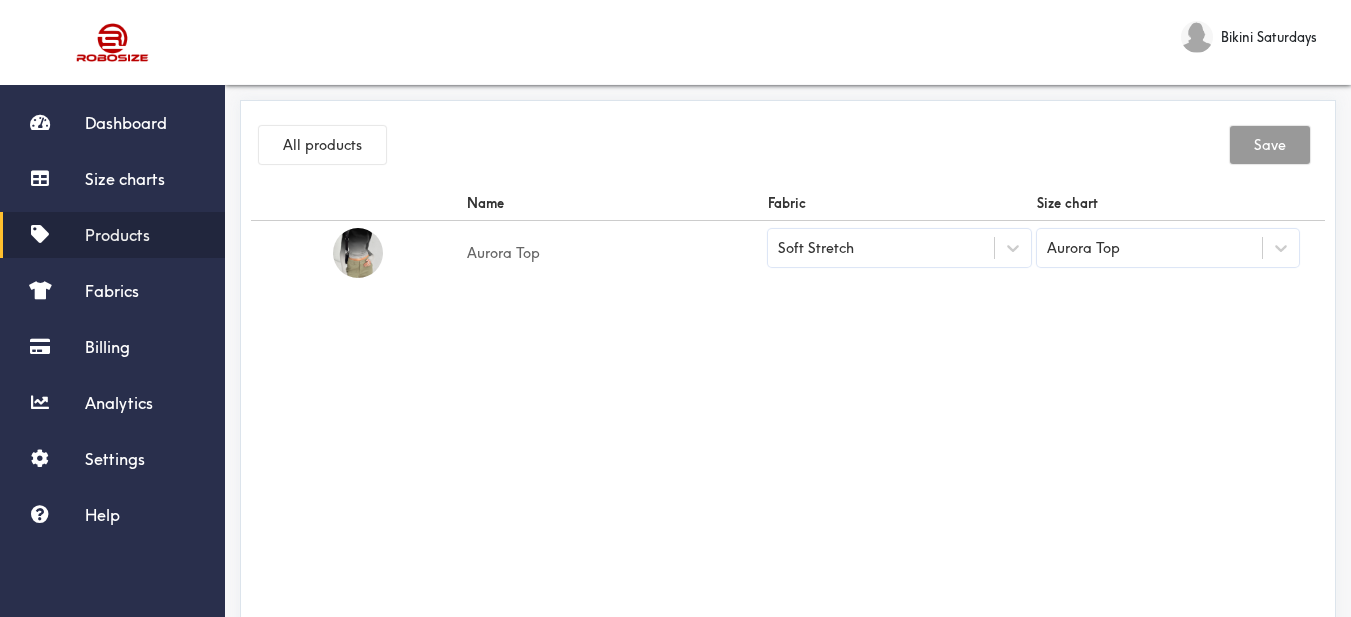 drag, startPoint x: 146, startPoint y: 177, endPoint x: 263, endPoint y: 540, distance: 381.38956 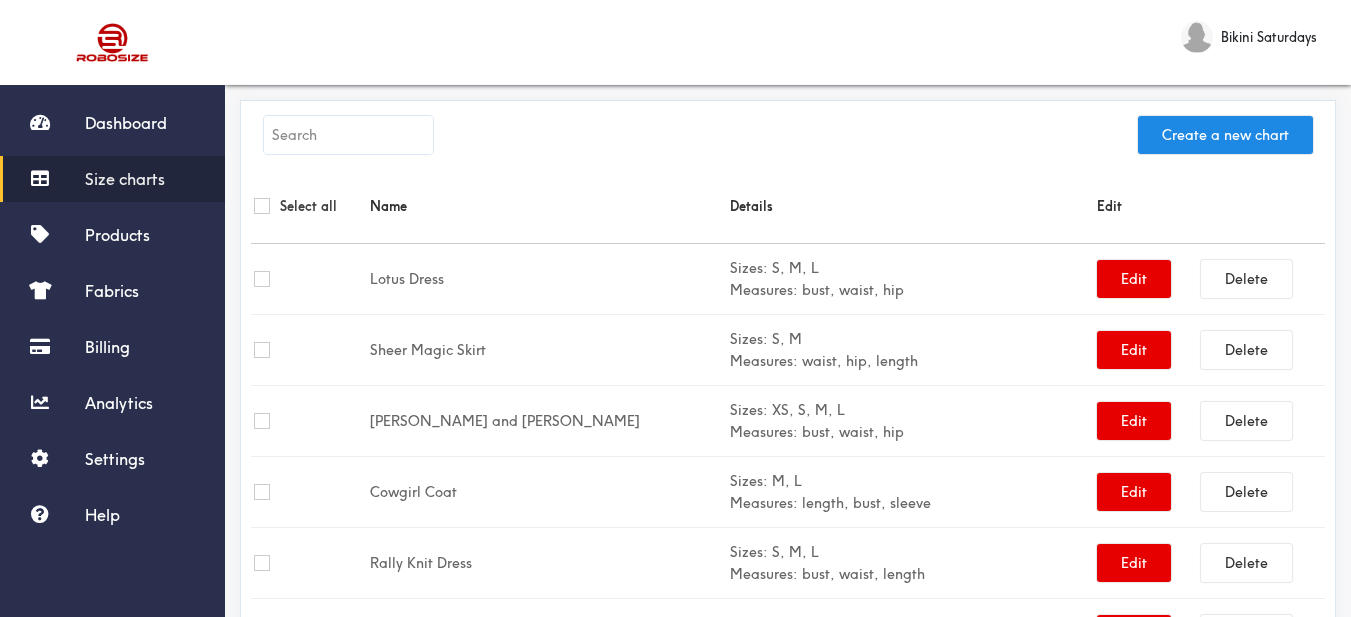 drag, startPoint x: 1259, startPoint y: 135, endPoint x: 763, endPoint y: 97, distance: 497.45352 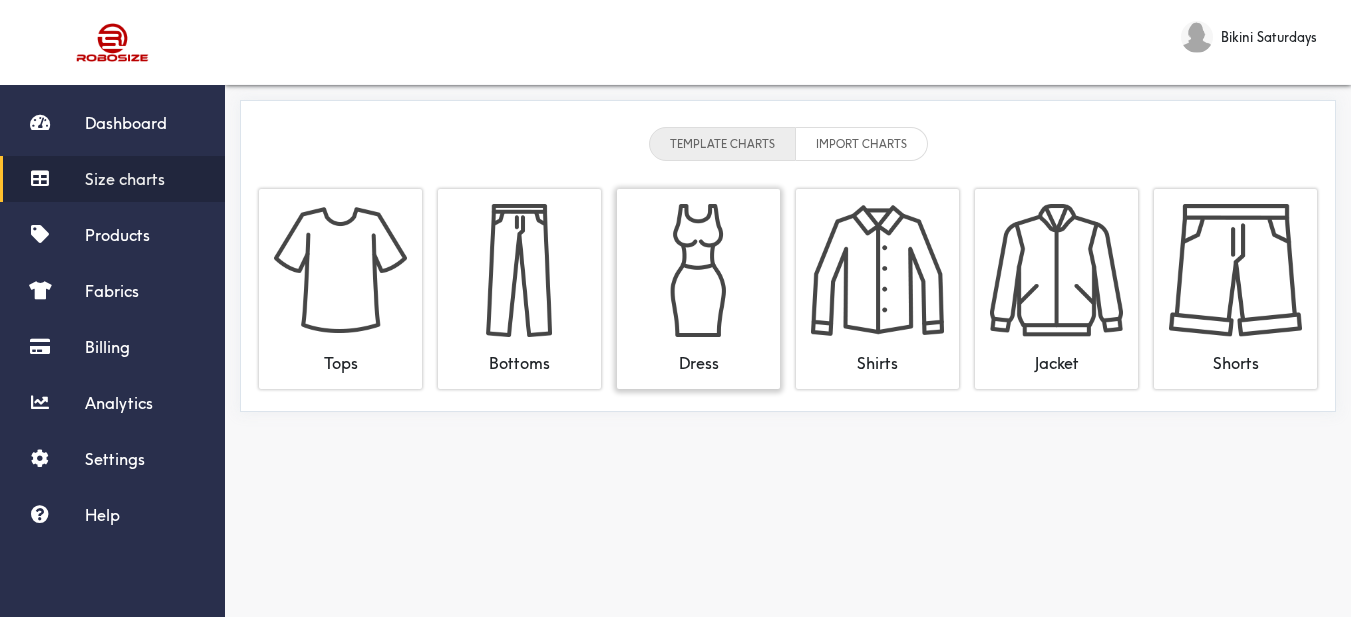 click at bounding box center [698, 270] 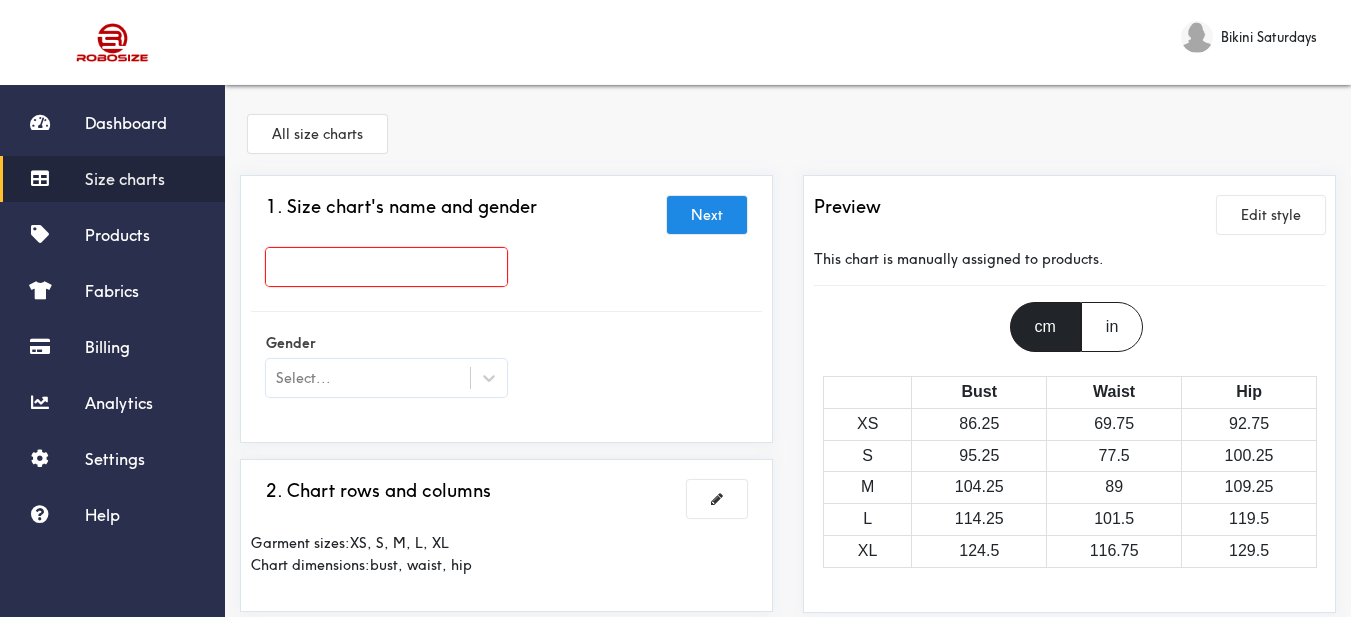 click at bounding box center (386, 267) 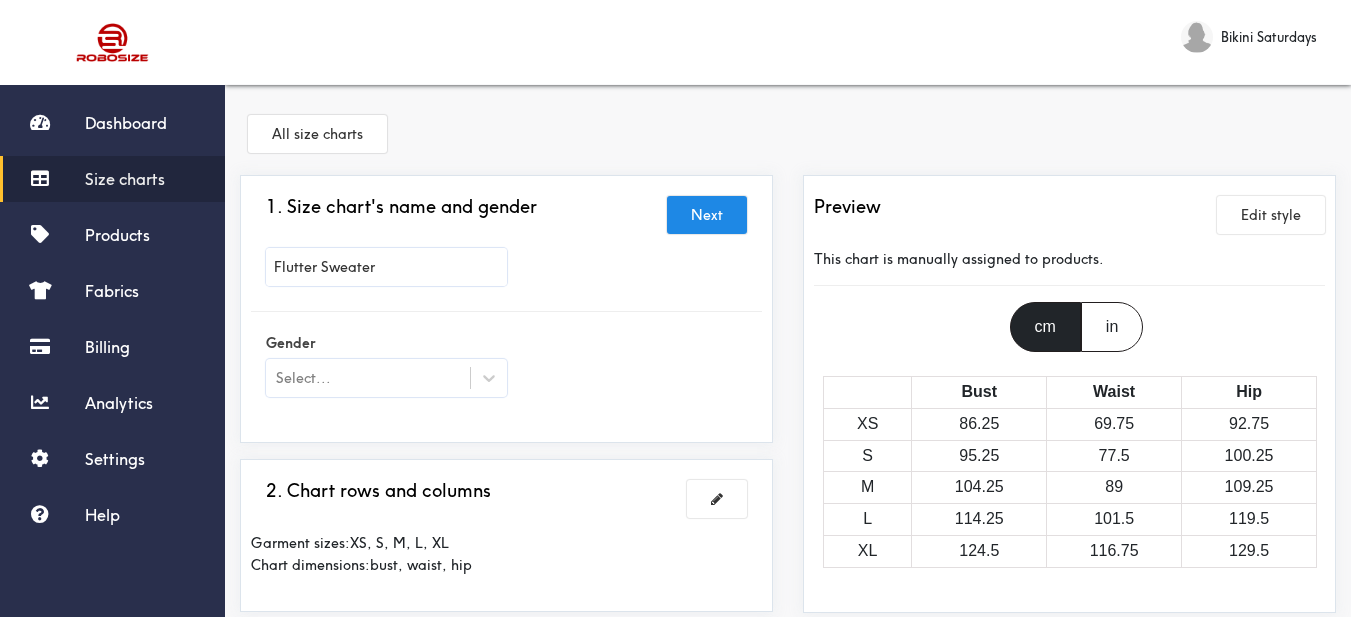 click on "Flutter Sweater" at bounding box center [506, 272] 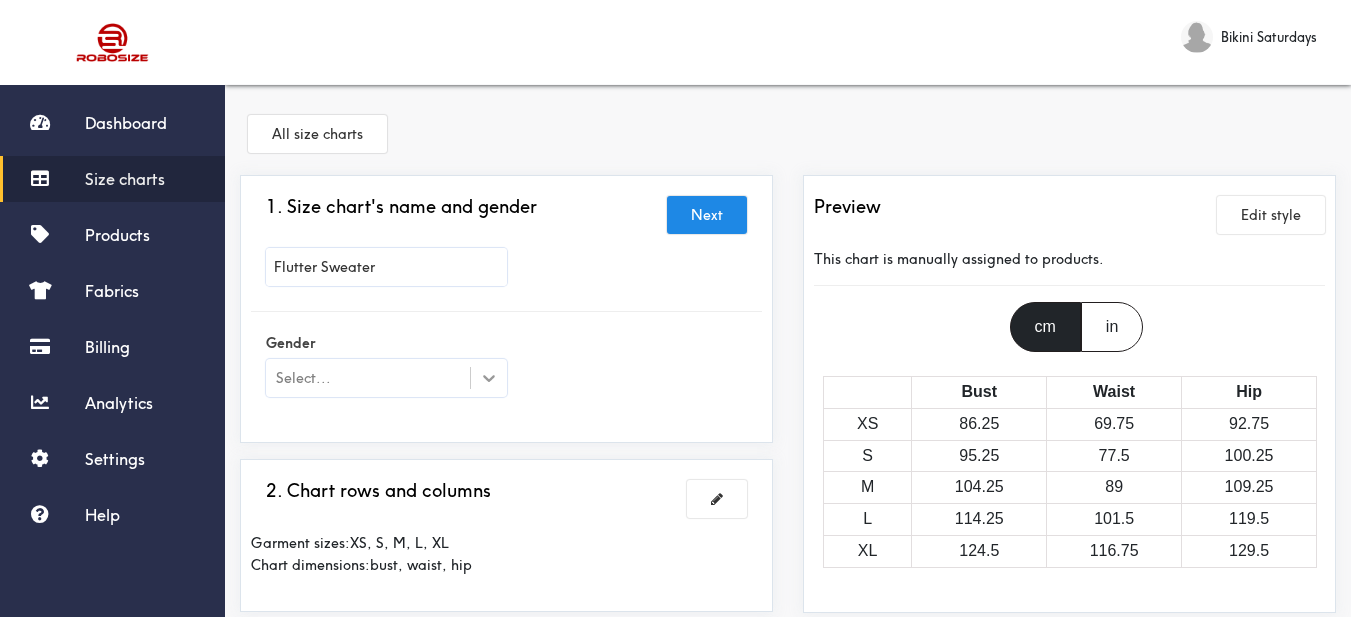 click 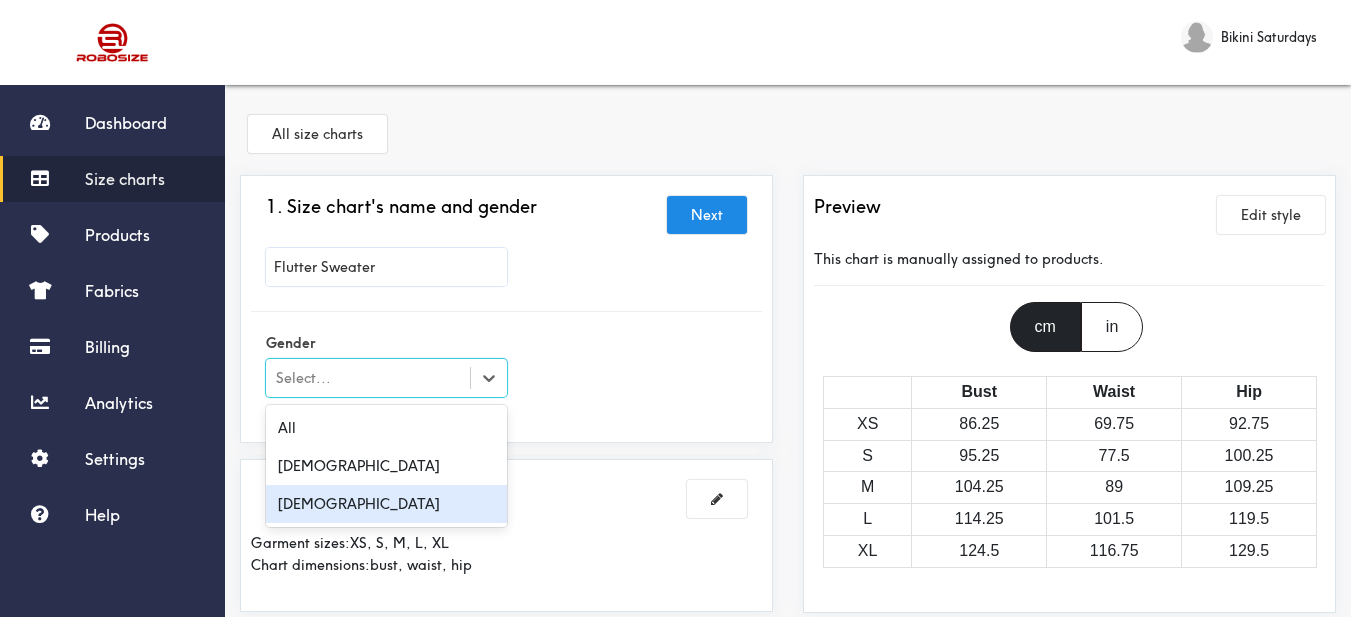 click on "[DEMOGRAPHIC_DATA]" at bounding box center (386, 504) 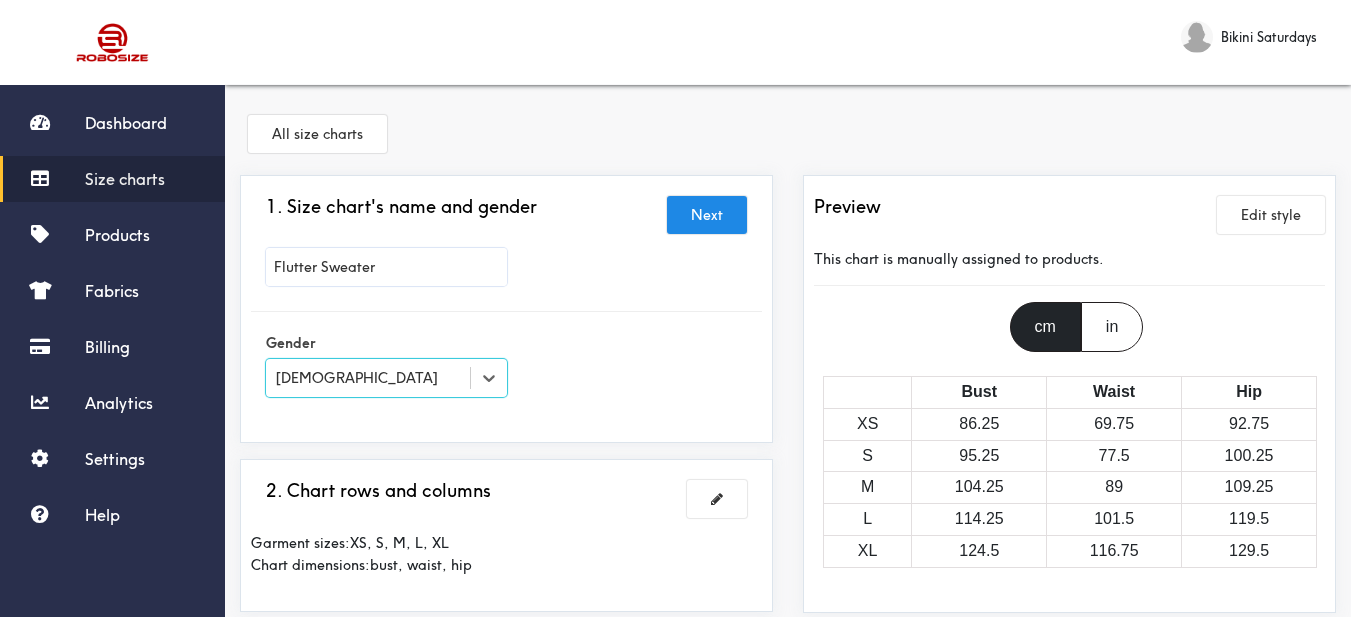 scroll, scrollTop: 200, scrollLeft: 0, axis: vertical 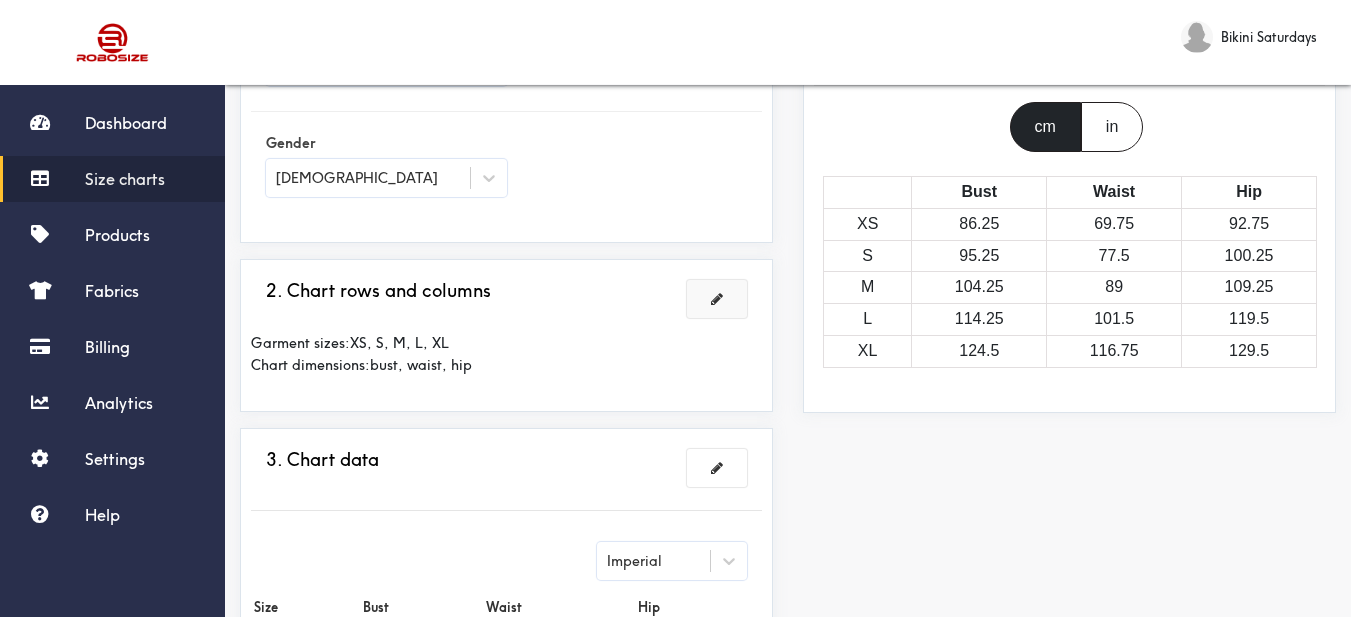 click at bounding box center [717, 299] 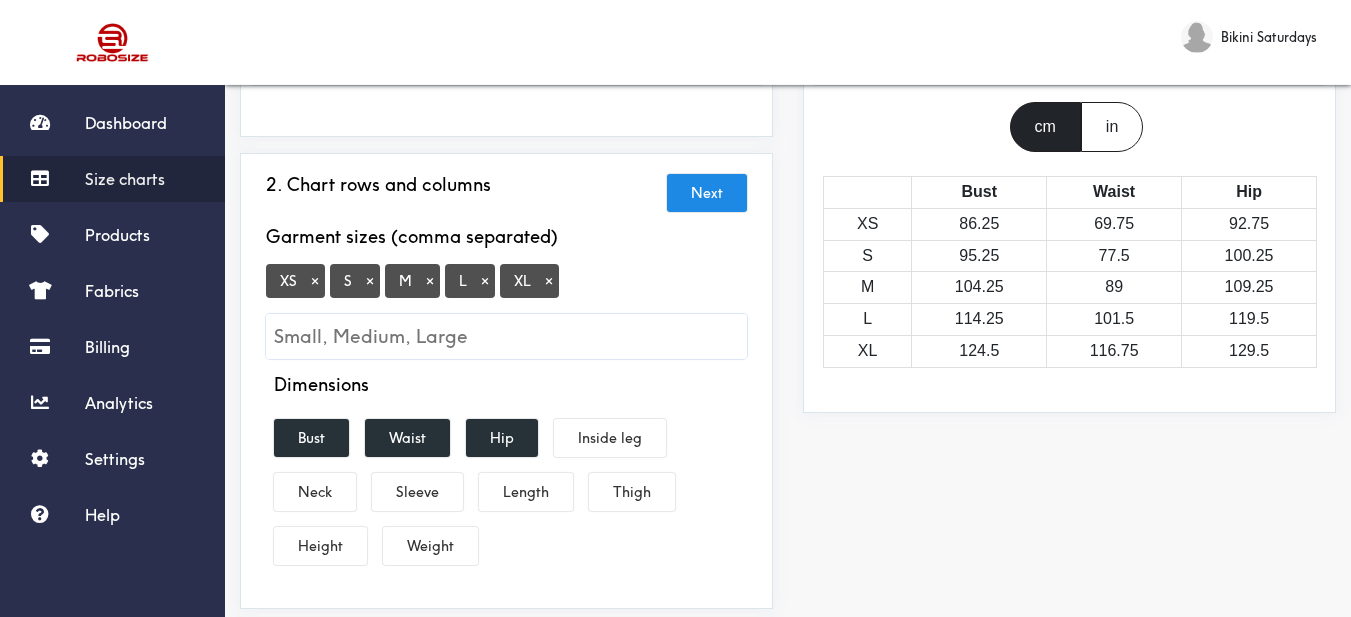click on "×" at bounding box center (315, 281) 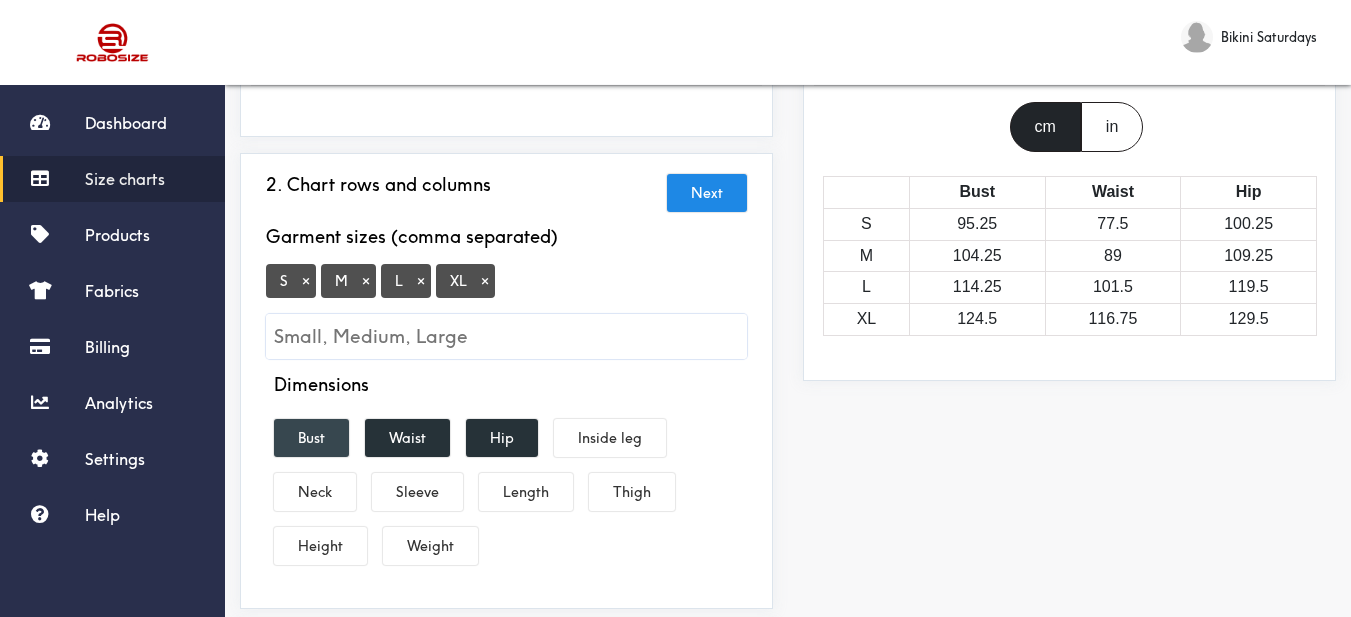 click on "Bust" at bounding box center [311, 438] 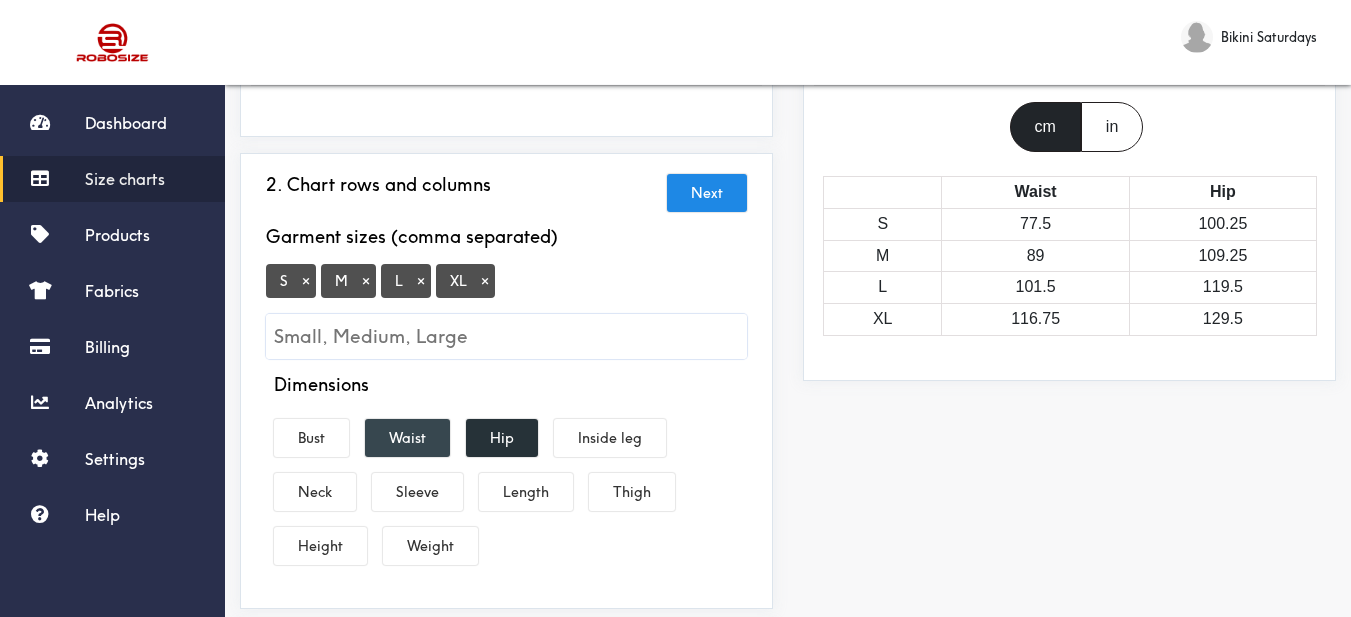 drag, startPoint x: 402, startPoint y: 435, endPoint x: 502, endPoint y: 435, distance: 100 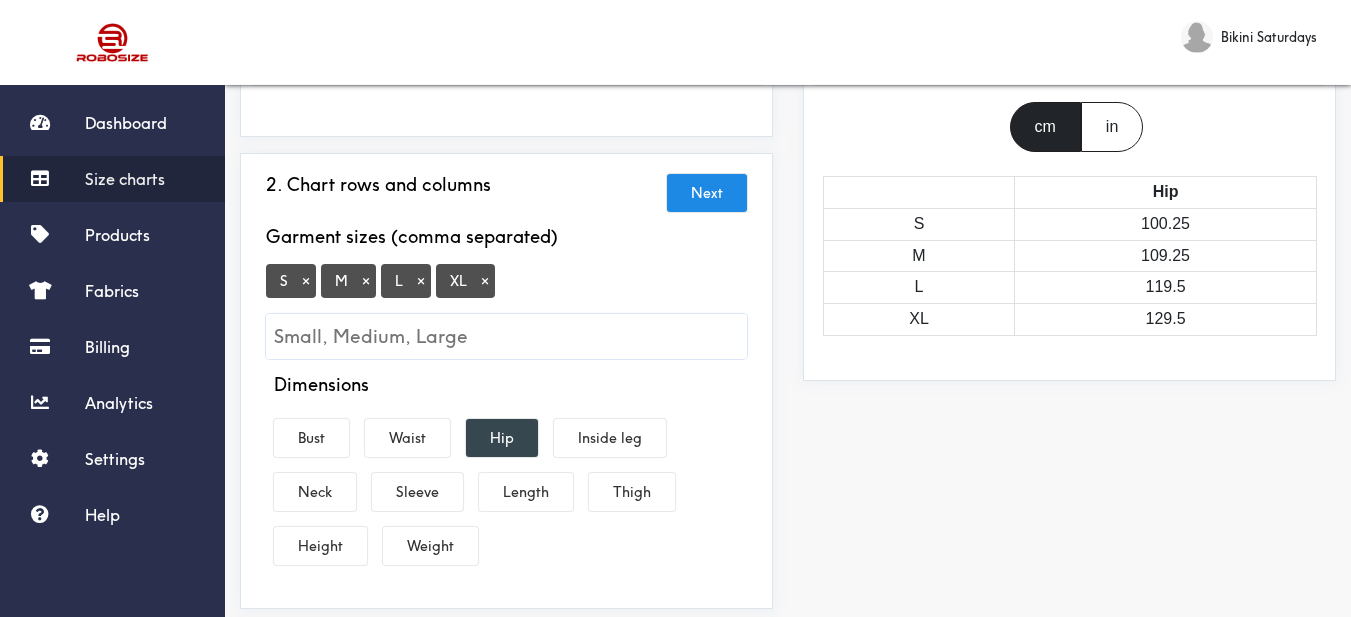 drag, startPoint x: 536, startPoint y: 435, endPoint x: 526, endPoint y: 436, distance: 10.049875 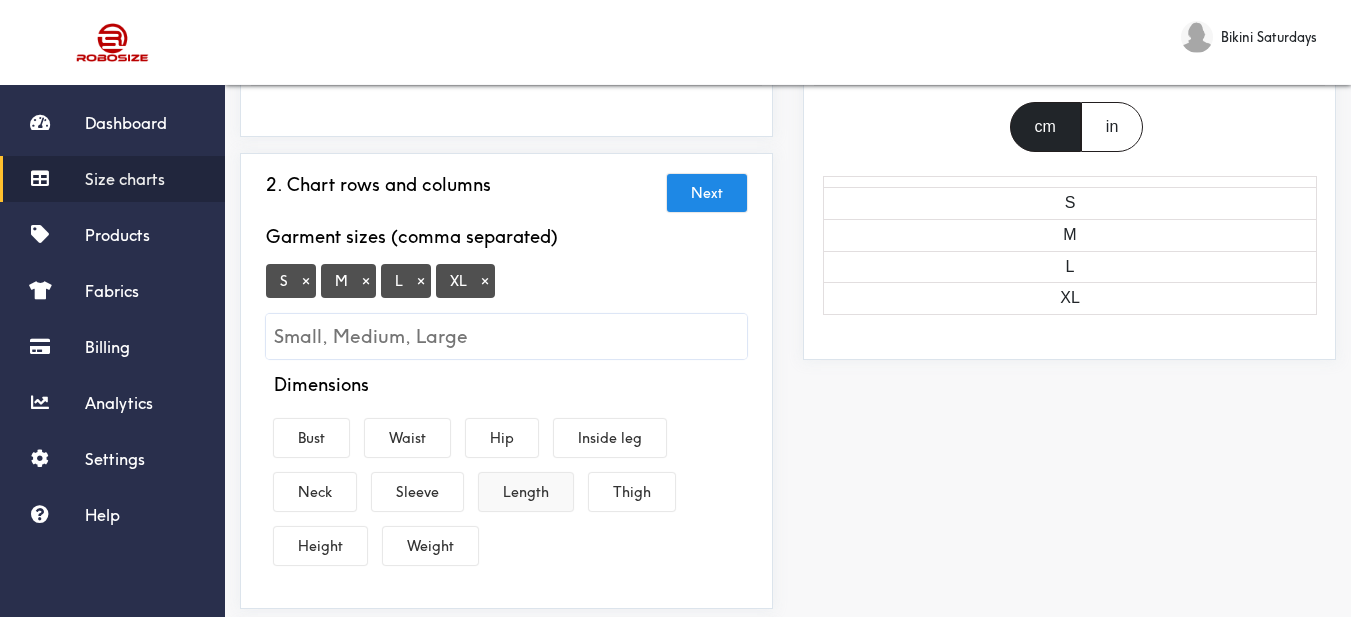 click on "Length" at bounding box center [526, 492] 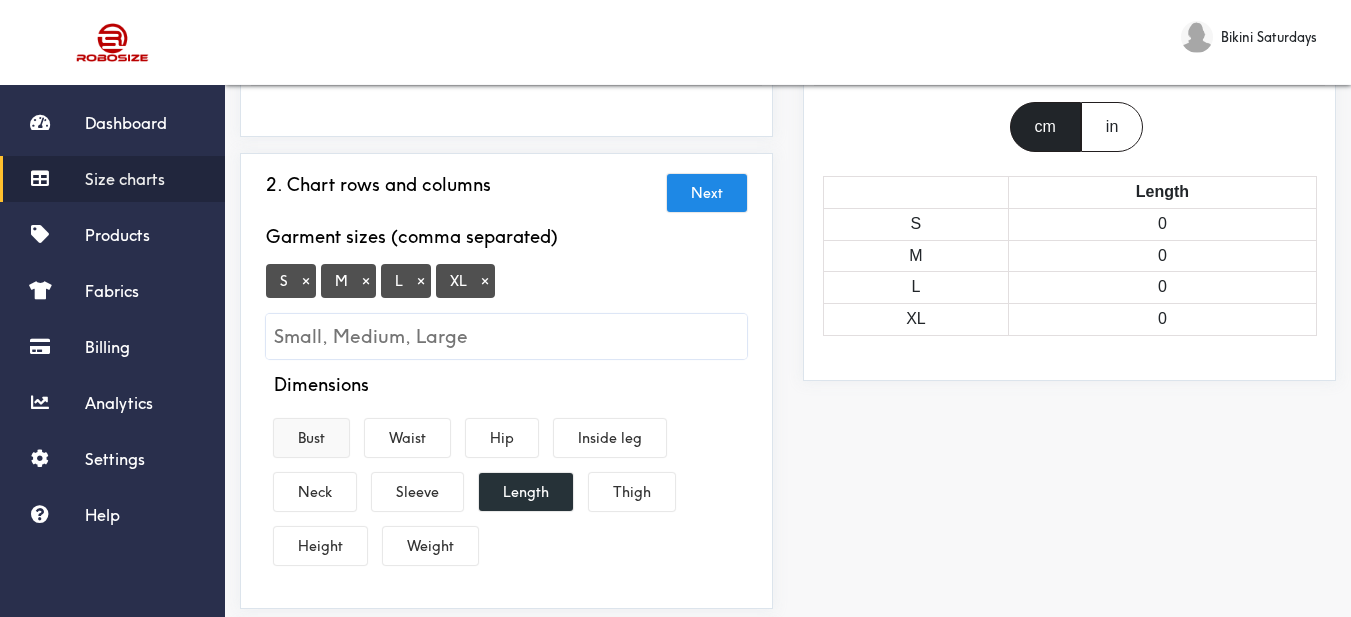click on "Bust" at bounding box center [311, 438] 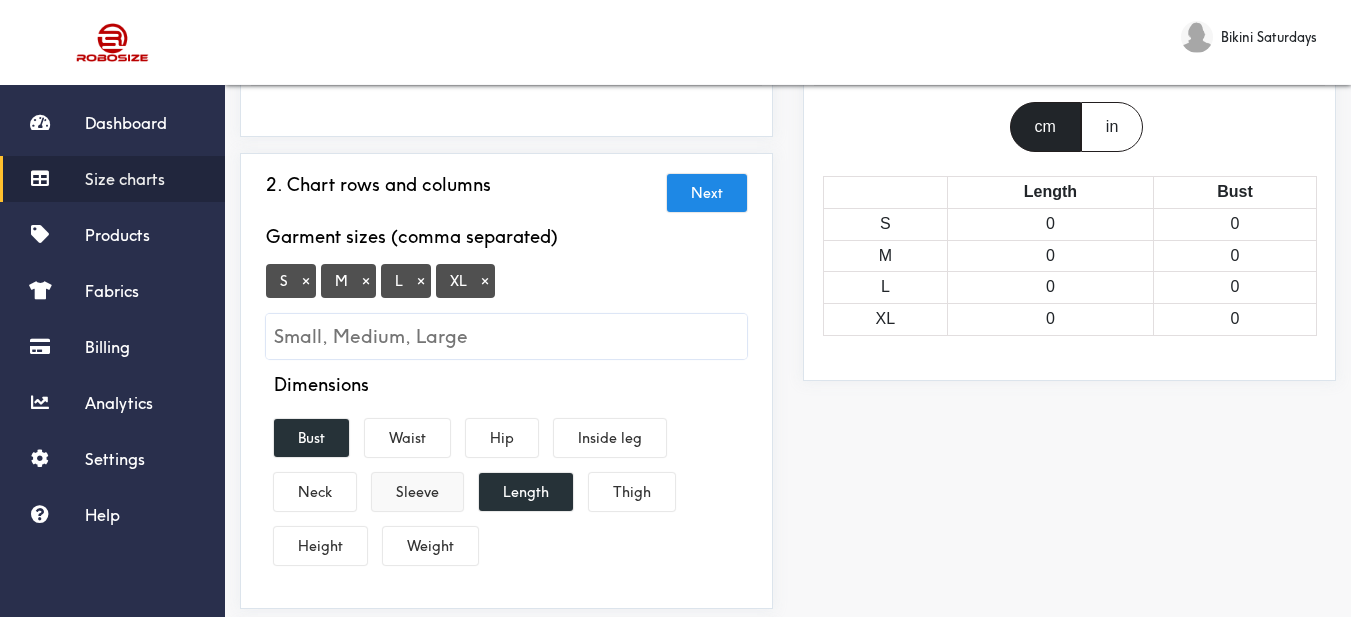 click on "Sleeve" at bounding box center [417, 492] 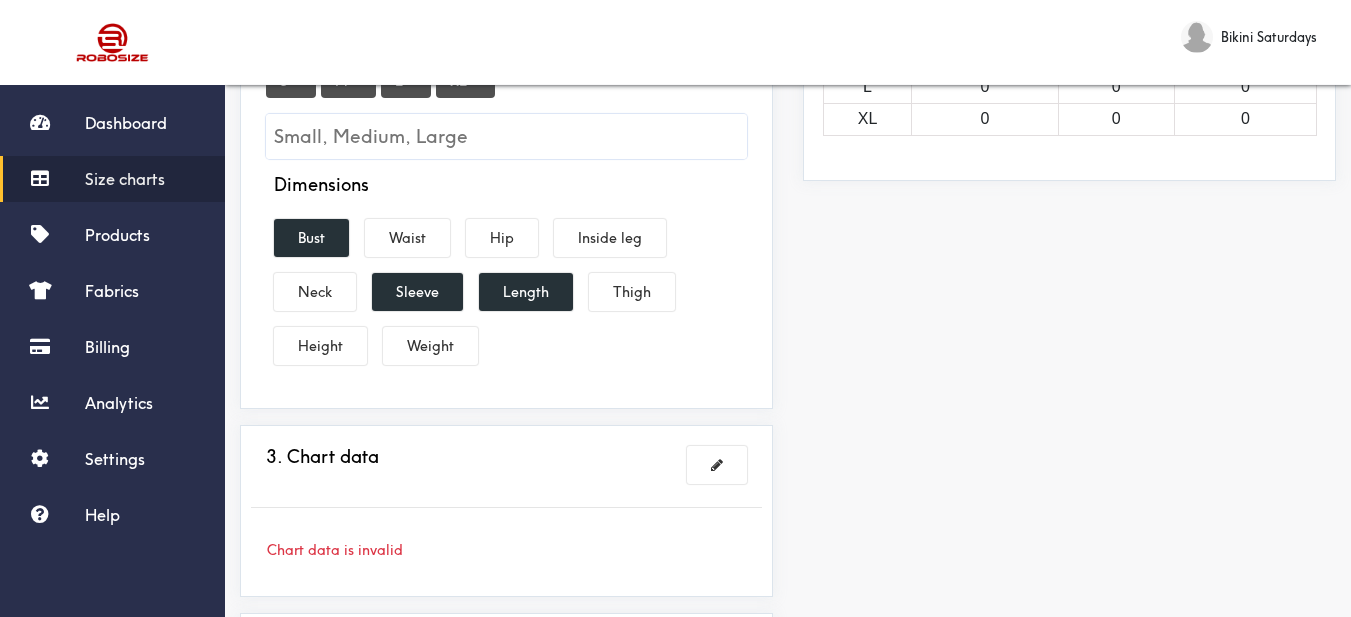 scroll, scrollTop: 500, scrollLeft: 0, axis: vertical 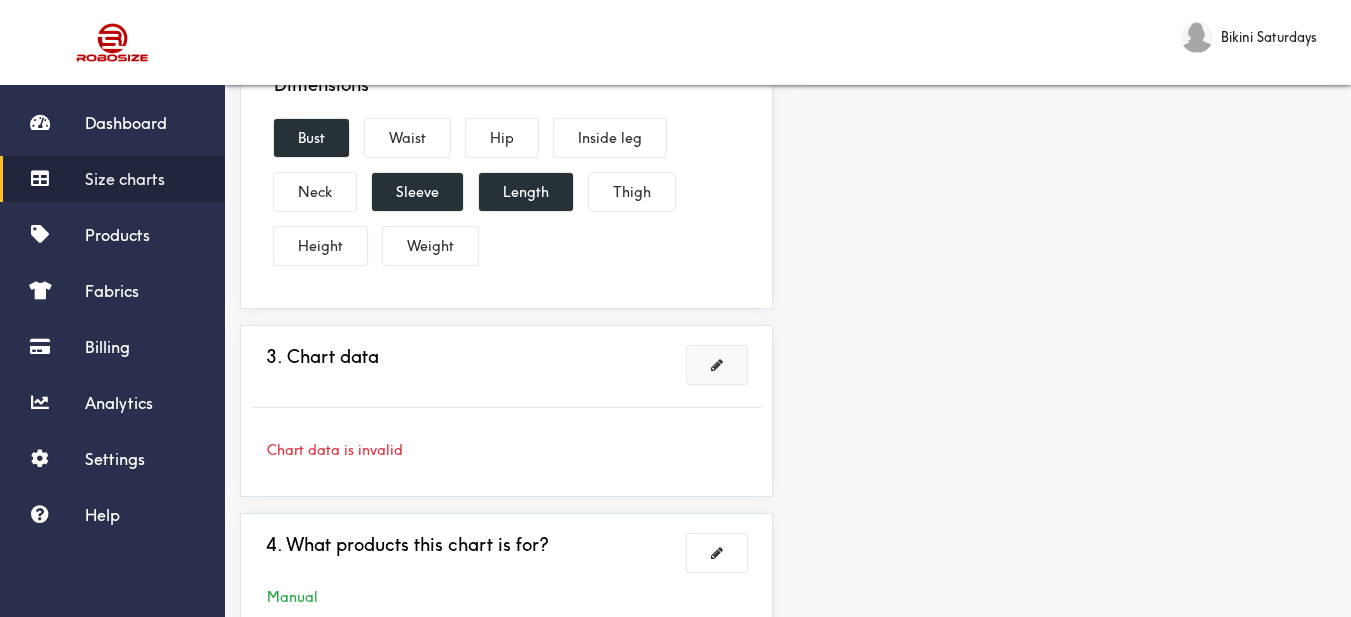 click at bounding box center [717, 365] 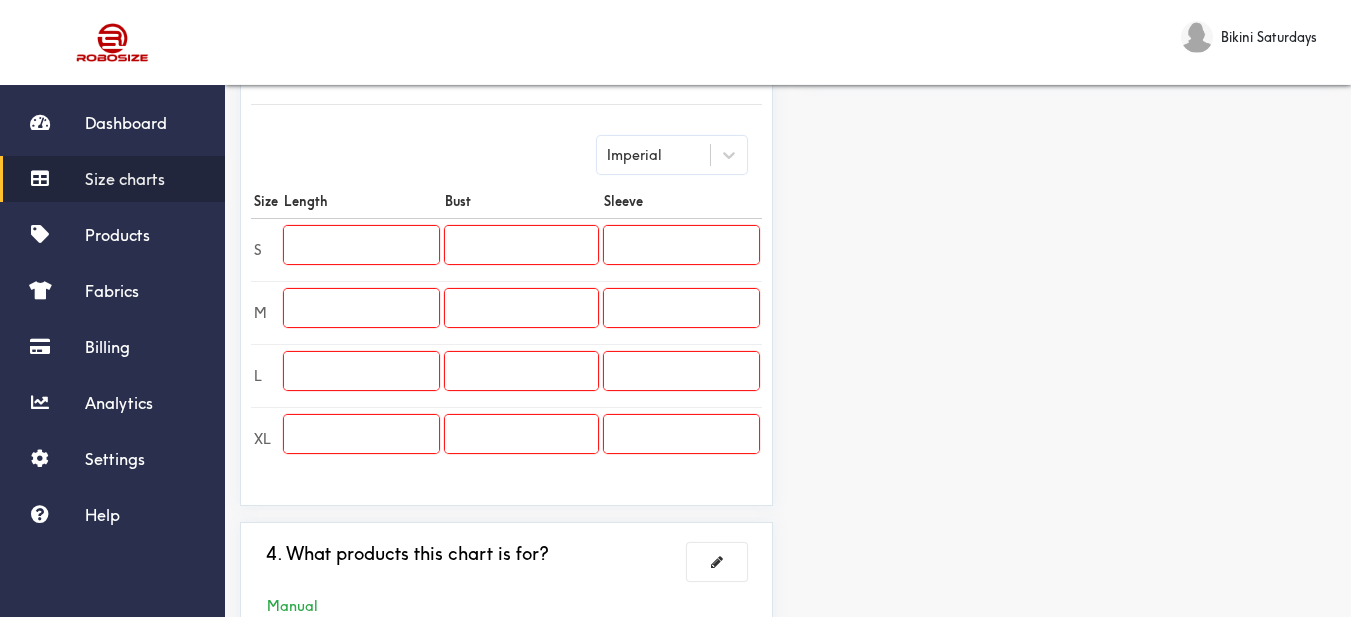 click at bounding box center [361, 245] 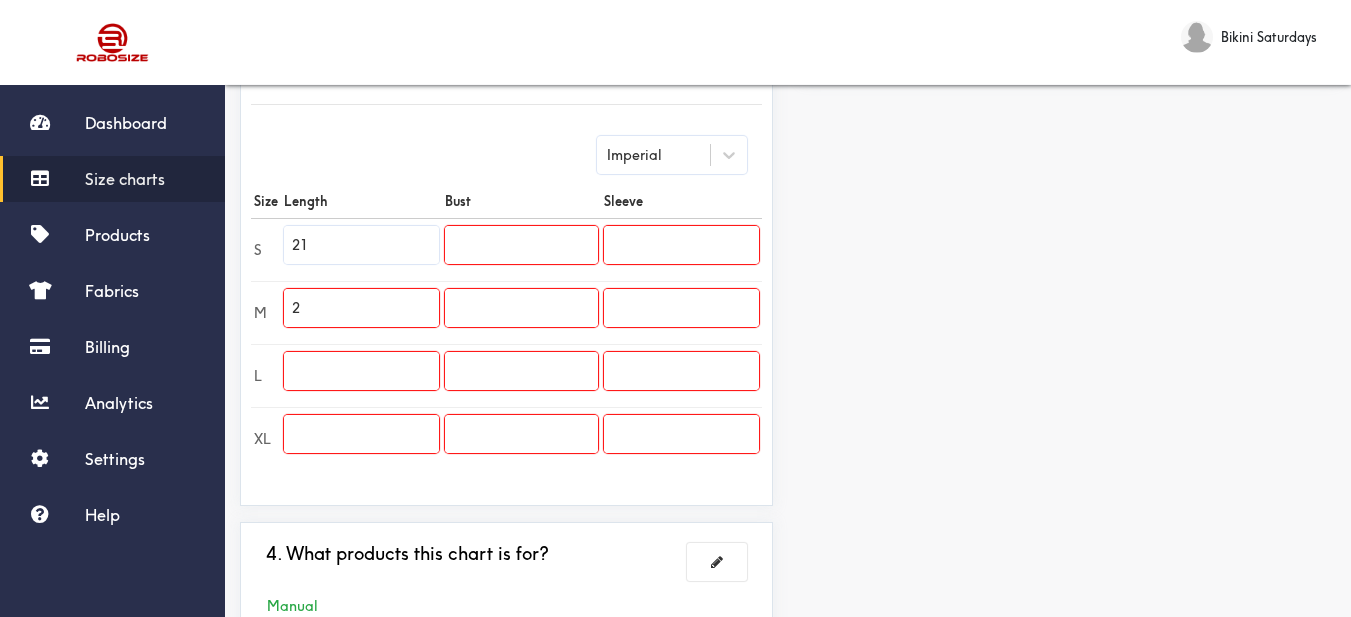 click on "2" at bounding box center (361, 308) 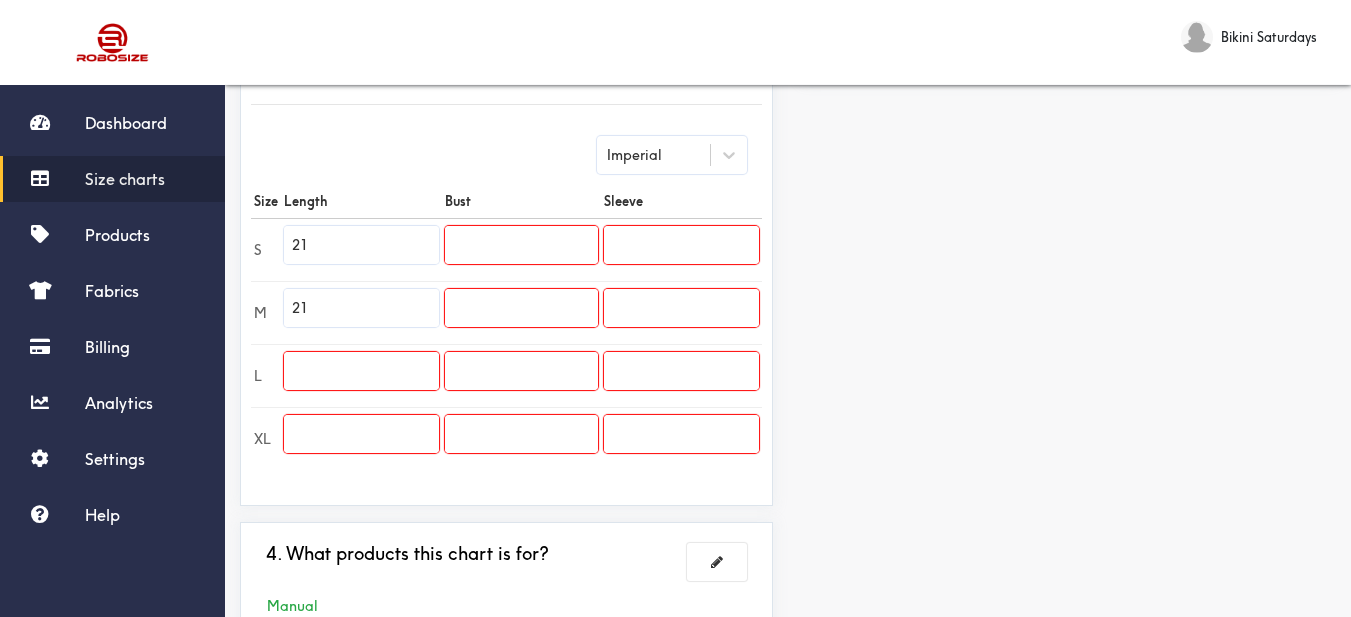click at bounding box center (361, 371) 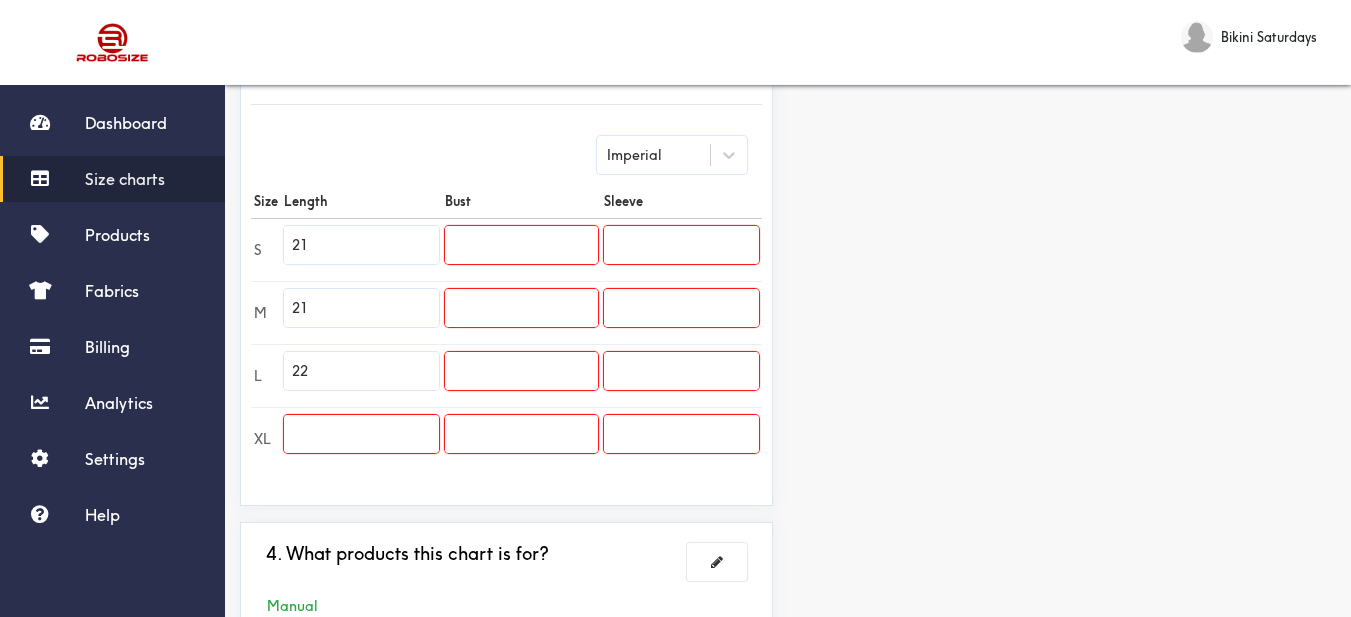 click at bounding box center [361, 434] 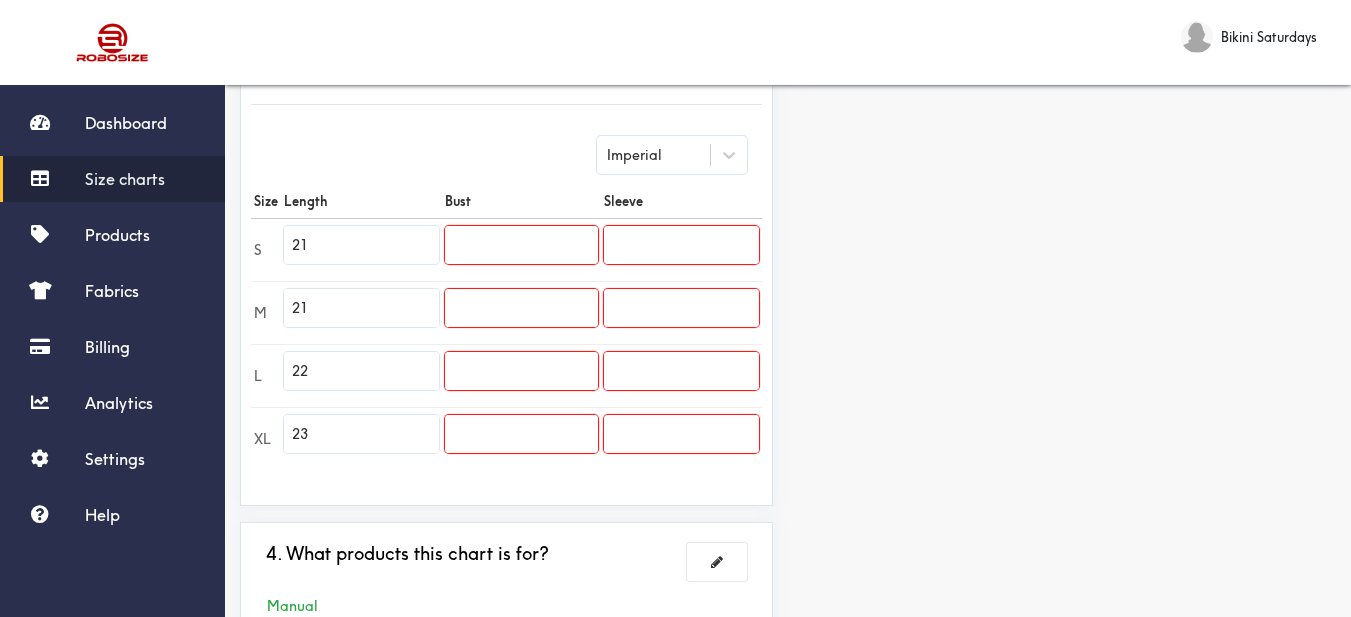 click at bounding box center (521, 245) 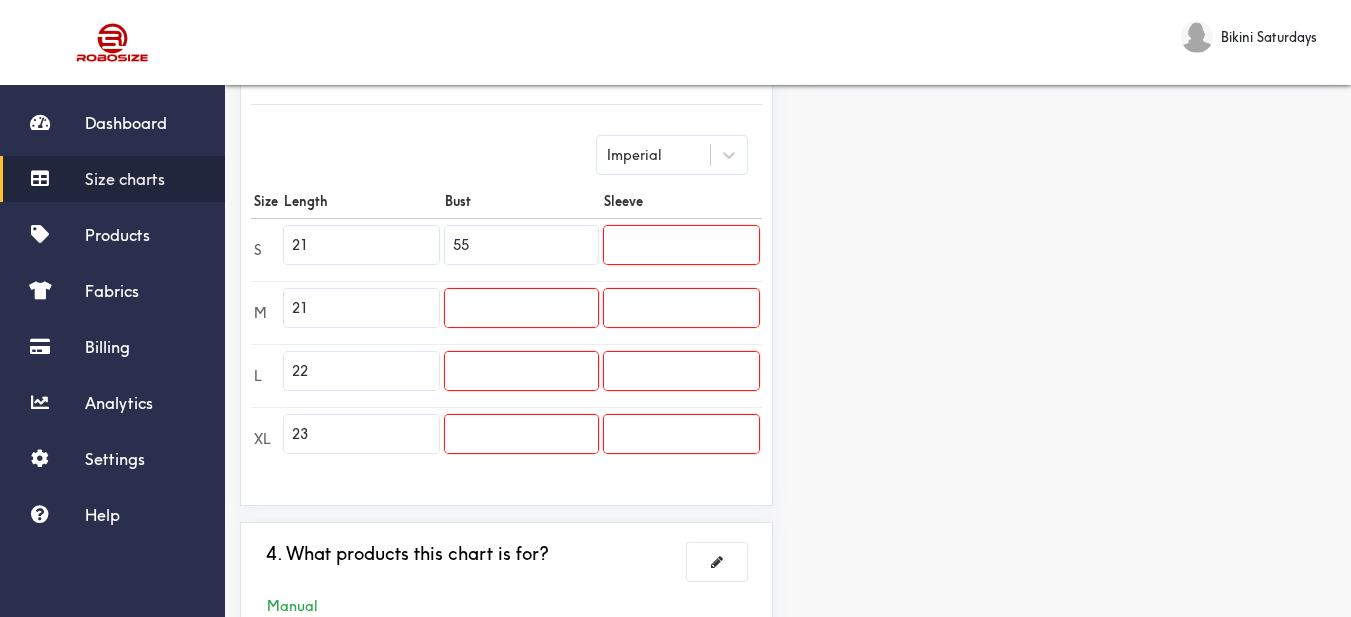 click at bounding box center (521, 308) 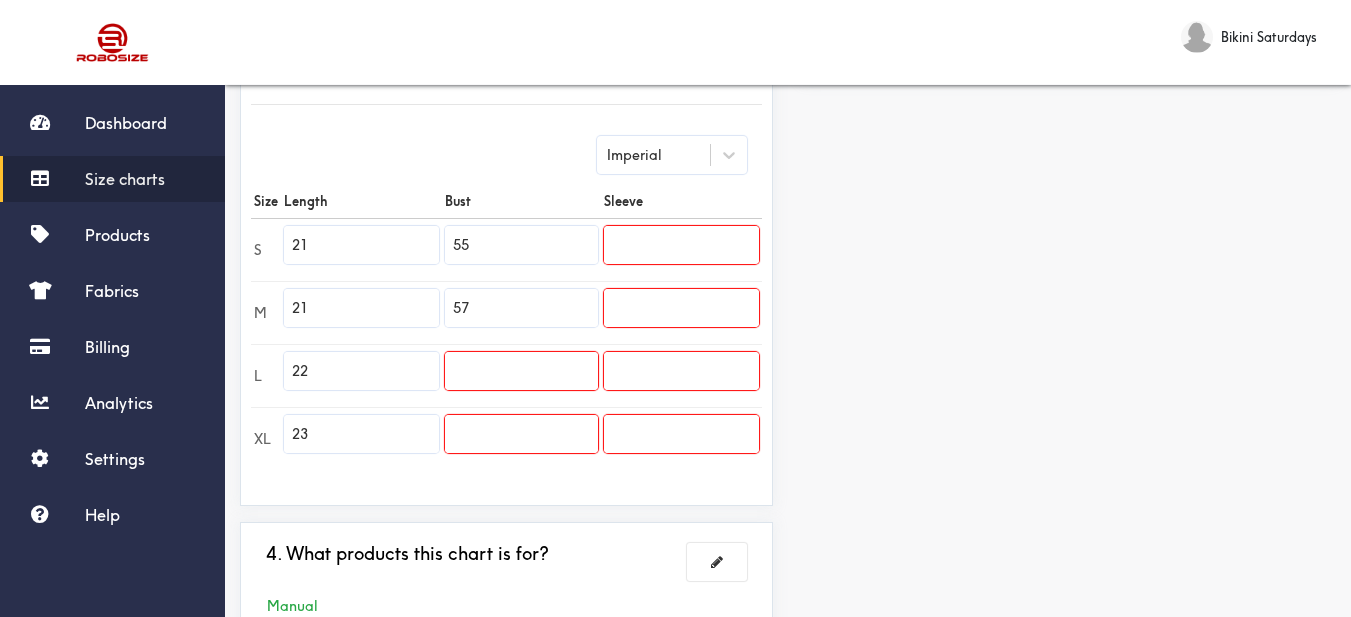 click at bounding box center [521, 371] 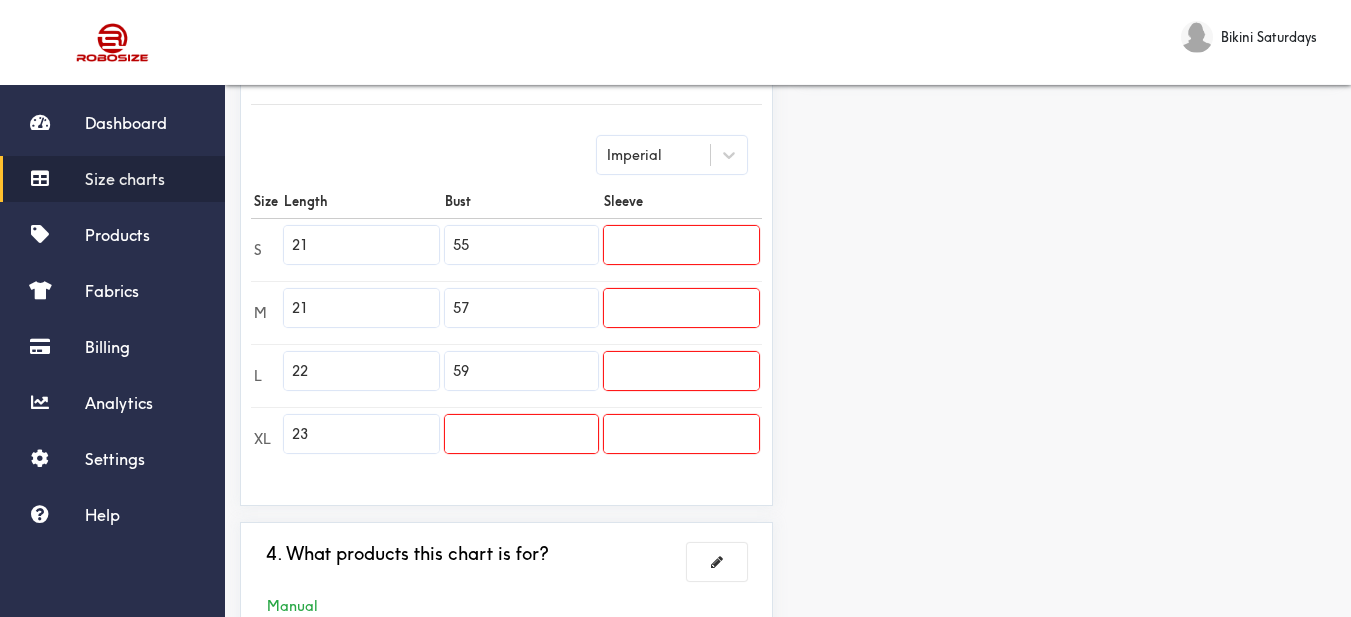 click at bounding box center [521, 434] 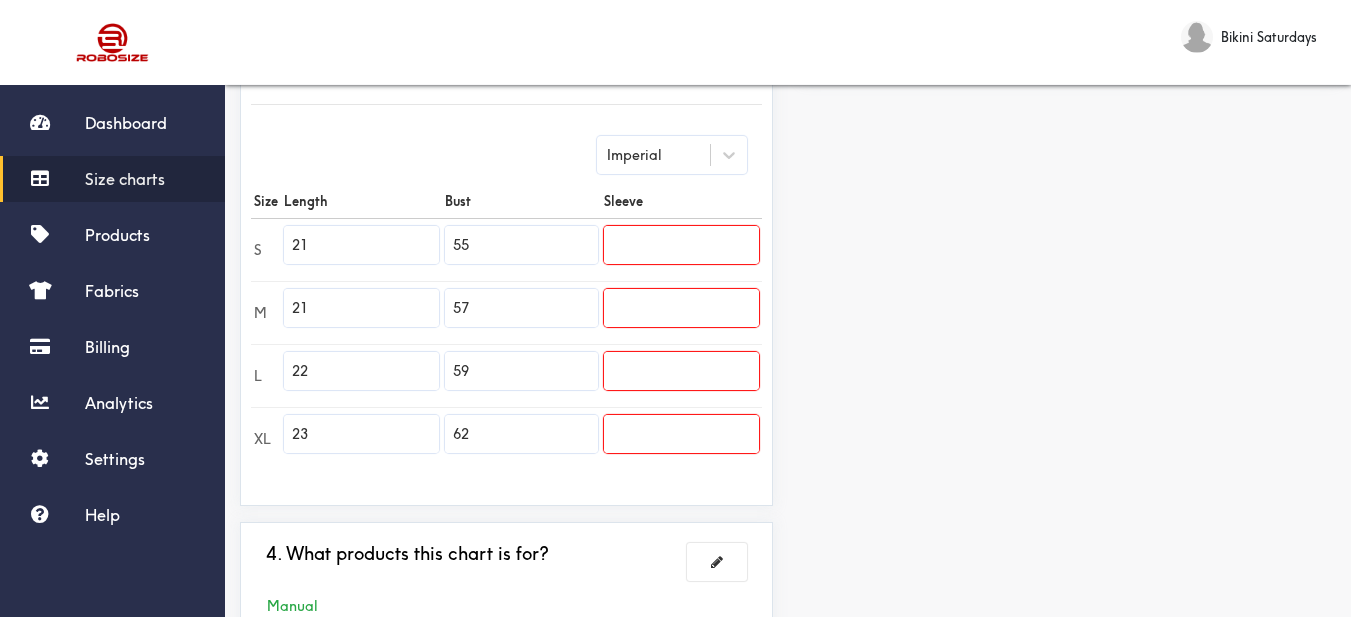 click at bounding box center (681, 245) 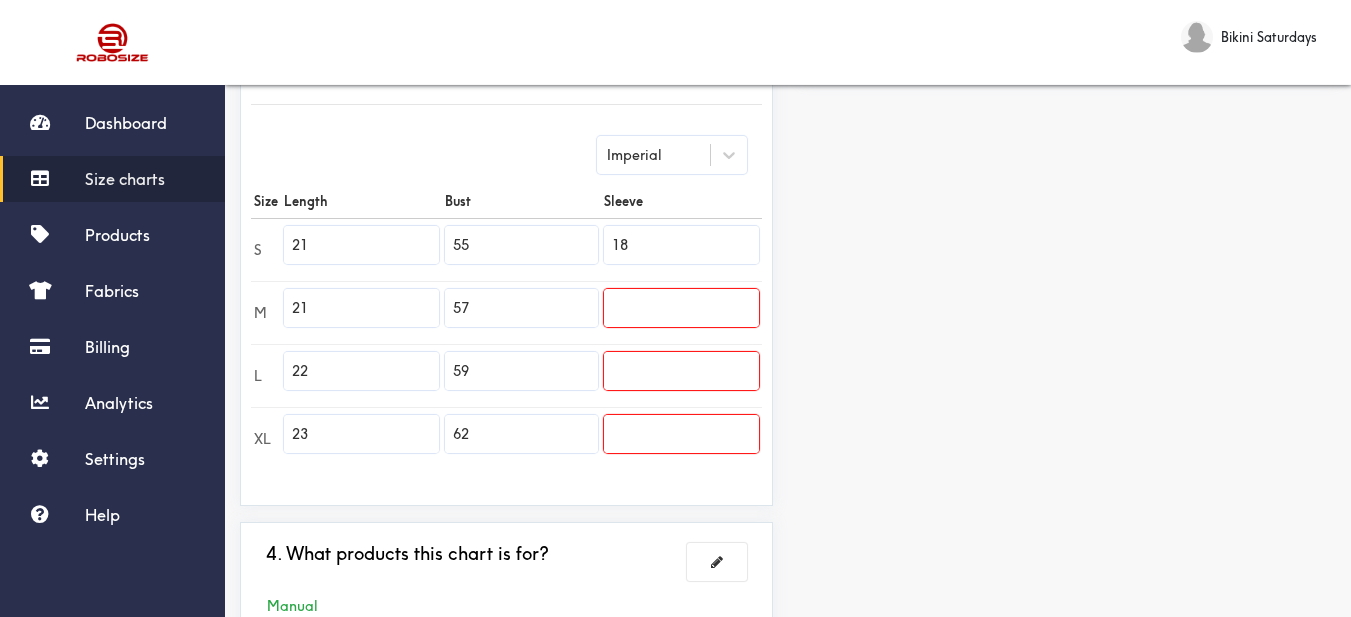 click at bounding box center (681, 308) 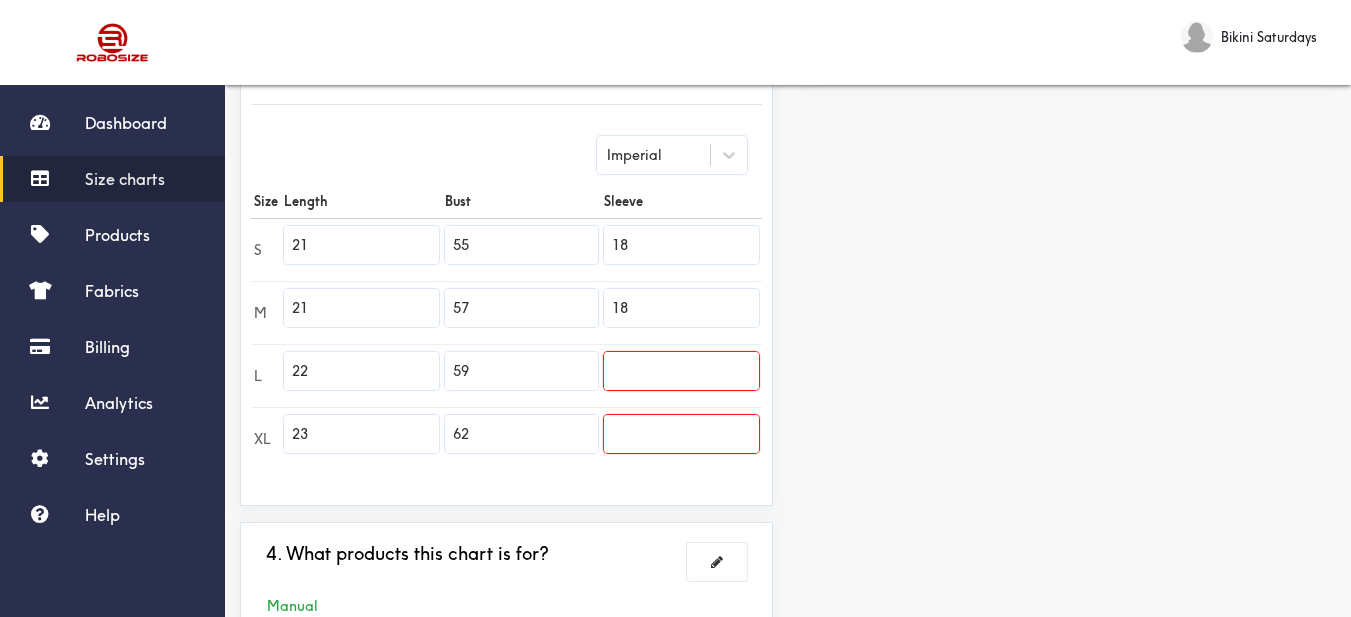 click at bounding box center [681, 371] 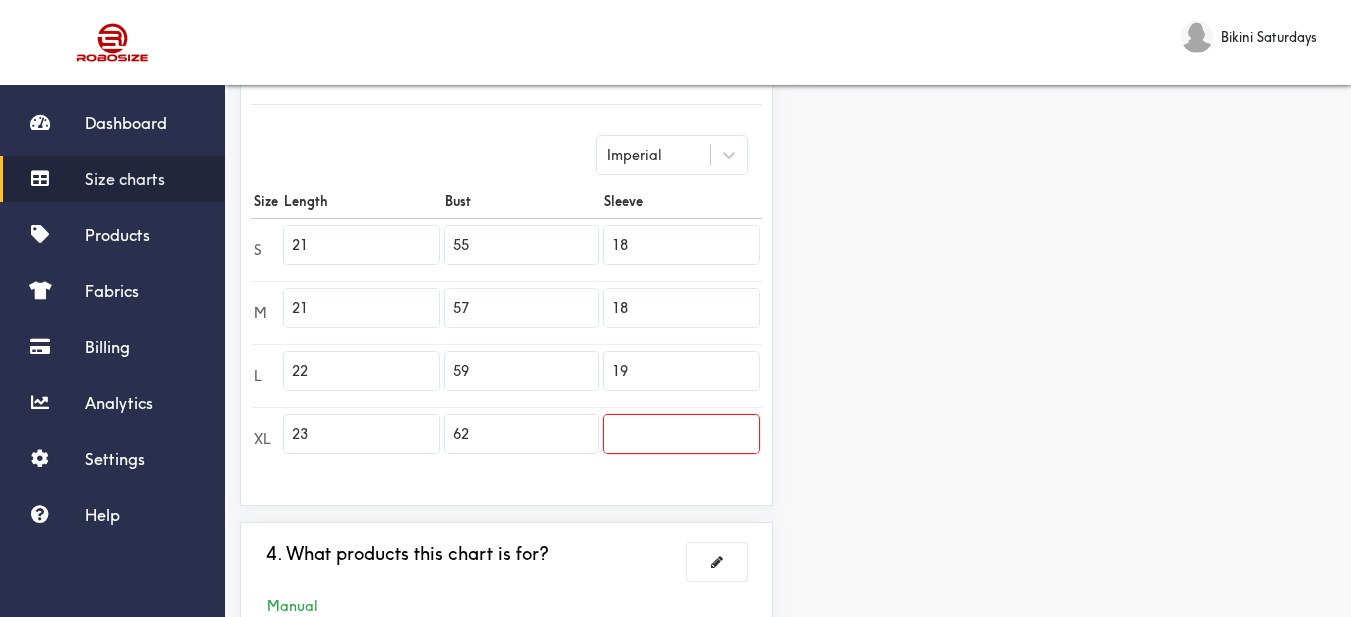 click at bounding box center [681, 434] 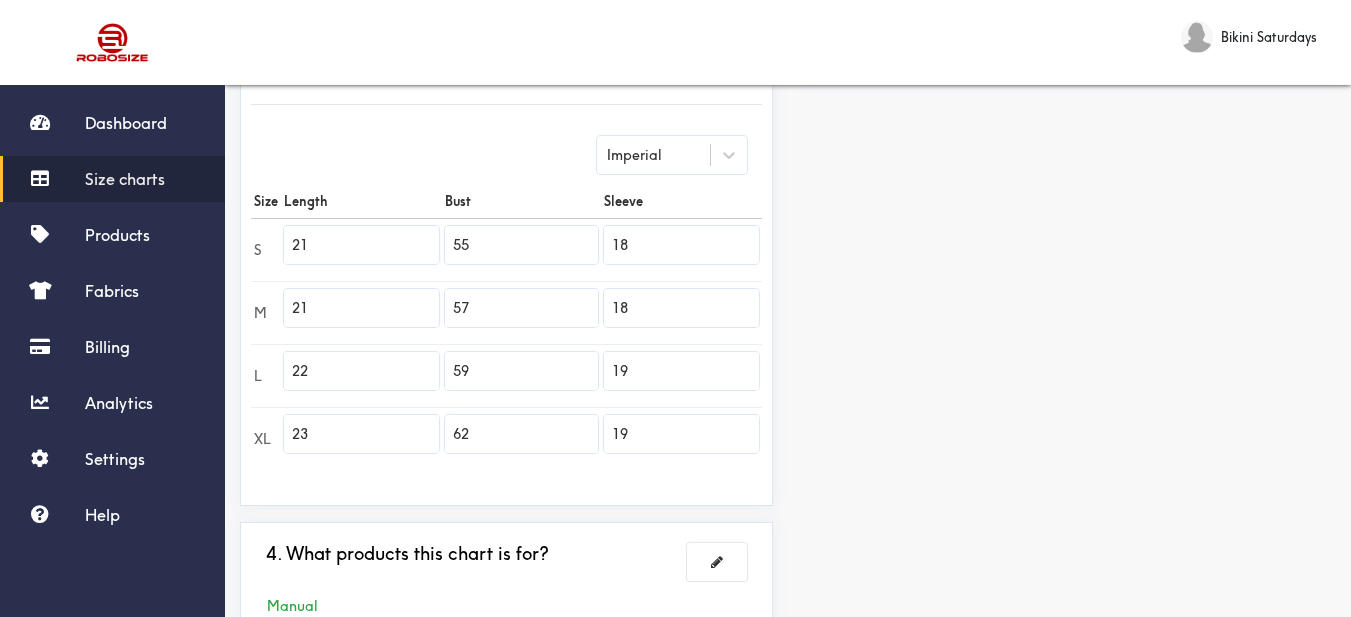 click on "Preview Edit style This chart is manually assigned to products. cm in Length Bust Sleeve S 53.25 139.75 45.75 M 53.25 144.75 45.75 L 56 149.75 48.25 XL 58.5 157.5 48.25" at bounding box center (1069, 172) 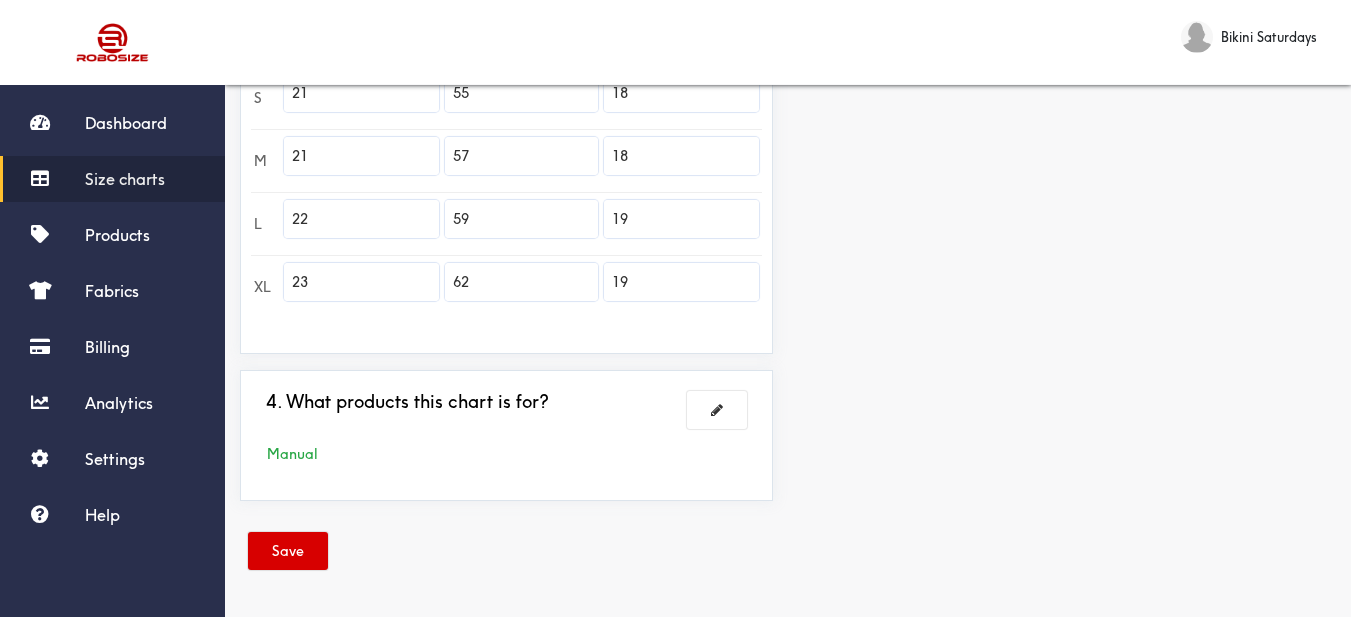 click on "Save" at bounding box center [288, 551] 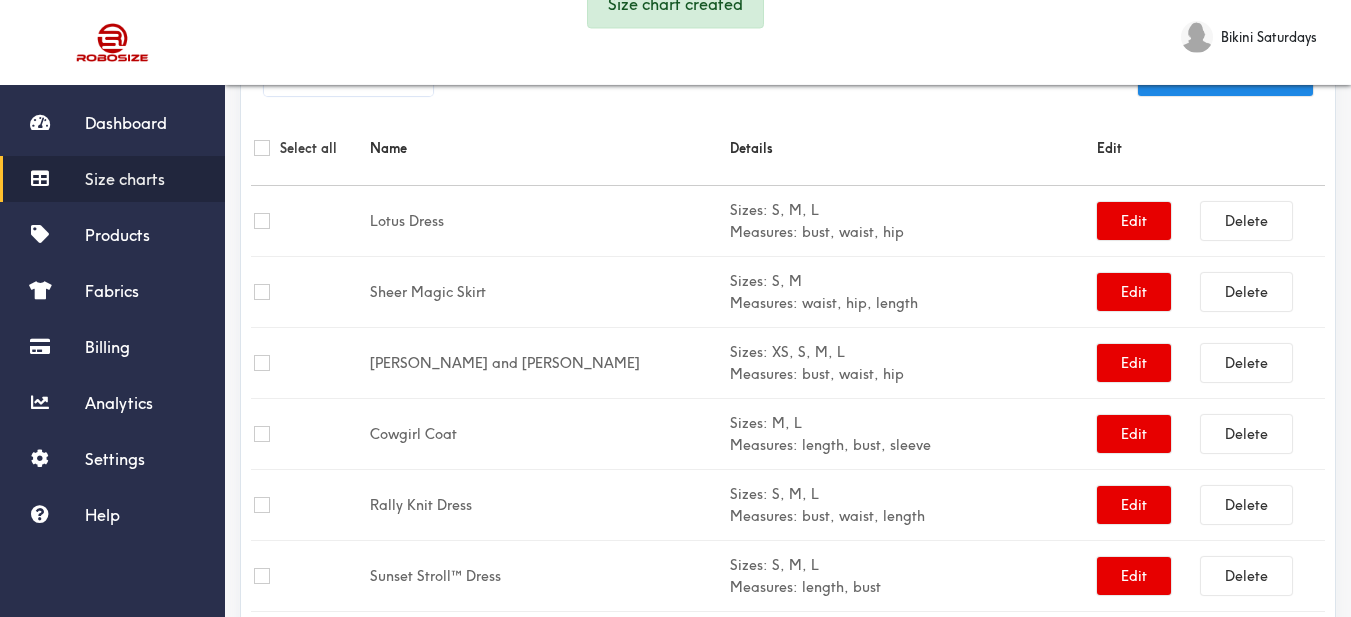 scroll, scrollTop: 652, scrollLeft: 0, axis: vertical 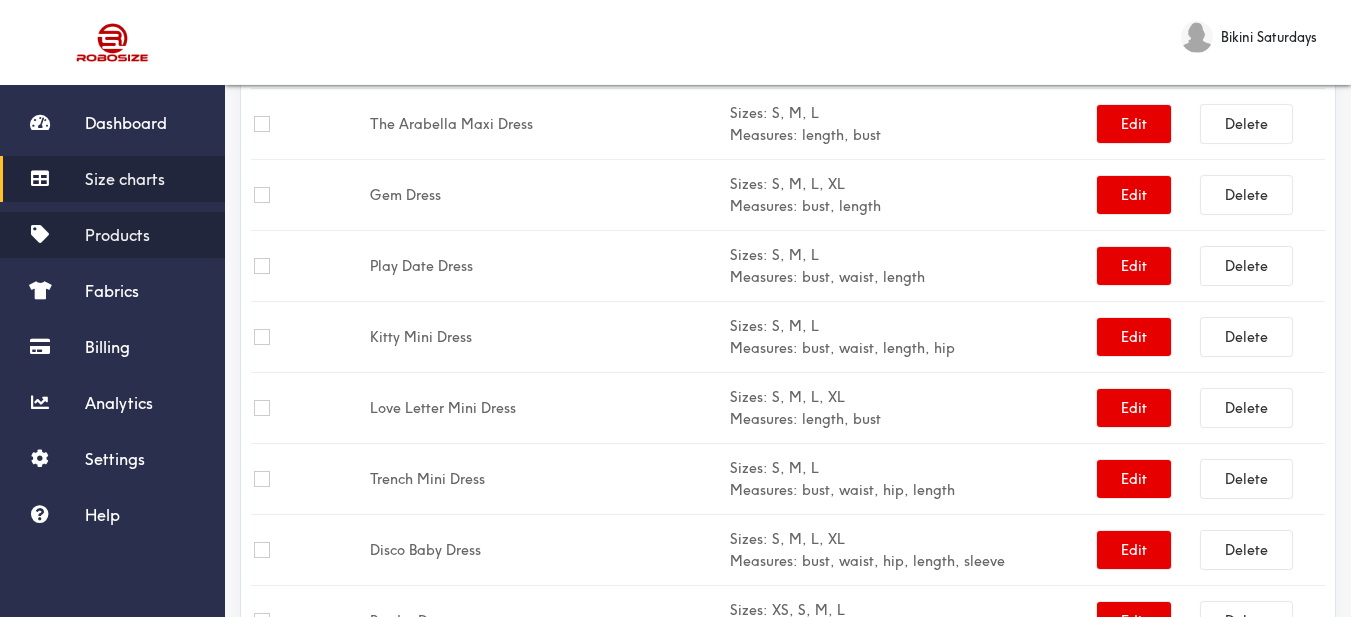 click on "Products" at bounding box center (117, 235) 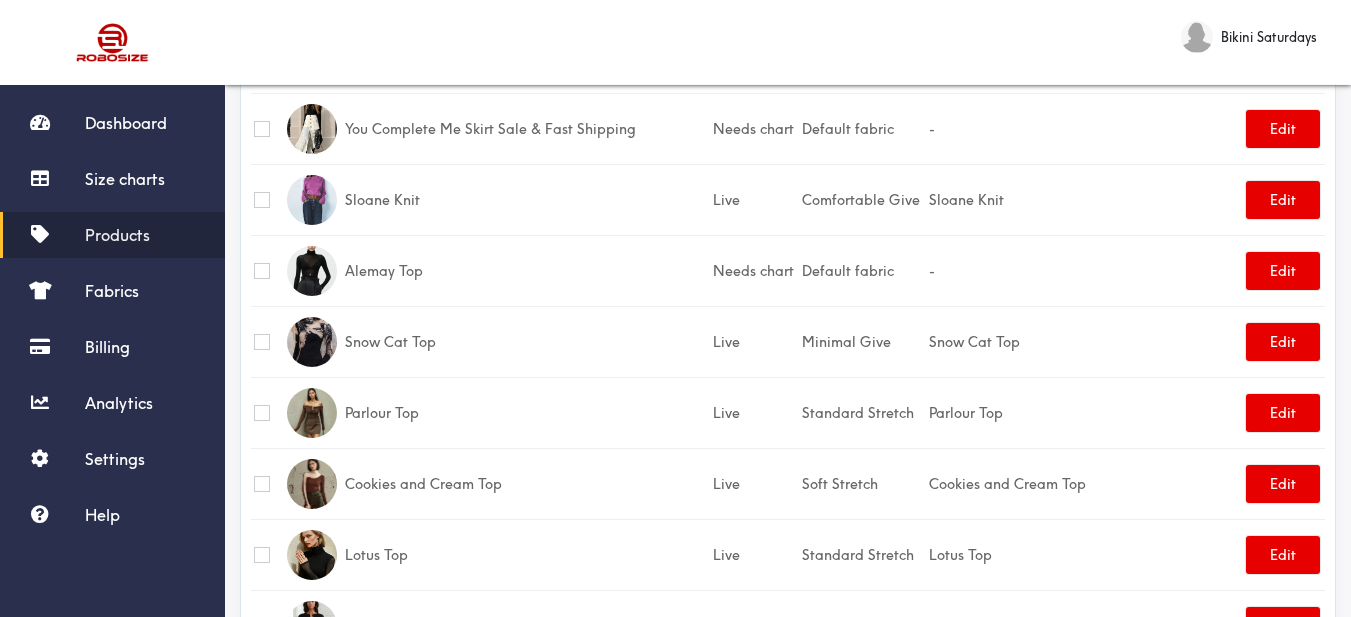 scroll, scrollTop: 52, scrollLeft: 0, axis: vertical 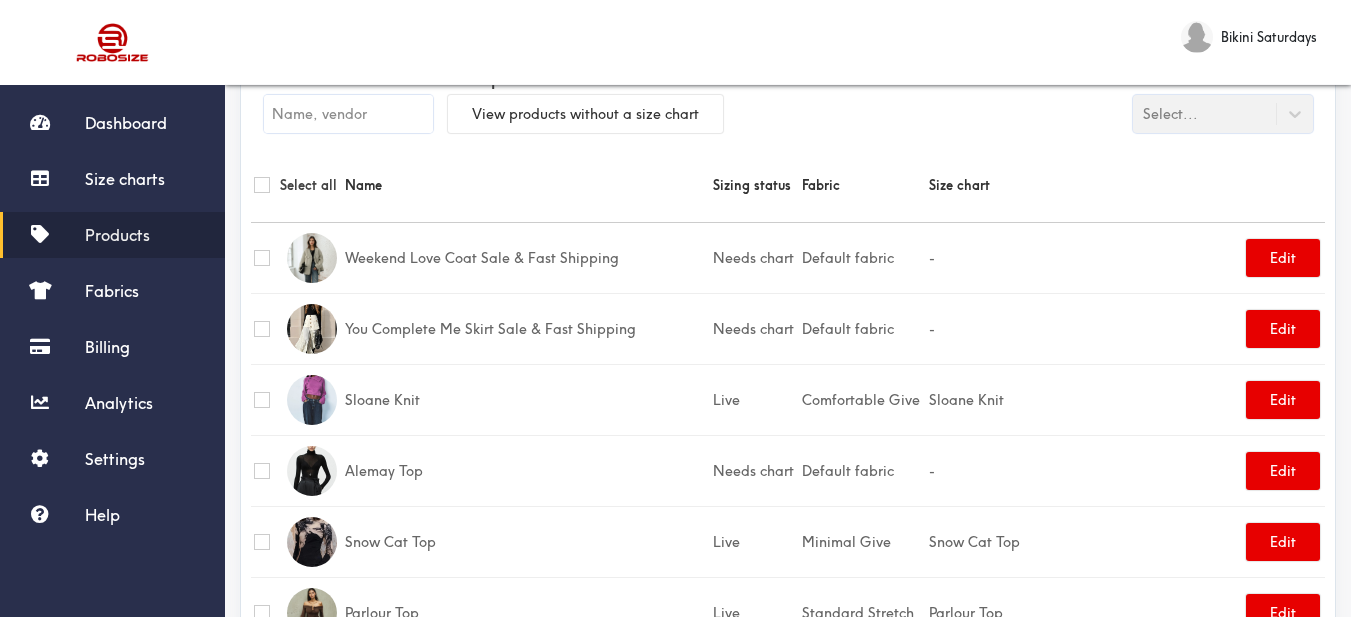click at bounding box center [348, 114] 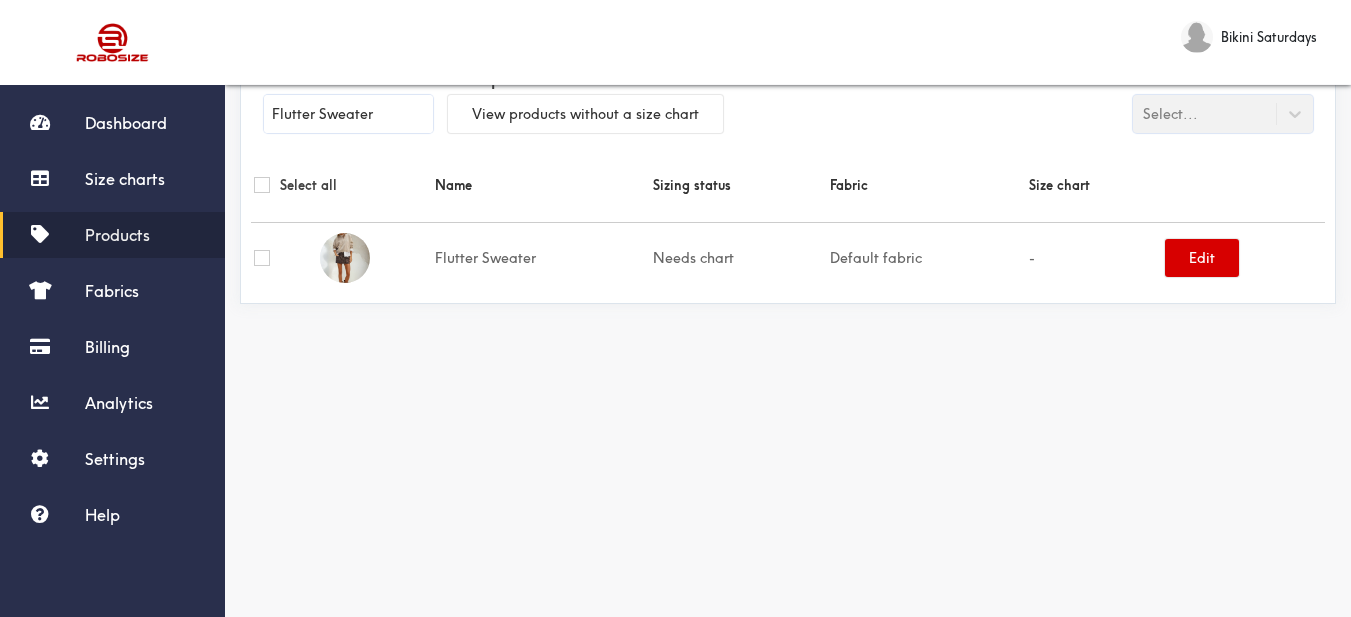 click on "Edit" at bounding box center (1202, 258) 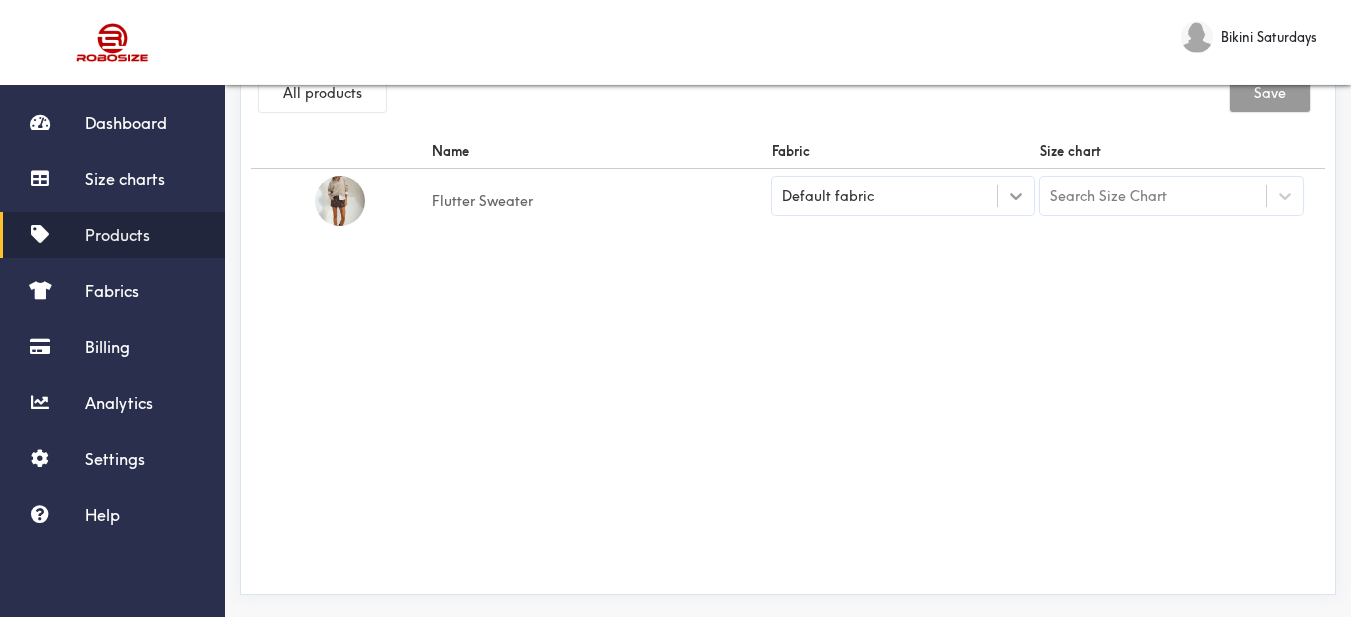 click at bounding box center (1016, 196) 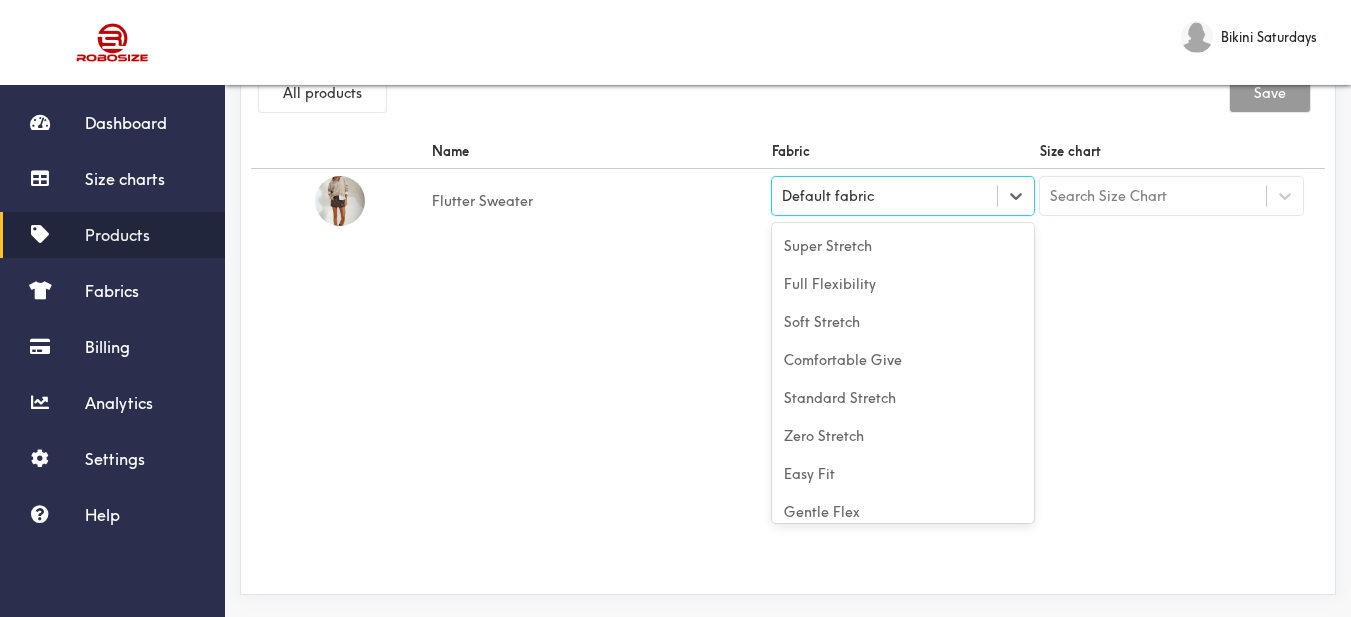 scroll, scrollTop: 88, scrollLeft: 0, axis: vertical 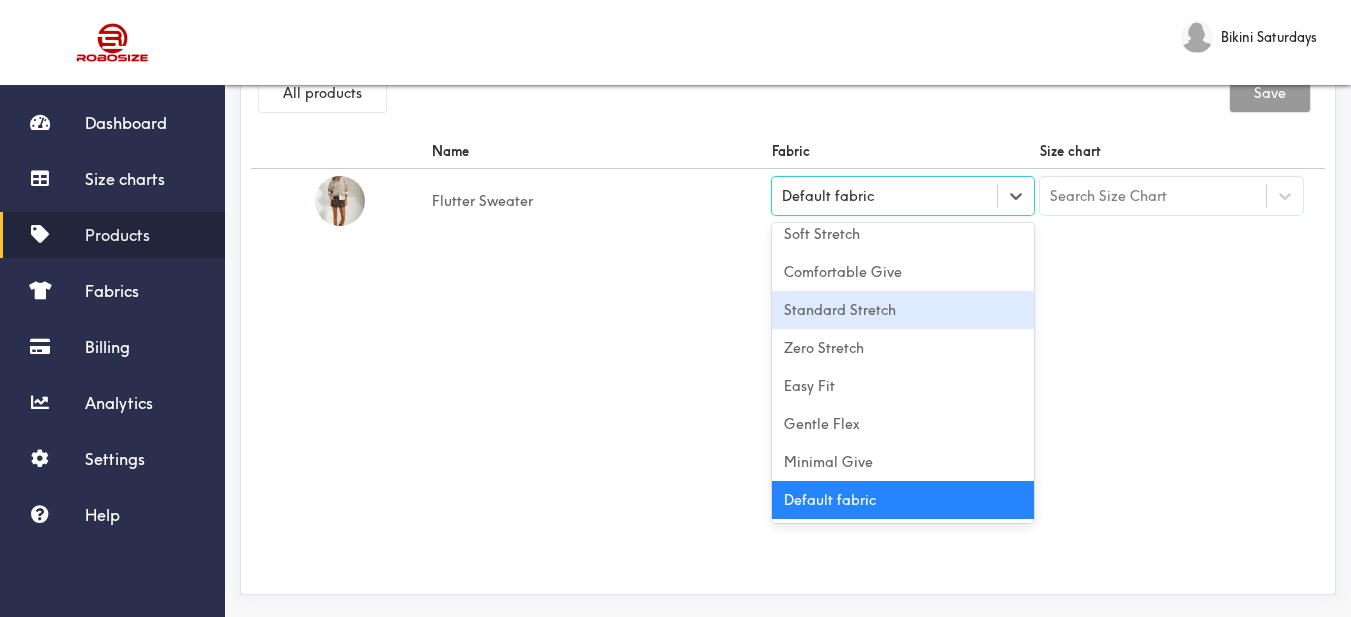 click on "Standard Stretch" at bounding box center [903, 310] 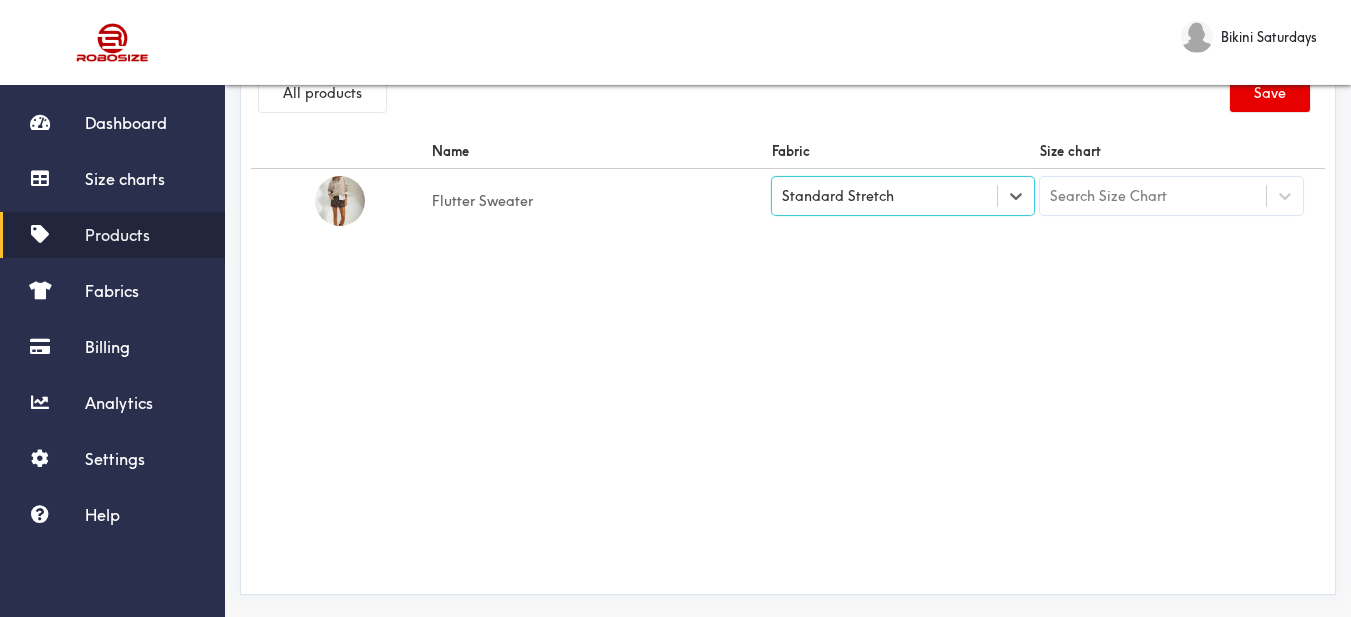 drag, startPoint x: 1045, startPoint y: 309, endPoint x: 1116, endPoint y: 225, distance: 109.98637 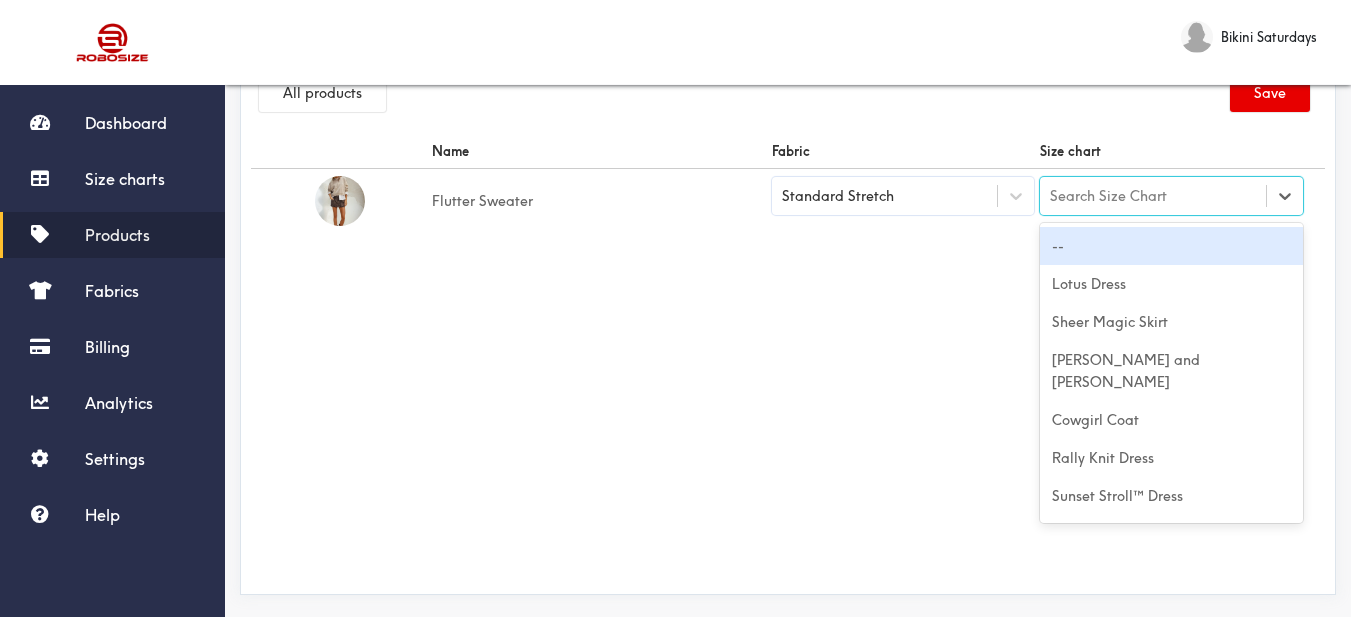 click on "Search Size Chart" at bounding box center [1108, 196] 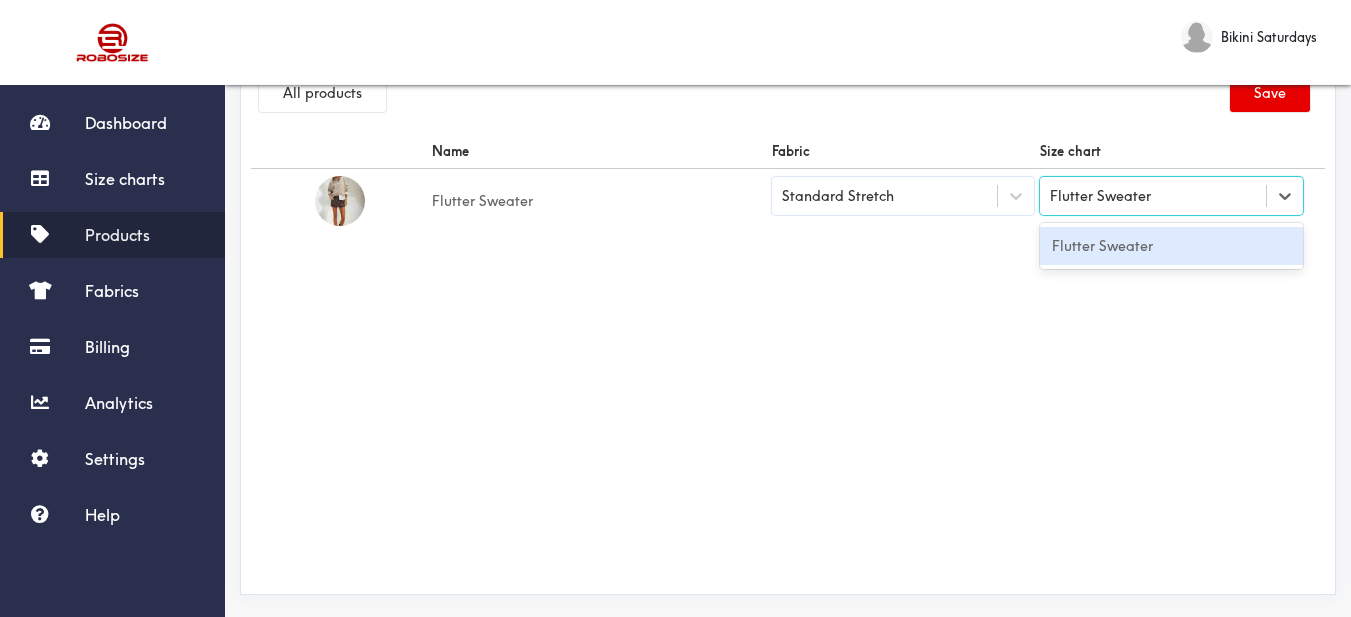 click on "Flutter Sweater" at bounding box center [1171, 246] 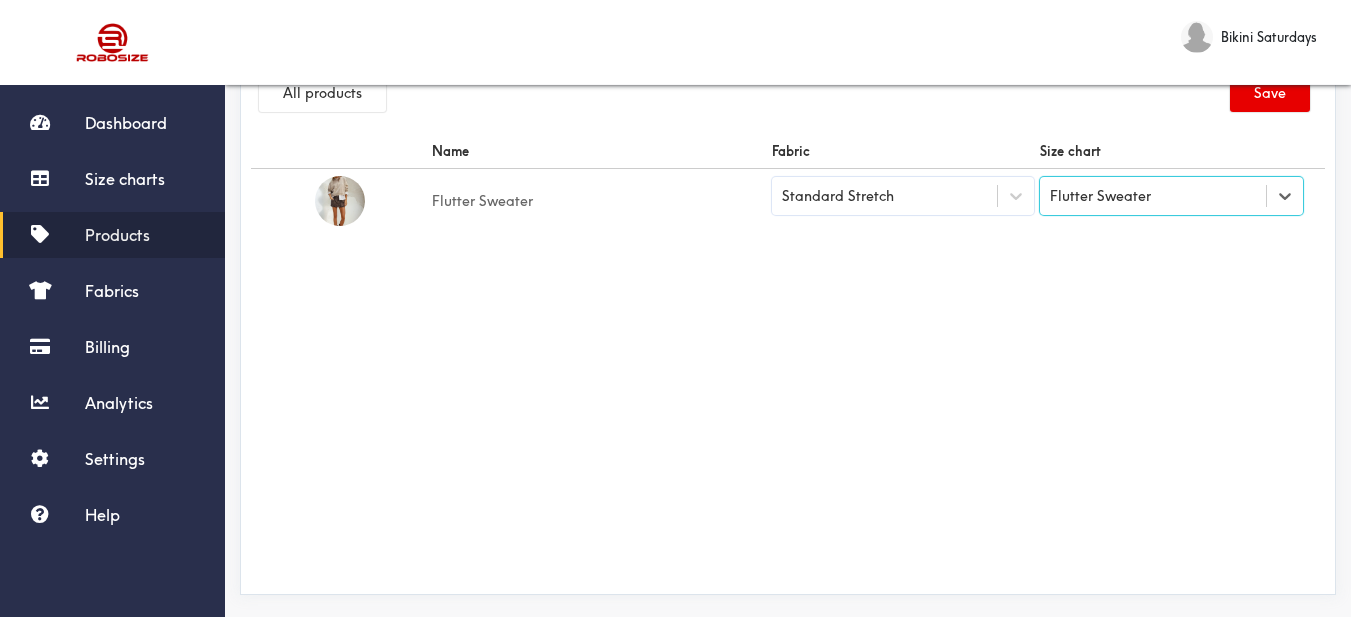 drag, startPoint x: 1018, startPoint y: 280, endPoint x: 1115, endPoint y: 247, distance: 102.45975 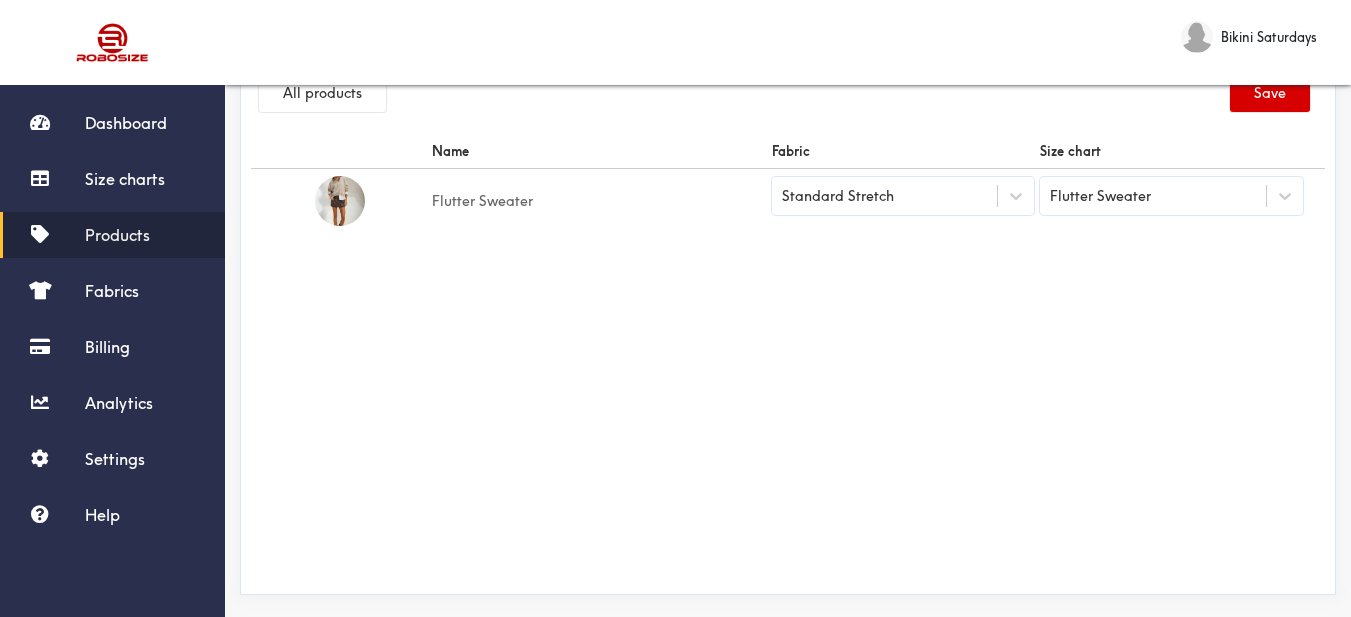 click on "Save" at bounding box center [1270, 93] 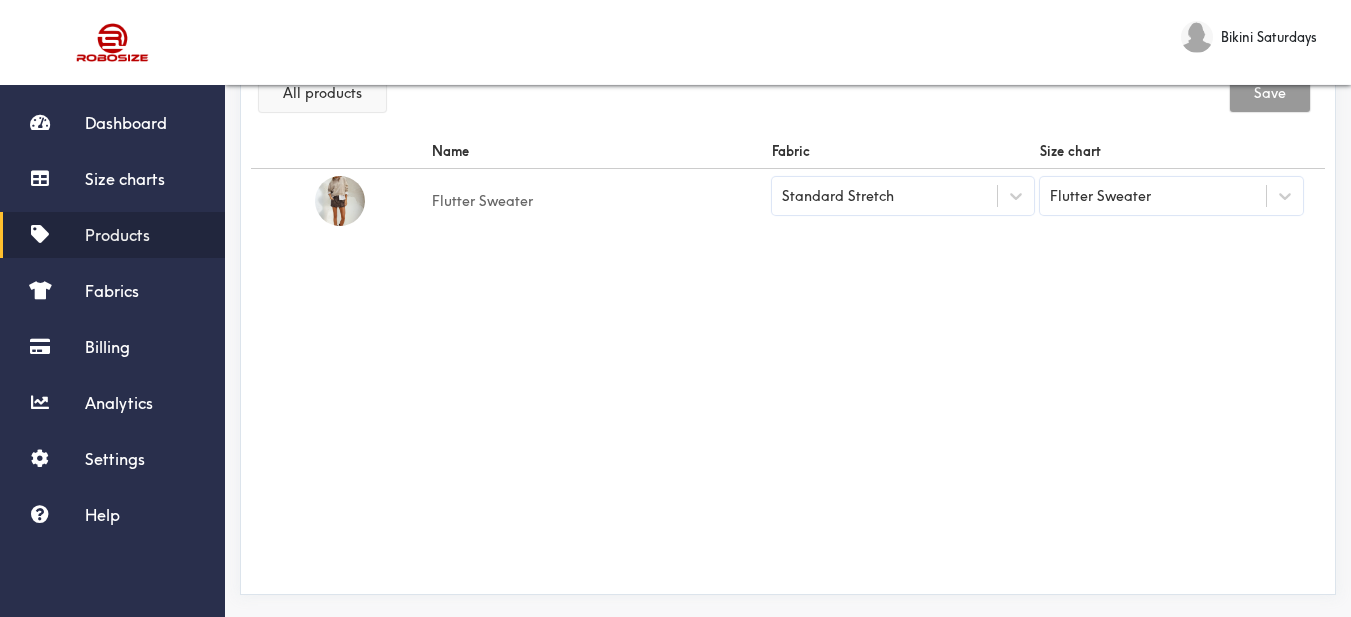 scroll, scrollTop: 0, scrollLeft: 0, axis: both 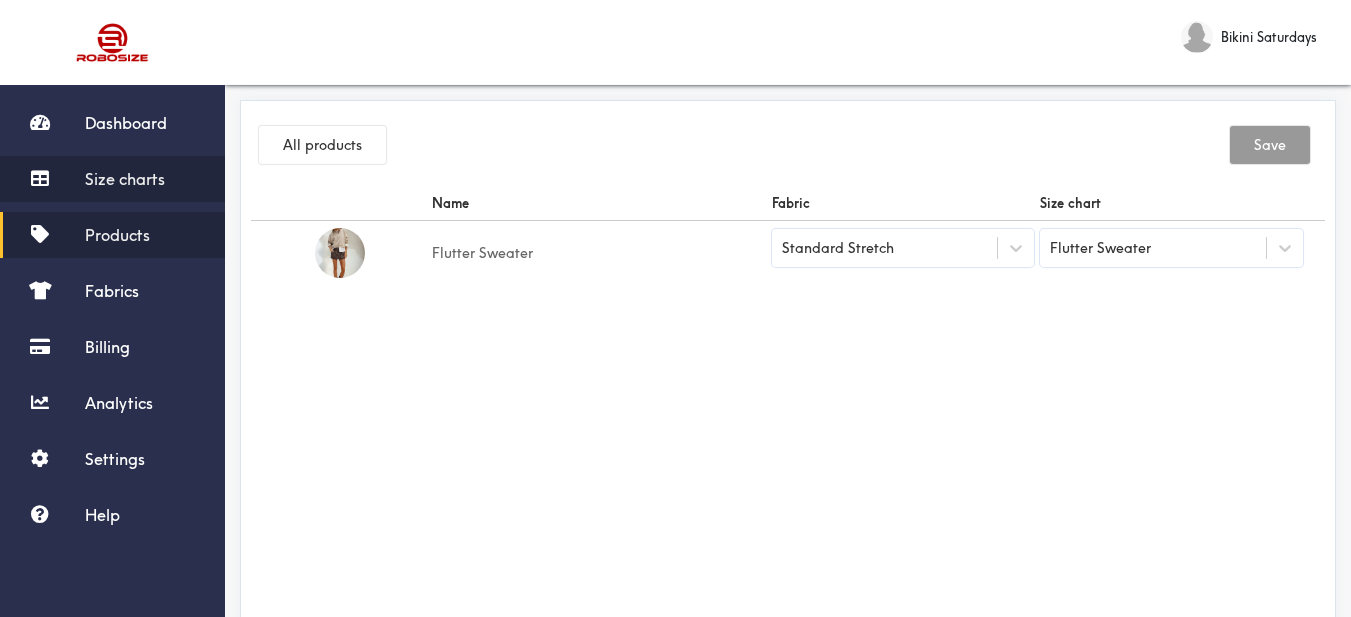 click on "Size charts" at bounding box center (125, 179) 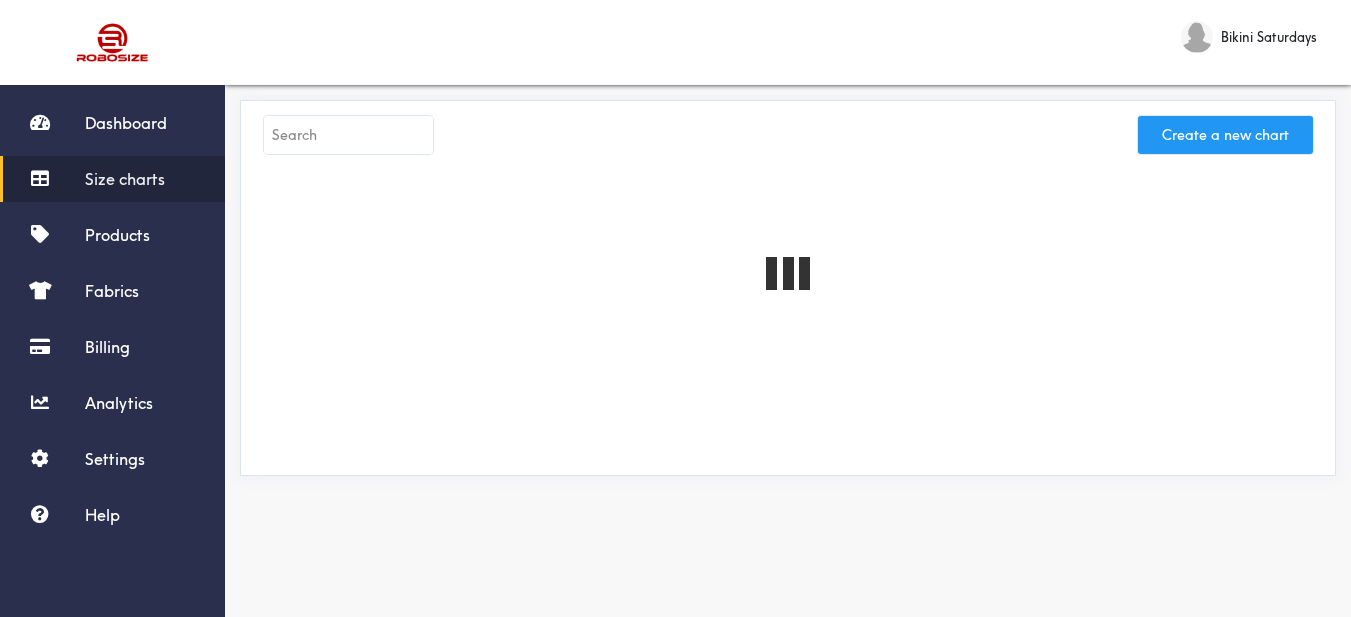click on "Create a new chart" at bounding box center (1225, 135) 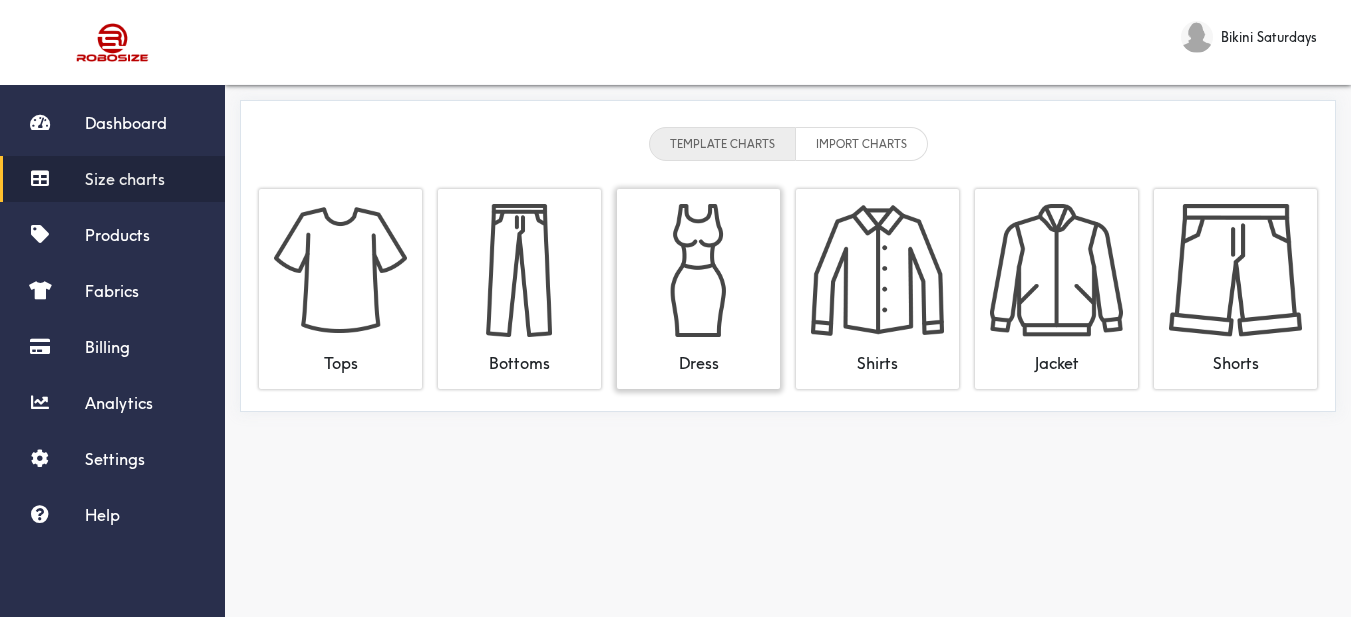 click at bounding box center (698, 270) 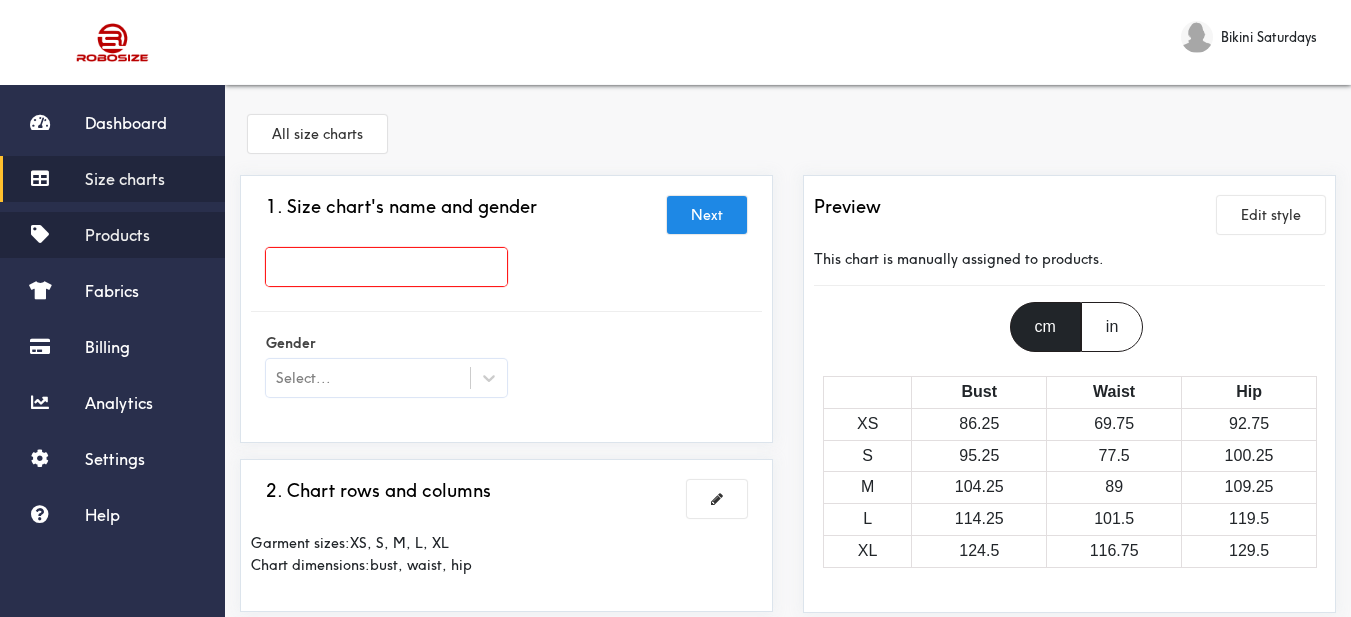 click on "Products" at bounding box center [112, 235] 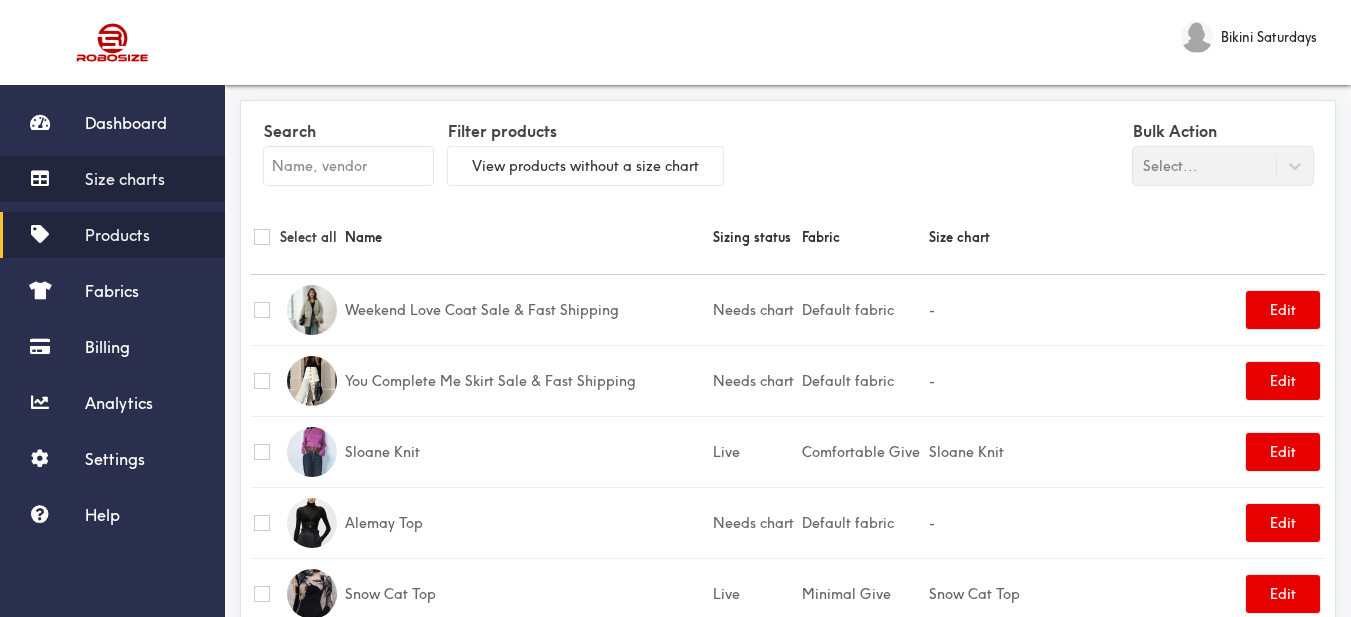 drag, startPoint x: 145, startPoint y: 189, endPoint x: 162, endPoint y: 191, distance: 17.117243 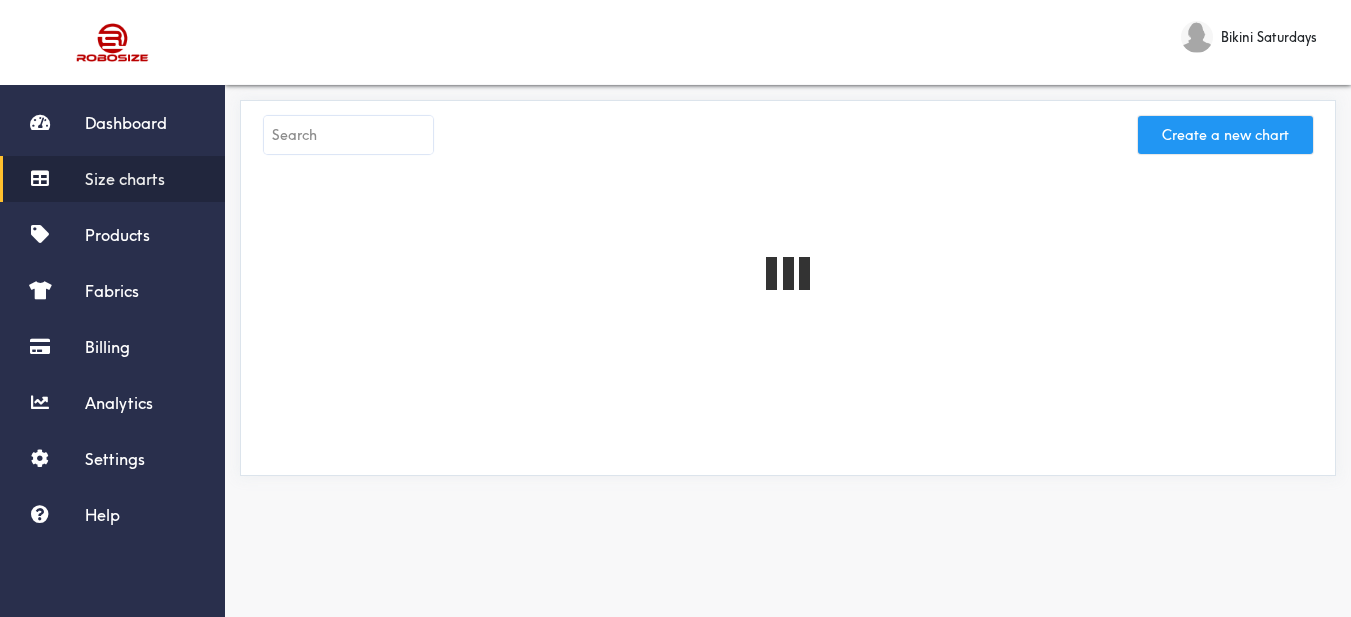 click on "Create a new chart" at bounding box center (1225, 135) 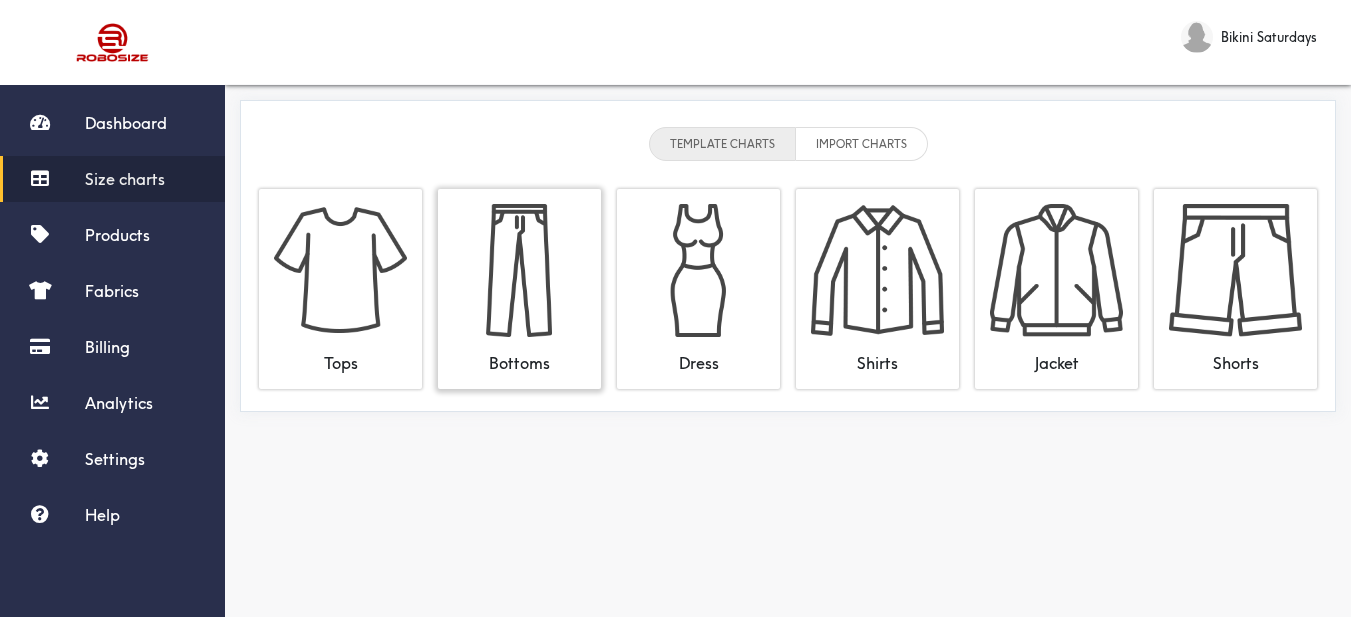 click at bounding box center (519, 270) 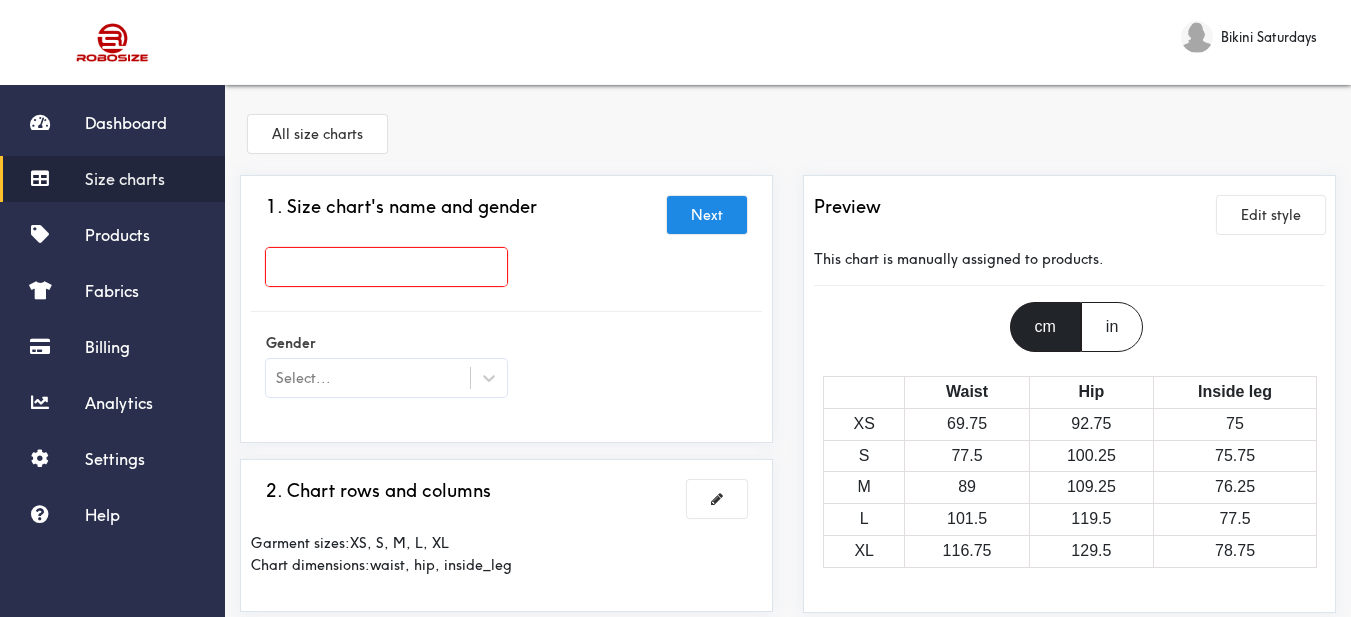 click at bounding box center (386, 267) 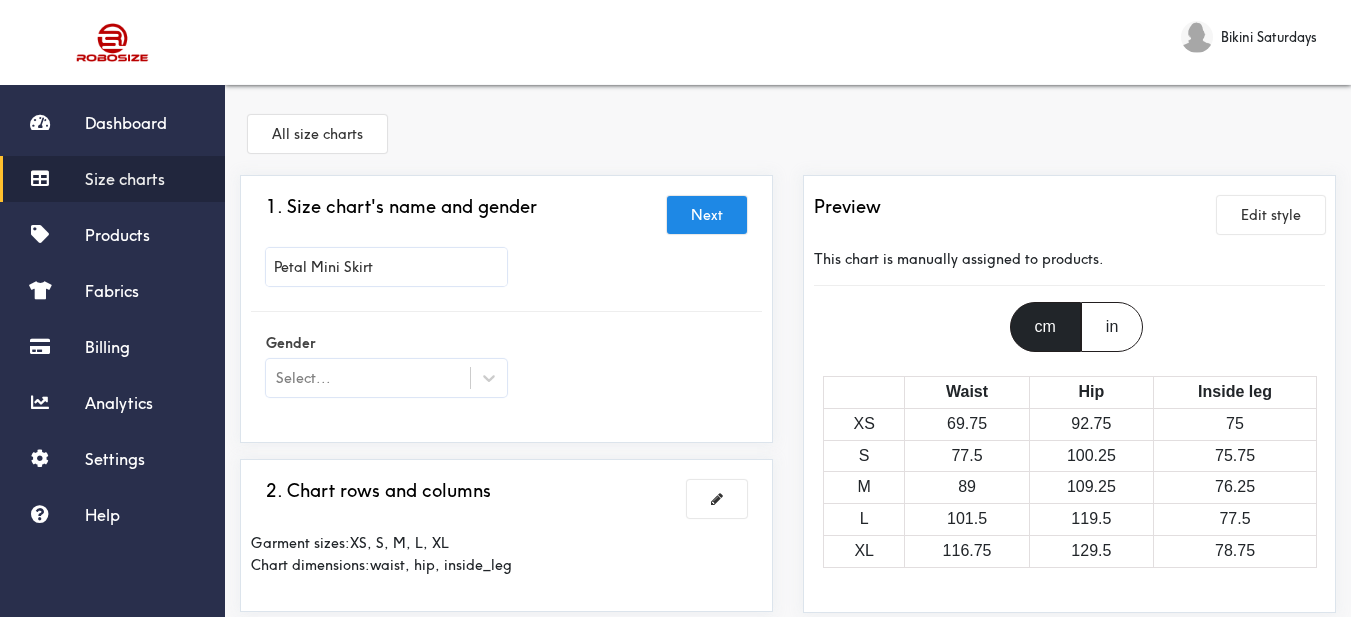 drag, startPoint x: 588, startPoint y: 299, endPoint x: 492, endPoint y: 346, distance: 106.887794 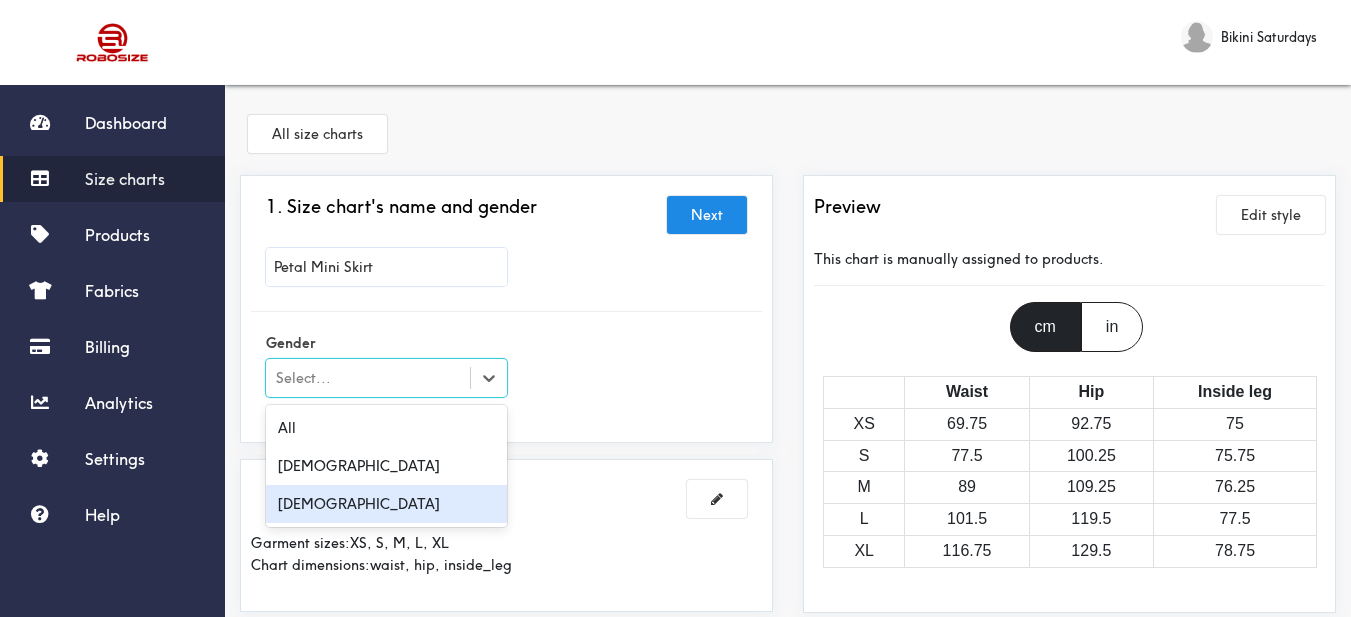 click on "[DEMOGRAPHIC_DATA]" at bounding box center [386, 504] 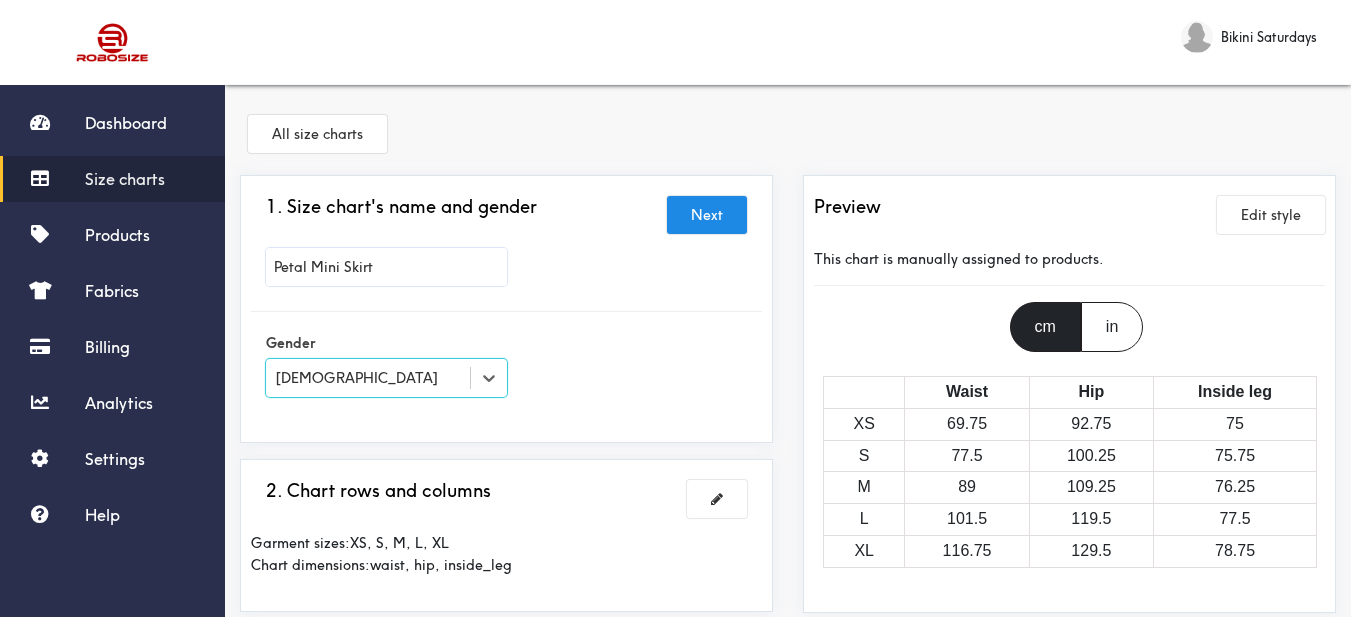 scroll, scrollTop: 200, scrollLeft: 0, axis: vertical 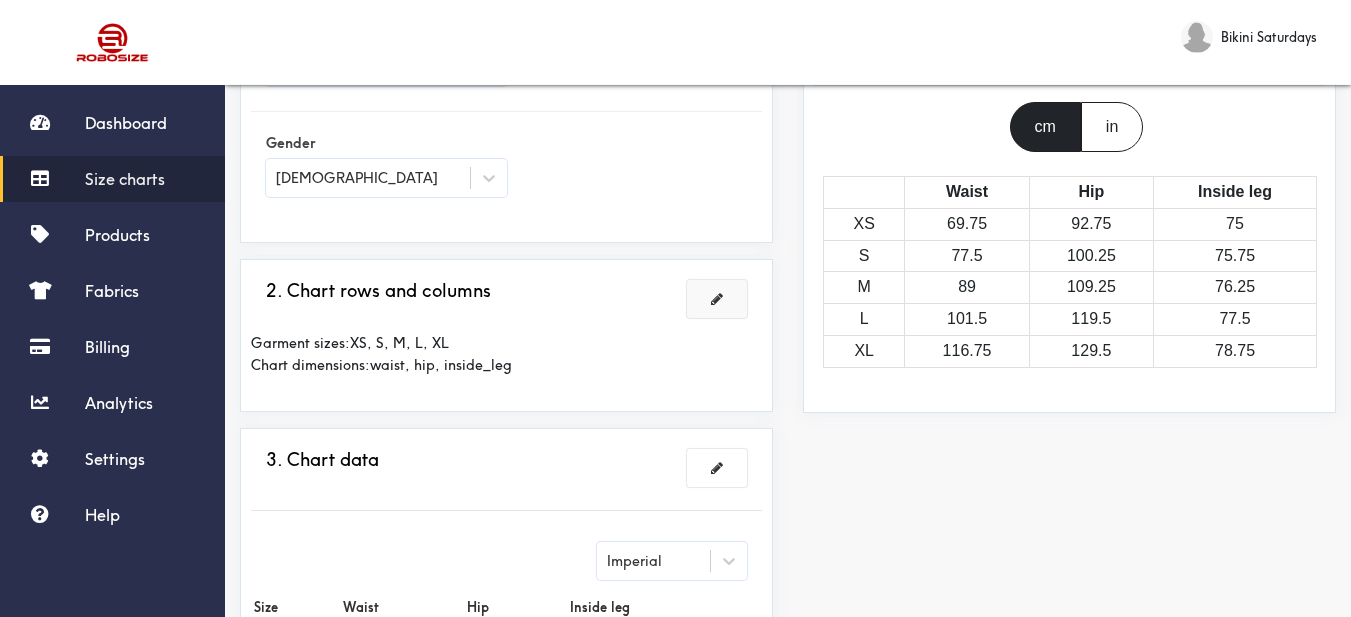 click at bounding box center (717, 299) 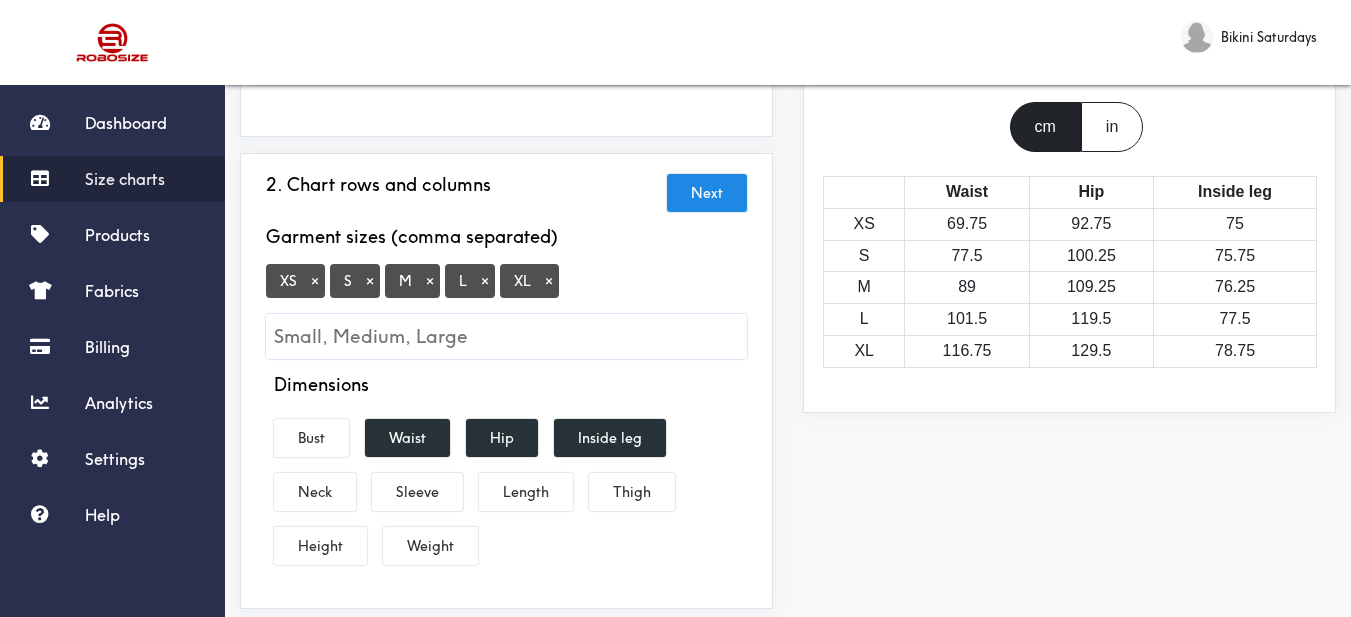 click on "×" at bounding box center [315, 281] 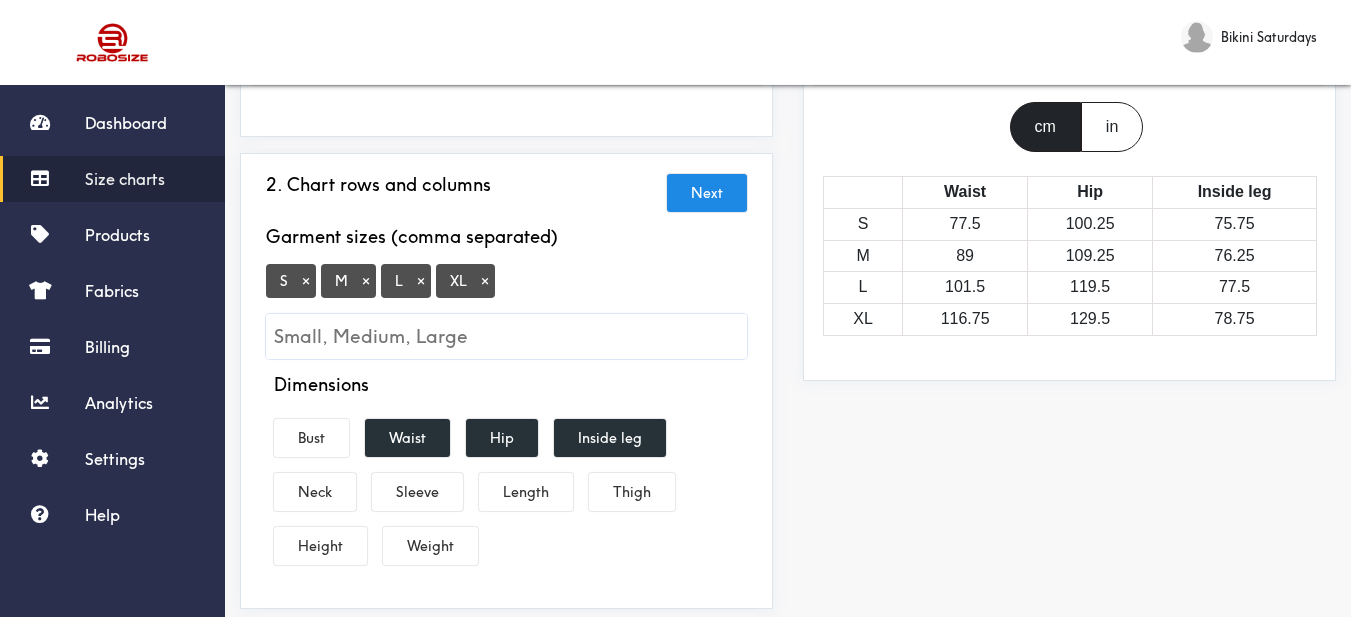 click on "×" at bounding box center [485, 281] 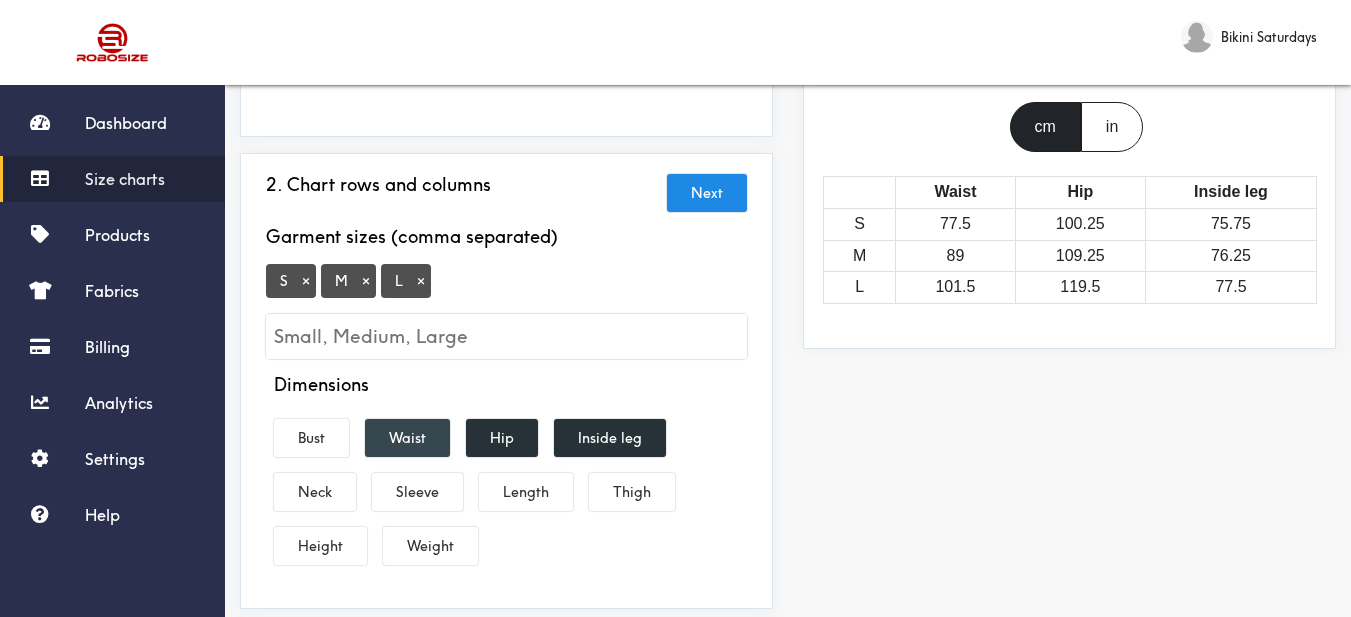 scroll, scrollTop: 400, scrollLeft: 0, axis: vertical 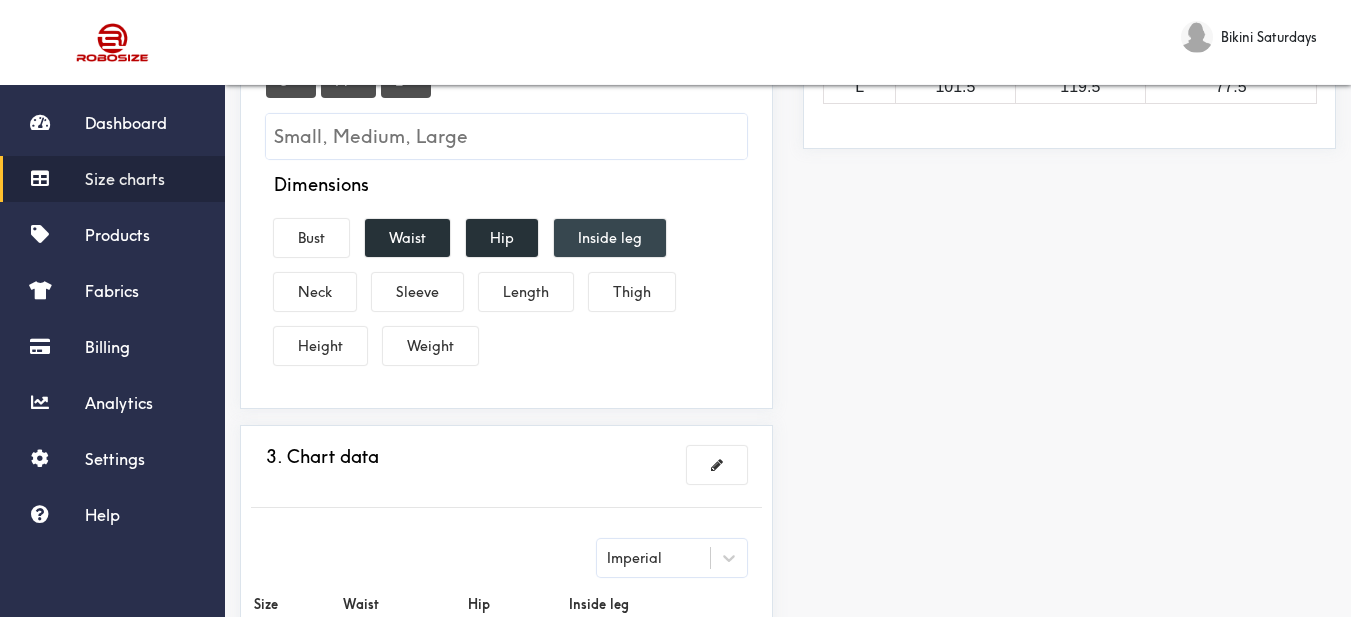 click on "Inside leg" at bounding box center [610, 238] 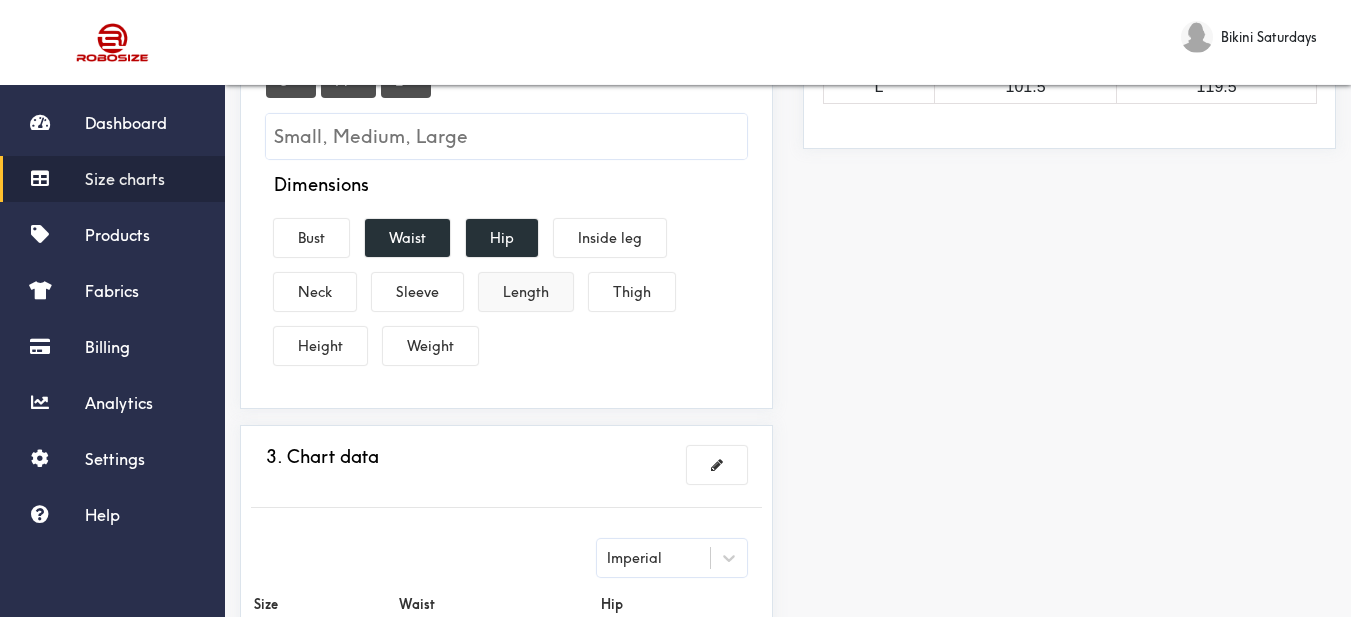 drag, startPoint x: 543, startPoint y: 286, endPoint x: 778, endPoint y: 331, distance: 239.26973 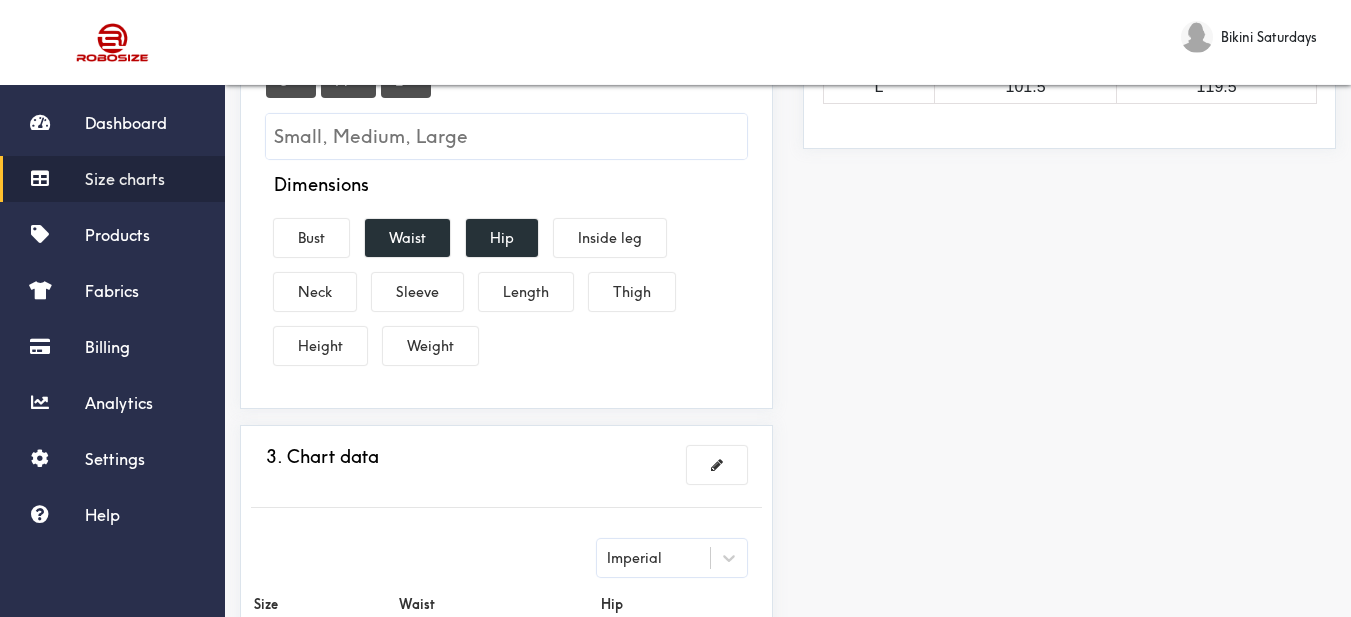click on "Length" at bounding box center [526, 292] 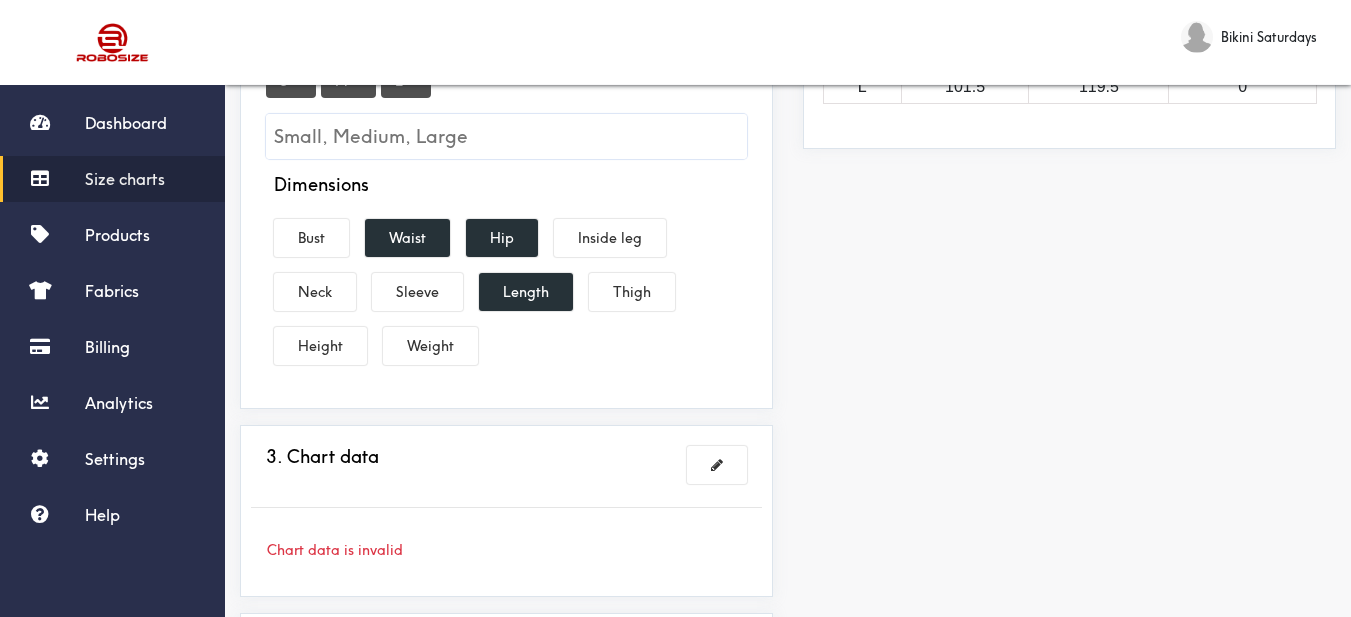 scroll, scrollTop: 500, scrollLeft: 0, axis: vertical 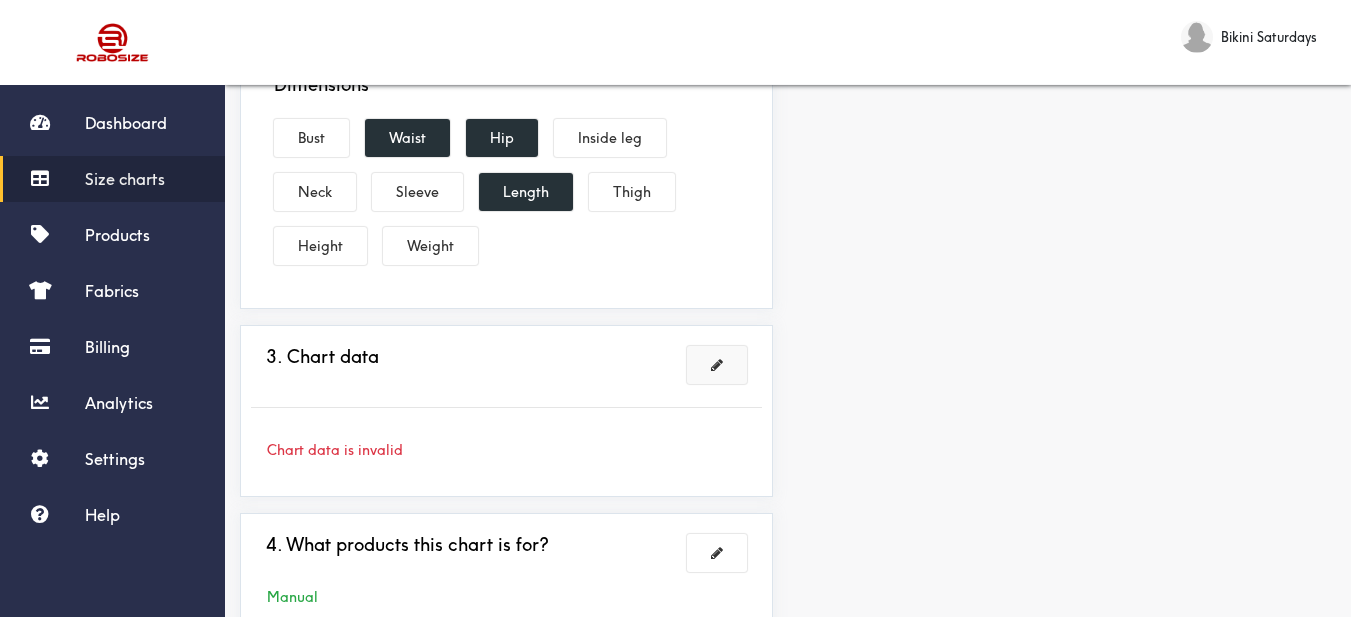 click at bounding box center [717, 365] 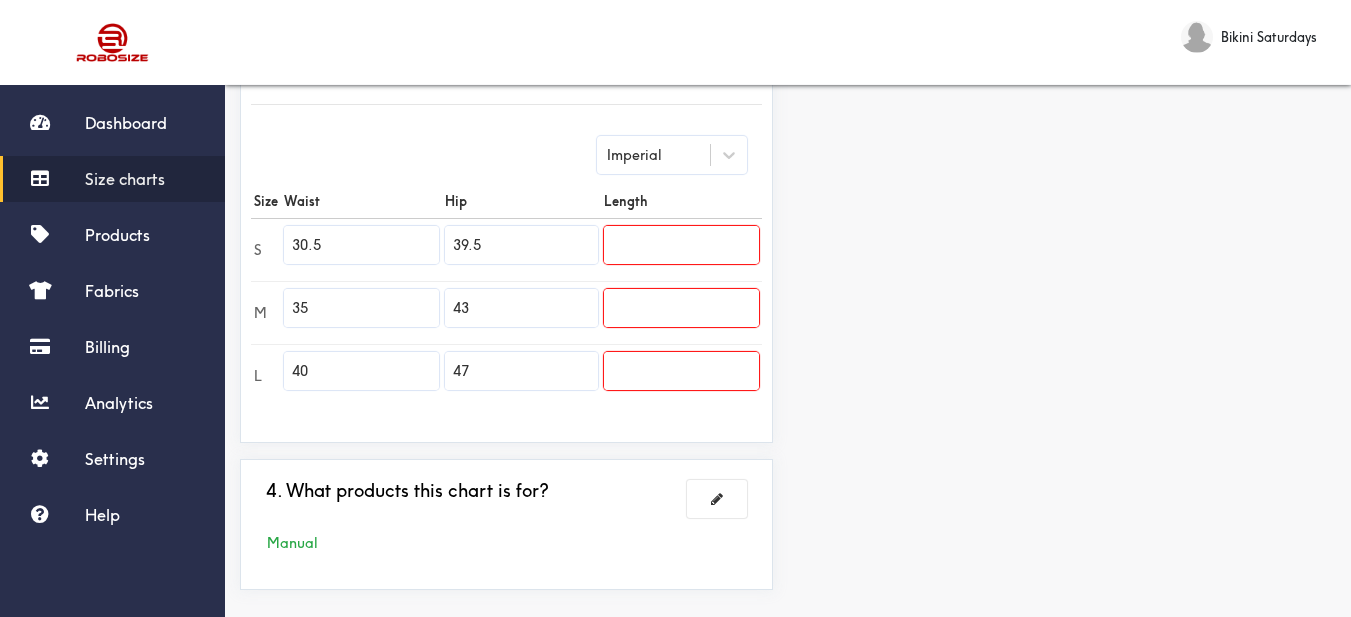 click on "Preview Edit style This chart is manually assigned to products. cm in Waist Hip Length S 77.5 100.25 0 M 89 109.25 0 L 101.5 119.5 0" at bounding box center (1069, 140) 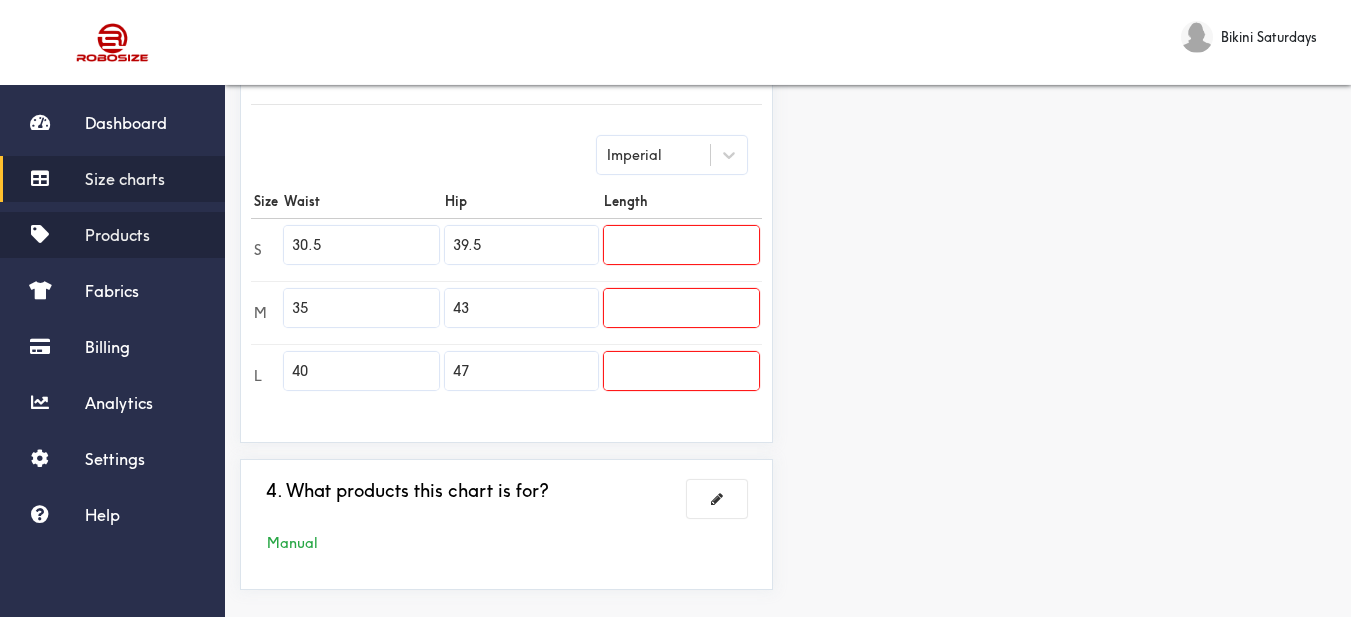 drag, startPoint x: 339, startPoint y: 245, endPoint x: 197, endPoint y: 247, distance: 142.01408 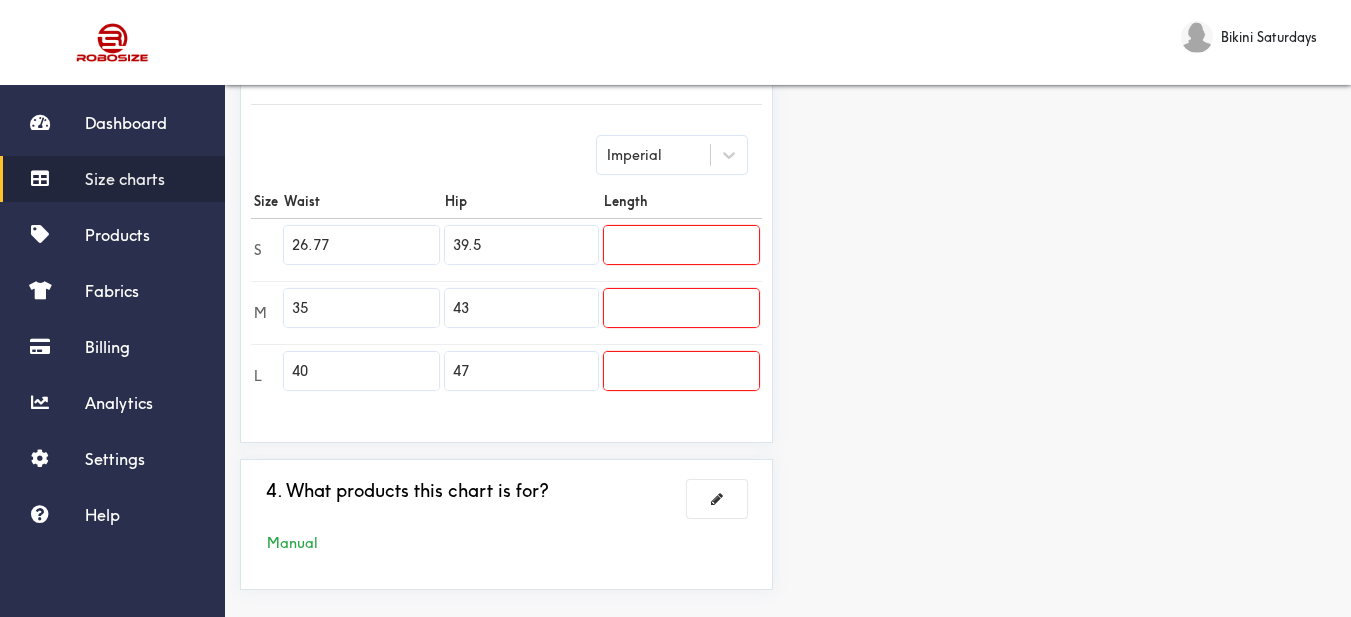click on "Preview Edit style This chart is manually assigned to products. cm in Waist Hip Length S 68 100.25 0 M 89 109.25 0 L 101.5 119.5 0" at bounding box center [1069, 140] 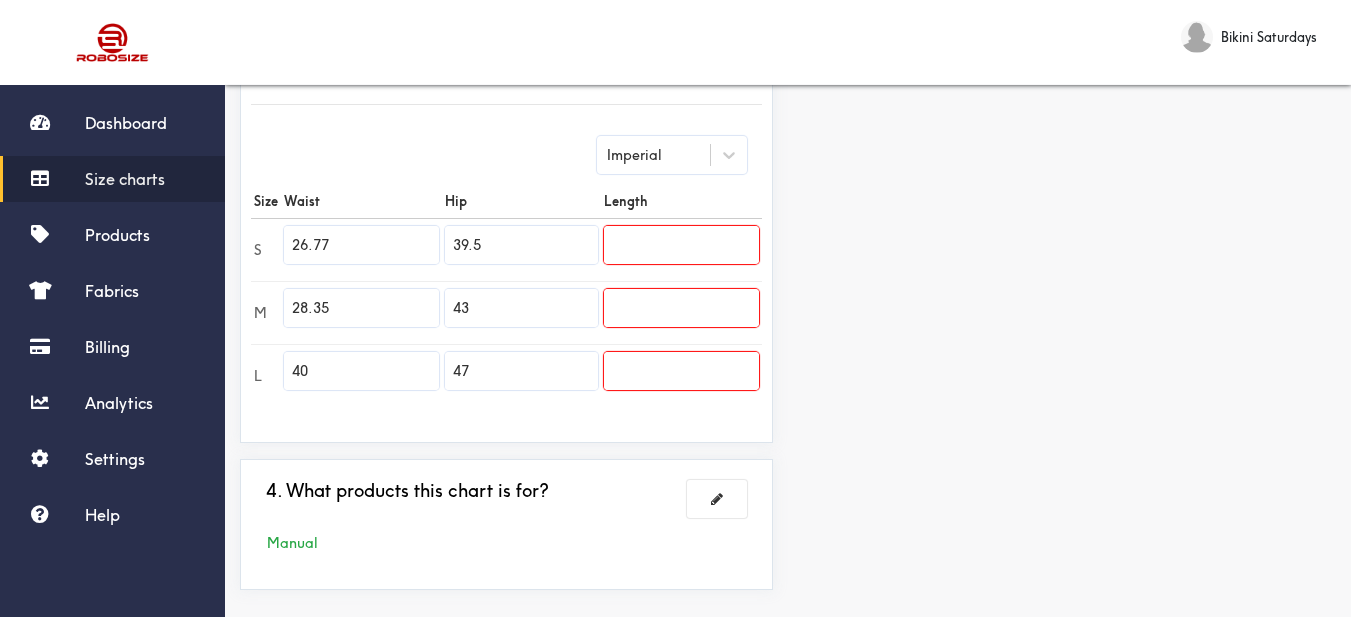 drag, startPoint x: 1273, startPoint y: 329, endPoint x: 1238, endPoint y: 327, distance: 35.057095 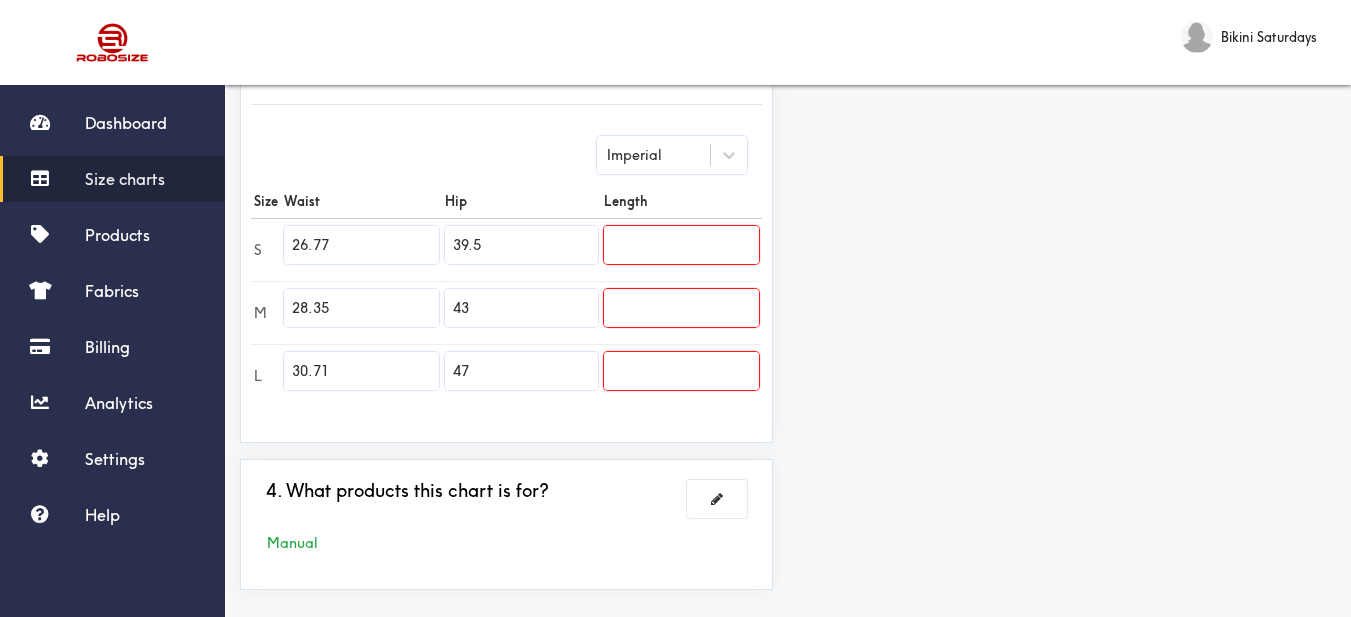 click on "S 26.77 39.5" at bounding box center [506, 249] 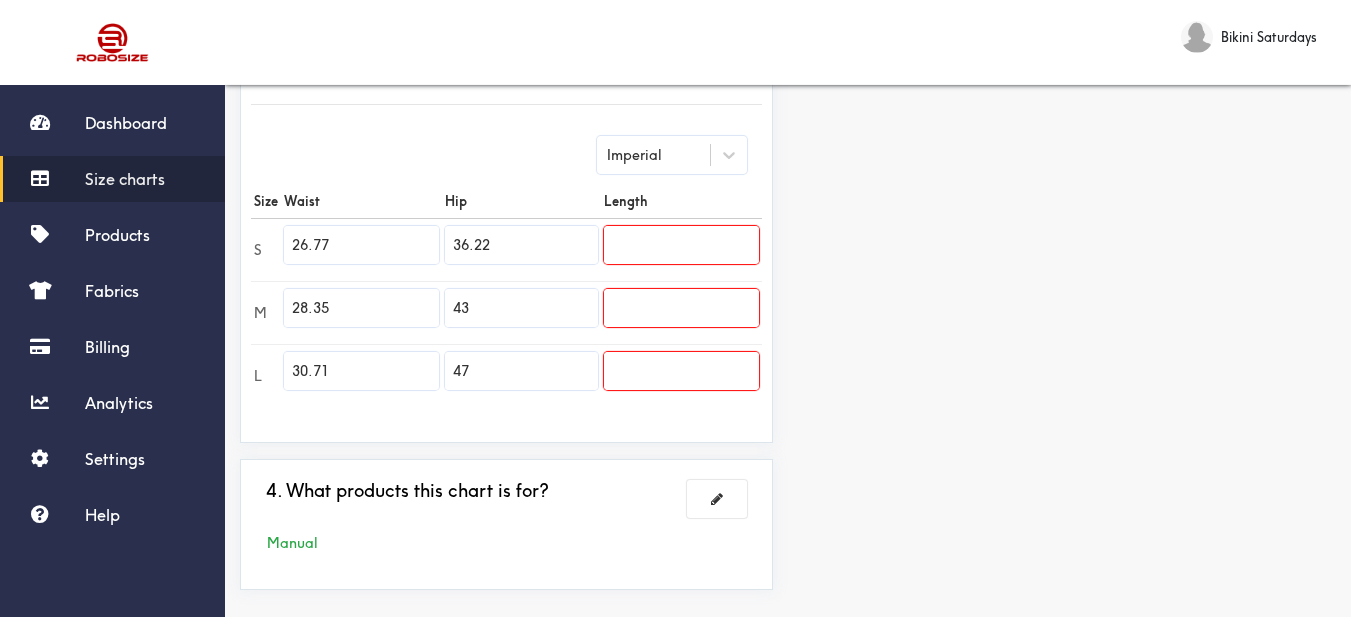 drag, startPoint x: 1234, startPoint y: 278, endPoint x: 1166, endPoint y: 261, distance: 70.0928 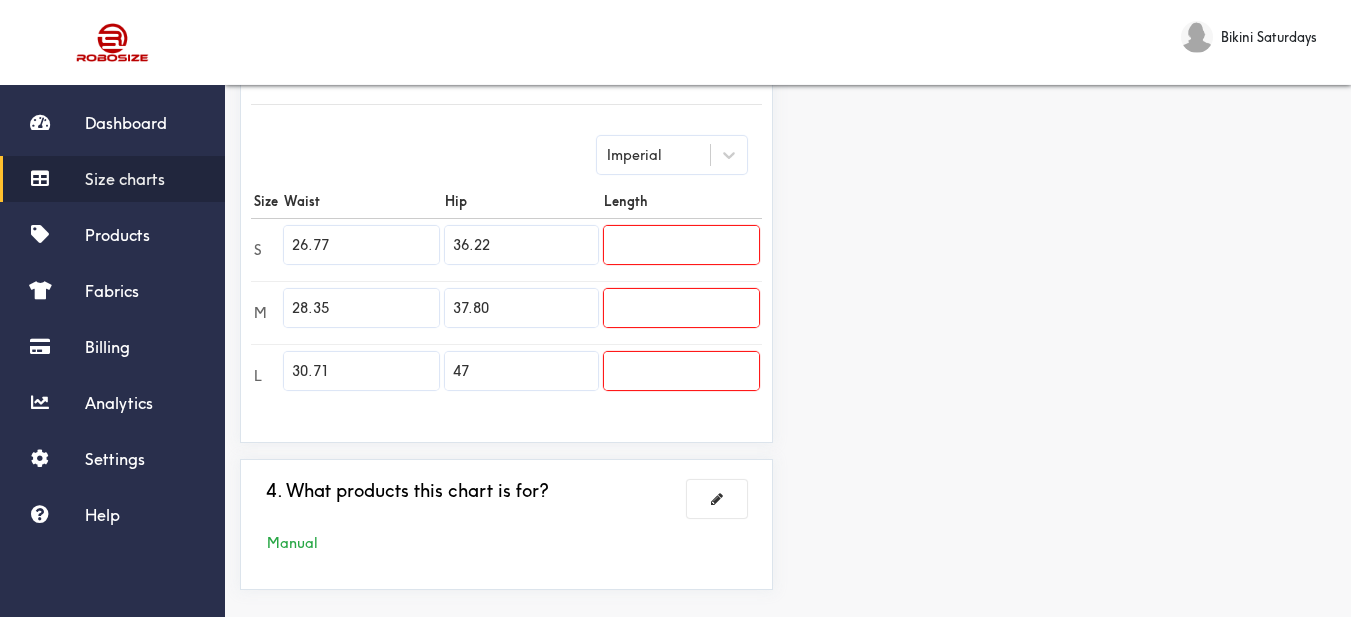 click on "Preview Edit style This chart is manually assigned to products. cm in Waist Hip Length S 68 92 0 M 72 96 0 L 78 119.5 0" at bounding box center [1069, 140] 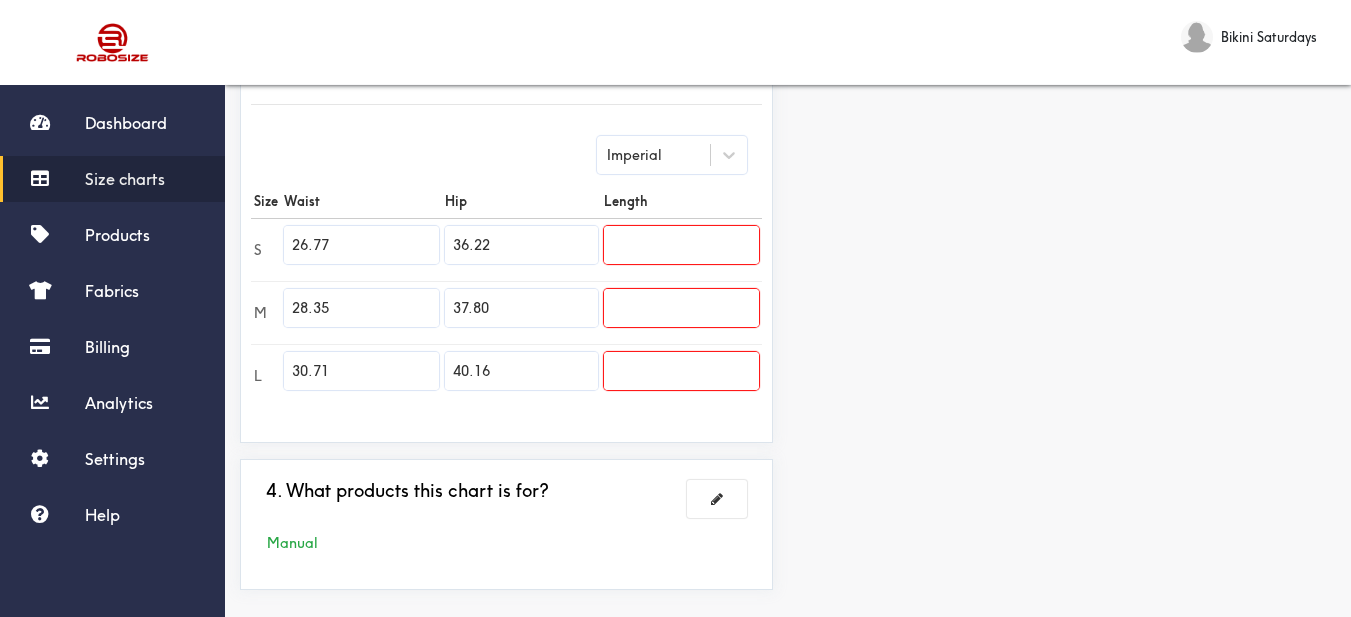 click on "Preview Edit style This chart is manually assigned to products. cm in Waist Hip Length S 68 92 0 M 72 96 0 L 78 102 0" at bounding box center (1069, 140) 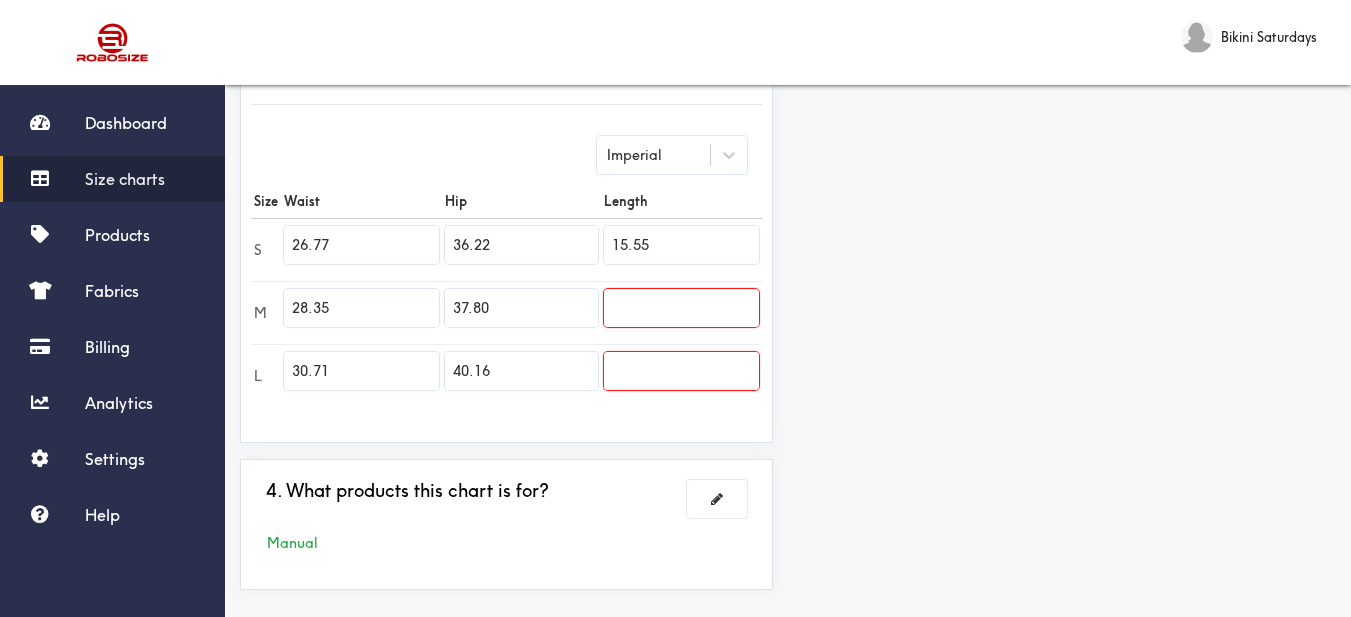 click on "Preview Edit style This chart is manually assigned to products. cm in Waist Hip Length S 68 92 39.5 M 72 96 0 L 78 102 0" at bounding box center (1069, 140) 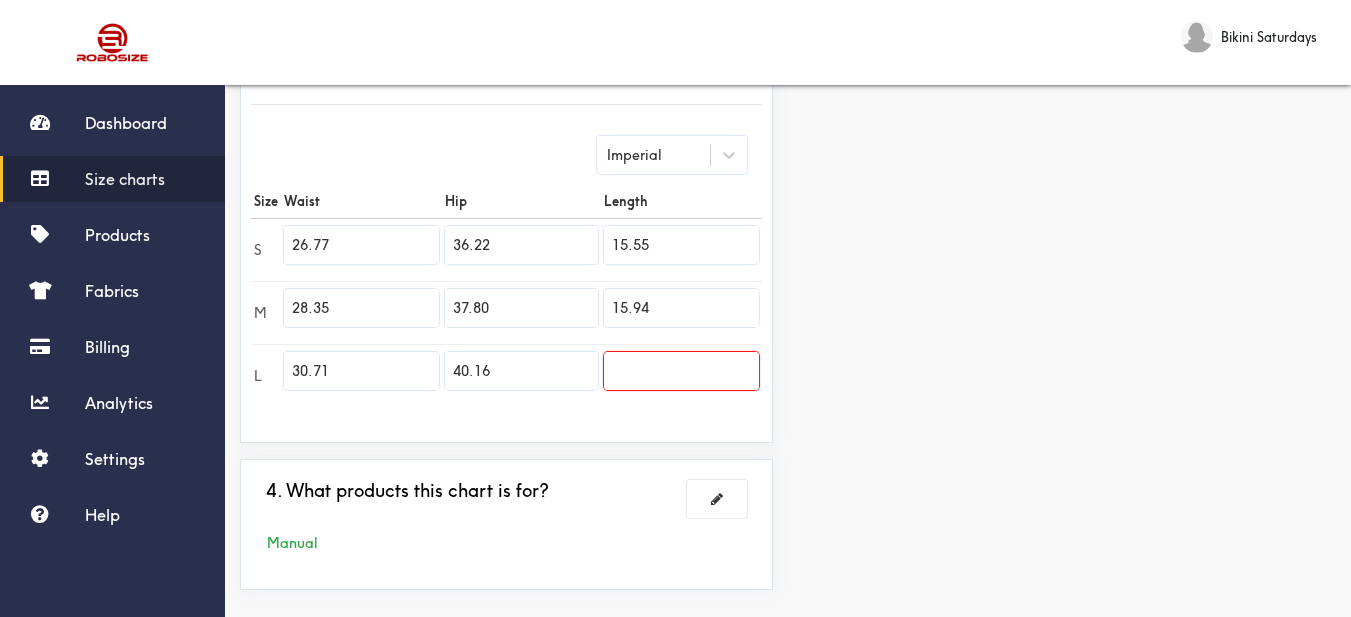 click on "Preview Edit style This chart is manually assigned to products. cm in Waist Hip Length S 68 92 39.5 M 72 96 40.5 L 78 102 0" at bounding box center [1069, 140] 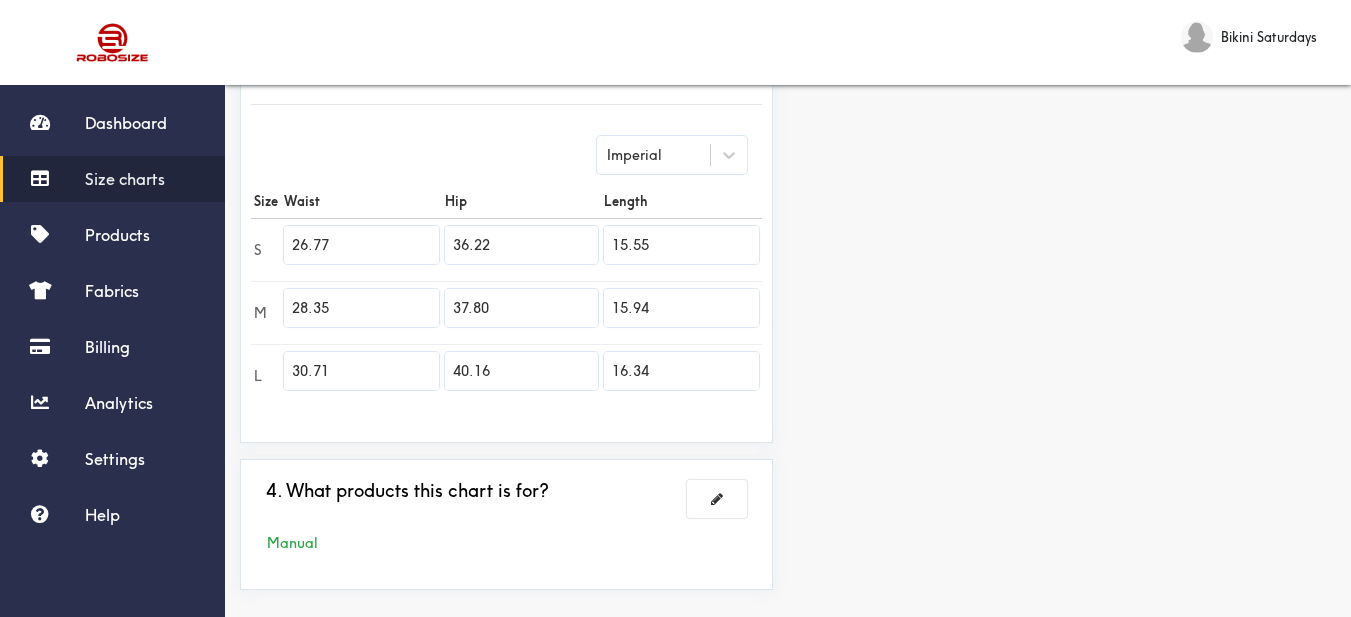 click on "Preview Edit style This chart is manually assigned to products. cm in Waist Hip Length S 68 92 39.5 M 72 96 40.5 L 78 102 41.5" at bounding box center (1069, 140) 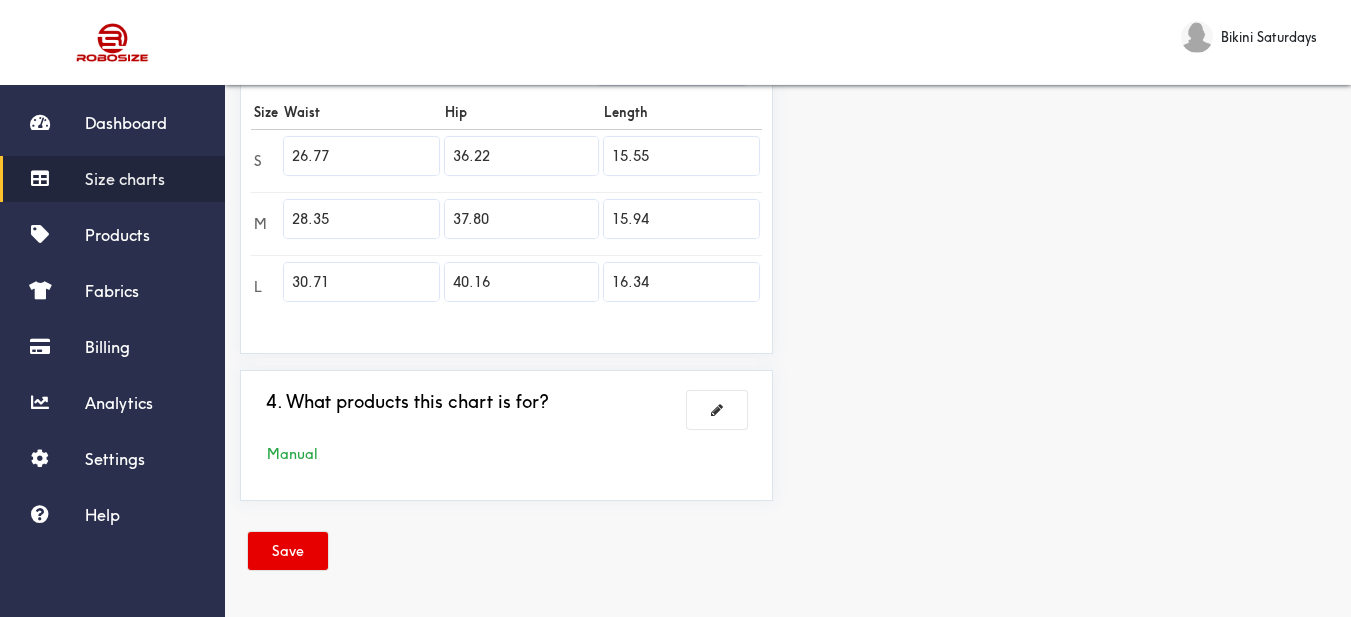 drag, startPoint x: 299, startPoint y: 550, endPoint x: 390, endPoint y: 606, distance: 106.850365 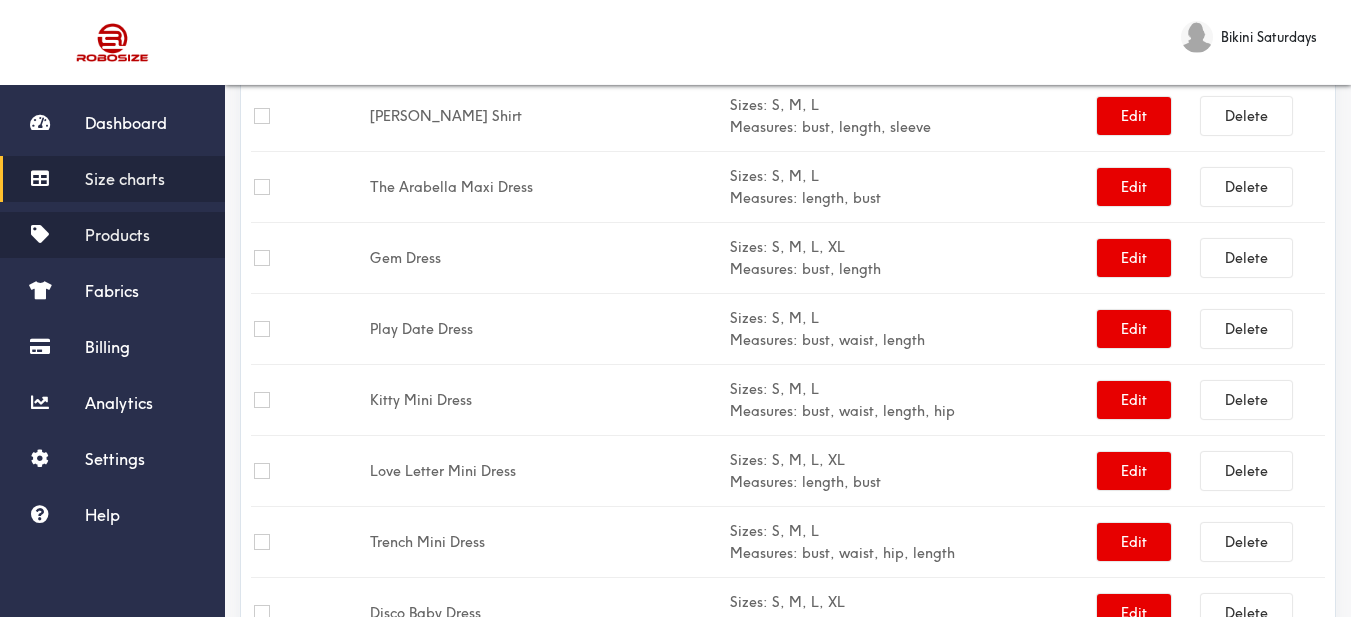 click on "Products" at bounding box center (117, 235) 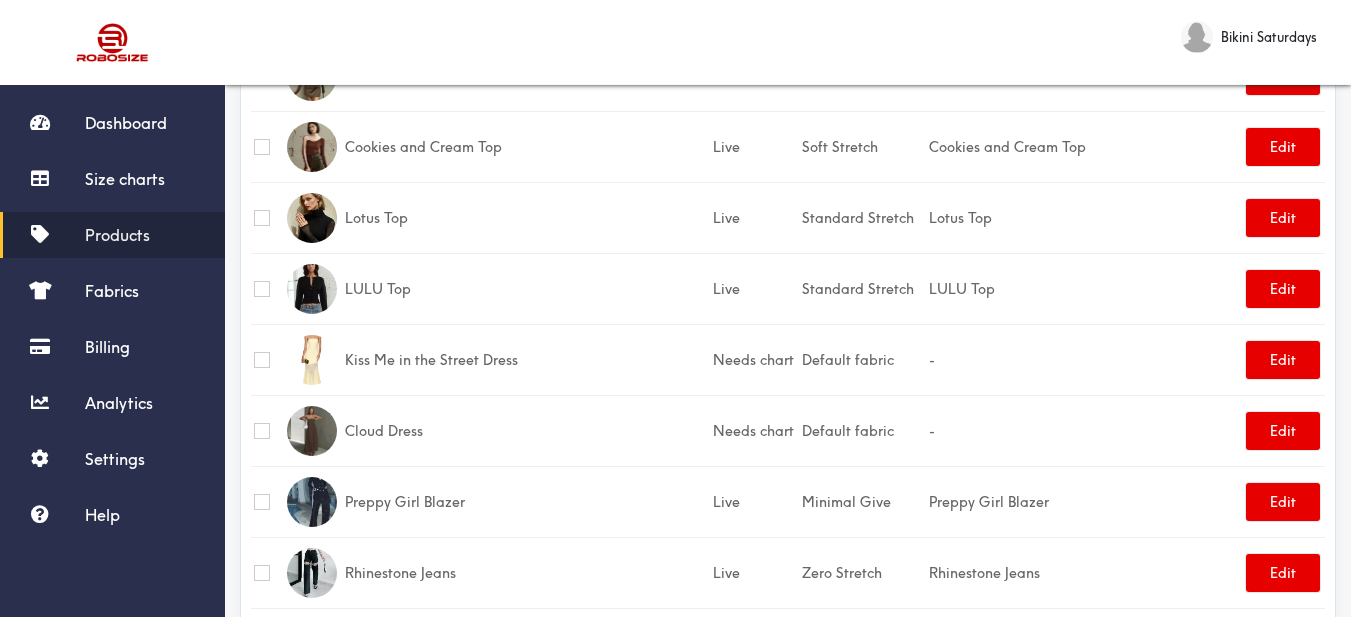 scroll, scrollTop: 0, scrollLeft: 0, axis: both 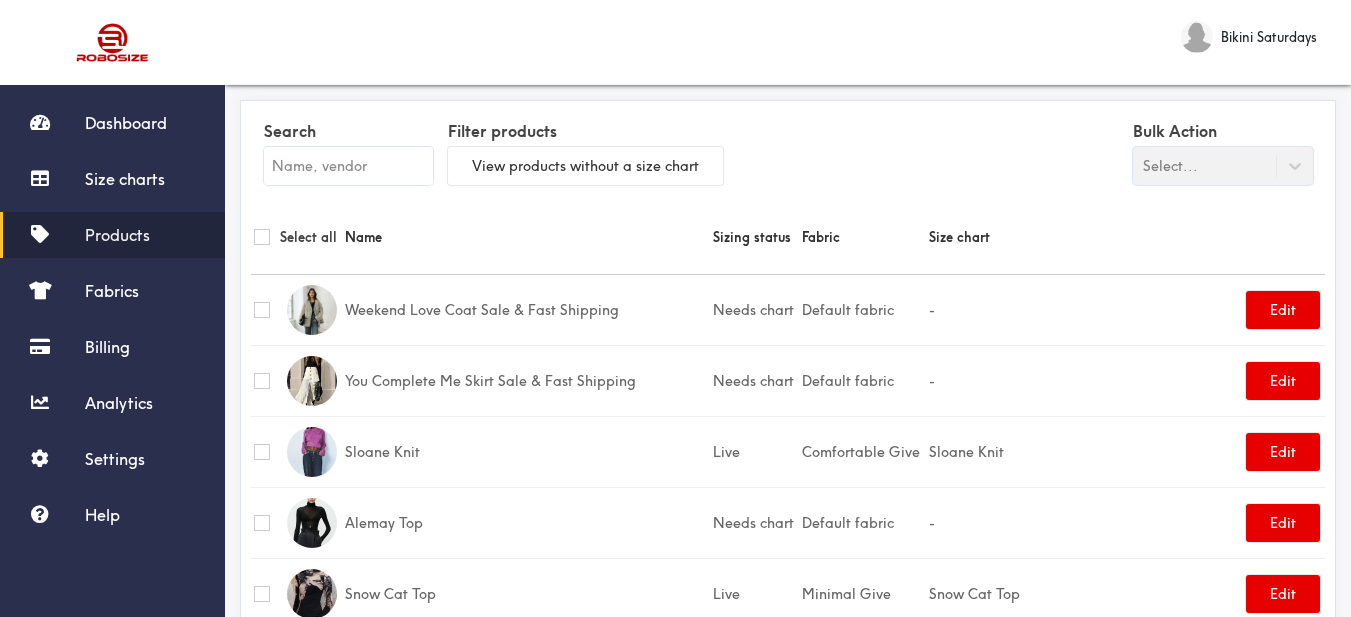 click at bounding box center [348, 166] 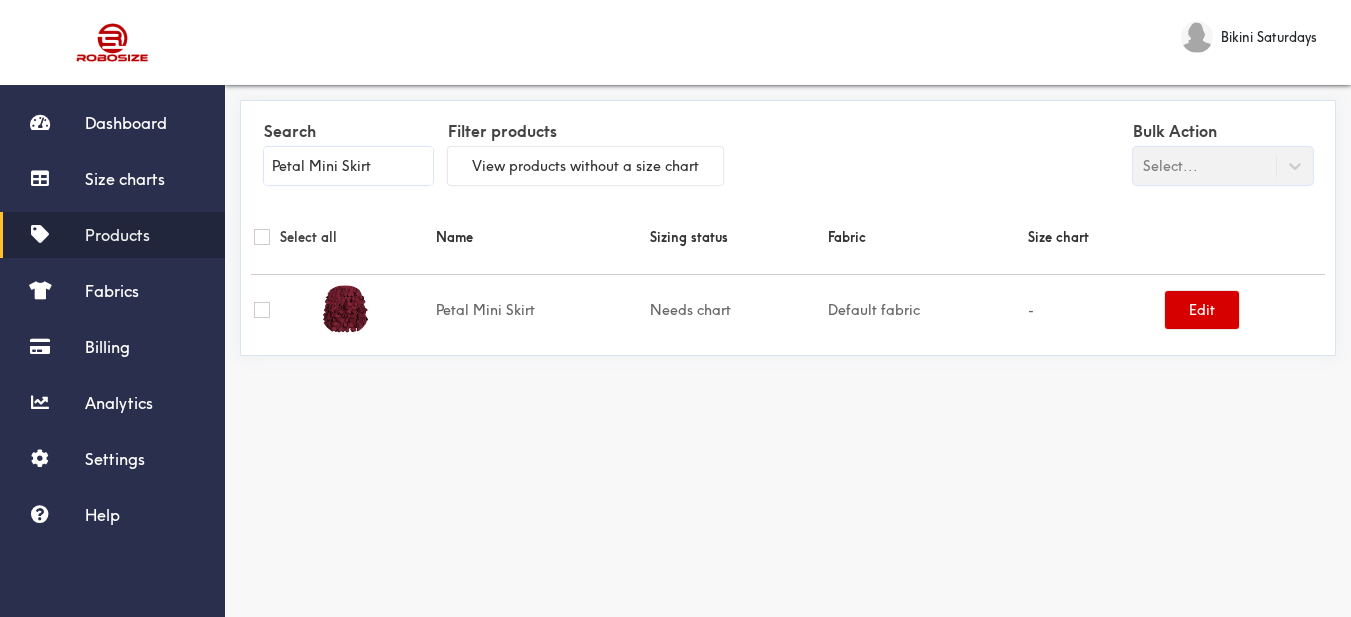 click on "Edit" at bounding box center (1202, 310) 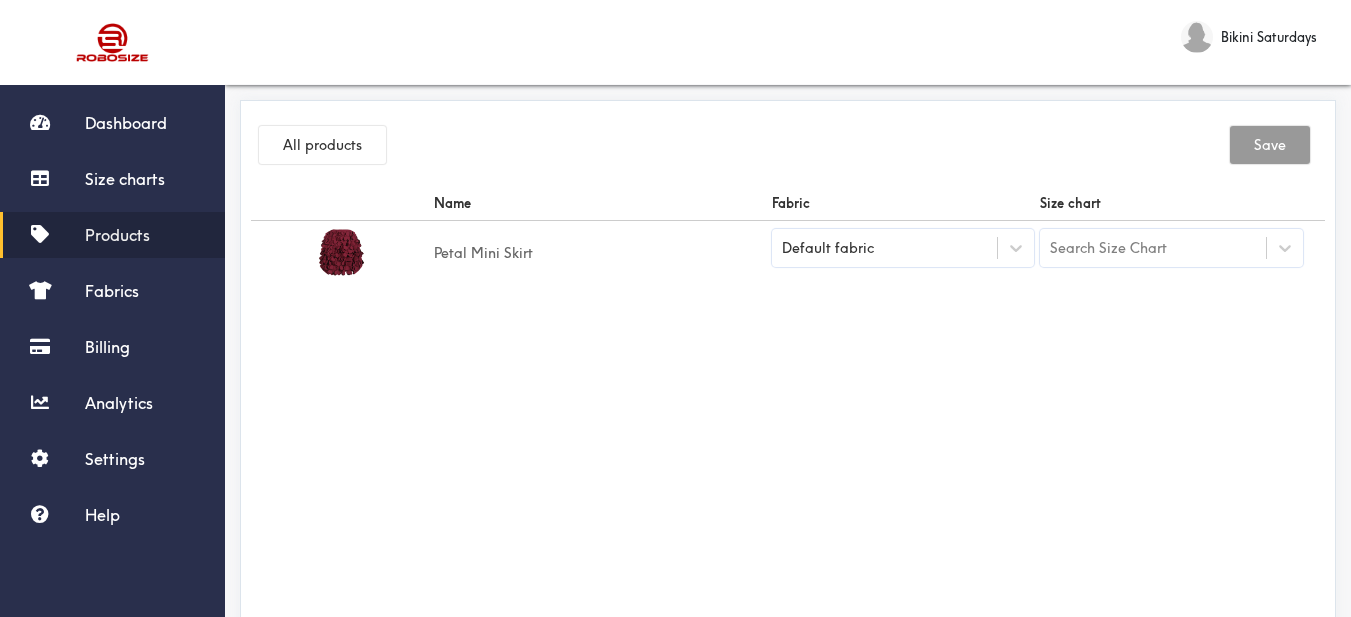 click on "Default fabric" at bounding box center (885, 248) 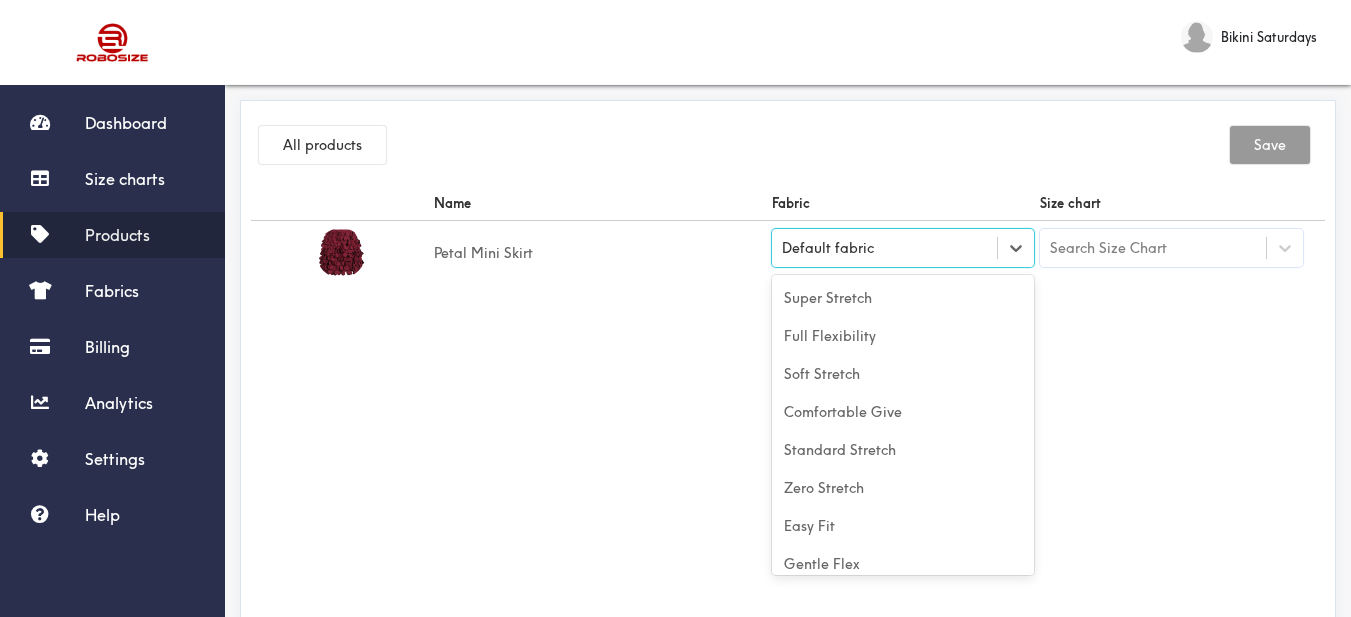 scroll, scrollTop: 88, scrollLeft: 0, axis: vertical 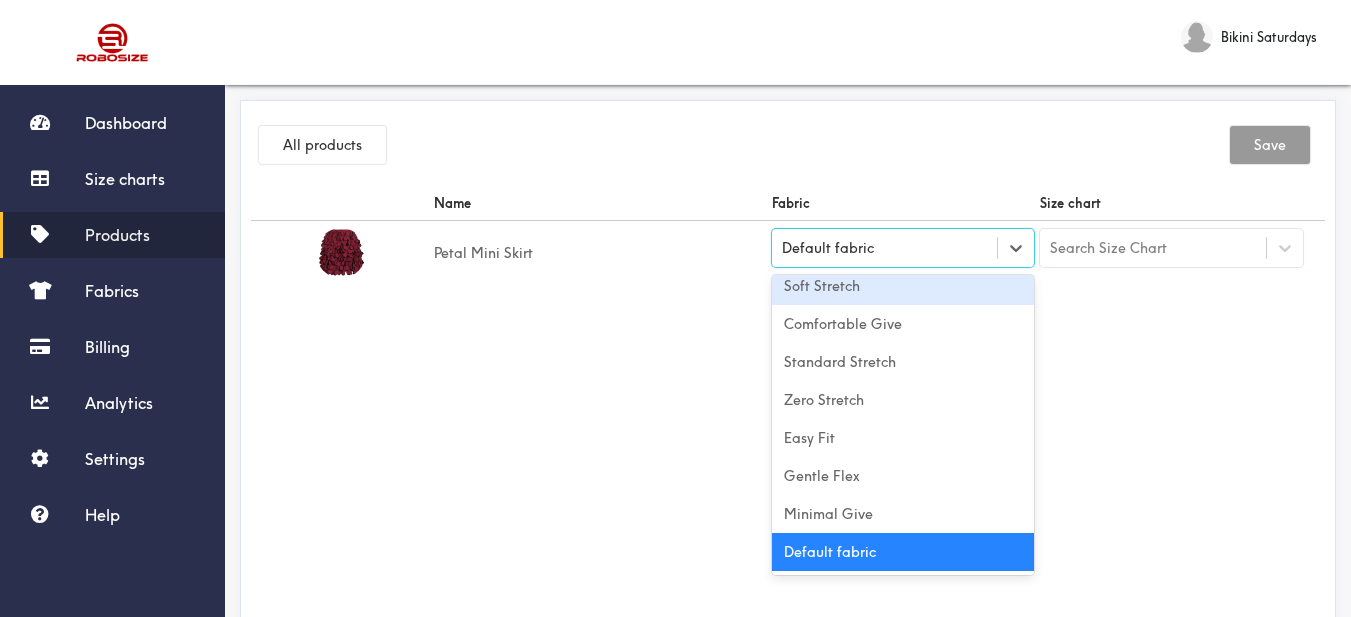 drag, startPoint x: 907, startPoint y: 287, endPoint x: 922, endPoint y: 302, distance: 21.213203 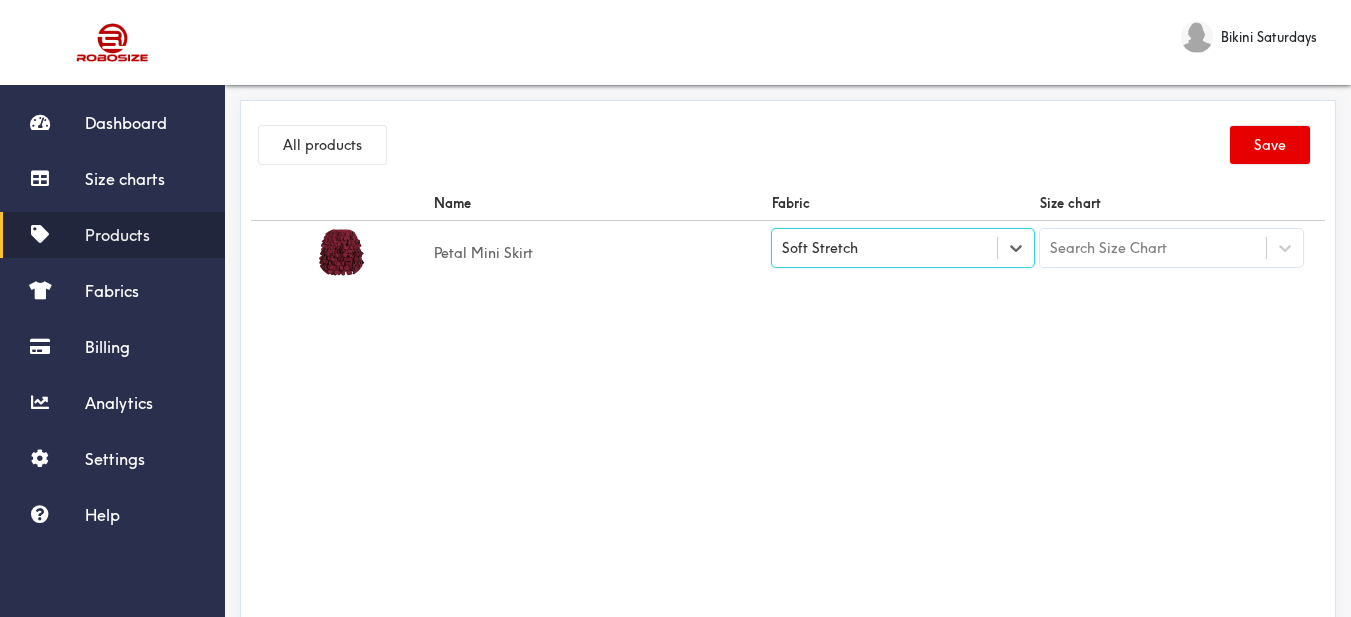 drag, startPoint x: 1149, startPoint y: 309, endPoint x: 1180, endPoint y: 277, distance: 44.553337 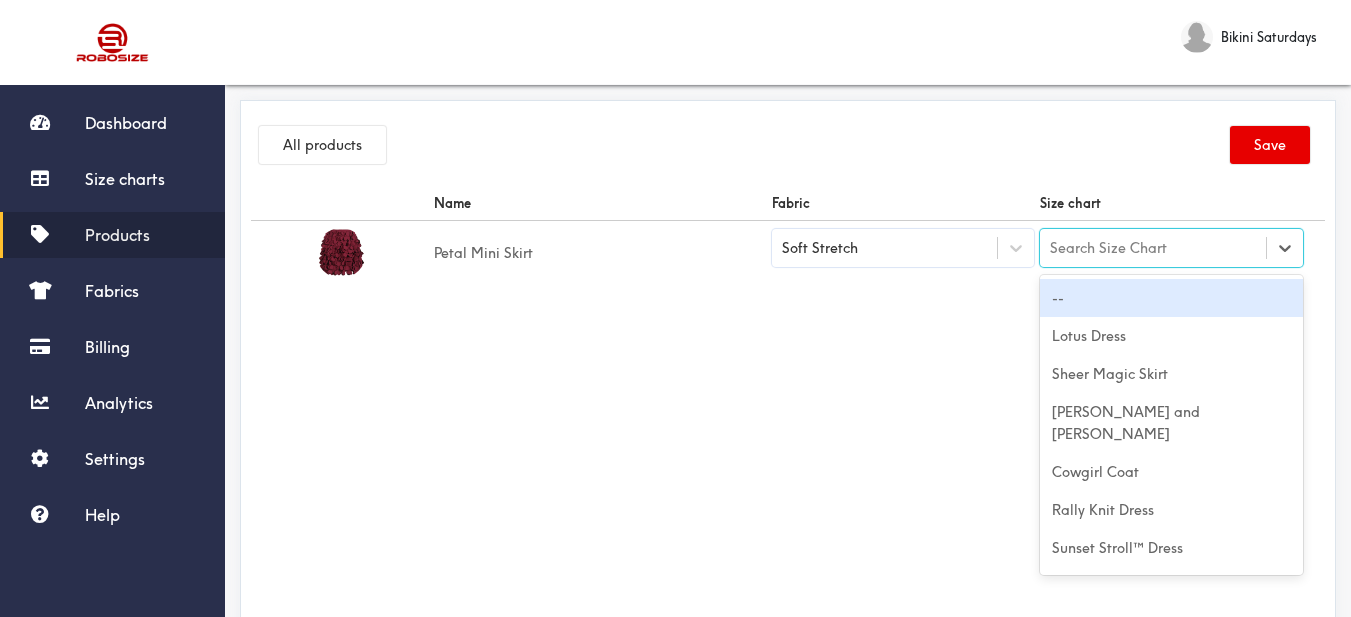 click on "Search Size Chart" at bounding box center [1153, 248] 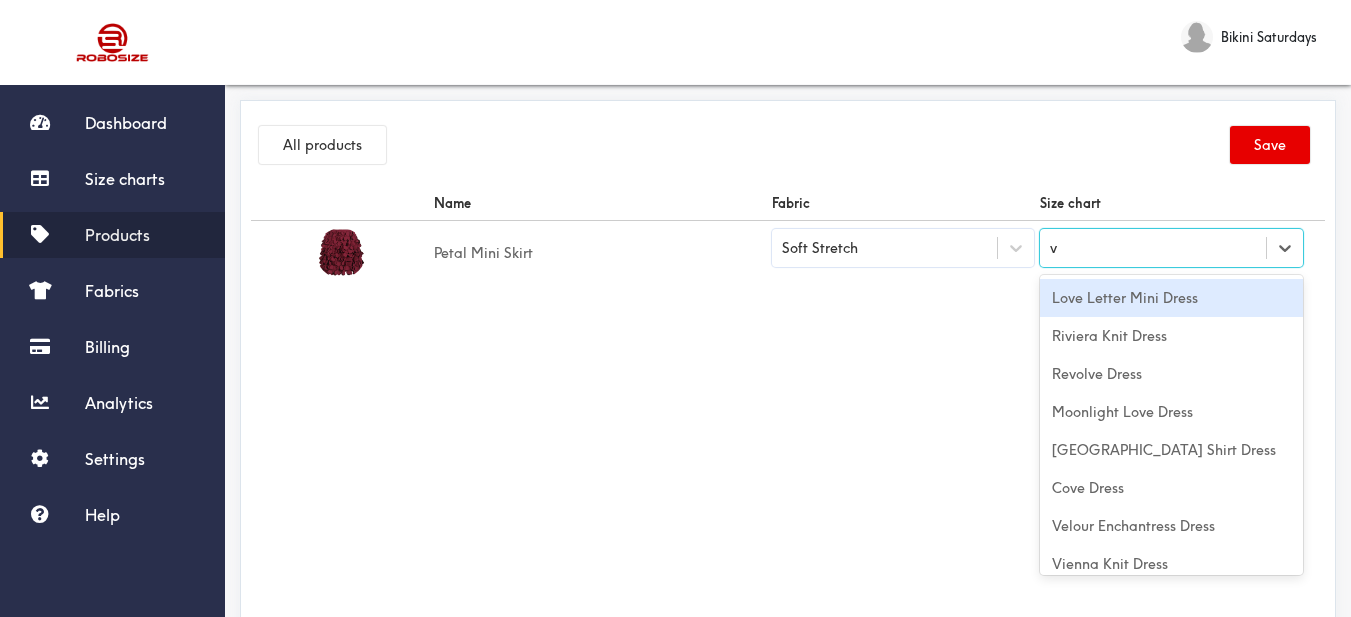 click on "Love Letter Mini Dress" at bounding box center (1171, 298) 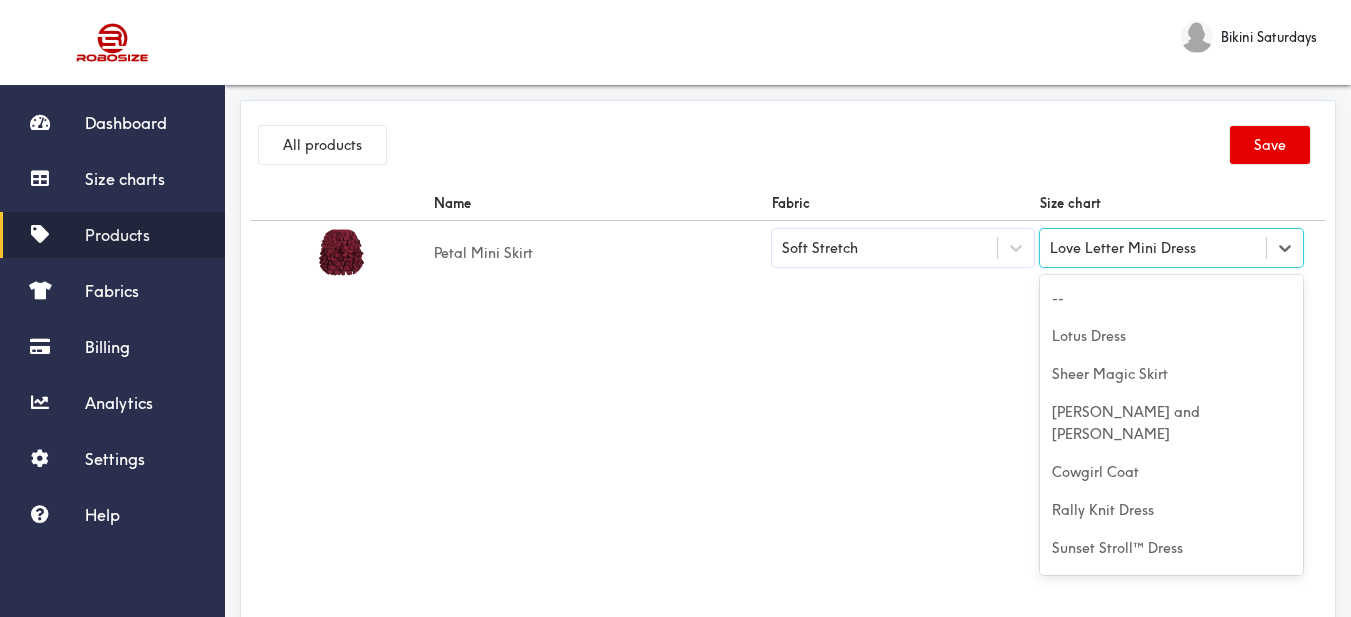 click on "Love Letter Mini Dress" at bounding box center [1123, 248] 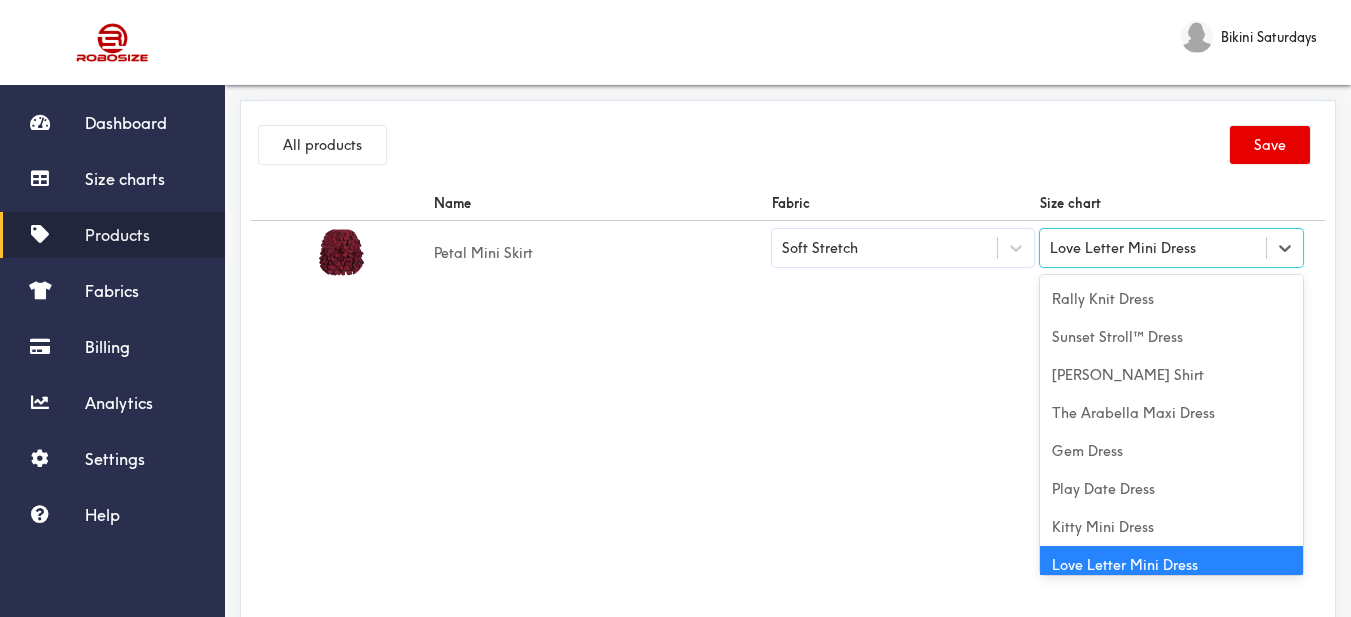 click on "Love Letter Mini Dress" at bounding box center (1123, 248) 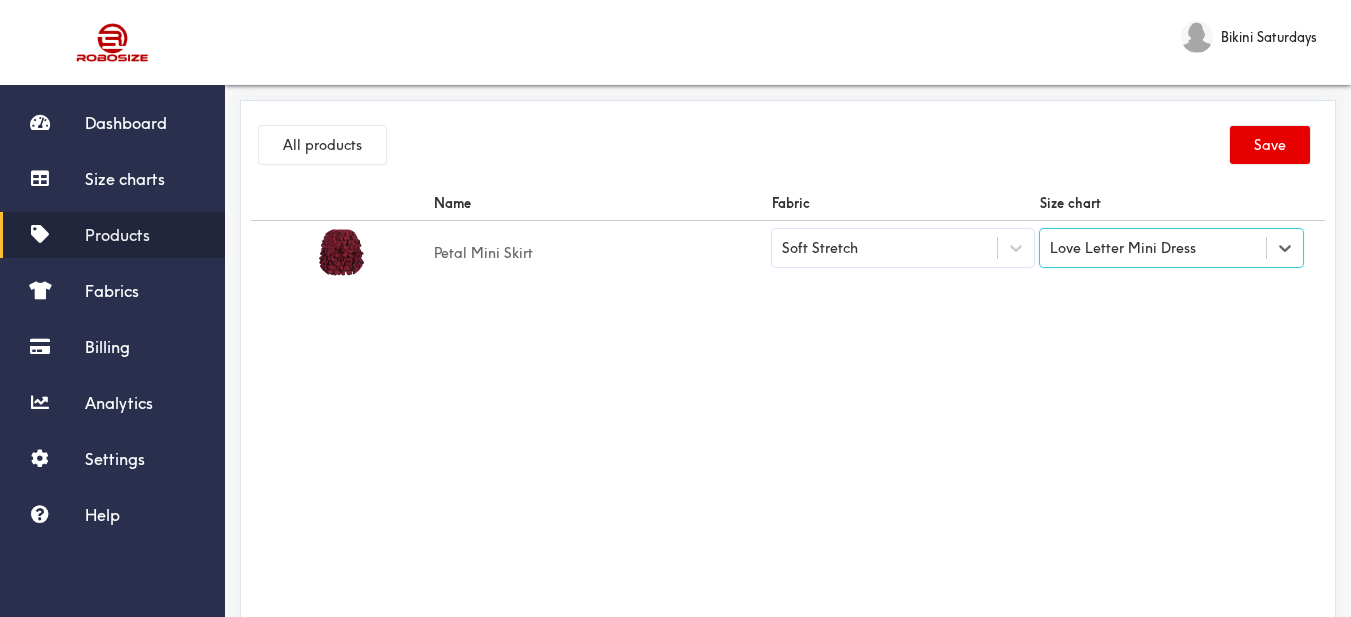 click on "Love Letter Mini Dress" at bounding box center (1123, 248) 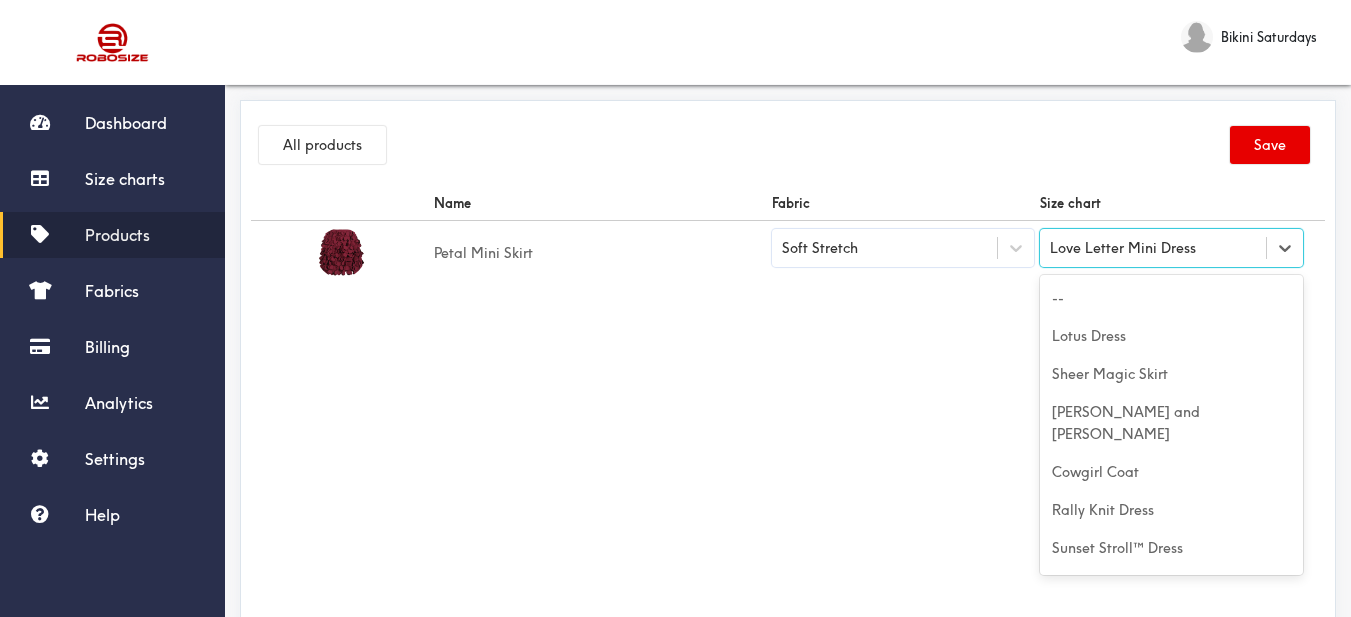 scroll, scrollTop: 211, scrollLeft: 0, axis: vertical 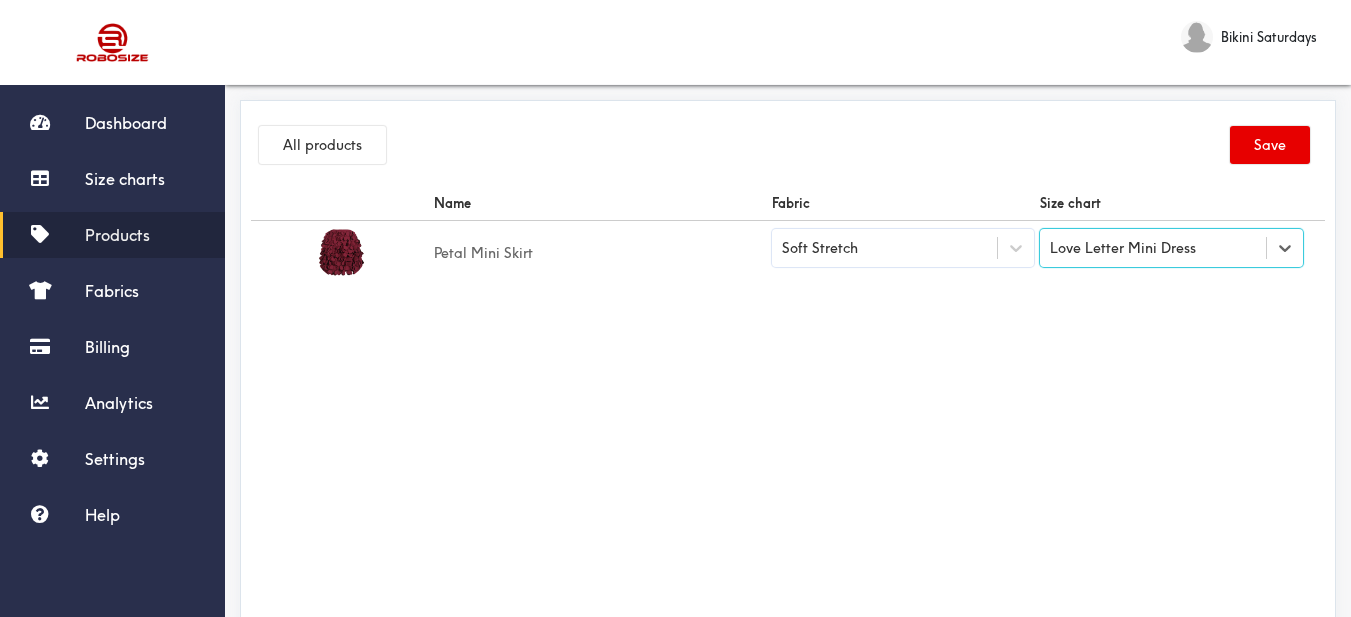 click on "Love Letter Mini Dress" at bounding box center [1123, 248] 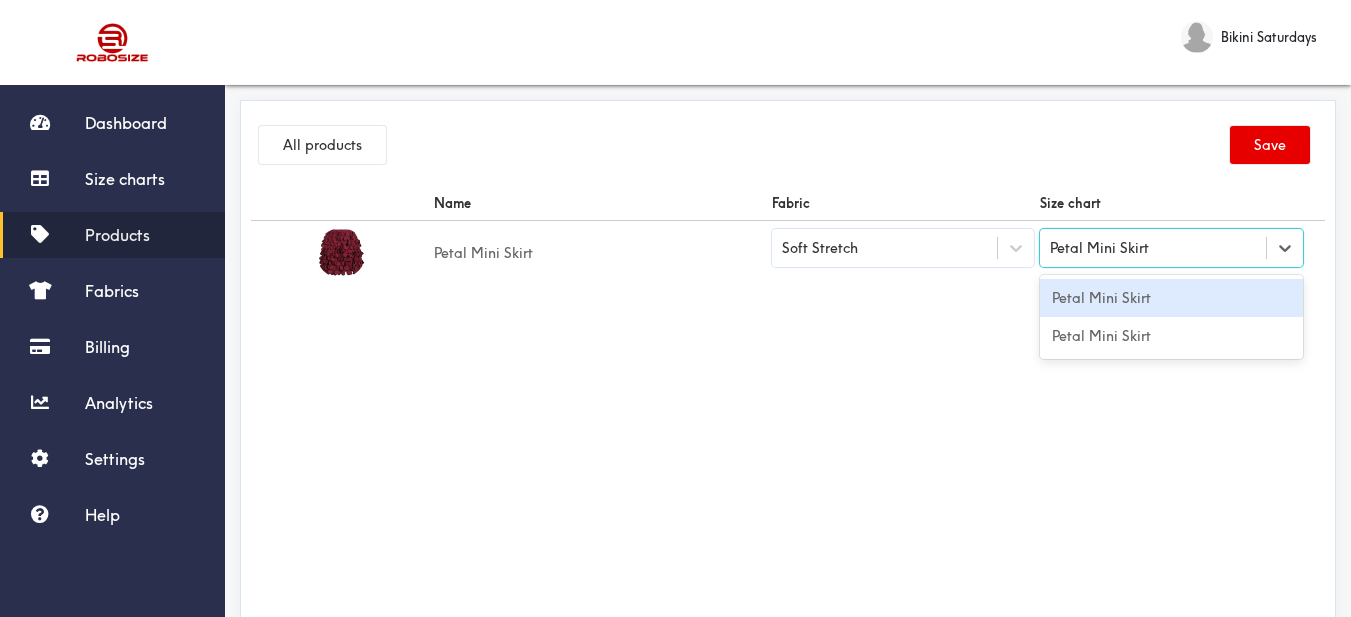 click on "Petal Mini Skirt" at bounding box center [1171, 298] 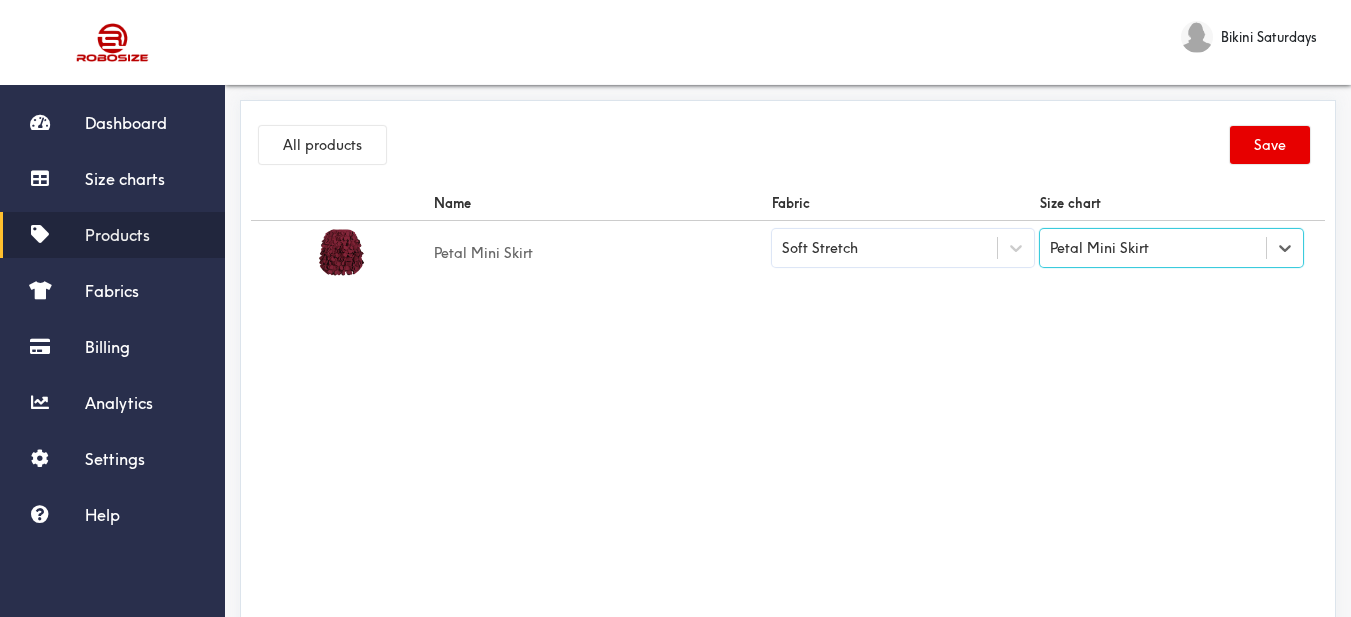 drag, startPoint x: 983, startPoint y: 331, endPoint x: 994, endPoint y: 331, distance: 11 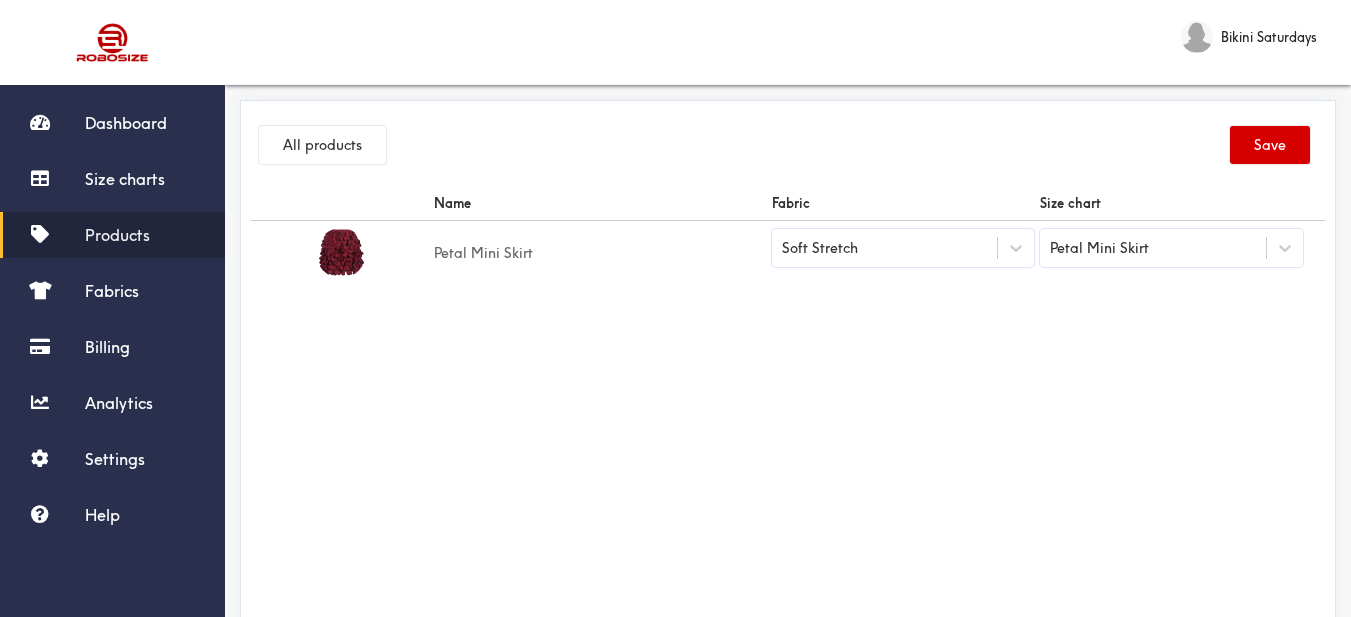 click on "Save" at bounding box center [1270, 145] 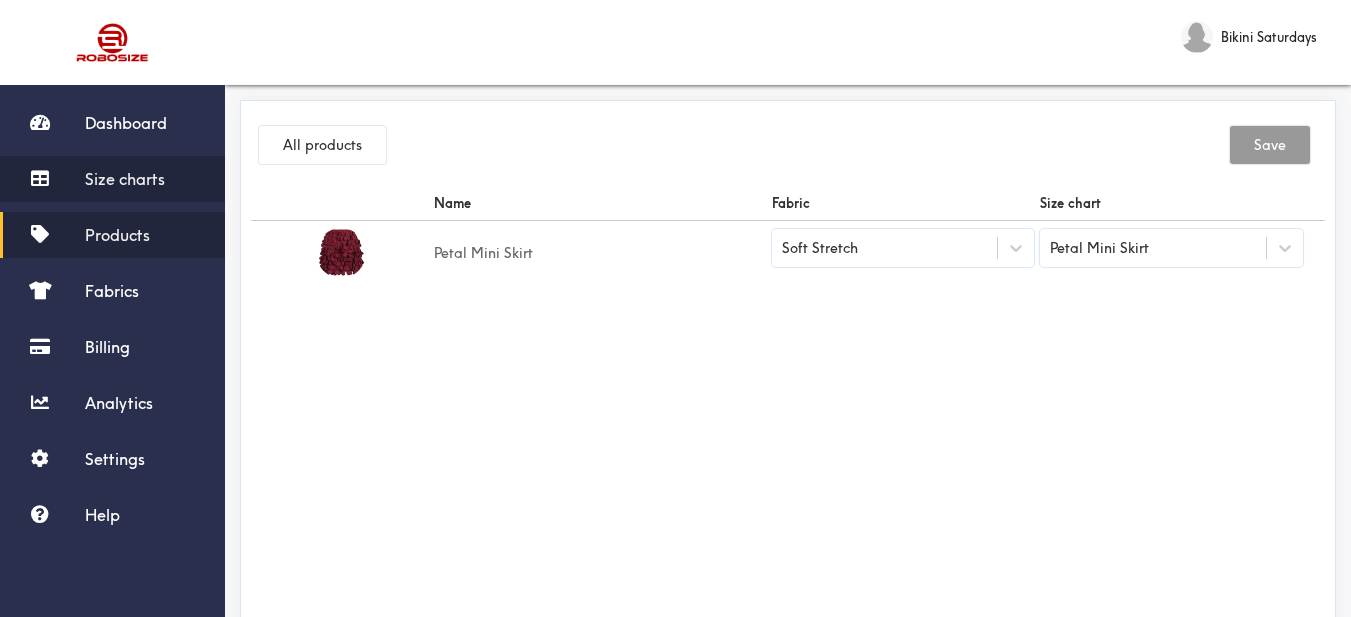 click on "Size charts" at bounding box center (125, 179) 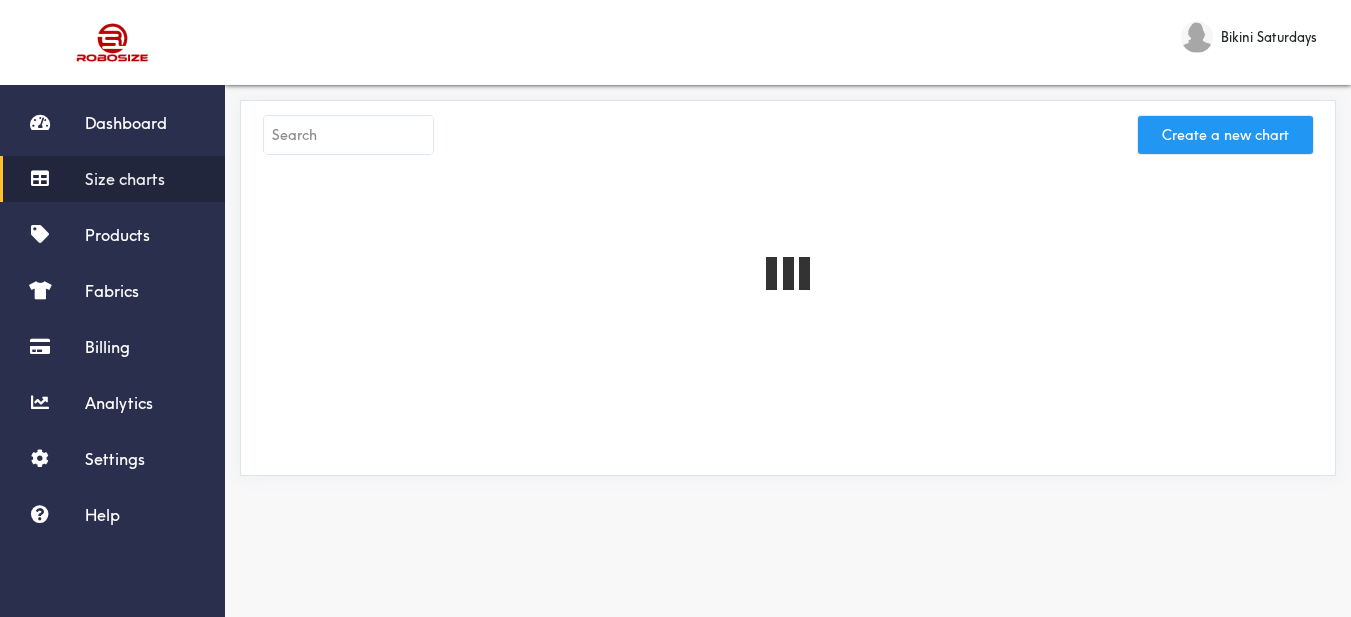 click on "Create a new chart" at bounding box center [1225, 135] 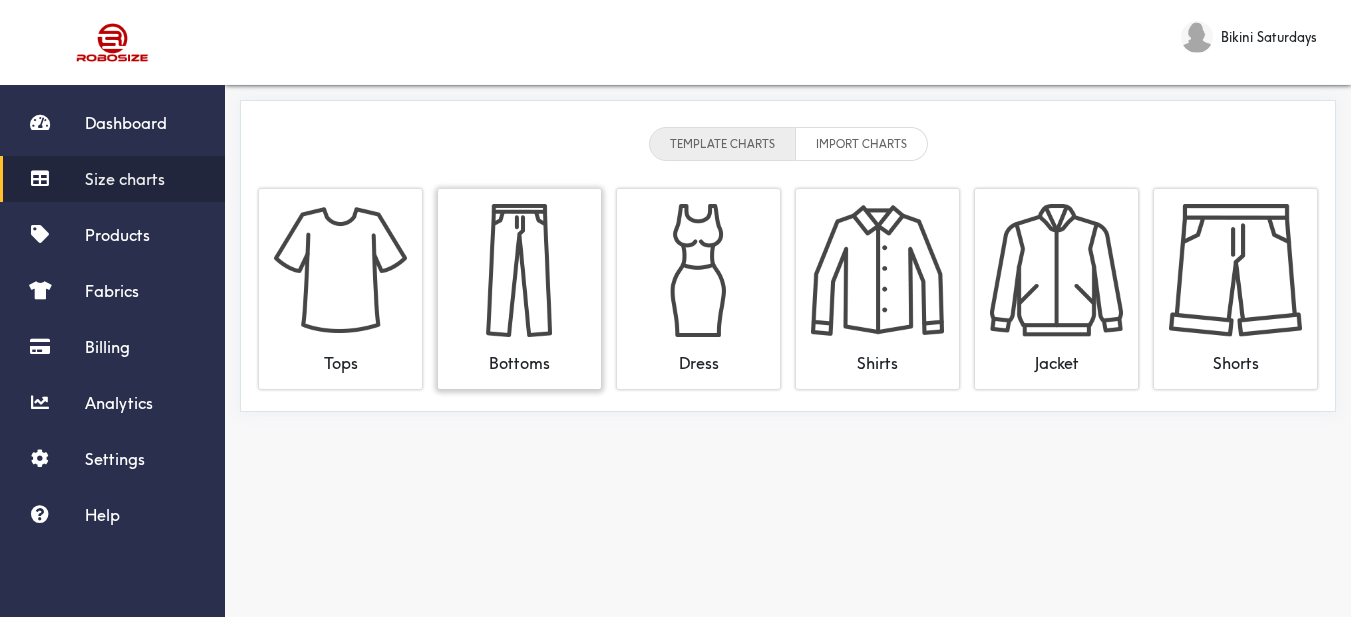 click at bounding box center [519, 270] 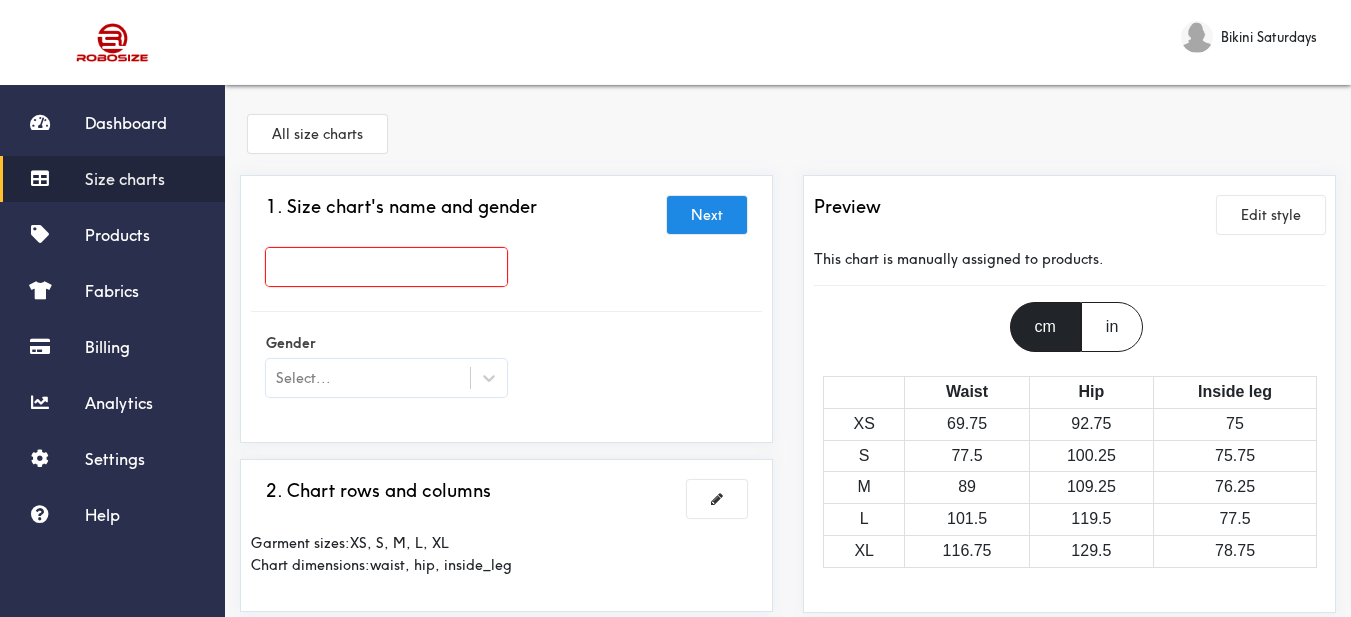 click at bounding box center (386, 267) 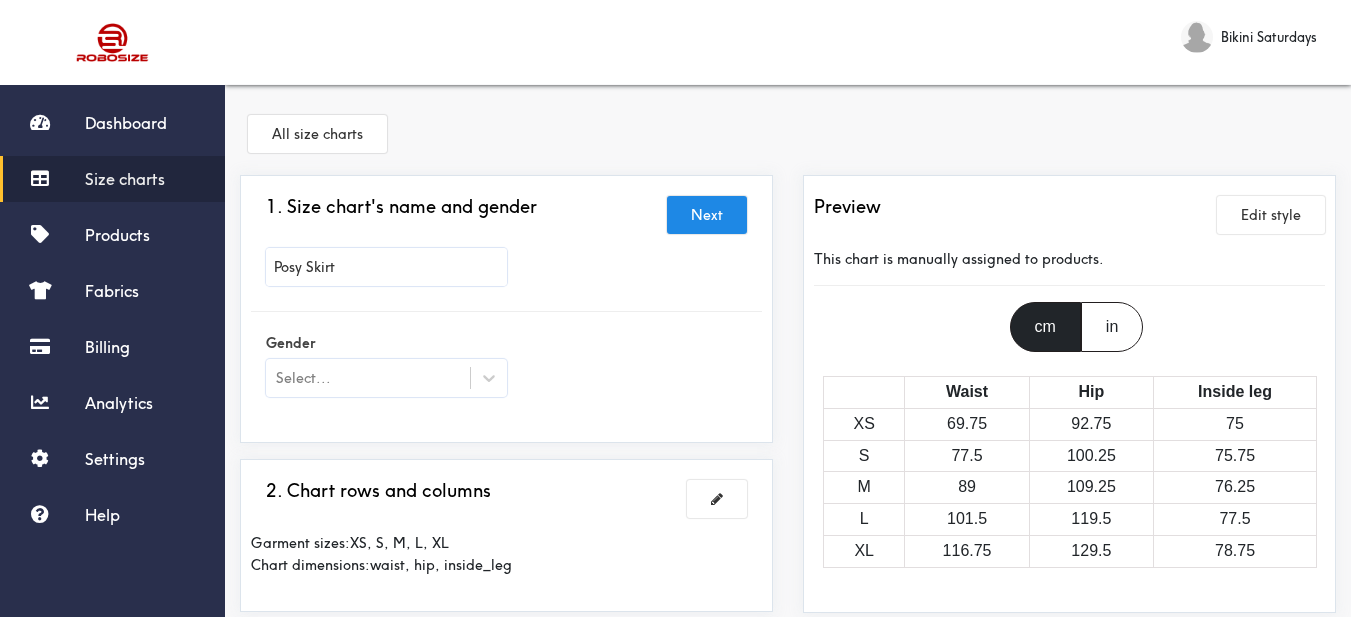 scroll, scrollTop: 100, scrollLeft: 0, axis: vertical 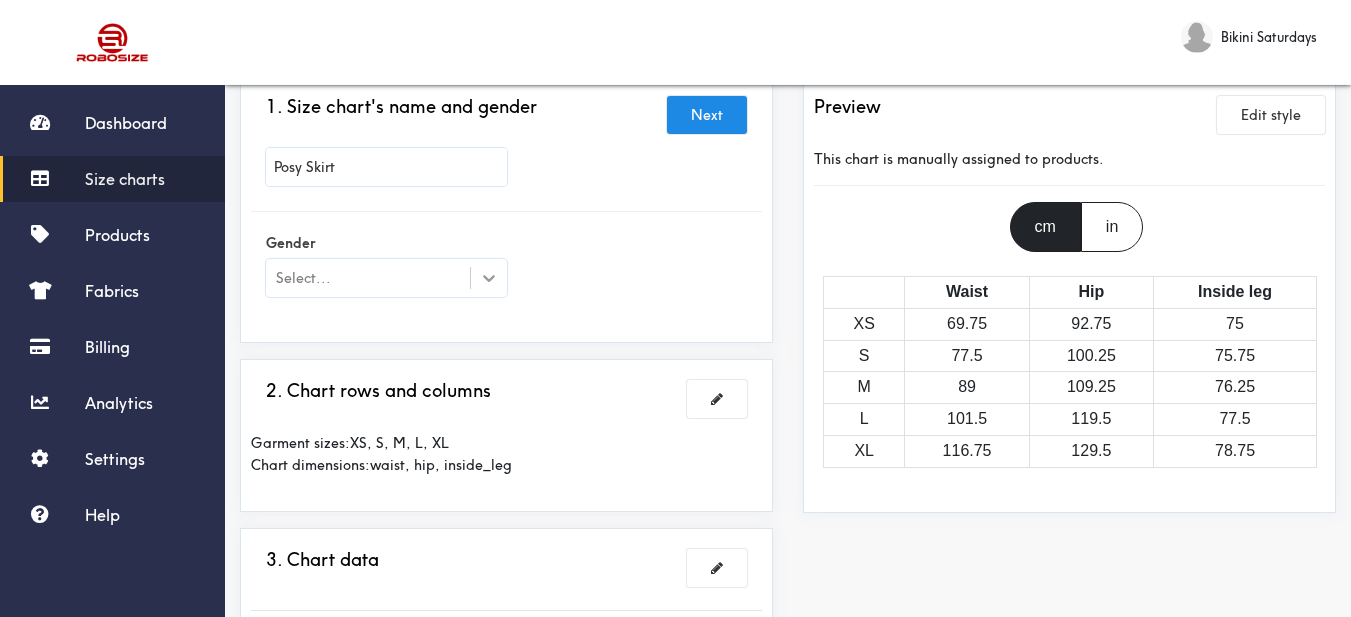 click at bounding box center [489, 278] 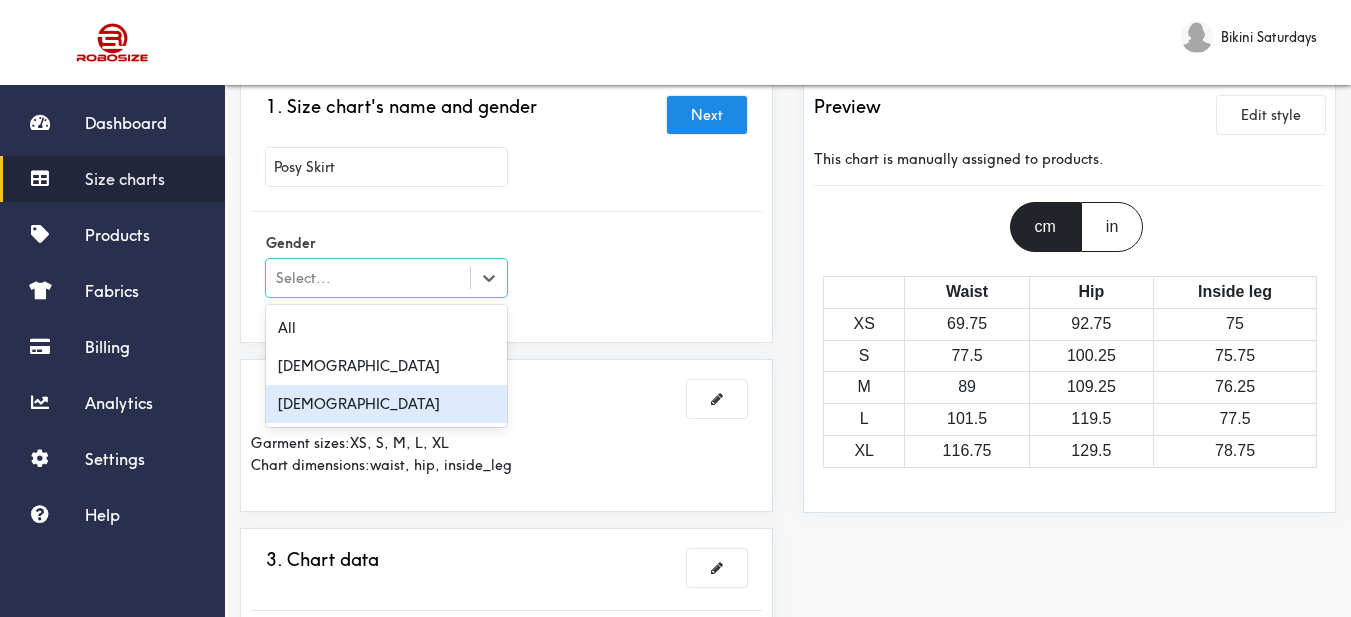 click on "[DEMOGRAPHIC_DATA]" at bounding box center [386, 404] 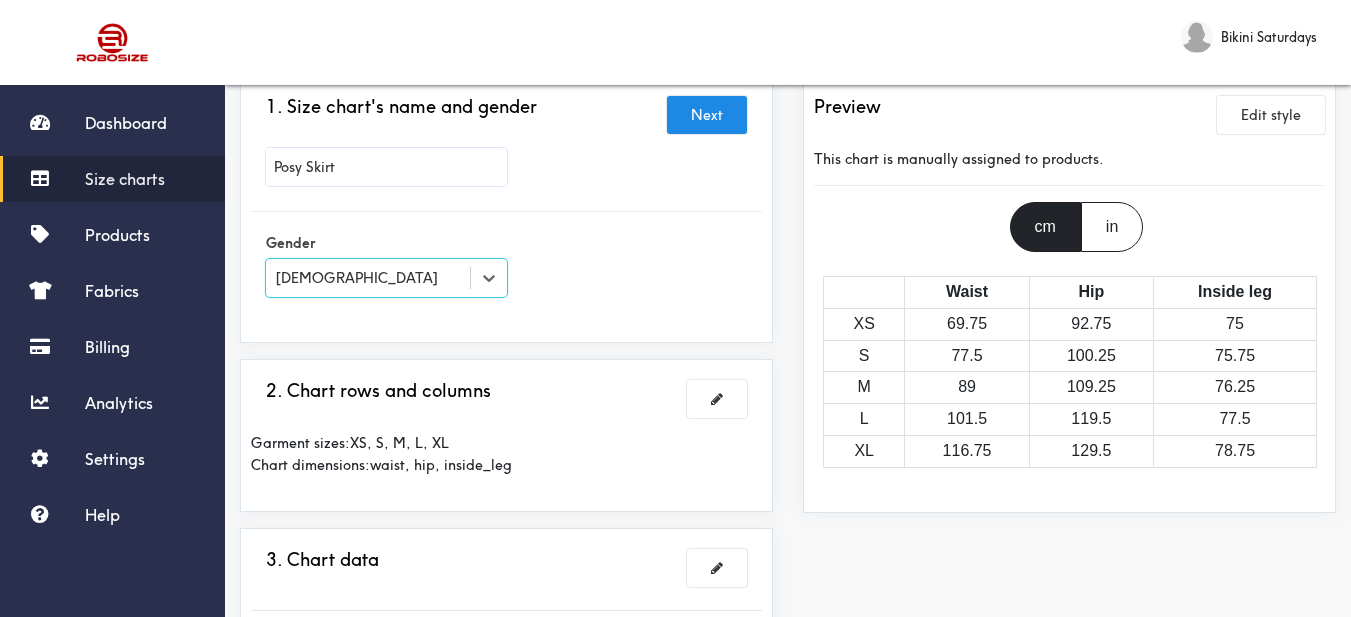scroll, scrollTop: 300, scrollLeft: 0, axis: vertical 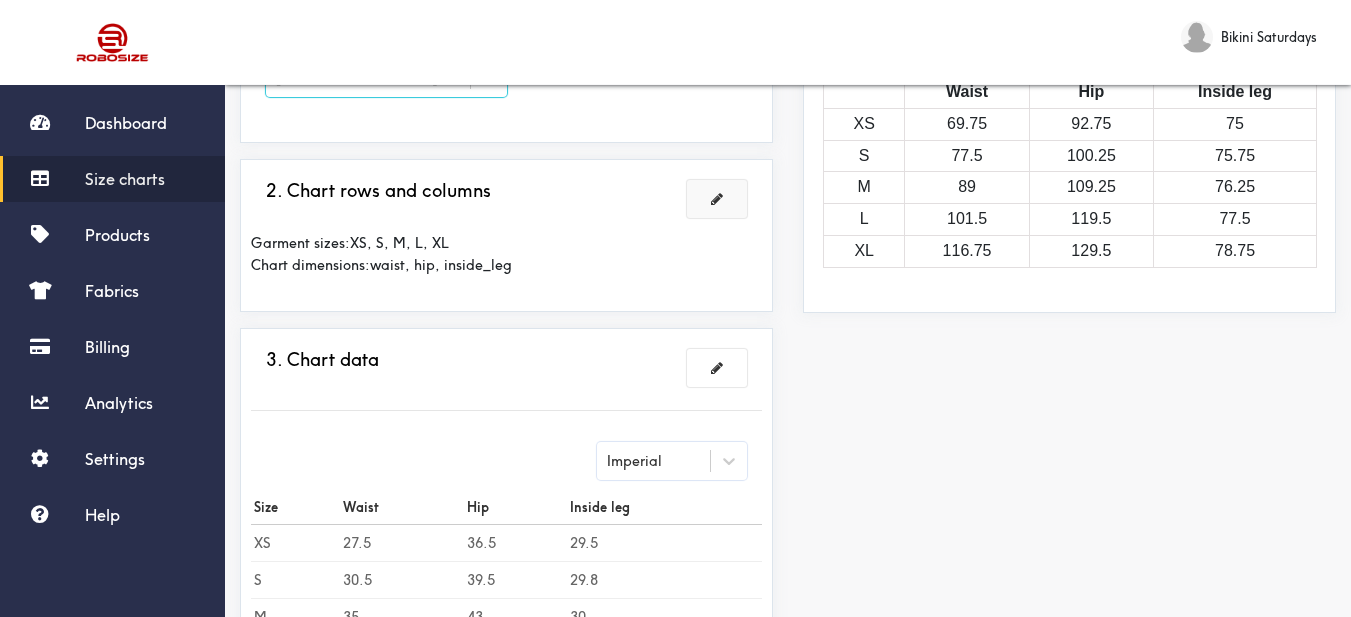 click at bounding box center (717, 199) 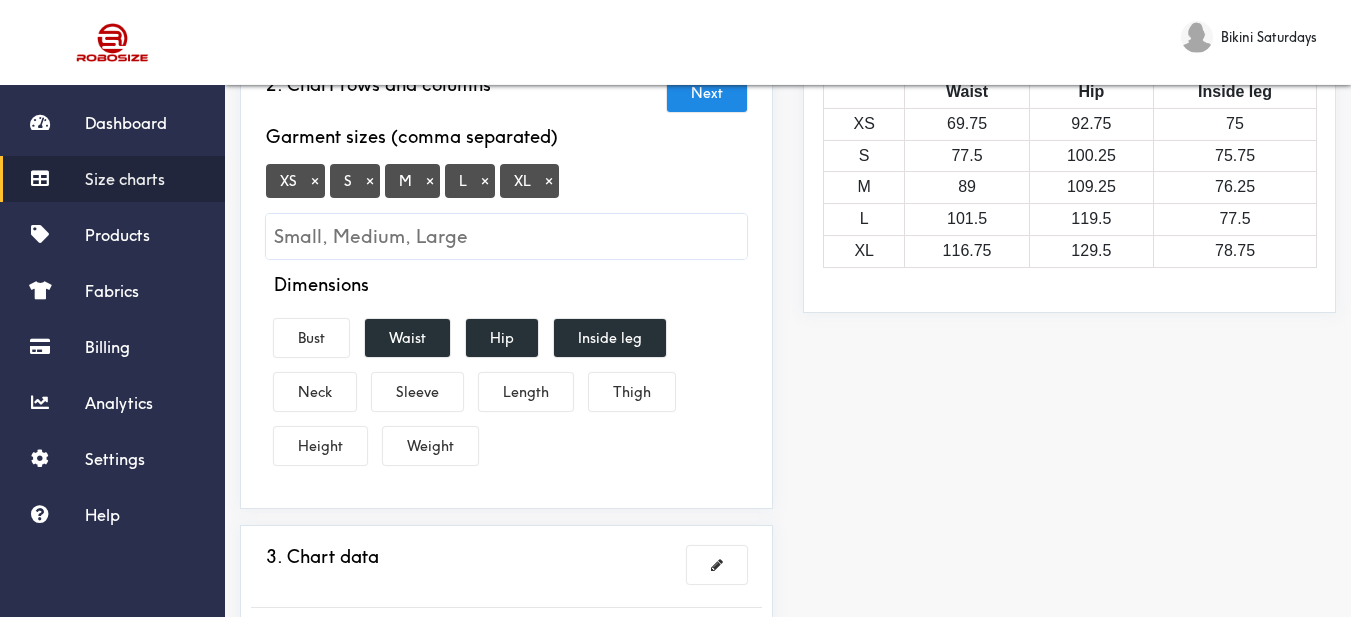 click on "×" at bounding box center [315, 181] 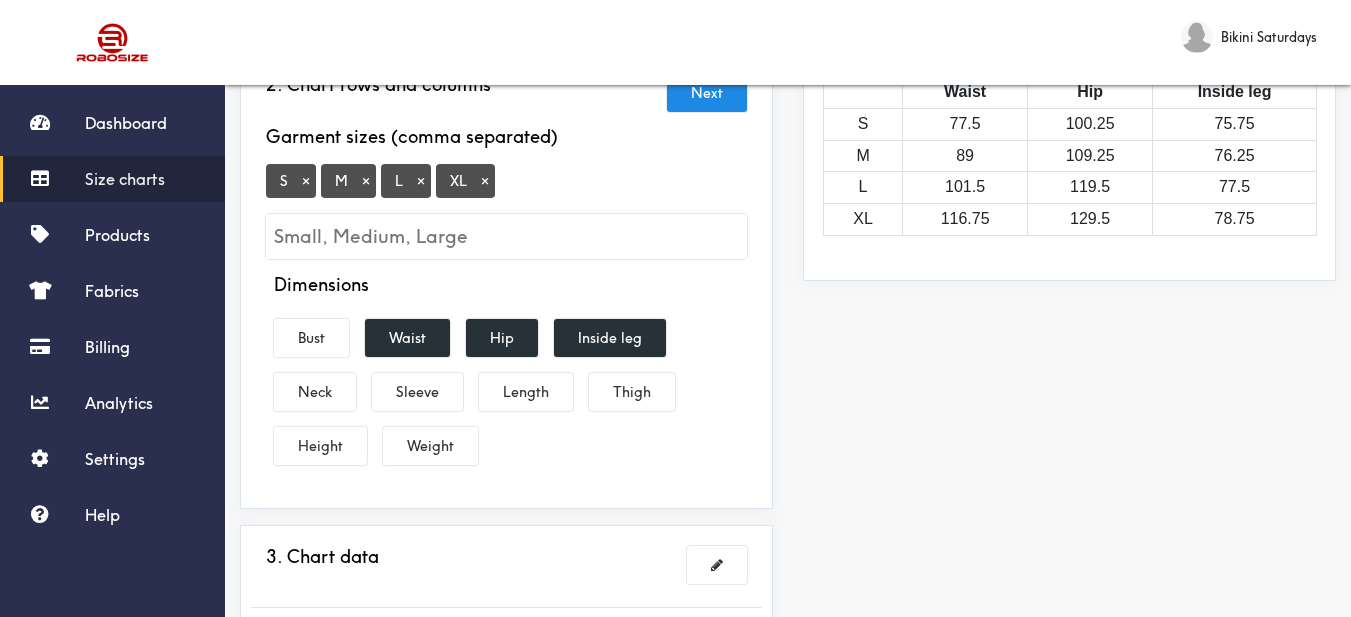 drag, startPoint x: 481, startPoint y: 181, endPoint x: 501, endPoint y: 168, distance: 23.853722 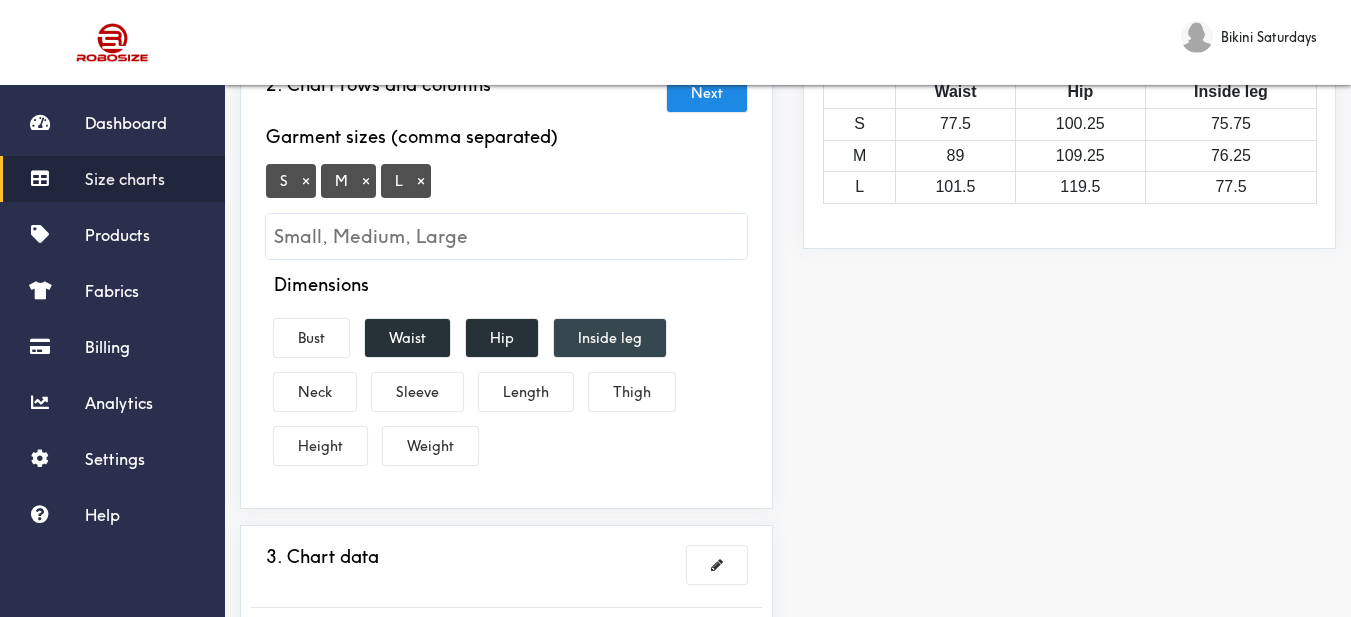 drag, startPoint x: 636, startPoint y: 340, endPoint x: 574, endPoint y: 371, distance: 69.31811 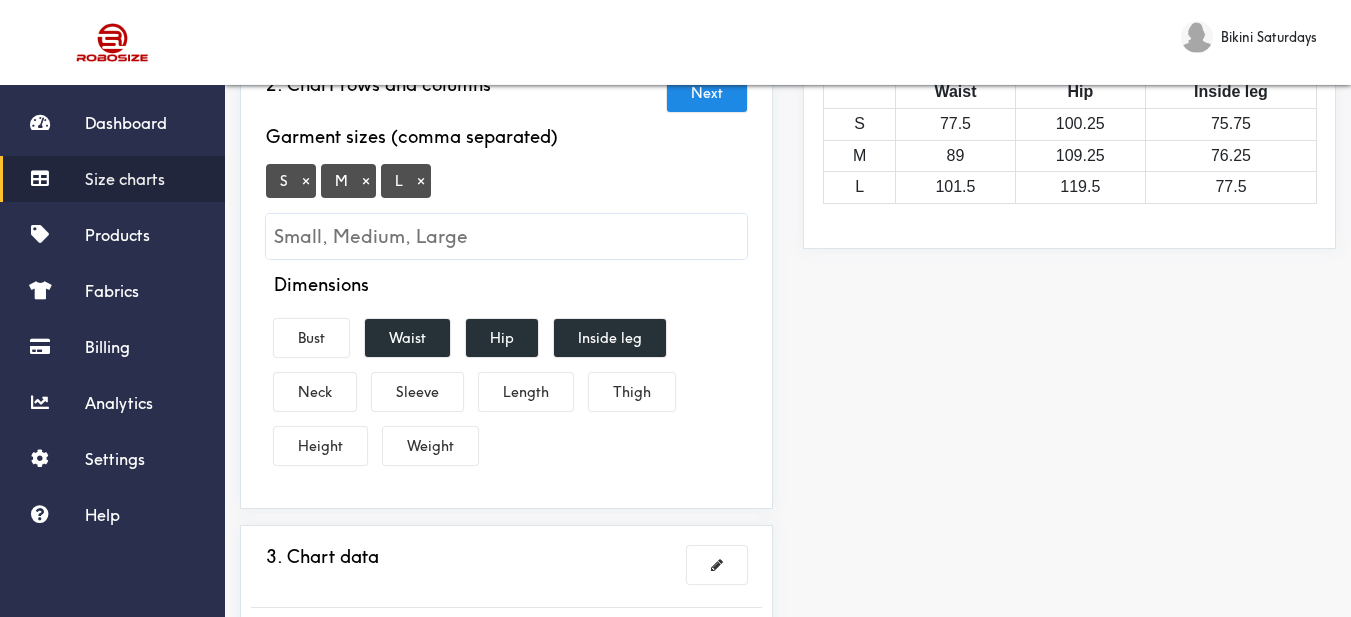 click on "Inside leg" at bounding box center [610, 338] 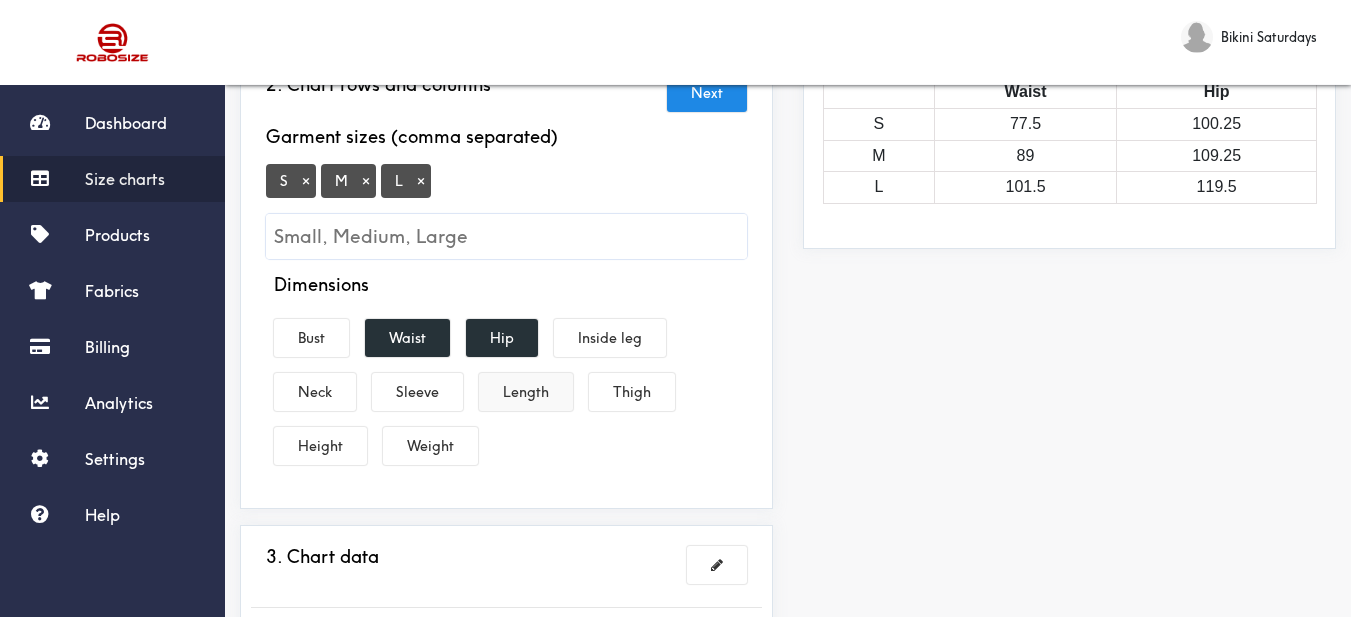click on "Length" at bounding box center (526, 392) 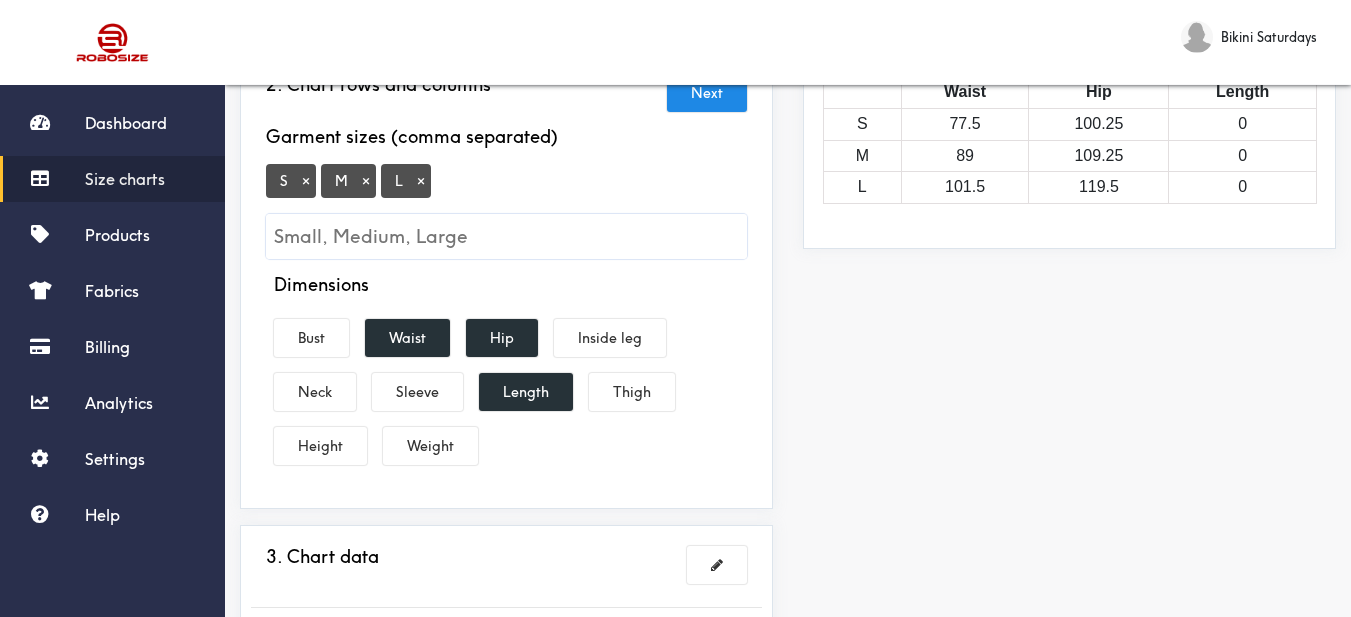 click on "Preview Edit style This chart is manually assigned to products. cm in Waist Hip Length S 77.5 100.25 0 M 89 109.25 0 L 101.5 119.5 0" at bounding box center [1069, 453] 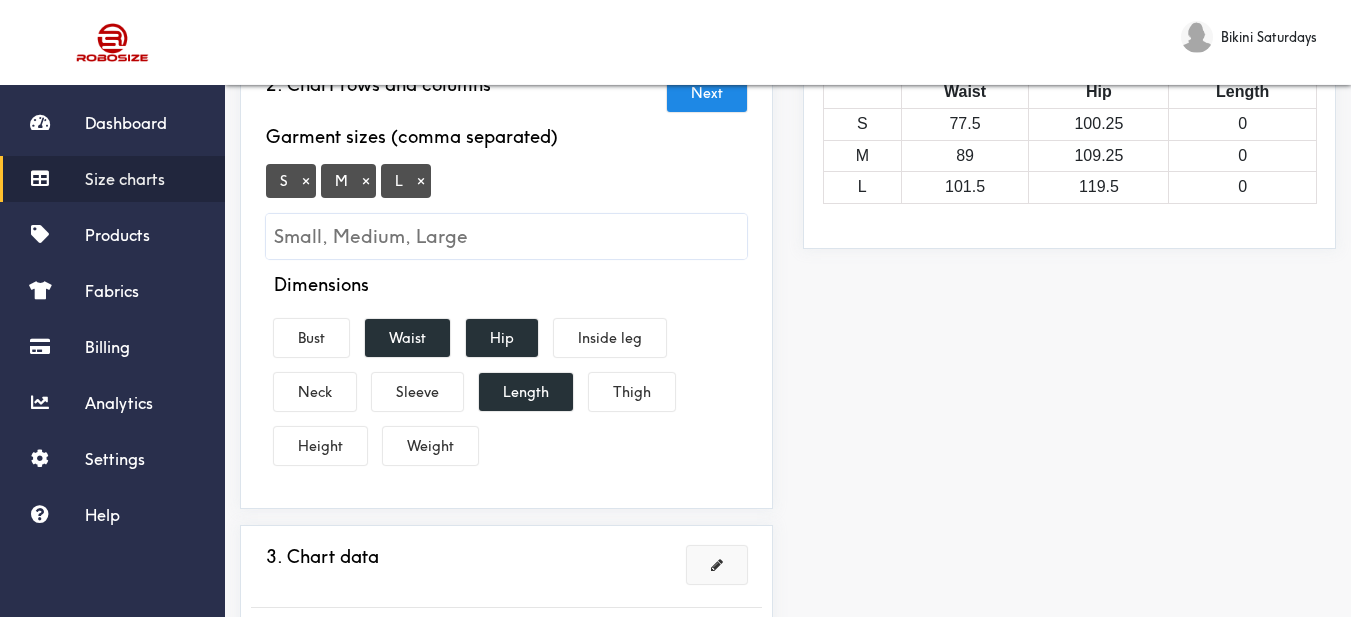 scroll, scrollTop: 400, scrollLeft: 0, axis: vertical 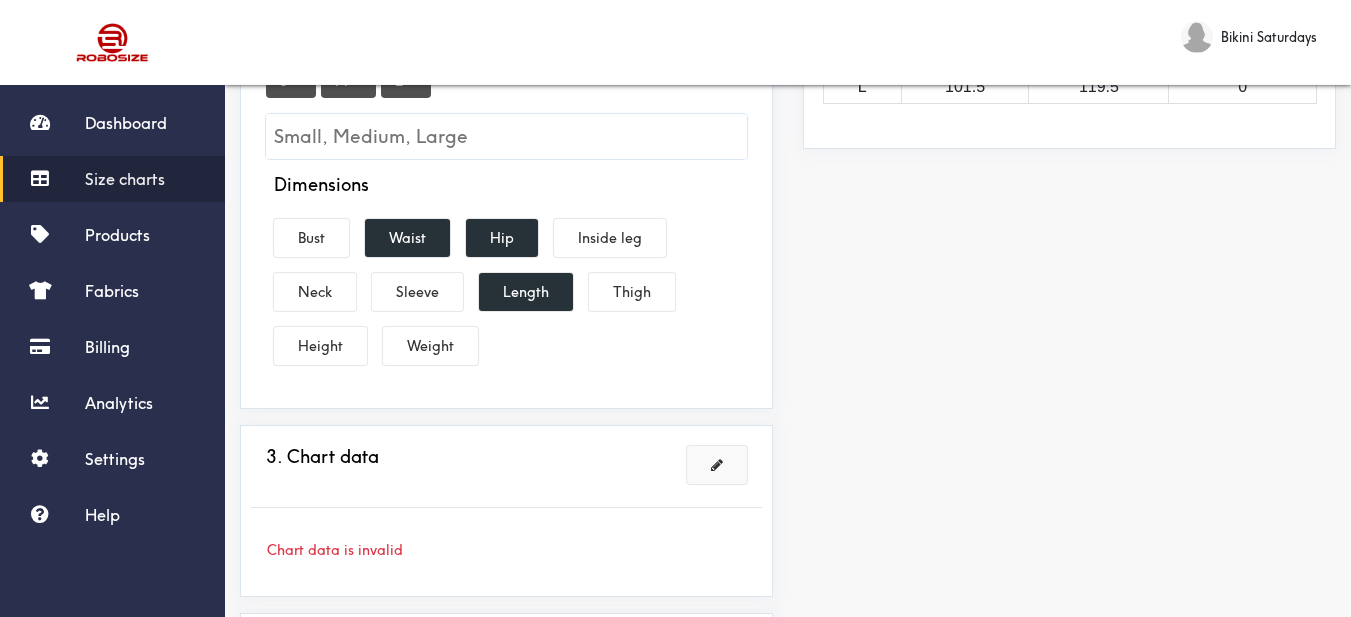 click at bounding box center [717, 465] 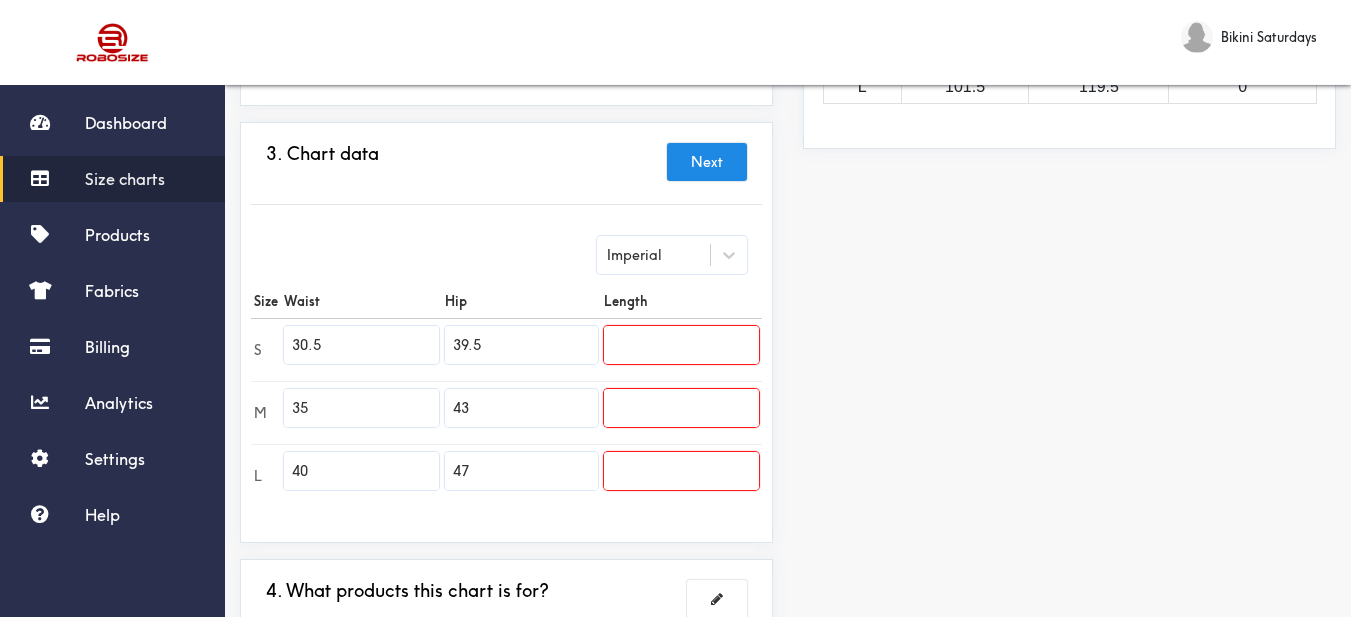 drag, startPoint x: 346, startPoint y: 351, endPoint x: 277, endPoint y: 352, distance: 69.00725 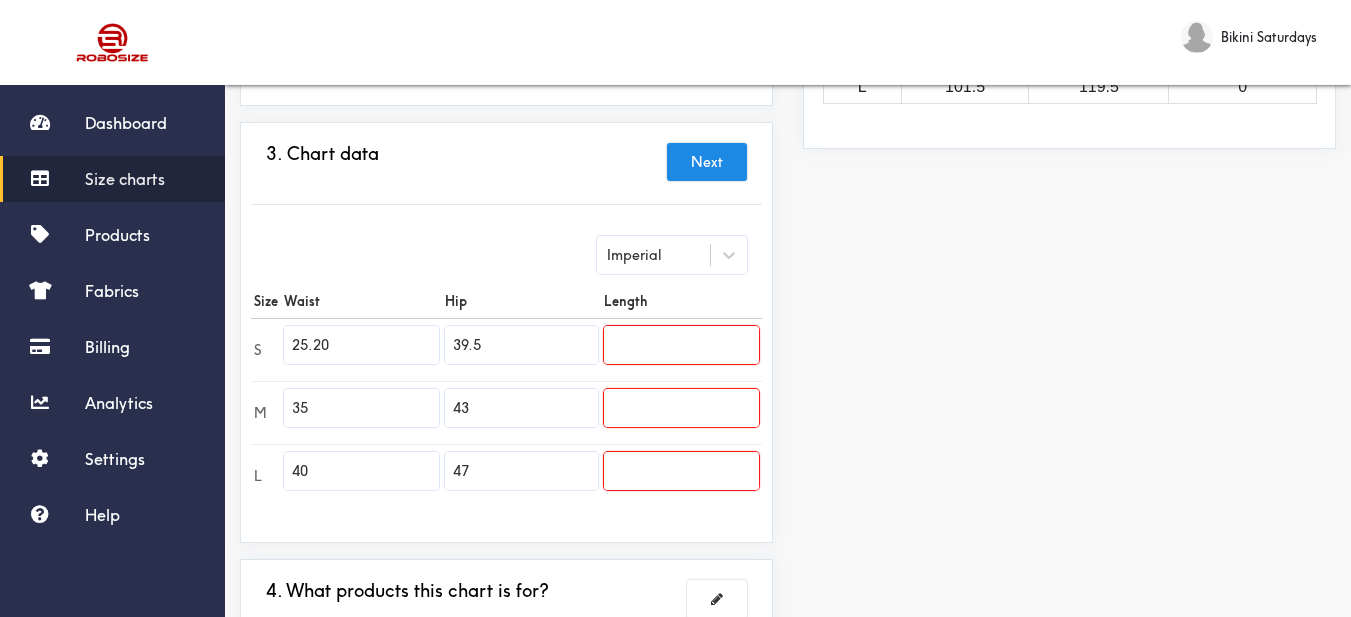 click on "Preview Edit style This chart is manually assigned to products. cm in Waist Hip Length S 64 100.25 0 M 89 109.25 0 L 101.5 119.5 0" at bounding box center [1069, 240] 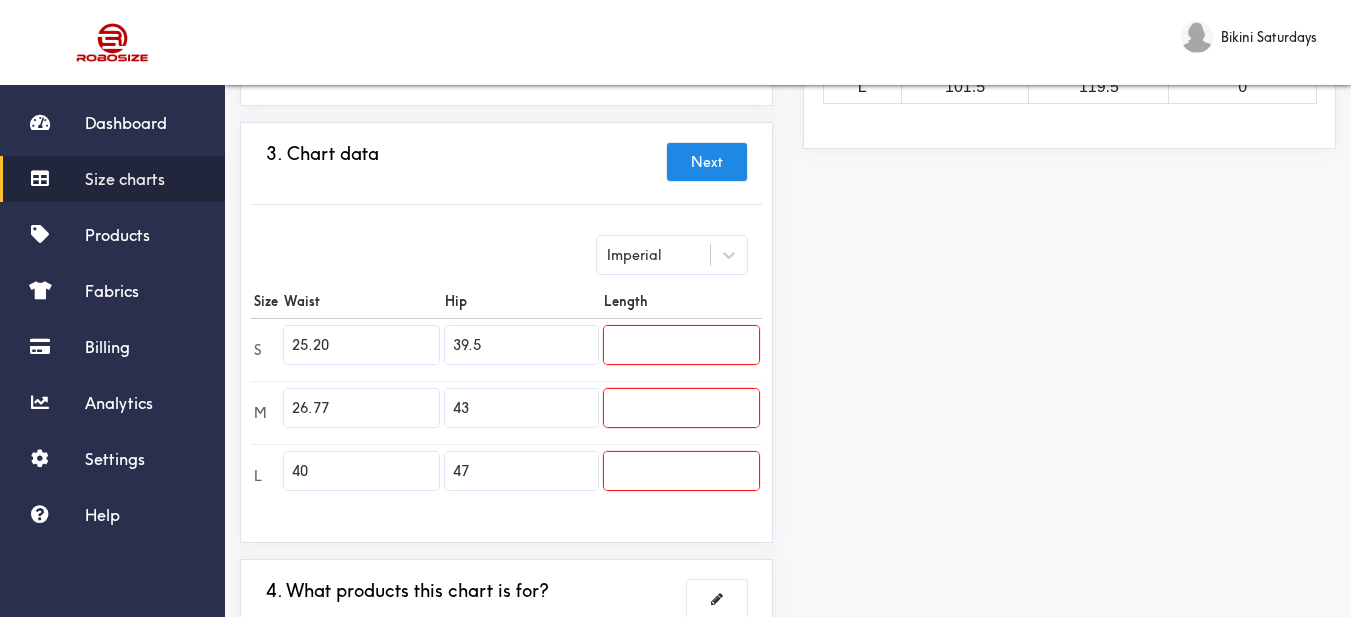 drag, startPoint x: 1184, startPoint y: 289, endPoint x: 1150, endPoint y: 301, distance: 36.05551 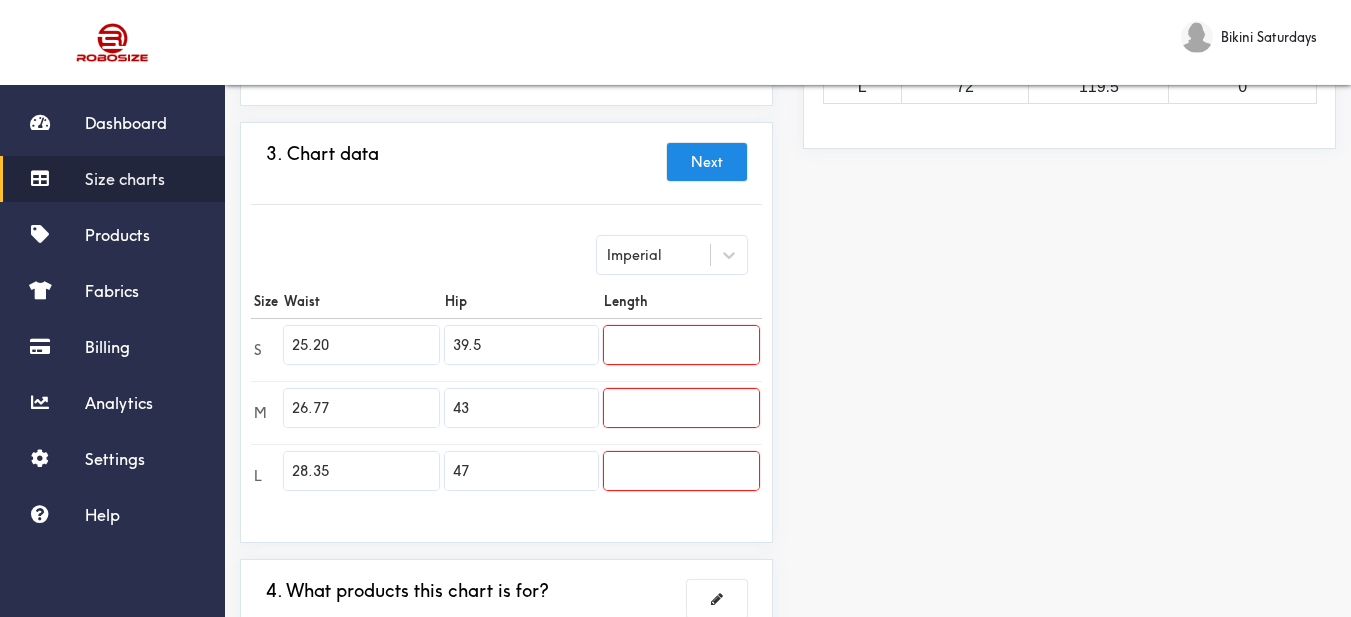 drag, startPoint x: 1228, startPoint y: 216, endPoint x: 1210, endPoint y: 217, distance: 18.027756 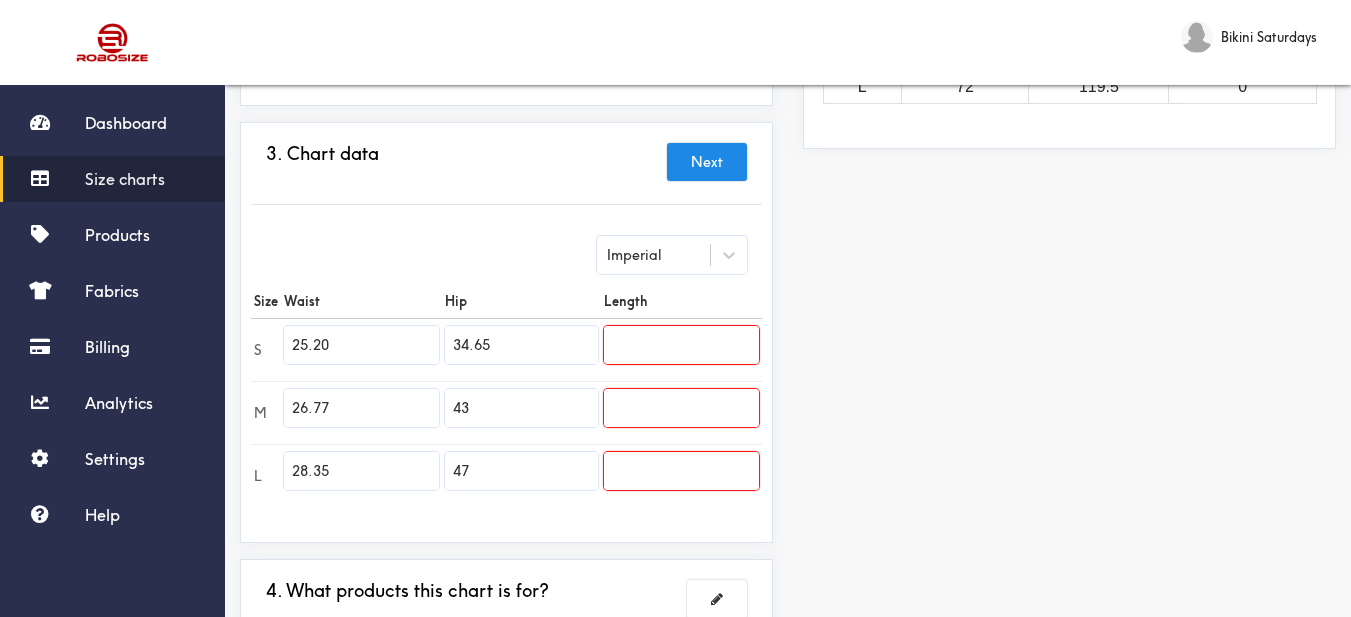 click on "Preview Edit style This chart is manually assigned to products. cm in Waist Hip Length S 64 88 0 M 68 109.25 0 L 72 119.5 0" at bounding box center [1069, 240] 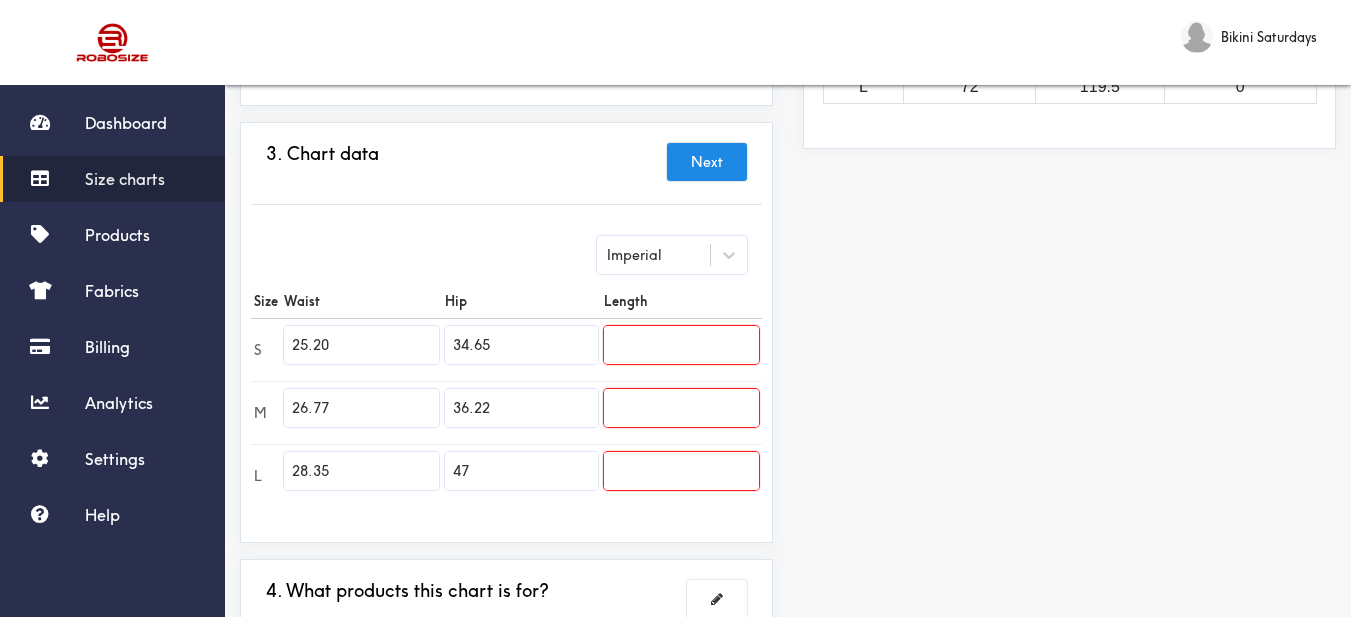 drag, startPoint x: 1187, startPoint y: 289, endPoint x: 1061, endPoint y: 290, distance: 126.00397 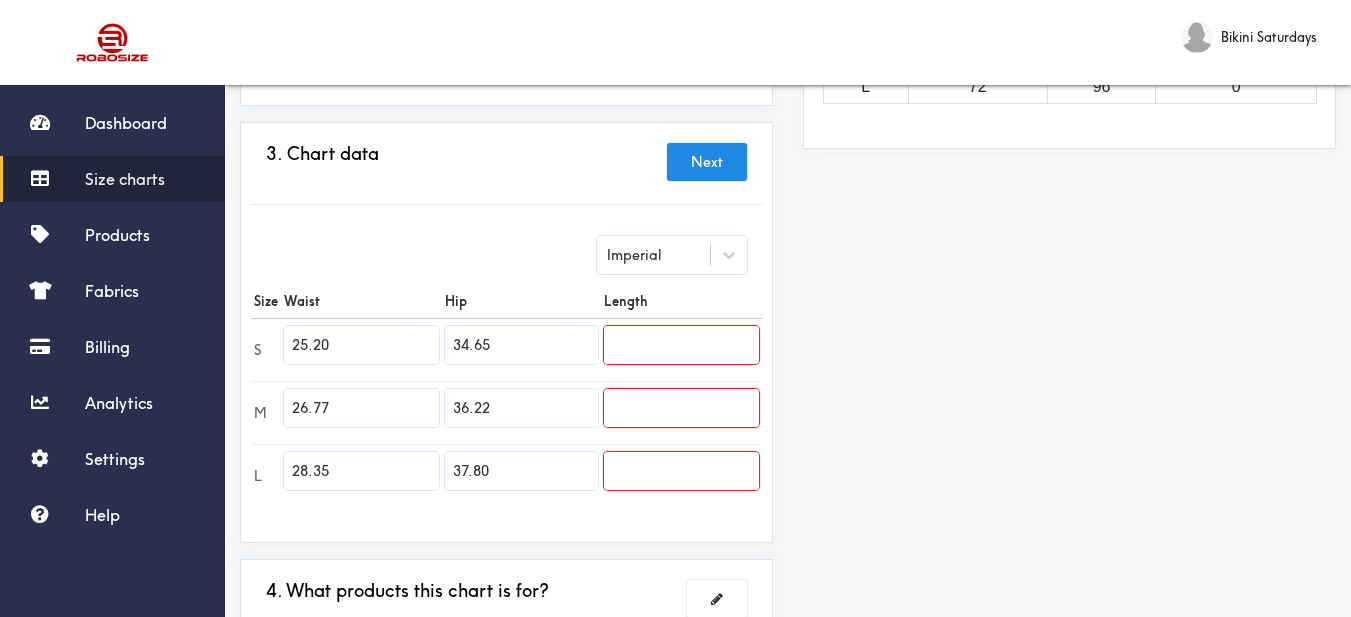 drag, startPoint x: 1252, startPoint y: 231, endPoint x: 1059, endPoint y: 268, distance: 196.51463 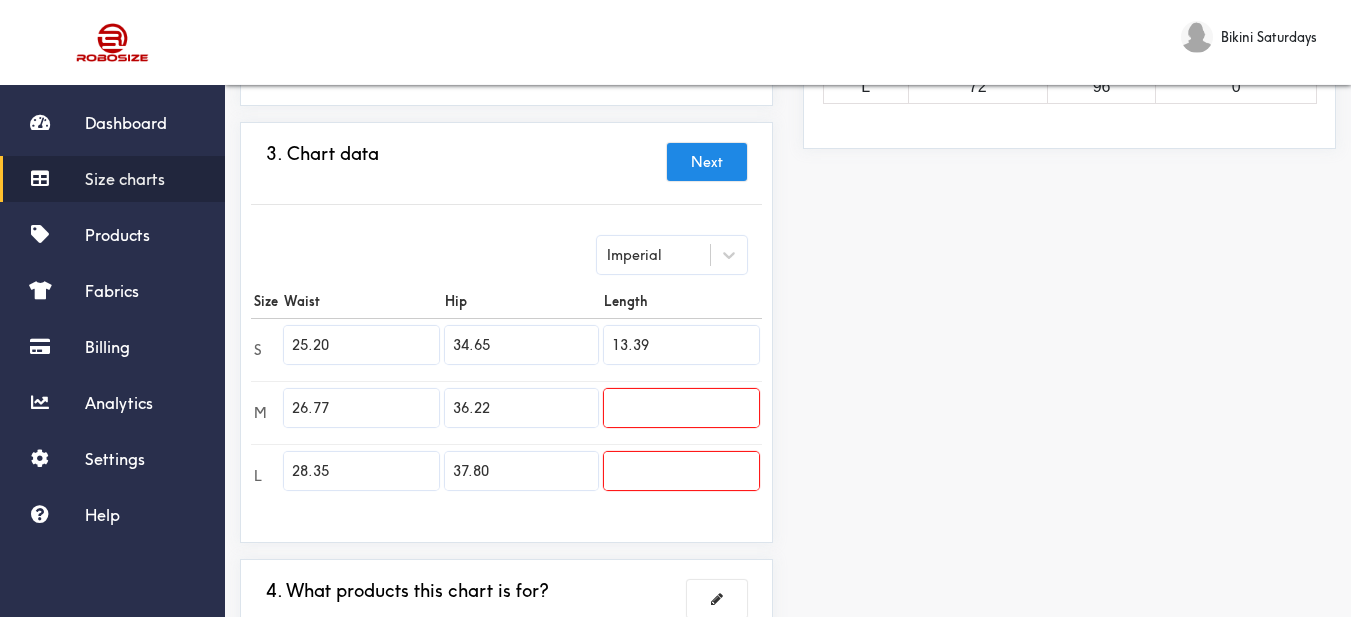 drag, startPoint x: 1187, startPoint y: 238, endPoint x: 898, endPoint y: 297, distance: 294.96103 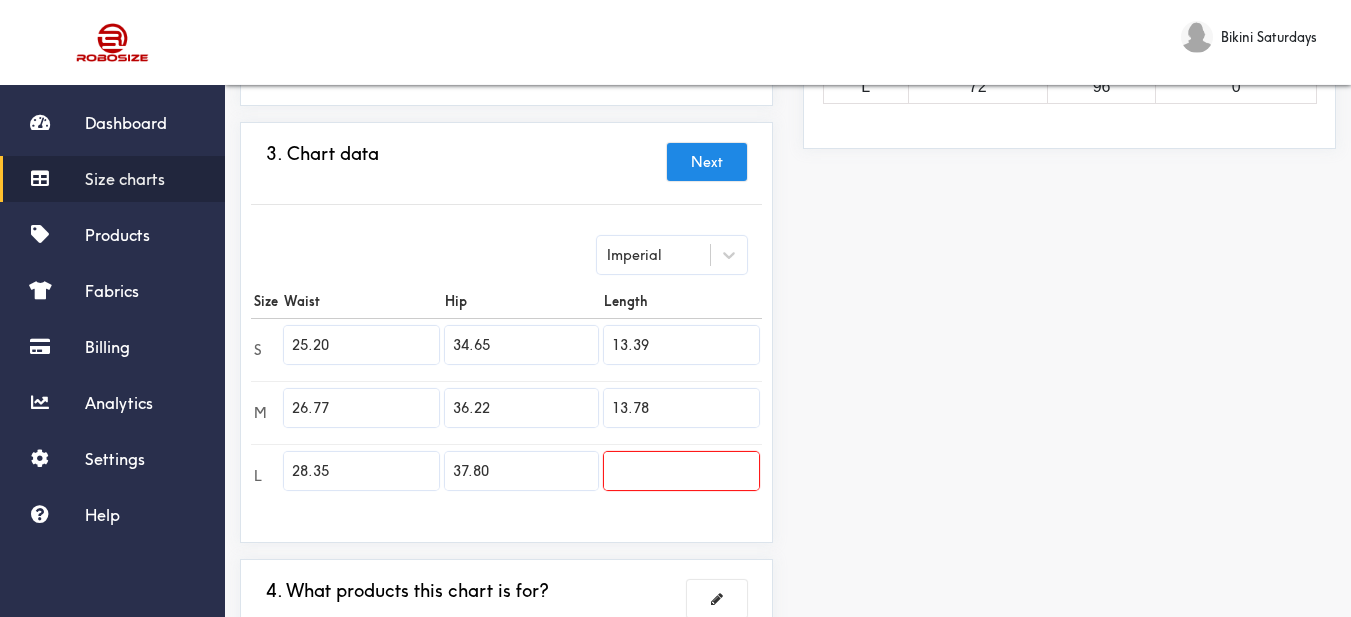 click on "Preview Edit style This chart is manually assigned to products. cm in Waist Hip Length S 64 88 34 M 68 92 35 L 72 96 0" at bounding box center (1069, 240) 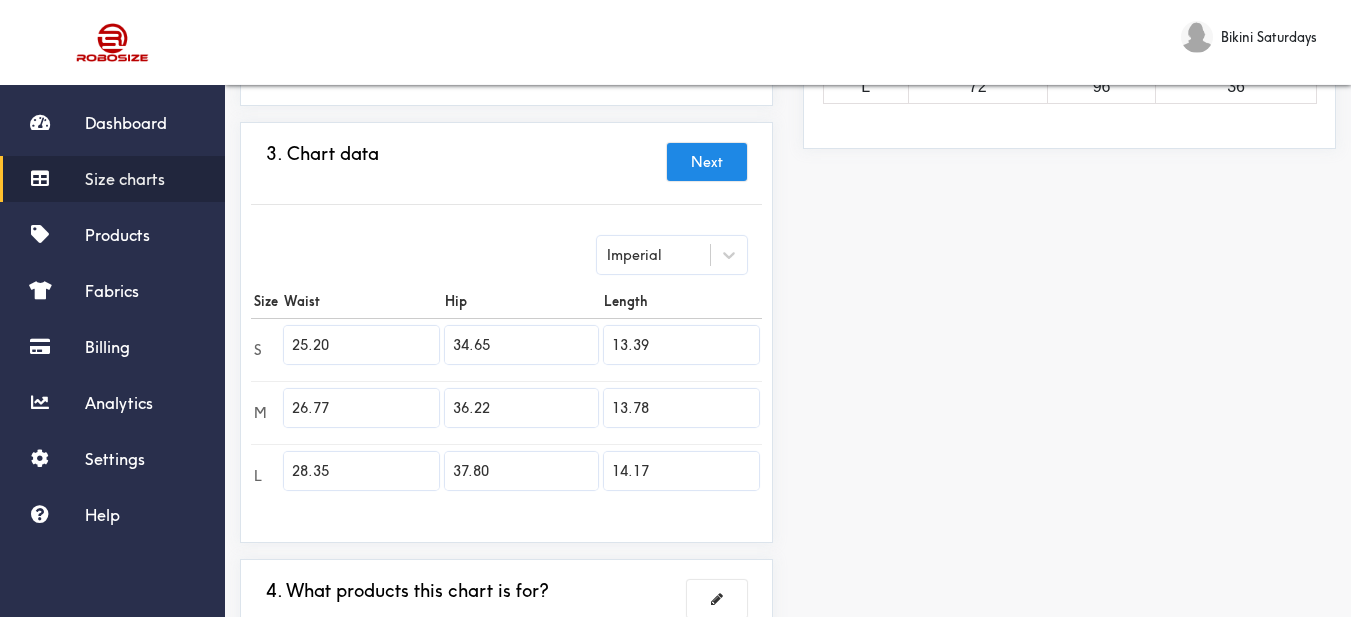 drag, startPoint x: 947, startPoint y: 467, endPoint x: 890, endPoint y: 453, distance: 58.694122 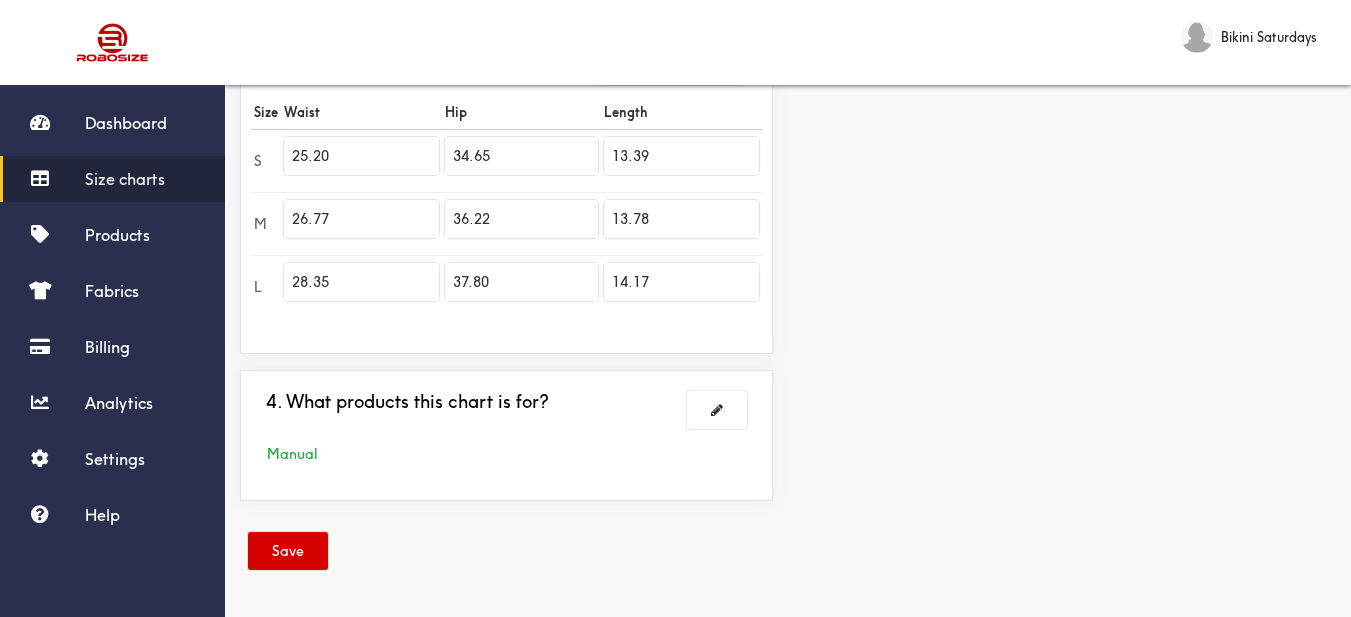 click on "Save" at bounding box center [288, 551] 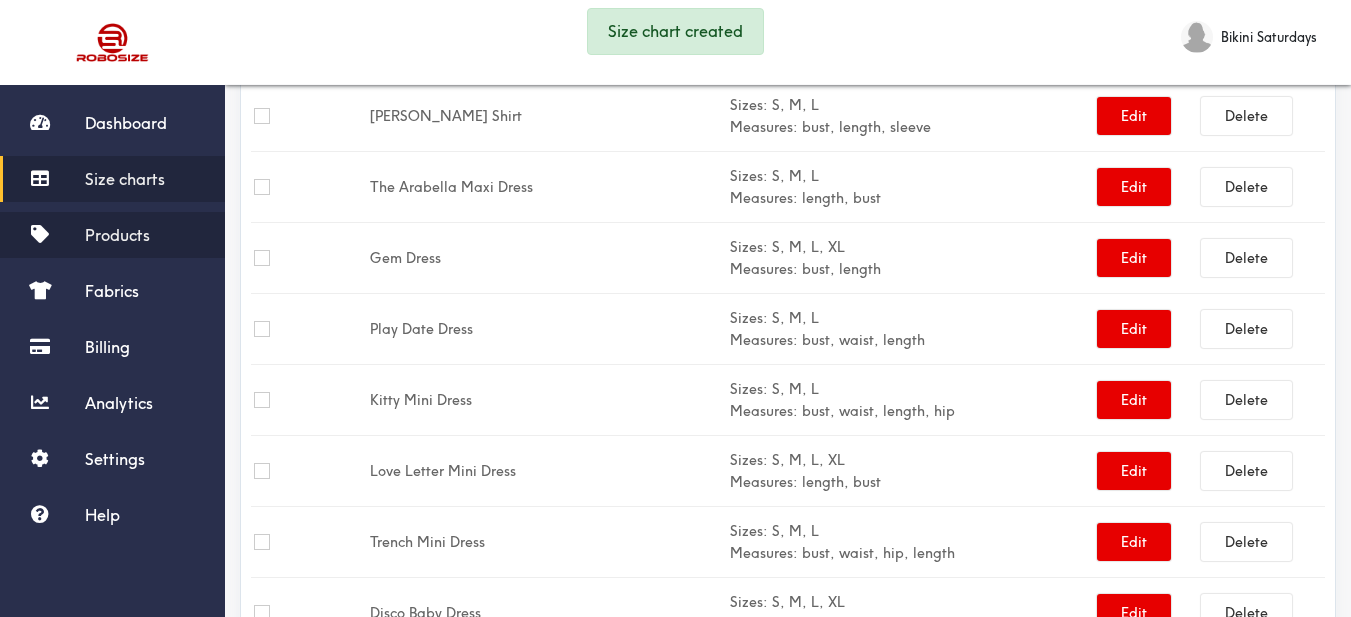 click on "Products" at bounding box center [117, 235] 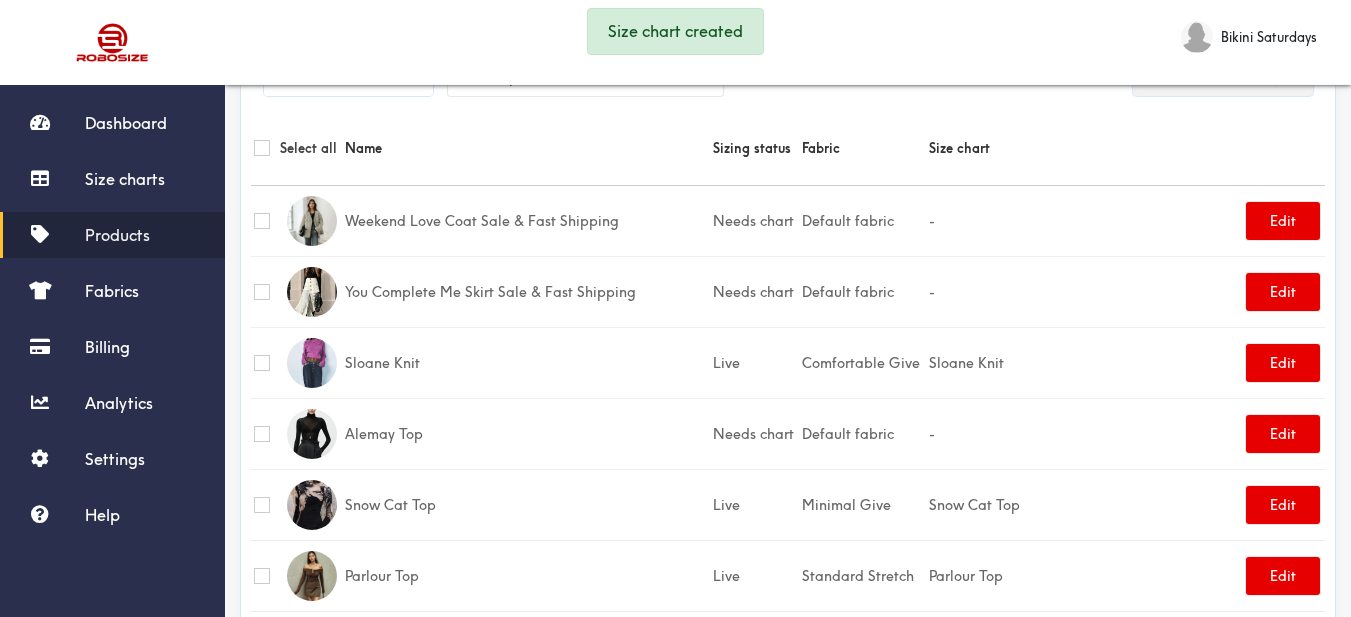 scroll, scrollTop: 0, scrollLeft: 0, axis: both 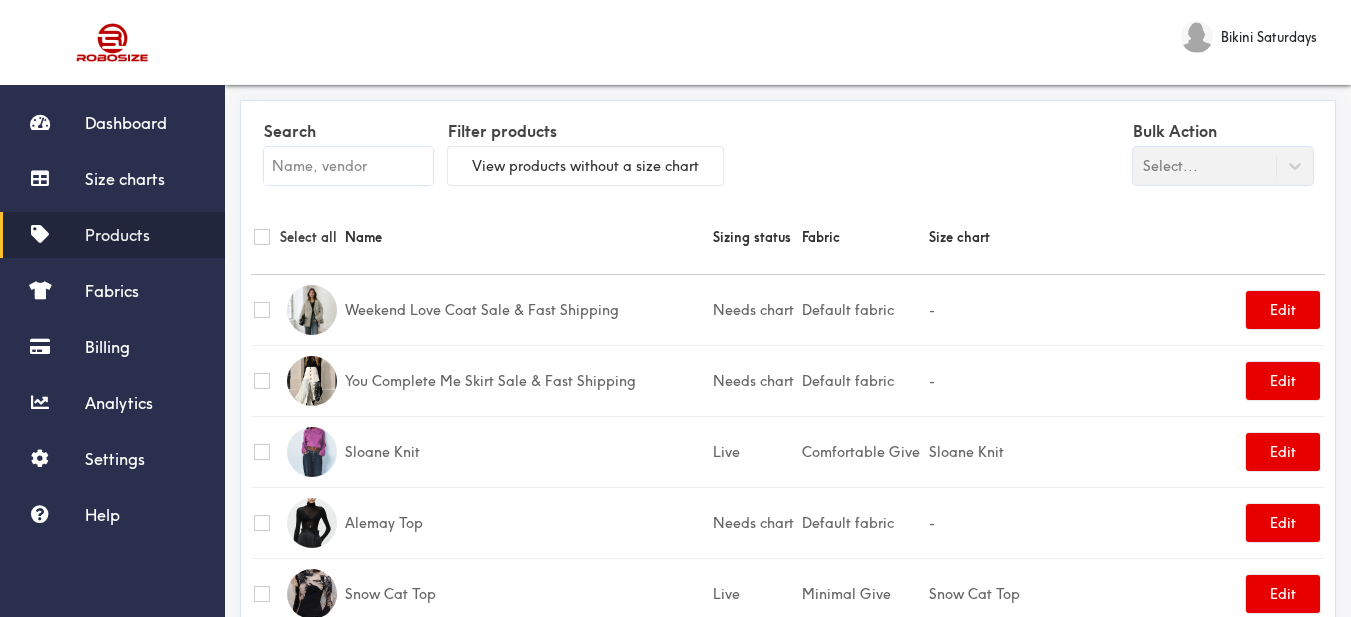 click at bounding box center (348, 166) 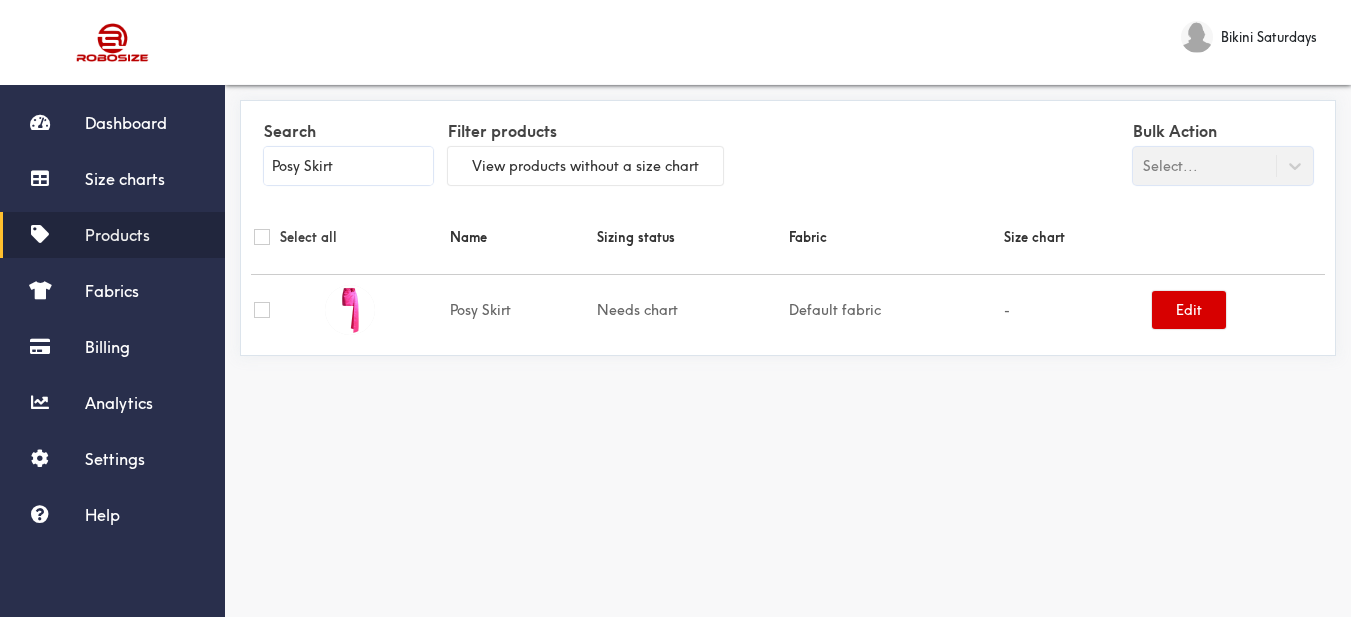 click on "Edit" at bounding box center [1189, 310] 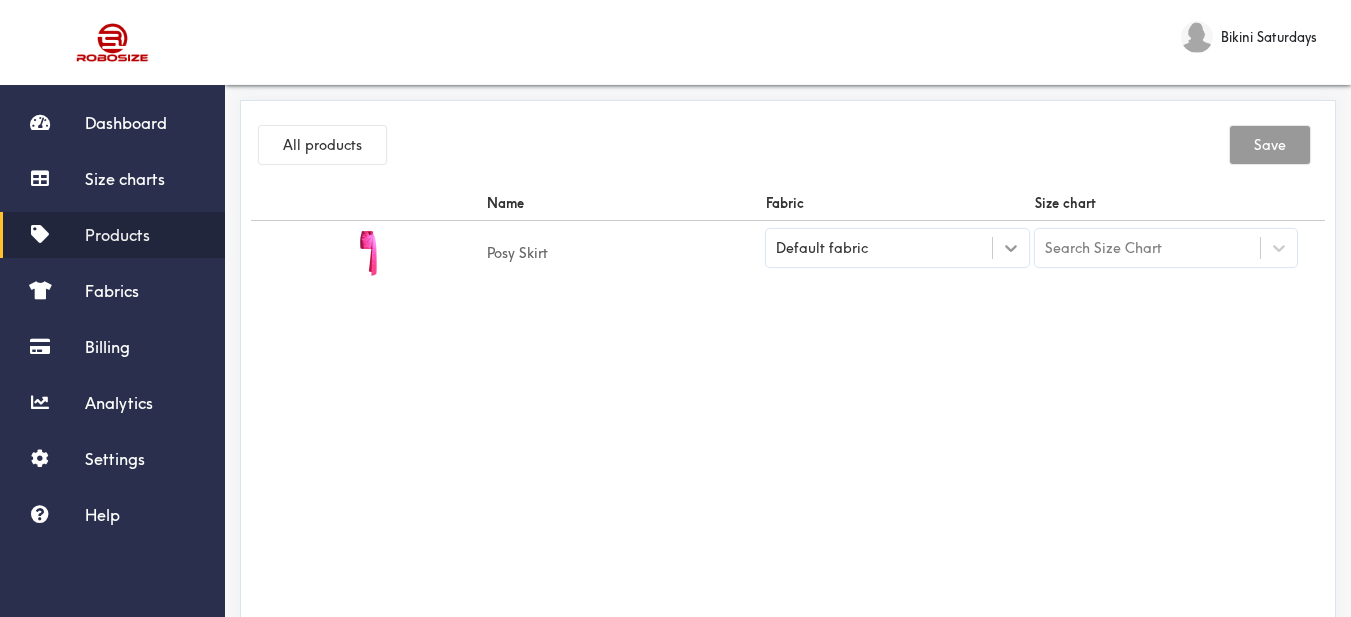 click at bounding box center (1011, 248) 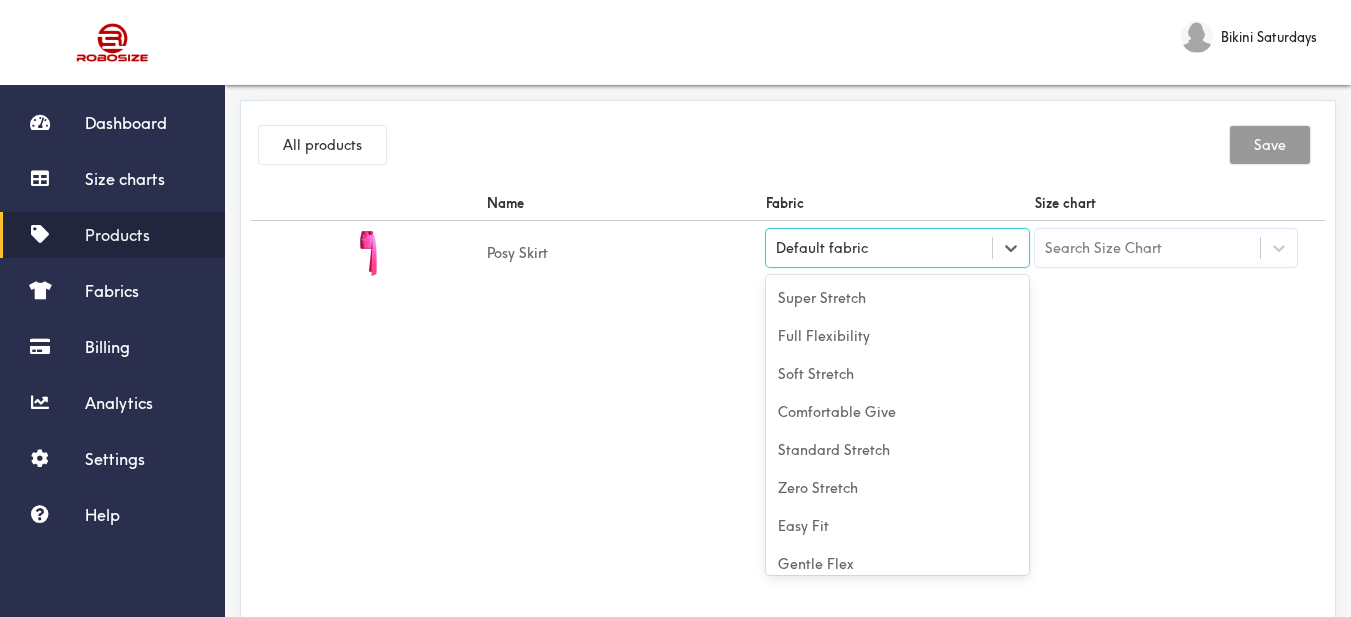 scroll, scrollTop: 88, scrollLeft: 0, axis: vertical 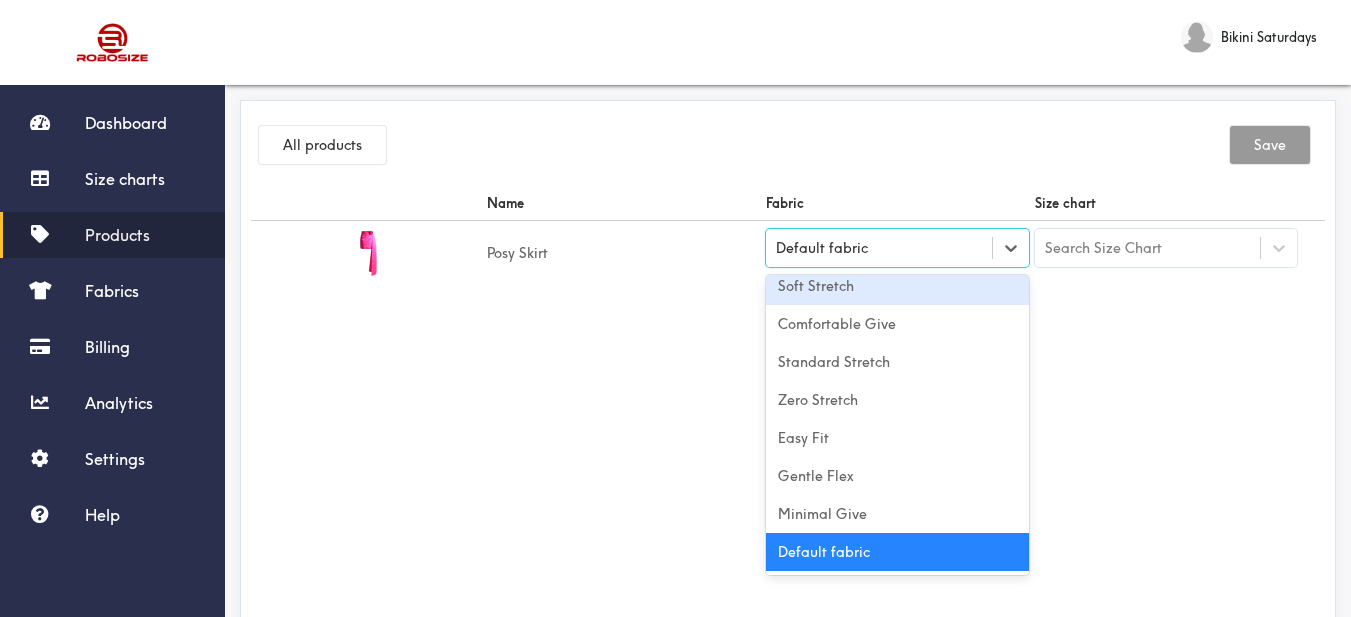 drag, startPoint x: 900, startPoint y: 284, endPoint x: 914, endPoint y: 287, distance: 14.3178215 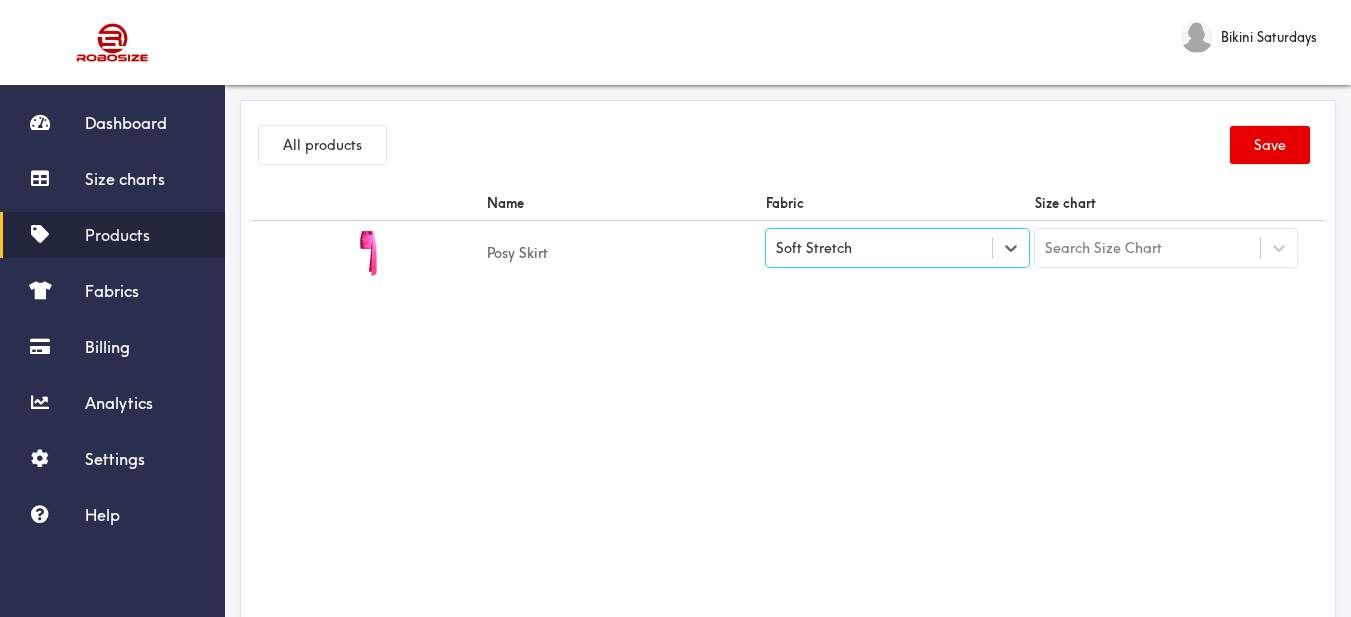 click on "Search Size Chart" at bounding box center (1166, 248) 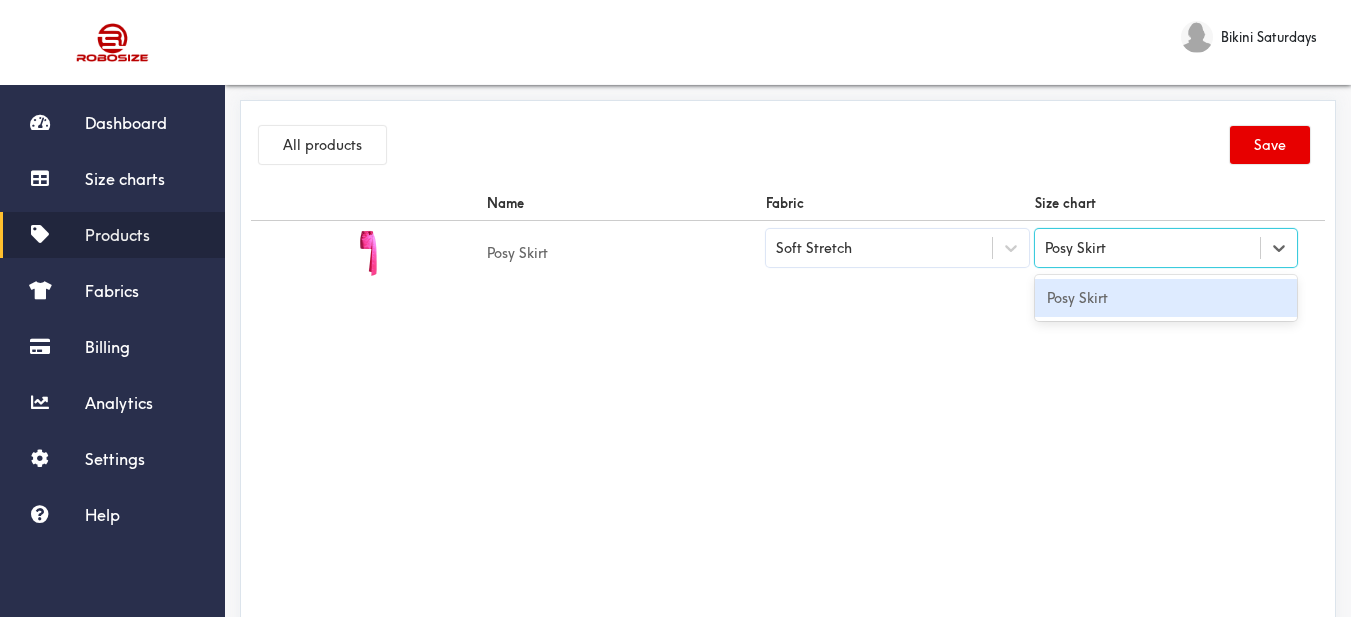 click on "Posy Skirt" at bounding box center (1166, 298) 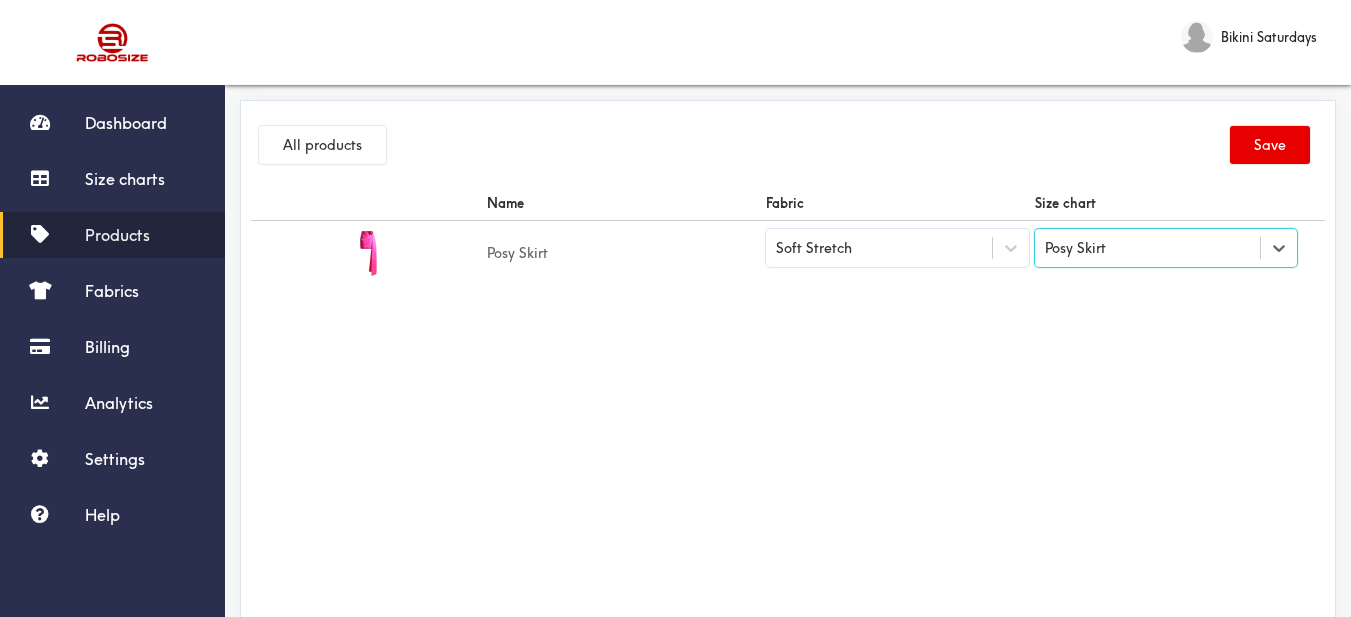 drag, startPoint x: 1043, startPoint y: 320, endPoint x: 1311, endPoint y: 192, distance: 296.99832 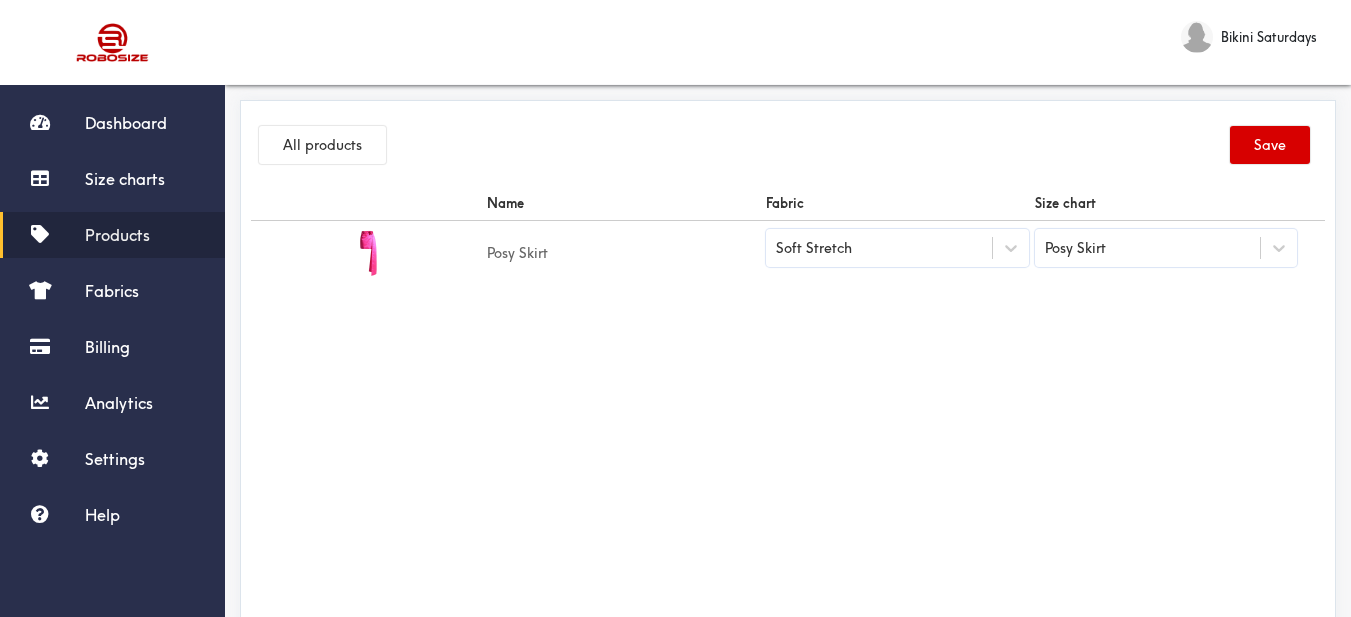drag, startPoint x: 1320, startPoint y: 131, endPoint x: 1307, endPoint y: 136, distance: 13.928389 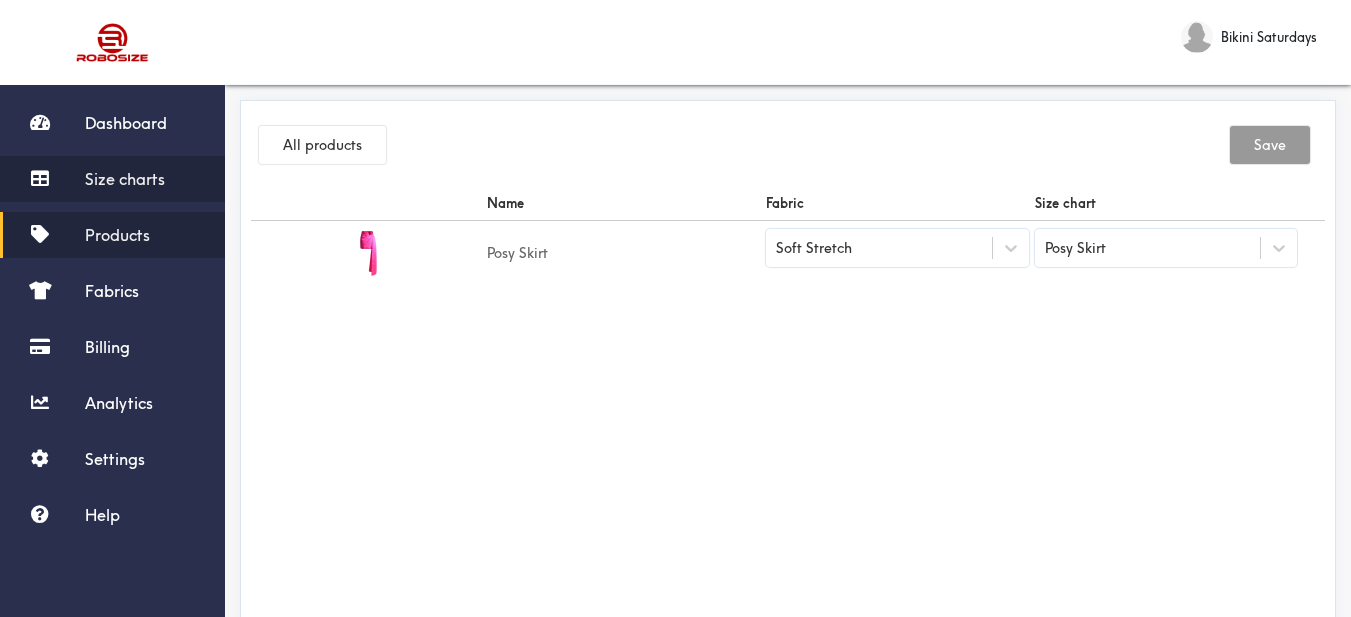 click on "Size charts" at bounding box center [112, 179] 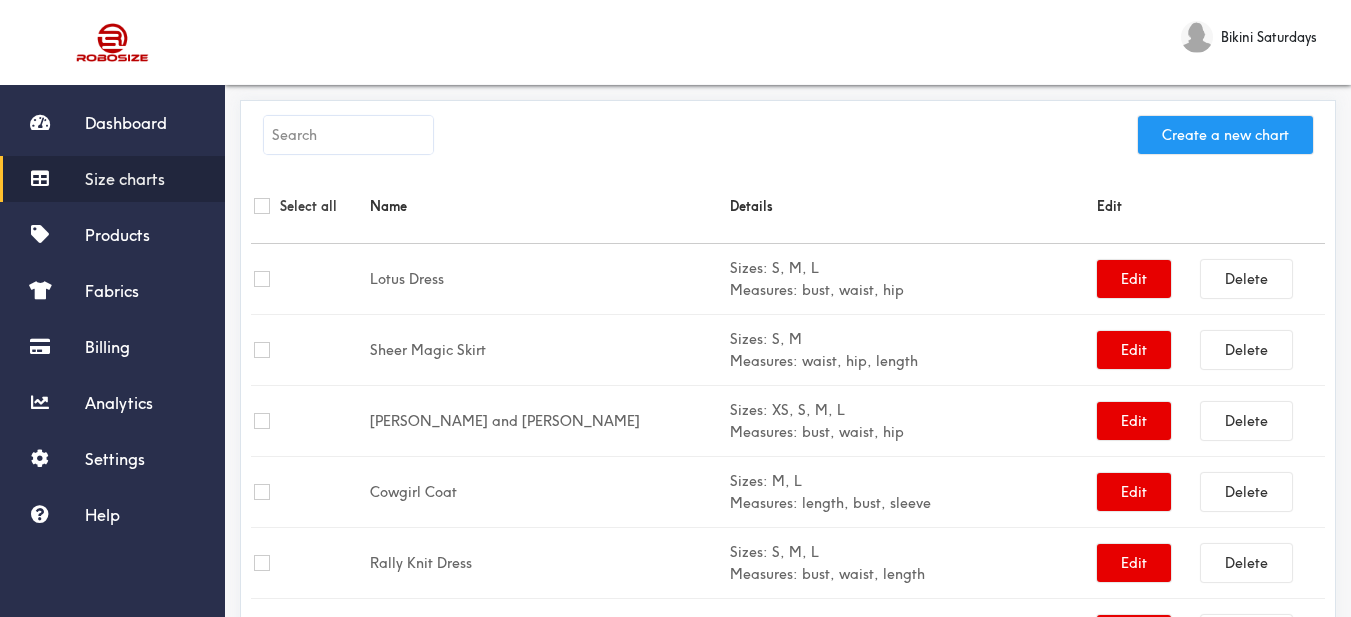 click on "Create a new chart" at bounding box center (1225, 135) 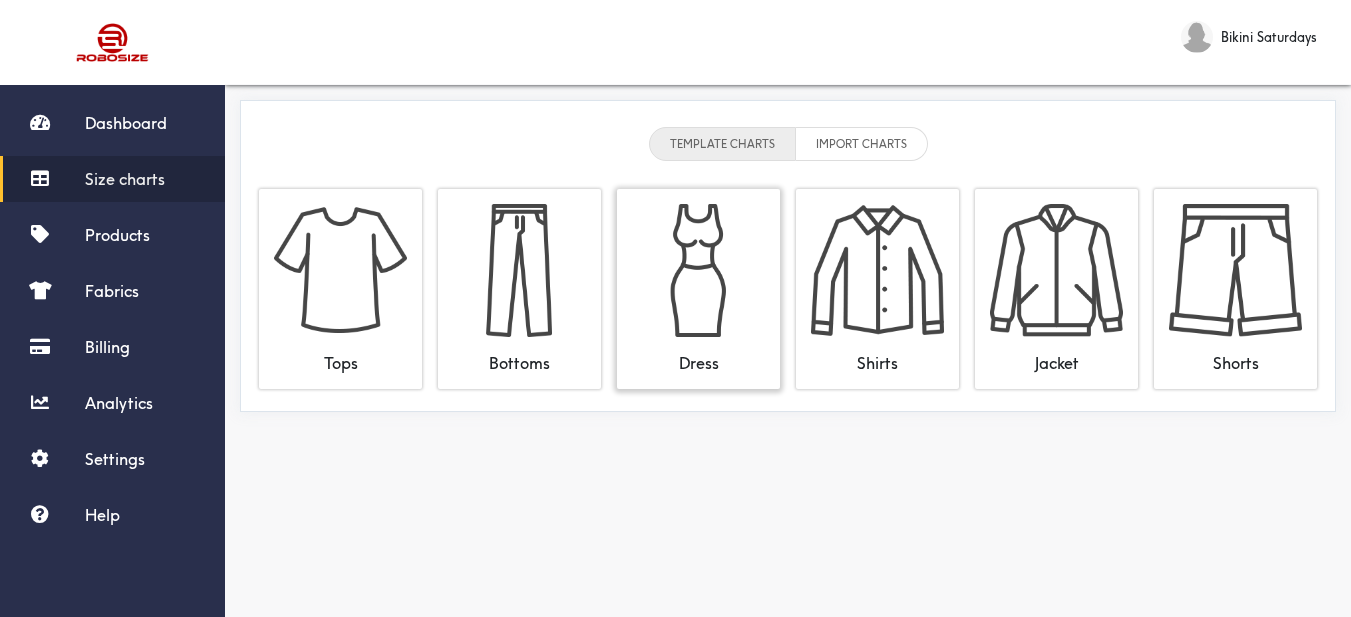 click at bounding box center (698, 270) 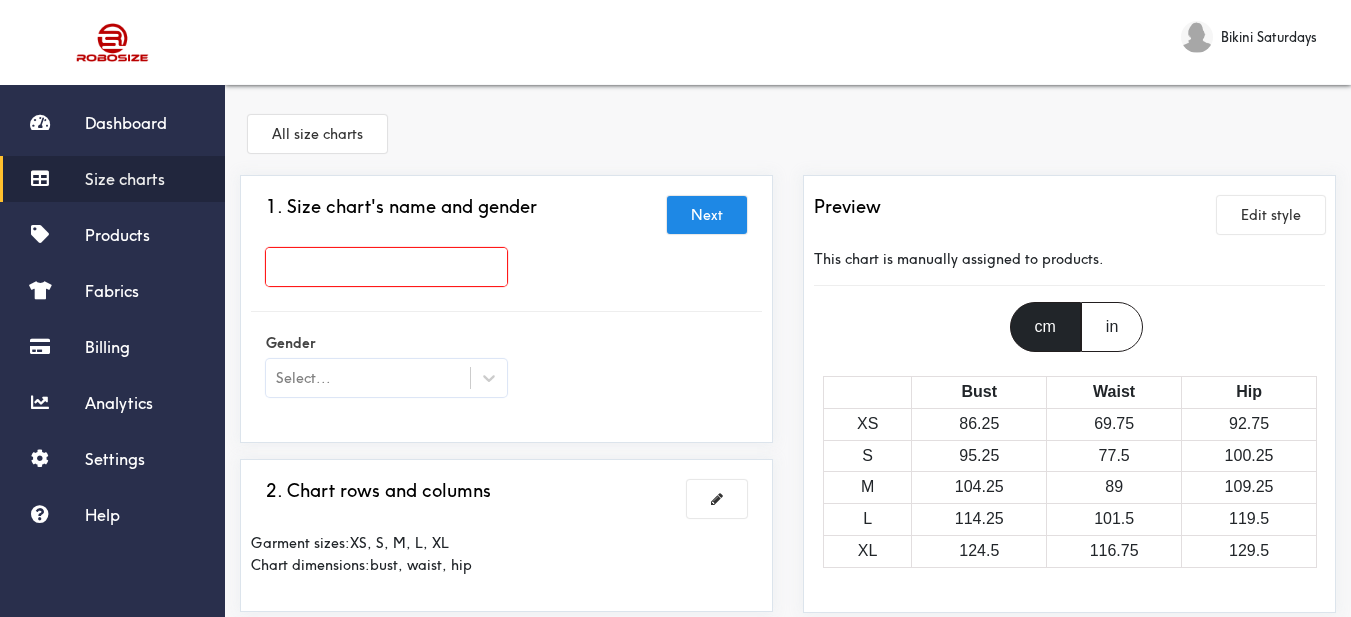 click on "Size charts" at bounding box center [125, 179] 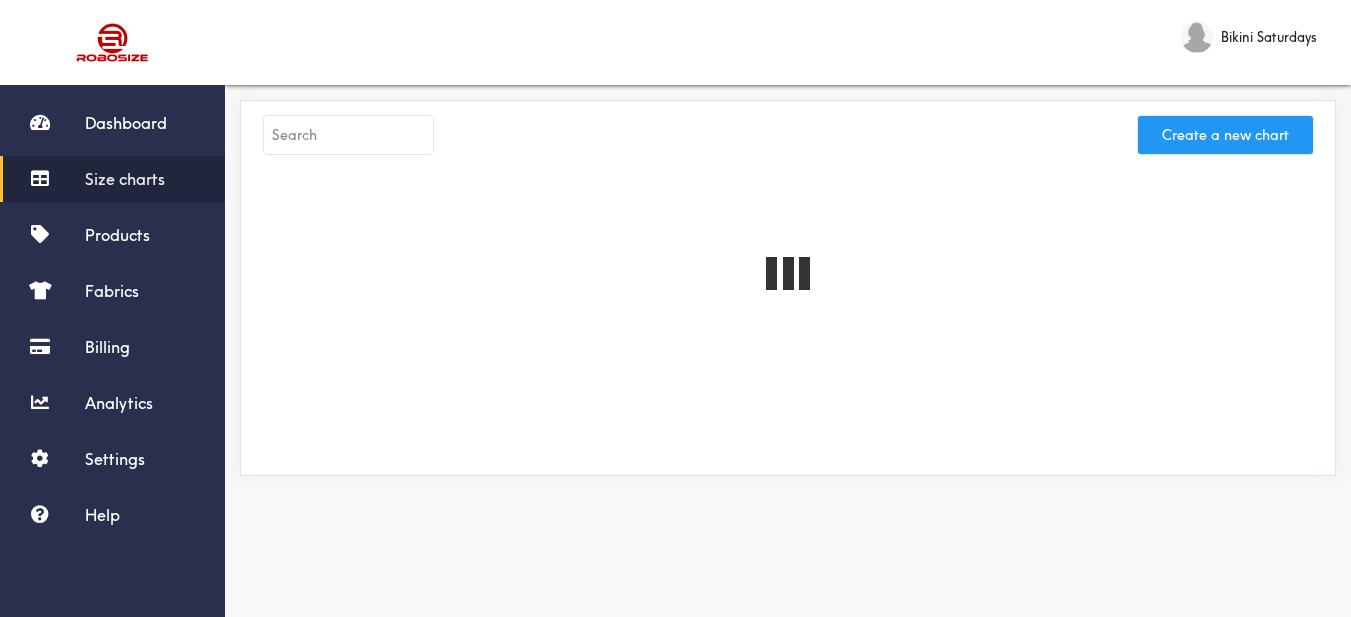 click on "Create a new chart" at bounding box center [1225, 135] 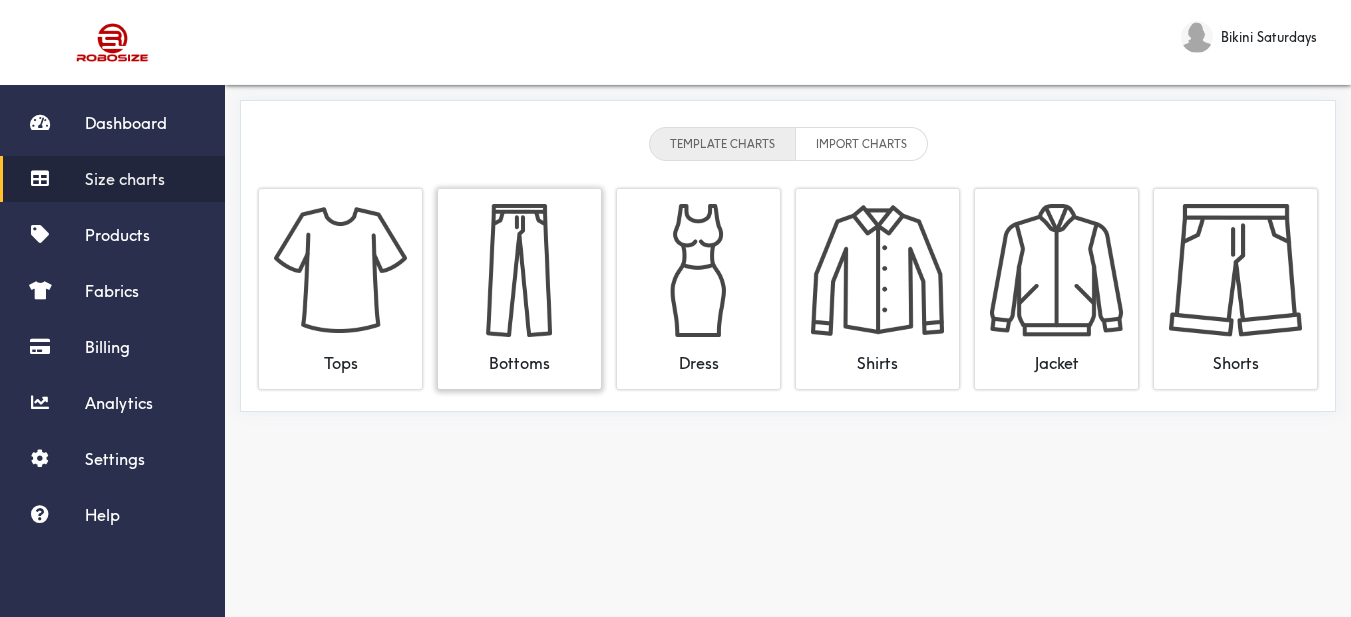 click at bounding box center [519, 270] 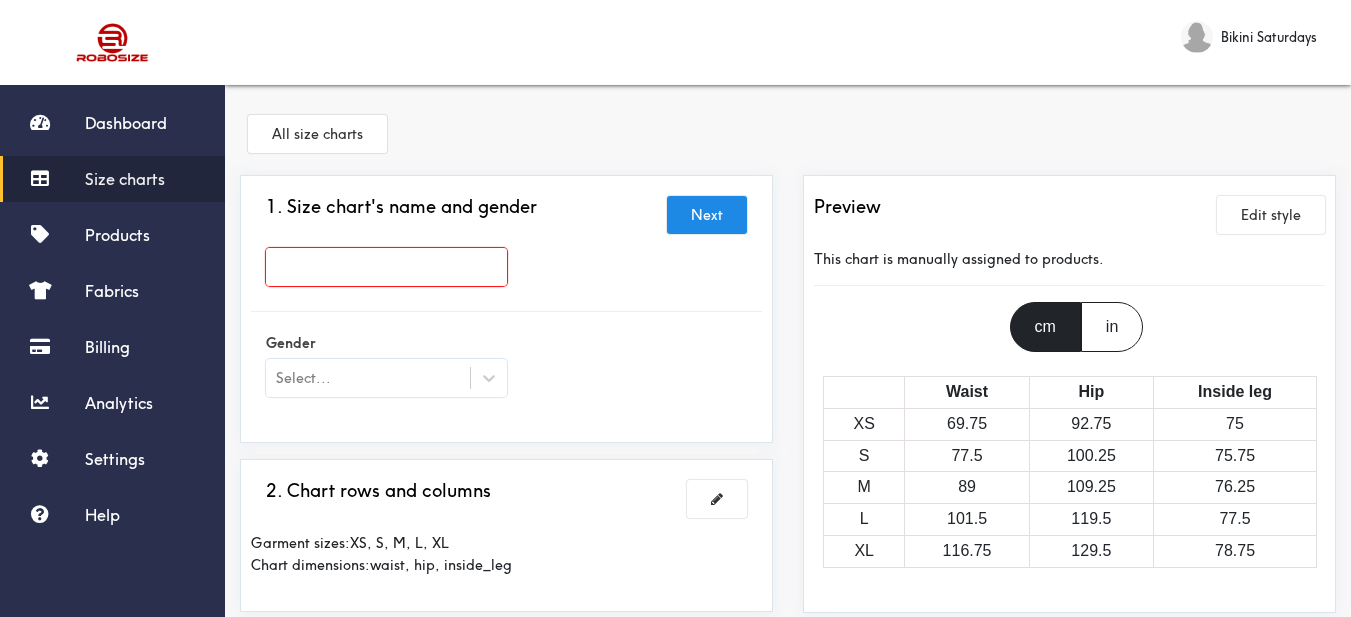 click at bounding box center (386, 267) 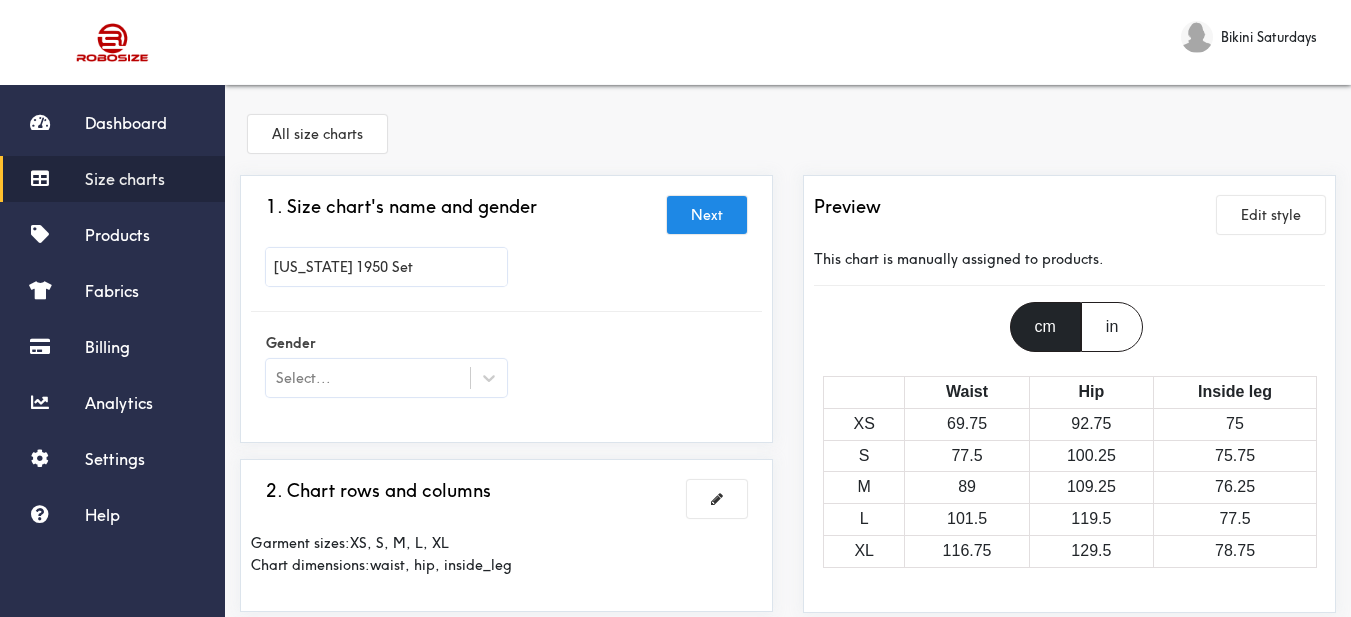 click on "[US_STATE] 1950 Set" at bounding box center (506, 272) 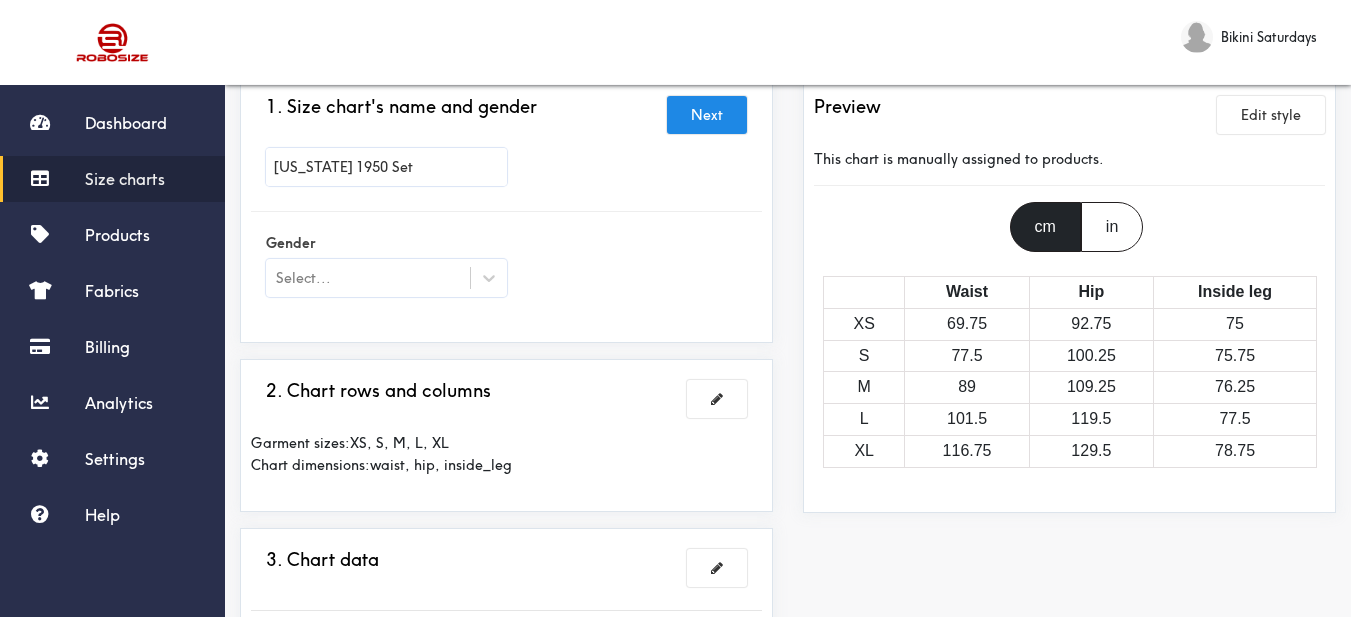 click on "Select..." at bounding box center (386, 278) 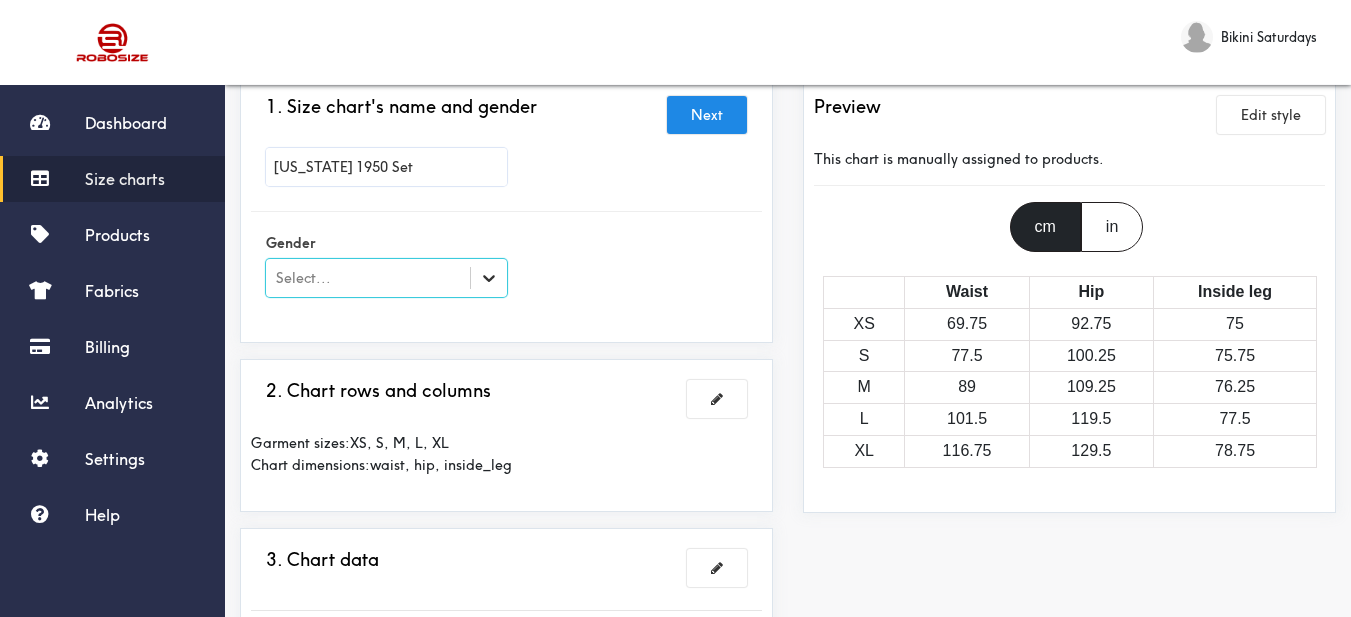 click at bounding box center (489, 278) 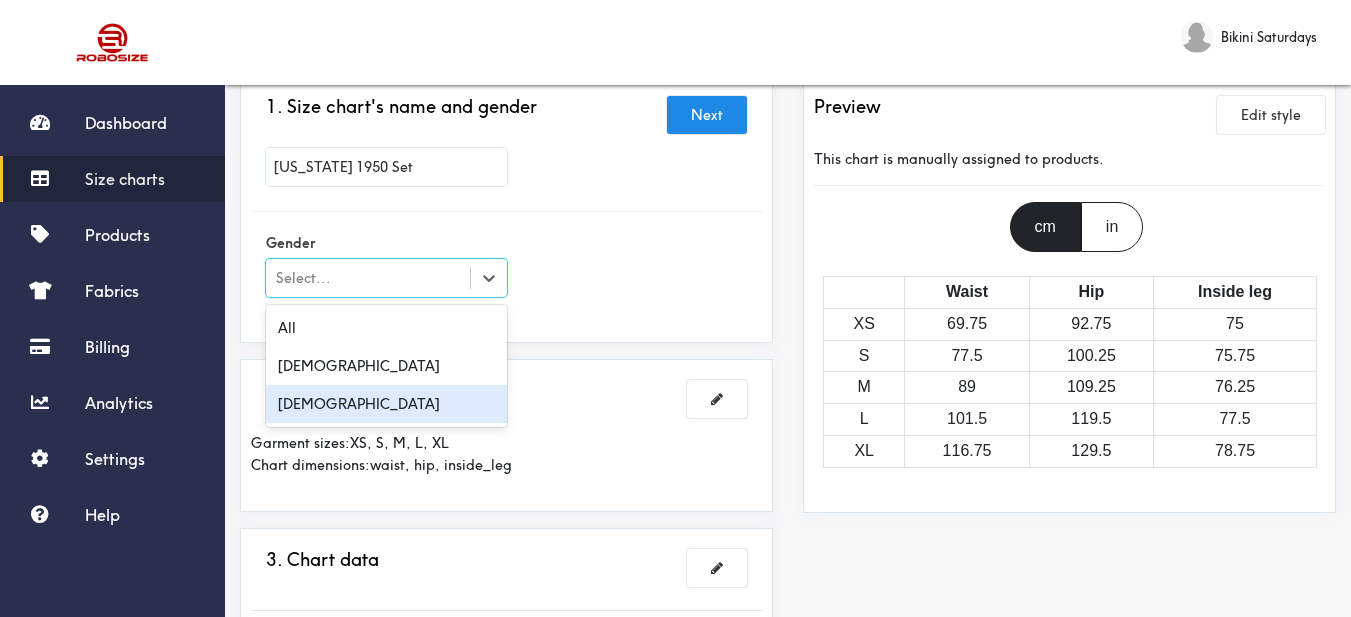 click on "[DEMOGRAPHIC_DATA]" at bounding box center [386, 404] 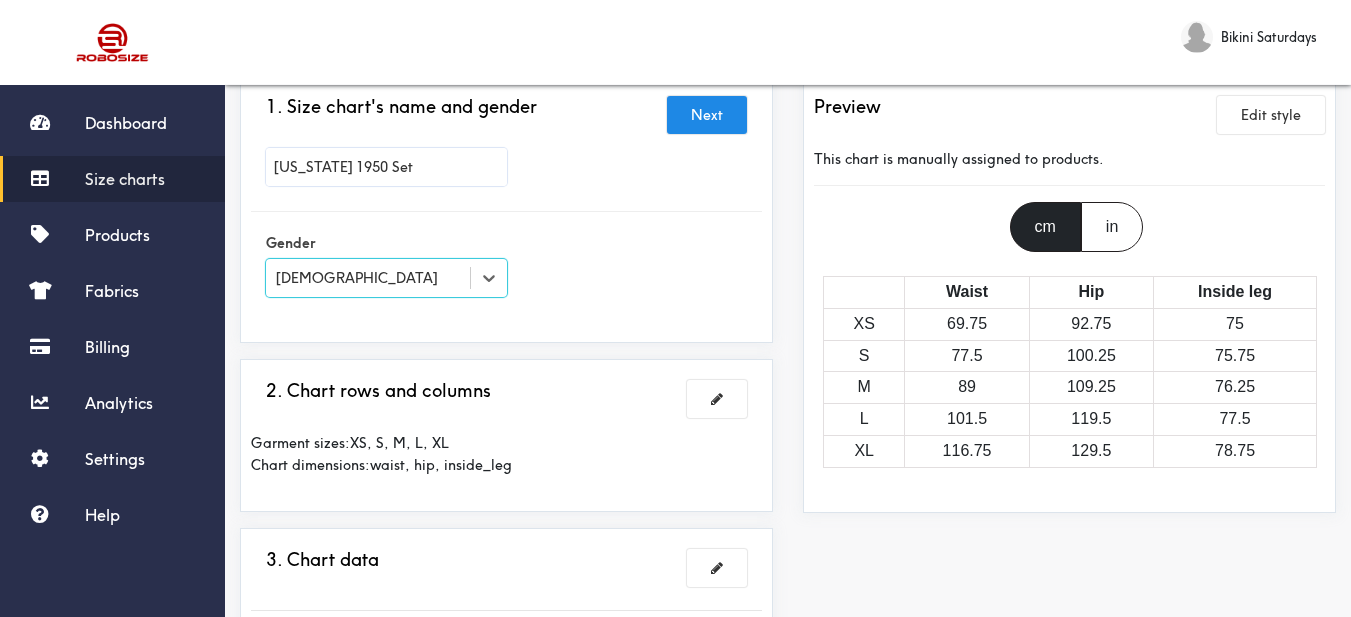 click on "Gender option [DEMOGRAPHIC_DATA], selected.   Select is focused , press Down to open the menu,  [DEMOGRAPHIC_DATA]" at bounding box center (506, 267) 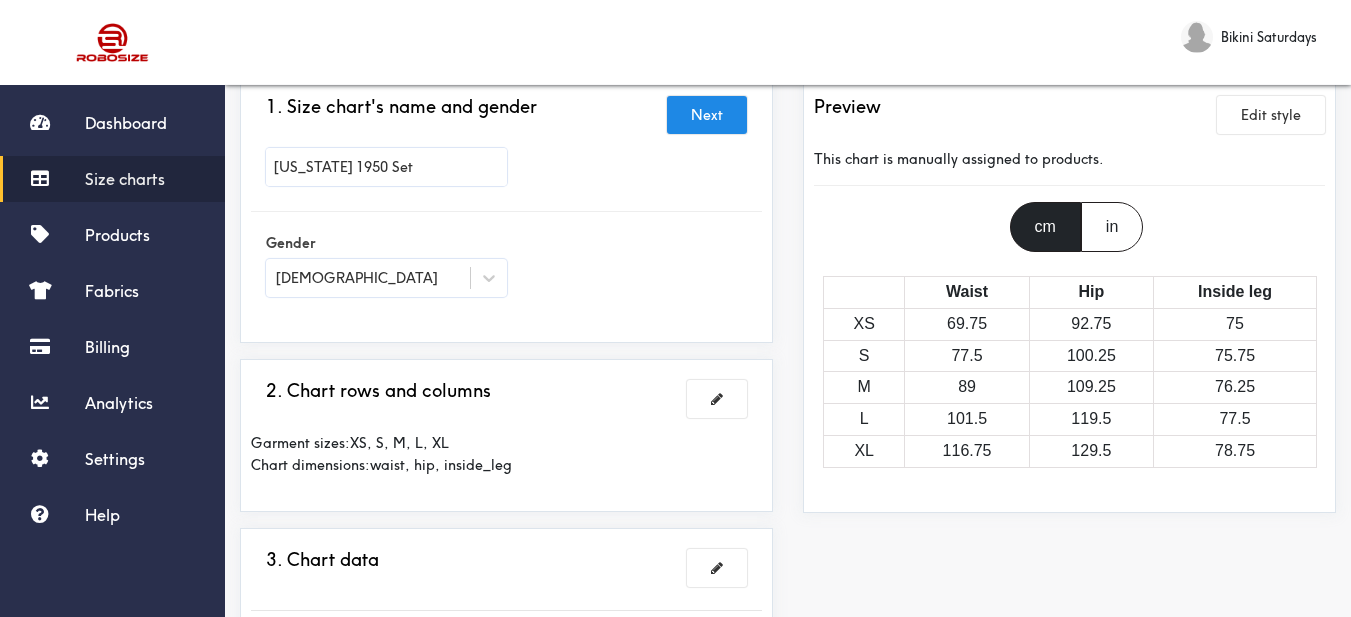 scroll, scrollTop: 200, scrollLeft: 0, axis: vertical 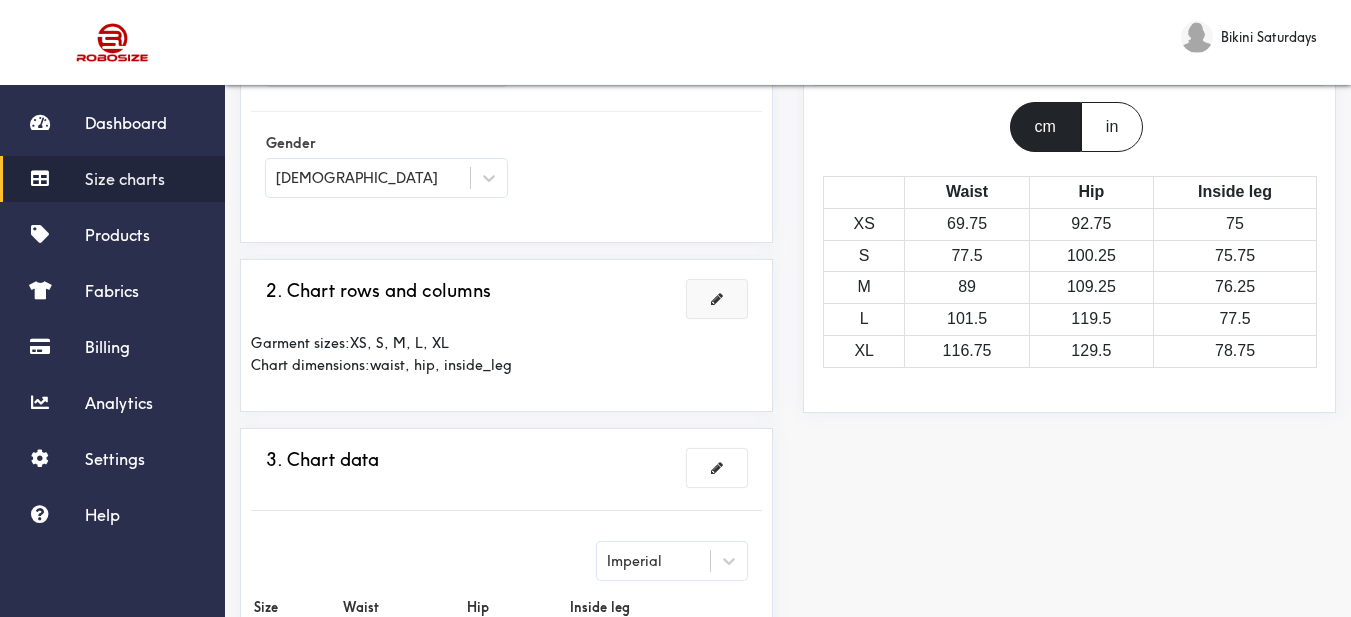 click at bounding box center [717, 299] 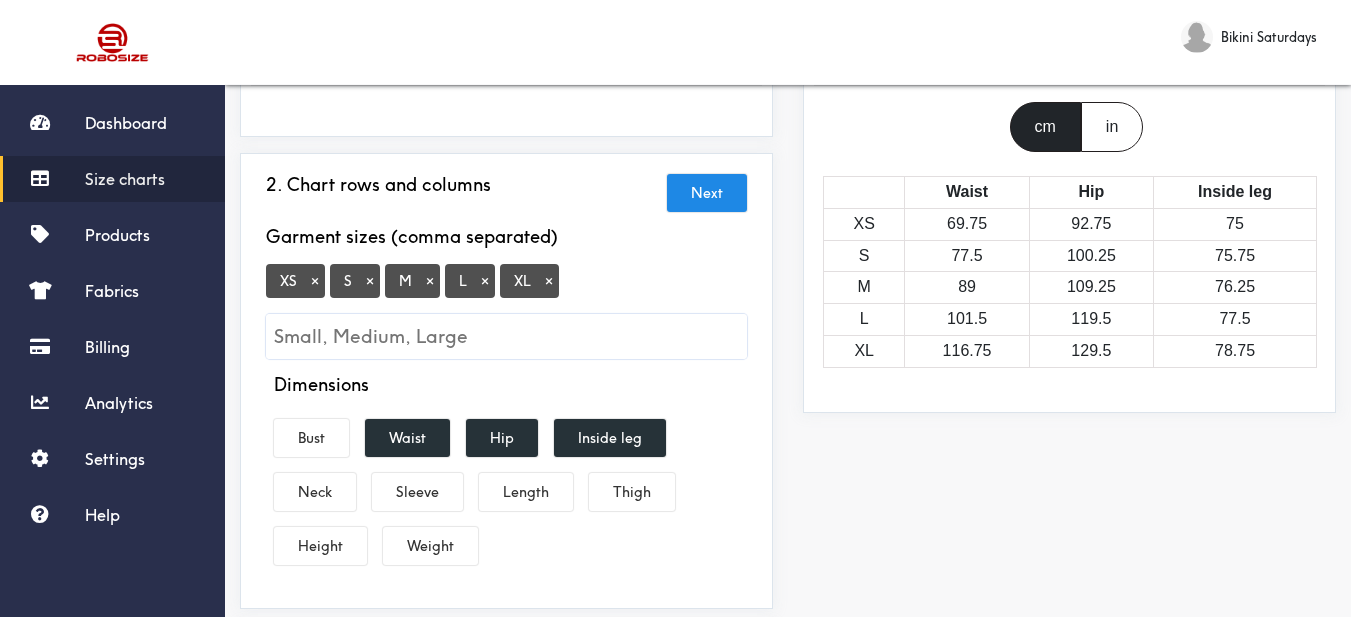 click on "×" at bounding box center [315, 281] 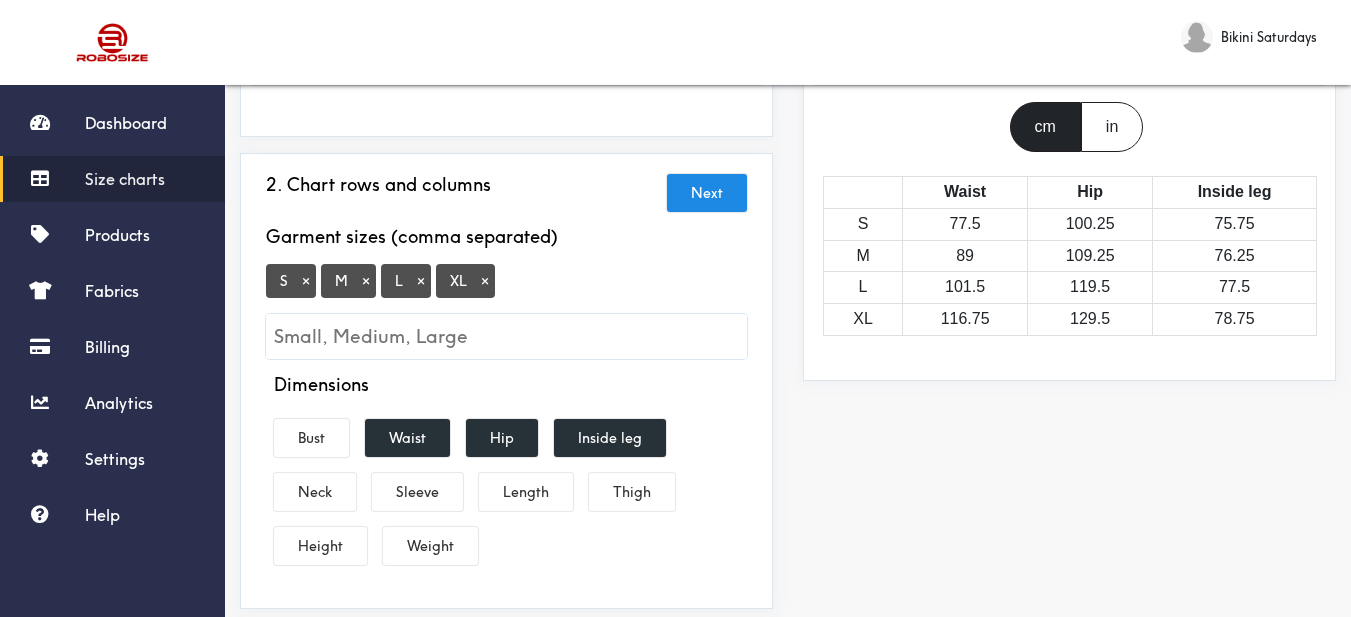 click on "×" at bounding box center [485, 281] 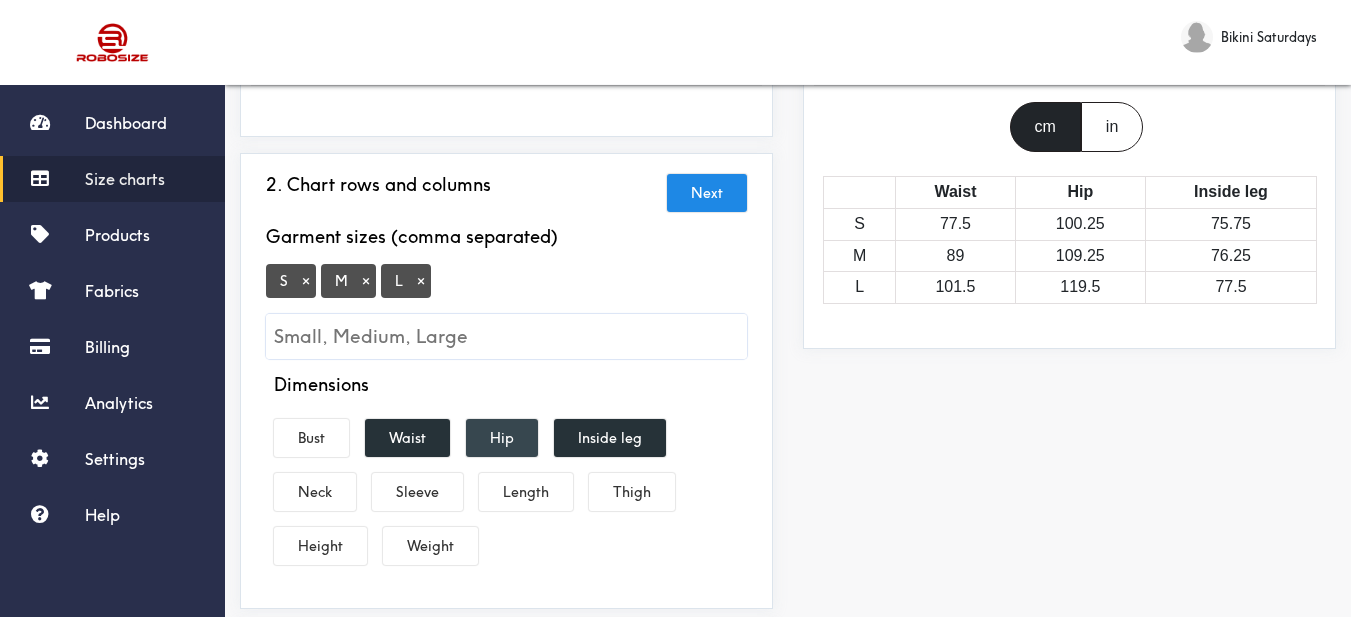 drag, startPoint x: 399, startPoint y: 437, endPoint x: 506, endPoint y: 433, distance: 107.07474 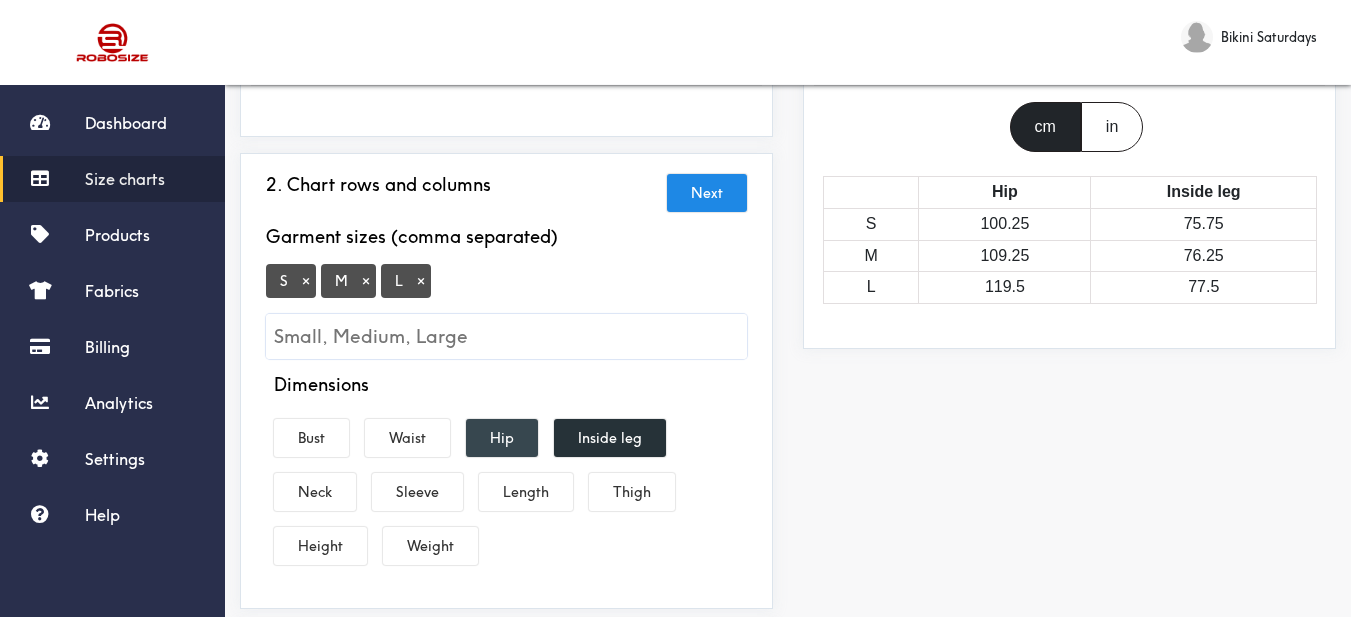 click on "Hip" at bounding box center (502, 438) 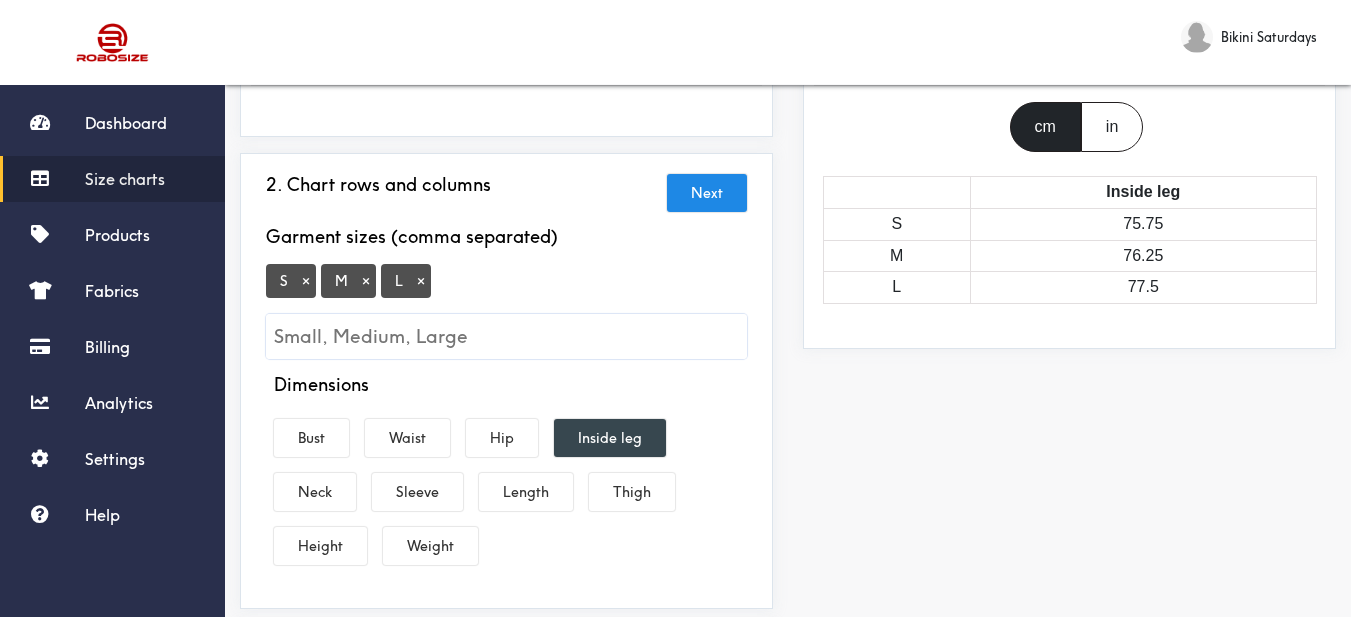 click on "Inside leg" at bounding box center [610, 438] 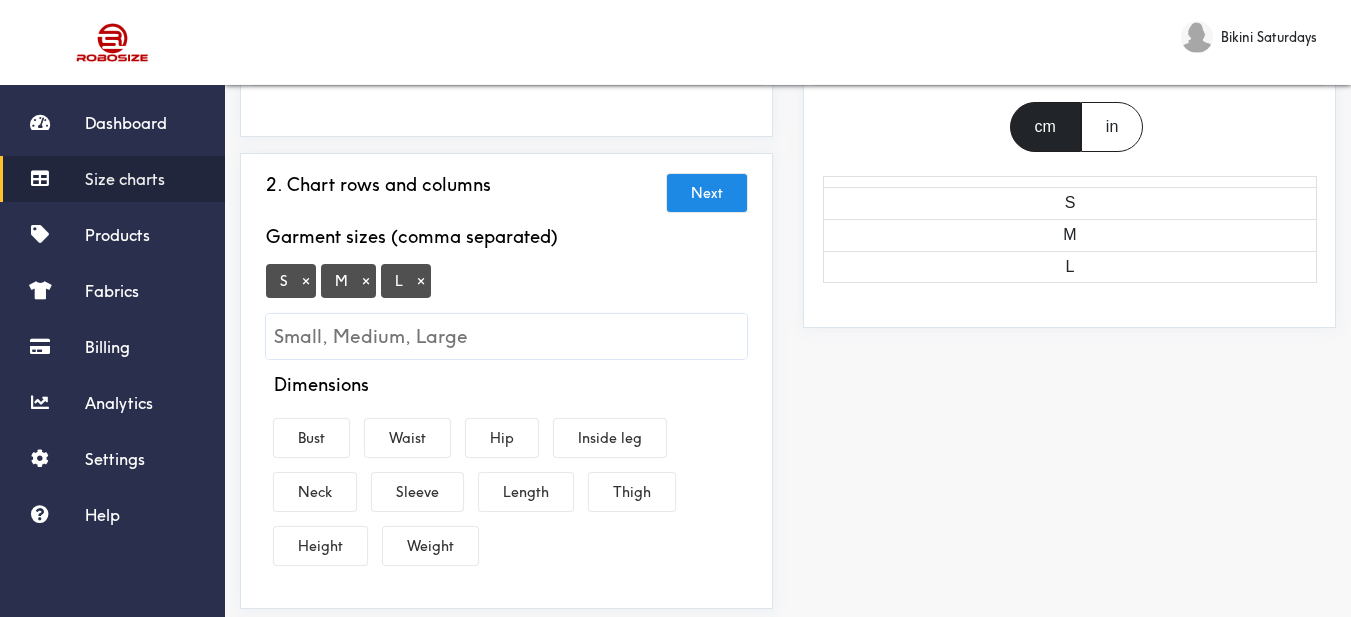 click on "Dimensions Bust Waist Hip Inside leg Neck Sleeve Length Thigh Height Weight" at bounding box center [506, 473] 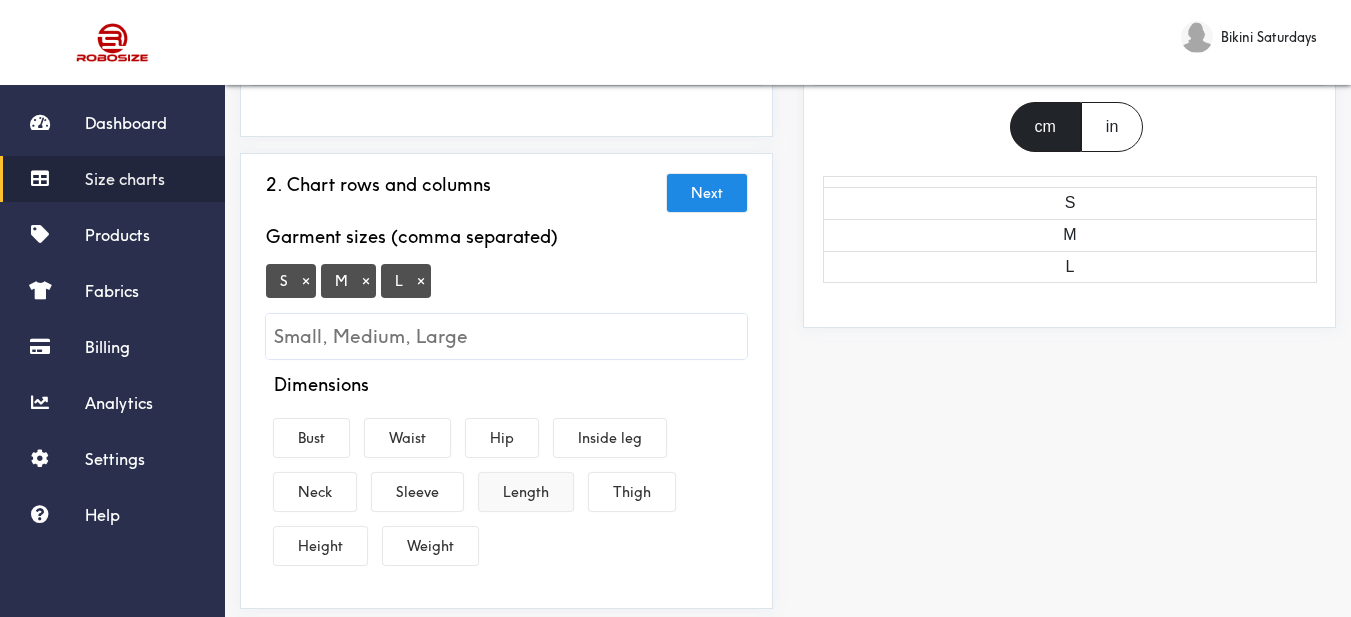 click on "Length" at bounding box center [526, 492] 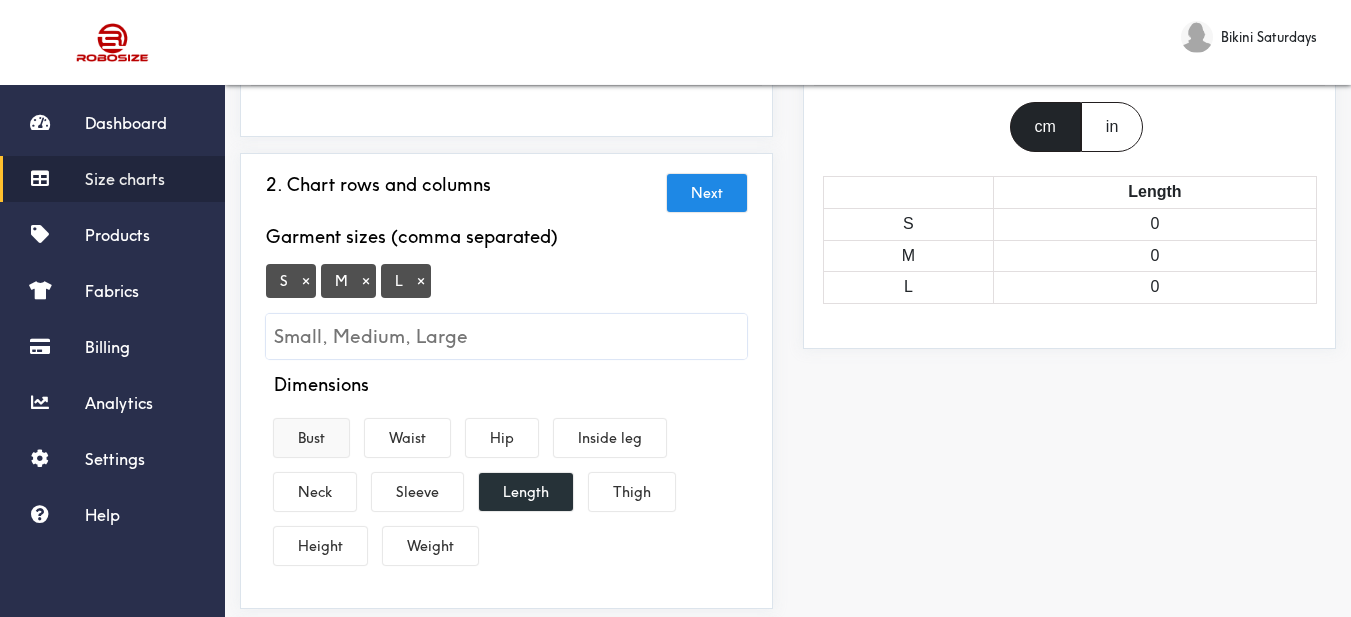click on "Bust" at bounding box center [311, 438] 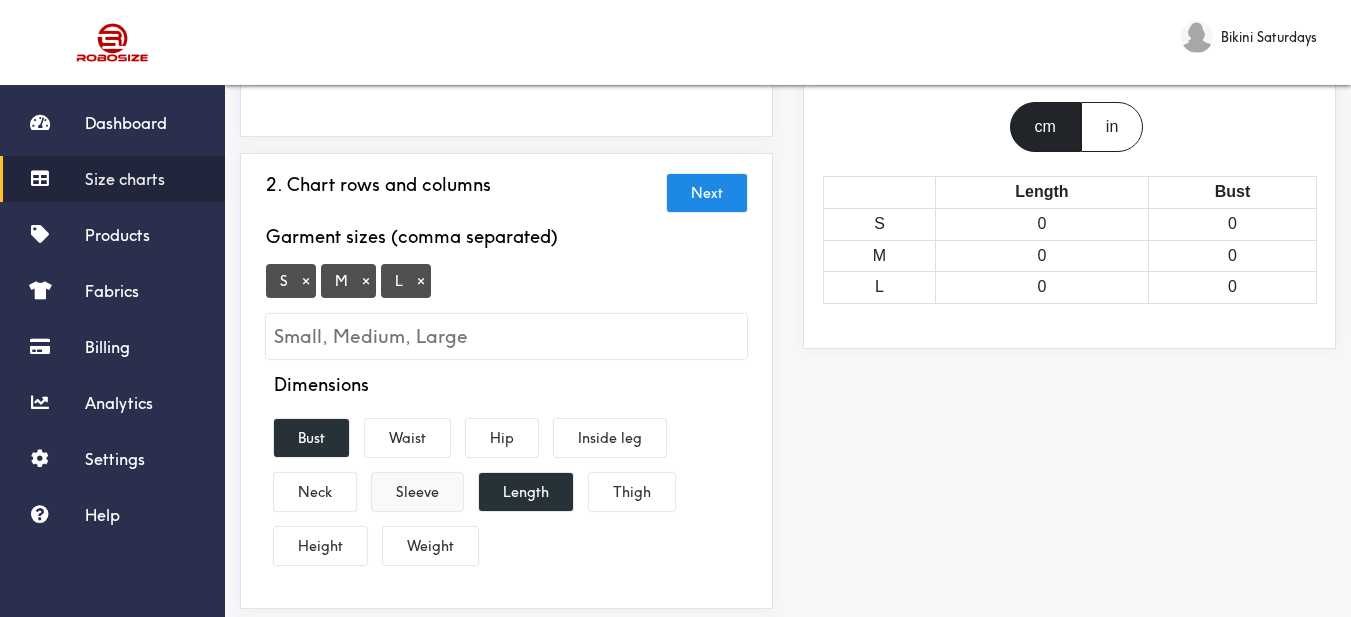 drag, startPoint x: 398, startPoint y: 483, endPoint x: 417, endPoint y: 485, distance: 19.104973 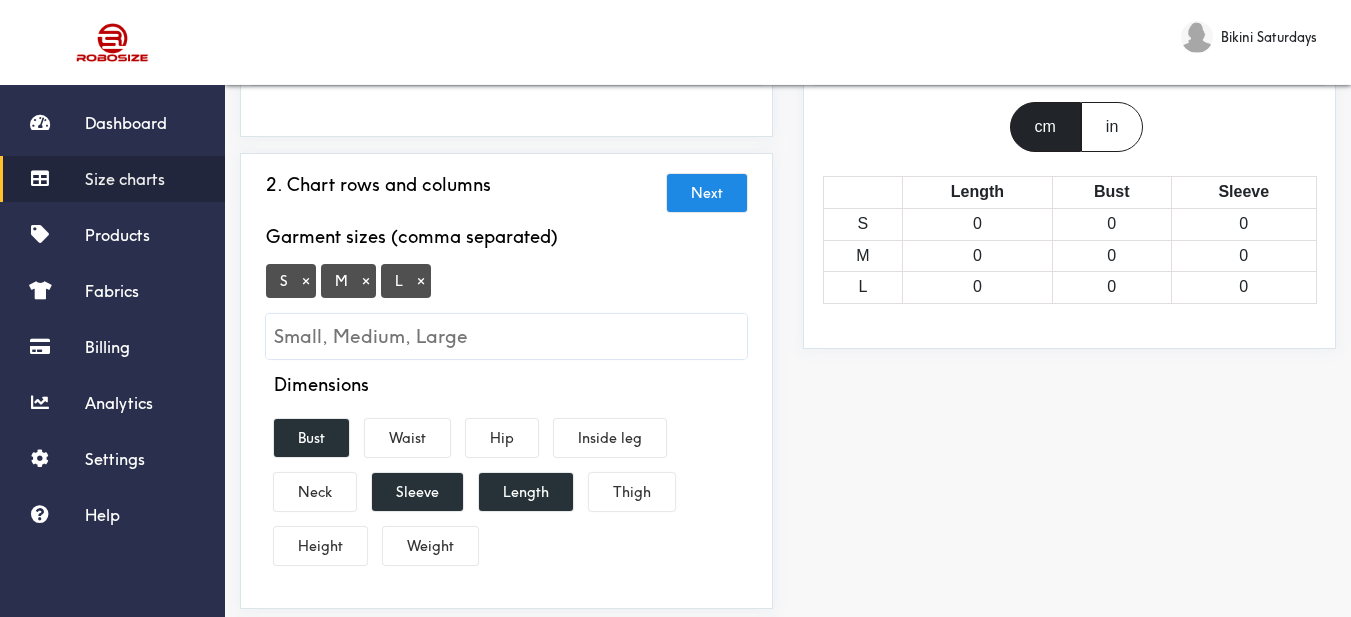 scroll, scrollTop: 100, scrollLeft: 0, axis: vertical 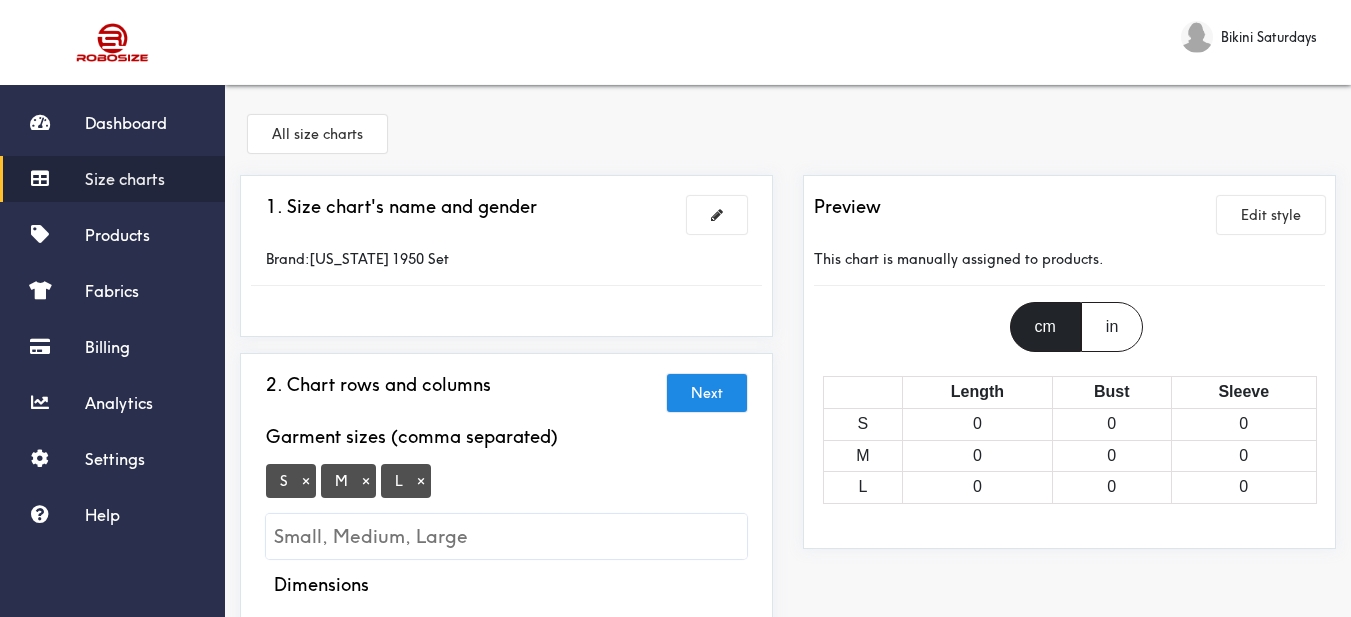 click on "Size charts" at bounding box center (125, 179) 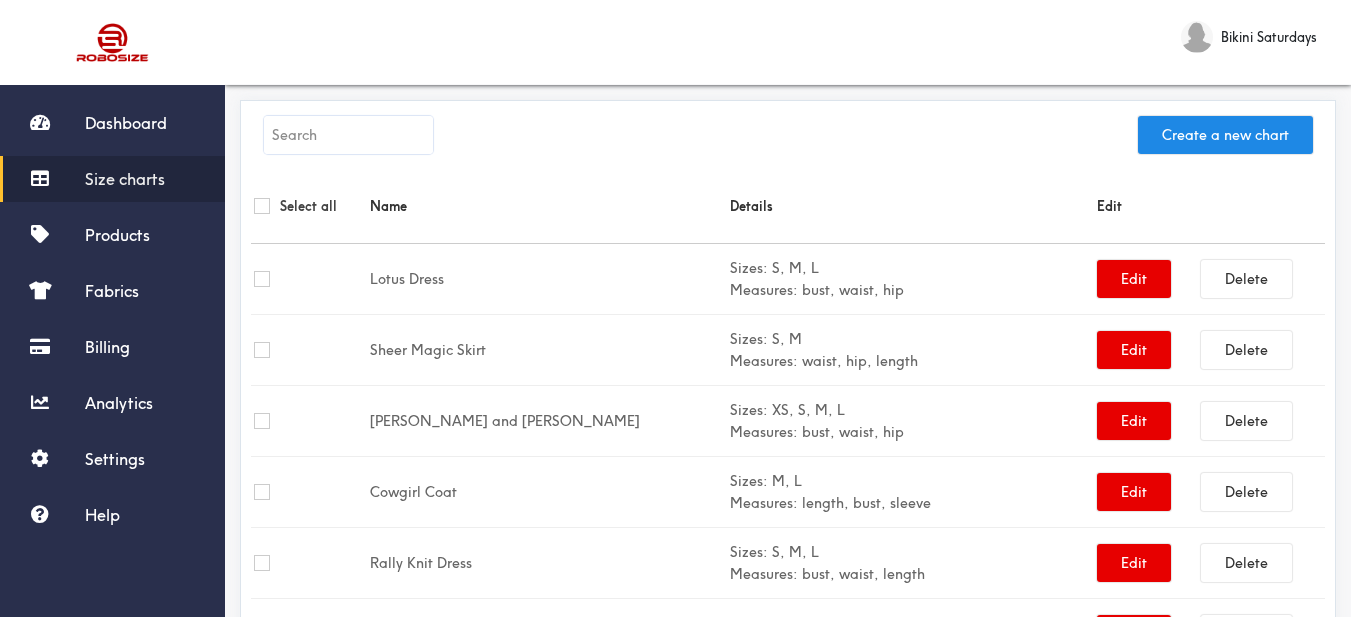 click on "Details" at bounding box center (910, 206) 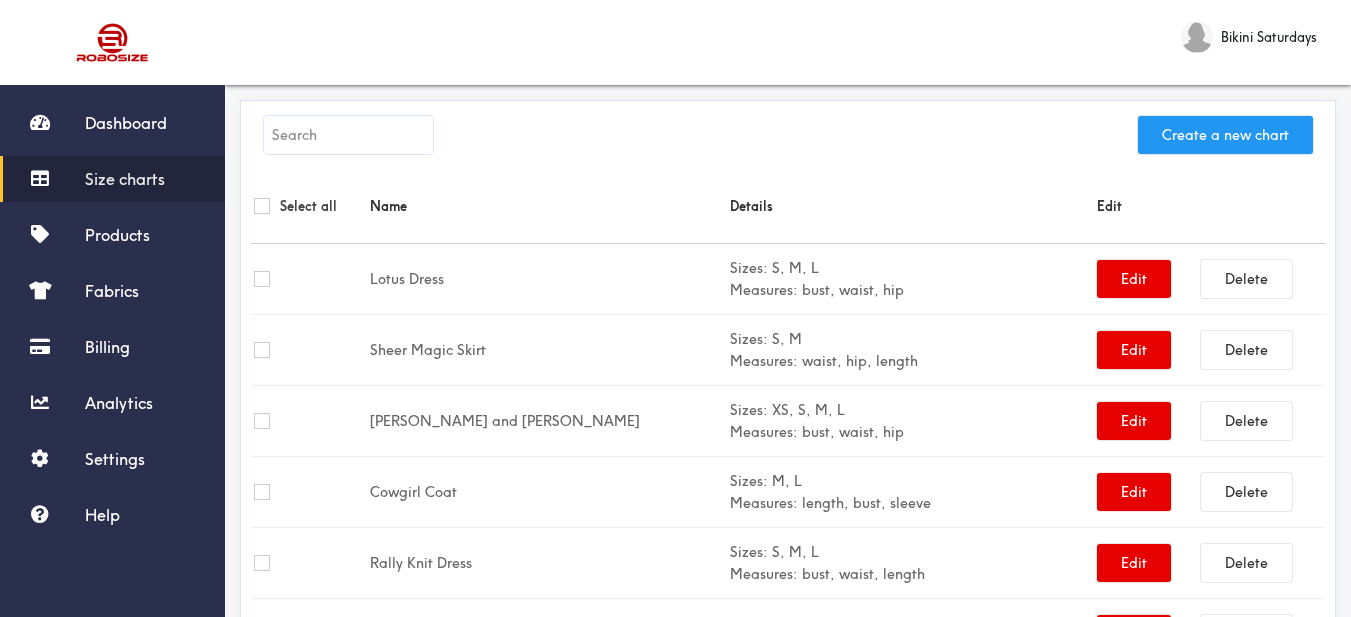 click on "Create a new chart" at bounding box center (1225, 135) 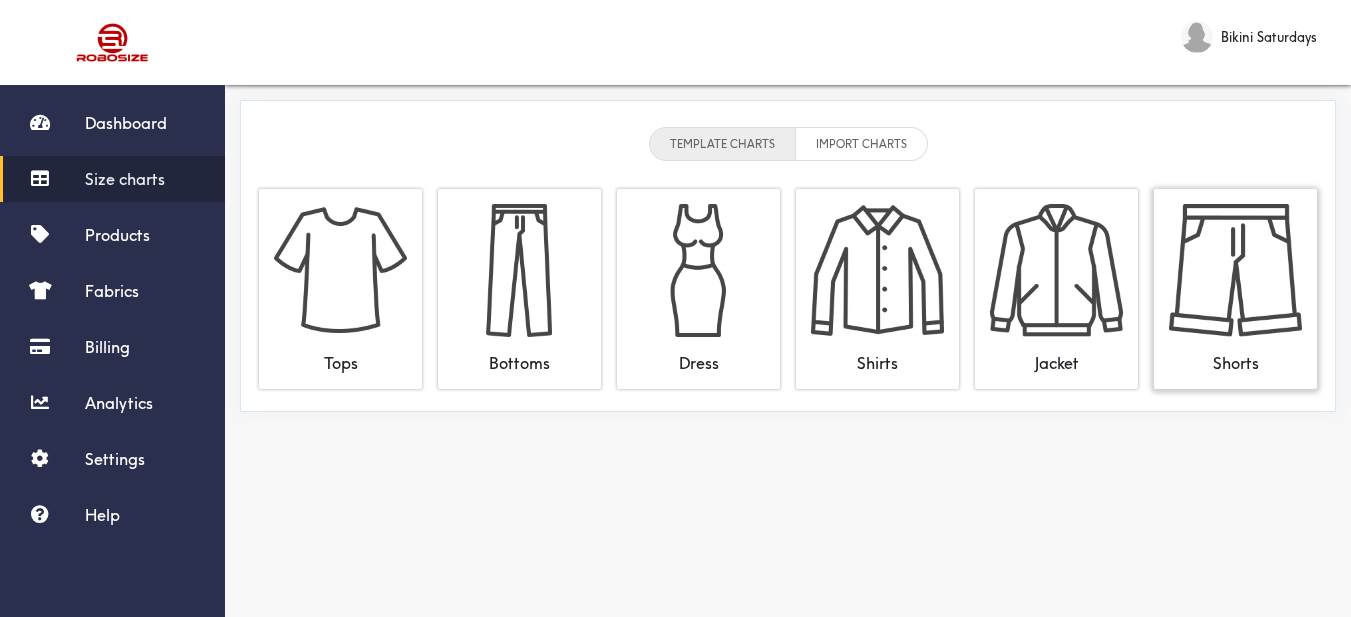 click at bounding box center [1235, 270] 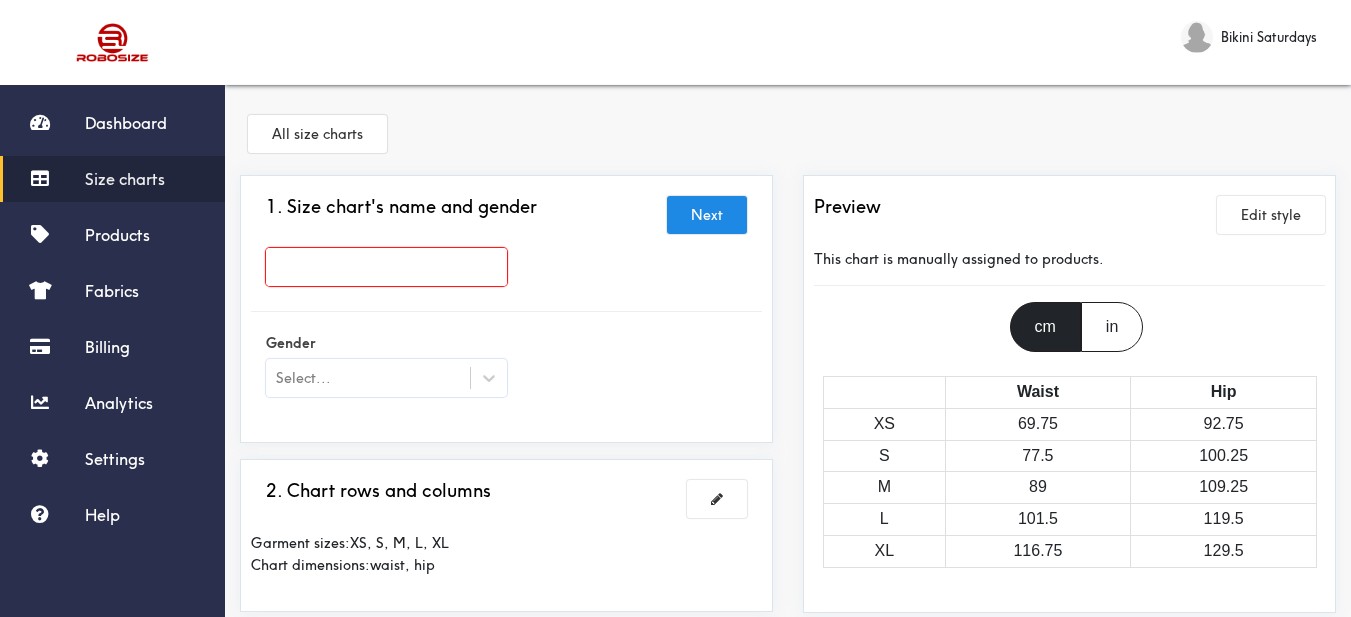 click on "Size charts" at bounding box center (112, 179) 